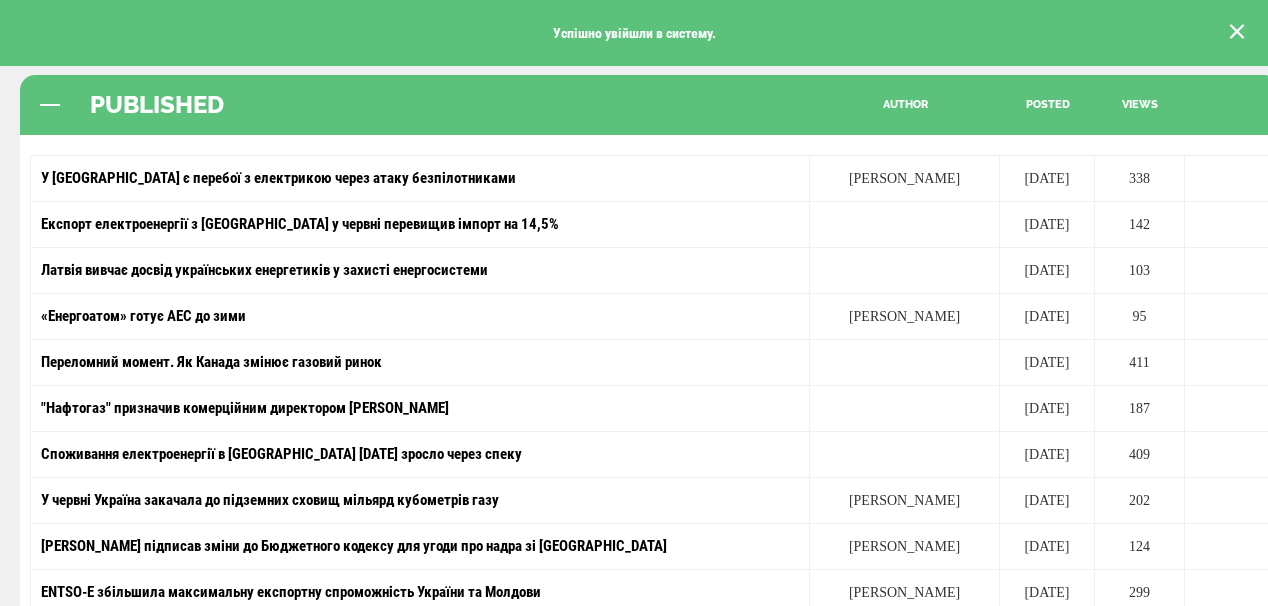 scroll, scrollTop: 320, scrollLeft: 0, axis: vertical 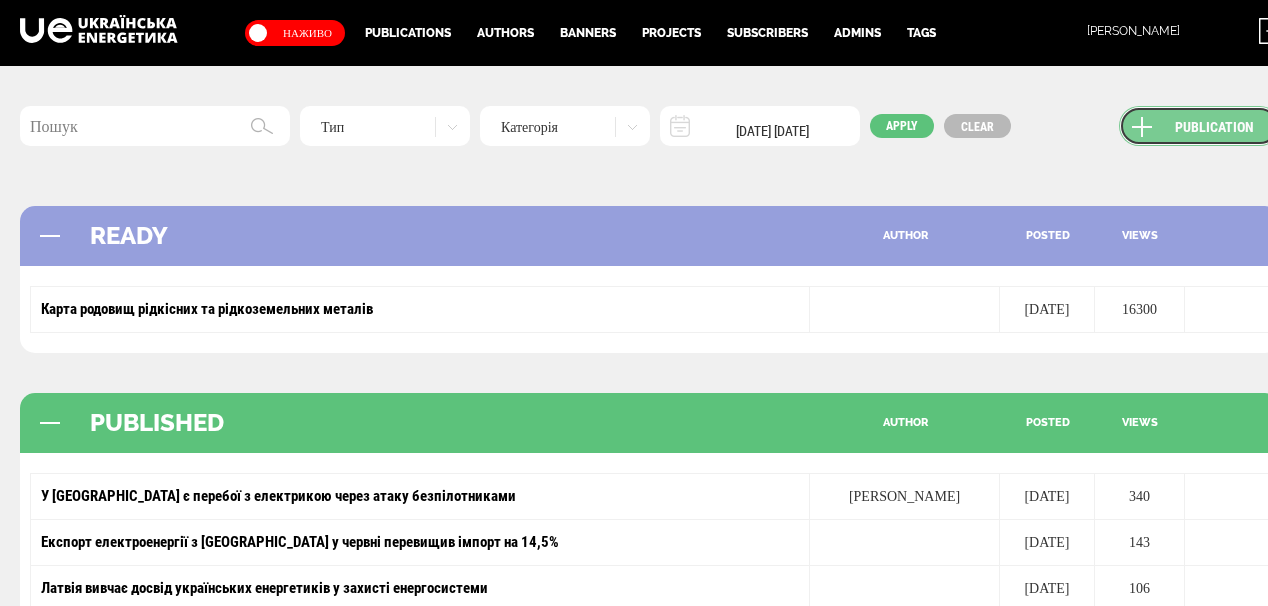 click on "Publication" at bounding box center (1199, 126) 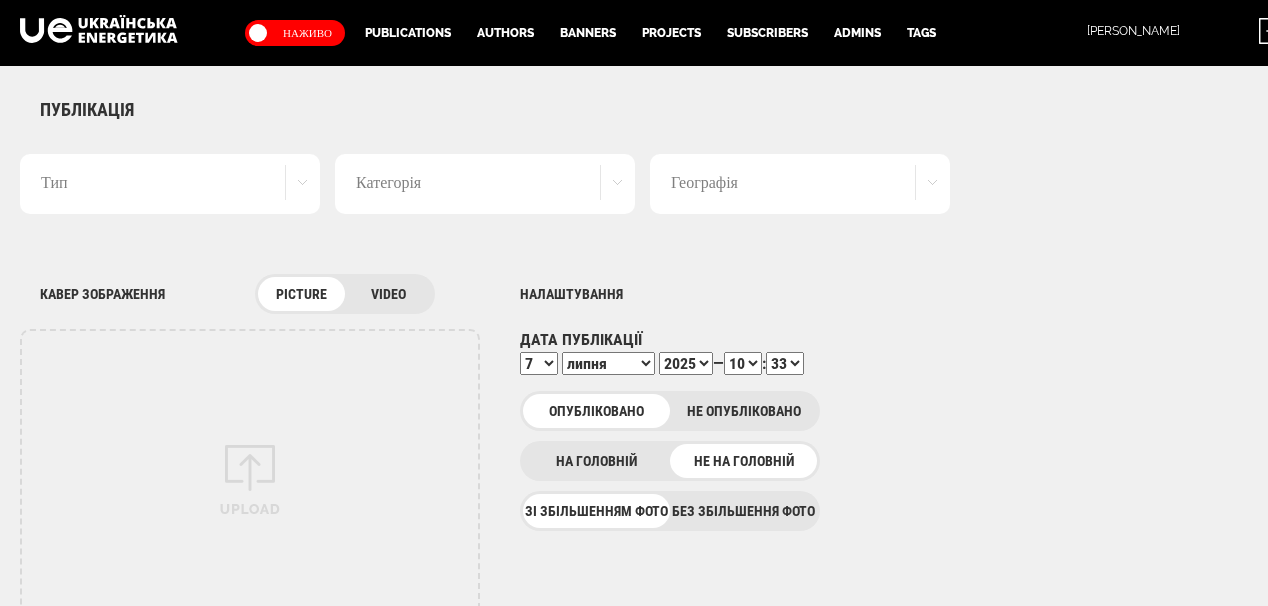 scroll, scrollTop: 0, scrollLeft: 0, axis: both 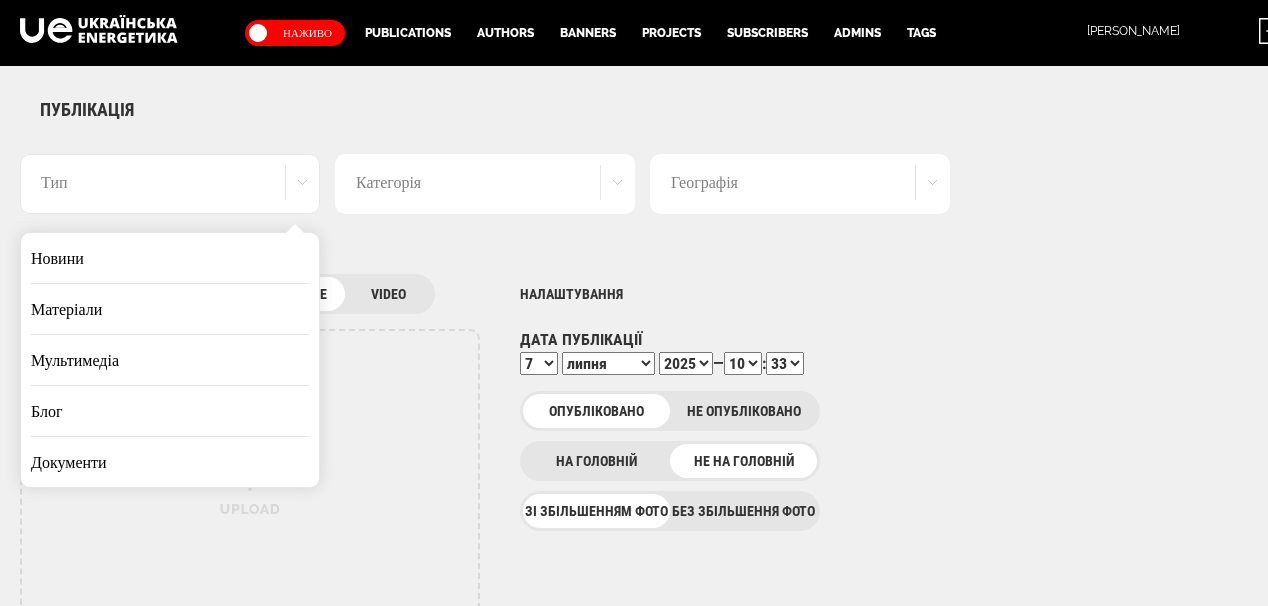 click on "Новини" at bounding box center [170, 258] 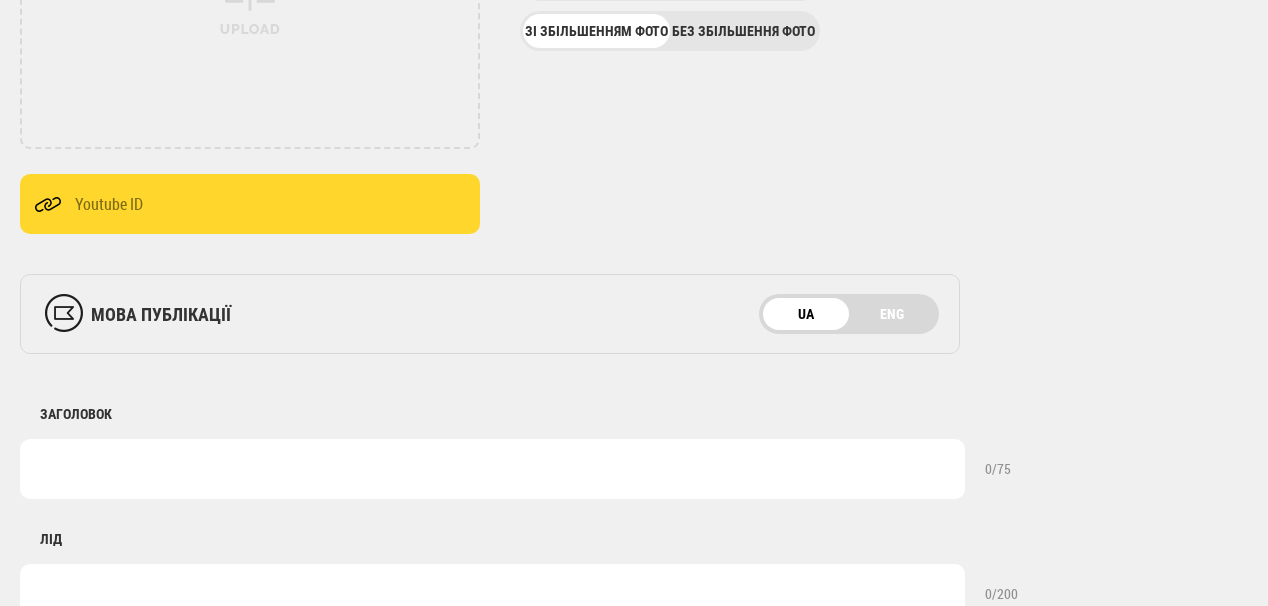 scroll, scrollTop: 560, scrollLeft: 0, axis: vertical 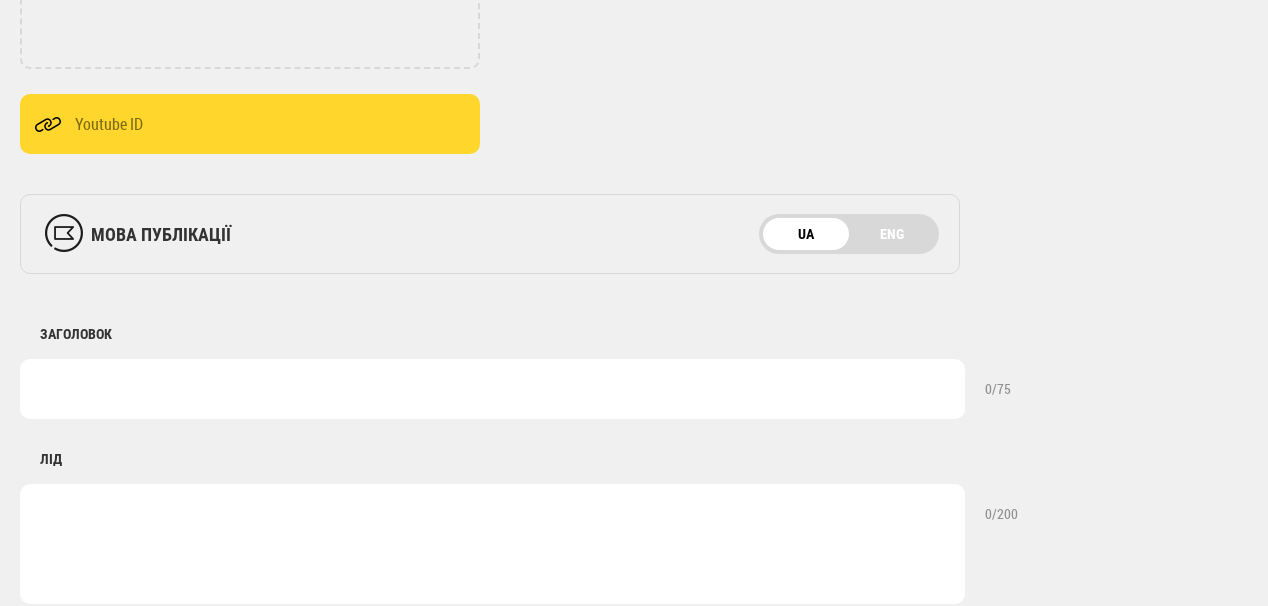 click at bounding box center [492, 389] 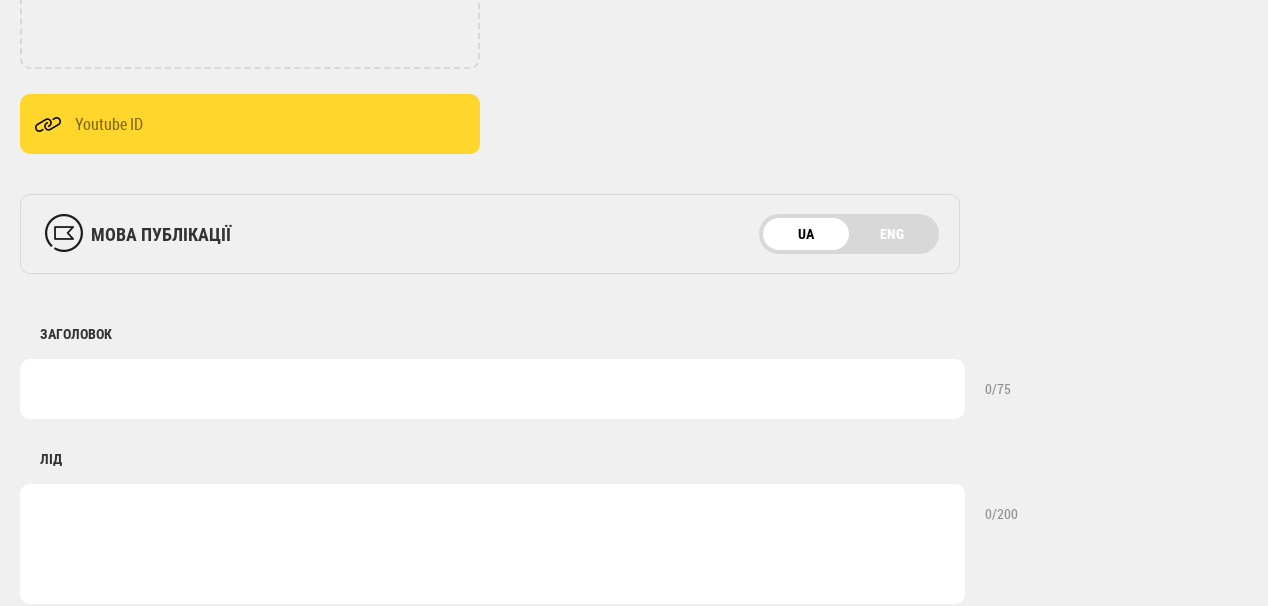 paste on "На Запорізькій АЕС стався черговий блекаут" 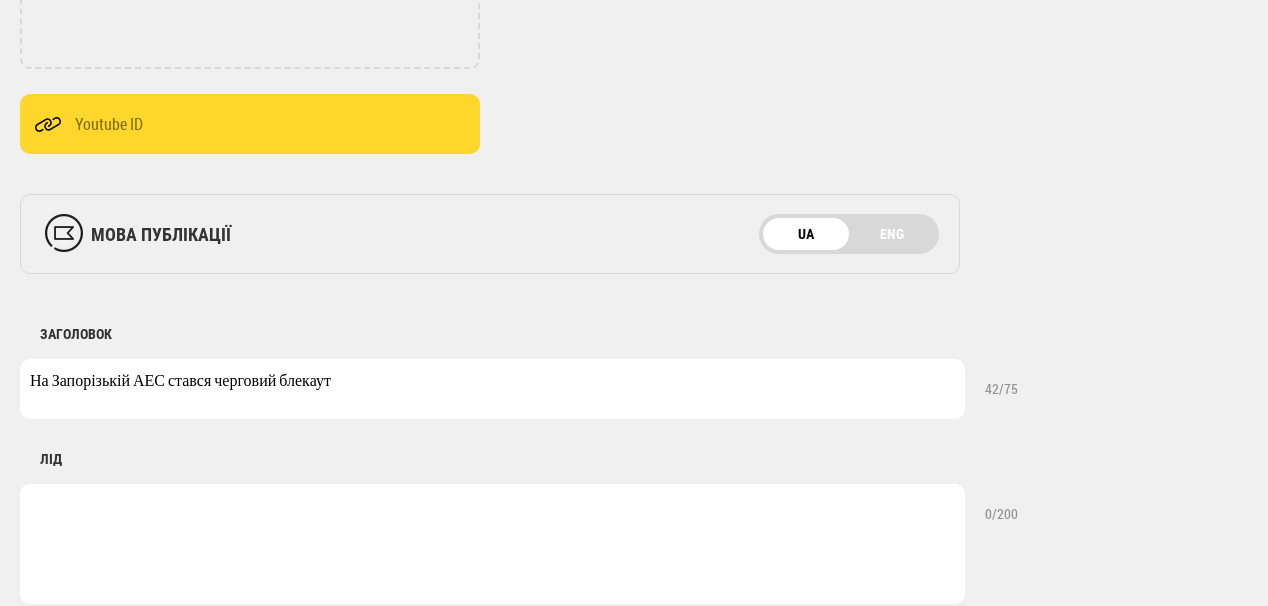 click on "На Запорізькій АЕС стався черговий блекаут" at bounding box center [492, 389] 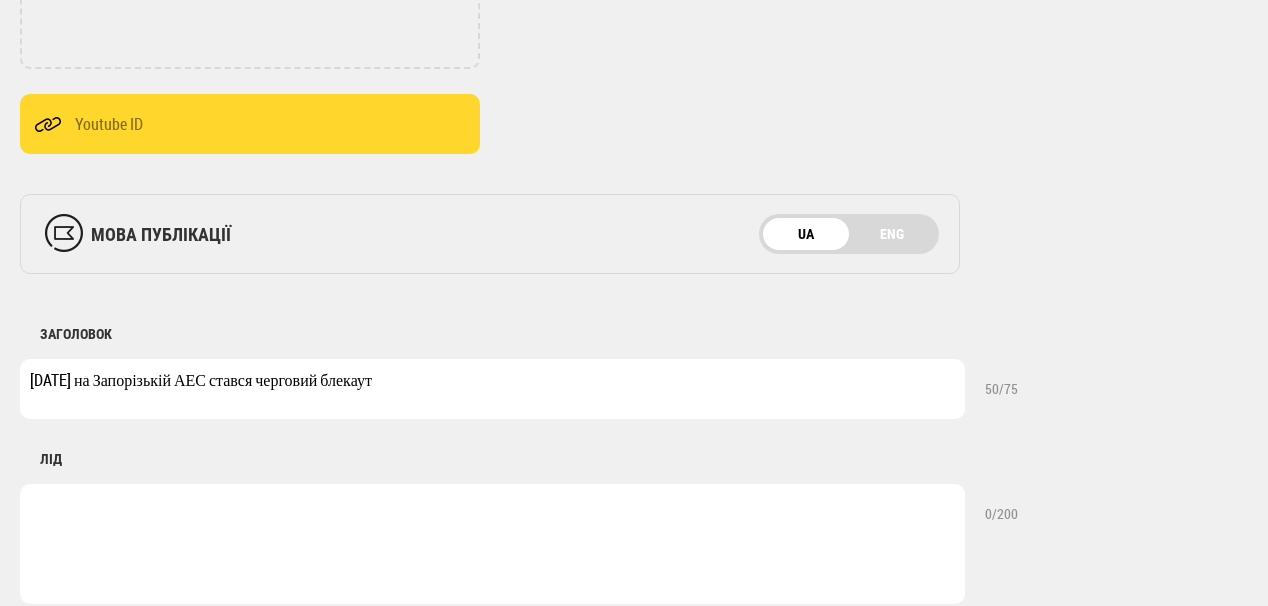 click on "4 липня на Запорізькій АЕС стався черговий блекаут" at bounding box center [492, 389] 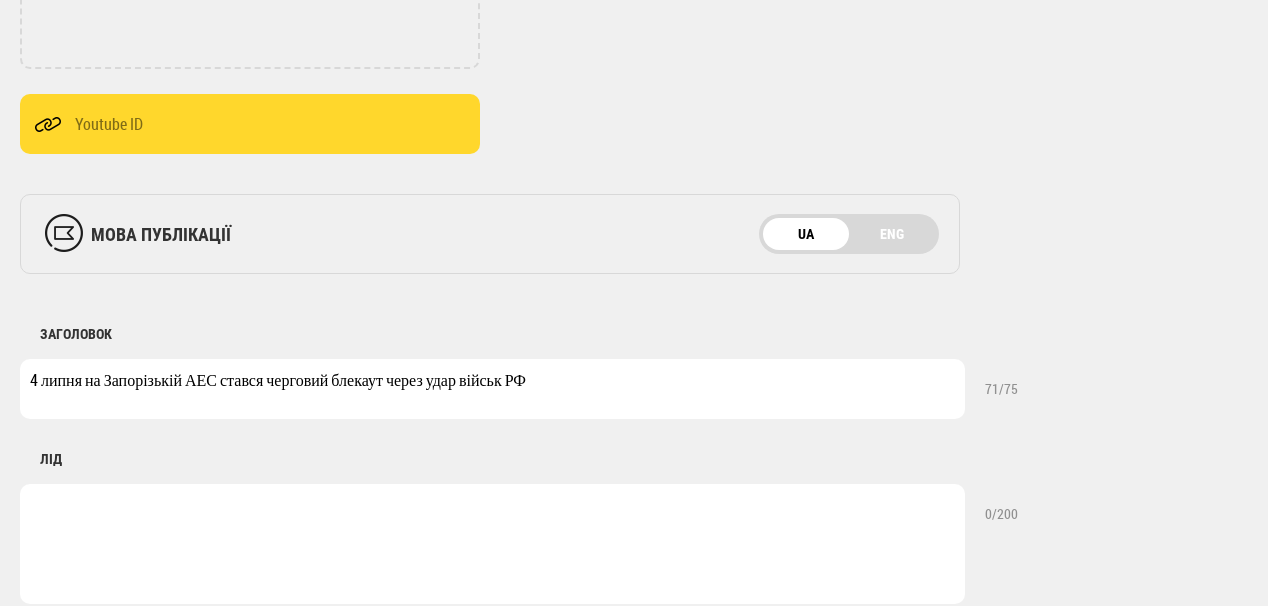 type on "4 липня на Запорізькій АЕС стався черговий блекаут через удар військ РФ" 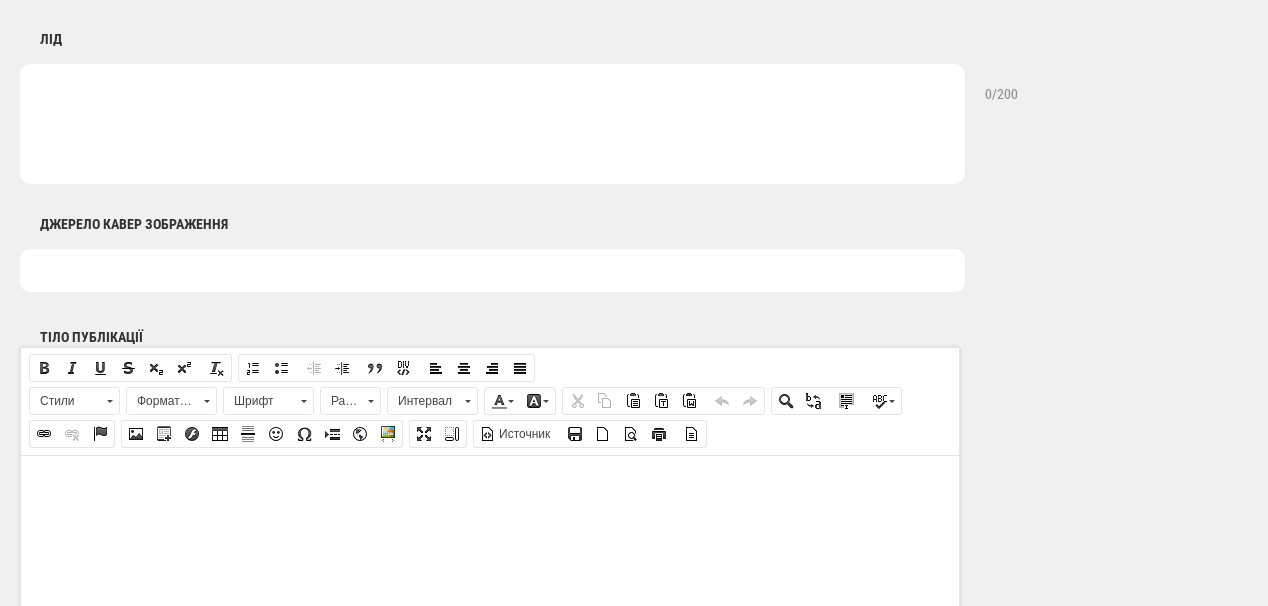 scroll, scrollTop: 1120, scrollLeft: 0, axis: vertical 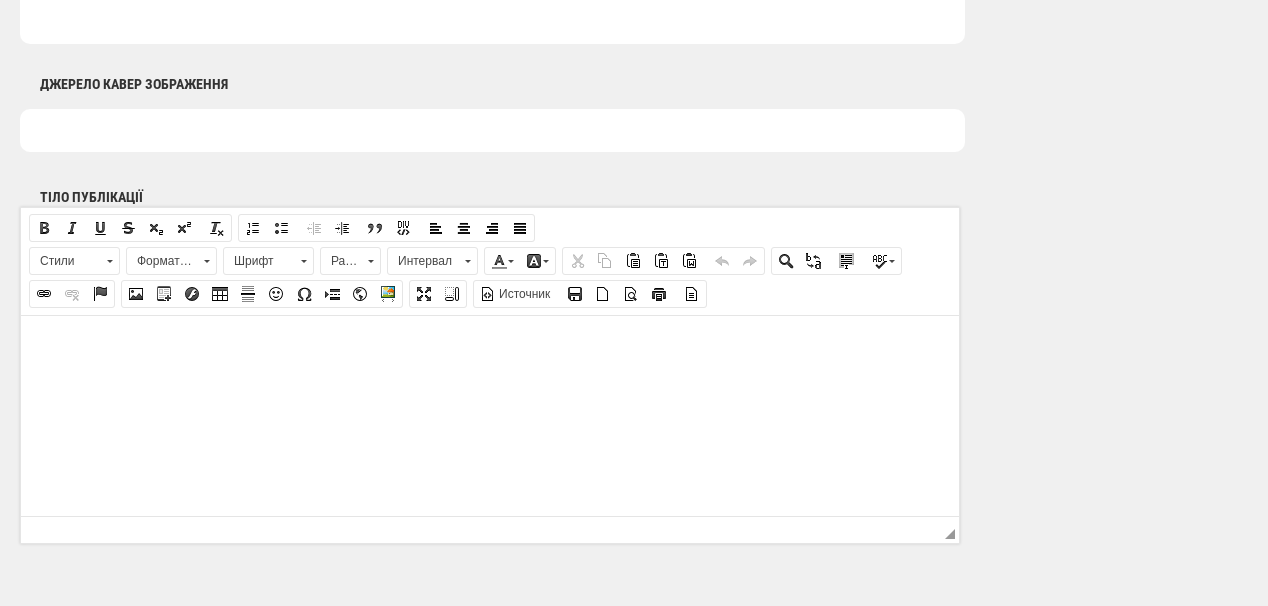 click at bounding box center [490, 345] 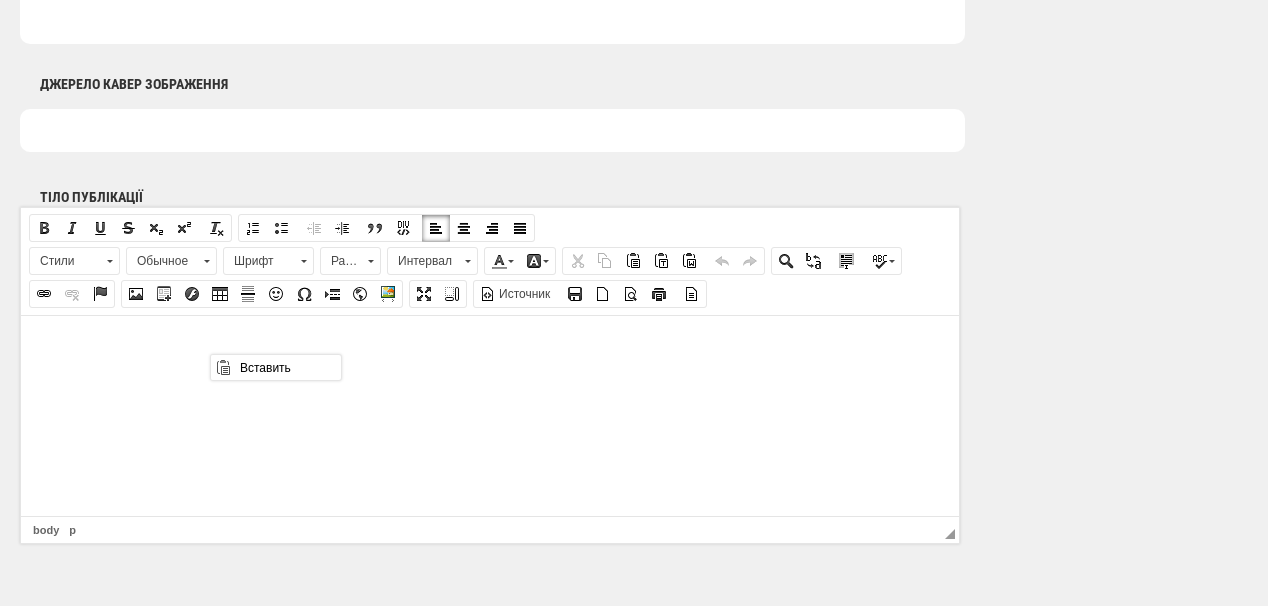 scroll, scrollTop: 0, scrollLeft: 0, axis: both 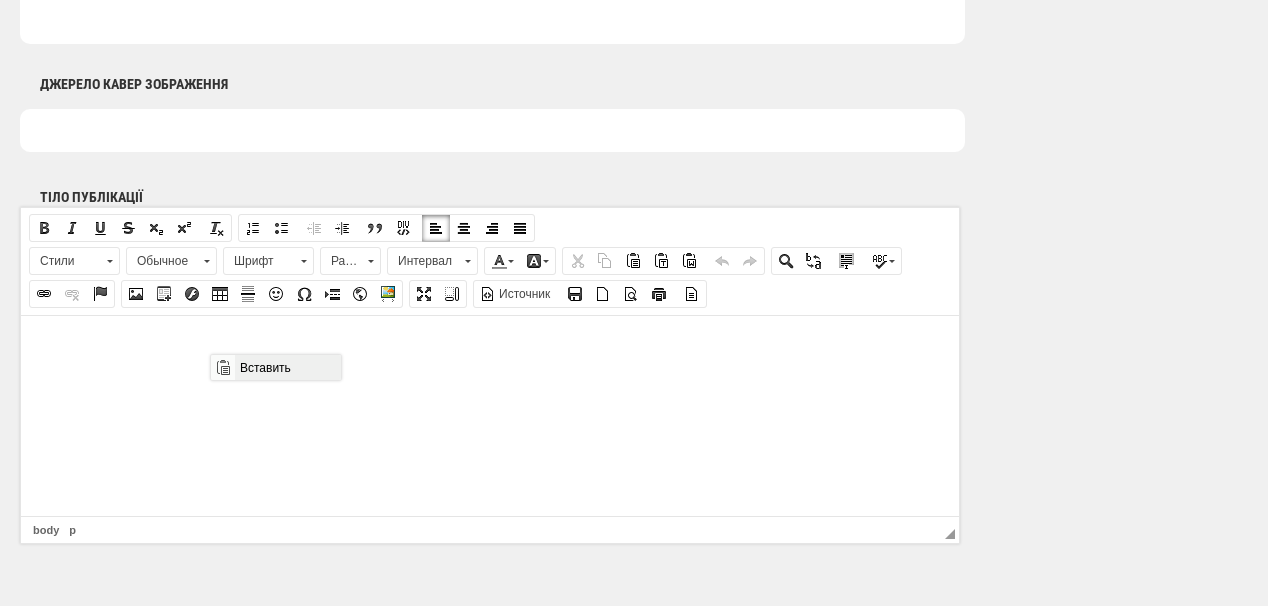 click on "Вставить" at bounding box center [287, 367] 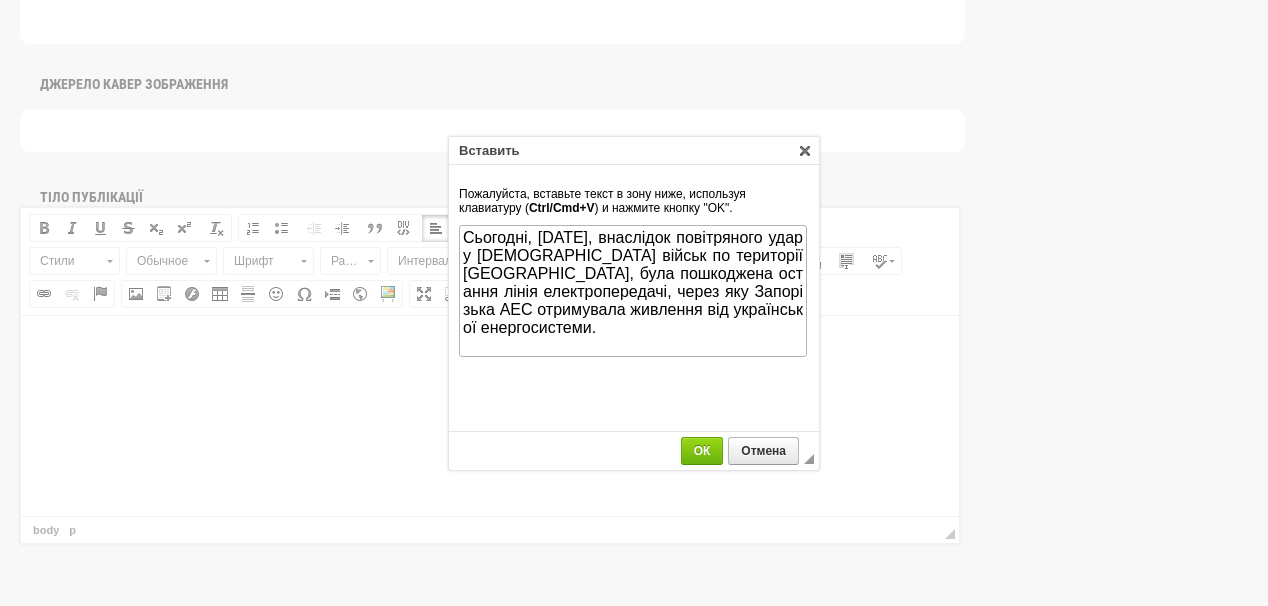 scroll, scrollTop: 253, scrollLeft: 0, axis: vertical 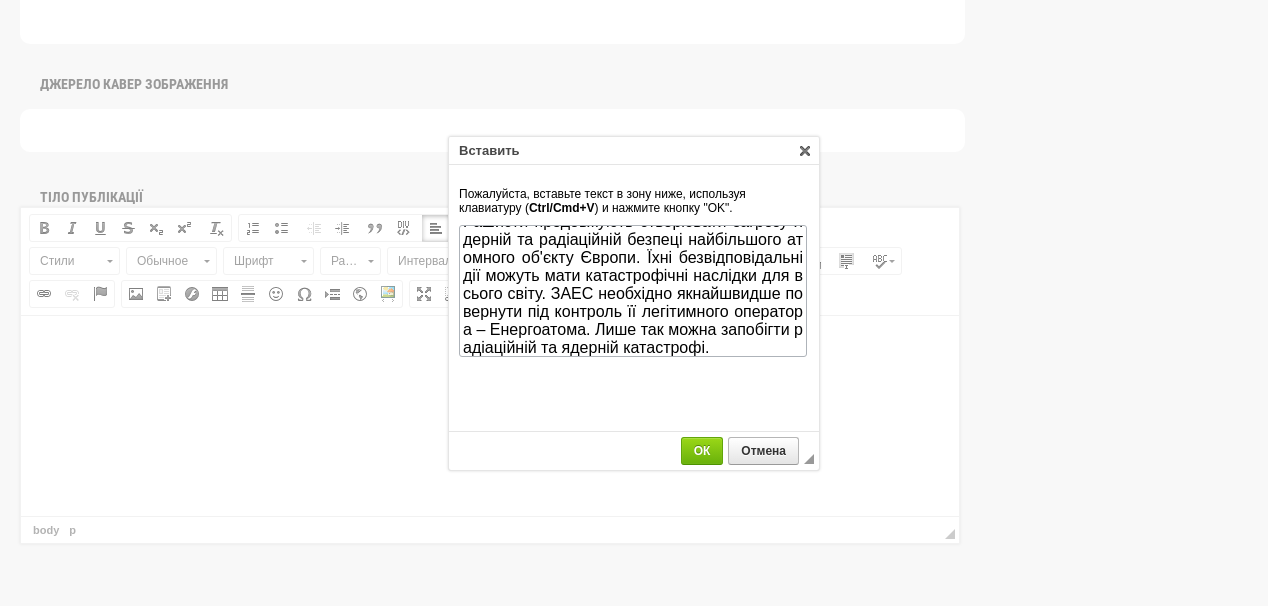 click at bounding box center (634, 303) 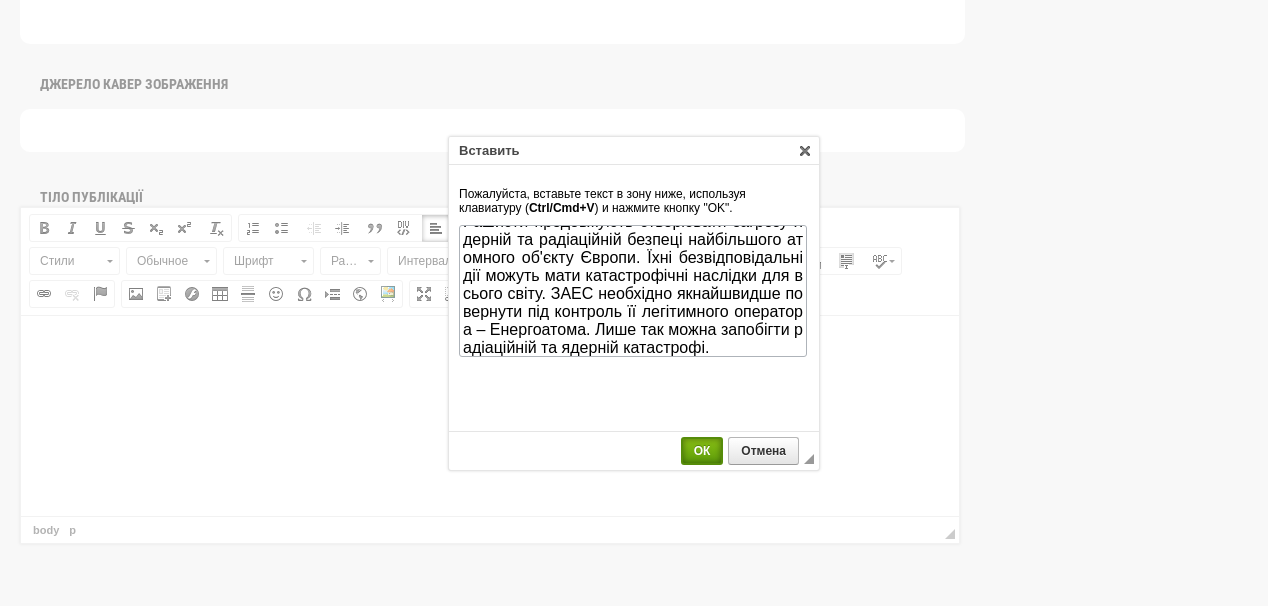 click on "ОК" at bounding box center [702, 451] 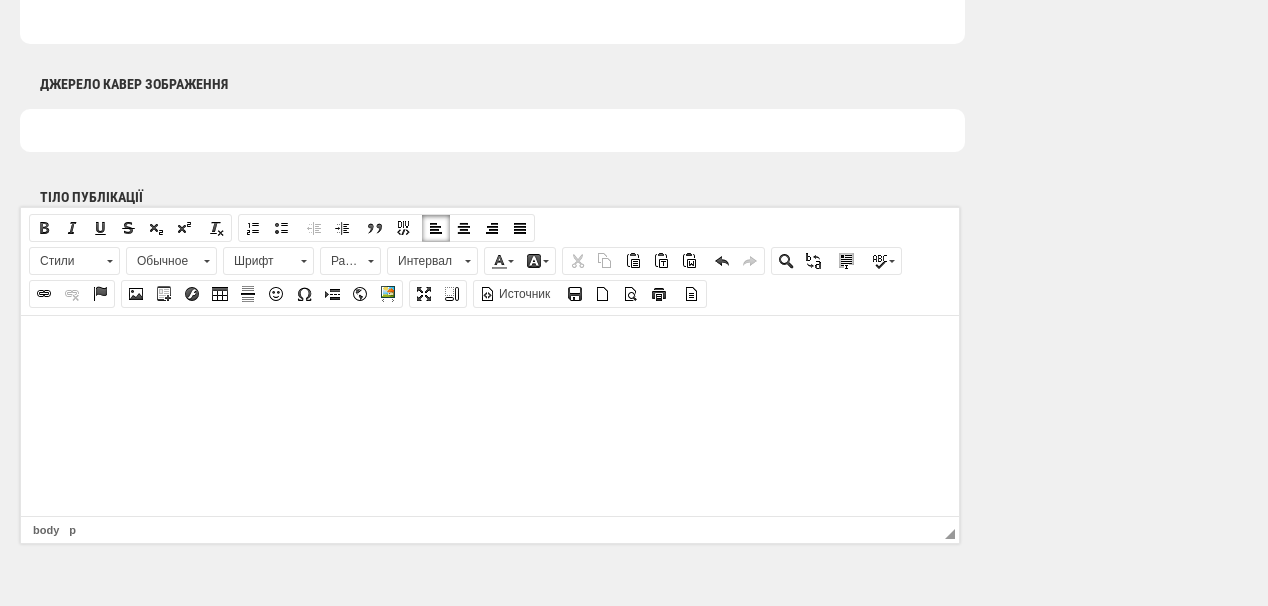 scroll, scrollTop: 0, scrollLeft: 0, axis: both 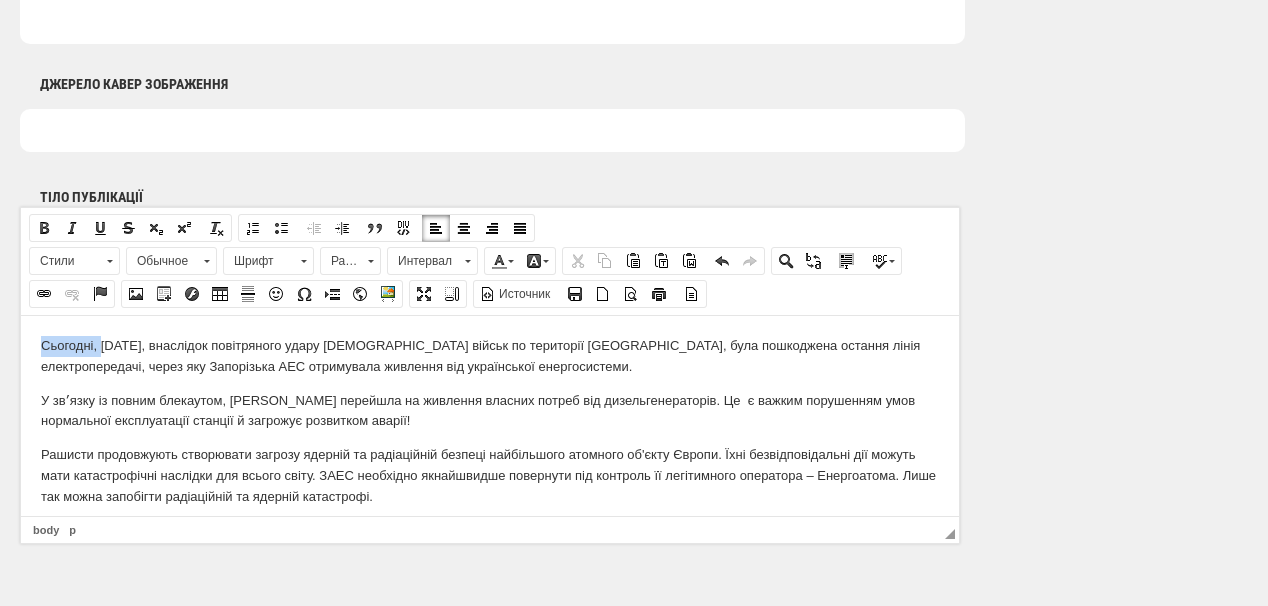 drag, startPoint x: 39, startPoint y: 343, endPoint x: 108, endPoint y: 341, distance: 69.02898 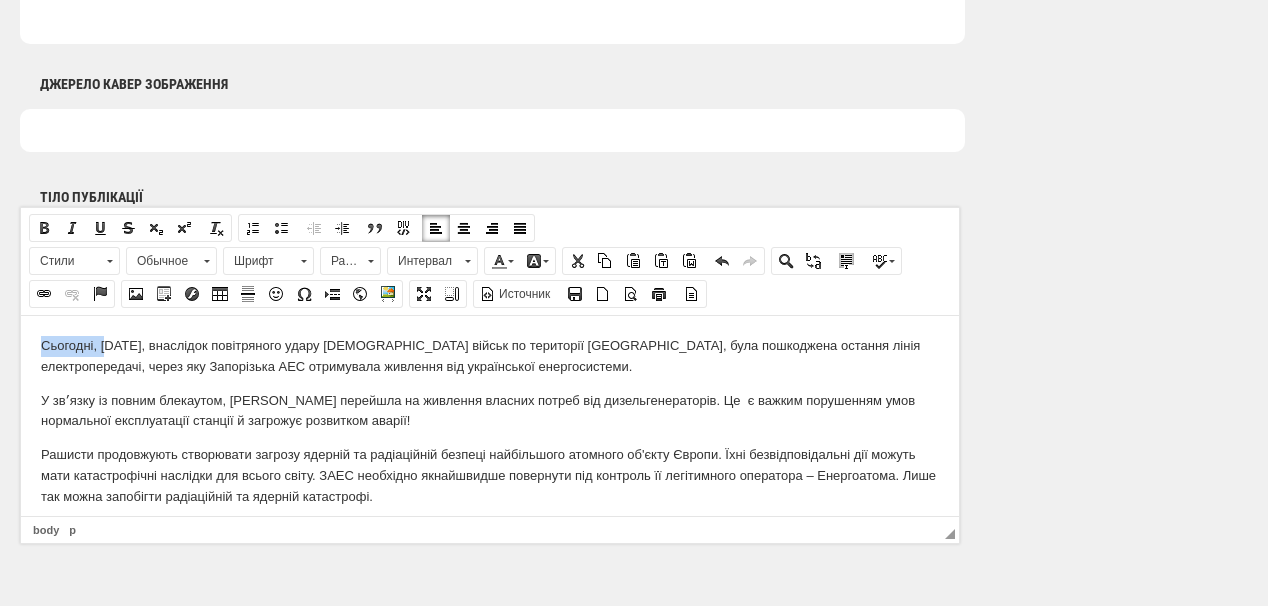type 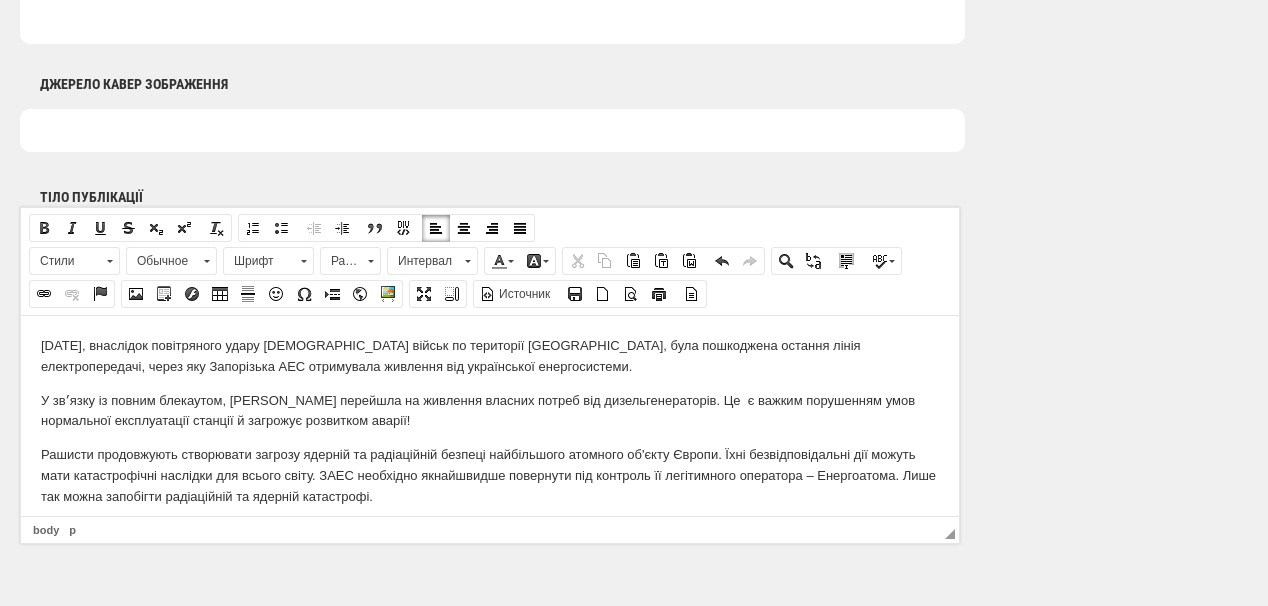 click on "4 липня 2025 року, внаслідок повітряного удару російських військ по території України, була пошкоджена остання лінія електропередачі, через яку Запорізька АЕС отримувала живлення від української енергосистеми." at bounding box center (490, 356) 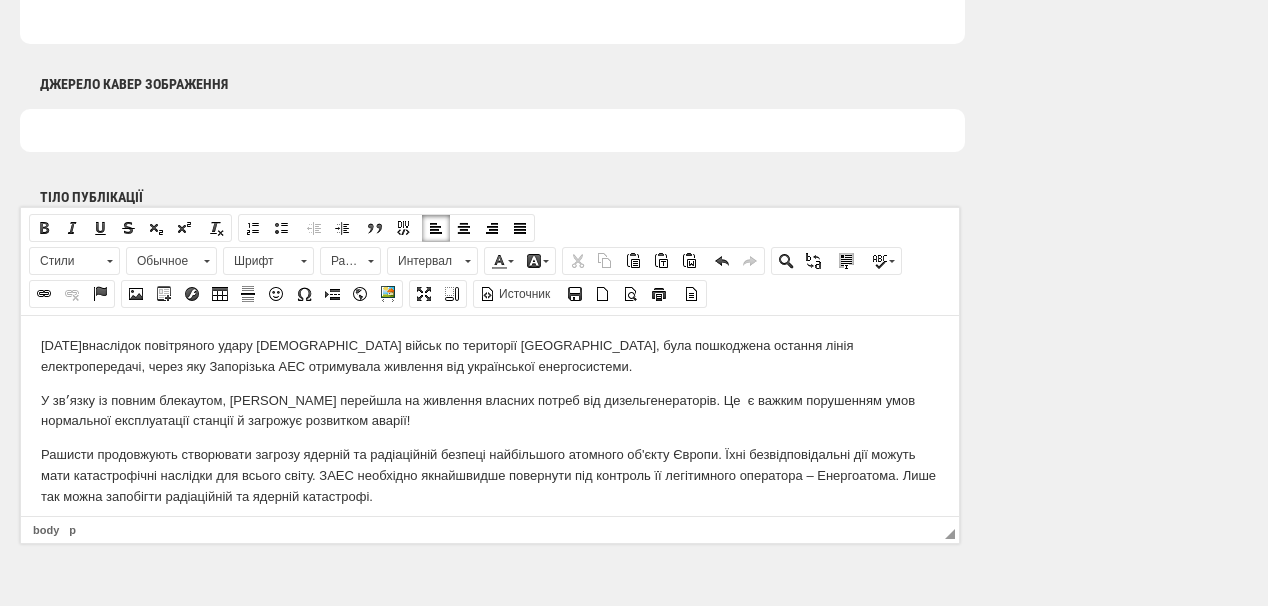 click on "4 липня 2025 року  внаслідок повітряного удару російських військ по території України, була пошкоджена остання лінія електропередачі, через яку Запорізька АЕС отримувала живлення від української енергосистеми." at bounding box center (490, 356) 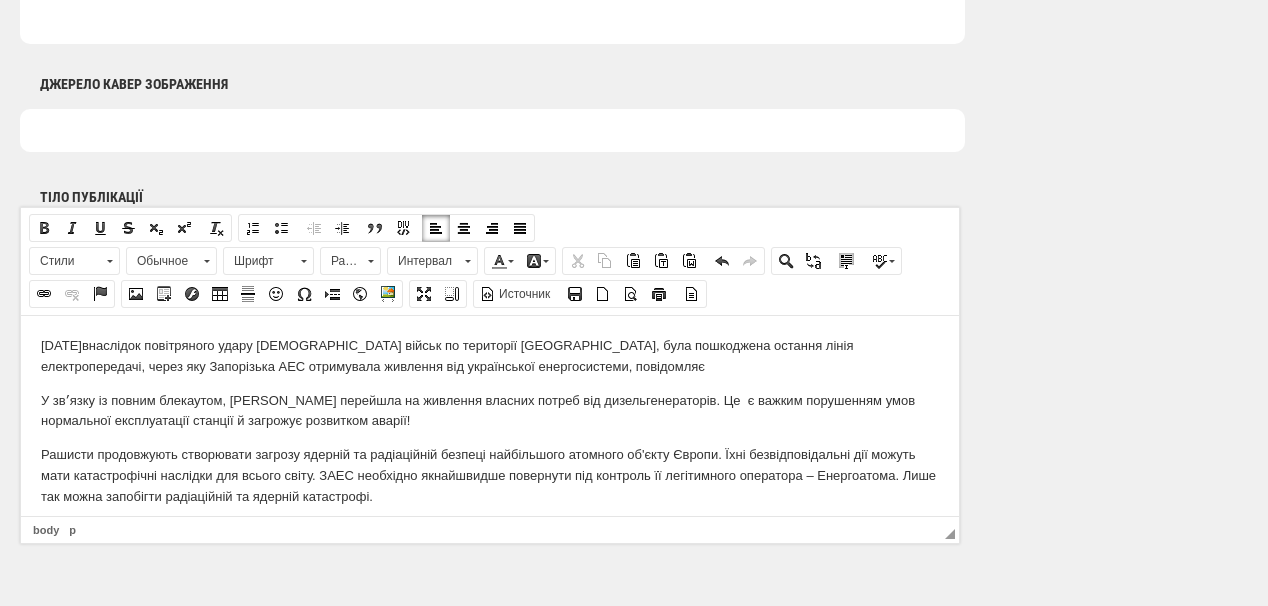 click on "4 липня 2025 року  внаслідок повітряного удару російських військ по території України, була пошкоджена остання лінія електропередачі, через яку Запорізька АЕС отримувала живлення від української енергосистеми, повідомляє" at bounding box center [490, 356] 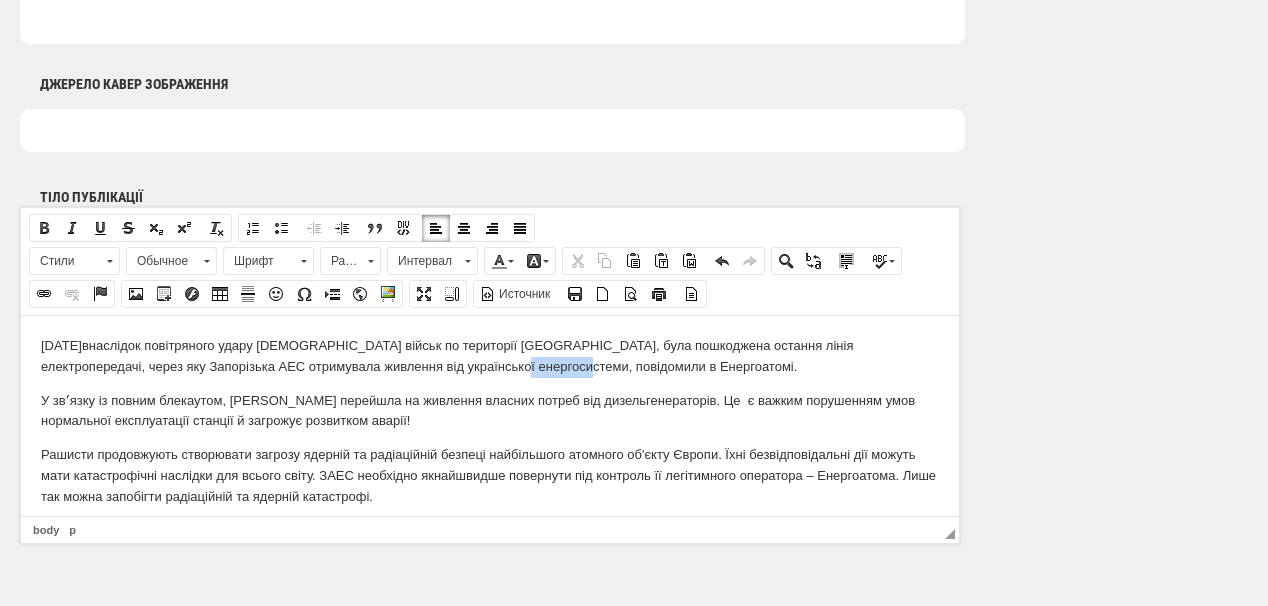 drag, startPoint x: 469, startPoint y: 365, endPoint x: 421, endPoint y: 615, distance: 254.5663 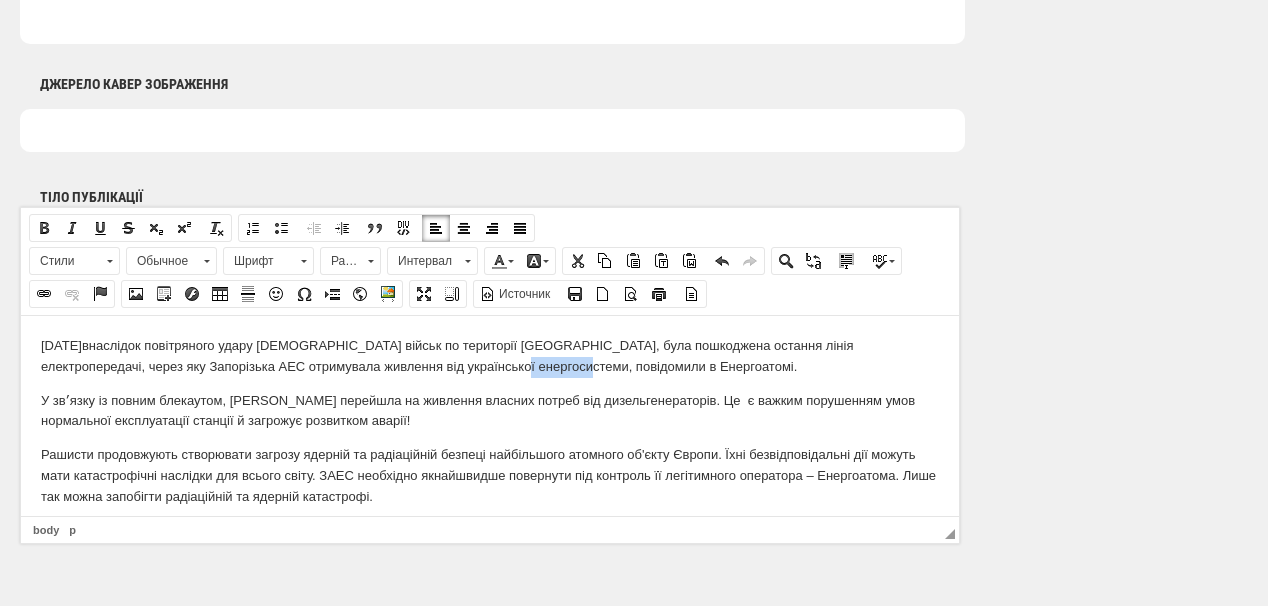 click at bounding box center [44, 294] 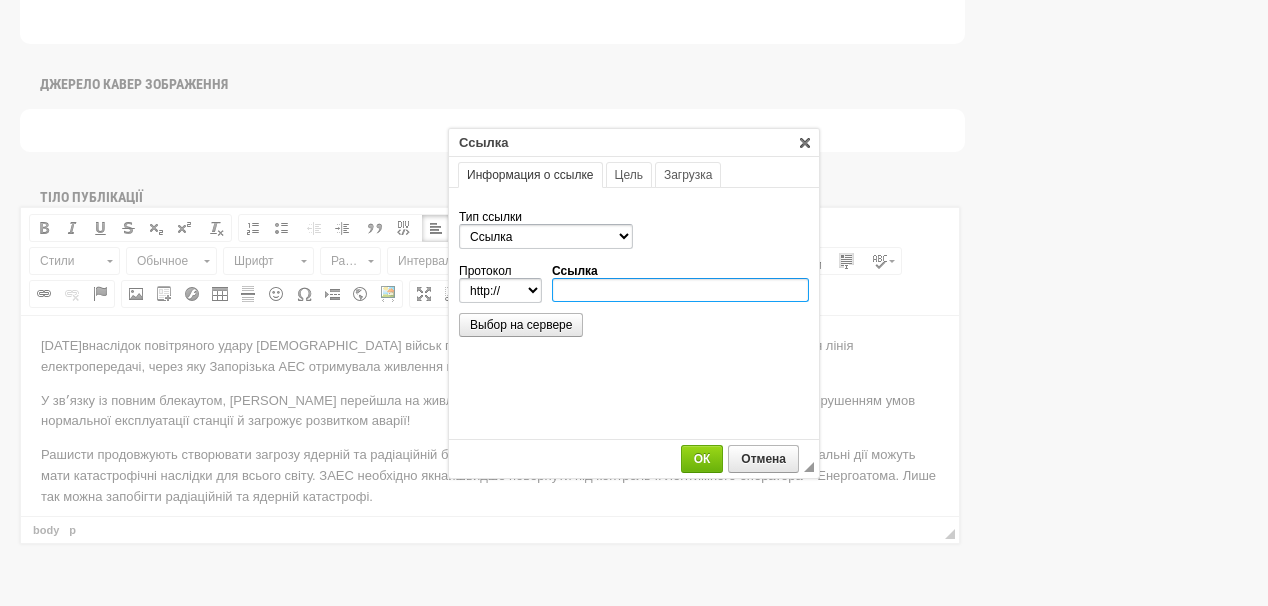 scroll, scrollTop: 0, scrollLeft: 0, axis: both 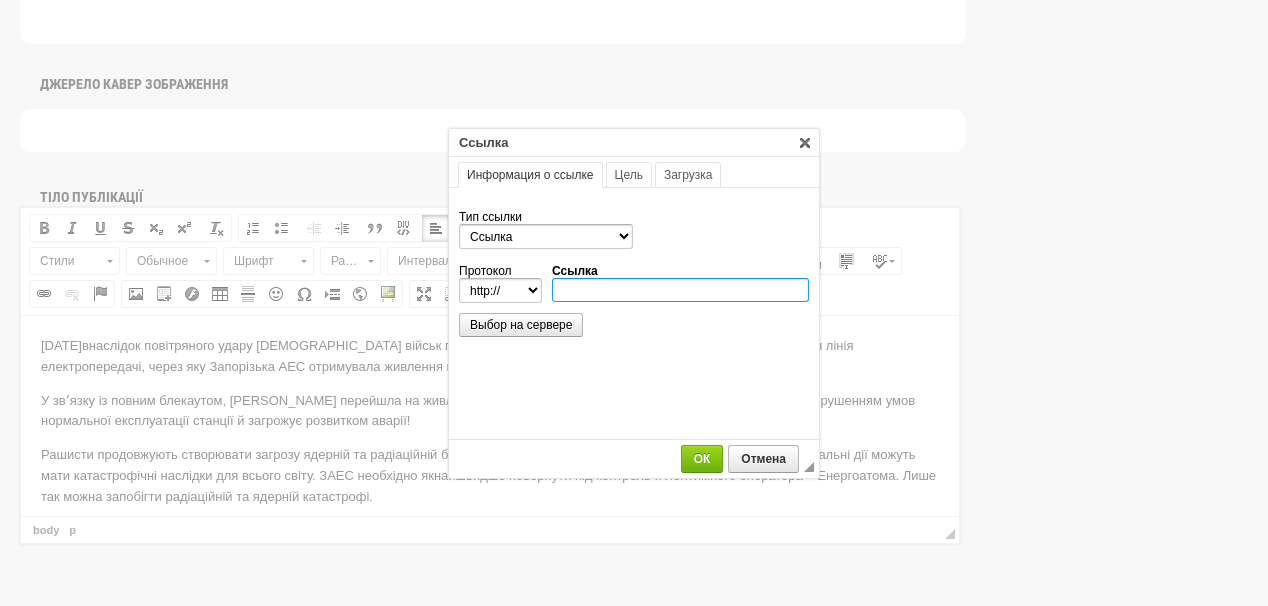 click on "Ссылка" at bounding box center [680, 290] 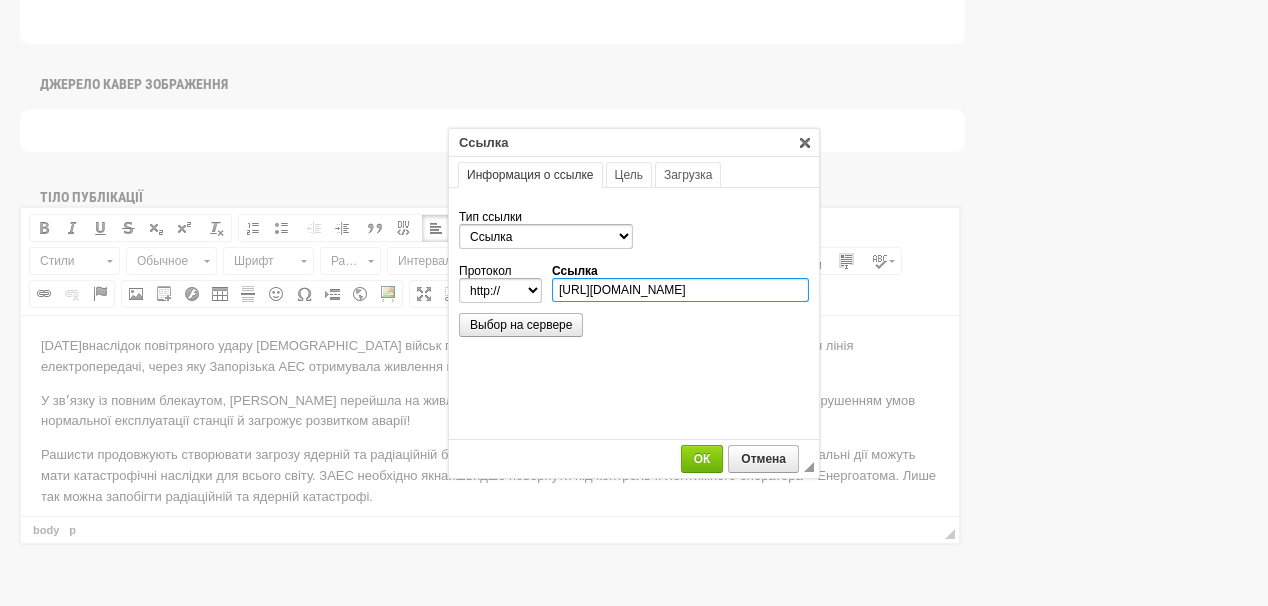 scroll, scrollTop: 0, scrollLeft: 152, axis: horizontal 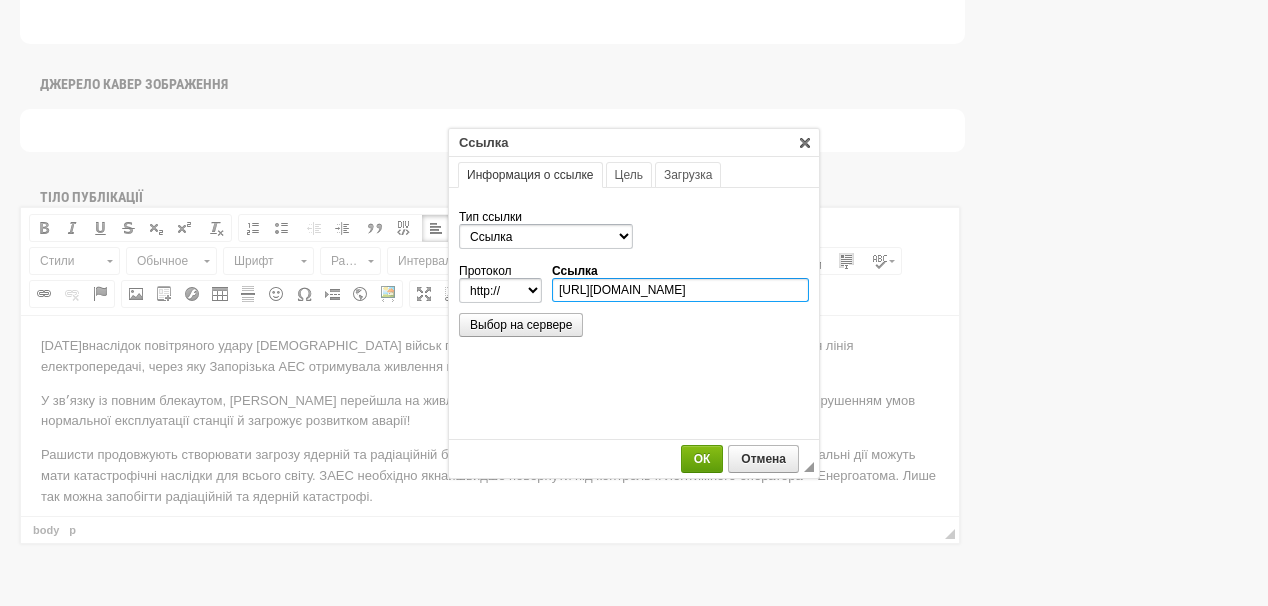 type on "https://energoatom.com.ua/news/na-zaporizkii-aes-stavsia-cergovii-blekaut" 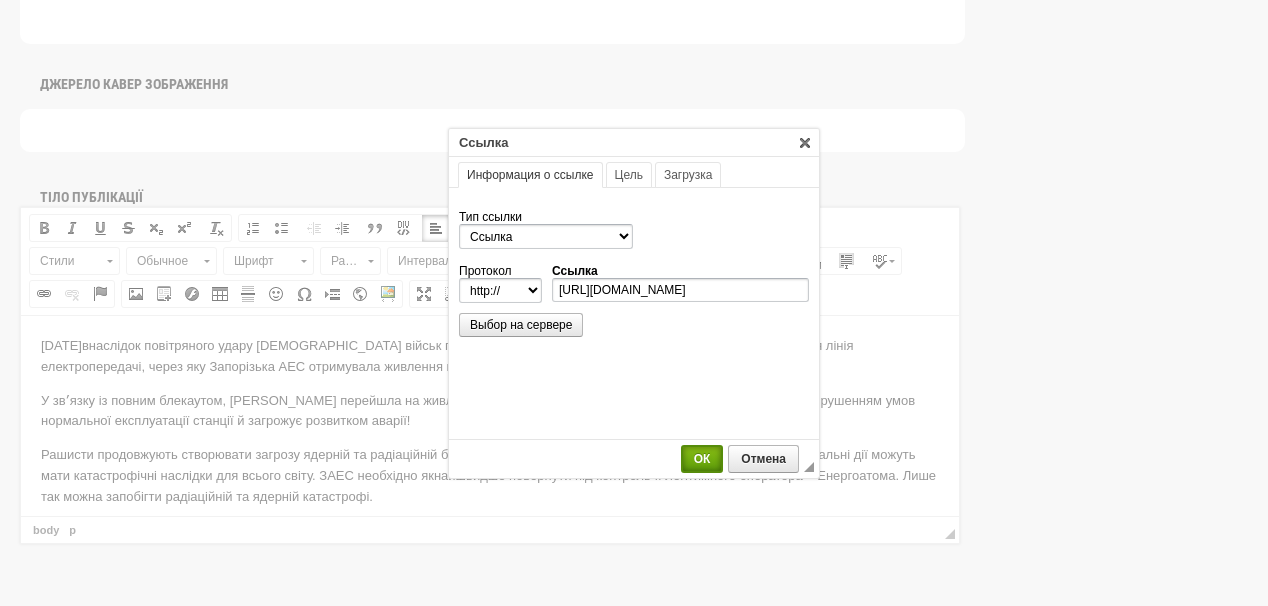 select on "https://" 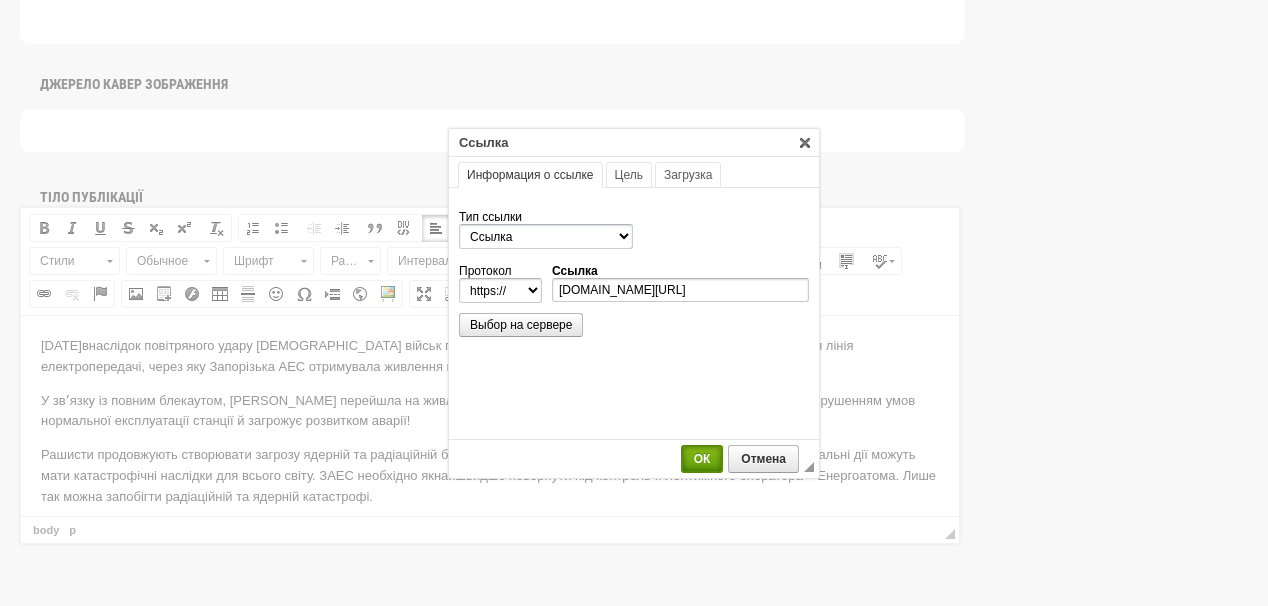 scroll, scrollTop: 0, scrollLeft: 0, axis: both 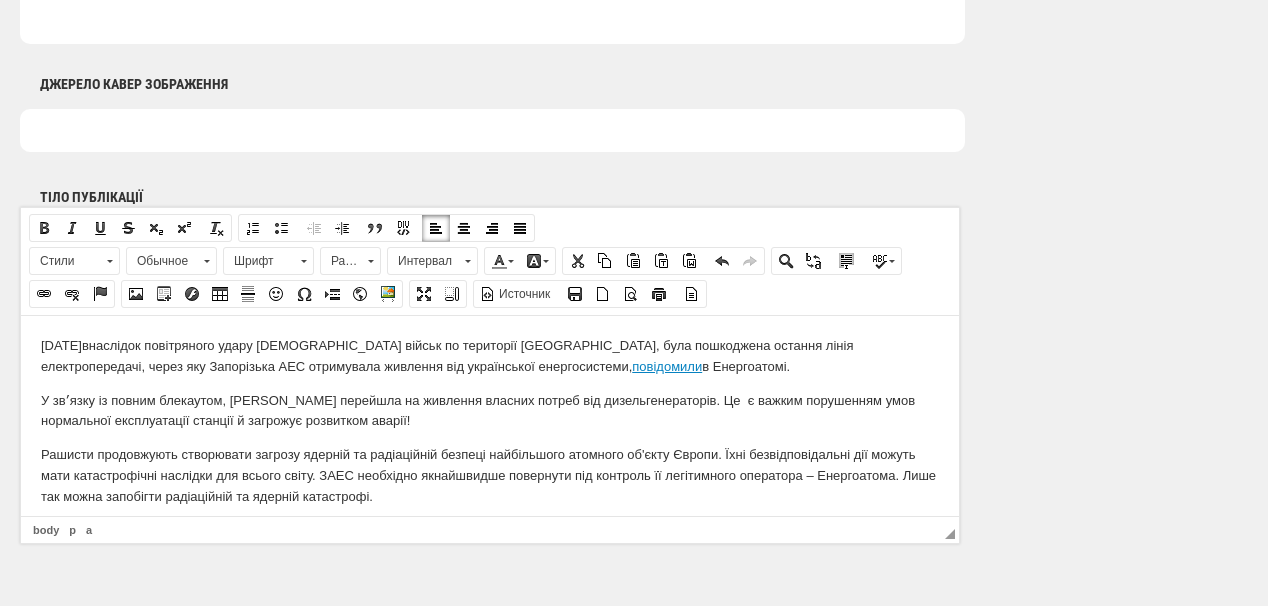 click on "Рашисти продовжують створювати загрозу ядерній та радіаційній безпеці найбільшого атомного об'єкту Європи. Їхні безвідповідальні дії можуть мати катастрофічні наслідки для всього світу. ЗАЕС необхідно якнайшвидше повернути під контроль її легітимного оператора – Енергоатома. Лише так можна запобігти радіаційній та ядерній катастрофі." at bounding box center (490, 475) 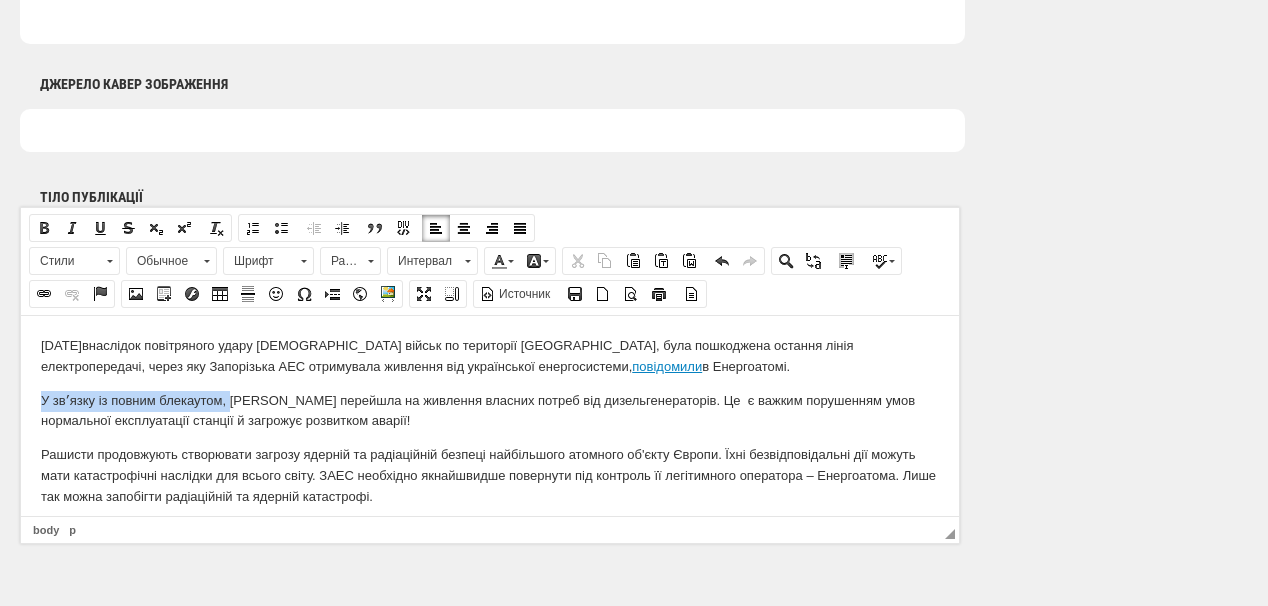 drag, startPoint x: 34, startPoint y: 396, endPoint x: 231, endPoint y: 404, distance: 197.16237 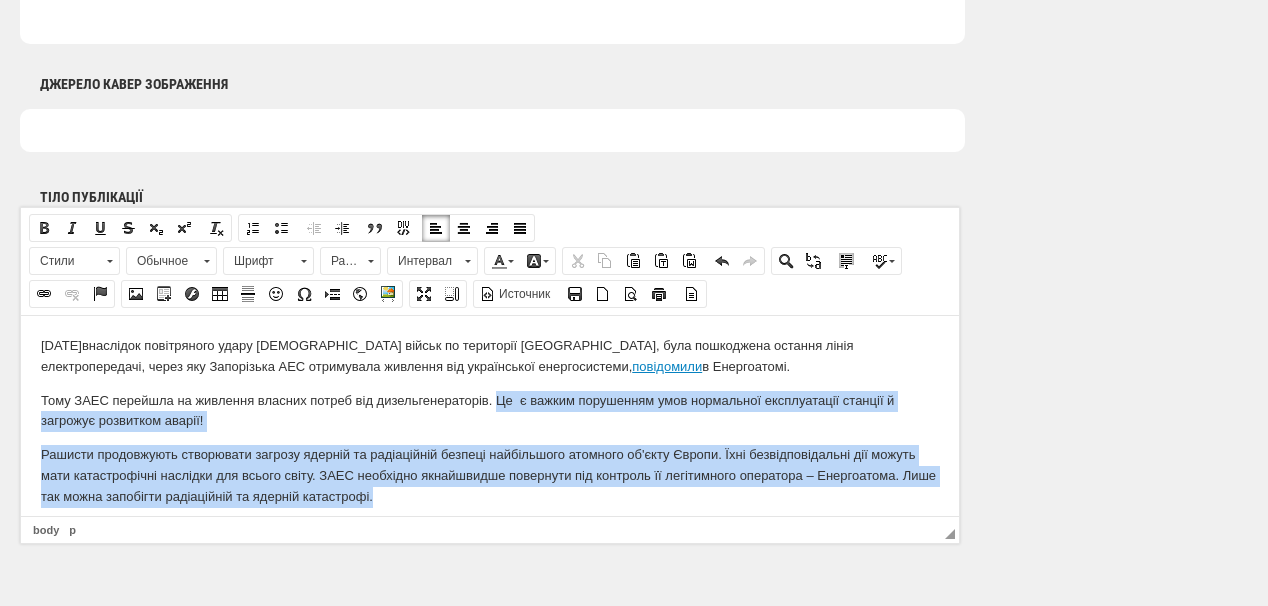 drag, startPoint x: 496, startPoint y: 397, endPoint x: 527, endPoint y: 493, distance: 100.88112 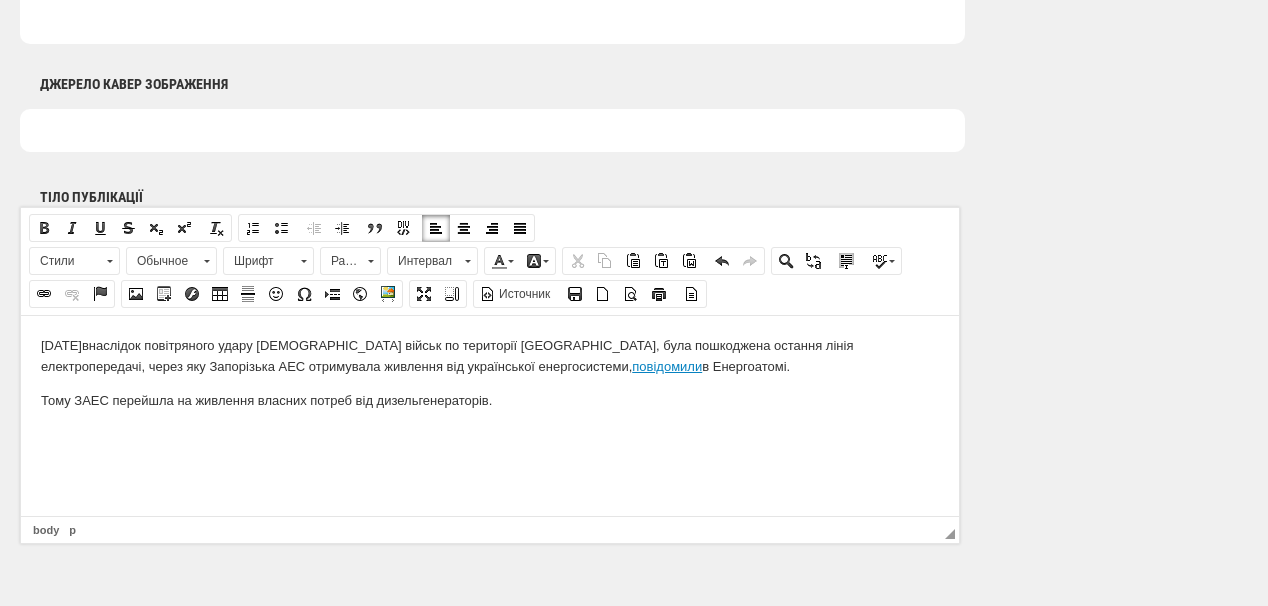 click on "Тому ЗАЕС перейшла на живлення власних потреб від дизельгенераторів." at bounding box center [490, 400] 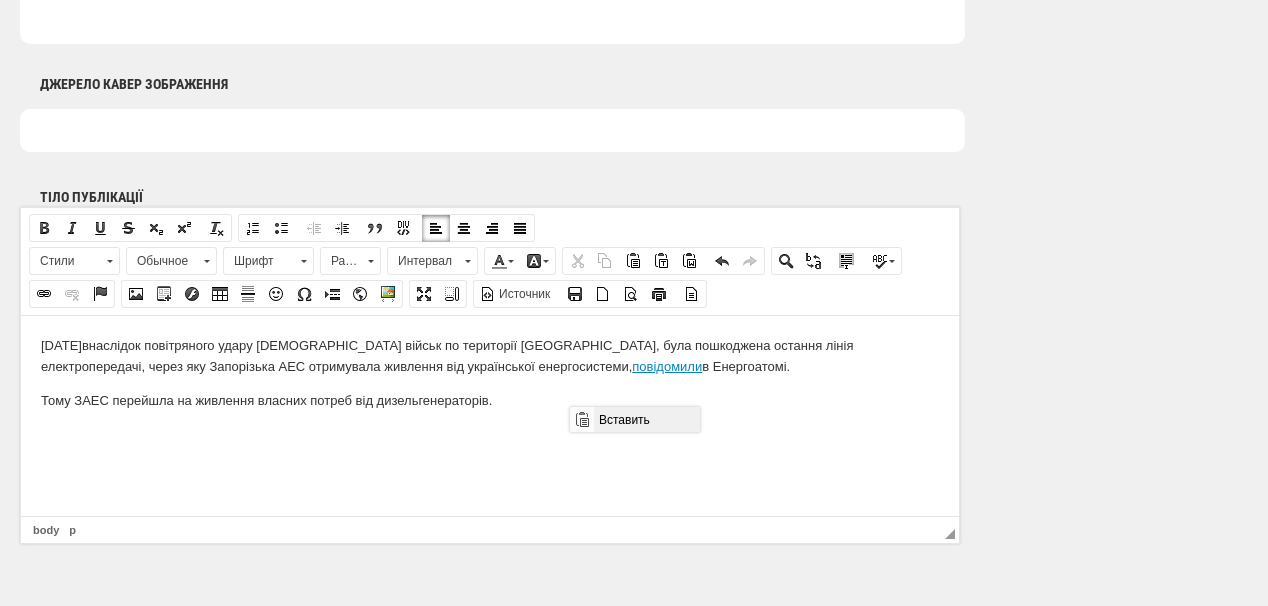 click on "Вставить" at bounding box center [646, 419] 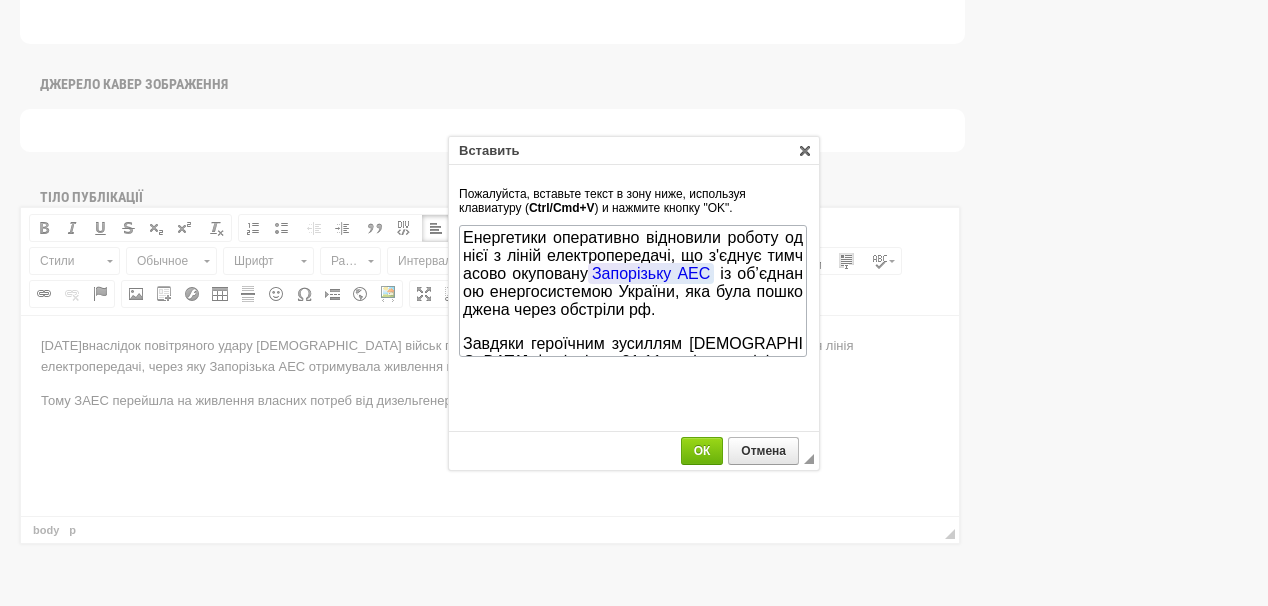 scroll, scrollTop: 143, scrollLeft: 0, axis: vertical 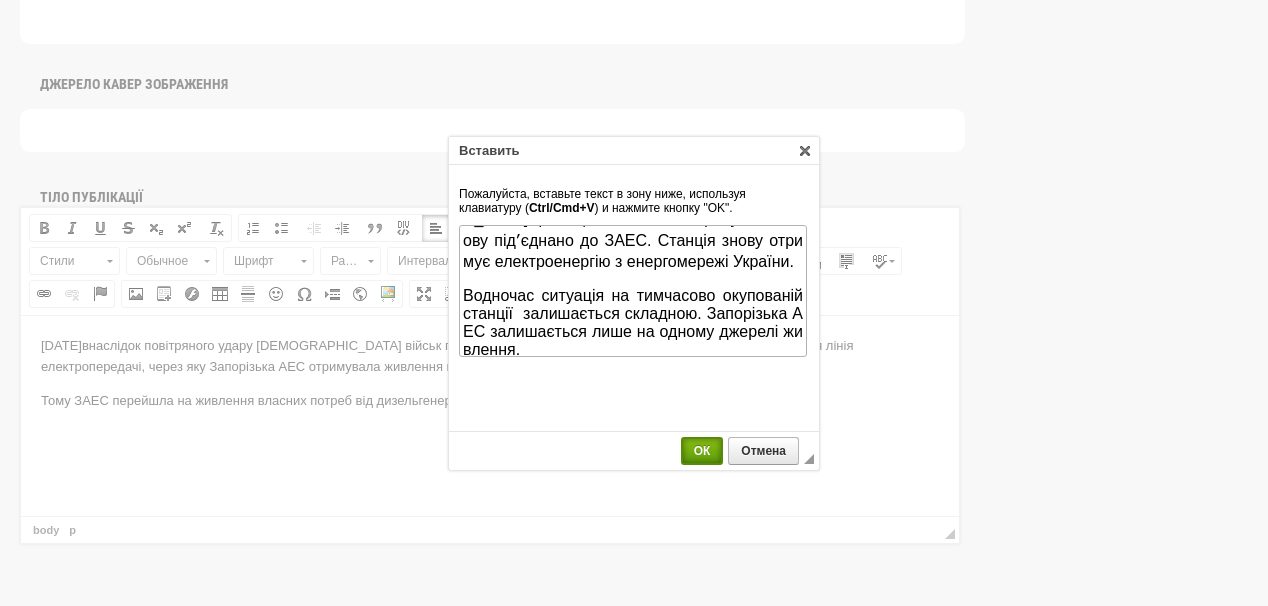 click on "ОК" at bounding box center [702, 451] 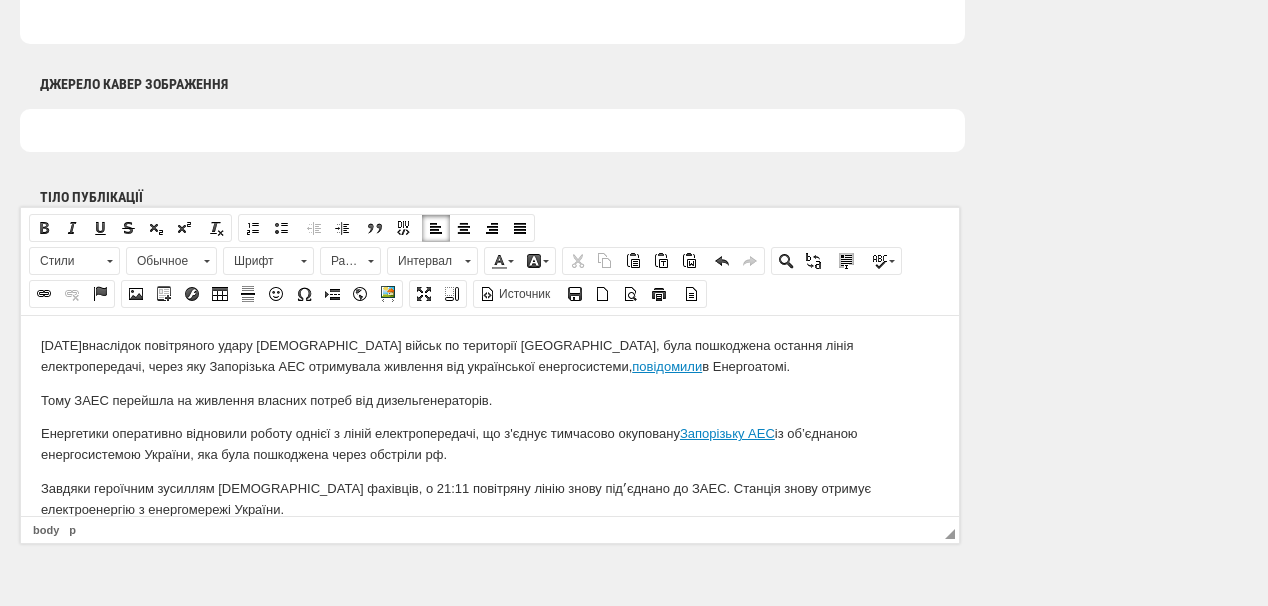 scroll, scrollTop: 35, scrollLeft: 0, axis: vertical 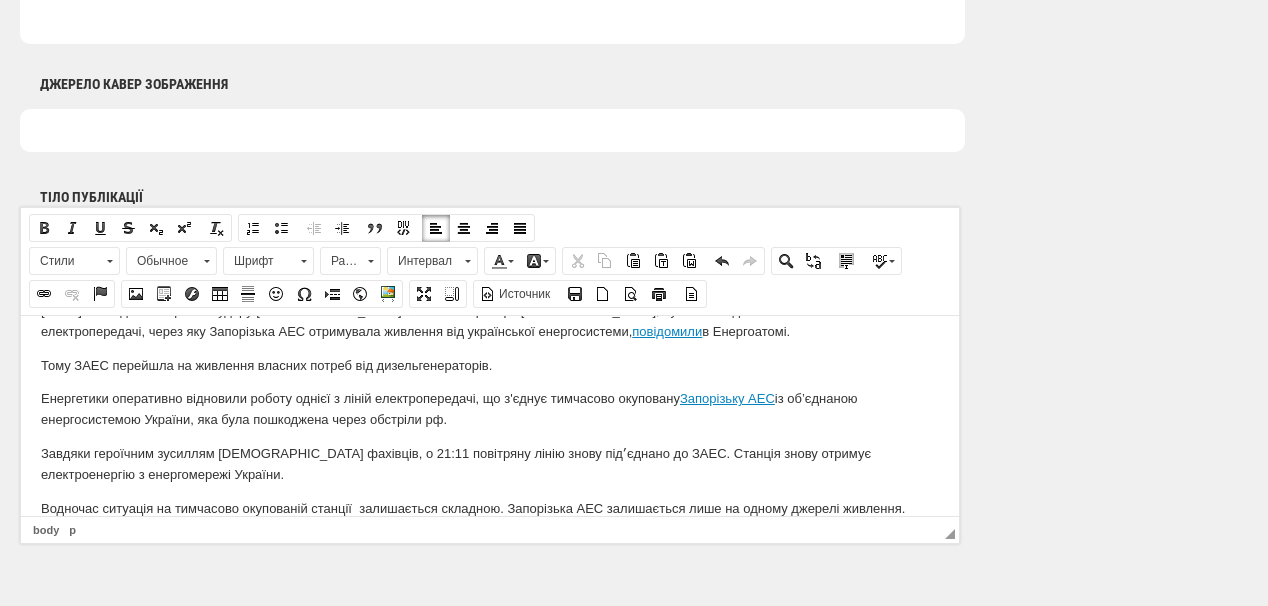 click on "Енергетики оперативно відновили роботу однієї з ліній електропередачі, що з'єднує тимчасово окуповану  Запорізьку АЕС  із об’єднаною енергосистемою України, яка була пошкоджена через обстріли рф." at bounding box center [490, 409] 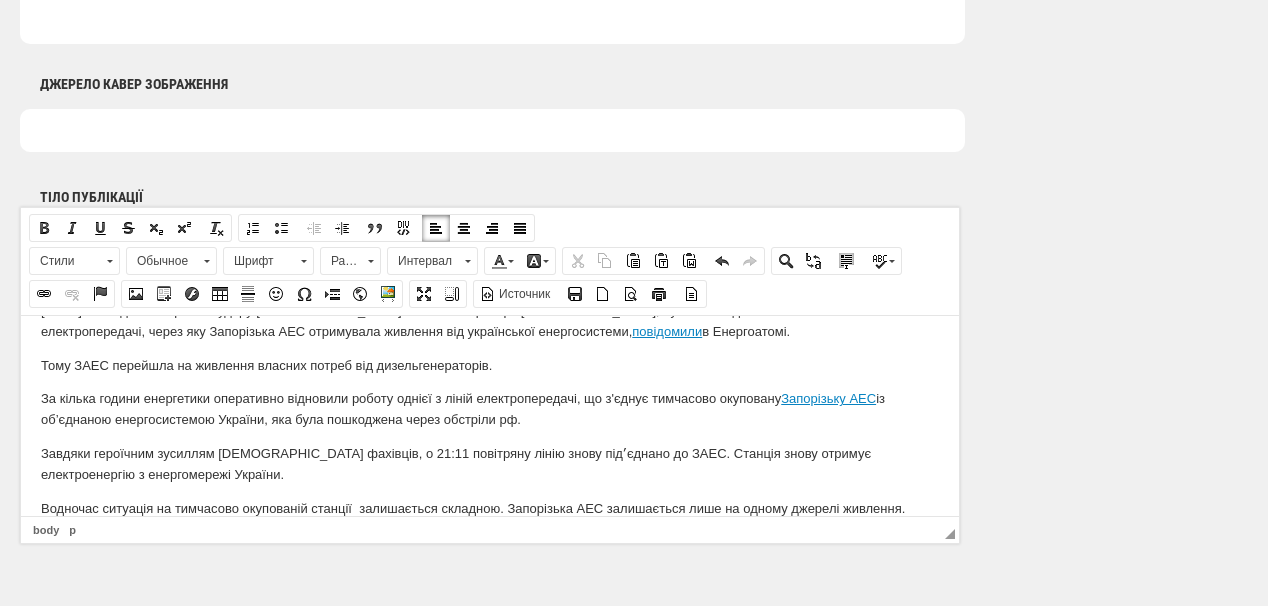 click on "За кілька години е нергетики оперативно відновили роботу однієї з ліній електропередачі, що з'єднує тимчасово окуповану  Запорізьку АЕС  із об’єднаною енергосистемою України, яка була пошкоджена через обстріли рф." at bounding box center [490, 409] 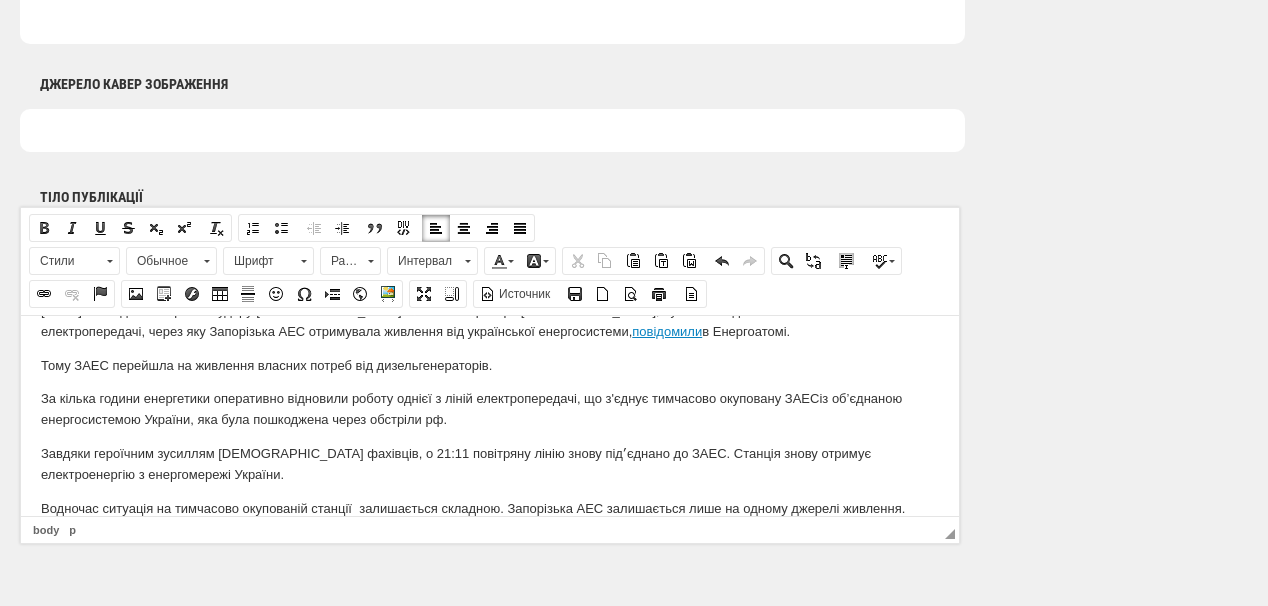 click on "За кілька години е нергетики оперативно відновили роботу однієї з ліній електропередачі, що з'єднує тимчасово окуповану ЗАЕС  із об’єднаною енергосистемою України, яка була пошкоджена через обстріли рф." at bounding box center (490, 409) 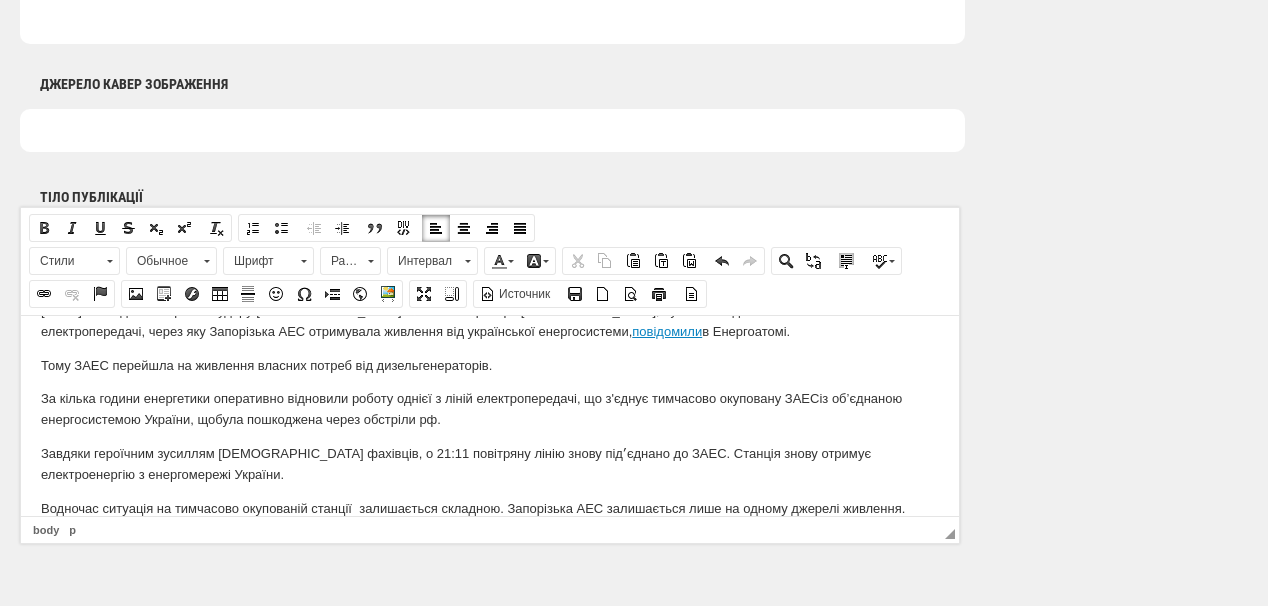 click on "За кілька години е нергетики оперативно відновили роботу однієї з ліній електропередачі, що з'єднує тимчасово окуповану ЗАЕС  із об’єднаною енергосистемою України, що  була пошкоджена через обстріли рф." at bounding box center [490, 409] 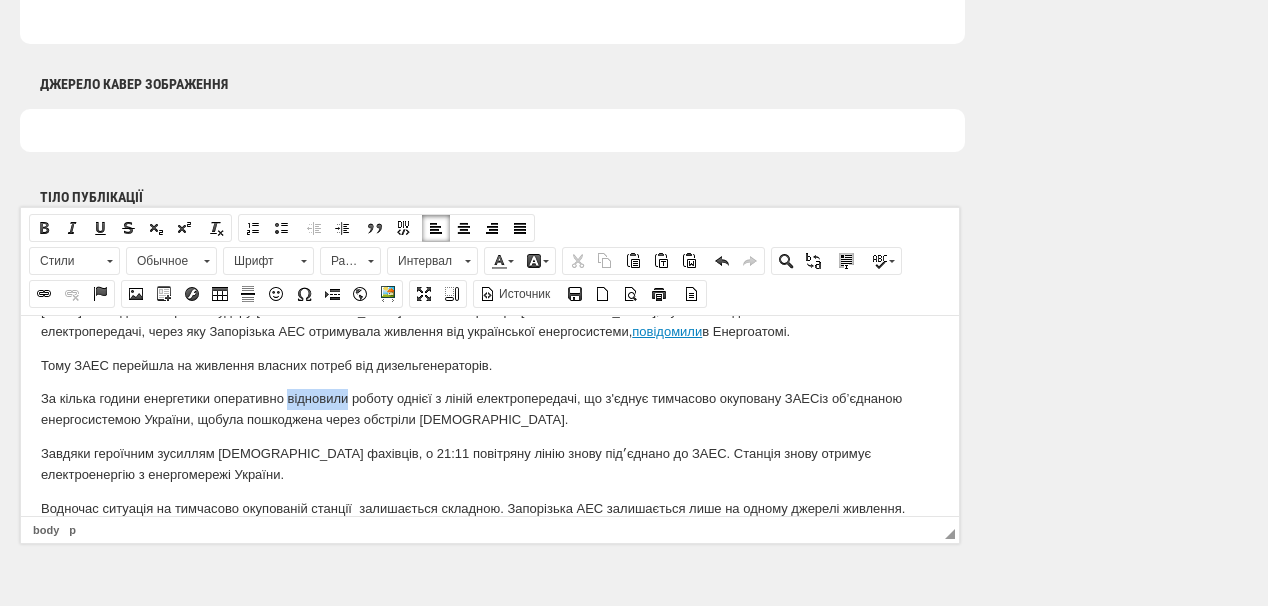 drag, startPoint x: 289, startPoint y: 399, endPoint x: 345, endPoint y: 396, distance: 56.0803 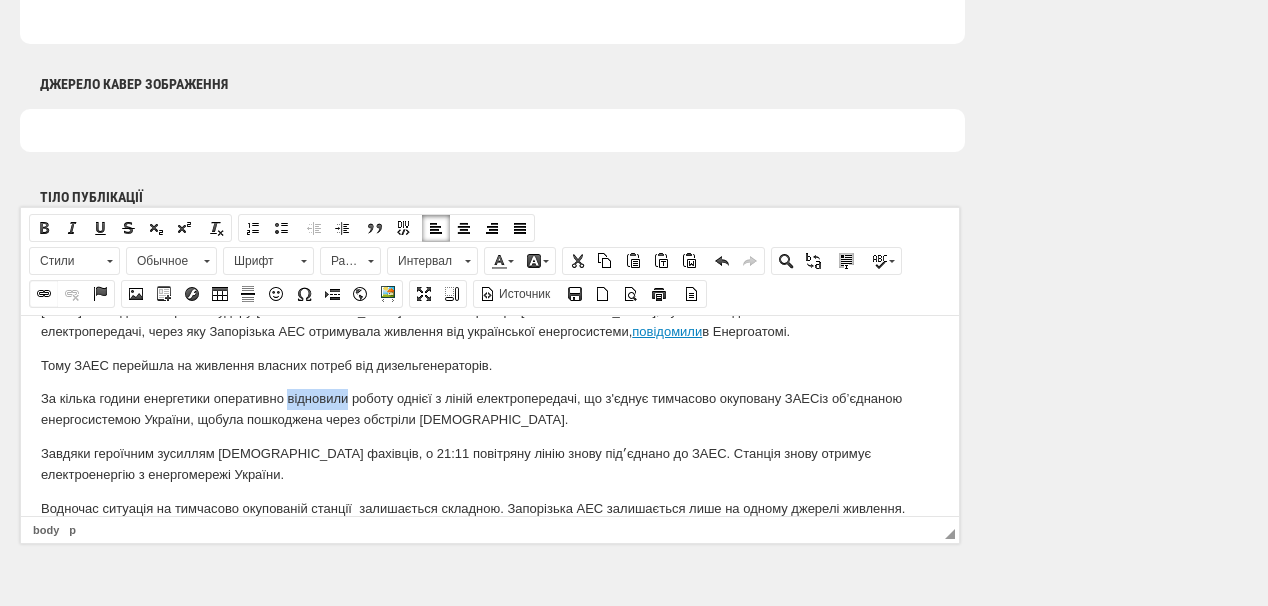 click at bounding box center [44, 294] 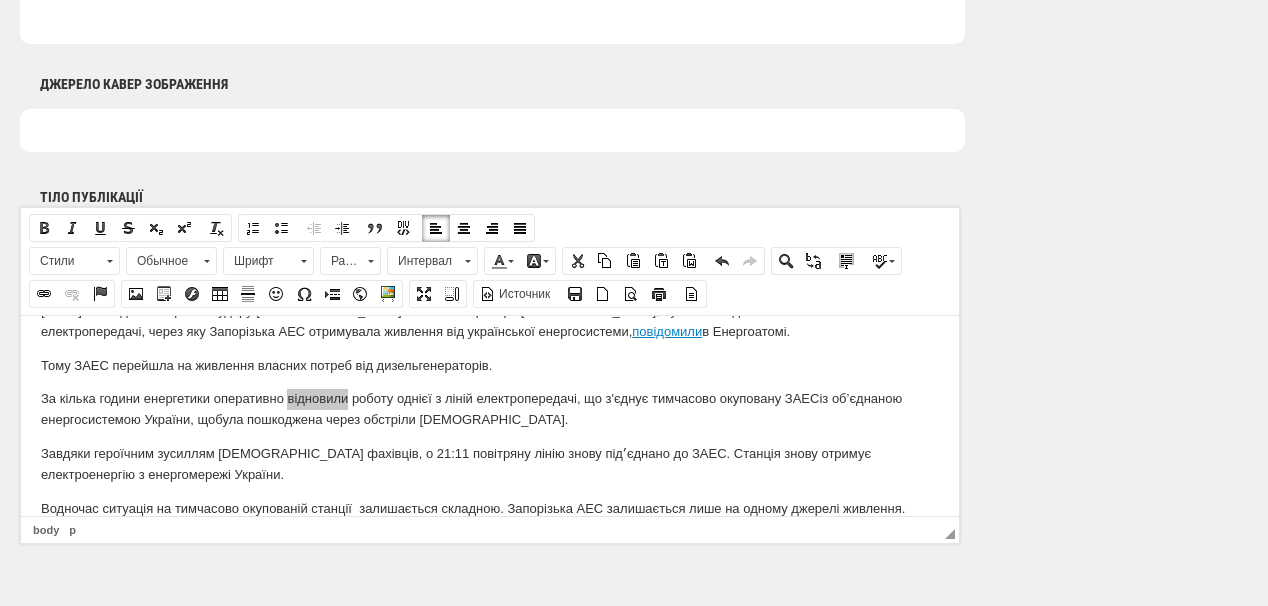 select on "http://" 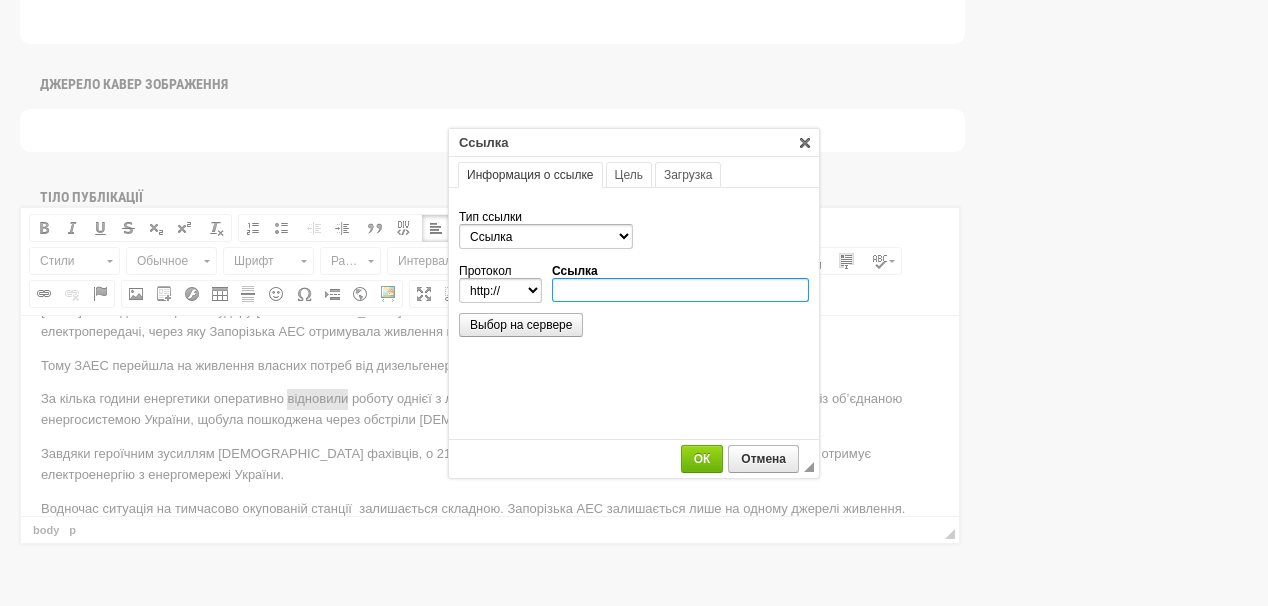 click on "Ссылка" at bounding box center [680, 290] 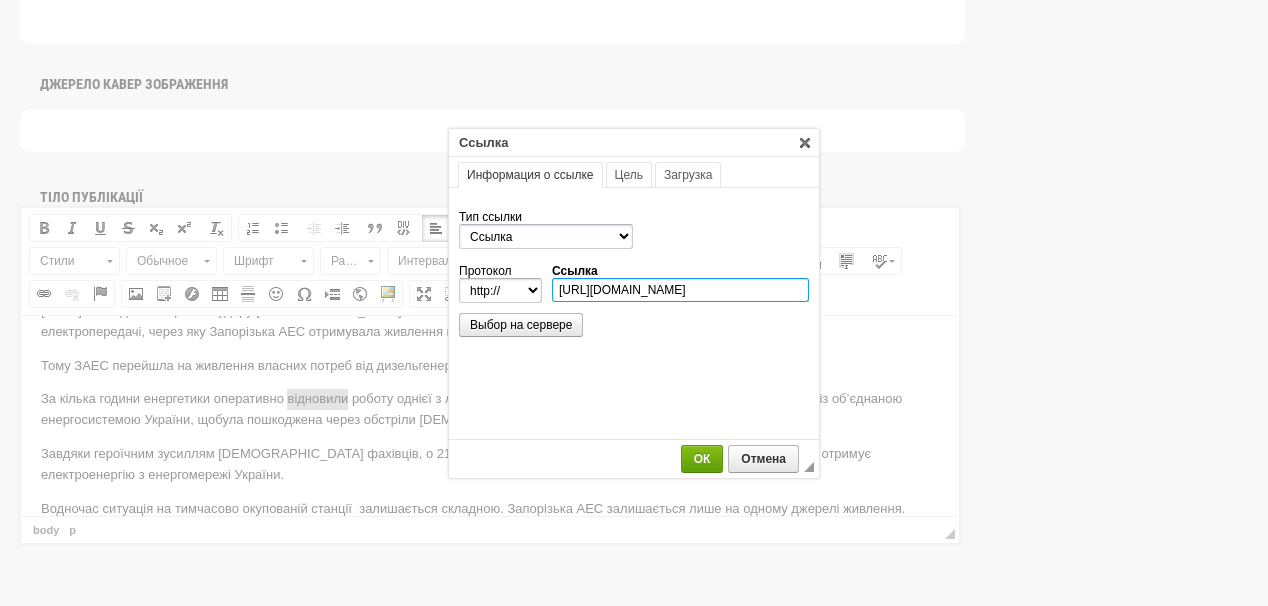 scroll, scrollTop: 0, scrollLeft: 365, axis: horizontal 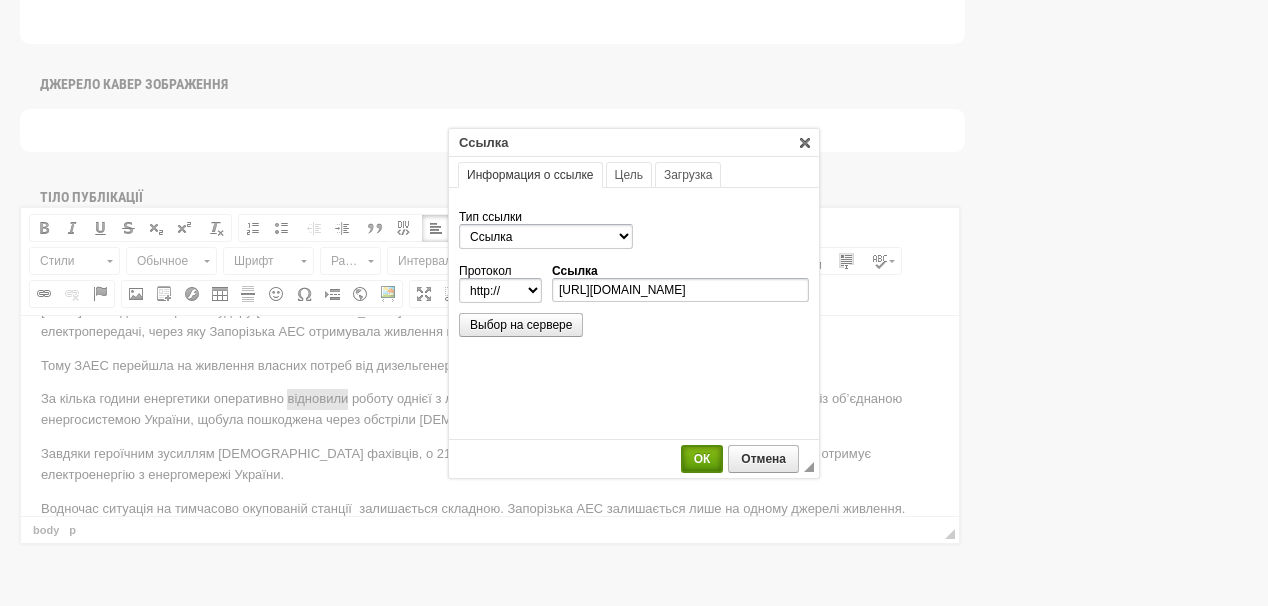 select on "https://" 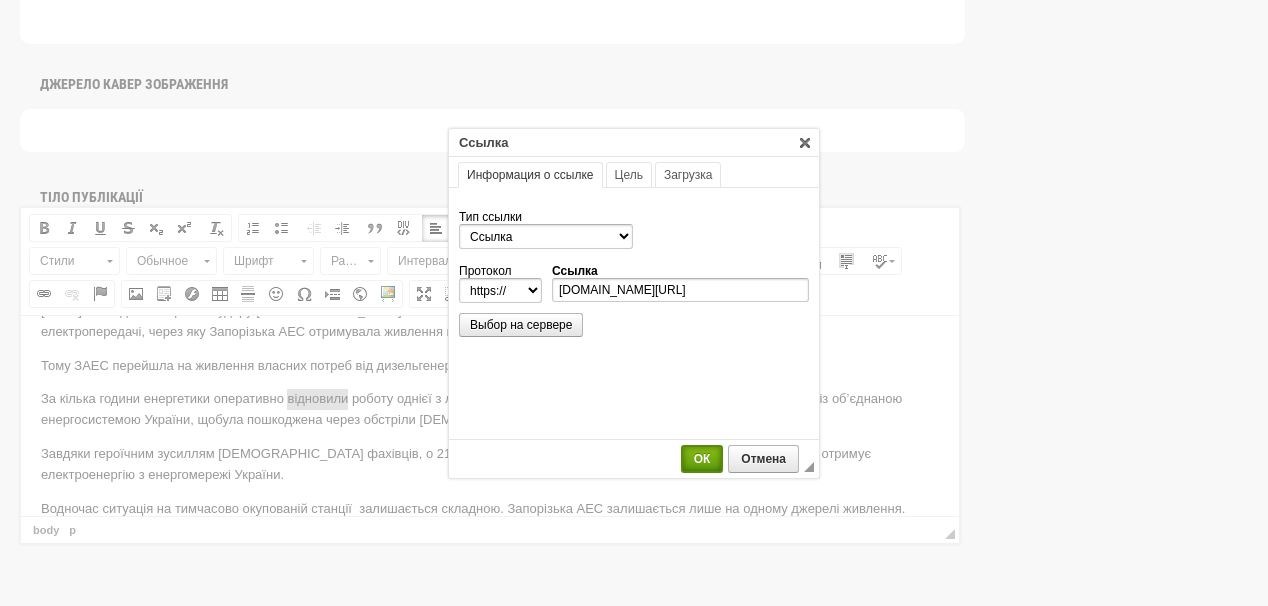 scroll, scrollTop: 0, scrollLeft: 0, axis: both 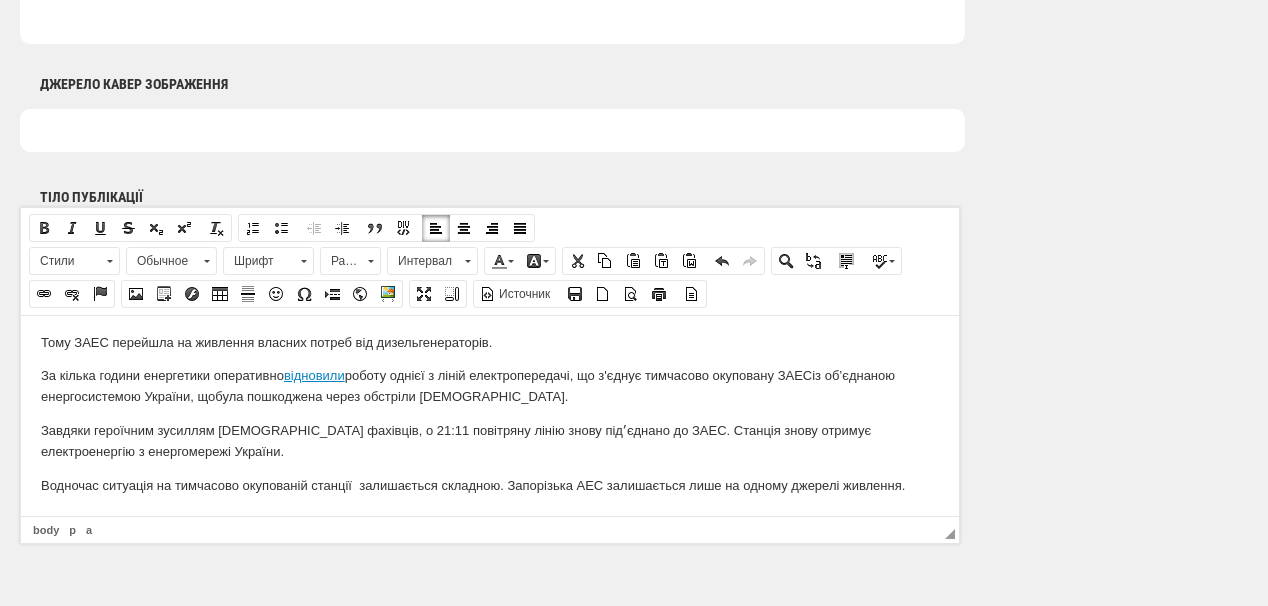 click on "Завдяки героїчним зусиллям українських фахівців, о 21:11 повітряну лінію знову підʼєднано до ЗАЕС. Станція знову отримує електроенергію з енергомережі України." at bounding box center [490, 441] 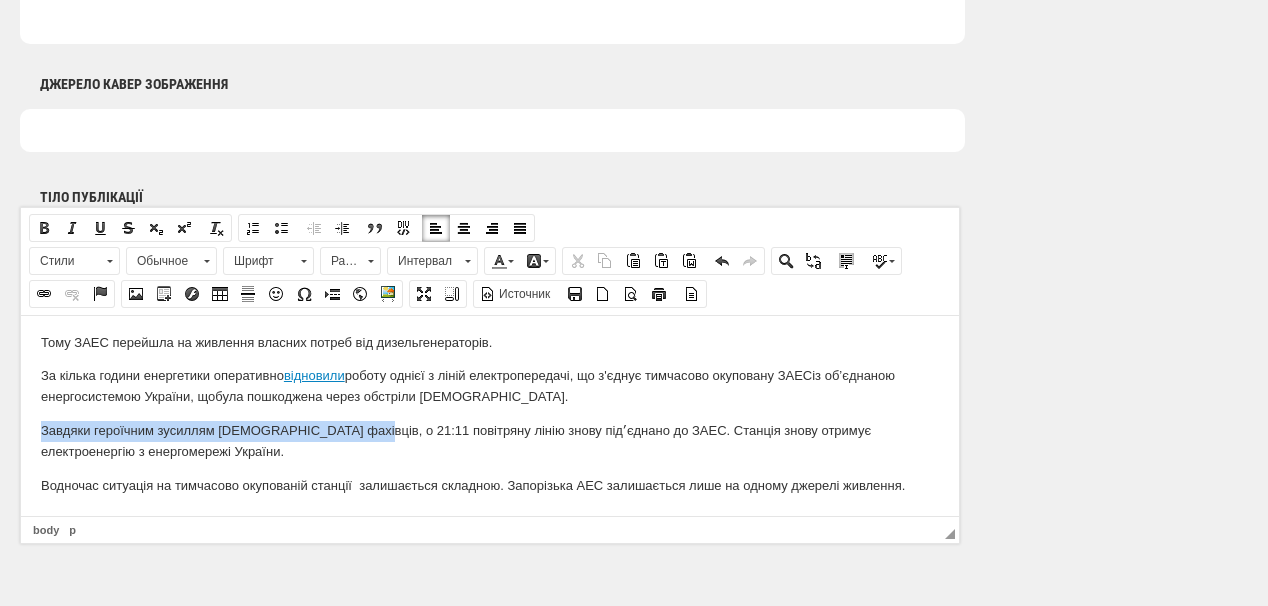 drag, startPoint x: 41, startPoint y: 430, endPoint x: 354, endPoint y: 430, distance: 313 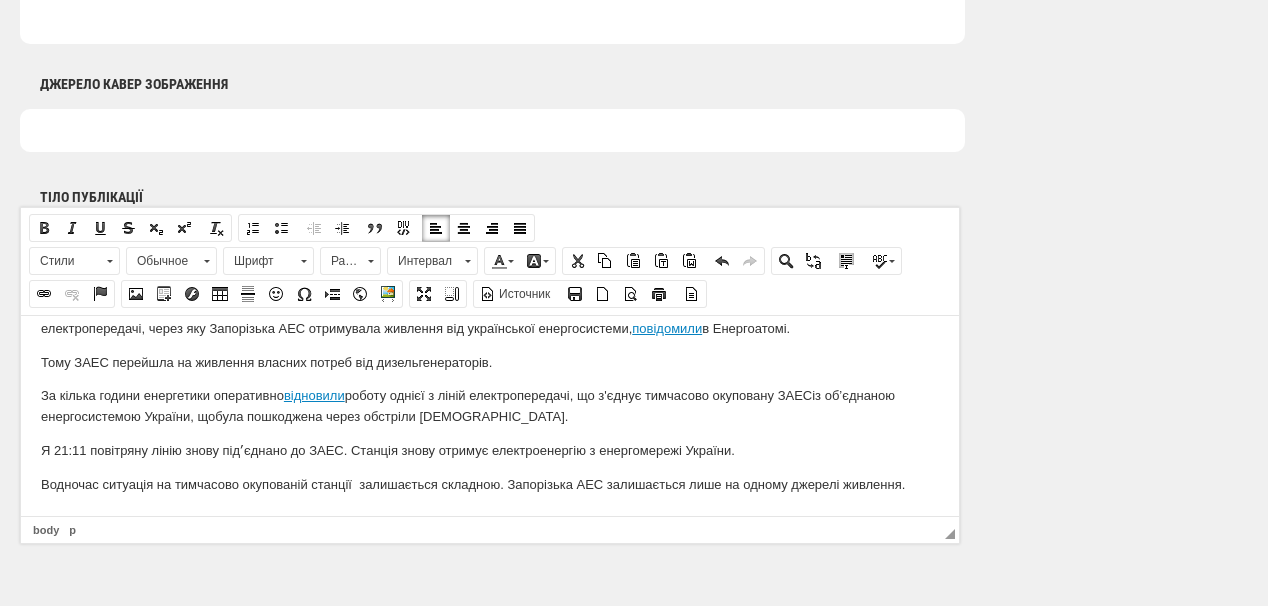scroll, scrollTop: 37, scrollLeft: 0, axis: vertical 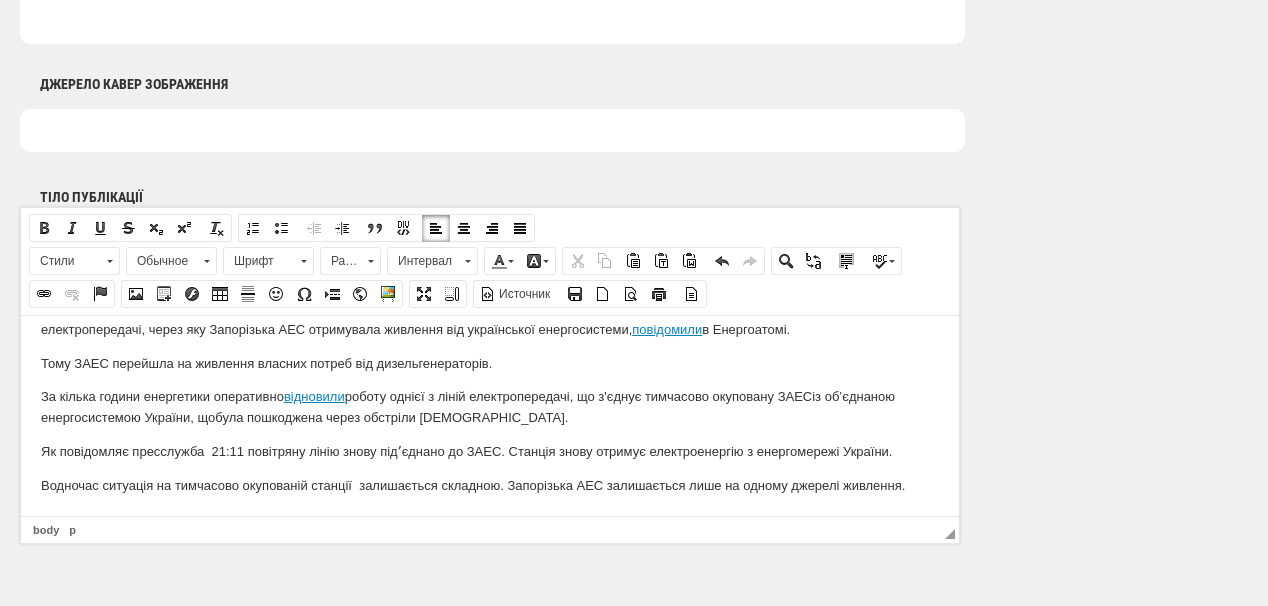 click on "Як повідомляє пресслужба  21:11 повітряну лінію знову підʼєднано до ЗАЕС. Станція знову отримує електроенергію з енергомережі України." at bounding box center (490, 451) 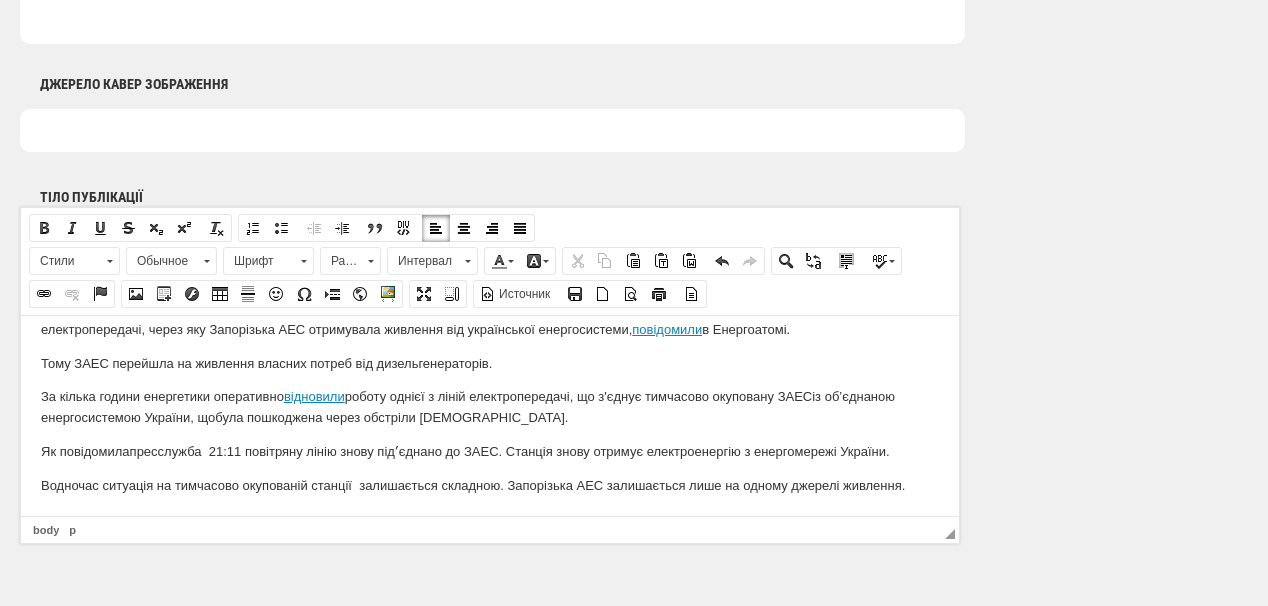 click on "Як повідомила  пресслужба  21:11 повітряну лінію знову підʼєднано до ЗАЕС. Станція знову отримує електроенергію з енергомережі України." at bounding box center [490, 451] 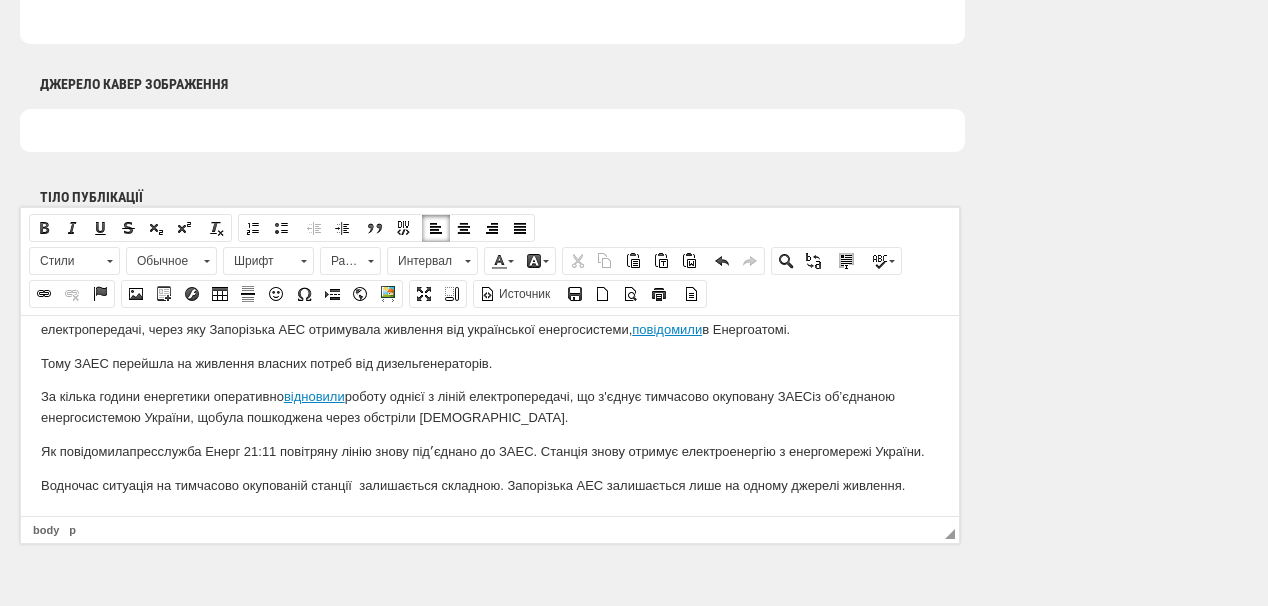 scroll, scrollTop: 58, scrollLeft: 0, axis: vertical 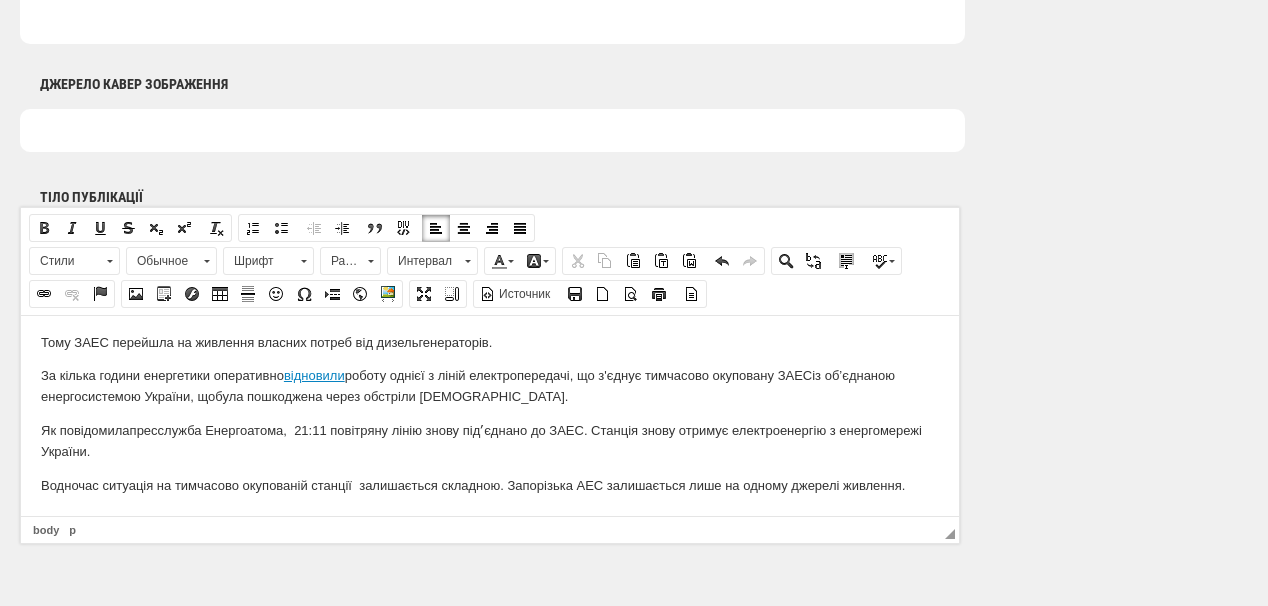 click on "За кілька години е нергетики оперативно  відновили  роботу однієї з ліній електропередачі, що з'єднує тимчасово окуповану ЗАЕС  із об’єднаною енергосистемою України, що  була пошкоджена через обстріли росіян." at bounding box center (490, 386) 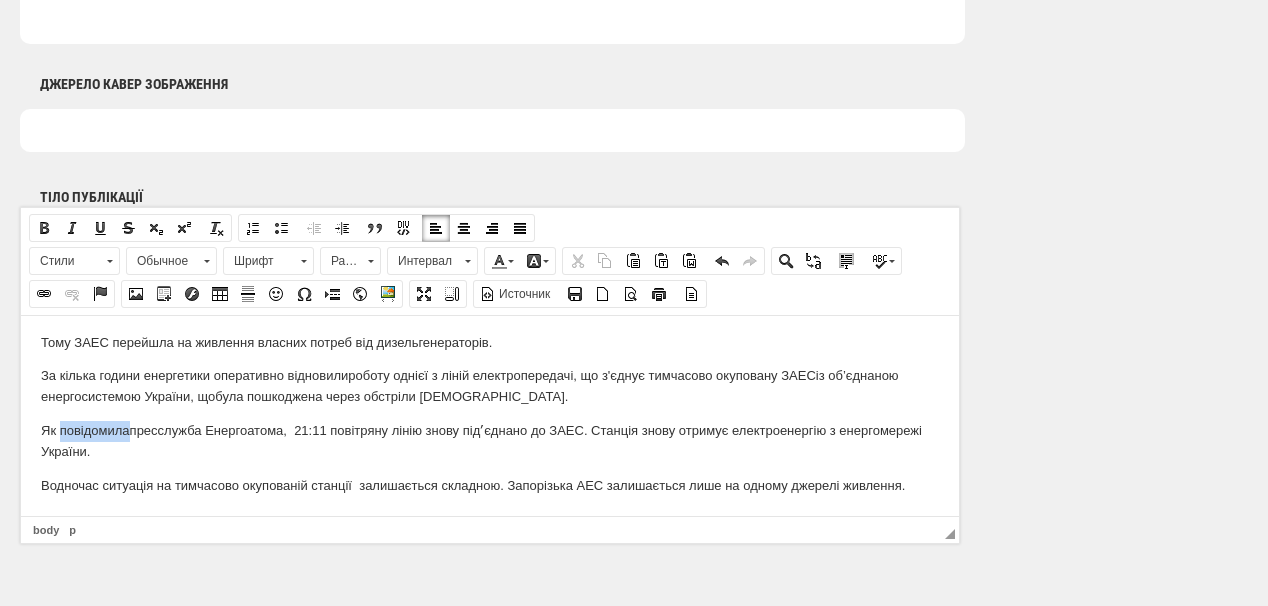 drag, startPoint x: 60, startPoint y: 427, endPoint x: 130, endPoint y: 424, distance: 70.064255 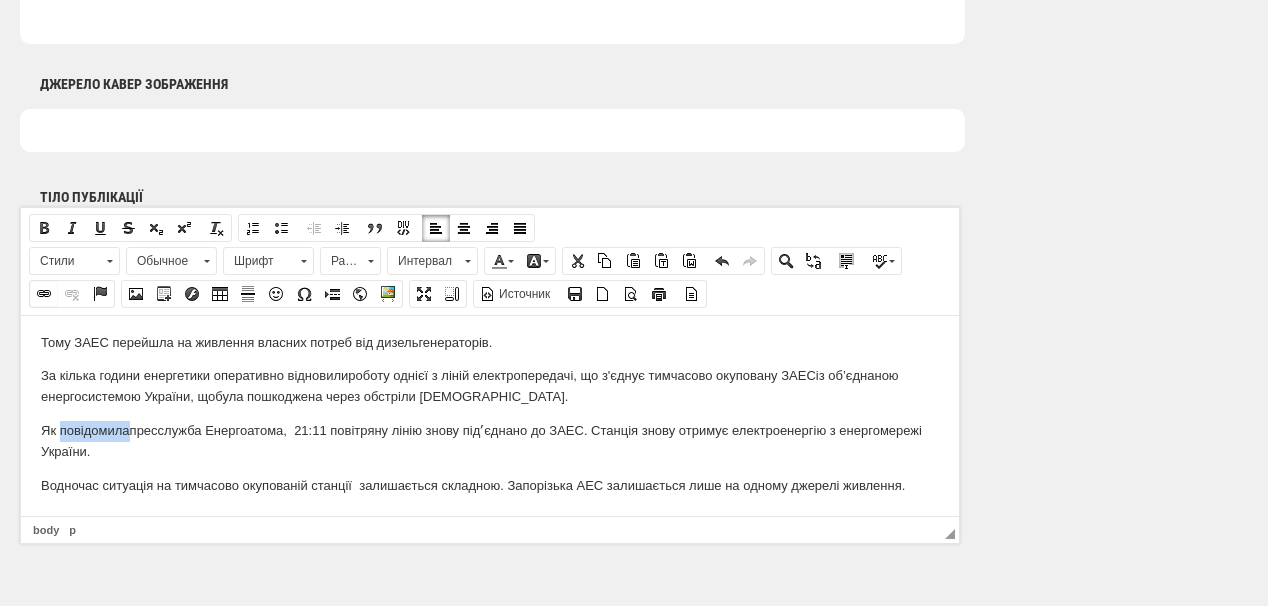 click at bounding box center [44, 294] 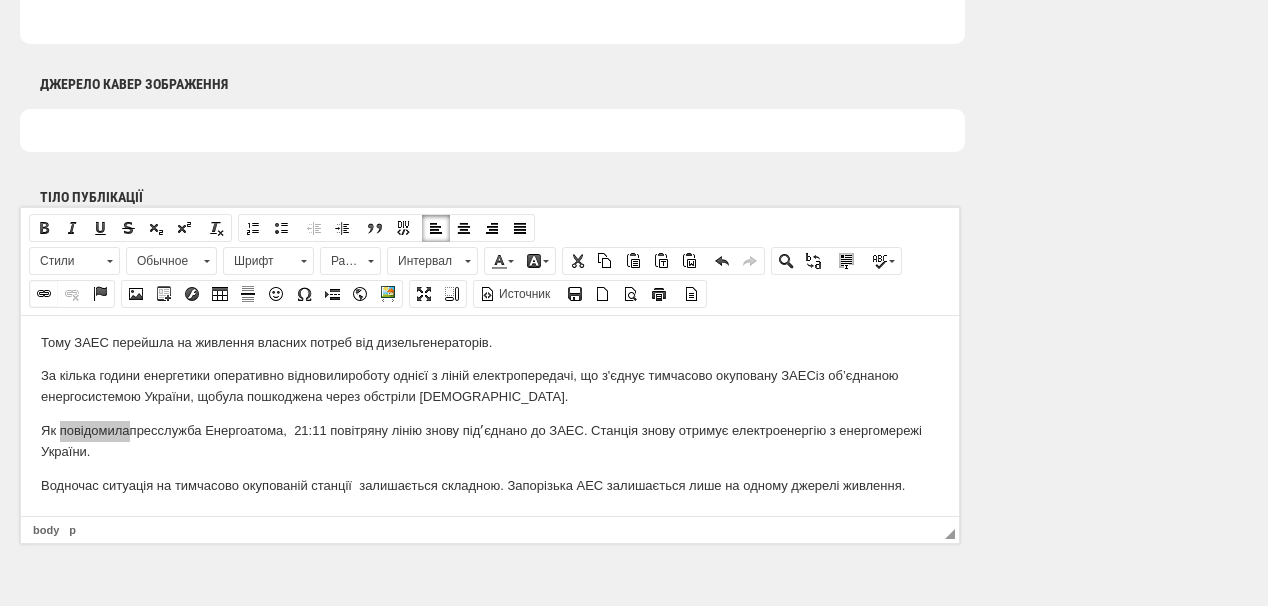 select on "http://" 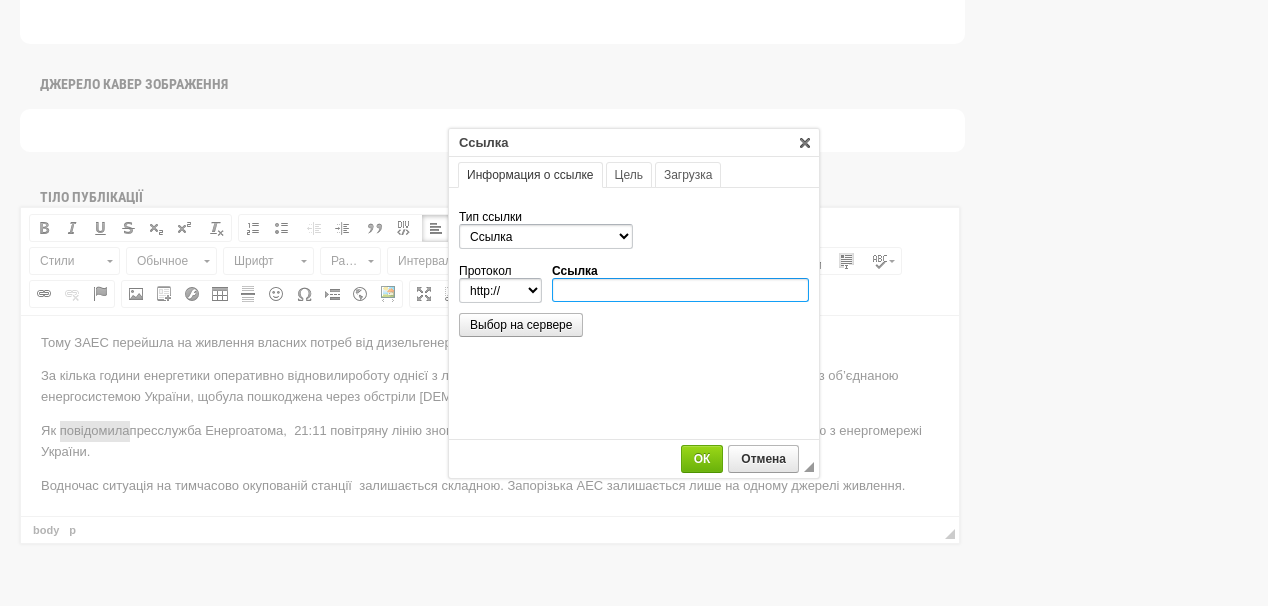 click on "Ссылка" at bounding box center [680, 290] 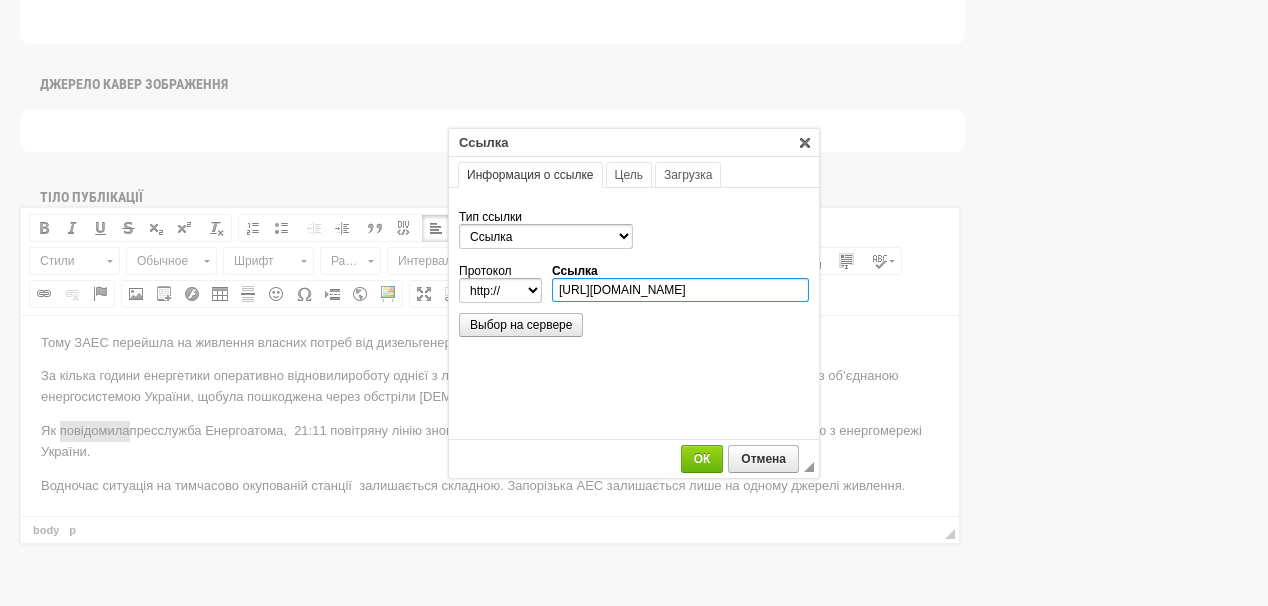 scroll, scrollTop: 0, scrollLeft: 365, axis: horizontal 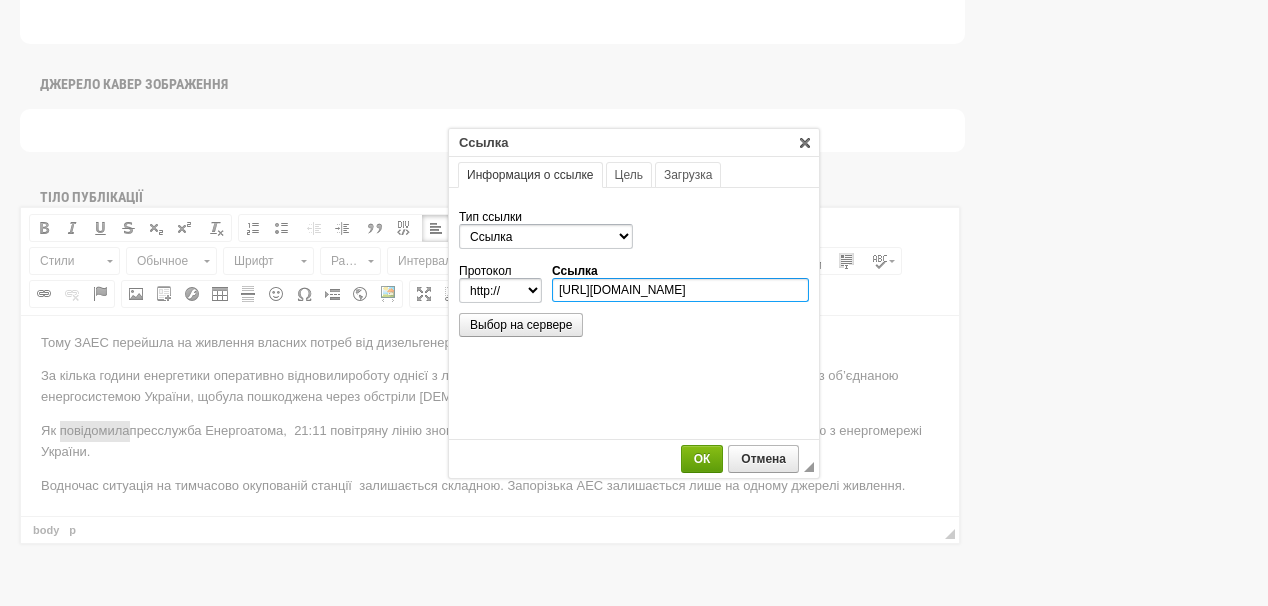 type on "https://energoatom.com.ua/news/ukrayinski-faxivci-vidnovili-liniiu-zivlennia-timcasovo-okupovanoyi-zaporizkoyi-aes" 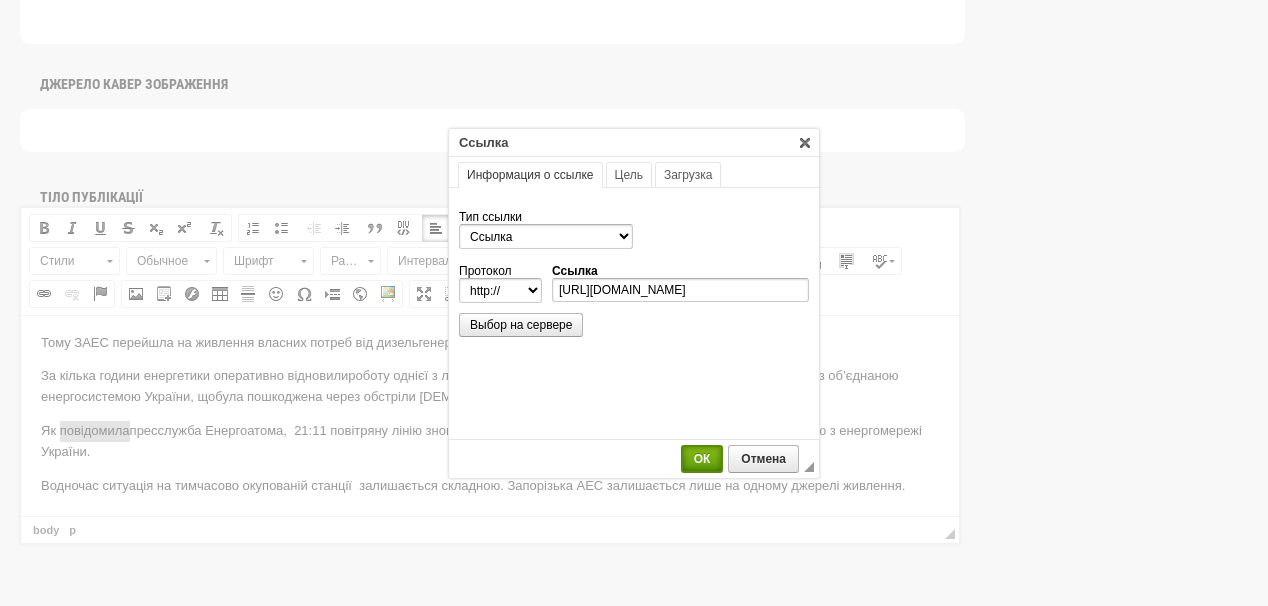 select on "https://" 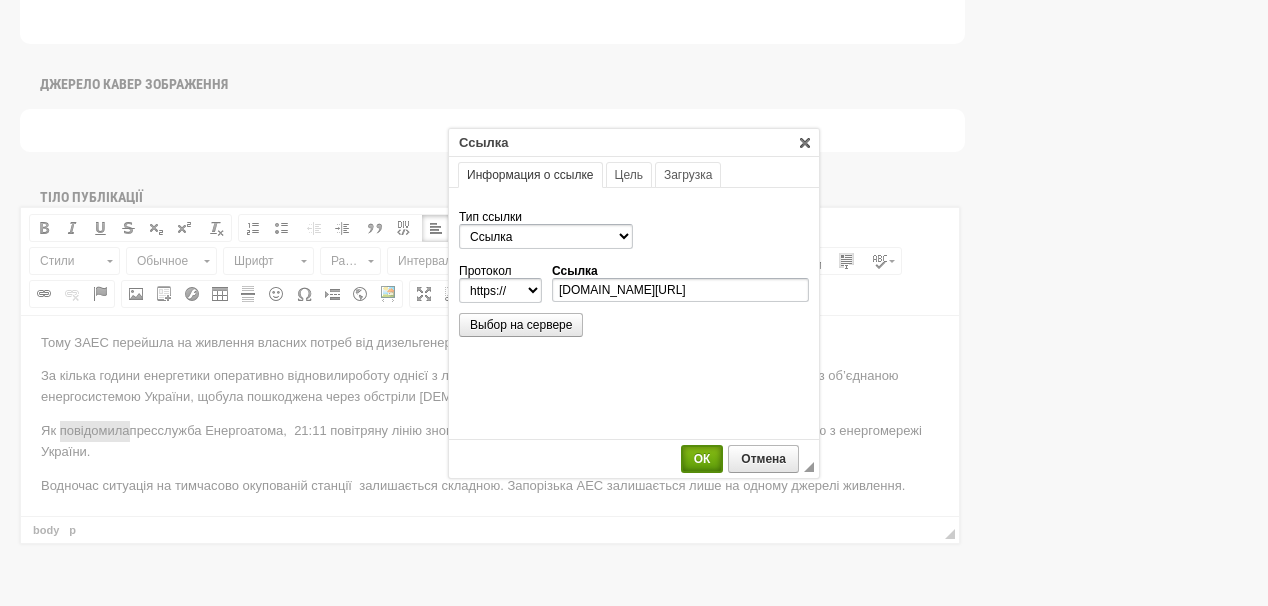 scroll, scrollTop: 0, scrollLeft: 0, axis: both 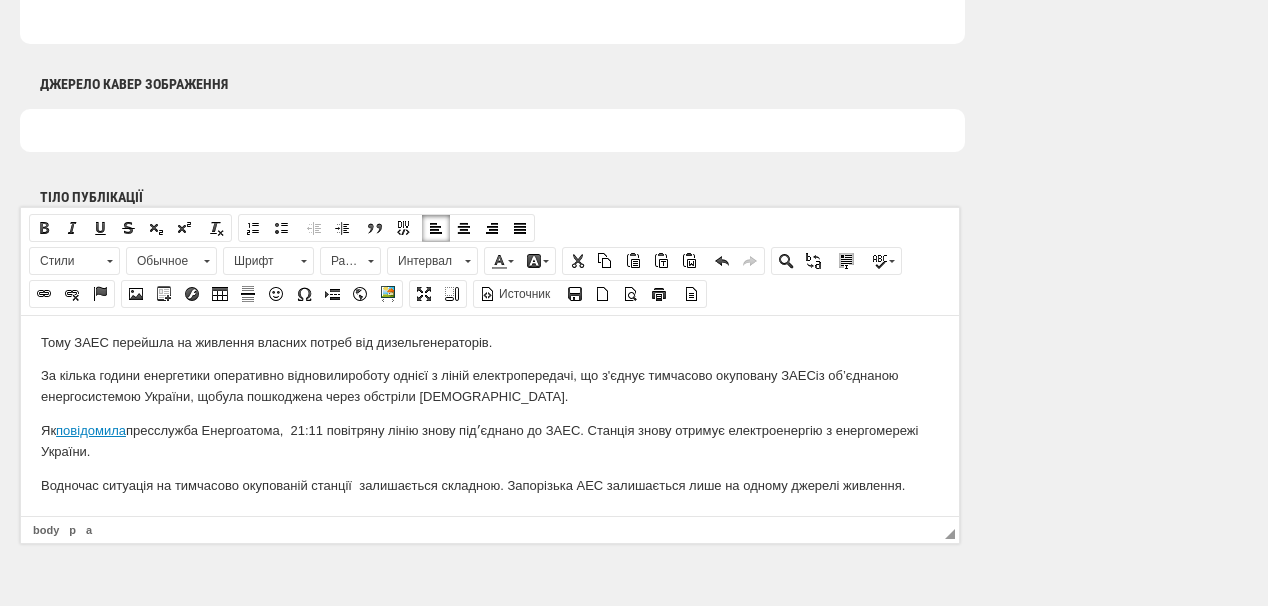 click on "◢ Путь элементов body p a" at bounding box center (490, 529) 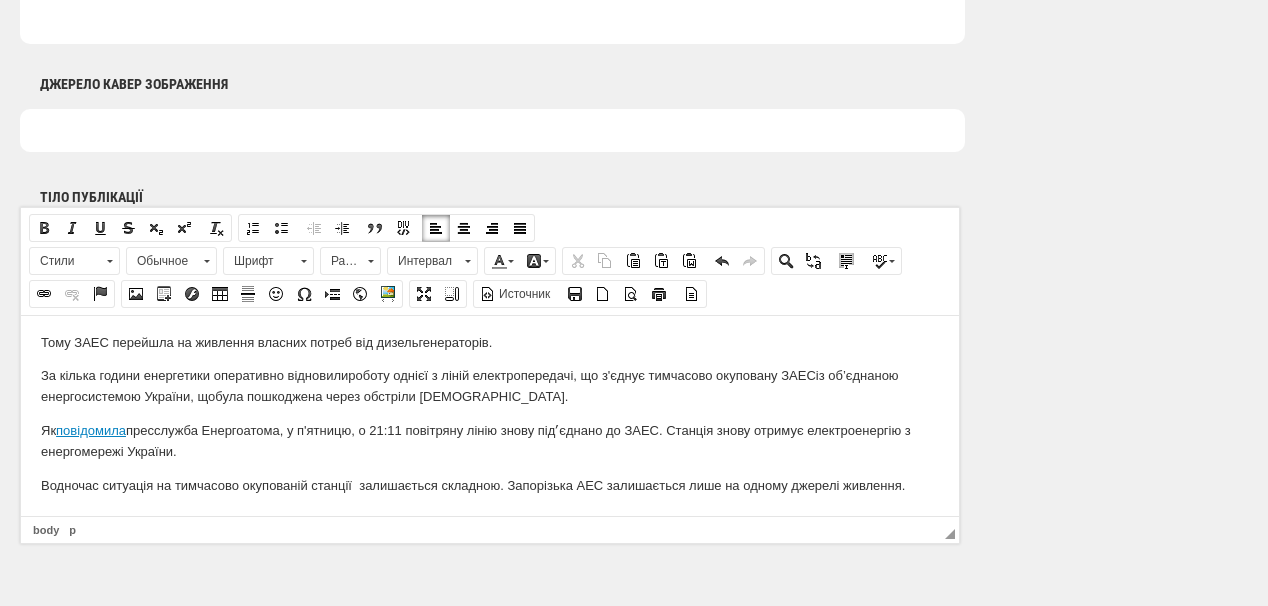 click on "Як  повідомила  пресслужба Енергоатома, у п'ятницю, о 21:11 повітряну лінію знову підʼєднано до ЗАЕС. Станція знову отримує електроенергію з енергомережі України." at bounding box center (490, 441) 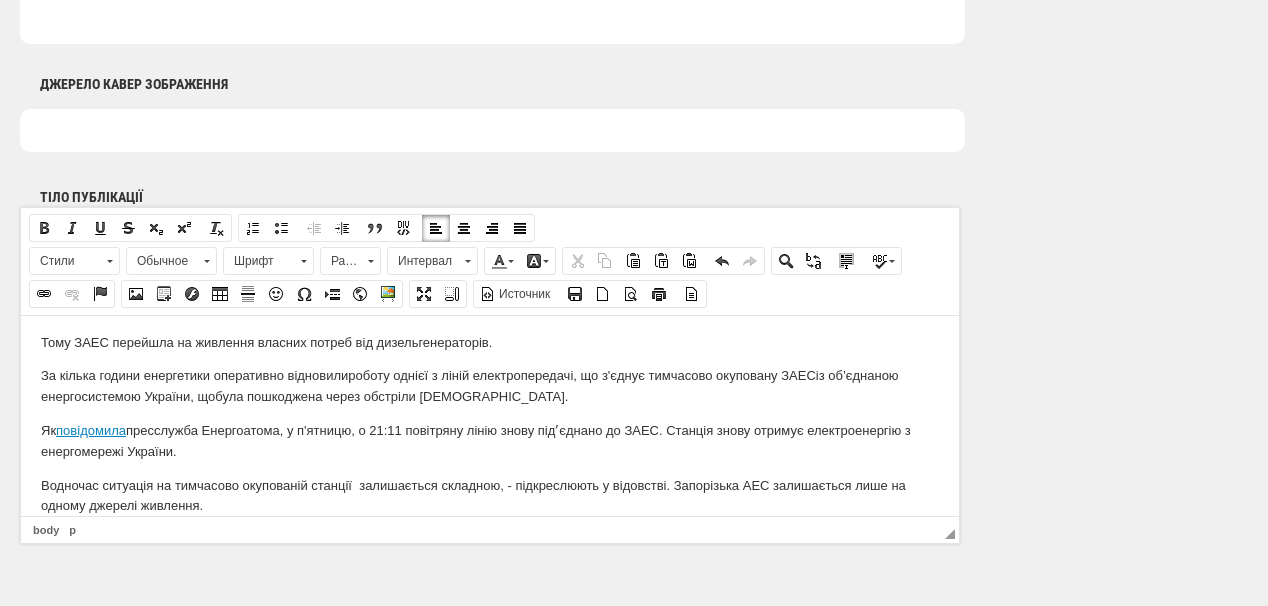 click on "Водночас ситуація на тимчасово окупованій станції  залишається складною, - підкреслюють у відовстві. Запорізька АЕС залишається лише на одному джерелі живлення." at bounding box center [490, 496] 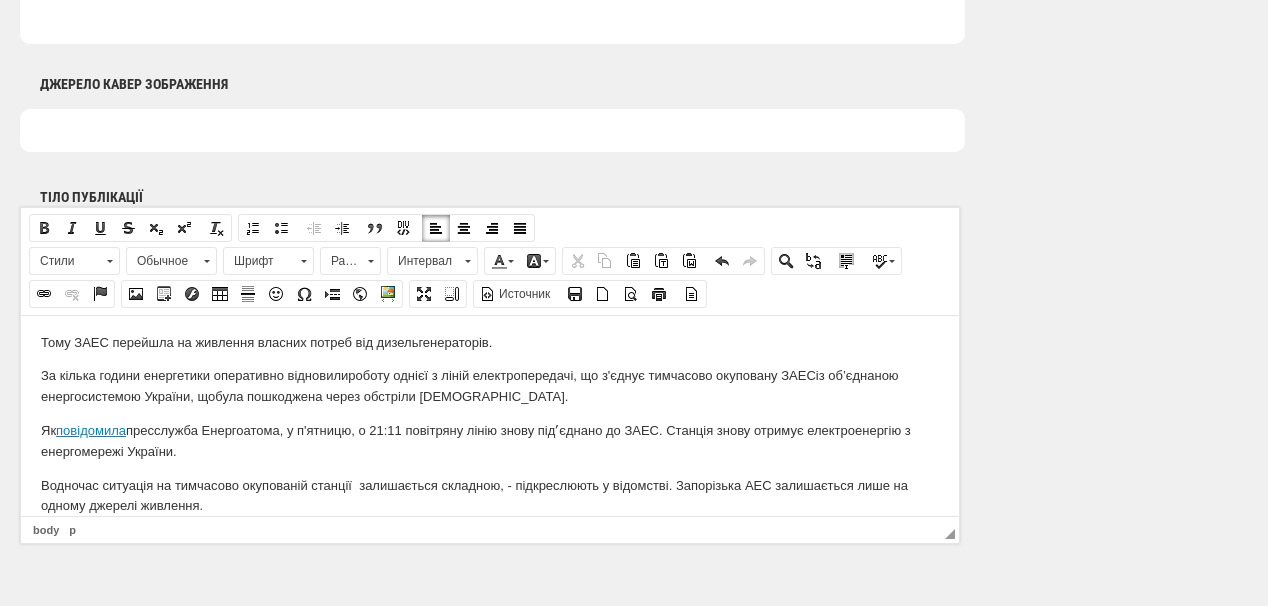 scroll, scrollTop: 79, scrollLeft: 0, axis: vertical 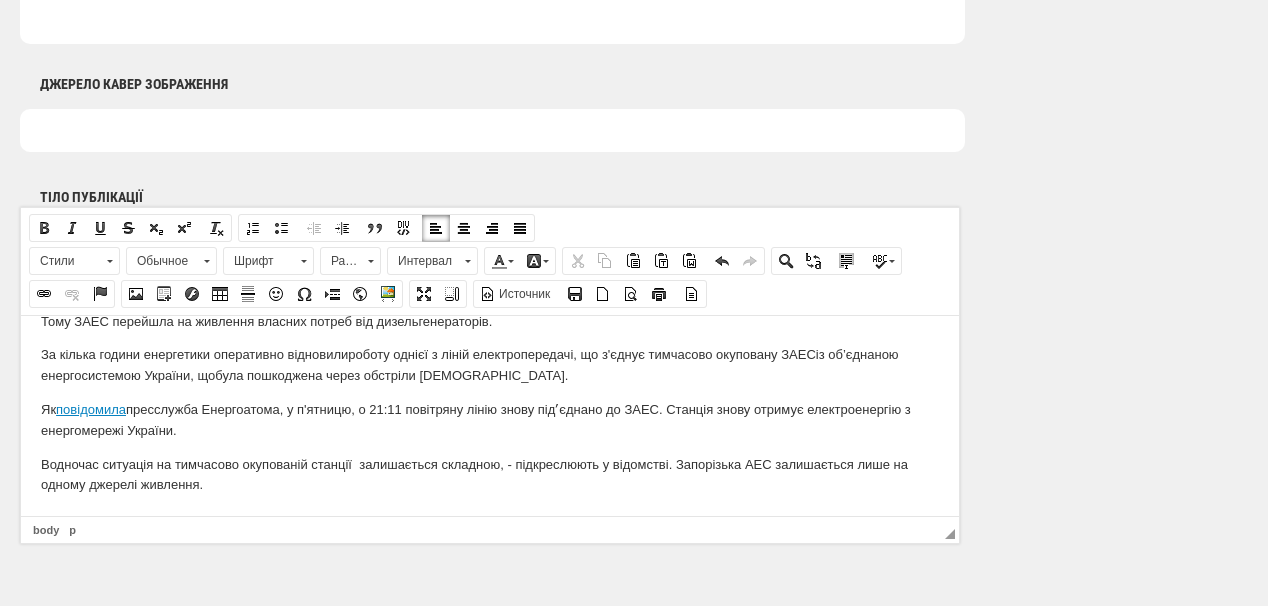 click on "Водночас ситуація на тимчасово окупованій станції  залишається складною, - підкреслюють у відом стві. Запорізька АЕС залишається лише на одному джерелі живлення." at bounding box center [490, 475] 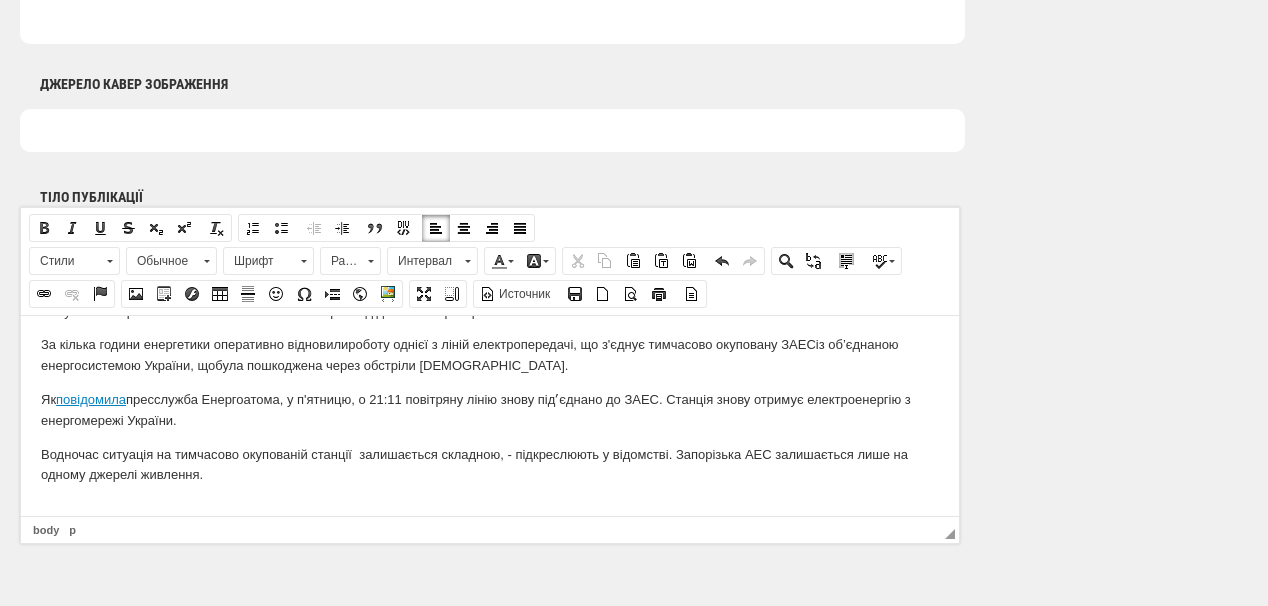 click at bounding box center (490, 508) 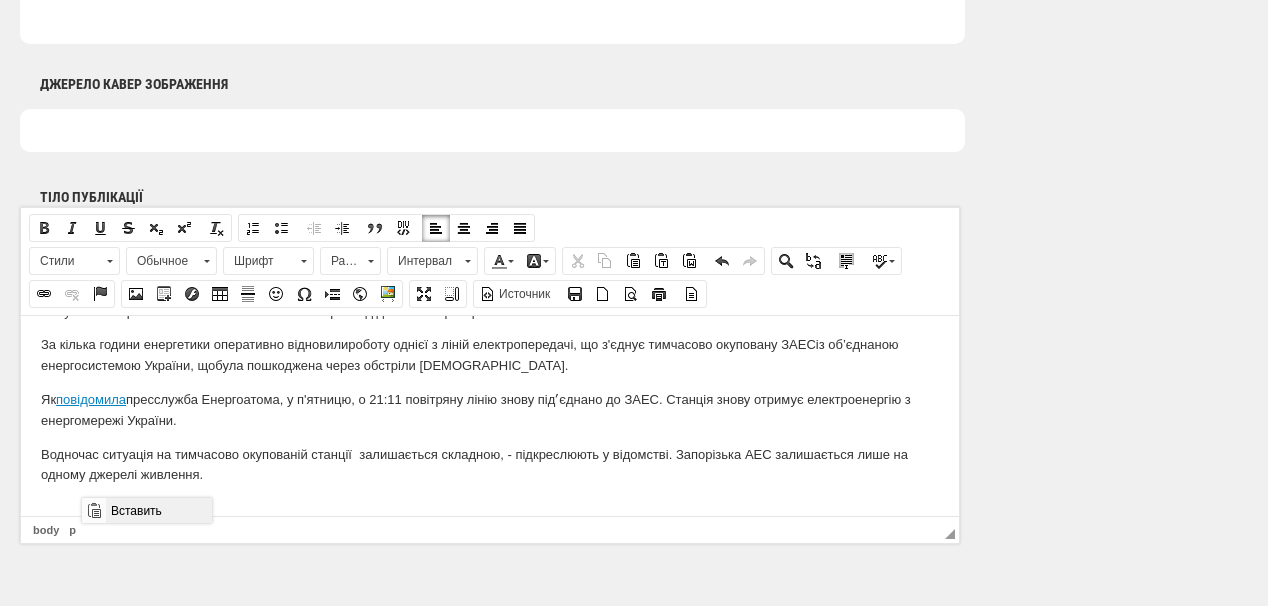 click on "Вставить" at bounding box center [158, 510] 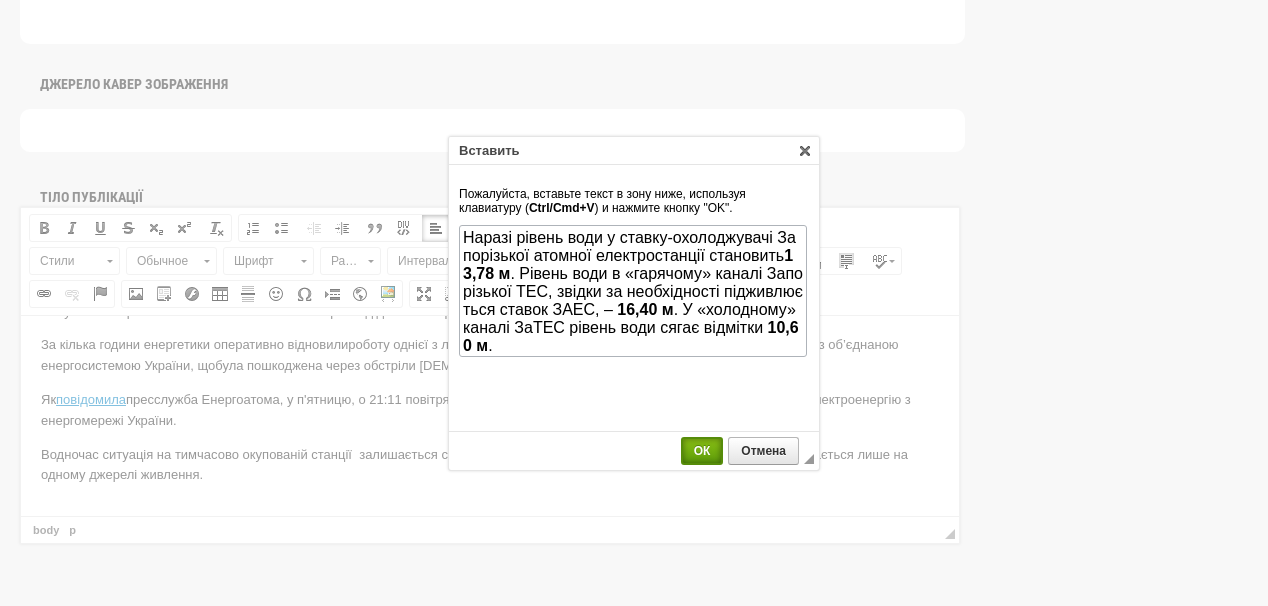 click on "ОК" at bounding box center (702, 451) 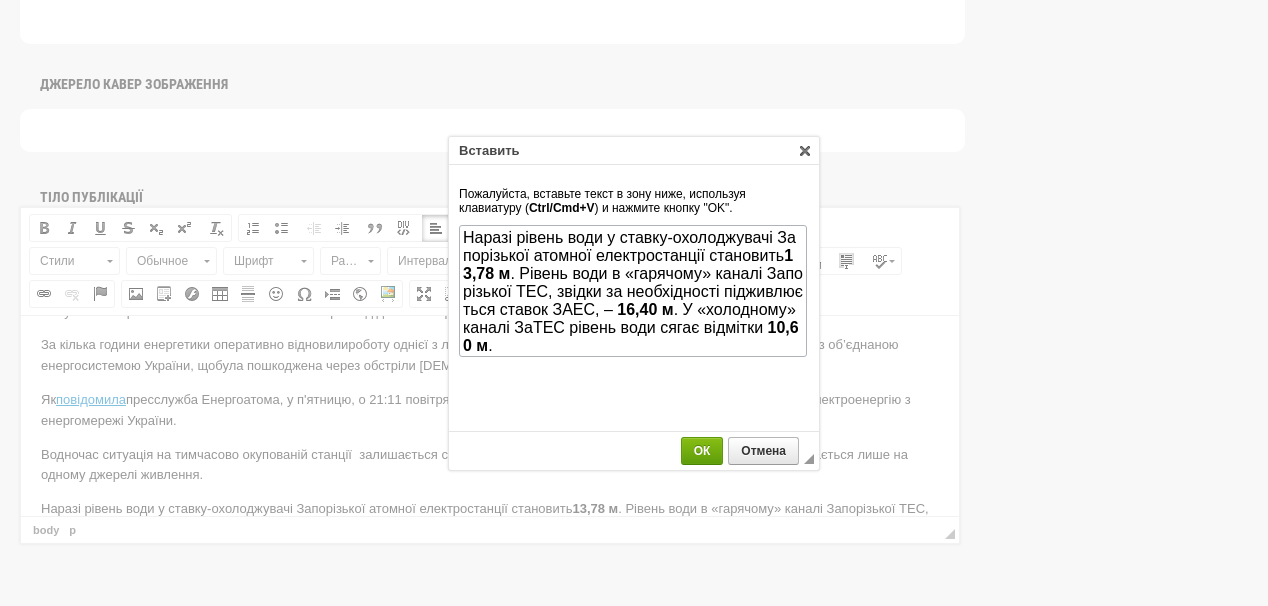 scroll, scrollTop: 110, scrollLeft: 0, axis: vertical 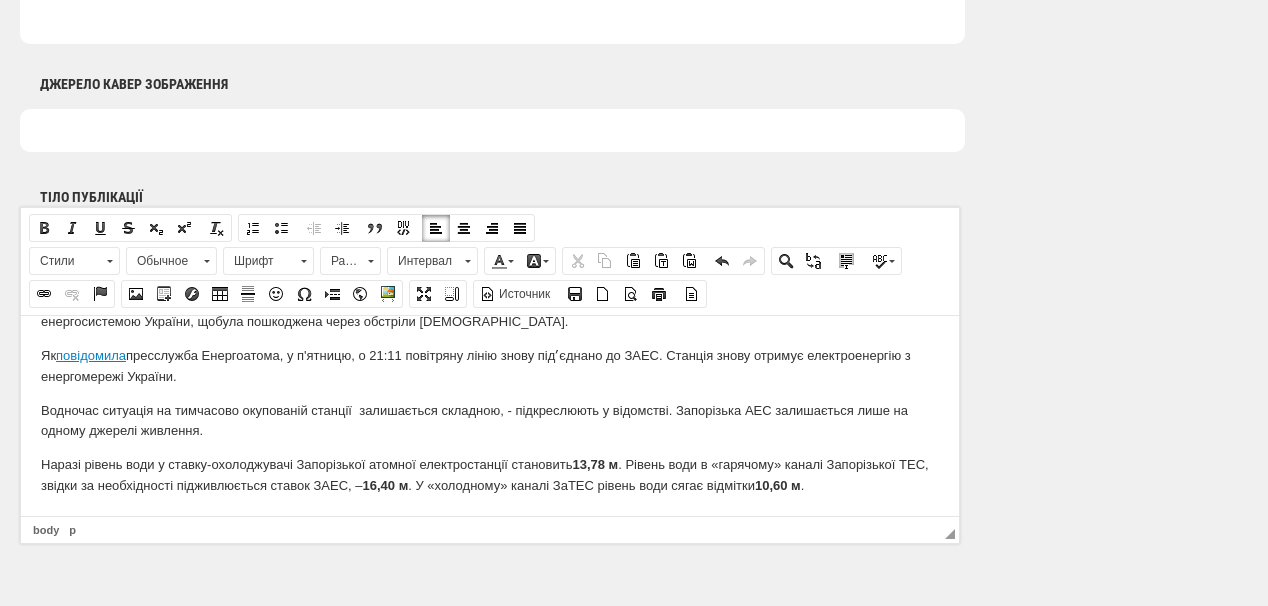 drag, startPoint x: 512, startPoint y: 461, endPoint x: 574, endPoint y: 460, distance: 62.008064 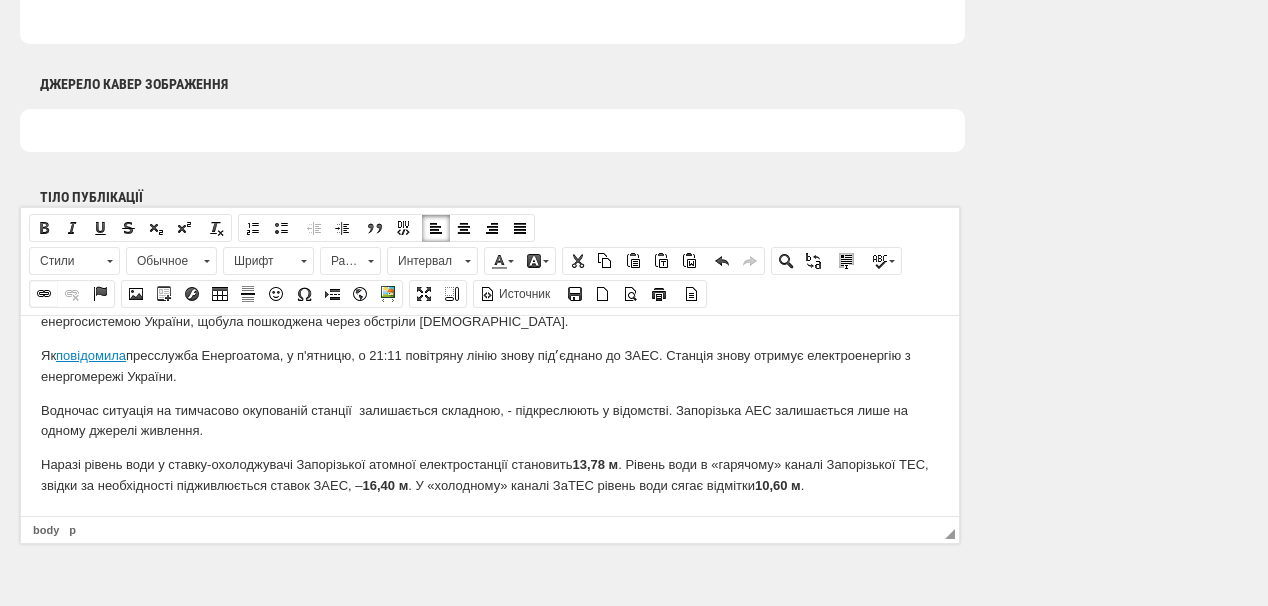 click at bounding box center (44, 294) 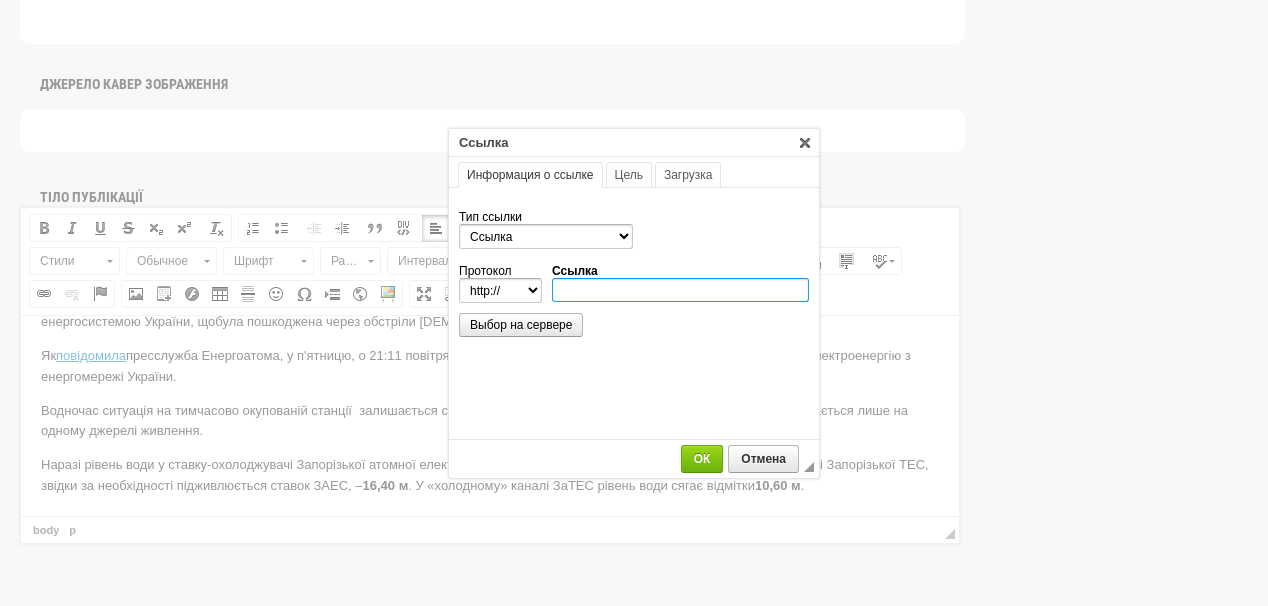 click on "Ссылка" at bounding box center (680, 290) 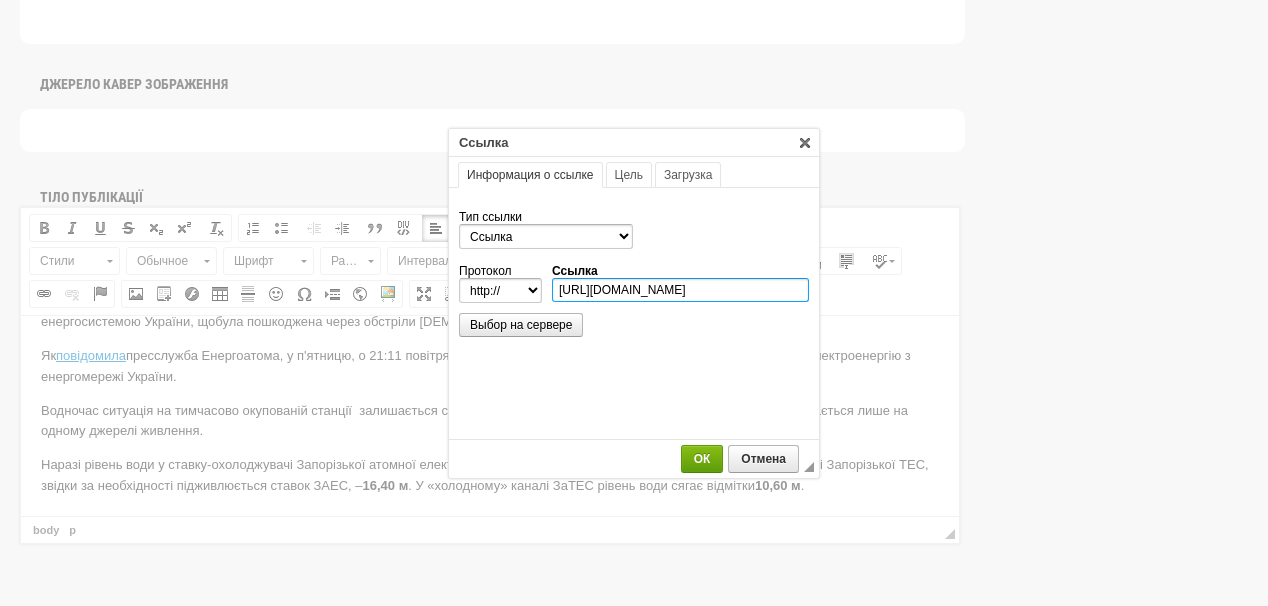 scroll, scrollTop: 0, scrollLeft: 190, axis: horizontal 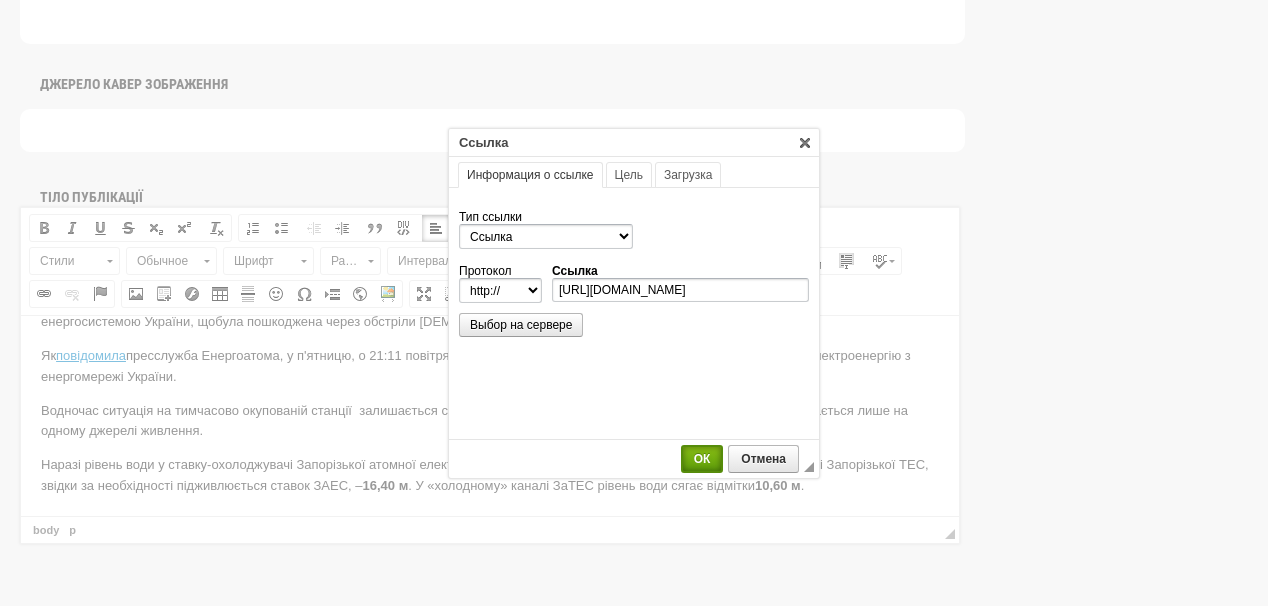 select on "https://" 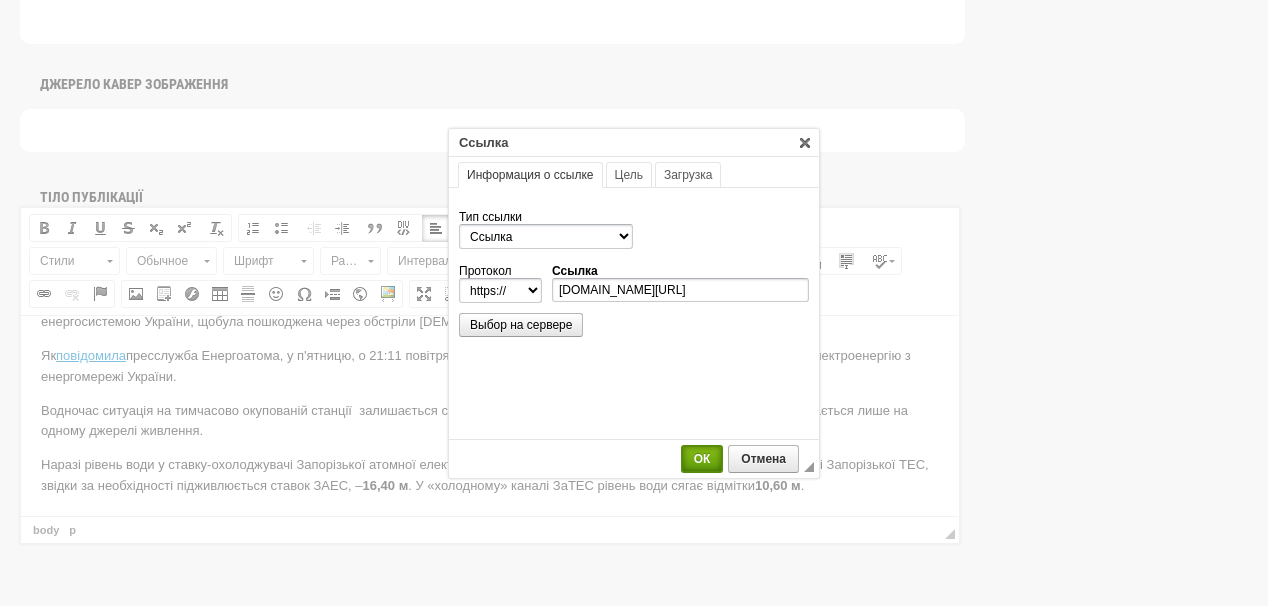 scroll, scrollTop: 0, scrollLeft: 0, axis: both 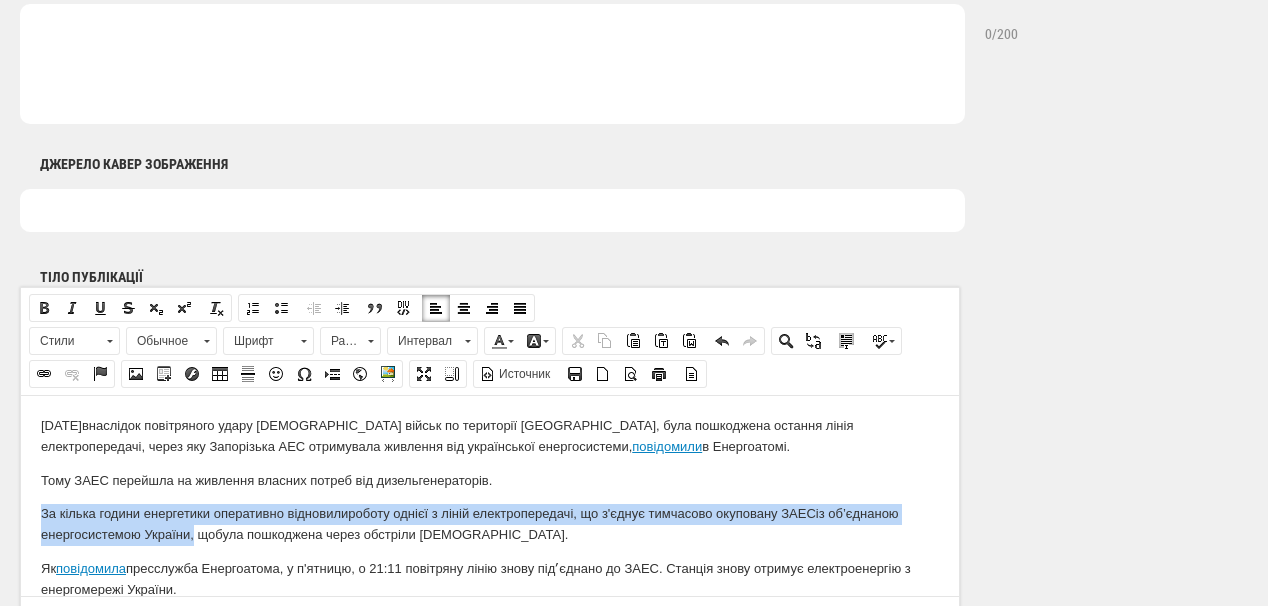 drag, startPoint x: 37, startPoint y: 517, endPoint x: 190, endPoint y: 539, distance: 154.57361 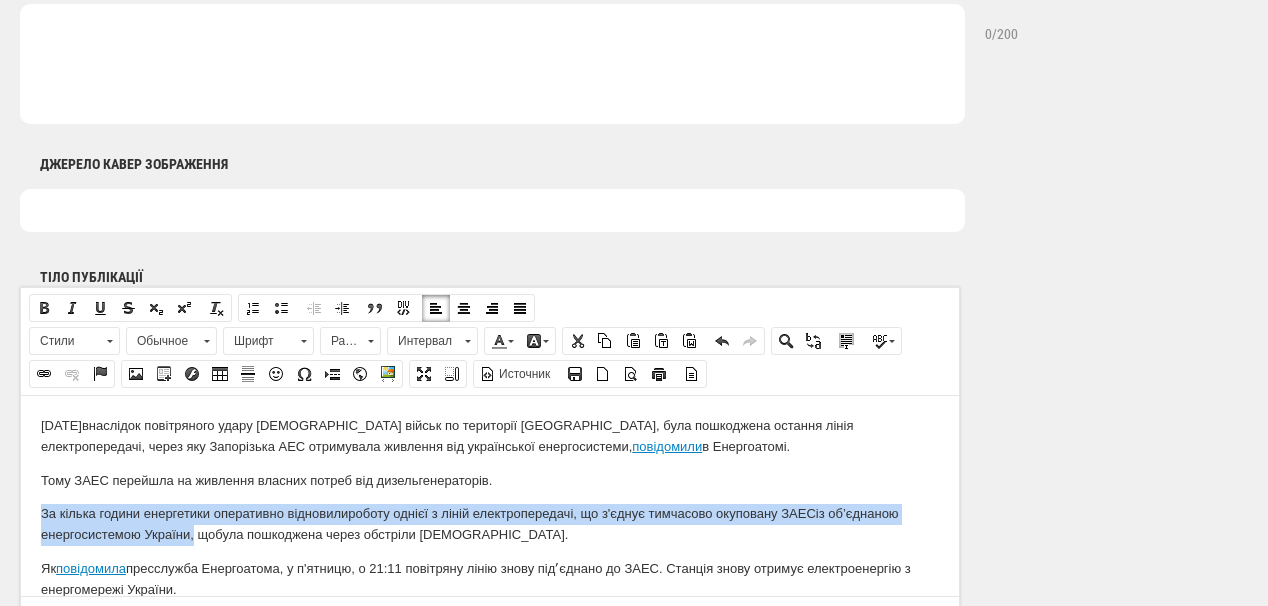 drag, startPoint x: 166, startPoint y: 520, endPoint x: 191, endPoint y: 914, distance: 394.79236 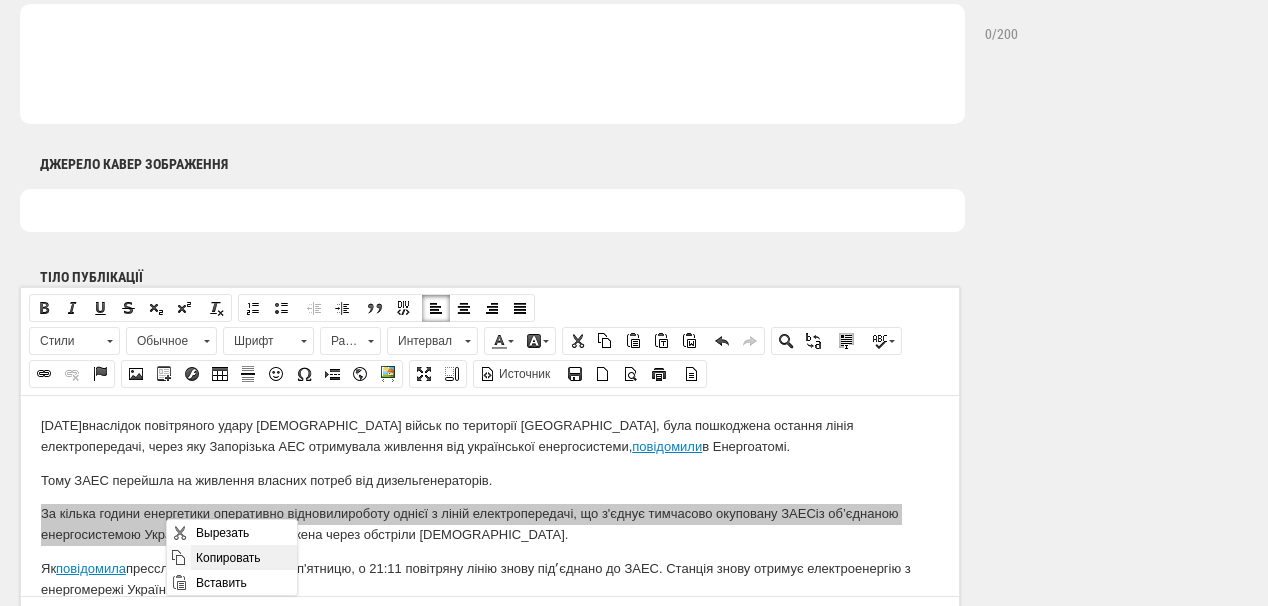 click on "Копировать" at bounding box center (243, 557) 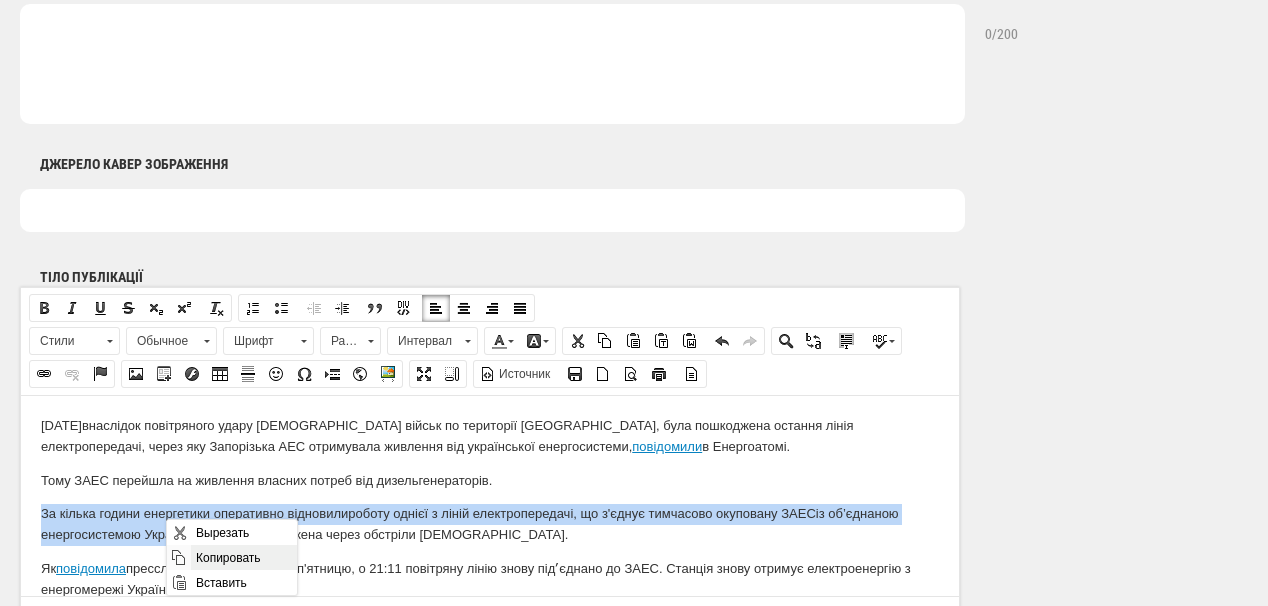 copy on "За кілька години е нергетики оперативно відновили  роботу однієї з ліній електропередачі, що з'єднує тимчасово окуповану ЗАЕС  із об’єднаною енергосистемою України" 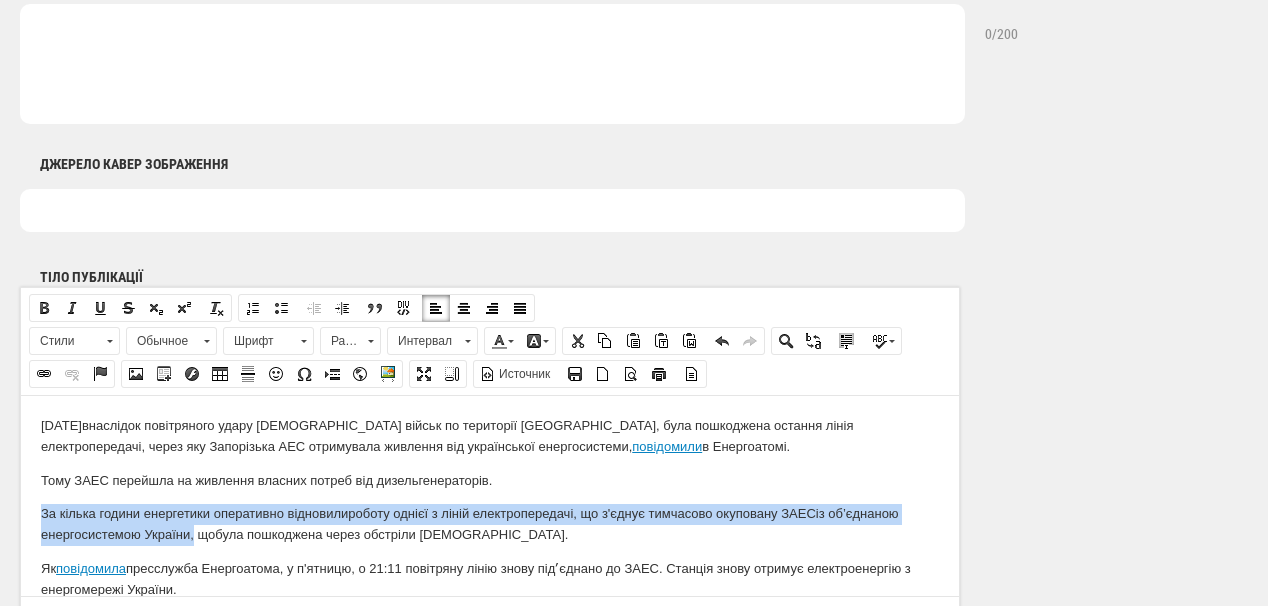 scroll, scrollTop: 880, scrollLeft: 0, axis: vertical 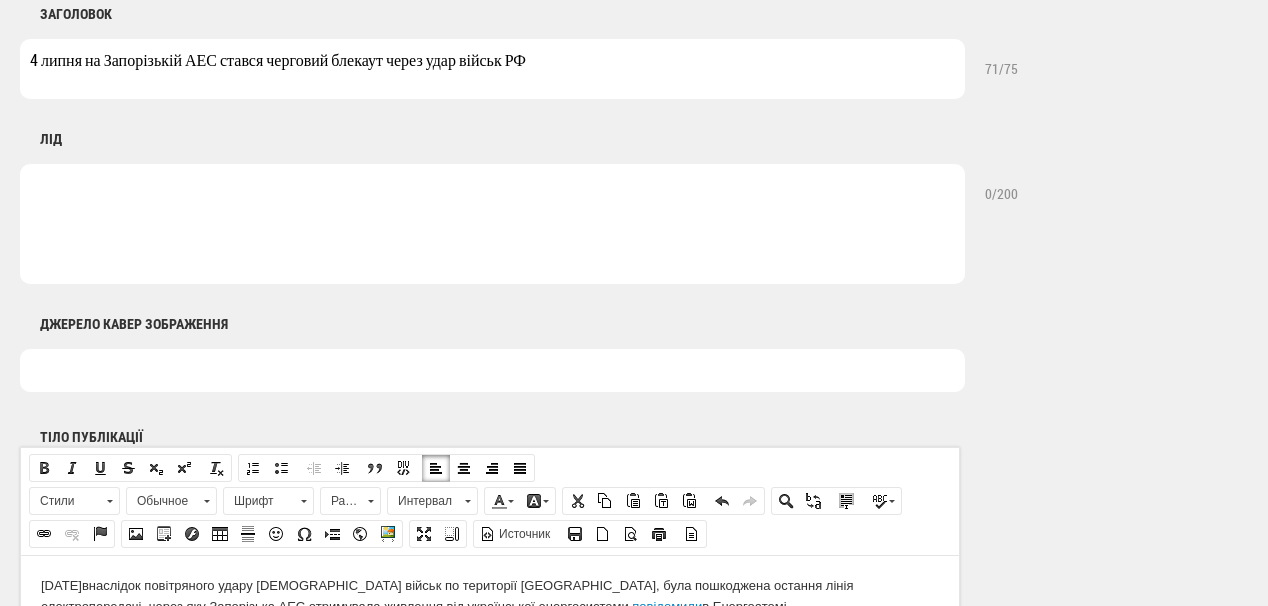 click at bounding box center (492, 224) 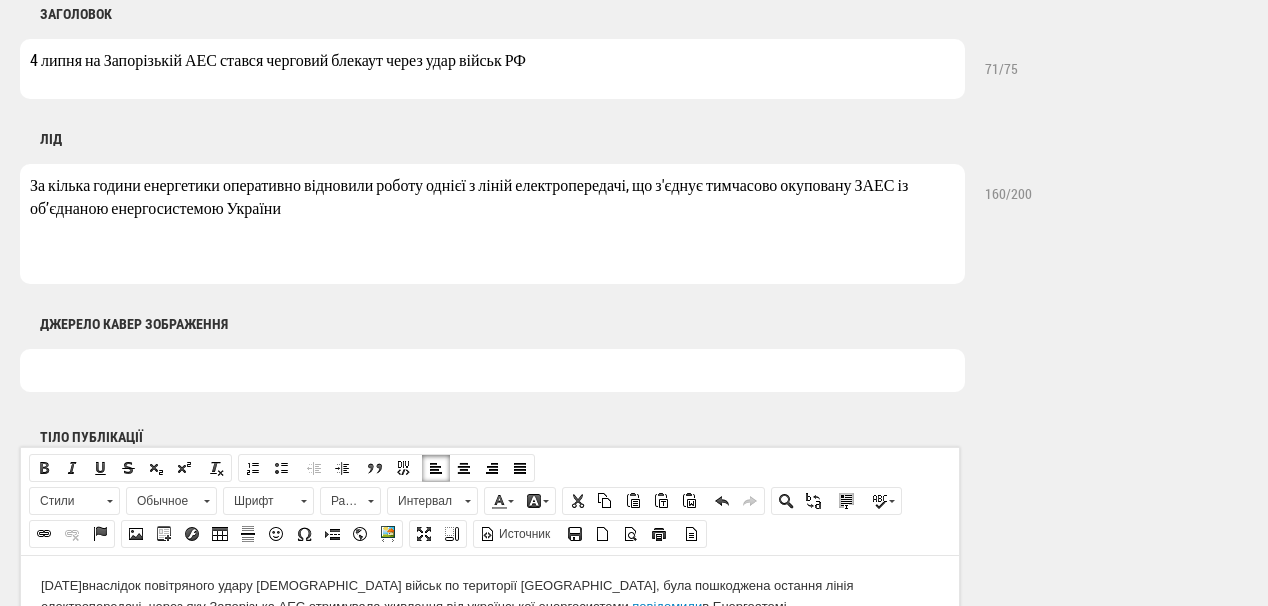 drag, startPoint x: 222, startPoint y: 186, endPoint x: 304, endPoint y: 184, distance: 82.02438 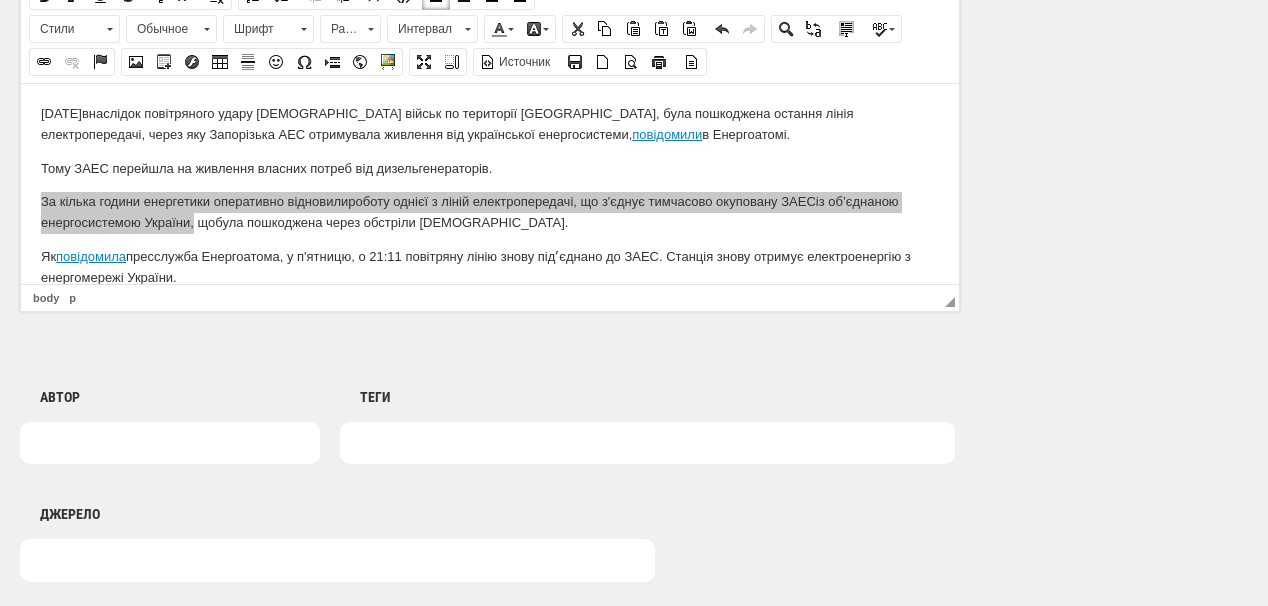 scroll, scrollTop: 1360, scrollLeft: 0, axis: vertical 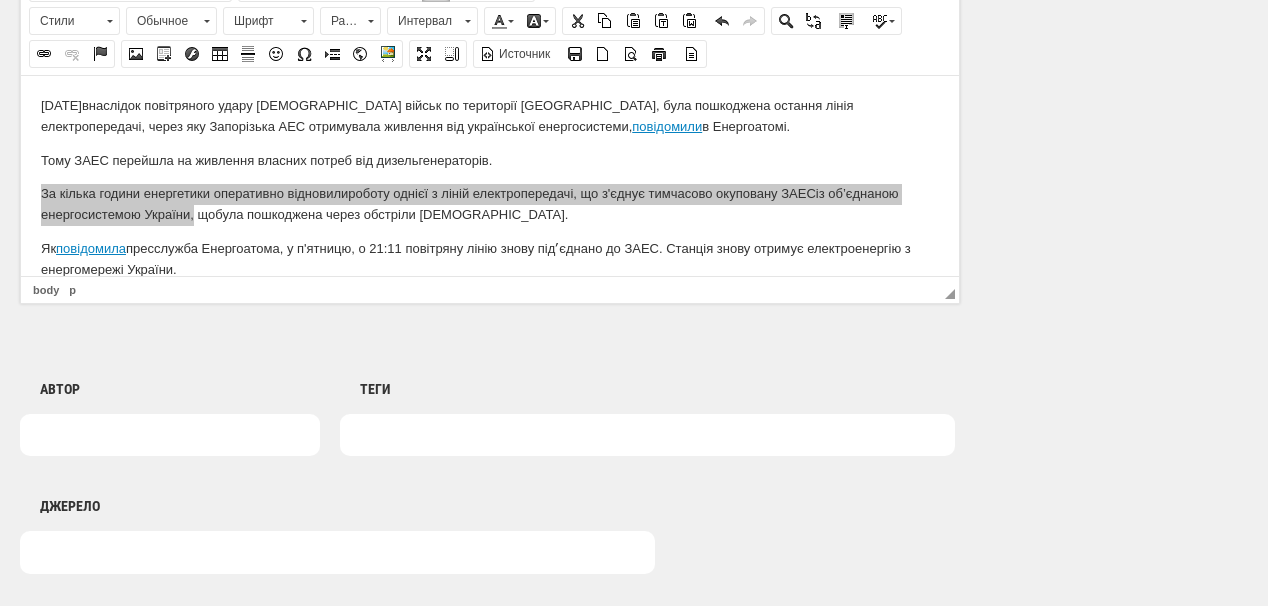 type on "За кілька години енергетики відновили роботу однієї з ліній електропередачі, що з'єднує тимчасово окуповану ЗАЕС із об’єднаною енергосистемою України" 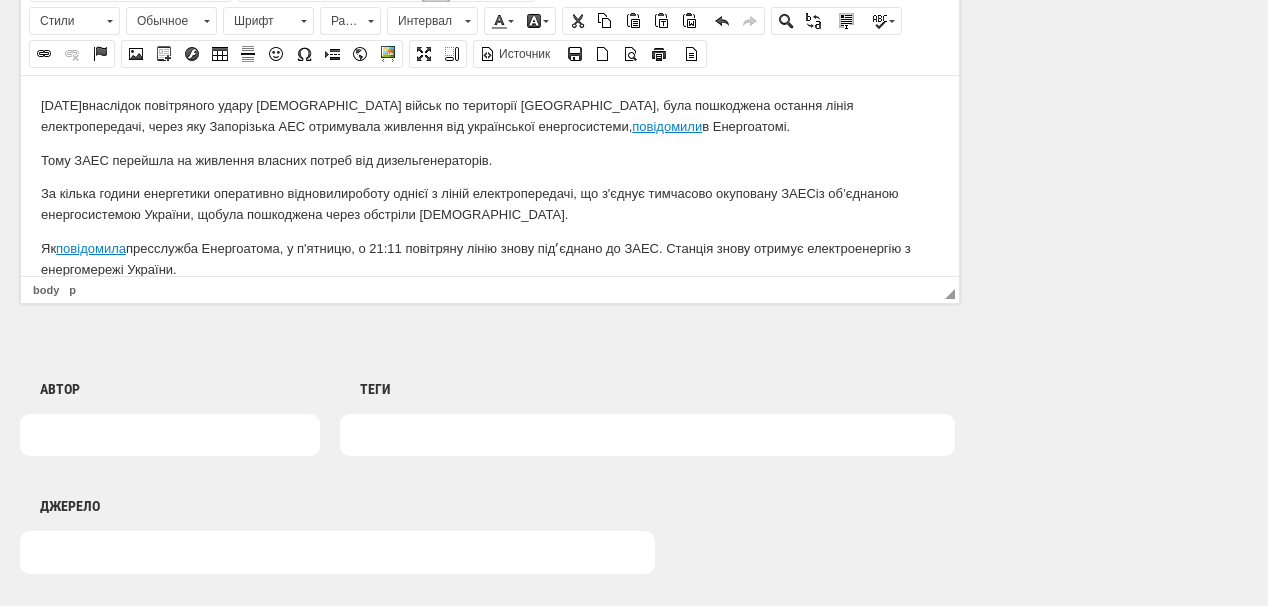 click on "Як  повідомила  пресслужба Енергоатома, у п'ятницю, о 21:11 повітряну лінію знову підʼєднано до ЗАЕС. Станція знову отримує електроенергію з енергомережі України." at bounding box center (490, 259) 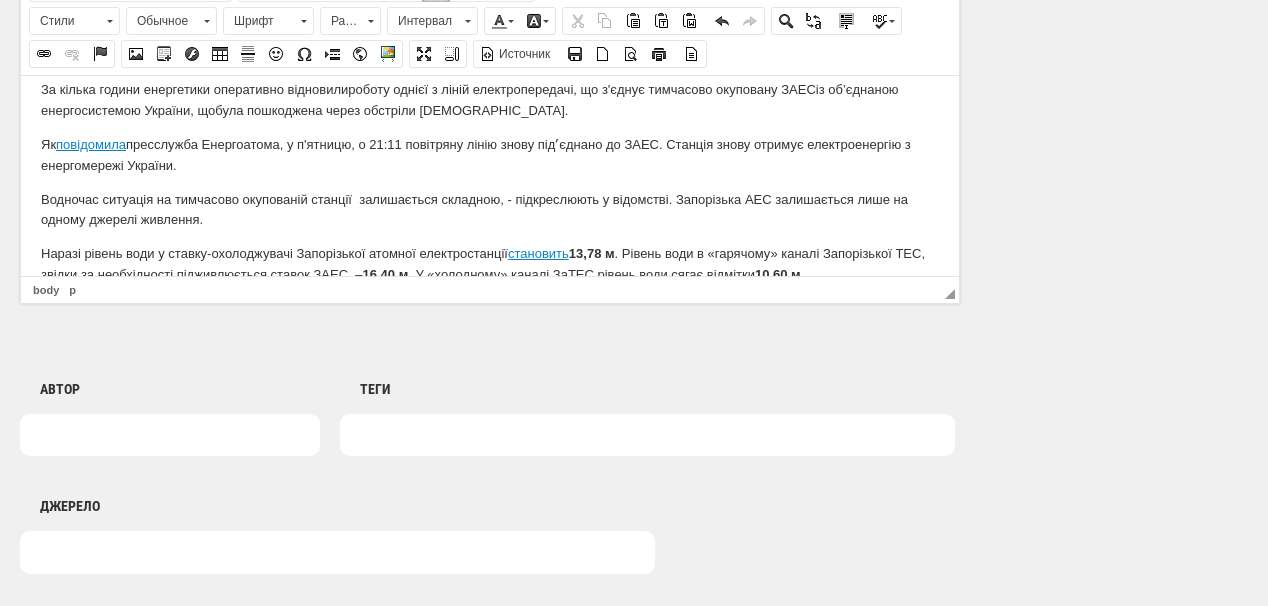 scroll, scrollTop: 133, scrollLeft: 0, axis: vertical 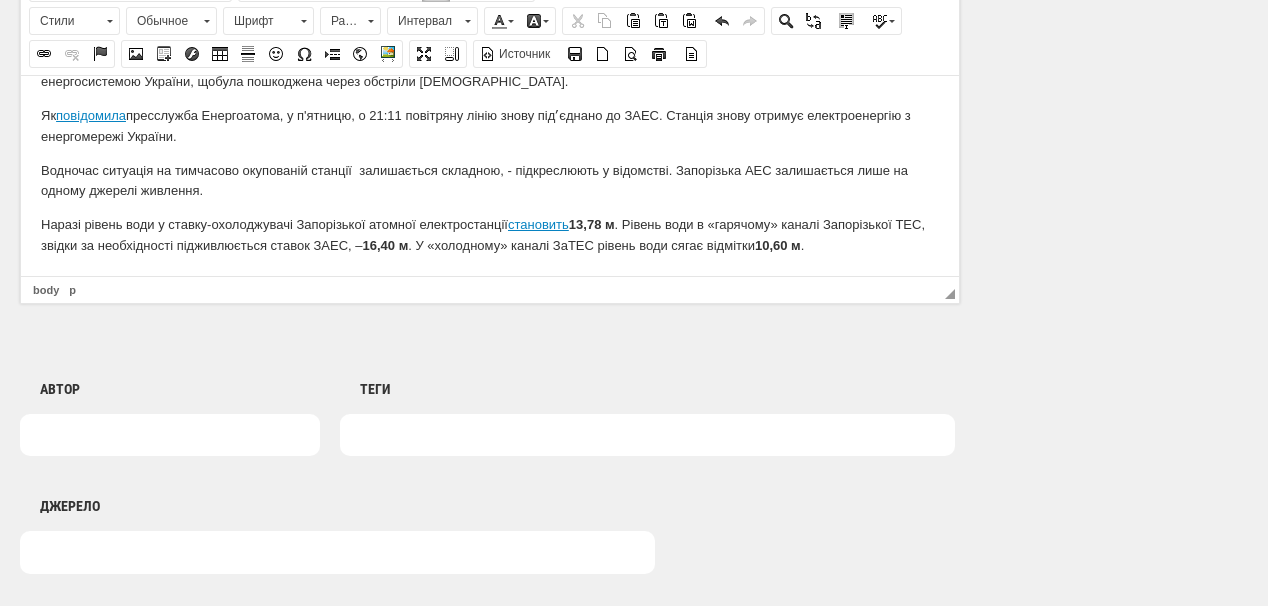 click at bounding box center [170, 435] 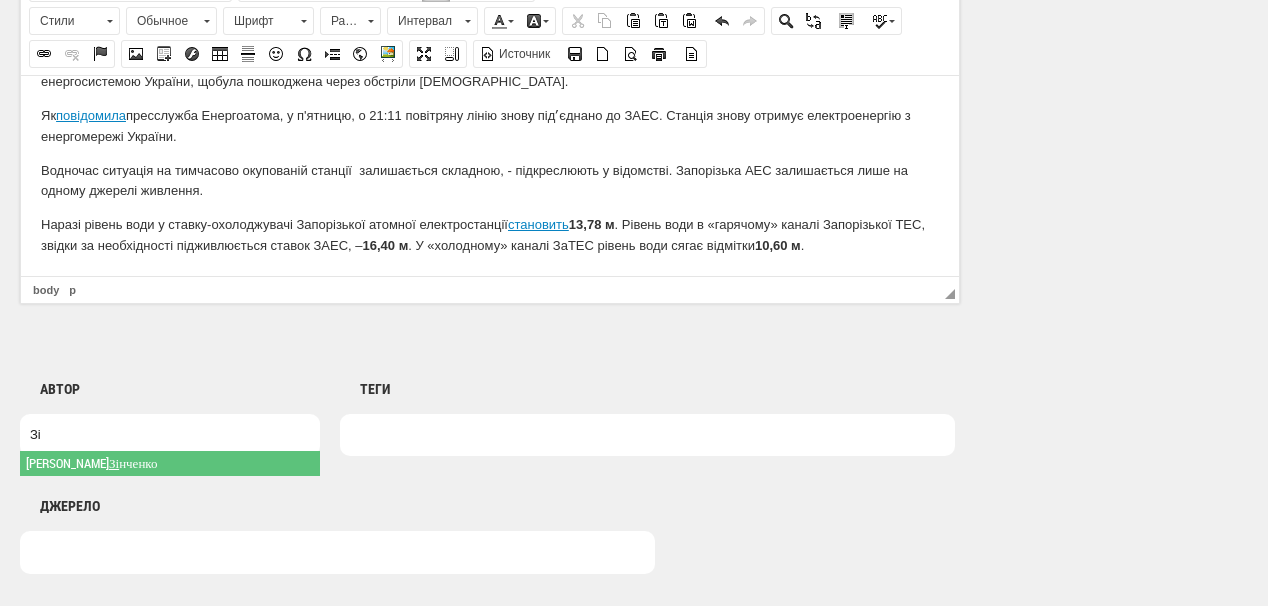 type on "Зі" 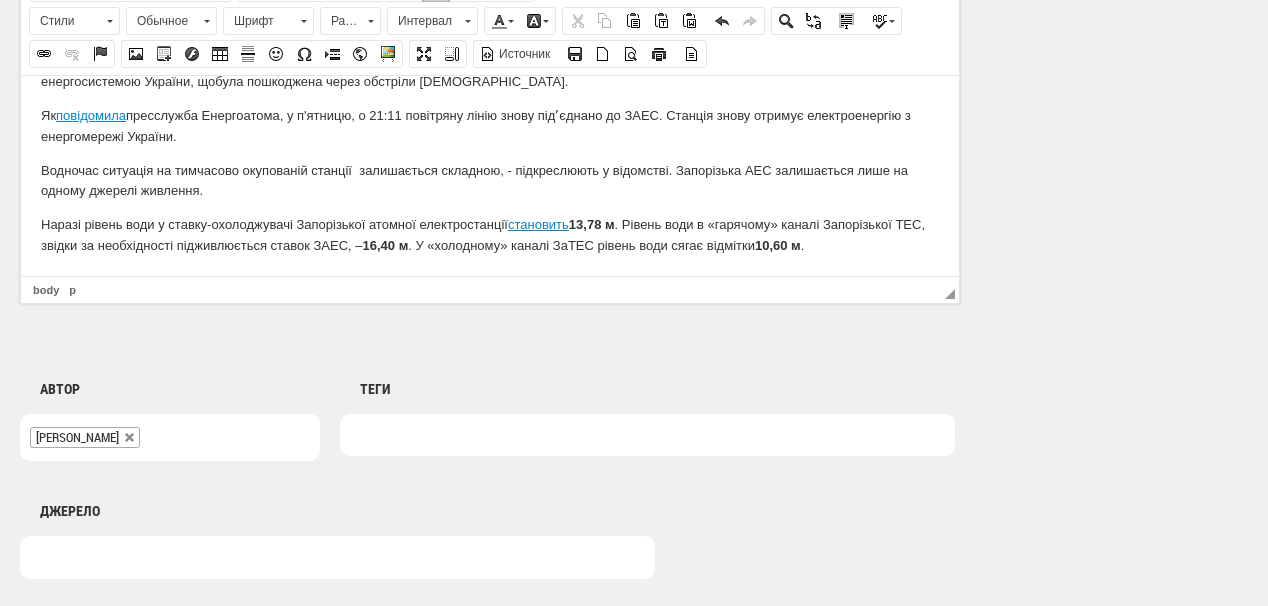 click at bounding box center [647, 435] 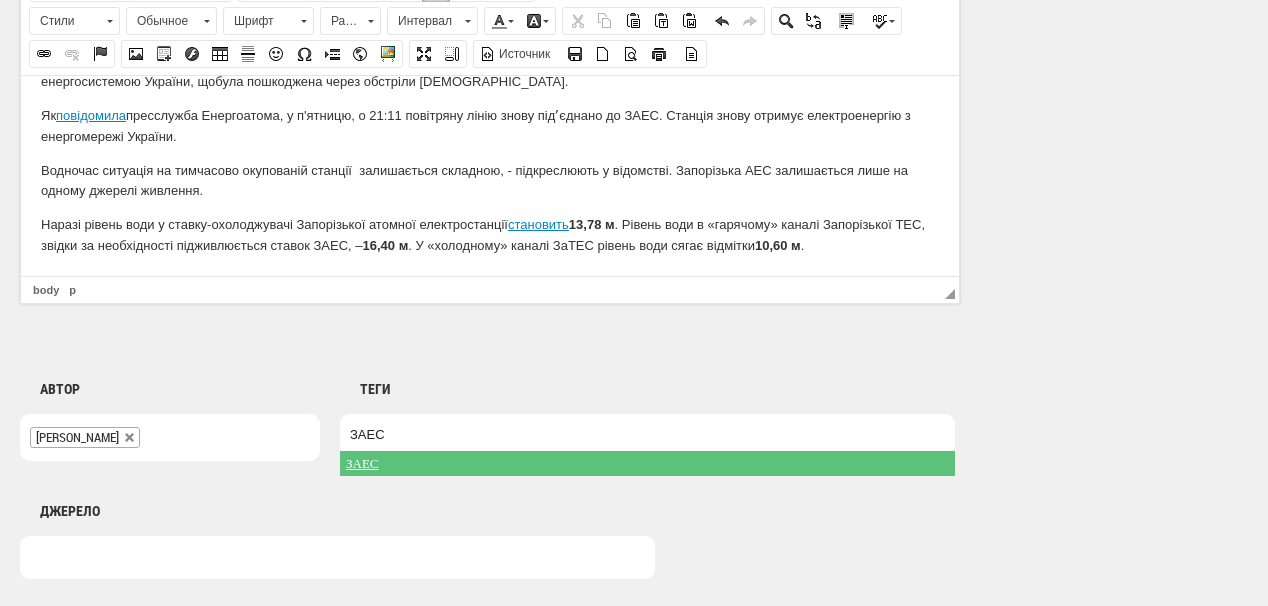 type on "ЗАЕС" 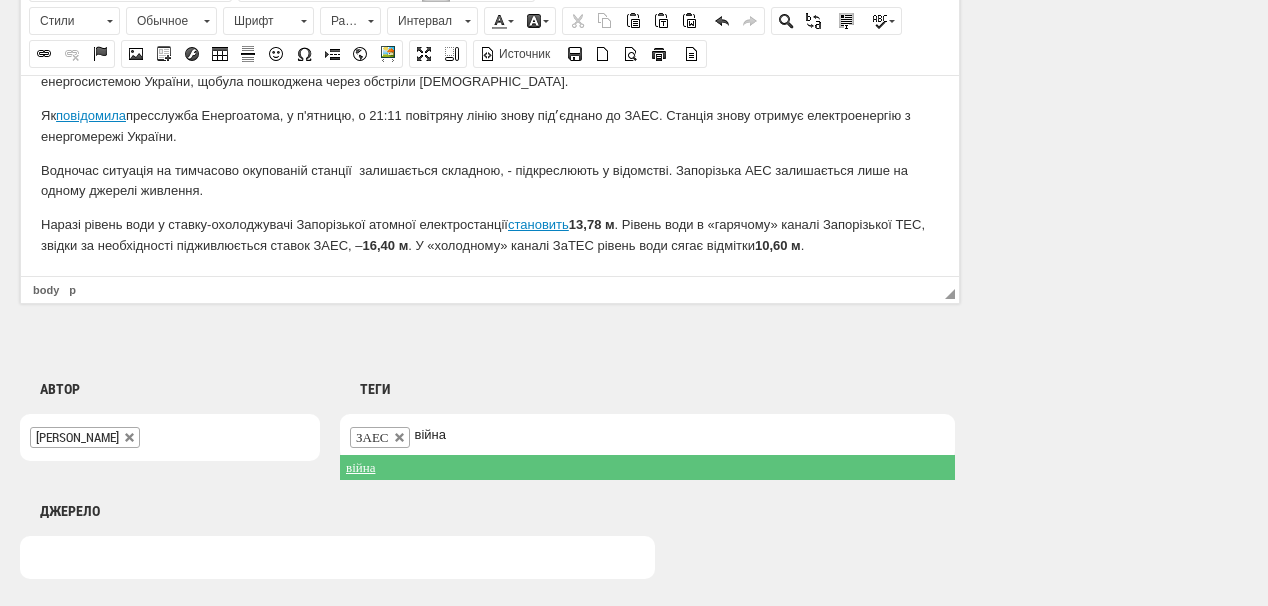 type on "війна" 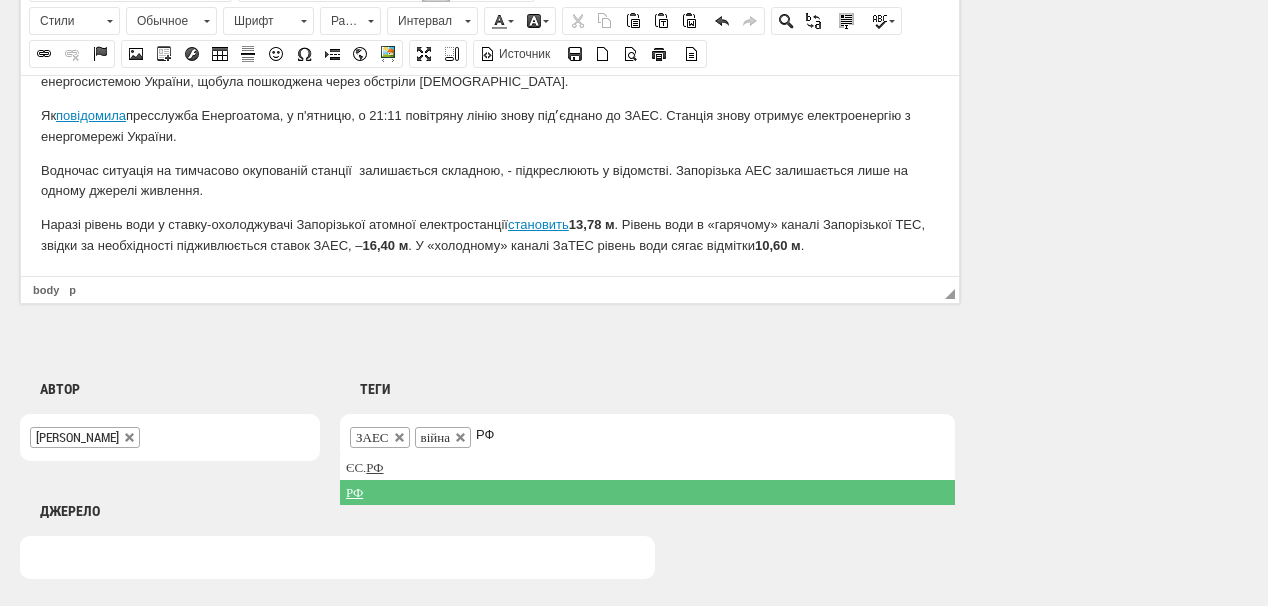 type on "РФ" 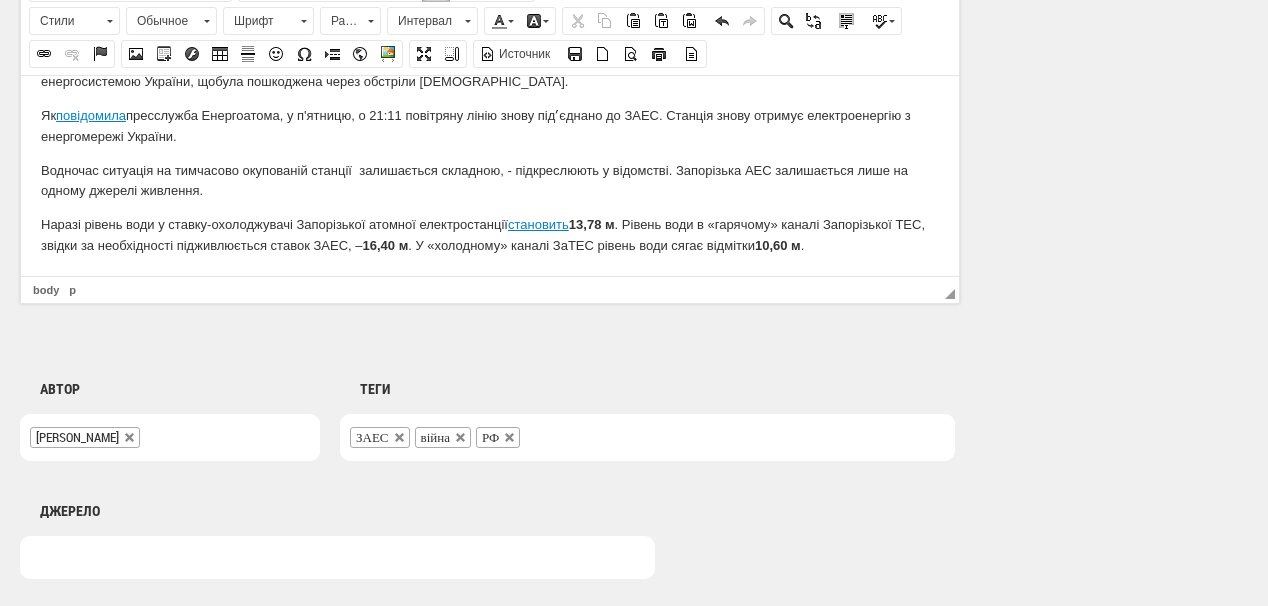 click on "ЗАЕС війна РФ" at bounding box center (647, 437) 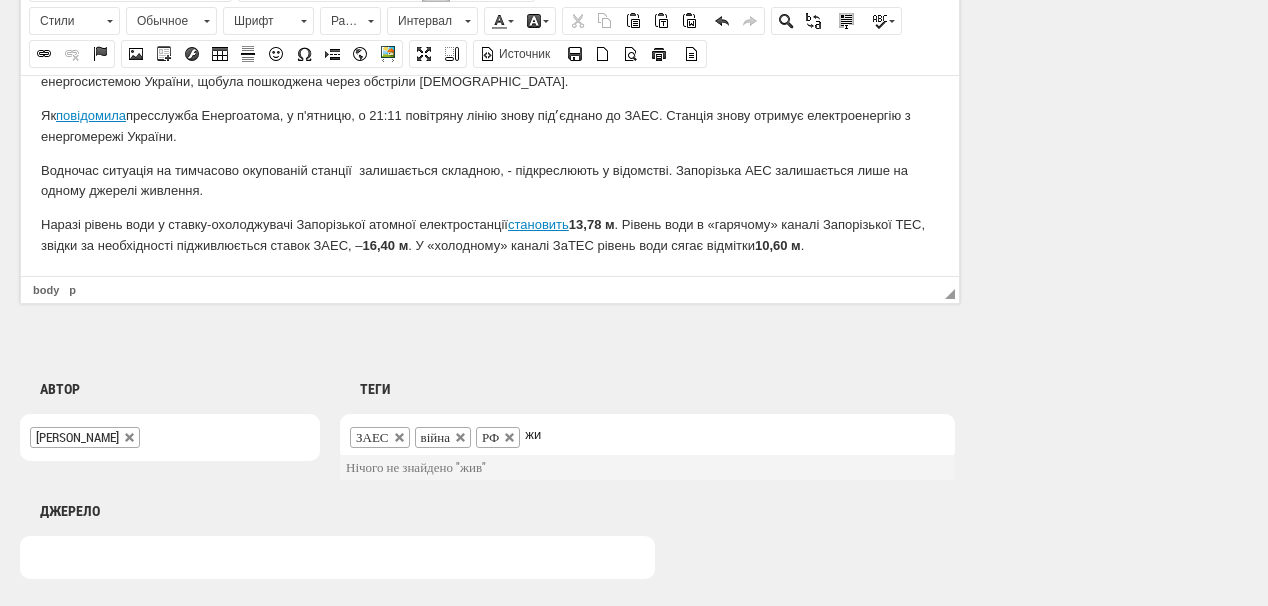 type on "ж" 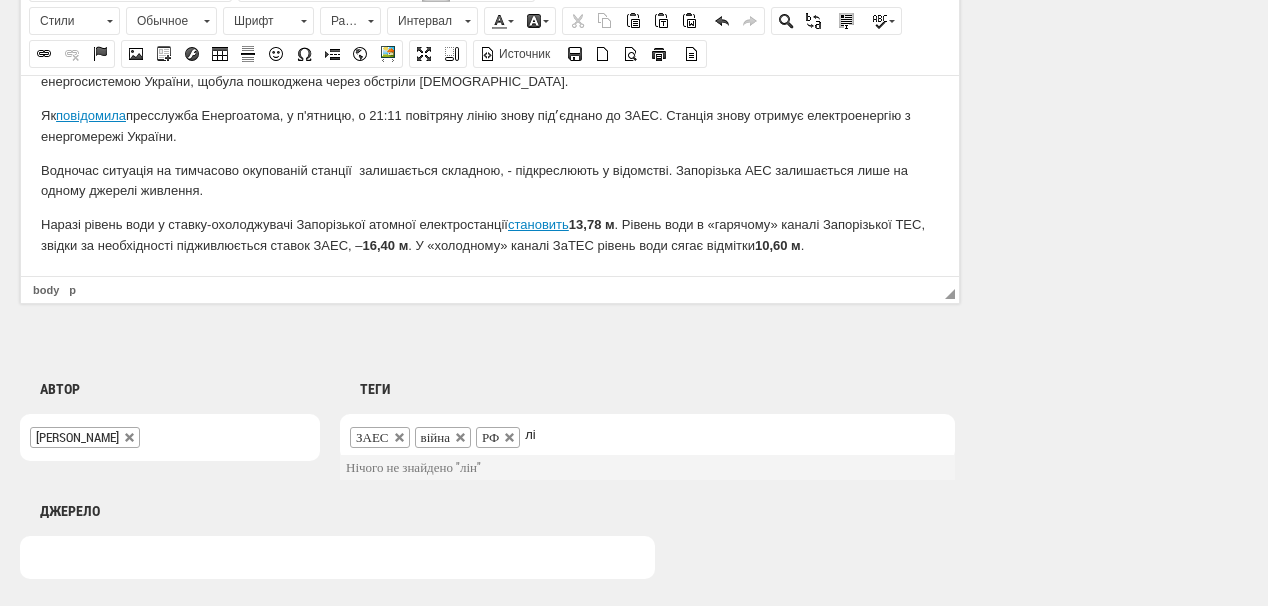 type on "л" 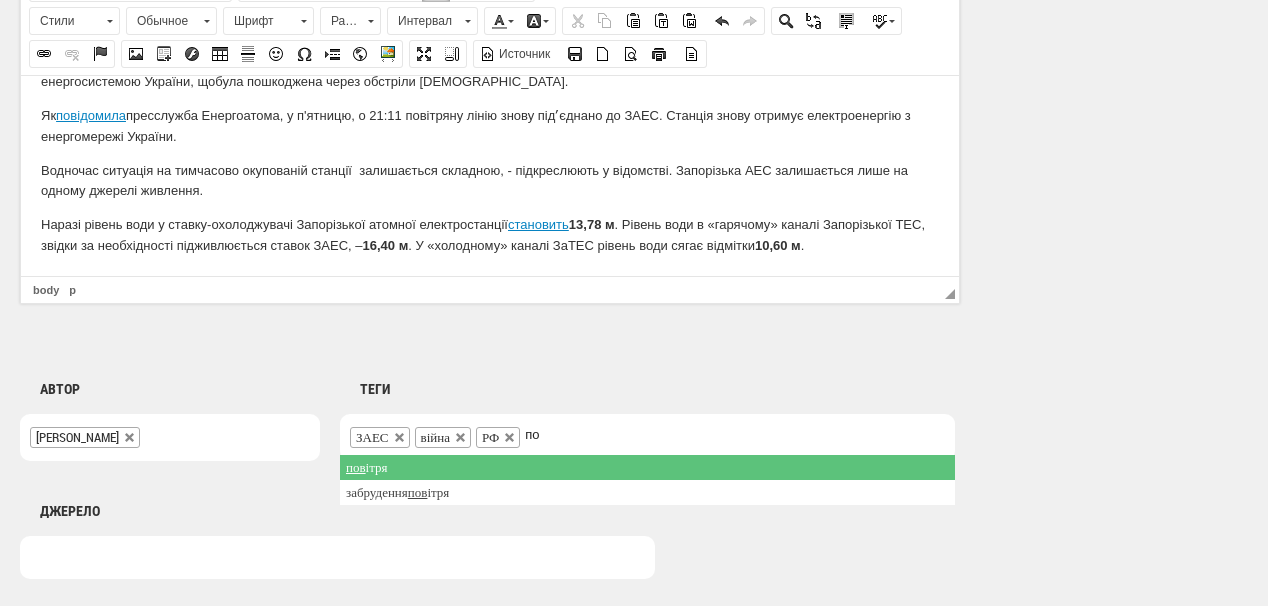 type on "п" 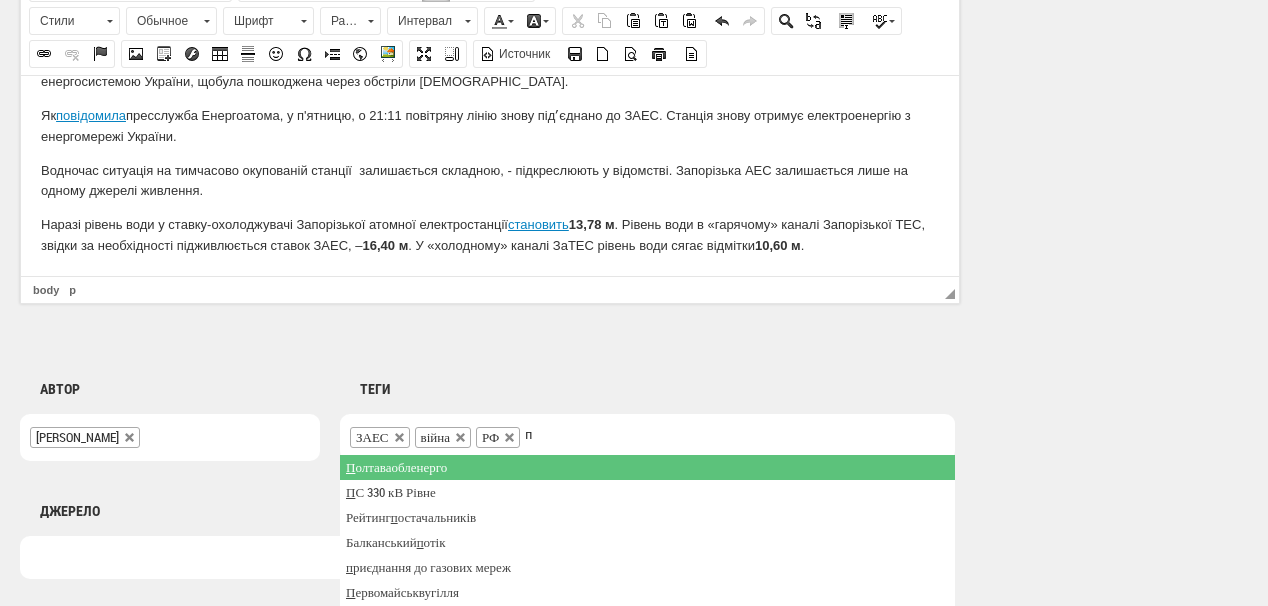 type 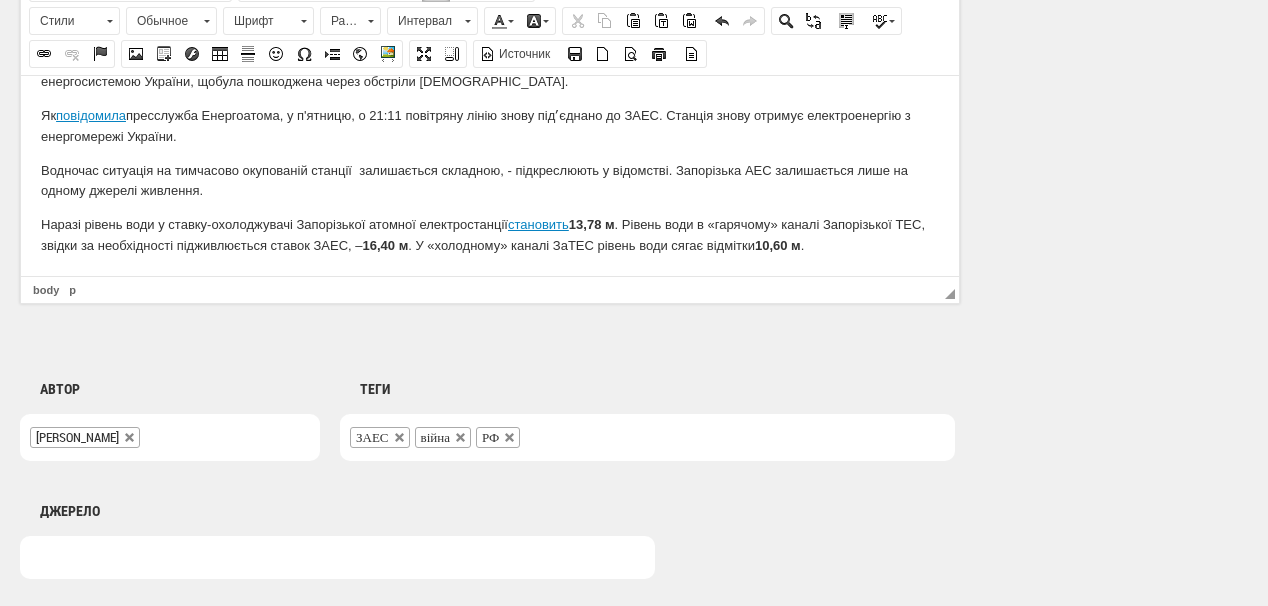 click on "Теги
Українські розподільні мережі
УРМ
Закарпаття
Ісландія
електромобілі
Каховська ГЕС
Рівненська АЕС
відновлення
Брехт
Укренергомашини
газопостачання
розподільні газопроводи
Полтаваобленерго
Канівська ГЕС
Газмережі
ЕКУ
Слободян
COP26
будинкові газові мережі
обслуговування газових мереж
ПС 330 кВ Рівне
Рівнеобленерго
SOСAR
ЙЕ Енергія
Добротвірська ТЕС
Рейтинг постачальників
Херсонська ТЕЦ
Рогульський
Нафтогазова Асоціація
незаконний видобуток
корисні копалини
Чернігівська ТЕЦ
Чернігівводоканал
Жеваго" at bounding box center [637, 400] 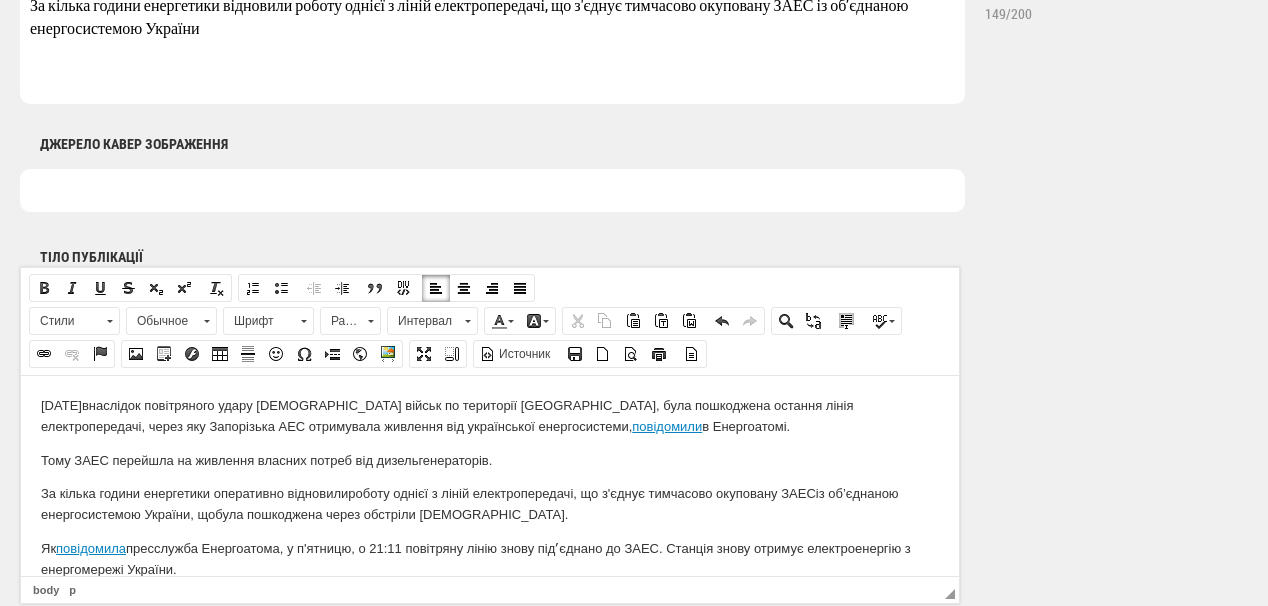 scroll, scrollTop: 1040, scrollLeft: 0, axis: vertical 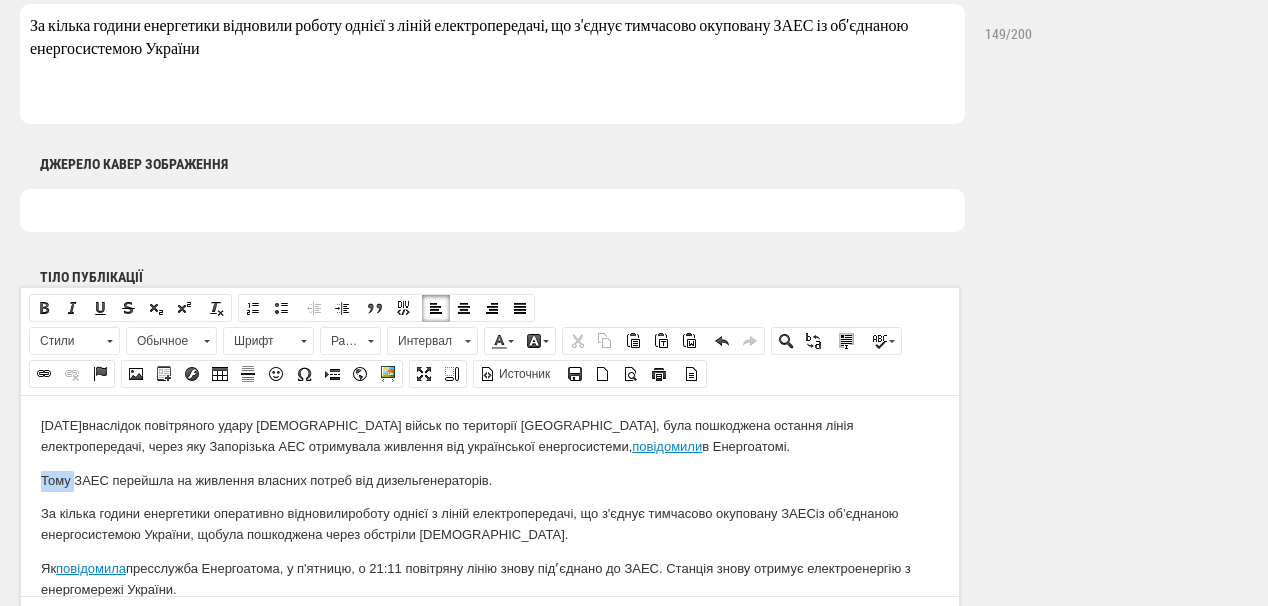drag, startPoint x: 39, startPoint y: 477, endPoint x: 84, endPoint y: 471, distance: 45.39824 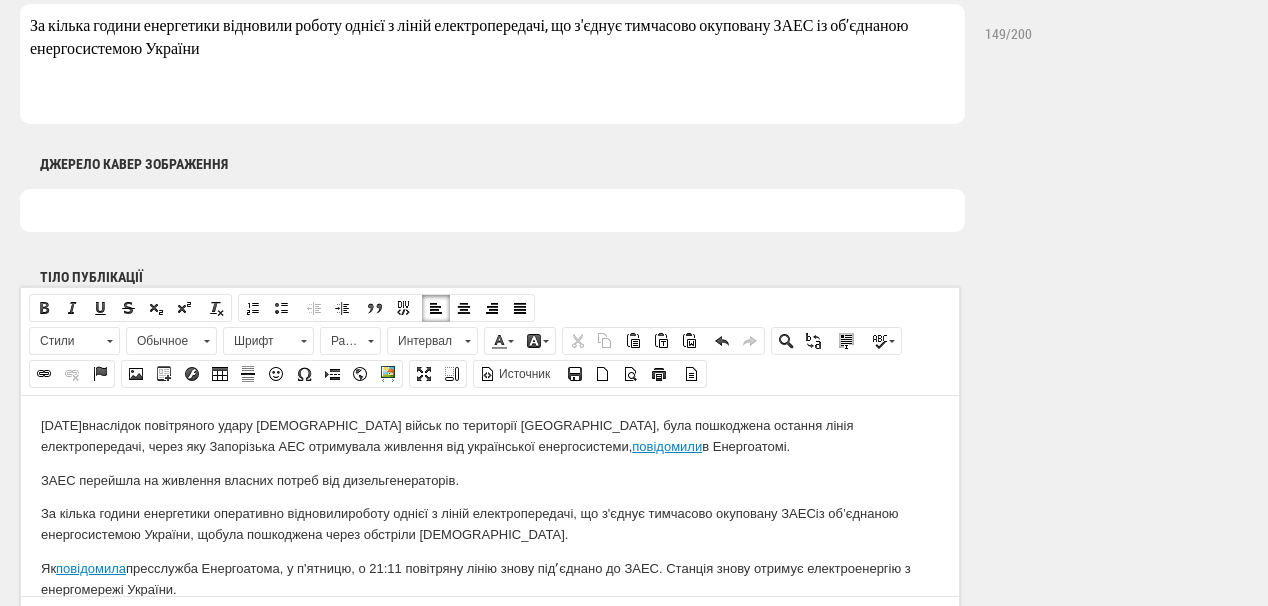 click on "ЗАЕС перейшла на живлення власних потреб від дизельгенераторів." at bounding box center [490, 480] 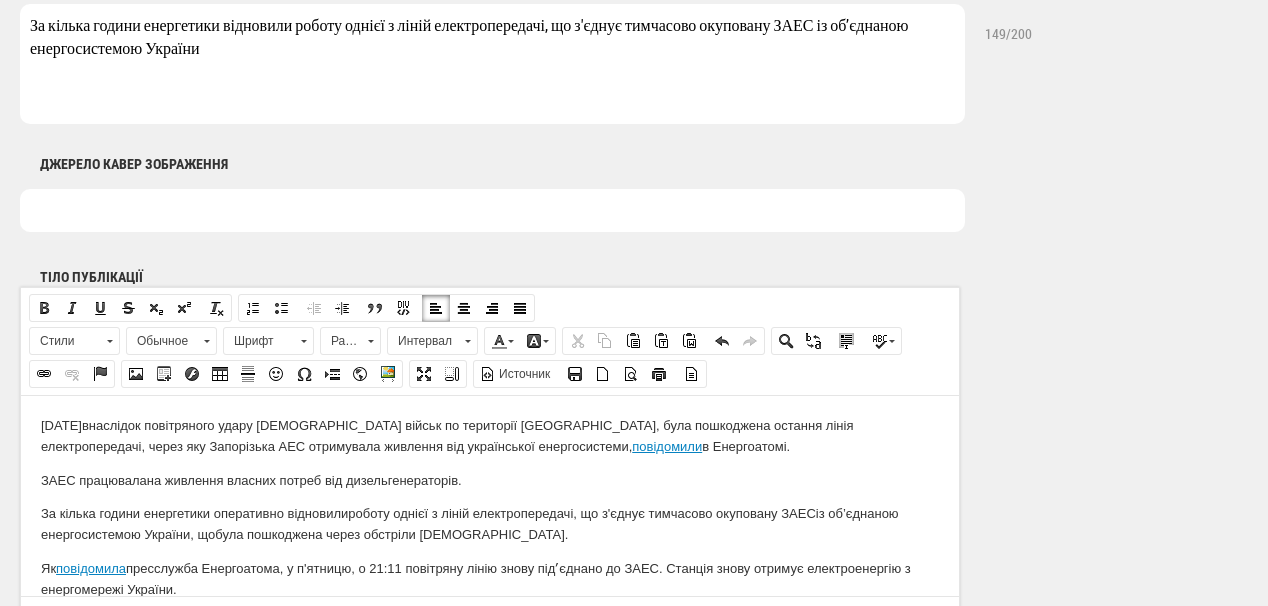 click on "ЗАЕС працювала  на живлення власних потреб від дизельгенераторів." at bounding box center [490, 480] 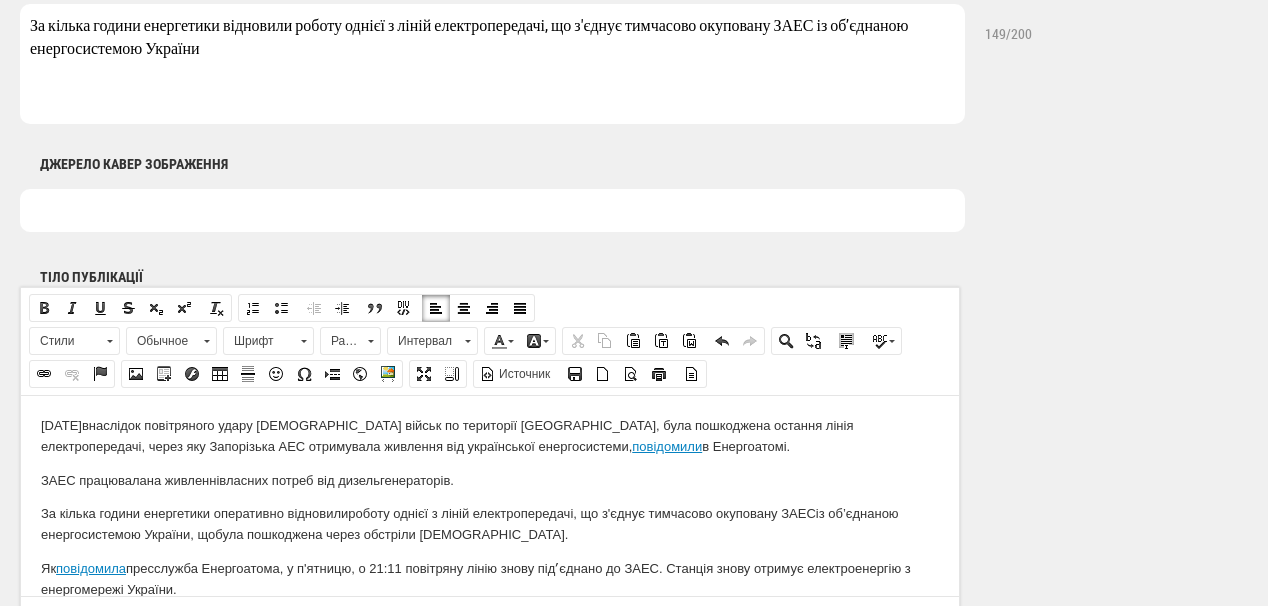 click on "ЗАЕС працювала  на живленні  власних потреб від дизельгенераторів." at bounding box center [490, 480] 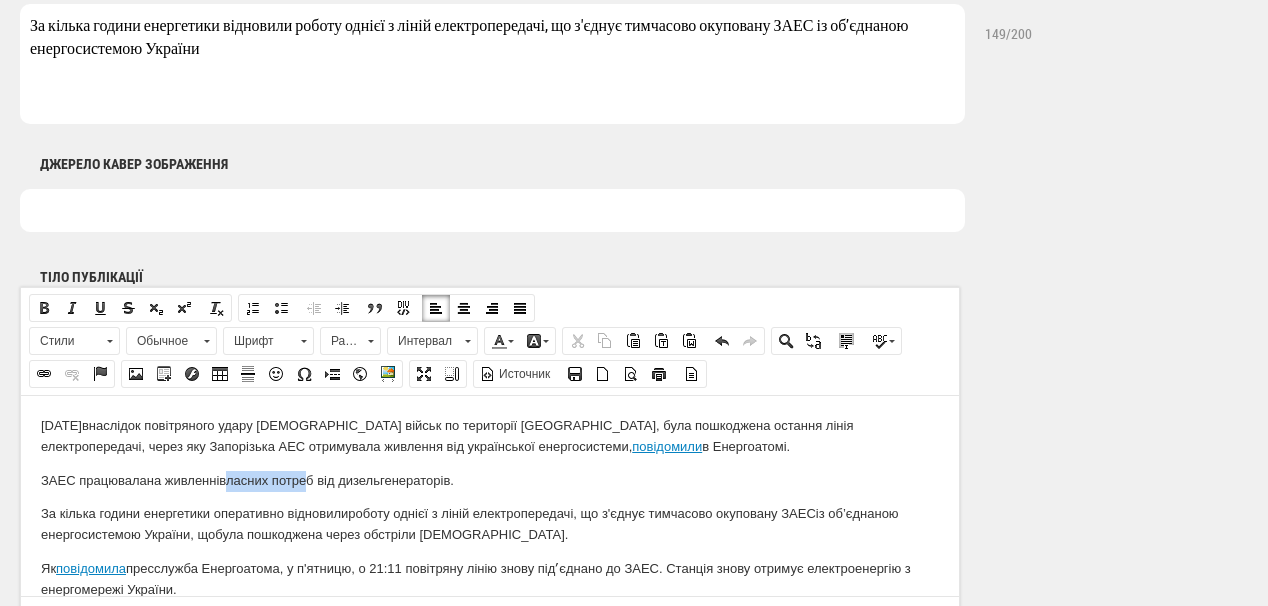 drag, startPoint x: 229, startPoint y: 479, endPoint x: 268, endPoint y: 470, distance: 40.024994 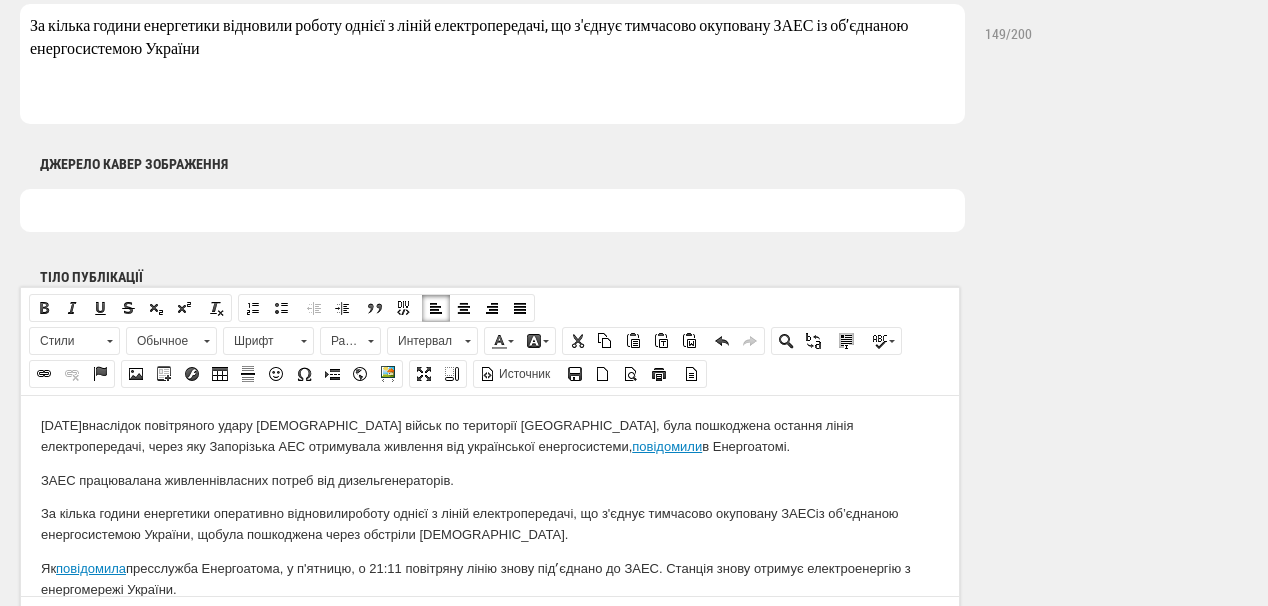 click on "ЗАЕС працювала  на живленні  власних потреб від дизельгенераторів." at bounding box center (490, 480) 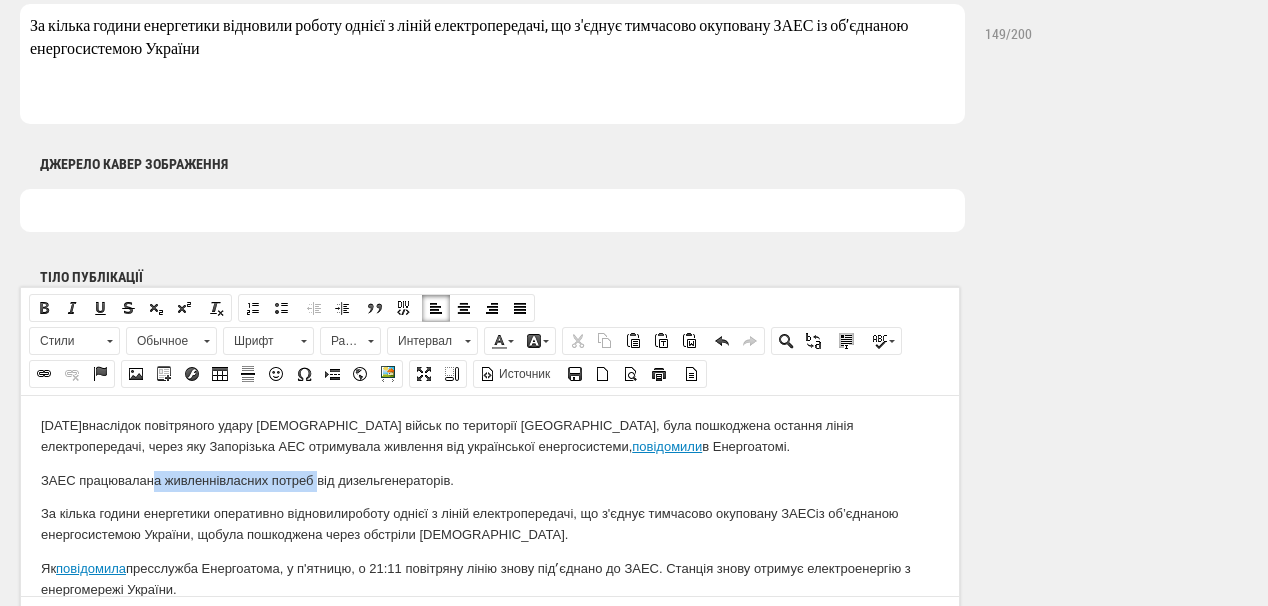 drag, startPoint x: 149, startPoint y: 477, endPoint x: 321, endPoint y: 466, distance: 172.35138 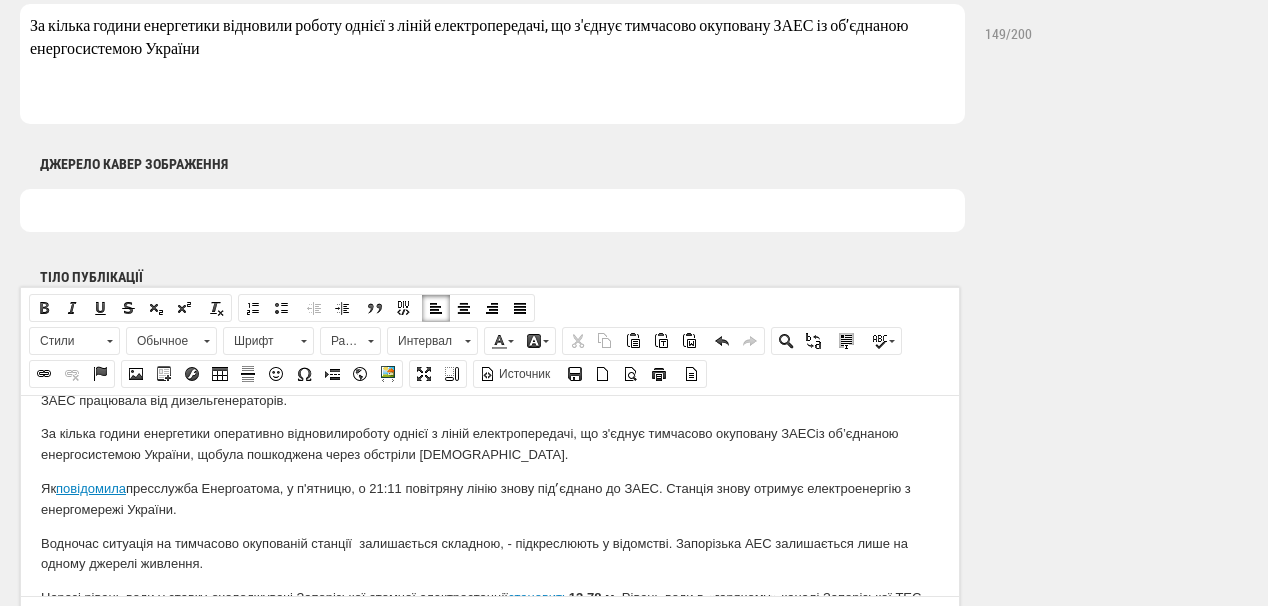 scroll, scrollTop: 0, scrollLeft: 0, axis: both 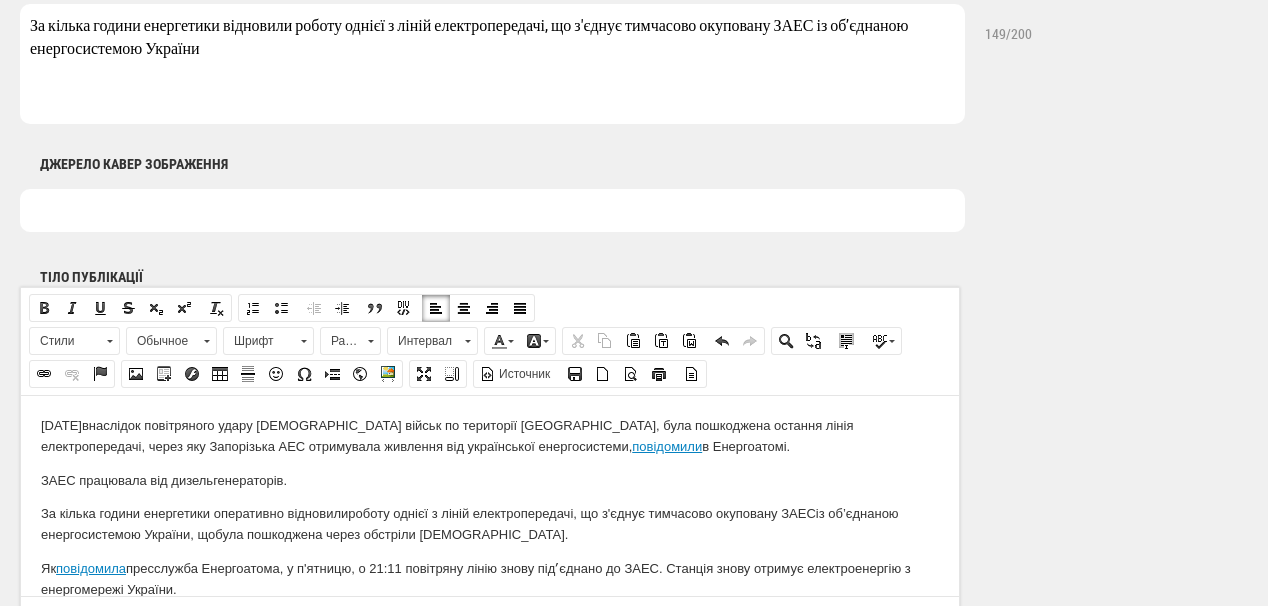 click on "4 липня 2025 року  внаслідок повітряного удару російських військ по території України, була пошкоджена остання лінія електропередачі, через яку Запорізька АЕС отримувала живлення від української енергосистеми,  повідомили  в Енергоатомі.    ЗАЕС працювала   від дизельгенераторів. За кілька години е нергетики оперативно відновили  роботу однієї з ліній електропередачі, що з'єднує тимчасово окуповану ЗАЕС  із об’єднаною енергосистемою України, що  була пошкоджена через обстріли росіян.  Як  повідомила становить  13,78 м 16,40 м 10,60 м ." at bounding box center (490, 562) 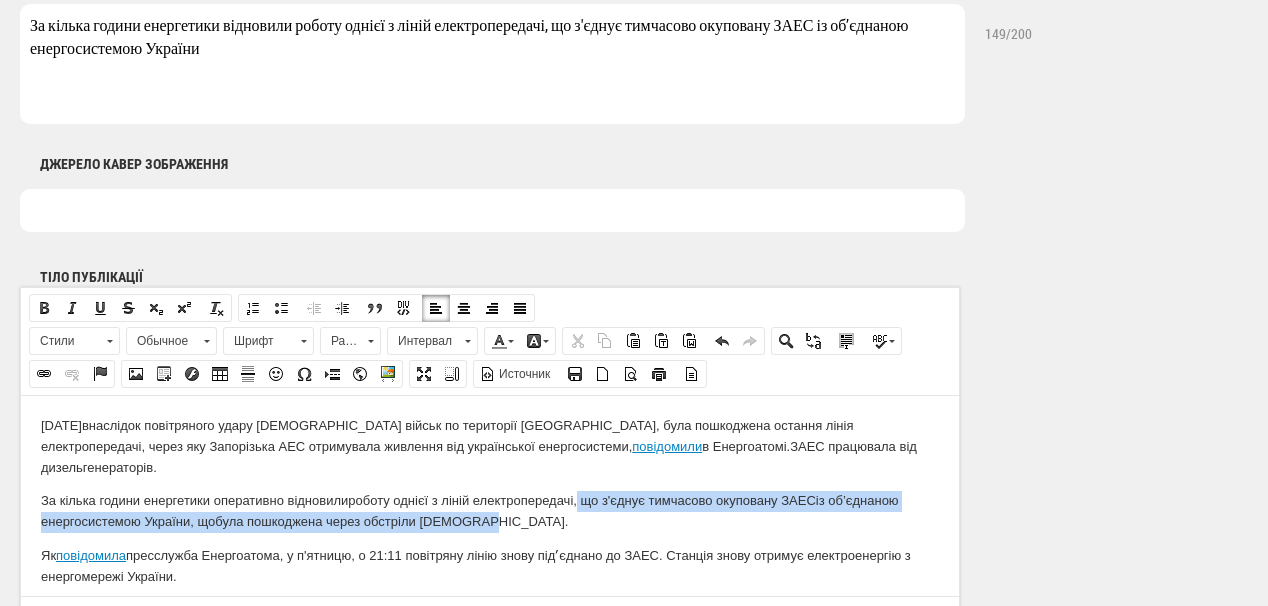 drag, startPoint x: 577, startPoint y: 483, endPoint x: 576, endPoint y: 494, distance: 11.045361 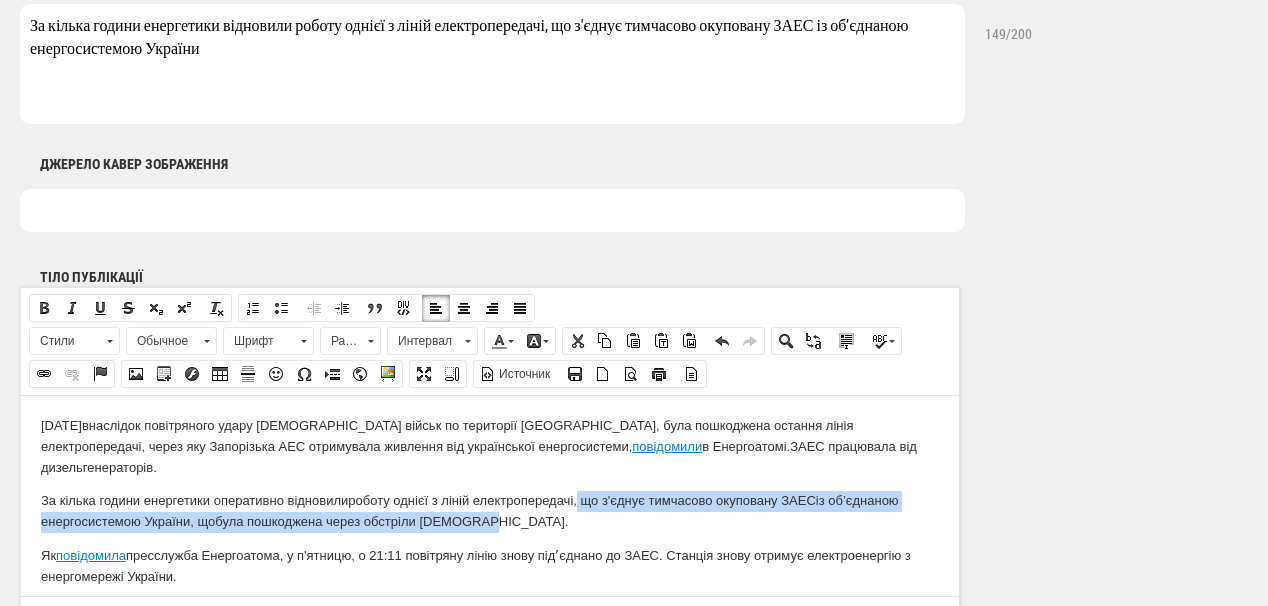 click on "За кілька години е нергетики оперативно відновили  роботу однієї з ліній електропередачі, що з'єднує тимчасово окуповану ЗАЕС  із об’єднаною енергосистемою України, що  була пошкоджена через обстріли росіян." at bounding box center [490, 511] 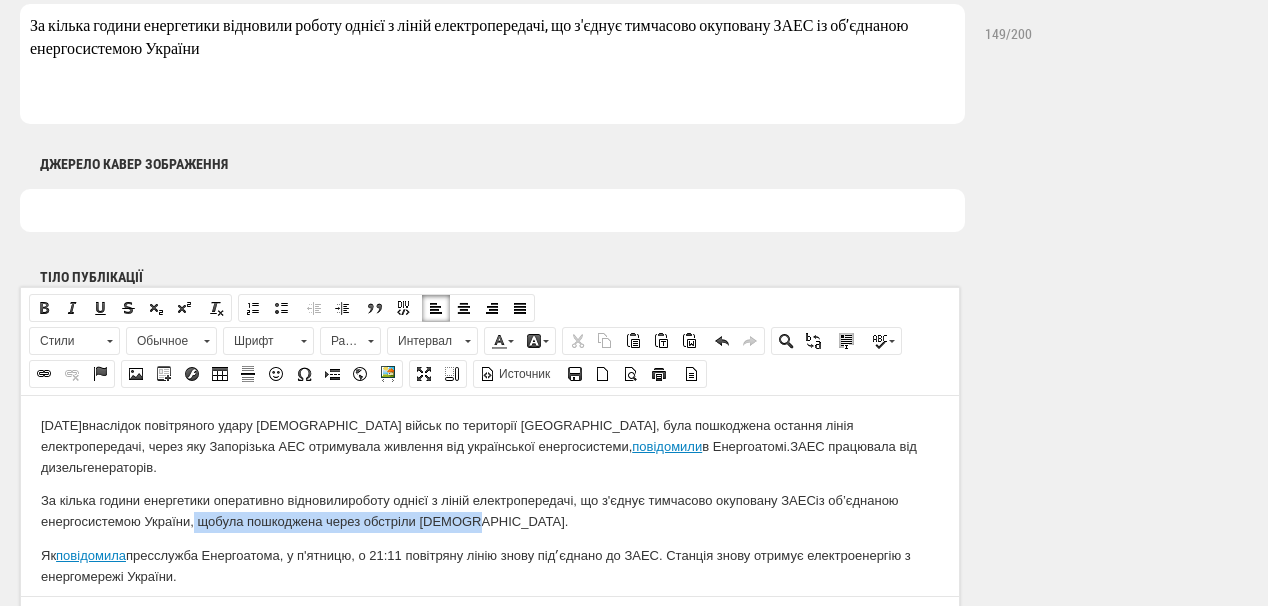 drag, startPoint x: 461, startPoint y: 503, endPoint x: 189, endPoint y: 509, distance: 272.06616 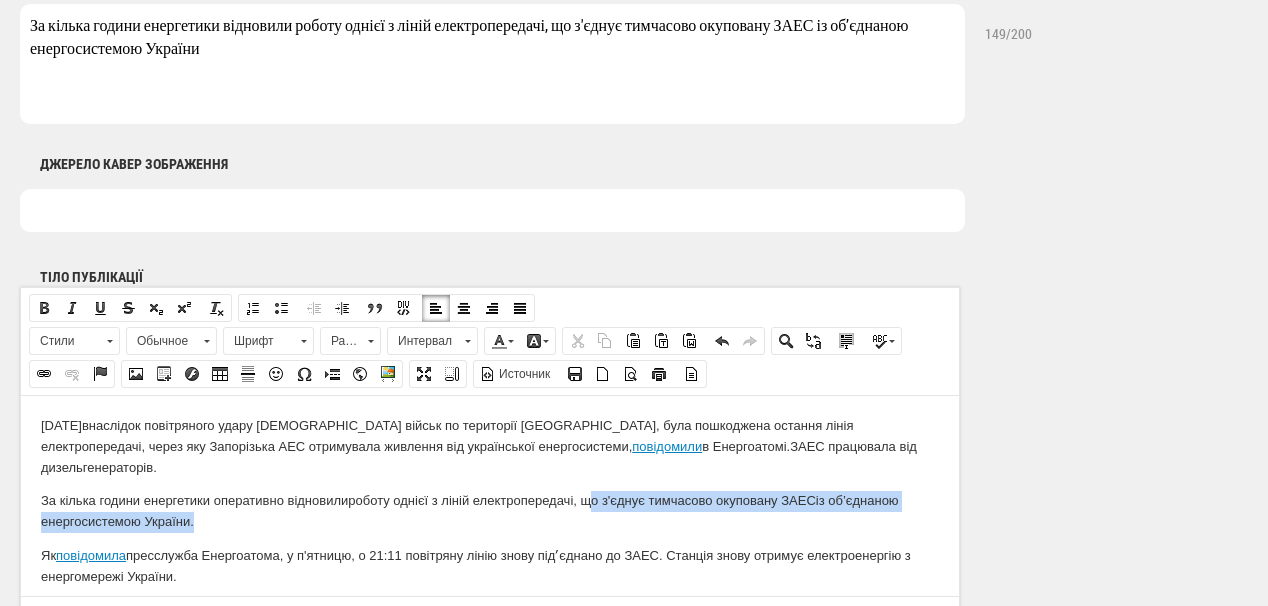 drag, startPoint x: 585, startPoint y: 479, endPoint x: 193, endPoint y: 501, distance: 392.61685 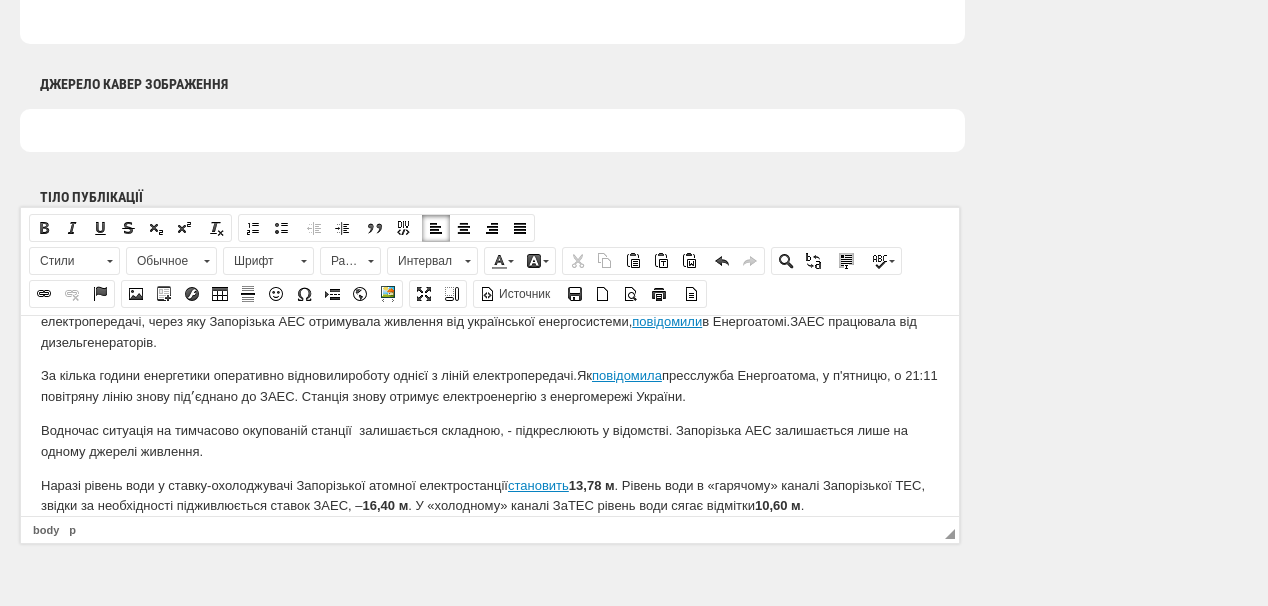 scroll, scrollTop: 1200, scrollLeft: 0, axis: vertical 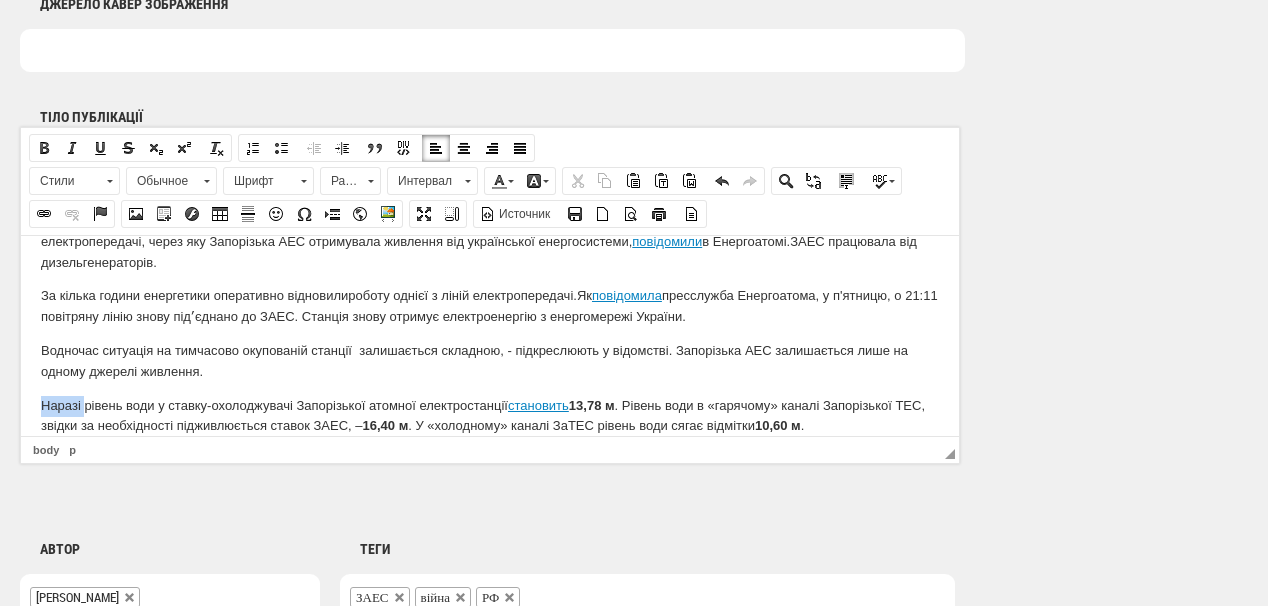drag, startPoint x: 86, startPoint y: 383, endPoint x: 32, endPoint y: 382, distance: 54.00926 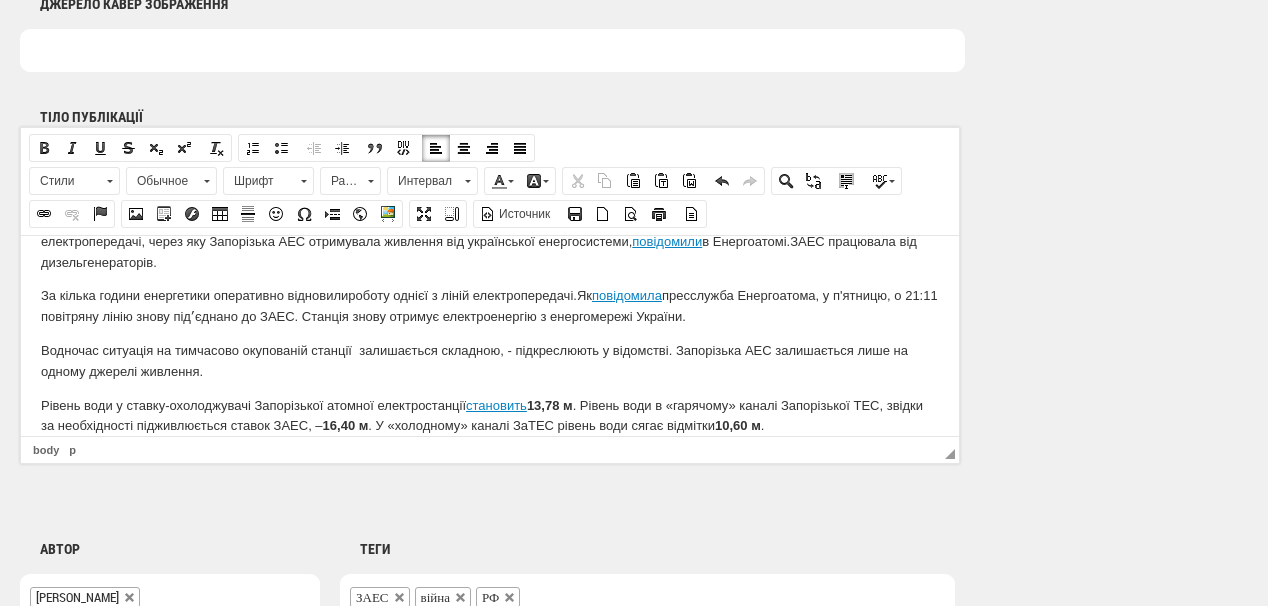 click on "Р івень води у ставку-охолоджувачі Запорізької атомної електростанції  становить  13,78 м . Рівень води в «гарячому» каналі Запорізької ТЕС, звідки за необхідності підживлюється ставок ЗАЕС, –  16,40 м . У «холодному» каналі ЗаТЕС рівень води сягає відмітки  10,60 м ." at bounding box center (490, 416) 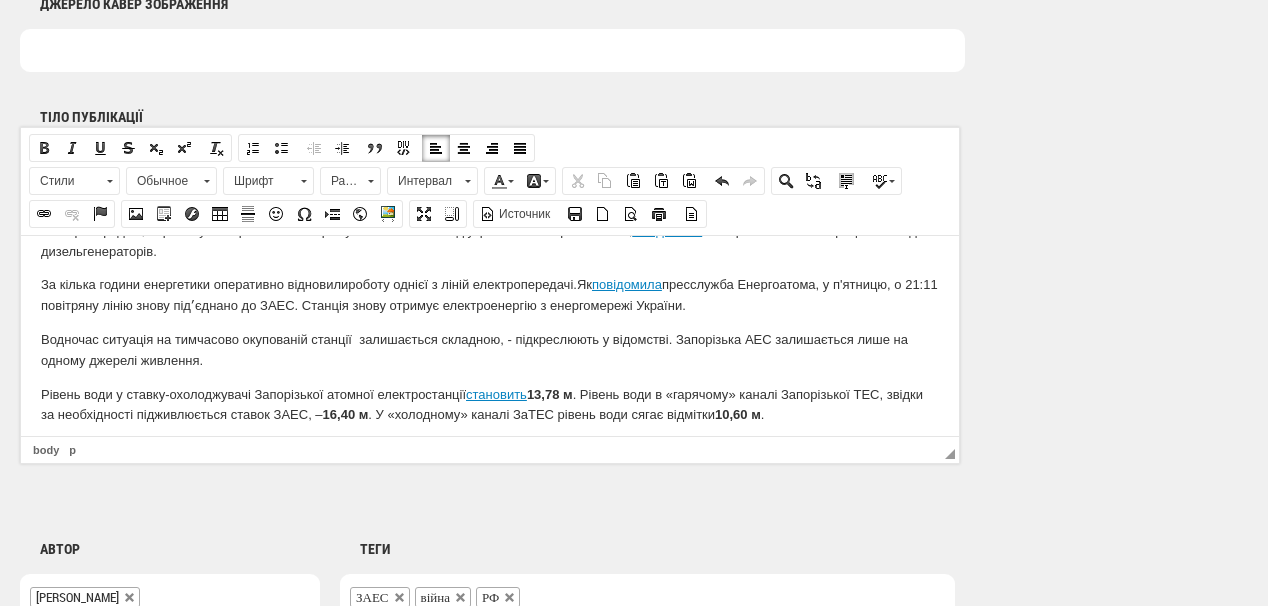 click on "Як повідомляла "Українська енергетика"," at bounding box center [490, 448] 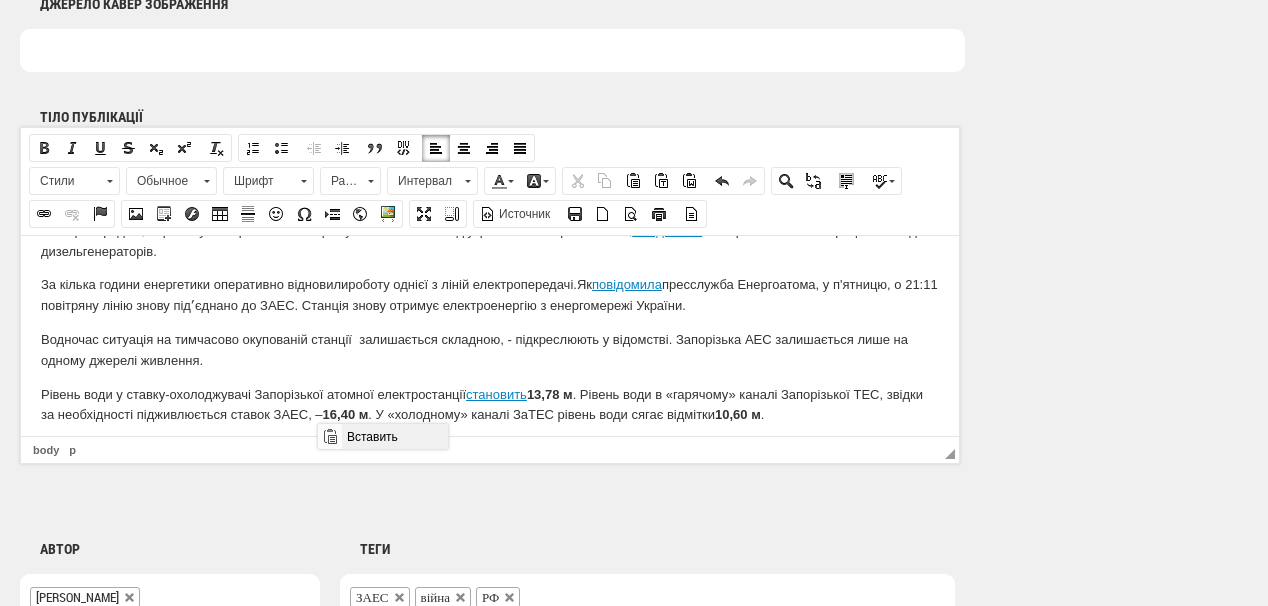 drag, startPoint x: 367, startPoint y: 432, endPoint x: 763, endPoint y: 809, distance: 546.7586 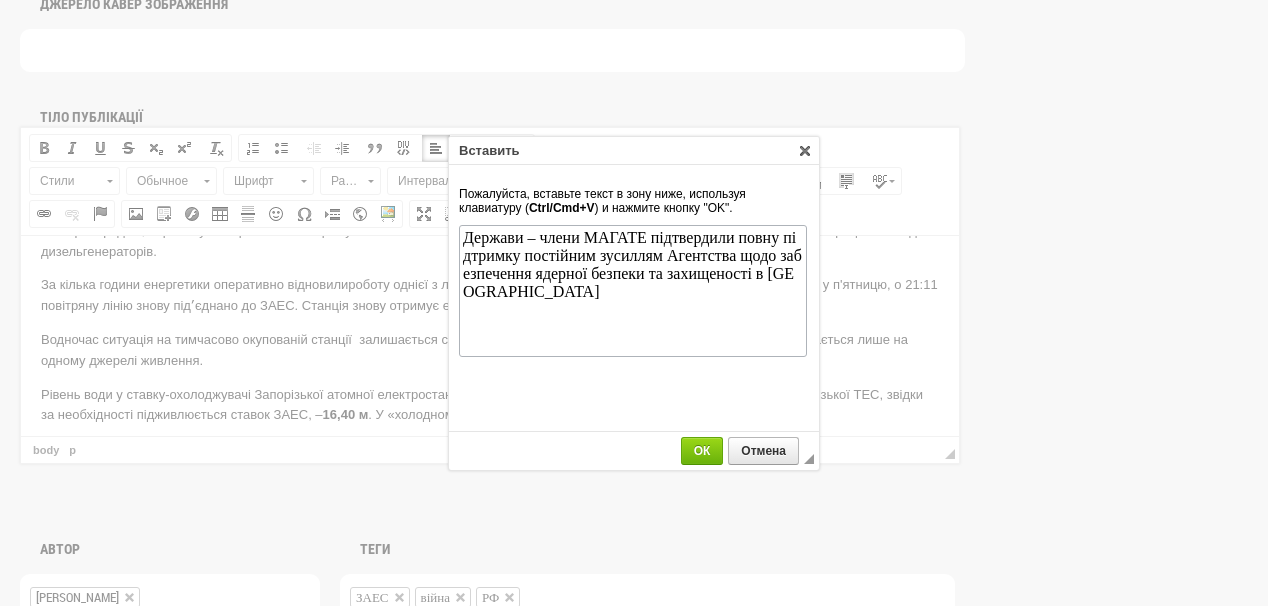 scroll, scrollTop: 0, scrollLeft: 0, axis: both 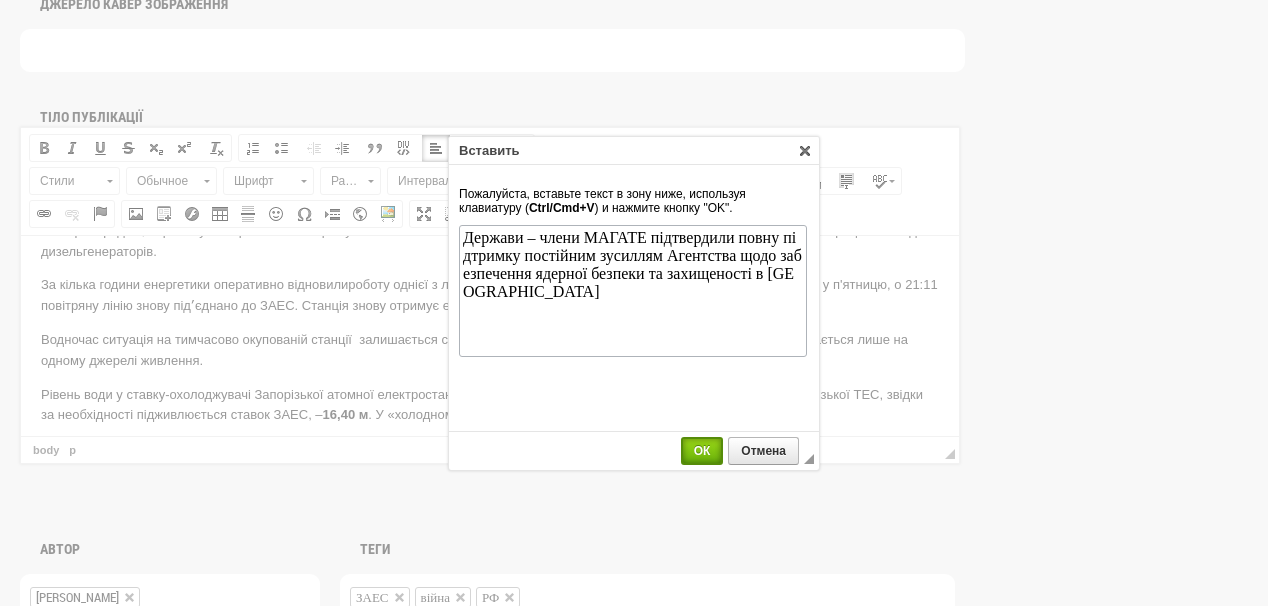 drag, startPoint x: 684, startPoint y: 445, endPoint x: 580, endPoint y: 435, distance: 104.47966 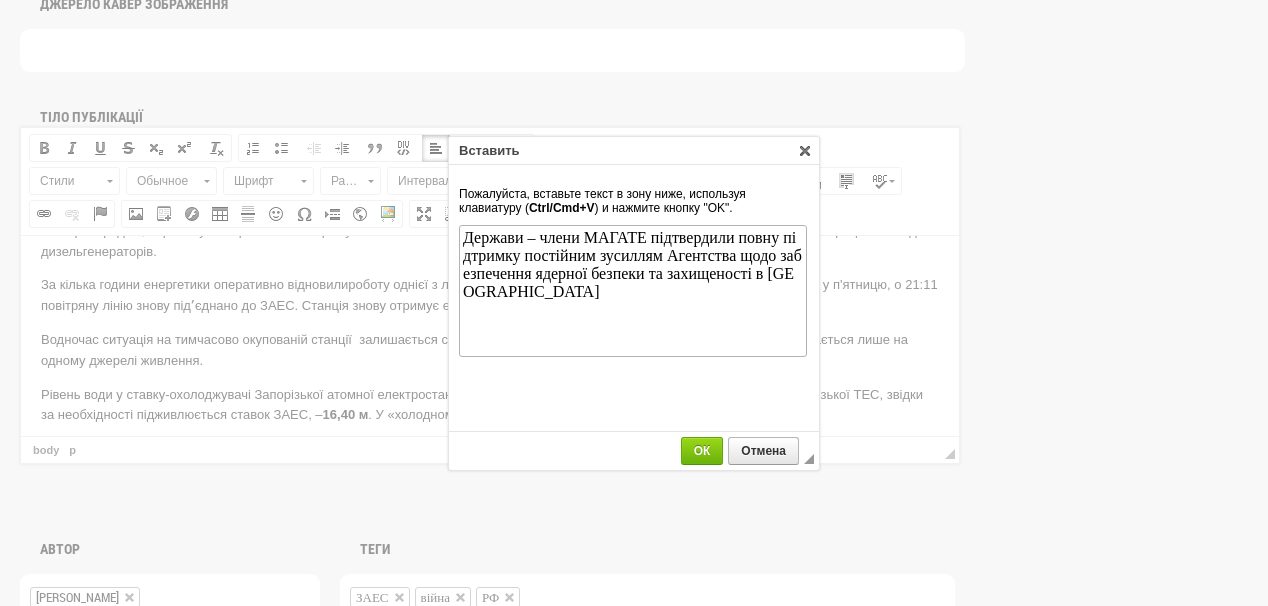 scroll, scrollTop: 76, scrollLeft: 0, axis: vertical 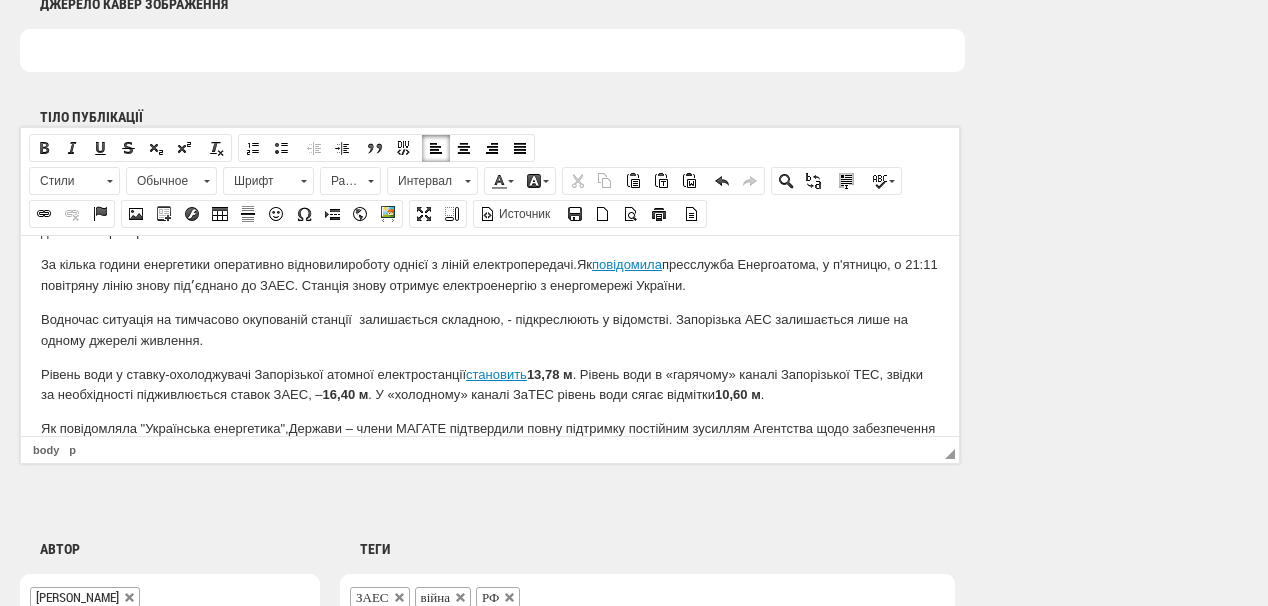 click on "Як повідомляла "Українська енергетика",  Держави – члени МАГАТЕ підтвердили повну підтримку постійним зусиллям Агентства щодо забезпечення ядерної безпеки та захищеності в Україні" at bounding box center [490, 439] 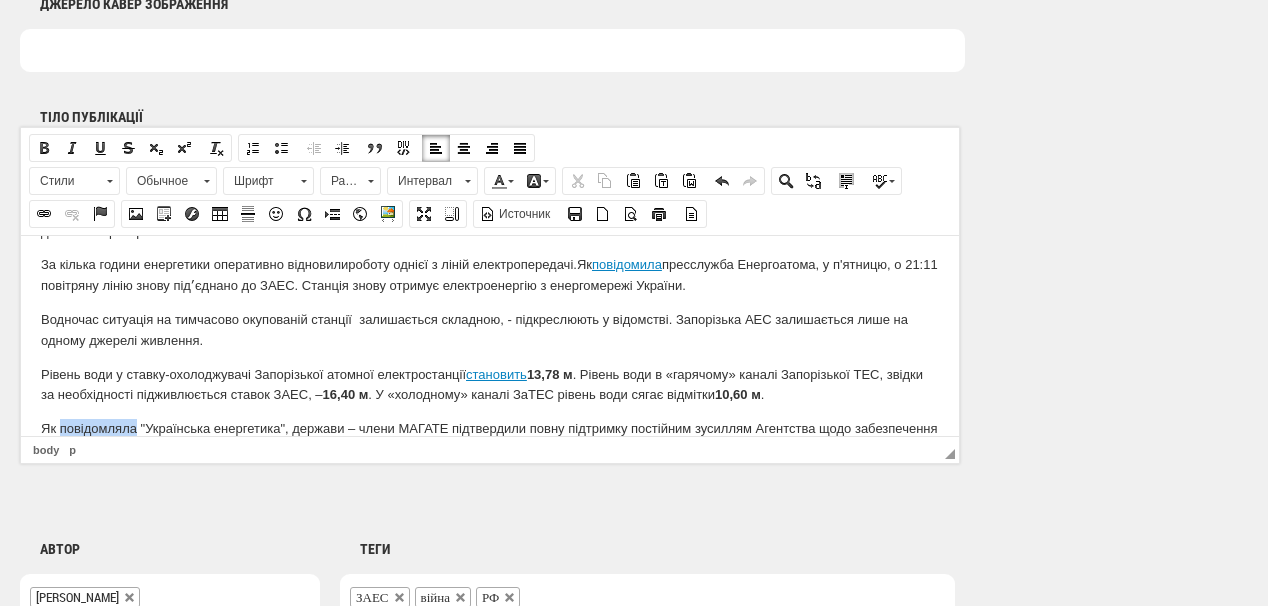 drag, startPoint x: 59, startPoint y: 406, endPoint x: 80, endPoint y: 323, distance: 85.61542 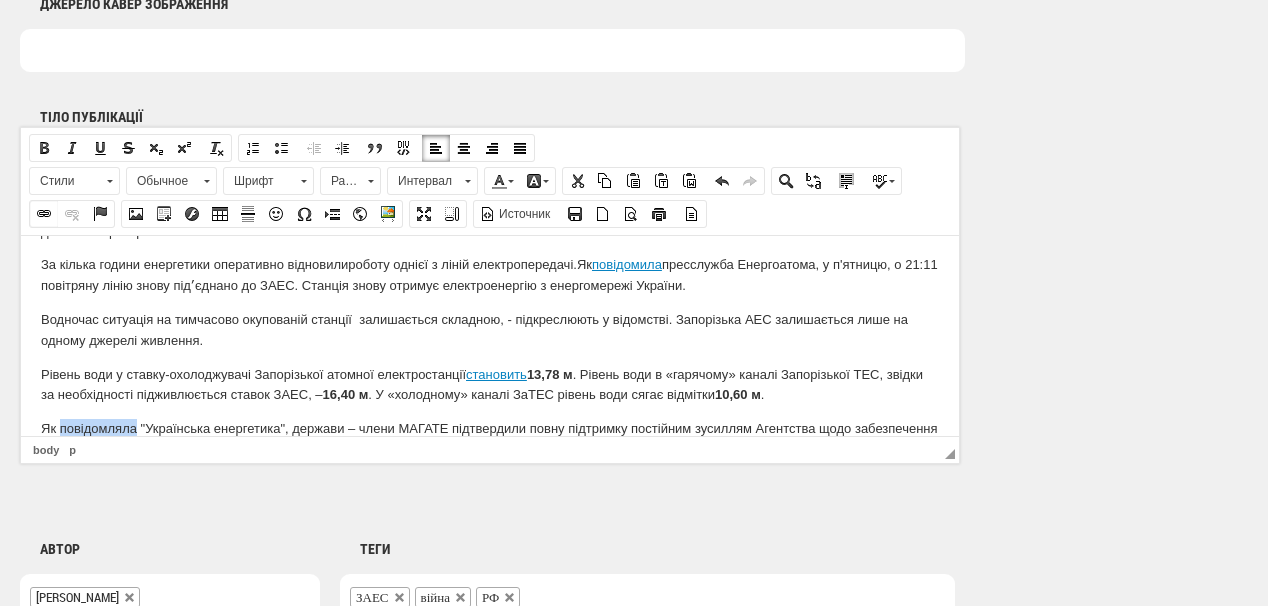 drag, startPoint x: 45, startPoint y: 212, endPoint x: 200, endPoint y: 96, distance: 193.6001 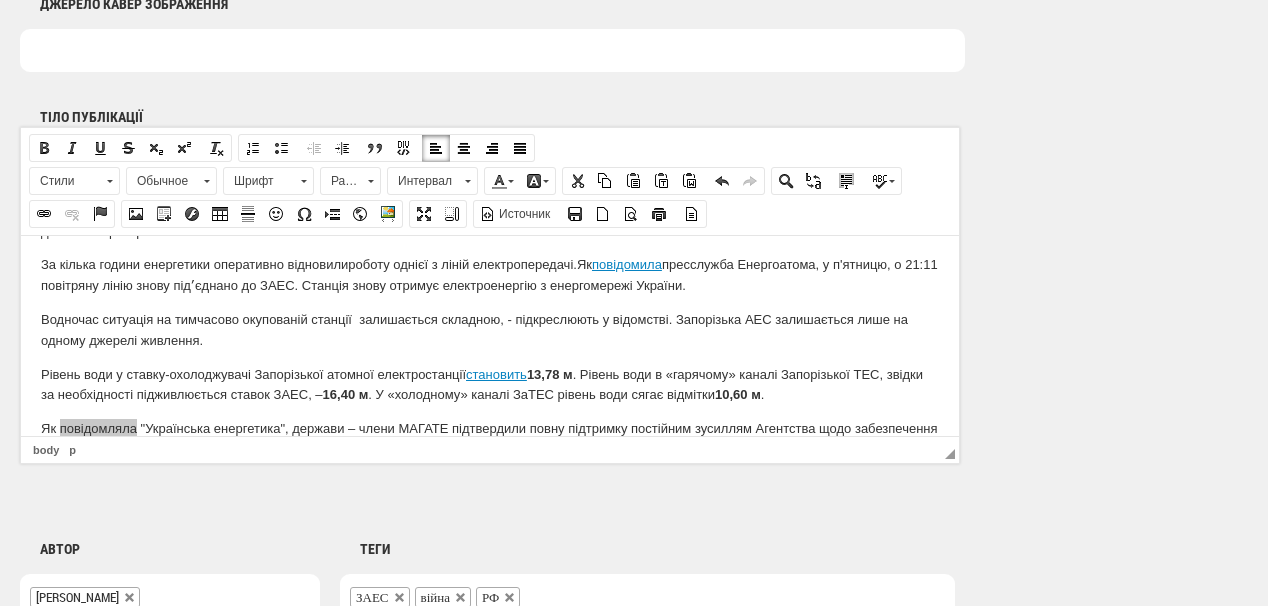 select on "http://" 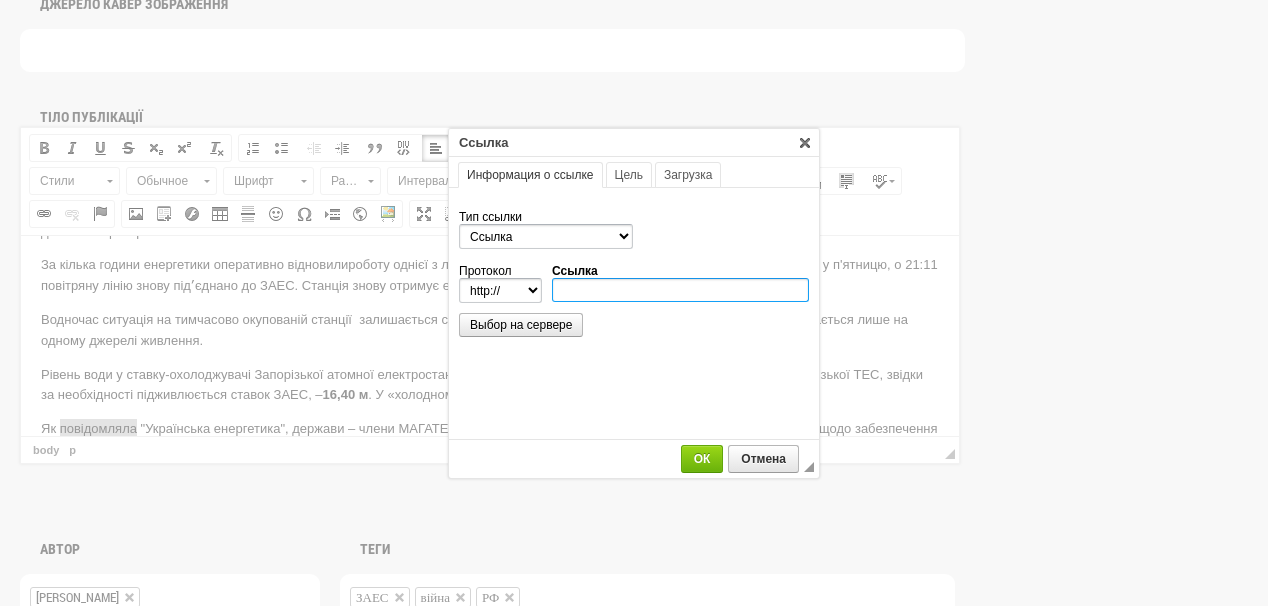 click on "Ссылка" at bounding box center (680, 290) 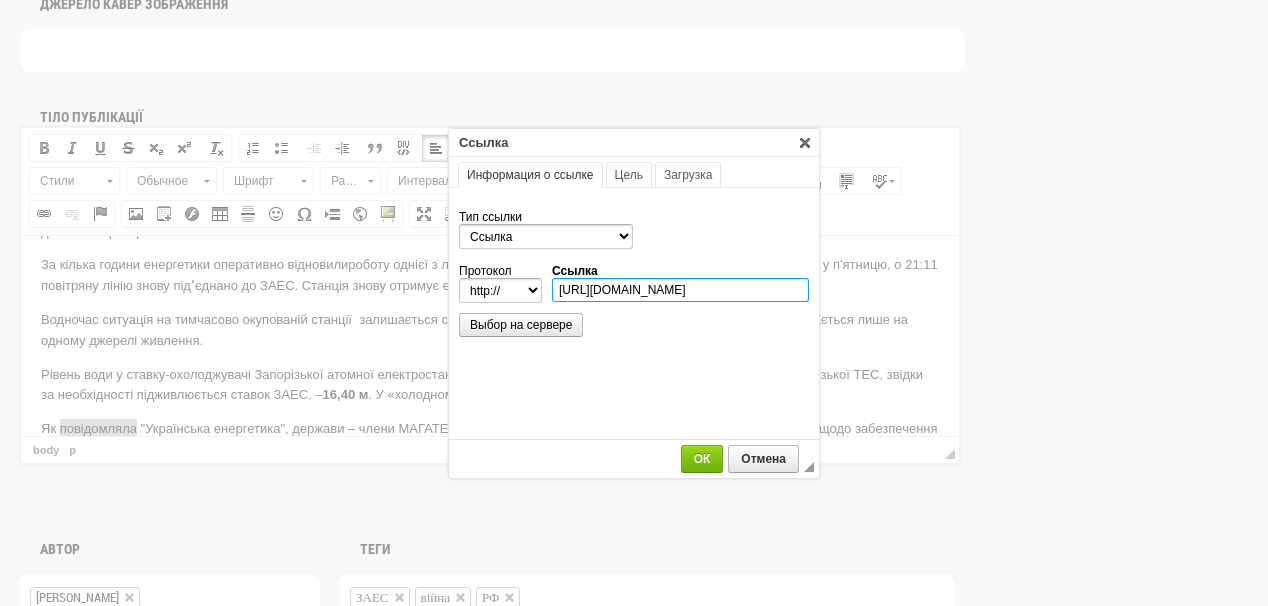 scroll, scrollTop: 0, scrollLeft: 340, axis: horizontal 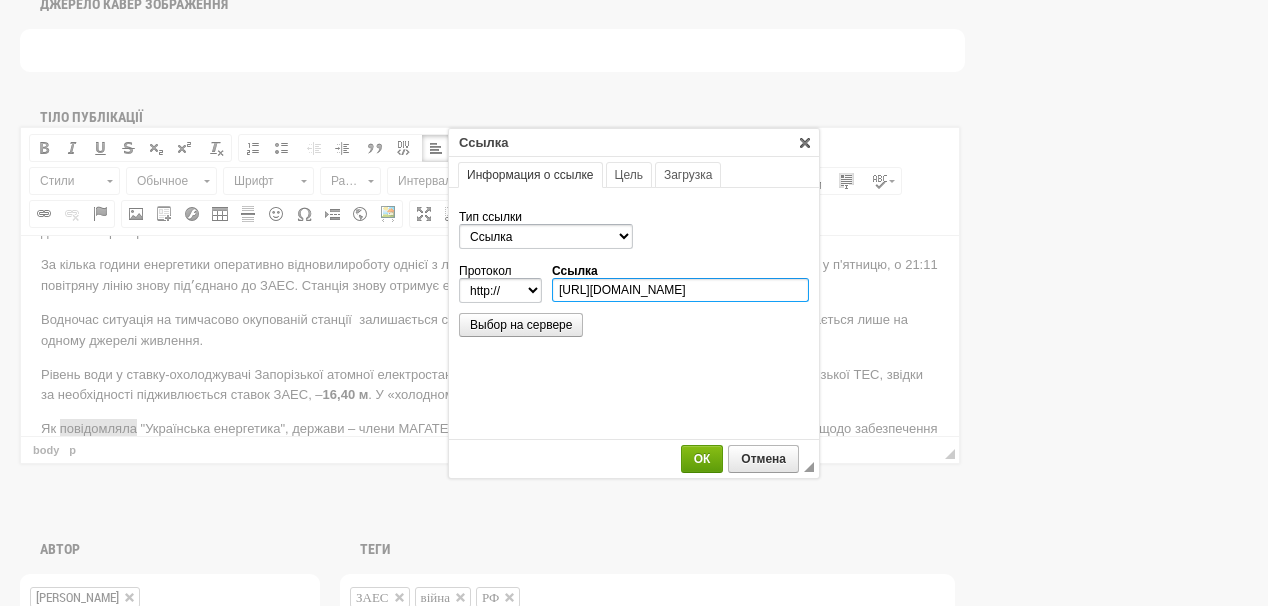 type on "https://ua-energy.org/uk/posts/perezapusk-zaes-mozhlyvyi-lyshe-pid-kontrolem-ukrainy-zaiava-chleniv-mahate" 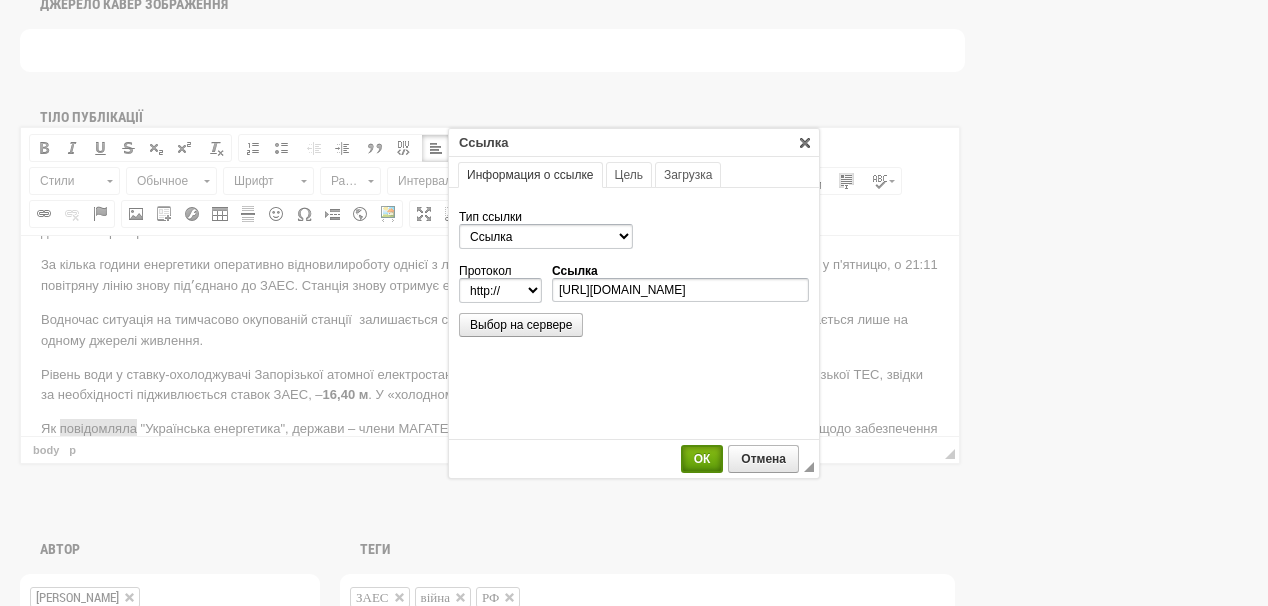 select on "https://" 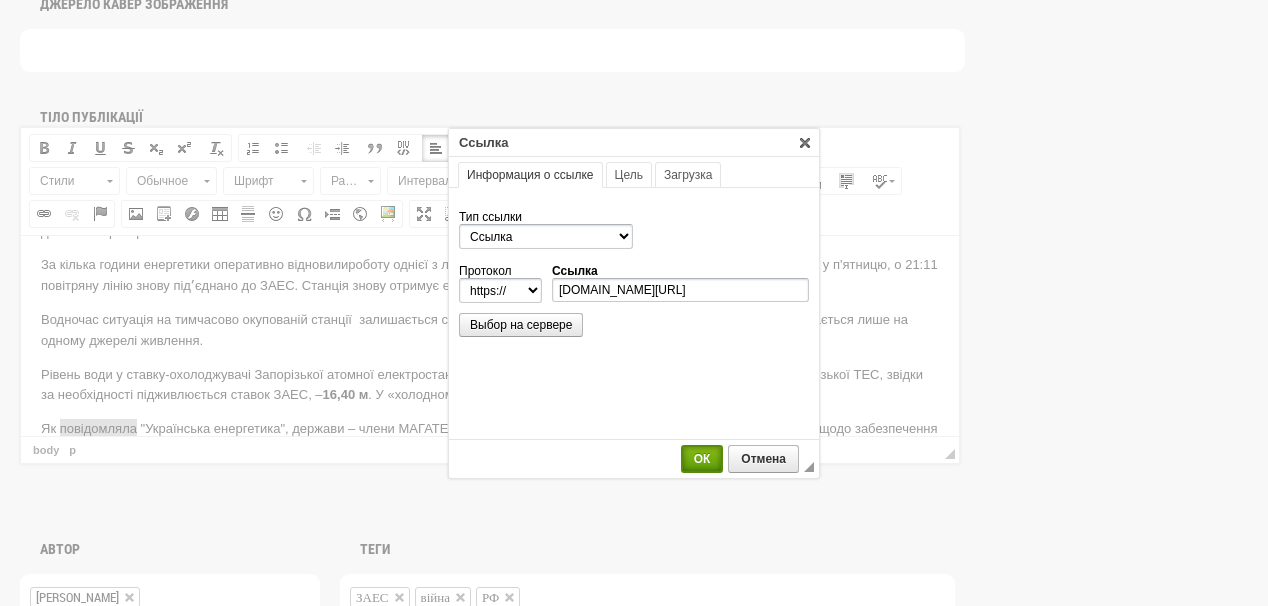 scroll, scrollTop: 0, scrollLeft: 0, axis: both 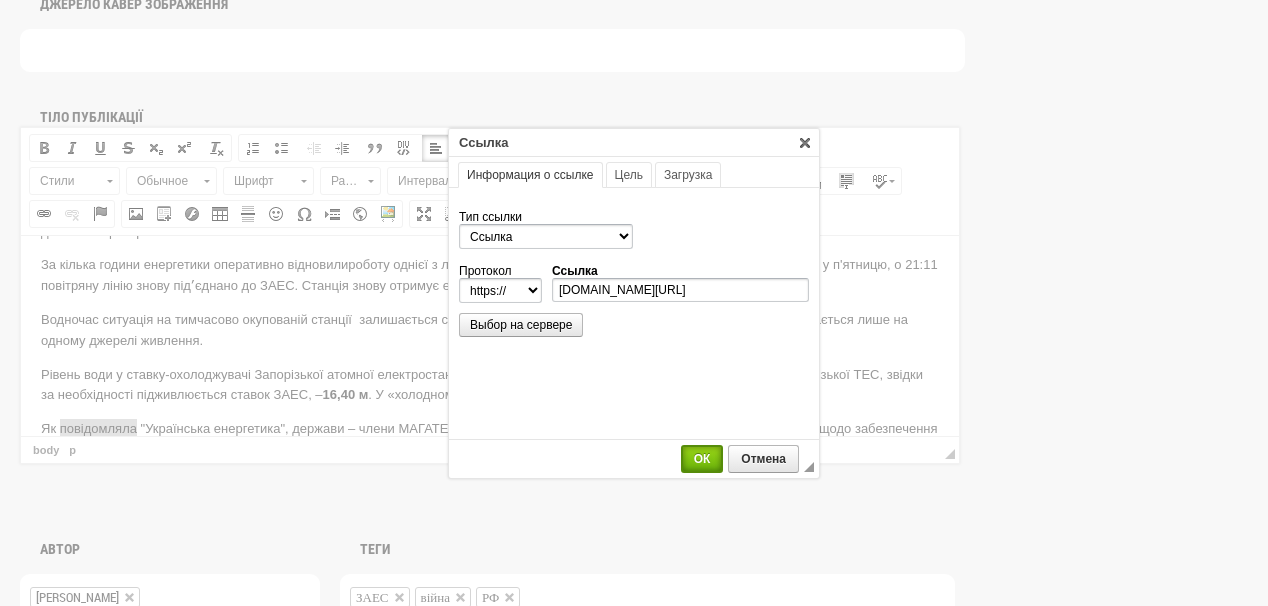 click on "ОК" at bounding box center (702, 459) 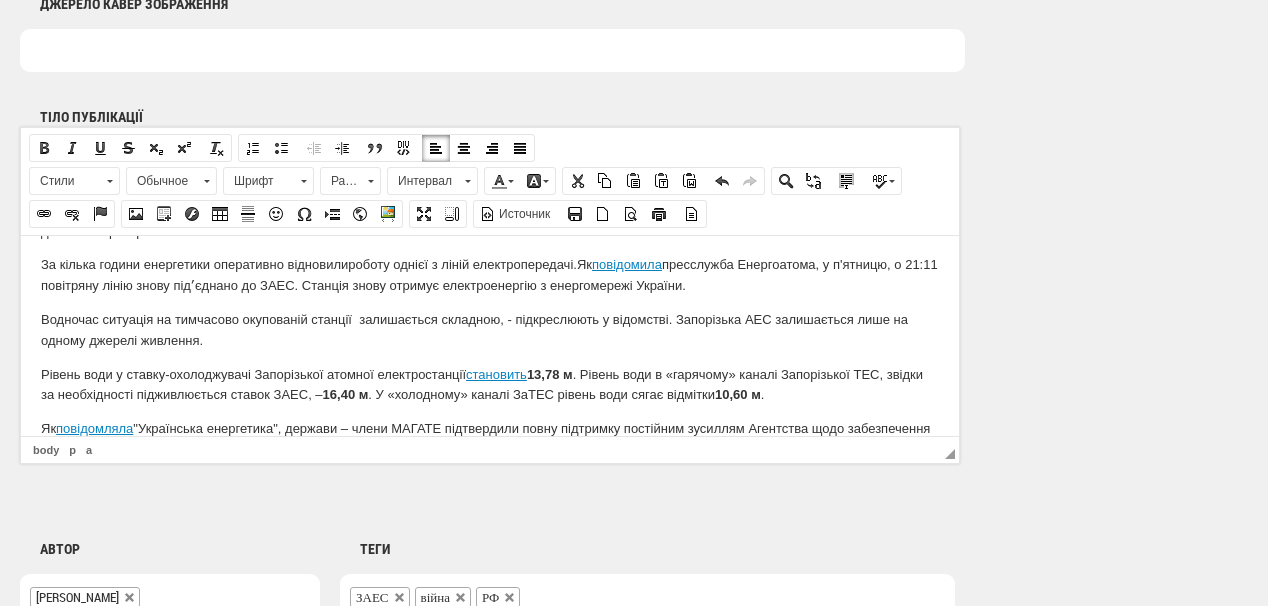 click on "Як  повідомляла  "Українська енергетика", д ержави – члени МАГАТЕ підтвердили повну підтримку постійним зусиллям Агентства щодо забезпечення ядерної безпеки та захищеності в Україні" at bounding box center [490, 439] 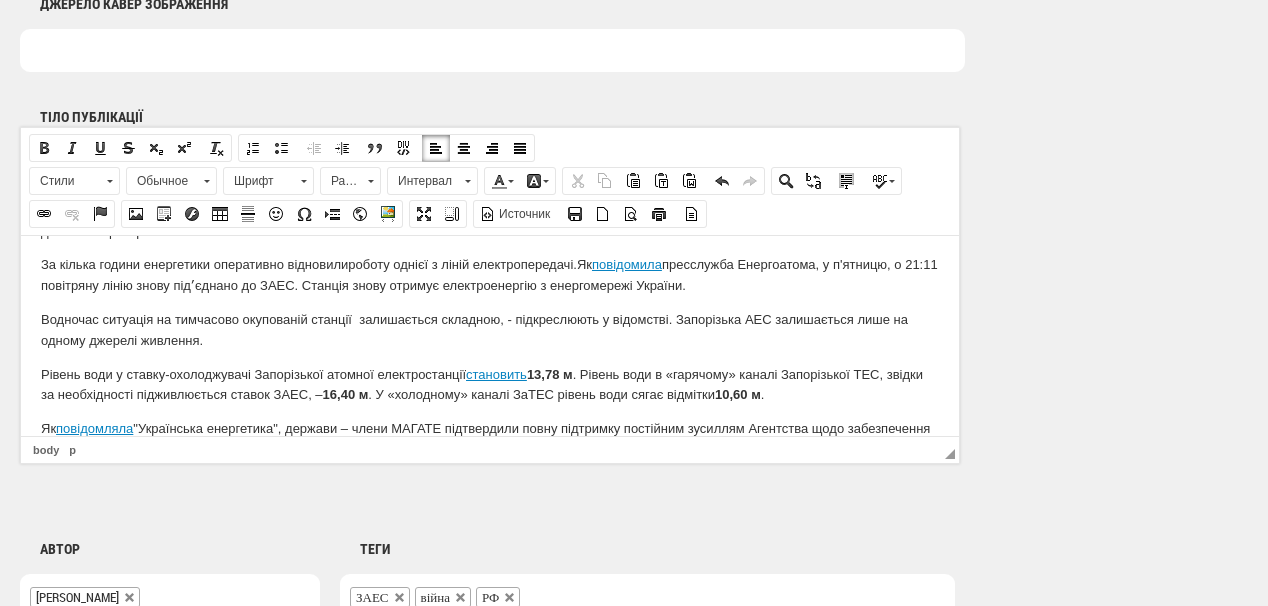 click on "Як  повідомляла  "Українська енергетика", д ержави – члени МАГАТЕ підтвердили повну підтримку постійним зусиллям Агентства щодо забезпечення ядерної безпеки та захищеності в Україні:" at bounding box center (490, 439) 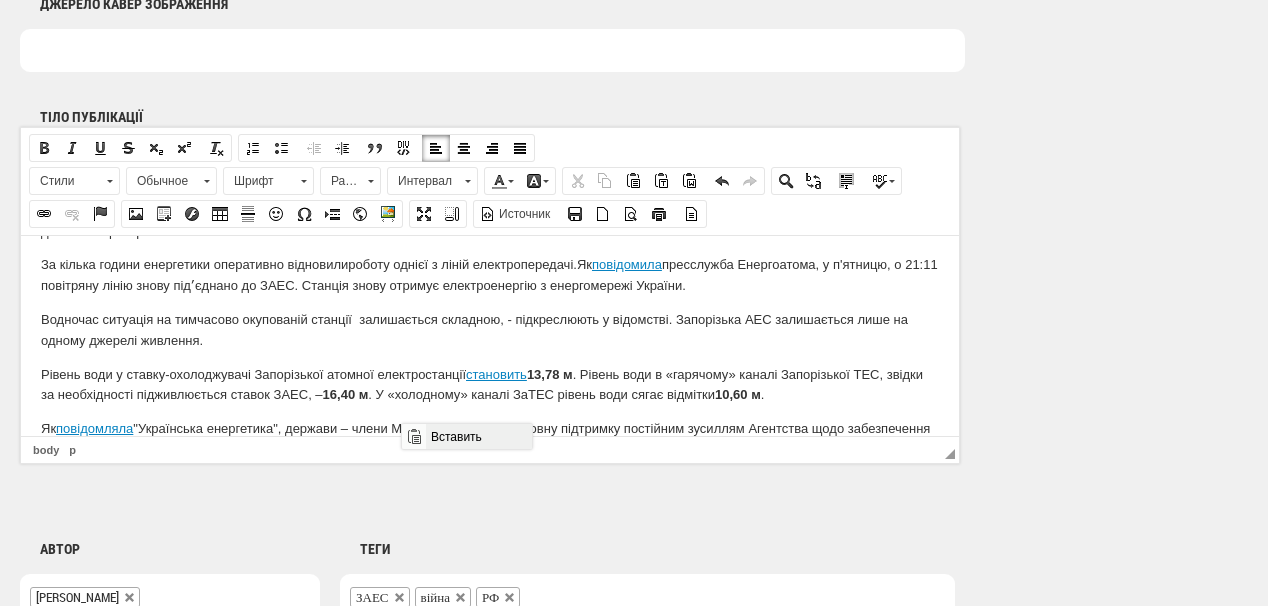 click on "Вставить" at bounding box center [478, 436] 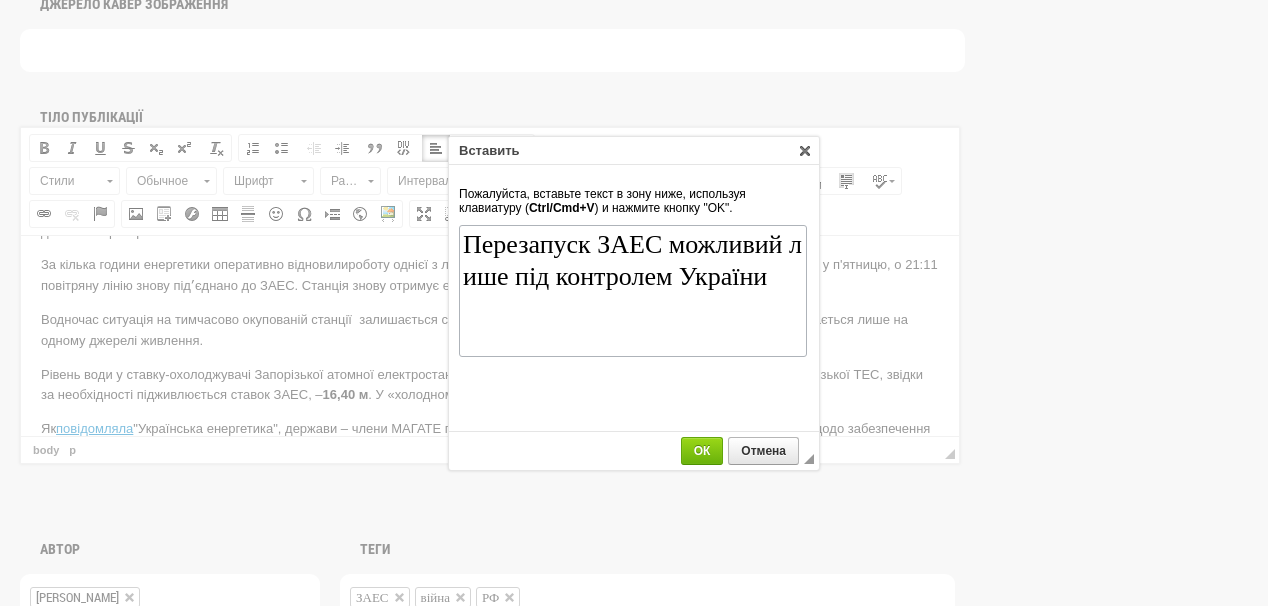 scroll, scrollTop: 0, scrollLeft: 0, axis: both 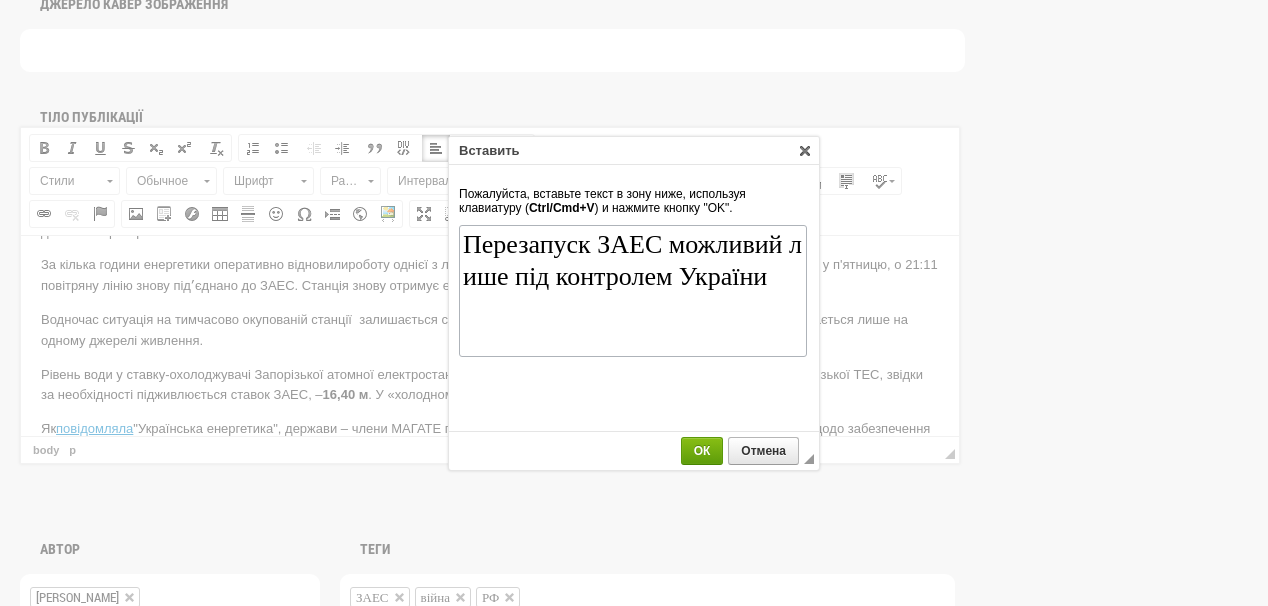 click on "ОК" at bounding box center (702, 451) 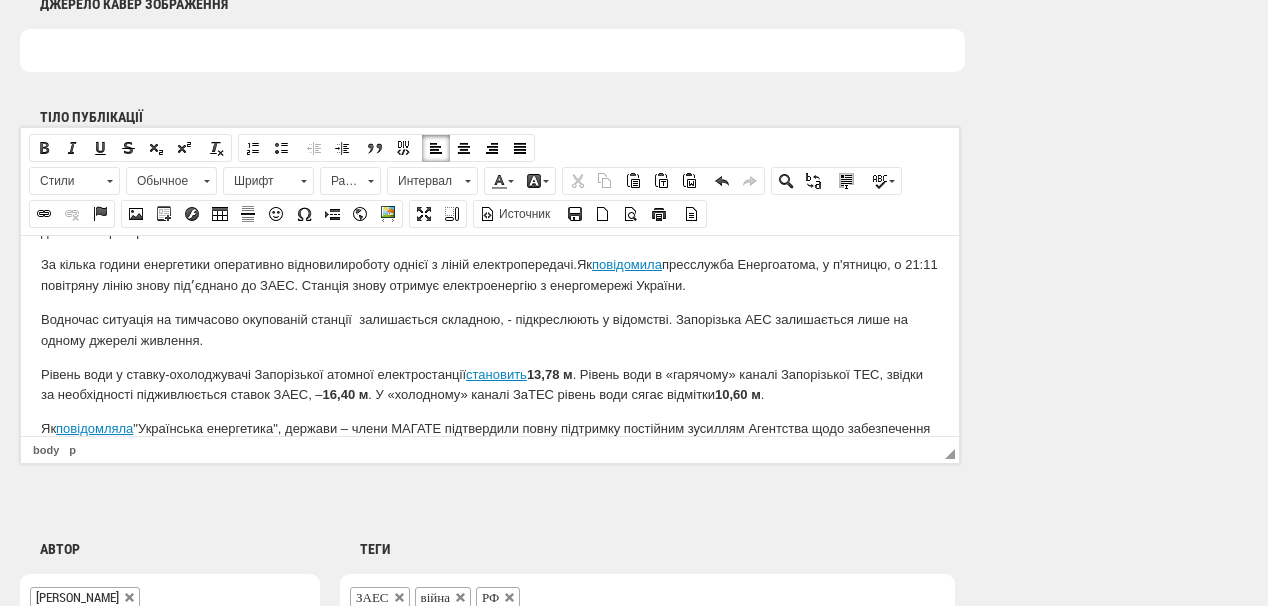 drag, startPoint x: 393, startPoint y: 426, endPoint x: 405, endPoint y: 422, distance: 12.649111 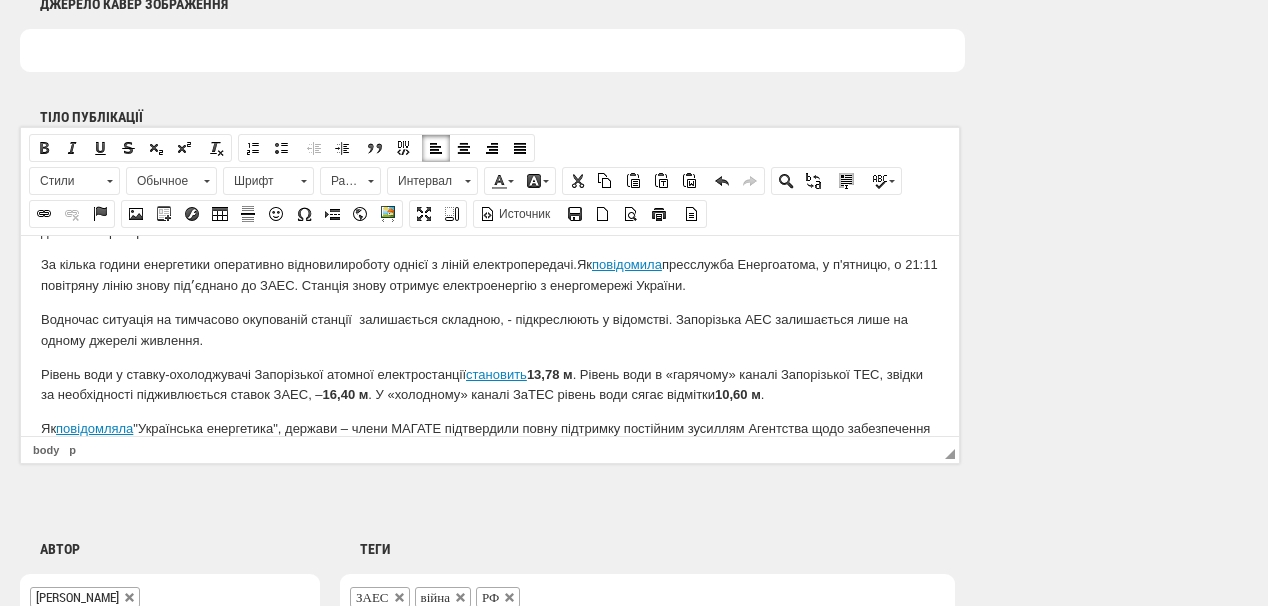 scroll, scrollTop: 84, scrollLeft: 0, axis: vertical 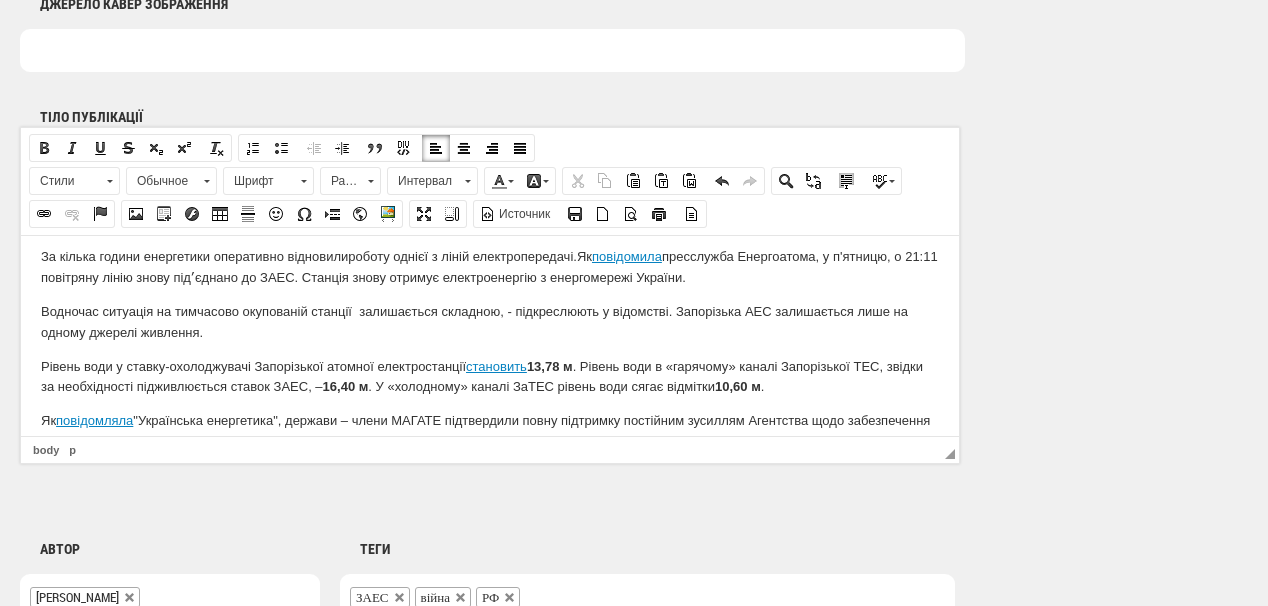 click on "Як  повідомляла  "Українська енергетика", д ержави – члени МАГАТЕ підтвердили повну підтримку постійним зусиллям Агентства щодо забезпечення ядерної безпеки та захищеності в Україні:  Ппрезапуск ЗАЕС можливий лише під контролем України." at bounding box center (490, 431) 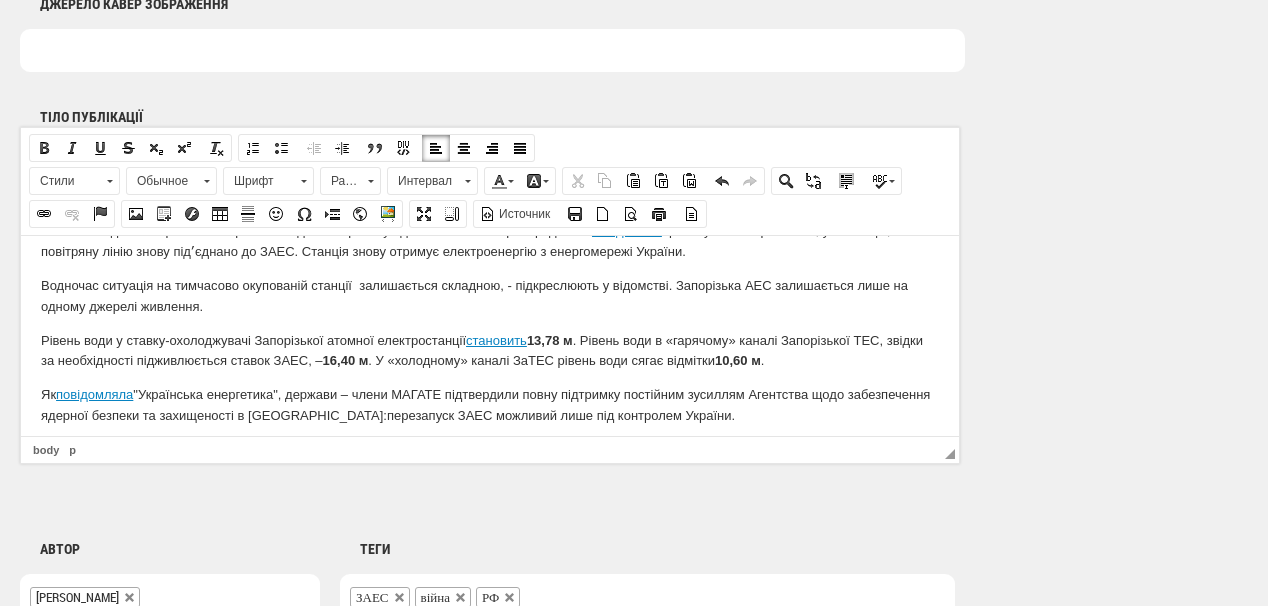 click on "Р івень води у ставку-охолоджувачі Запорізької атомної електростанції  становить  13,78 м . Рівень води в «гарячому» каналі Запорізької ТЕС, звідки за необхідності підживлюється ставок ЗАЕС, –  16,40 м . У «холодному» каналі ЗаТЕС рівень води сягає відмітки  10,60 м ." at bounding box center (490, 351) 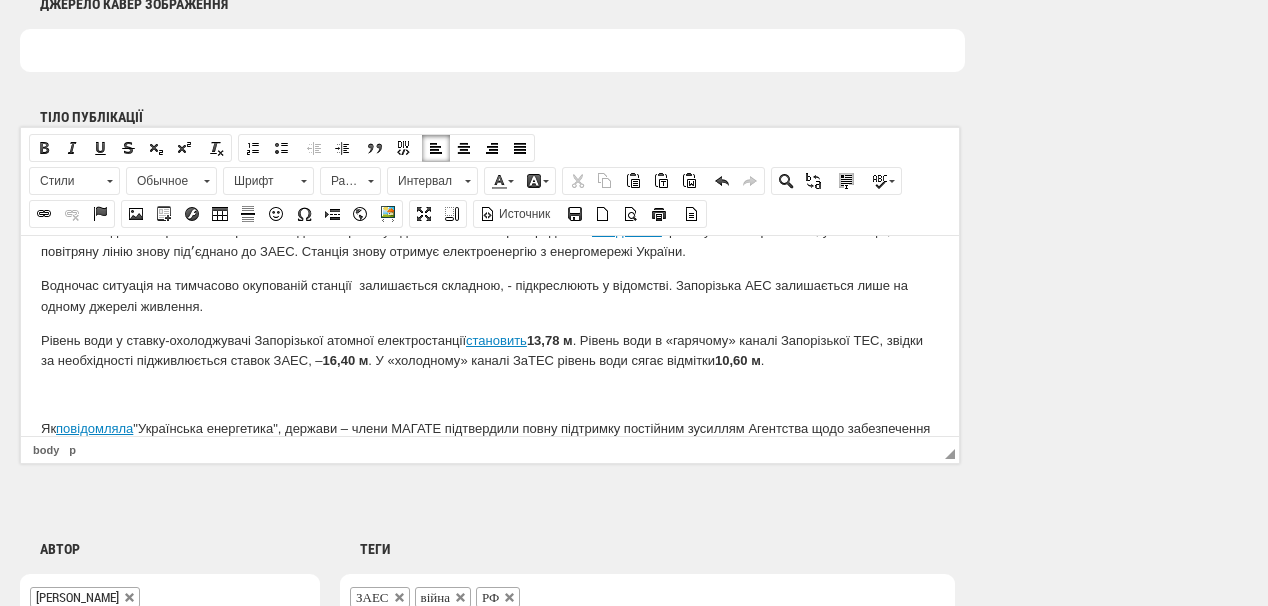 click at bounding box center [490, 394] 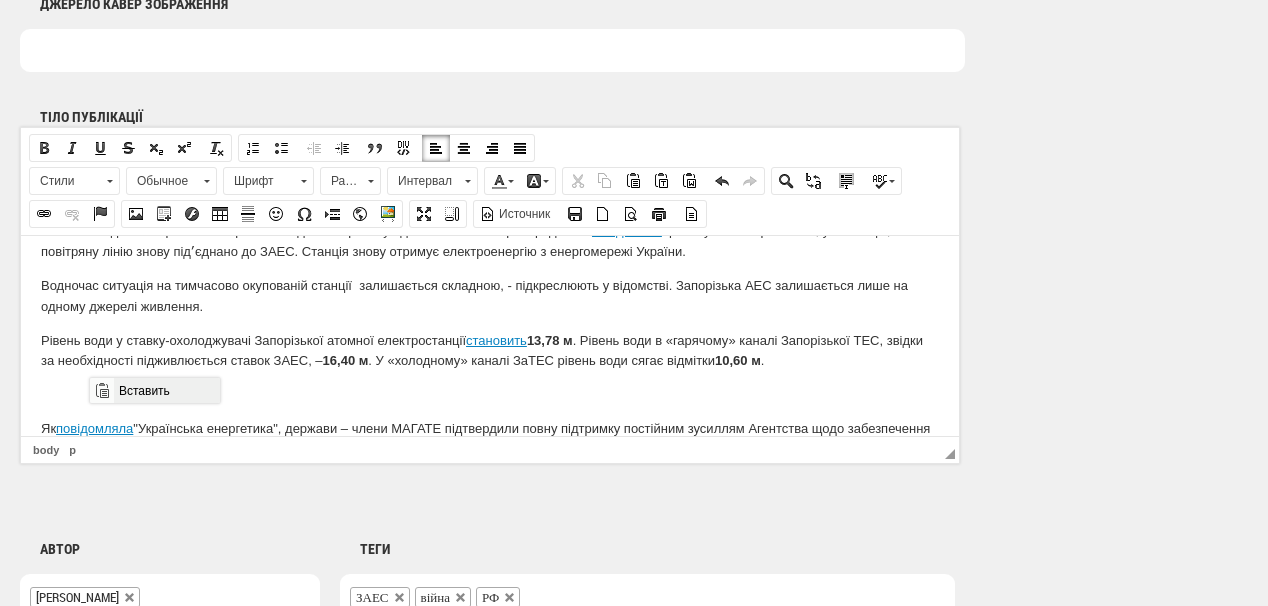 click on "Вставить" at bounding box center [166, 390] 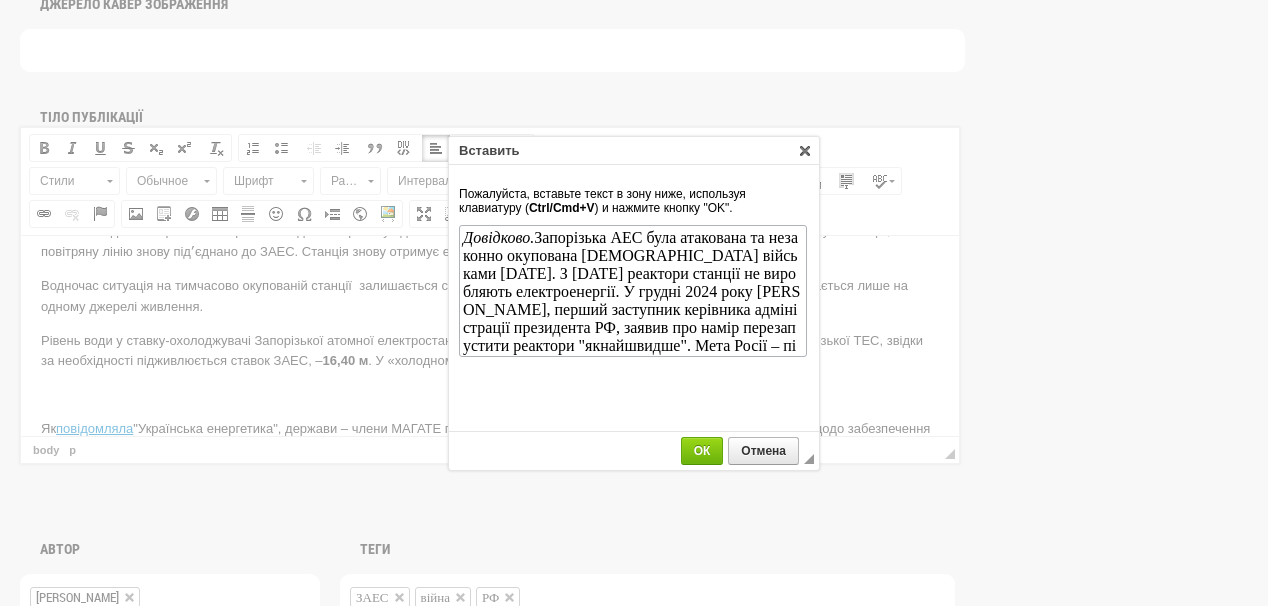 scroll, scrollTop: 74, scrollLeft: 0, axis: vertical 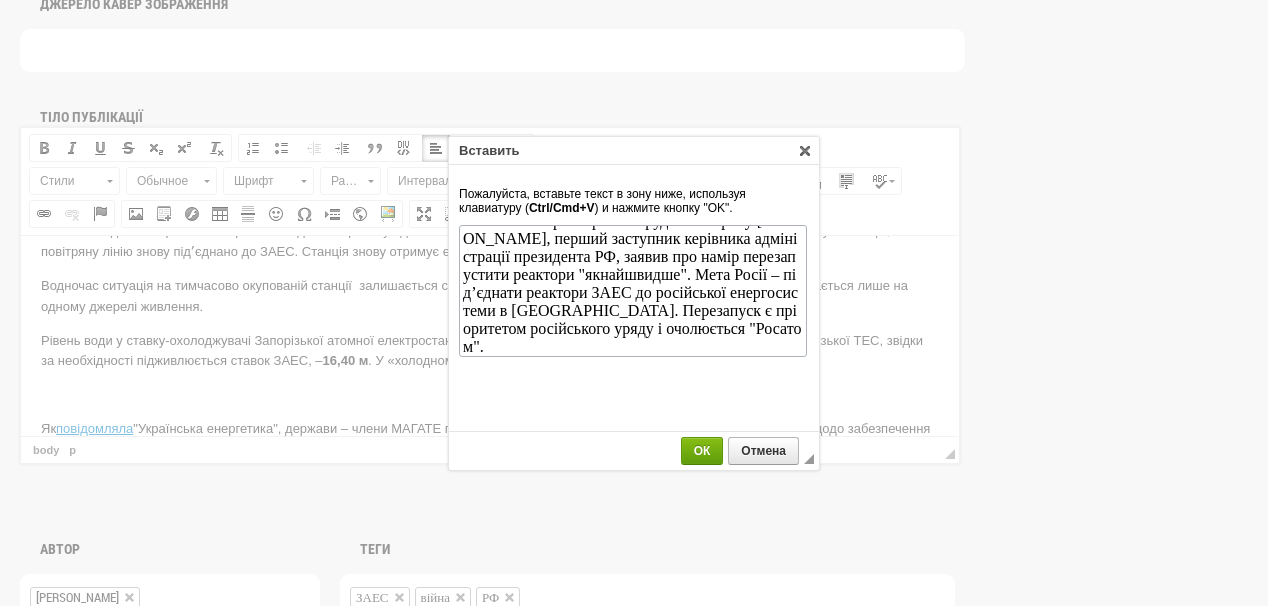 click on "ОК" at bounding box center (702, 451) 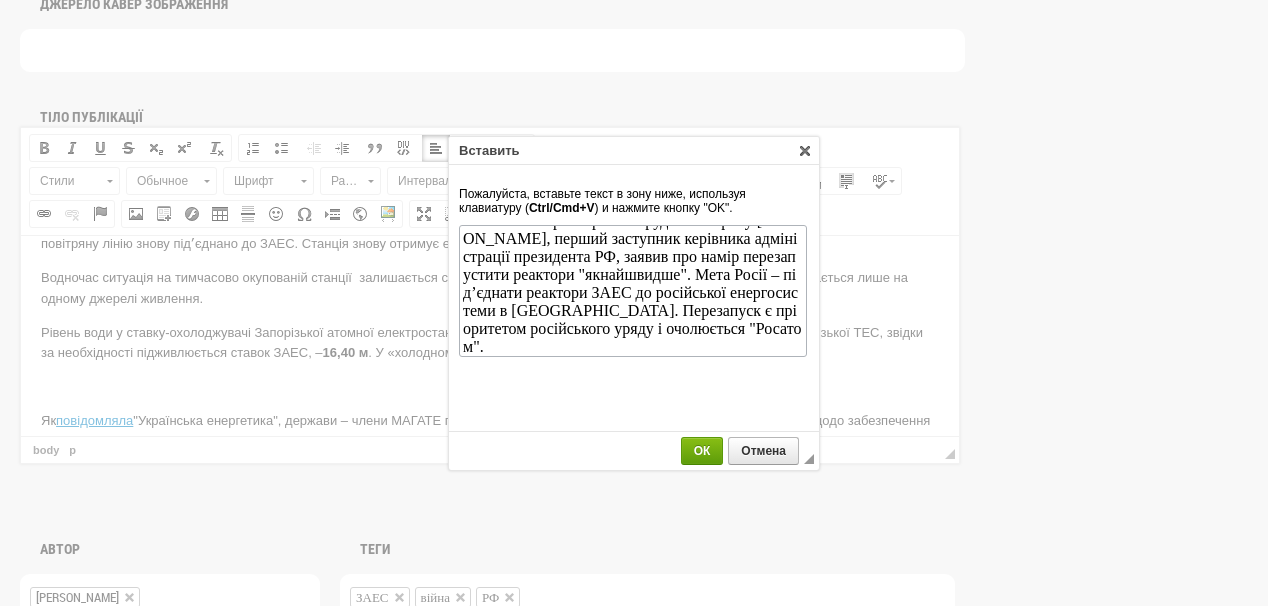 scroll, scrollTop: 0, scrollLeft: 0, axis: both 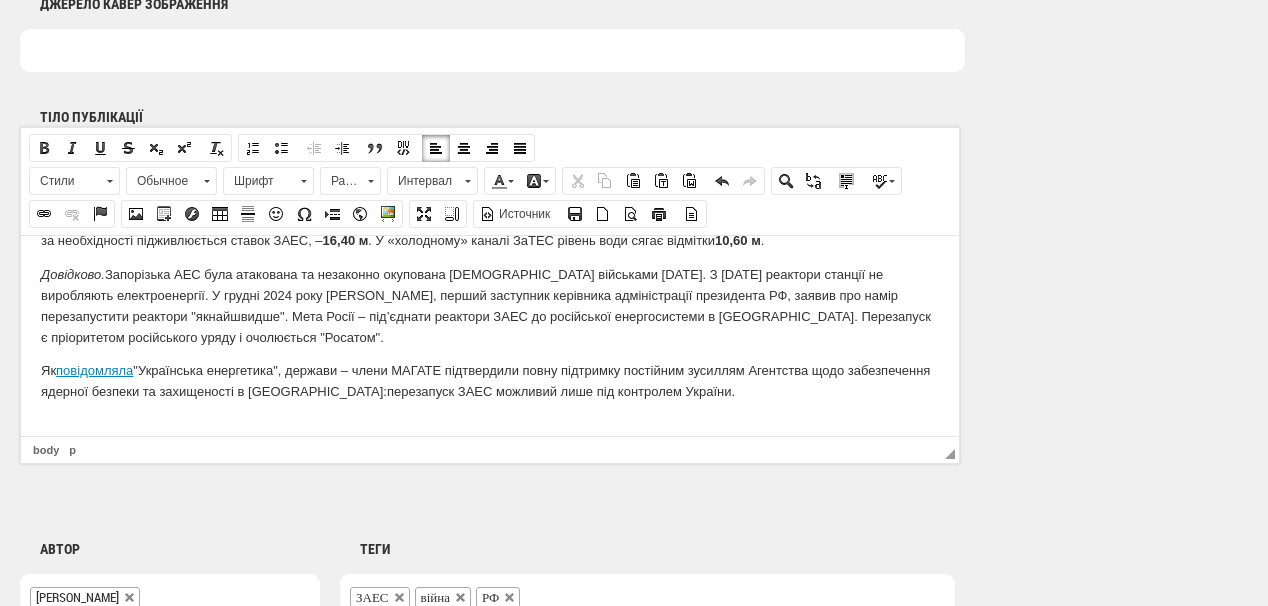 click at bounding box center (490, 425) 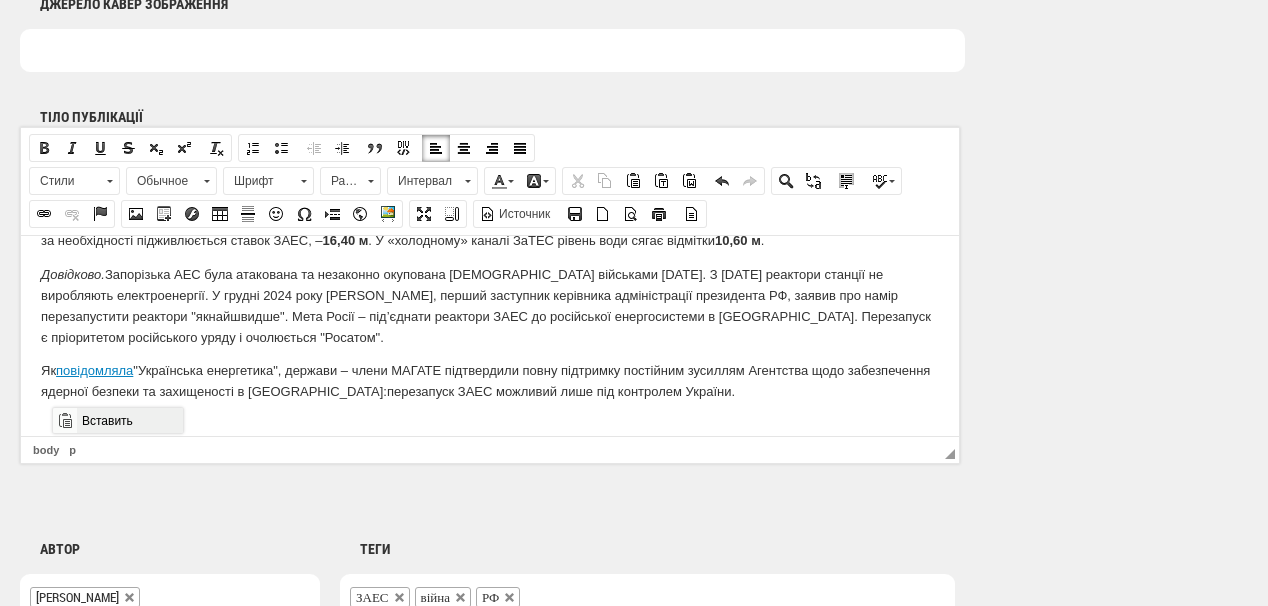 click on "Вставить" at bounding box center [129, 420] 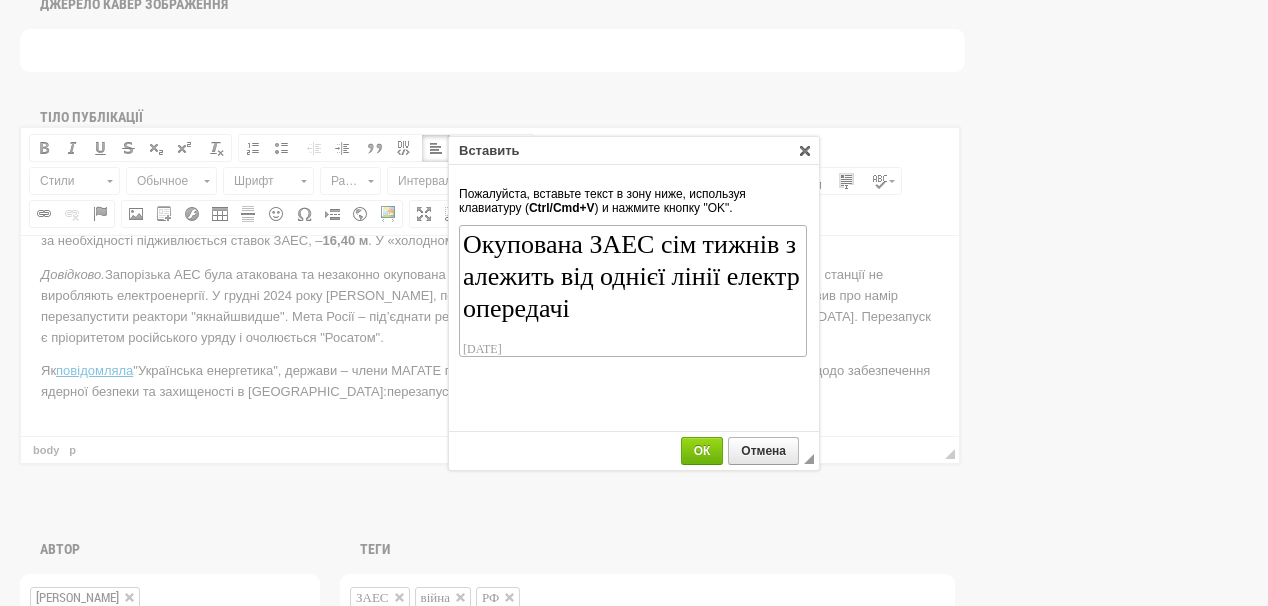 scroll, scrollTop: 86, scrollLeft: 0, axis: vertical 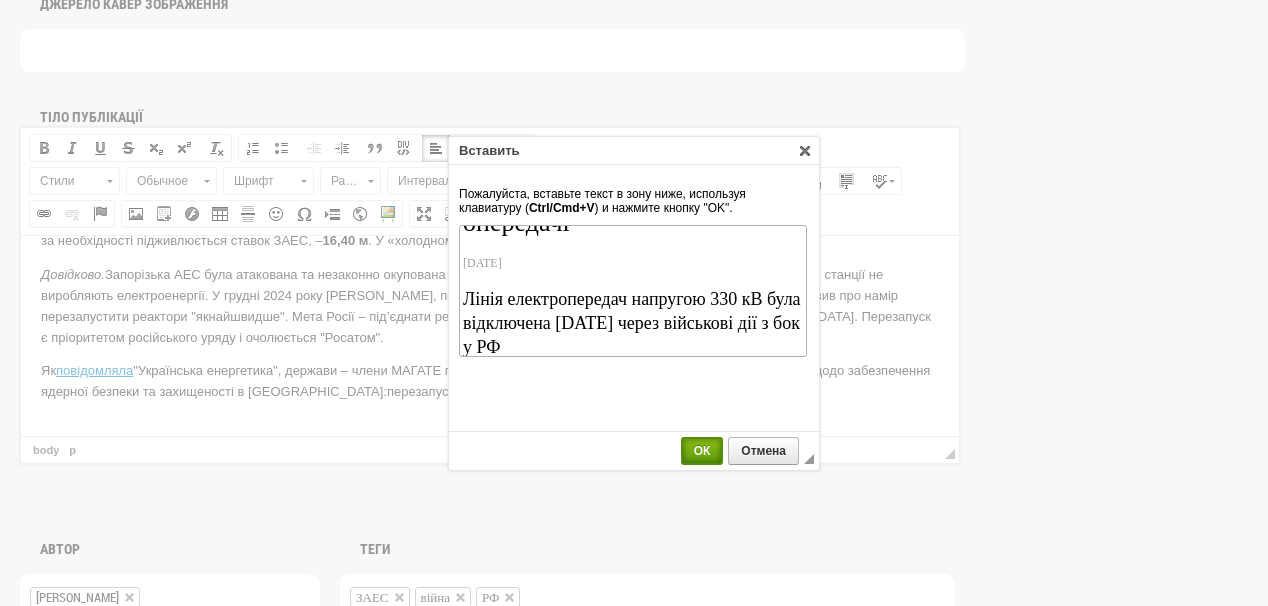 click on "ОК" at bounding box center [702, 451] 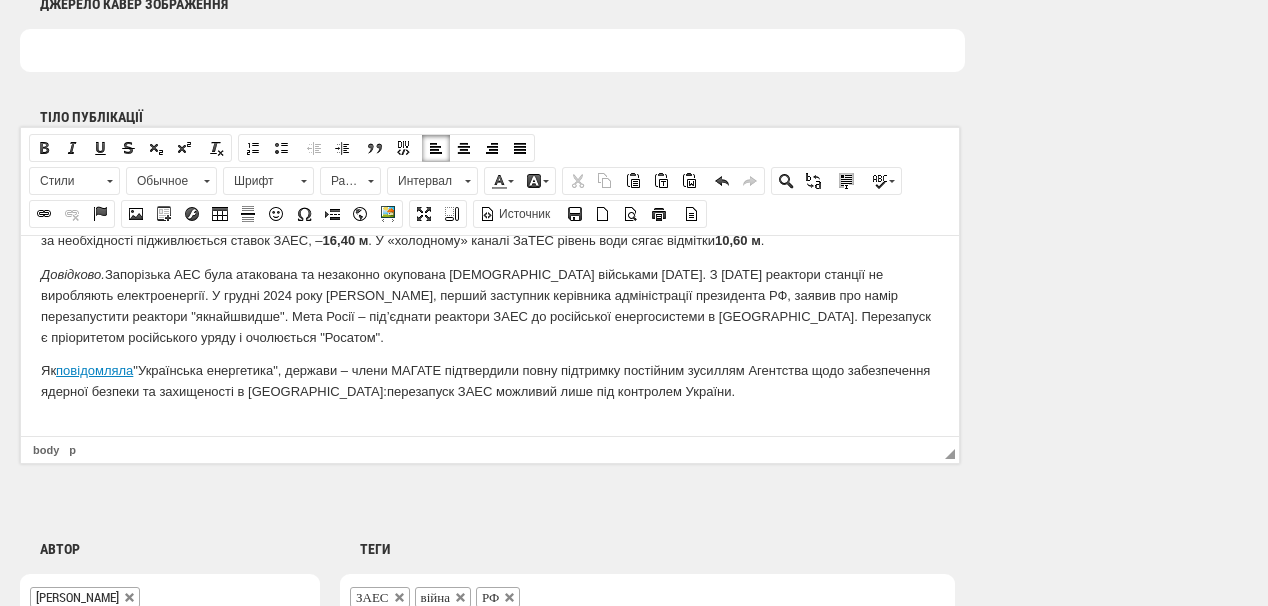 scroll, scrollTop: 0, scrollLeft: 0, axis: both 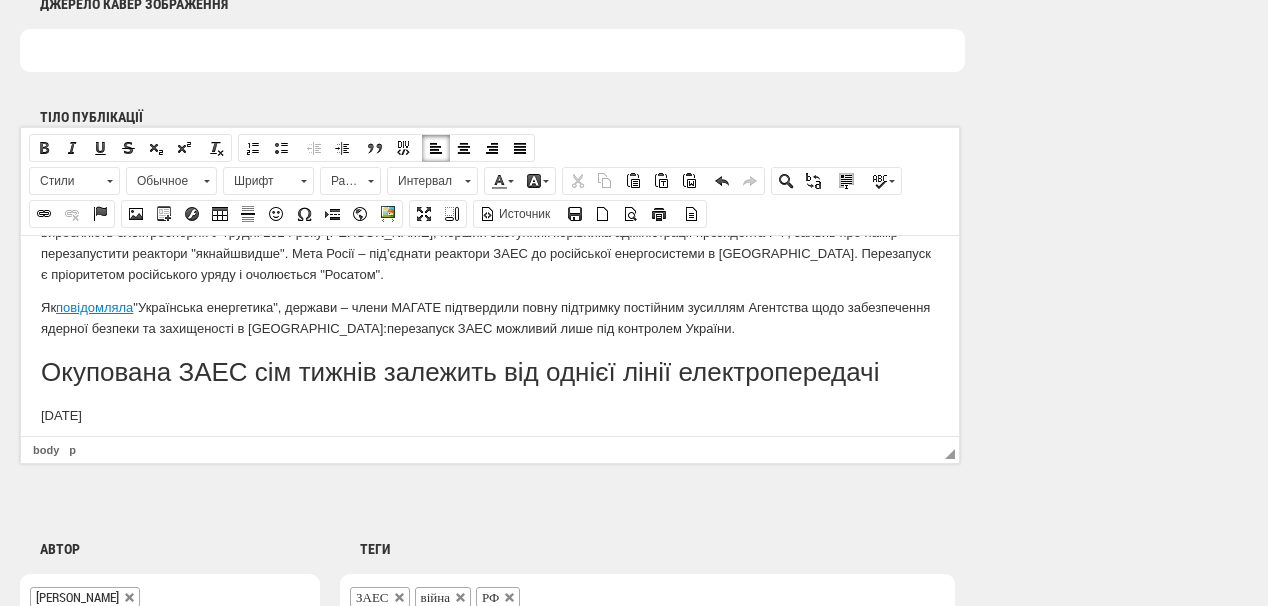 drag, startPoint x: 207, startPoint y: 391, endPoint x: 42, endPoint y: 377, distance: 165.59288 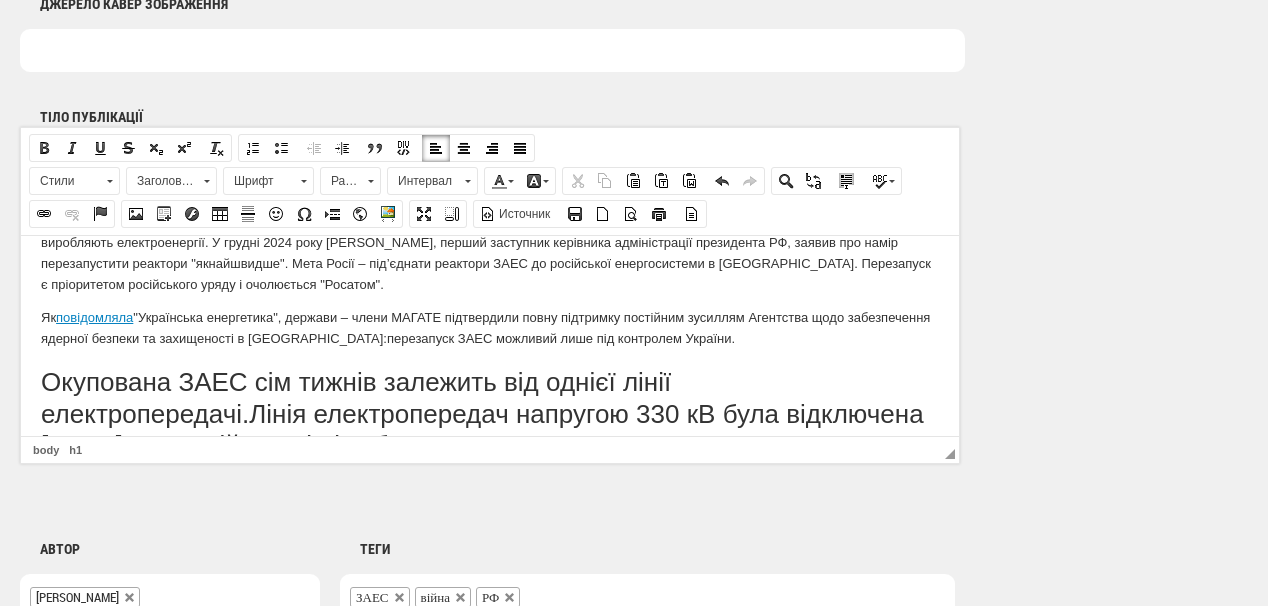 scroll, scrollTop: 293, scrollLeft: 0, axis: vertical 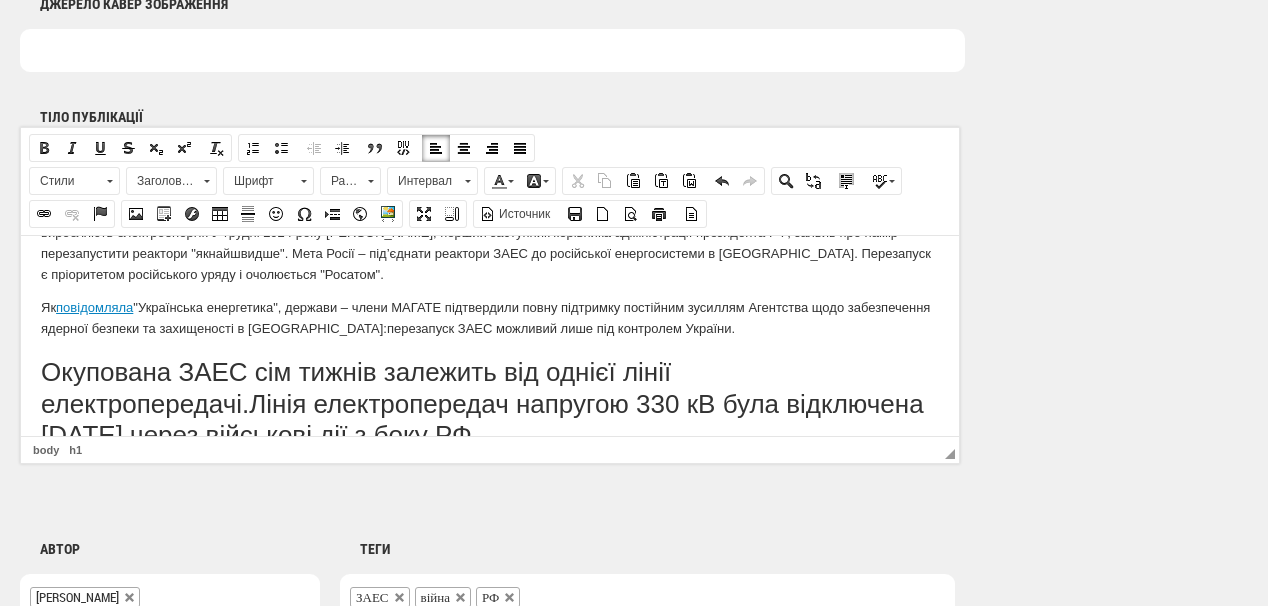 click on "Заголовок 1" at bounding box center [162, 181] 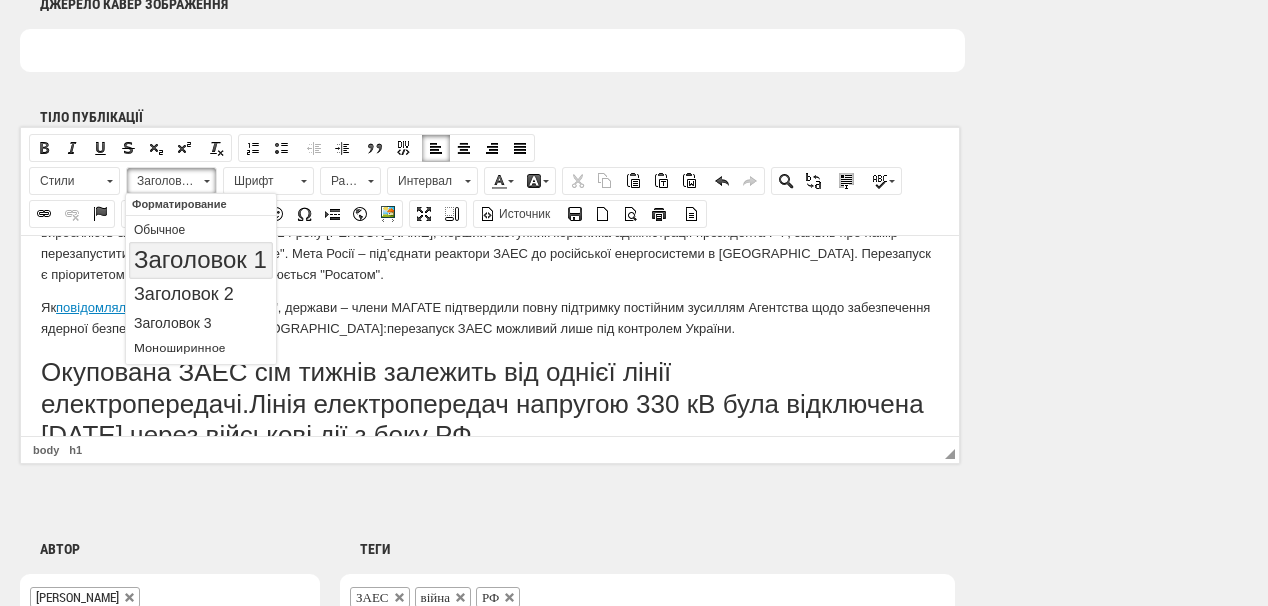 scroll, scrollTop: 0, scrollLeft: 0, axis: both 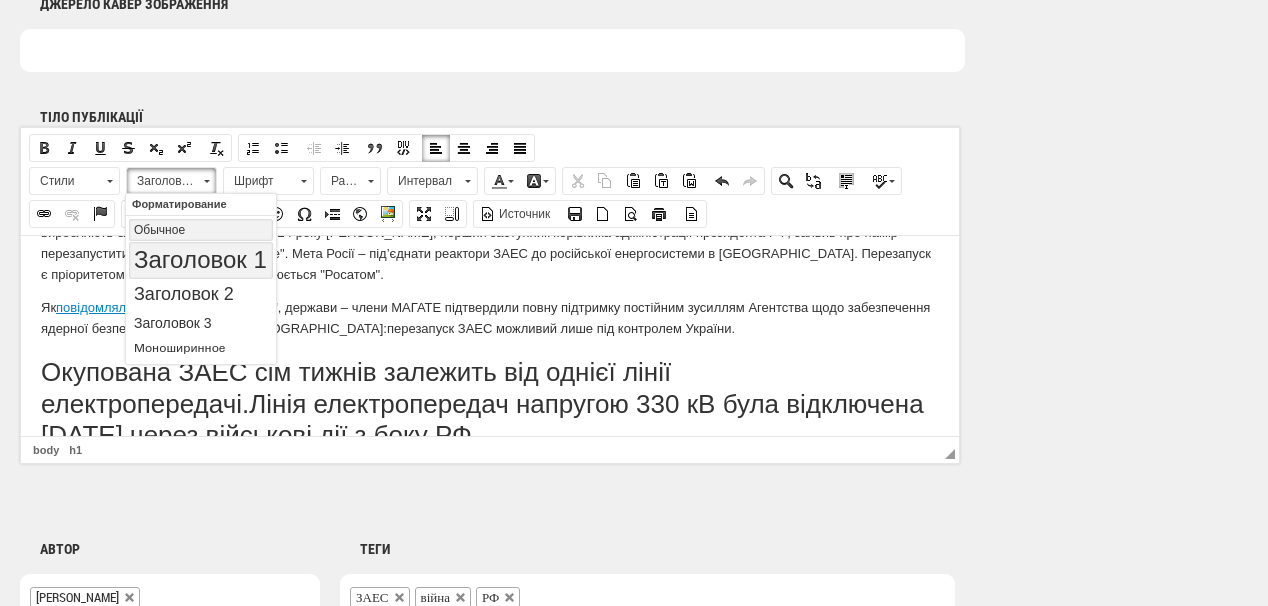 click on "Обычное" at bounding box center [201, 230] 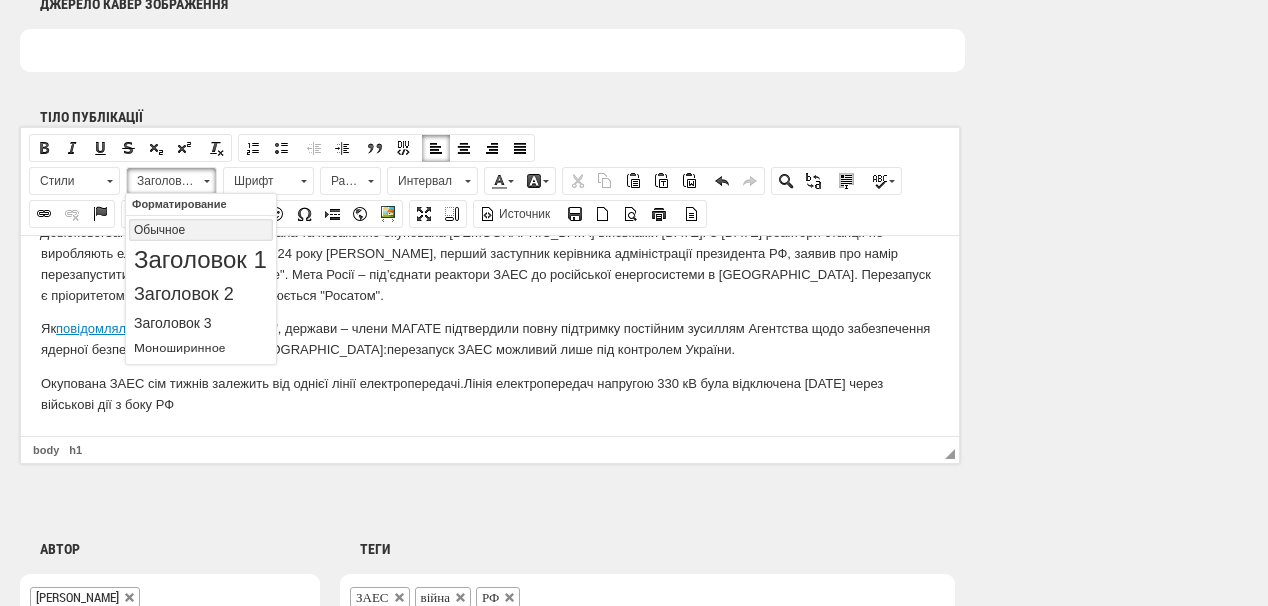 scroll, scrollTop: 251, scrollLeft: 0, axis: vertical 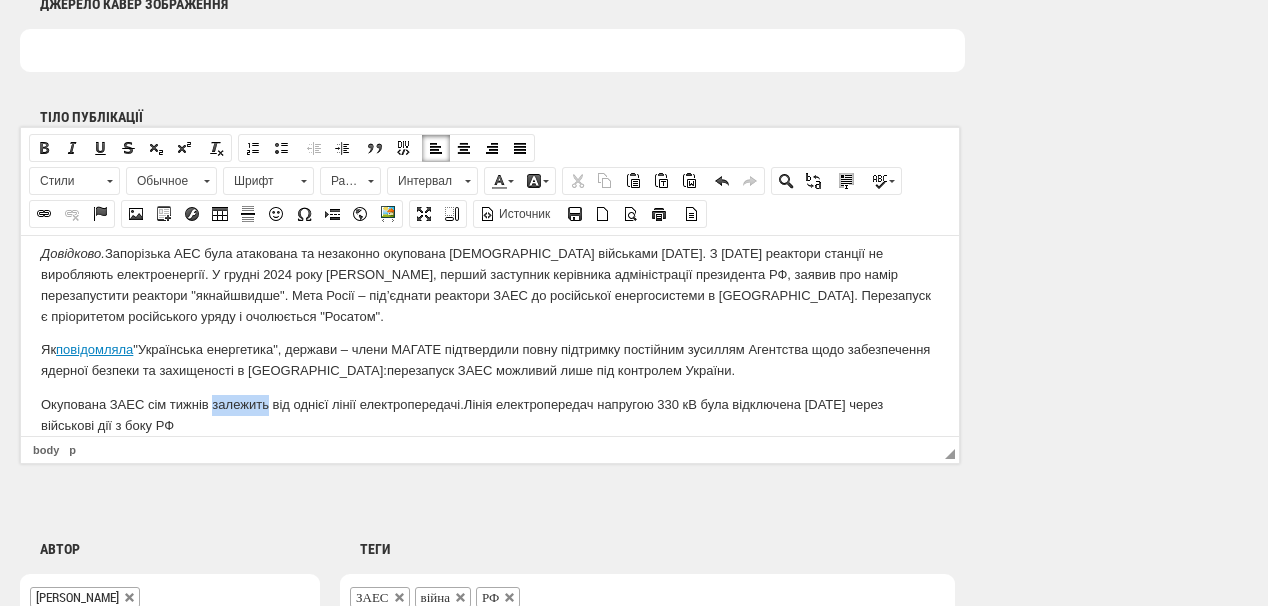 drag, startPoint x: 213, startPoint y: 385, endPoint x: 269, endPoint y: 387, distance: 56.0357 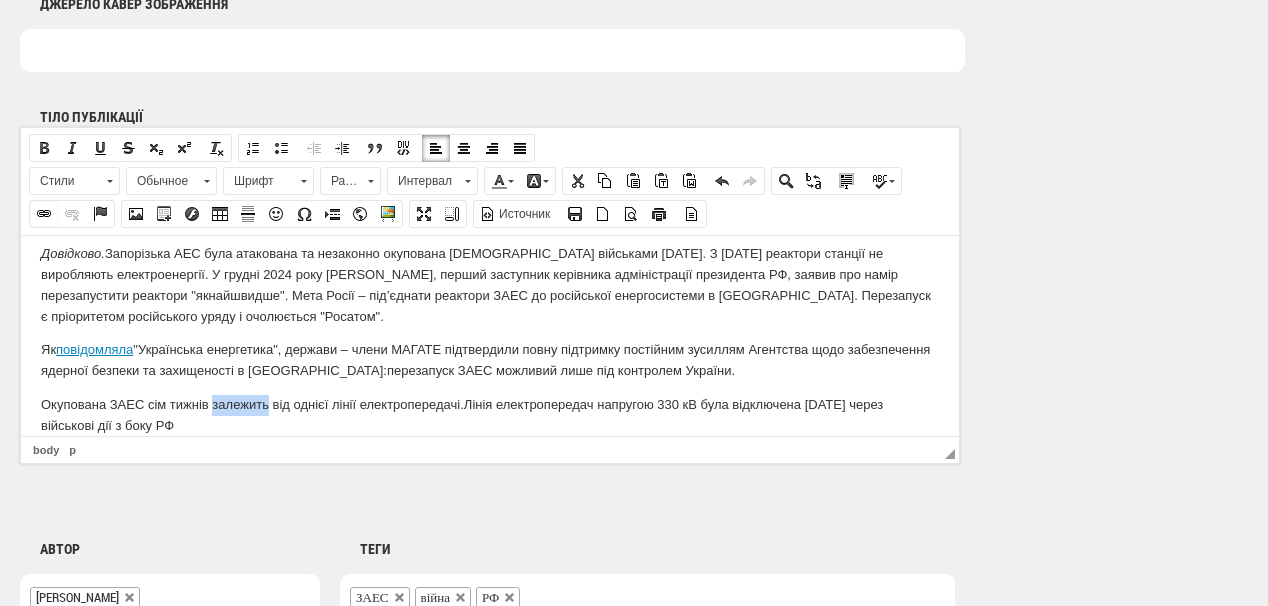 click on "Вставить/Редактировать ссылку" at bounding box center [44, 214] 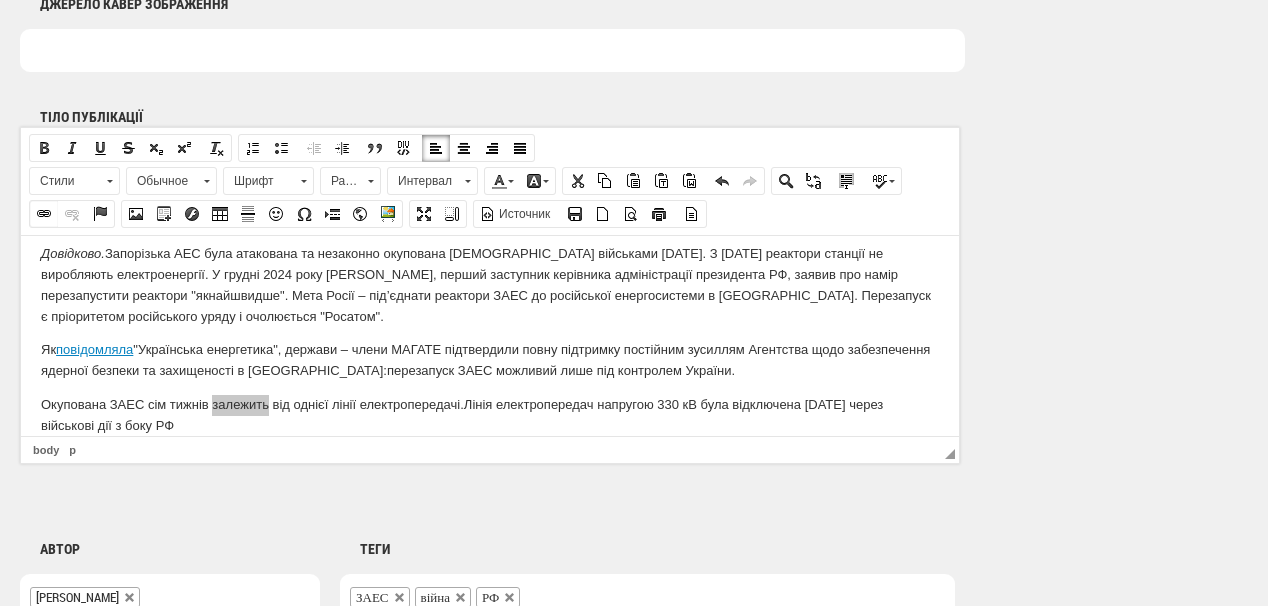select on "http://" 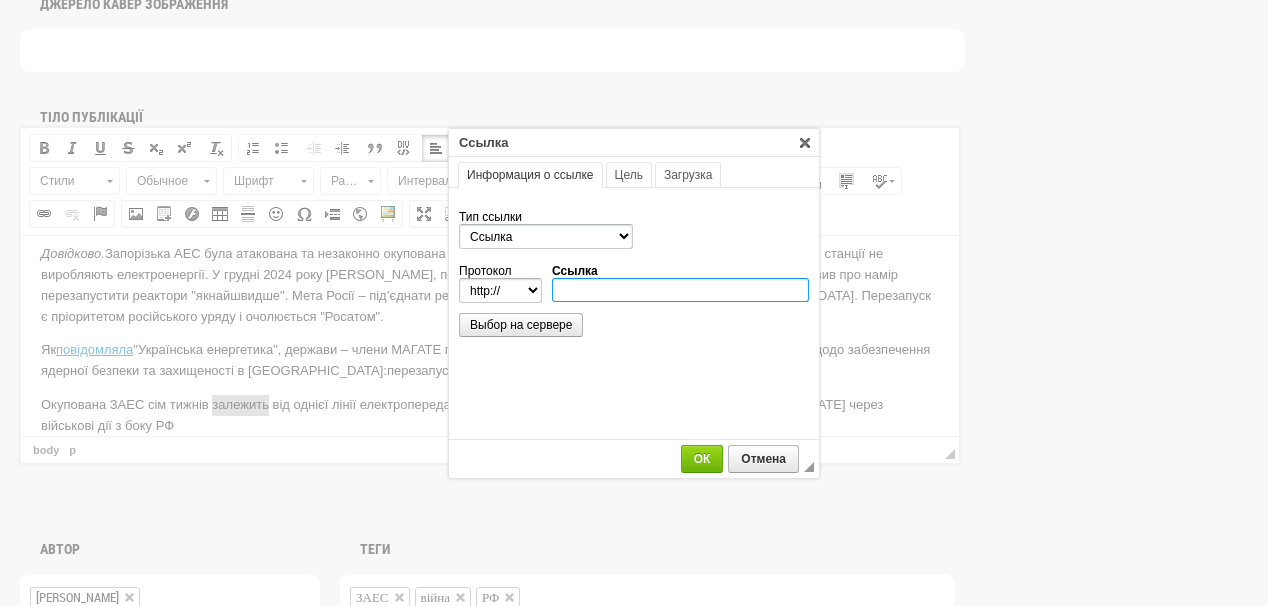 click on "Ссылка" at bounding box center (680, 290) 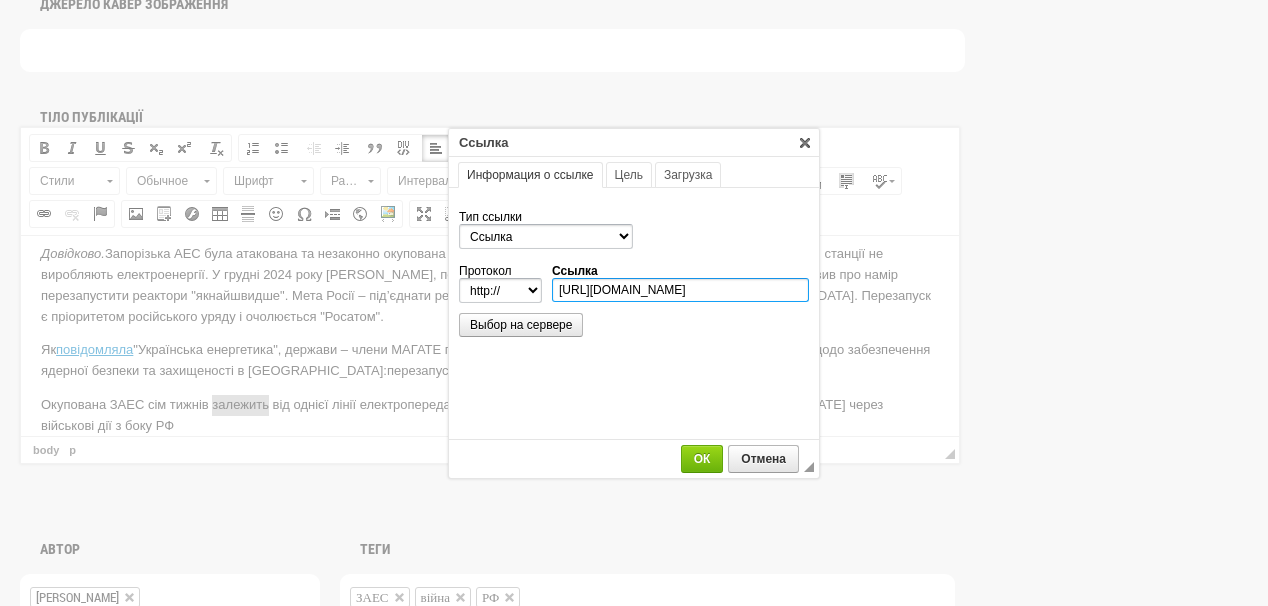scroll, scrollTop: 0, scrollLeft: 288, axis: horizontal 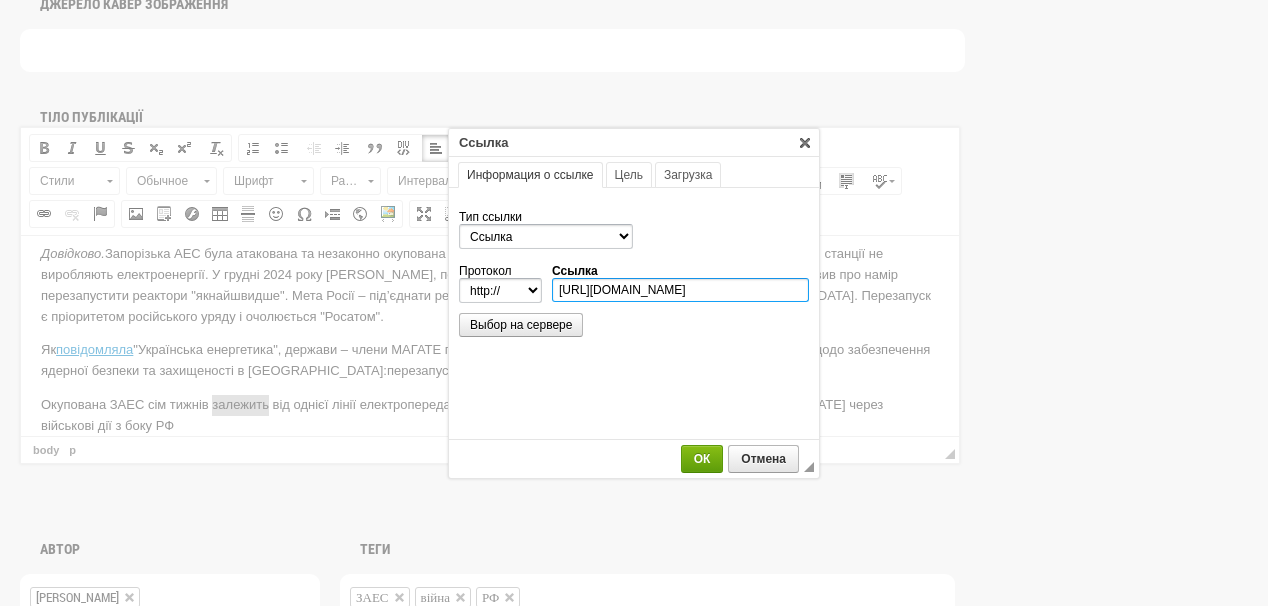 type on "https://ua-energy.org/uk/posts/okupovana-zaes-sim-tyzhniv-zalezhyt-vid-odniiei-linii-elektroperedachi" 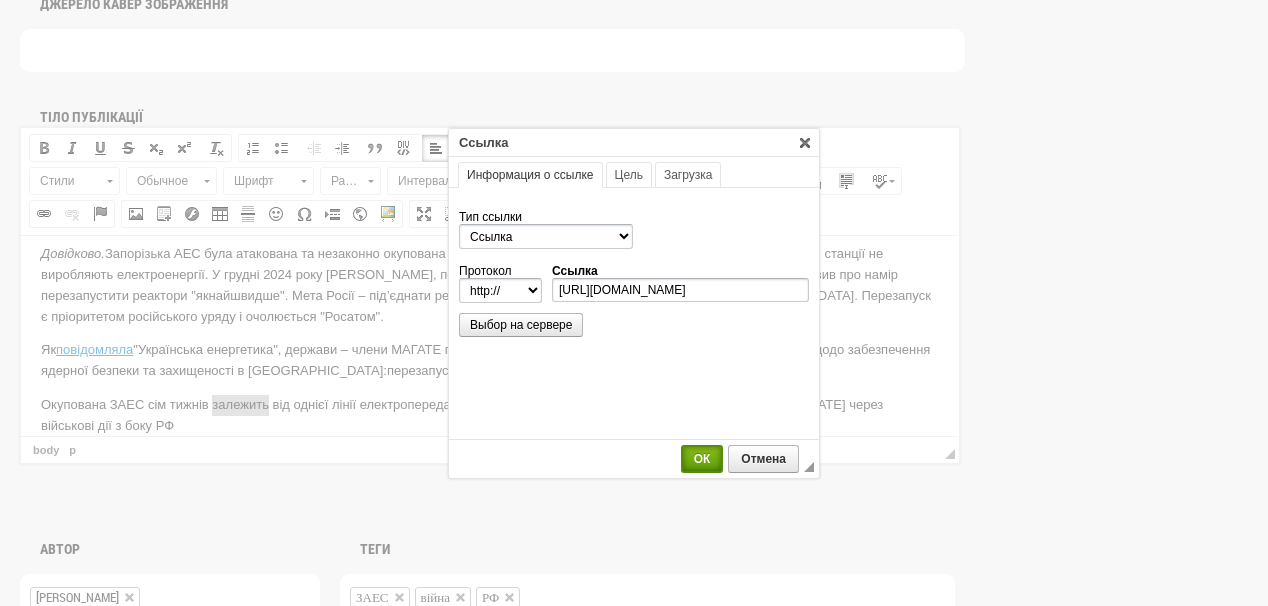 select on "https://" 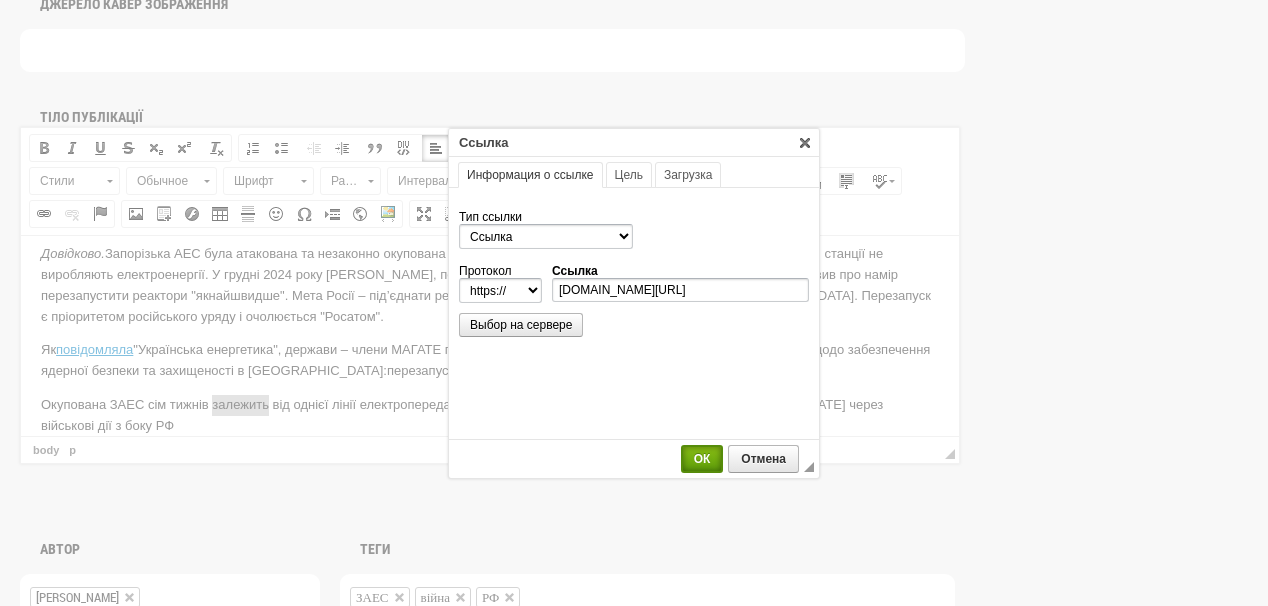 click on "ОК" at bounding box center (702, 459) 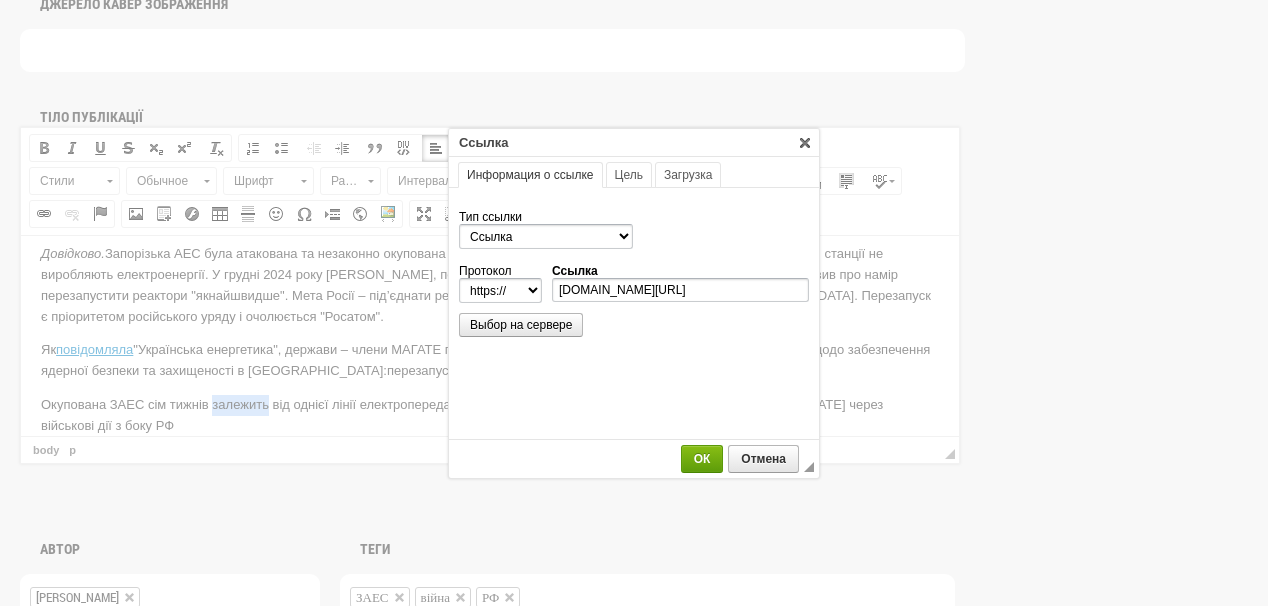 scroll, scrollTop: 0, scrollLeft: 0, axis: both 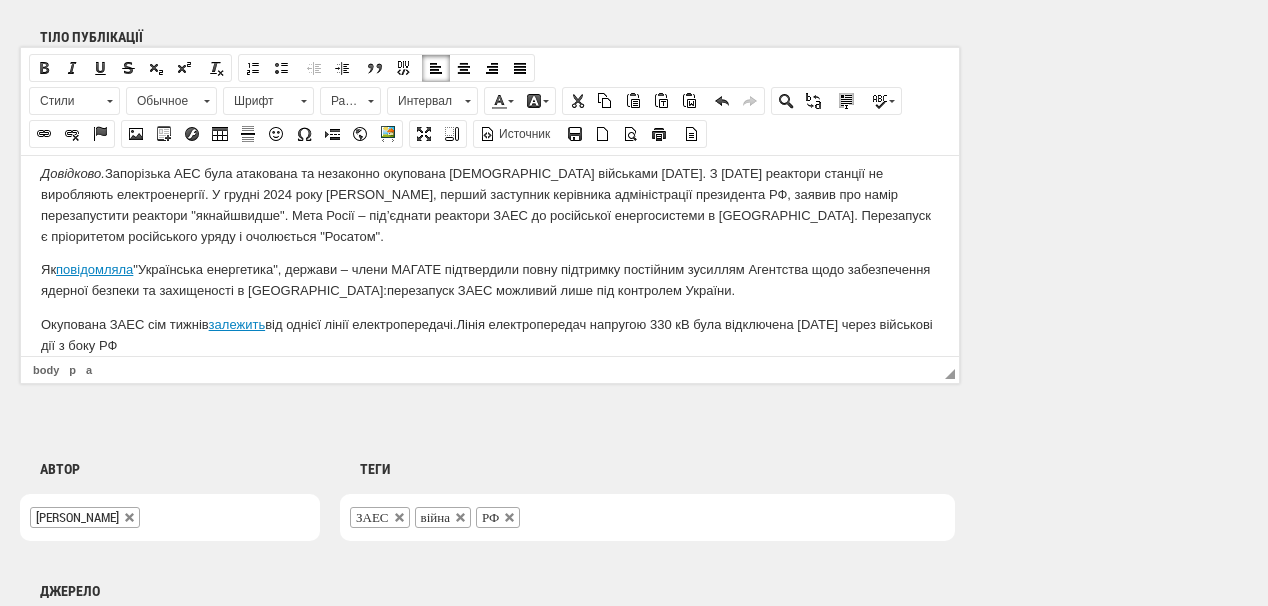 click on "ЗАЕС війна РФ" at bounding box center [647, 517] 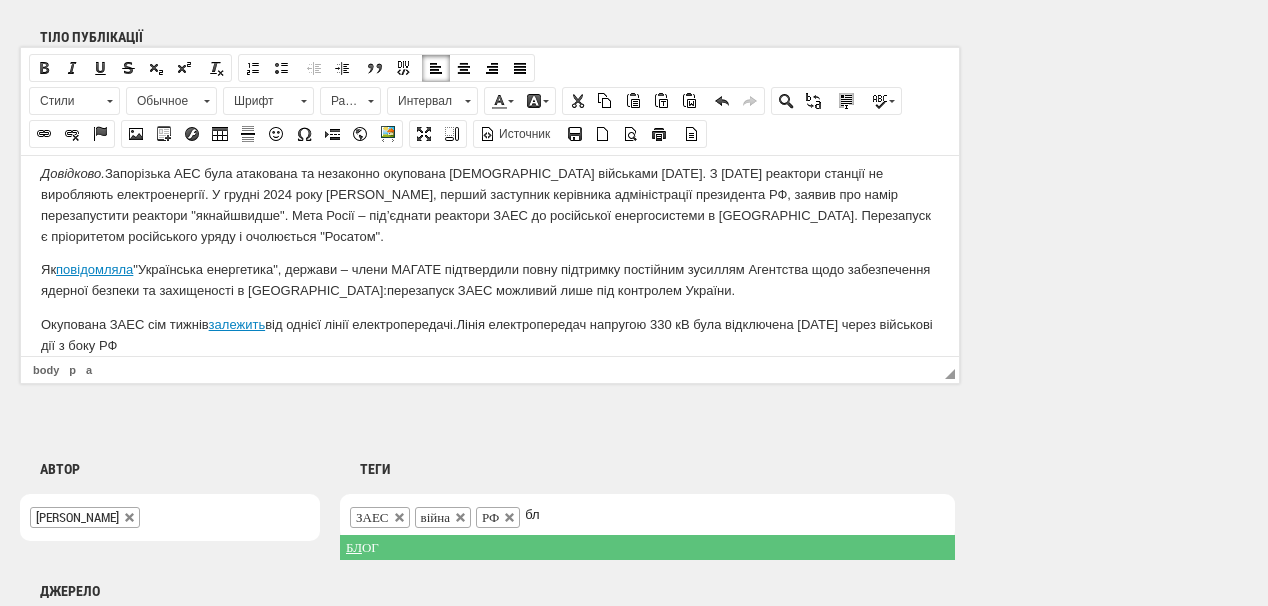 type on "б" 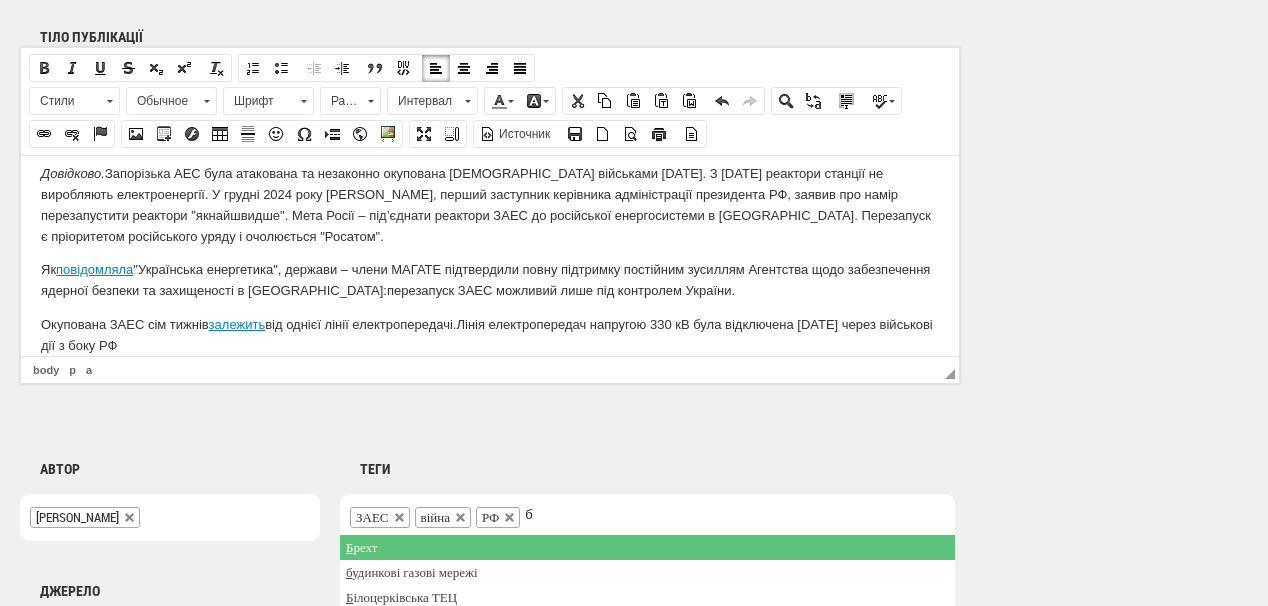 type 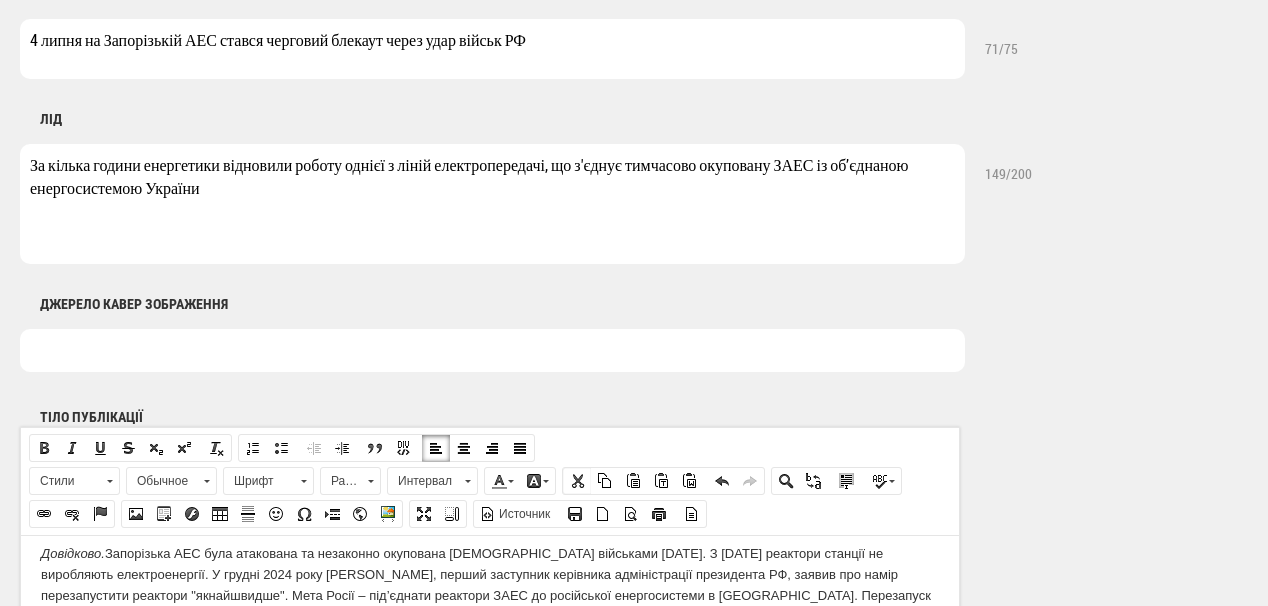 scroll, scrollTop: 880, scrollLeft: 0, axis: vertical 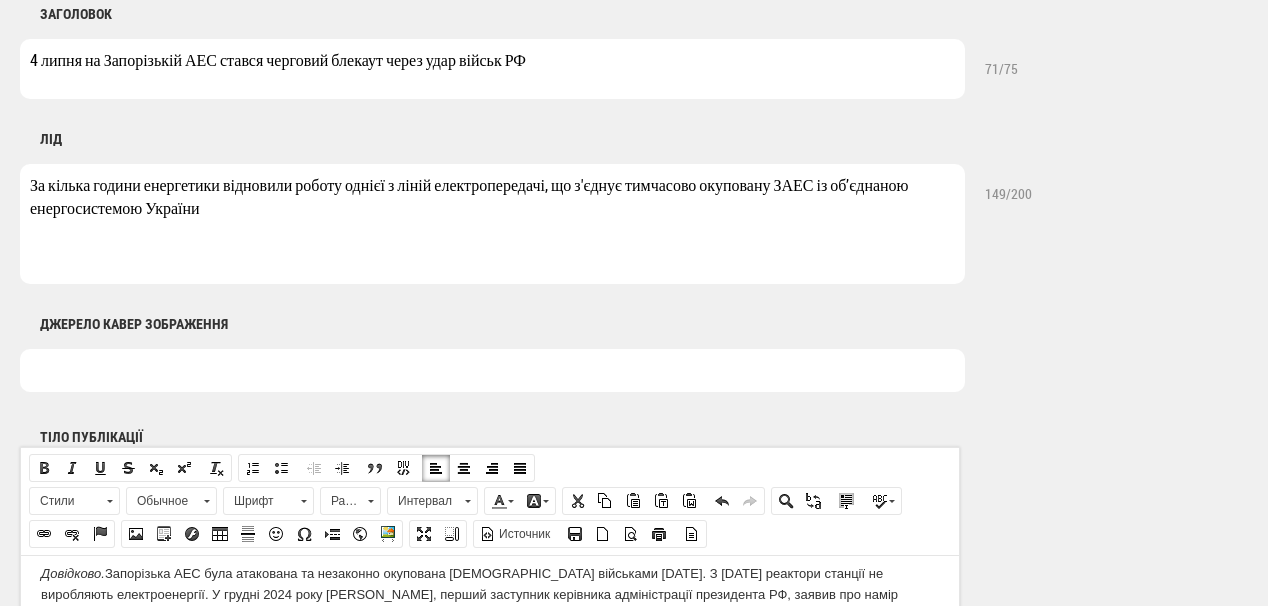 click at bounding box center [492, 370] 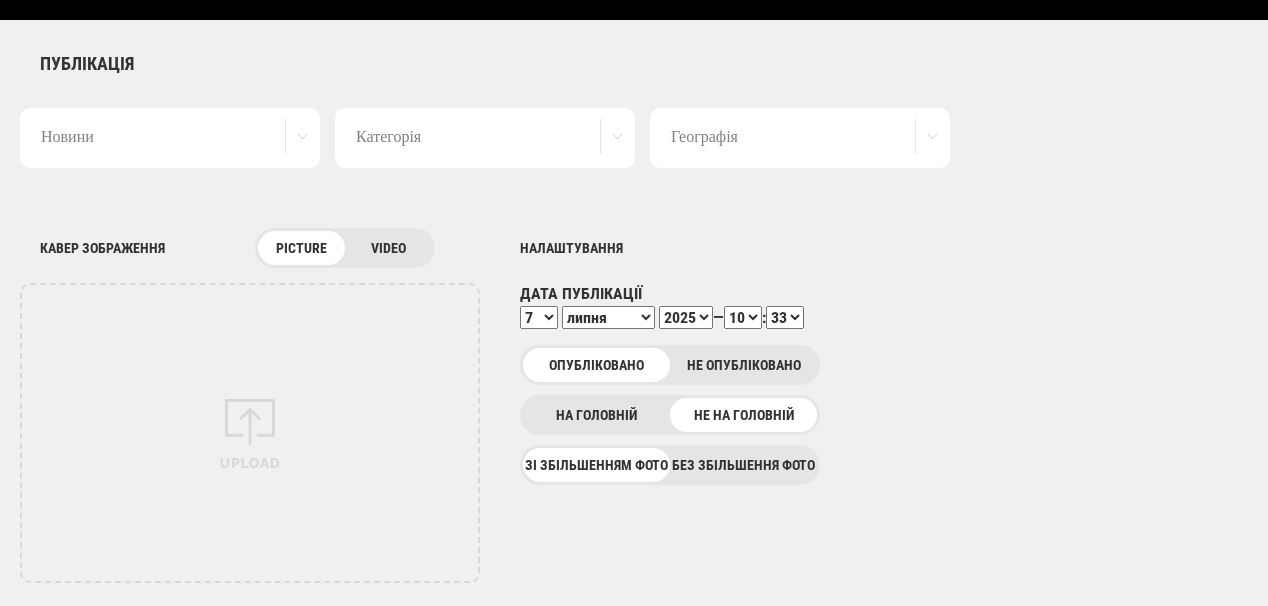 scroll, scrollTop: 0, scrollLeft: 0, axis: both 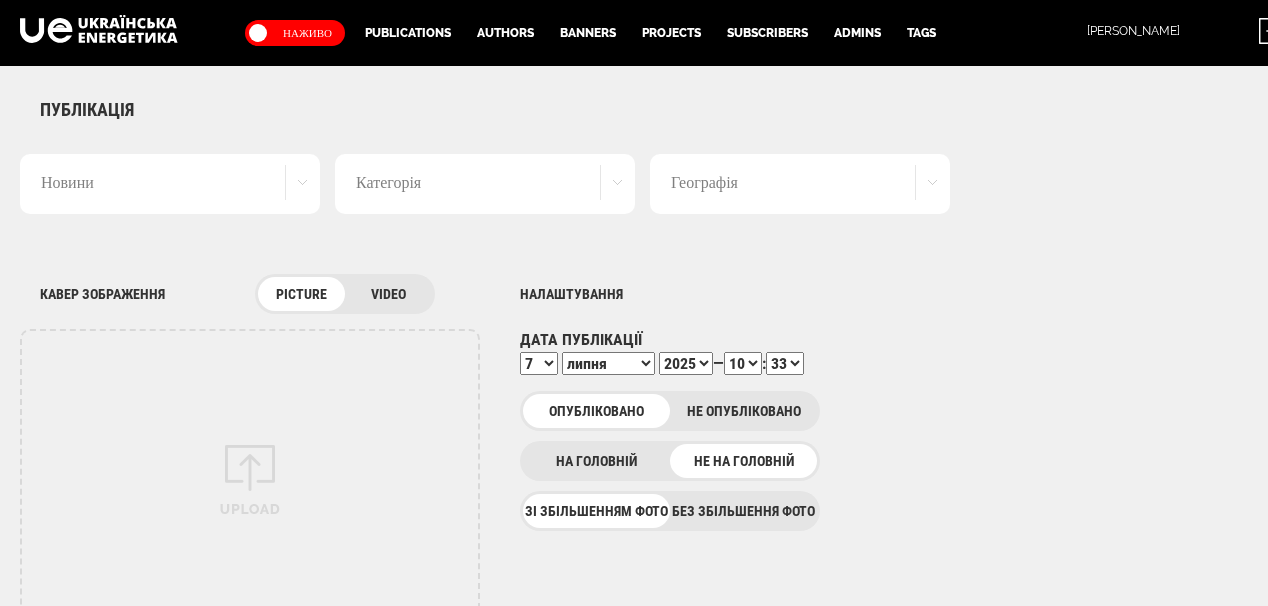 click on "Географія" at bounding box center (800, 184) 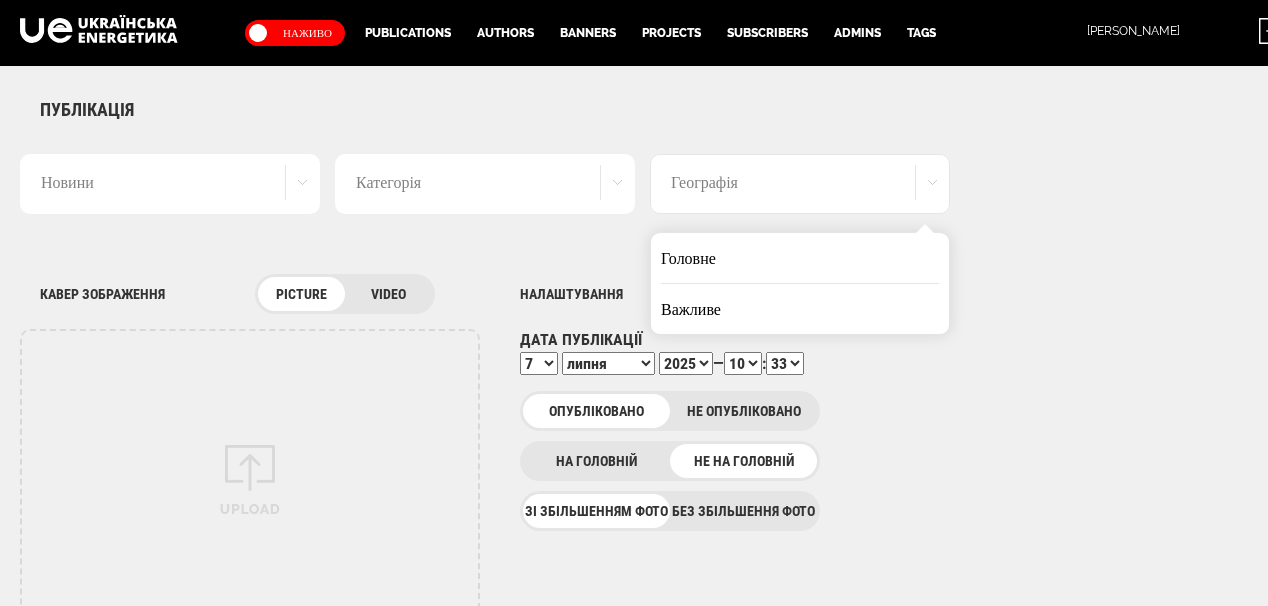 click on "Головне" at bounding box center (800, 258) 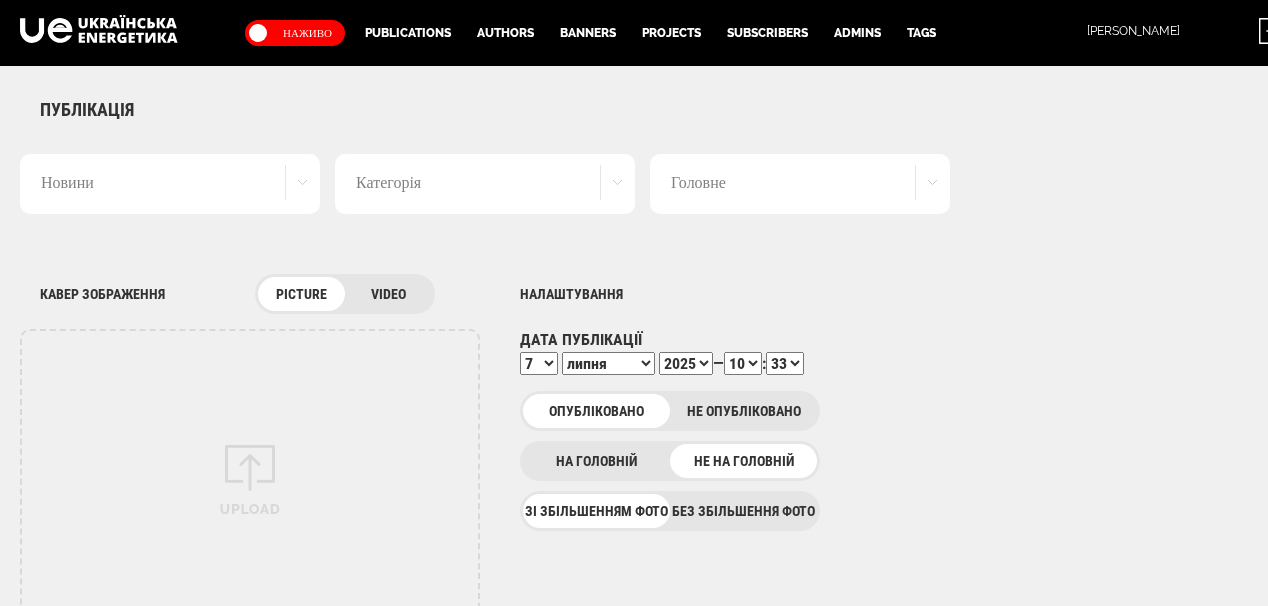 click on "00
01
02
03
04
05
06
07
08
09
10
11
12
13
14
15
16
17
18
19
20
21
22
23
24
25
26
27
28
29
30
31
32
33
34
35
36
37
38
39
40
41
42
43
44
45
46
47
48
49
50
51
52
53
54
55
56
57
58
59" at bounding box center (785, 363) 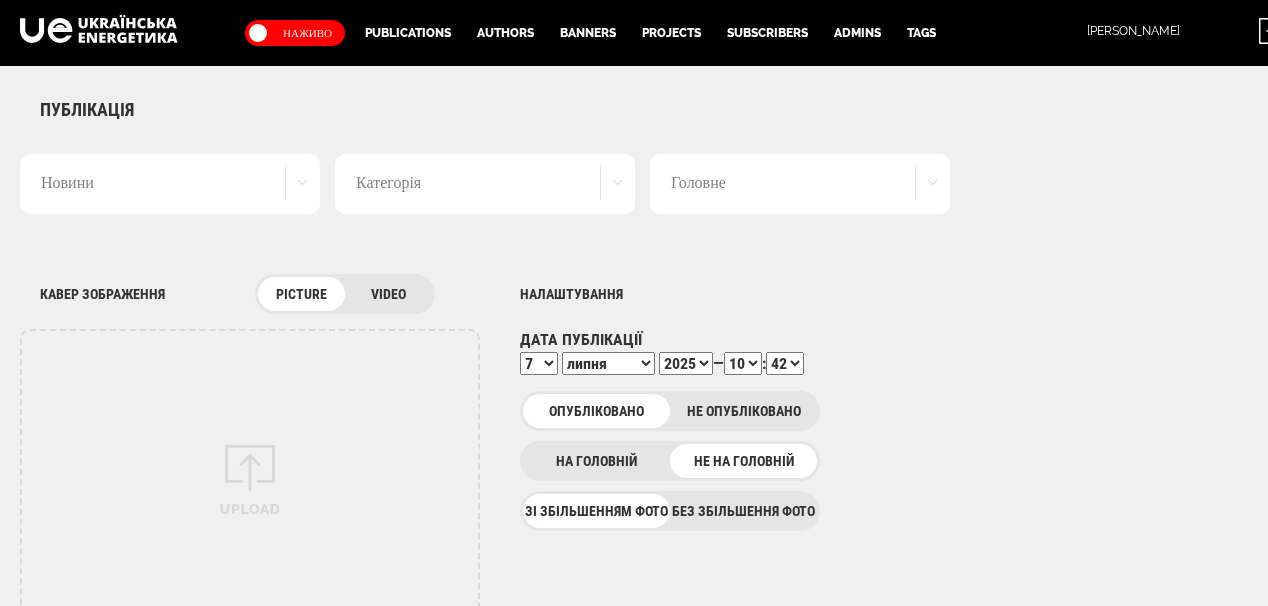 click on "00
01
02
03
04
05
06
07
08
09
10
11
12
13
14
15
16
17
18
19
20
21
22
23
24
25
26
27
28
29
30
31
32
33
34
35
36
37
38
39
40
41
42
43
44
45
46
47
48
49
50
51
52
53
54
55
56
57
58
59" at bounding box center (785, 363) 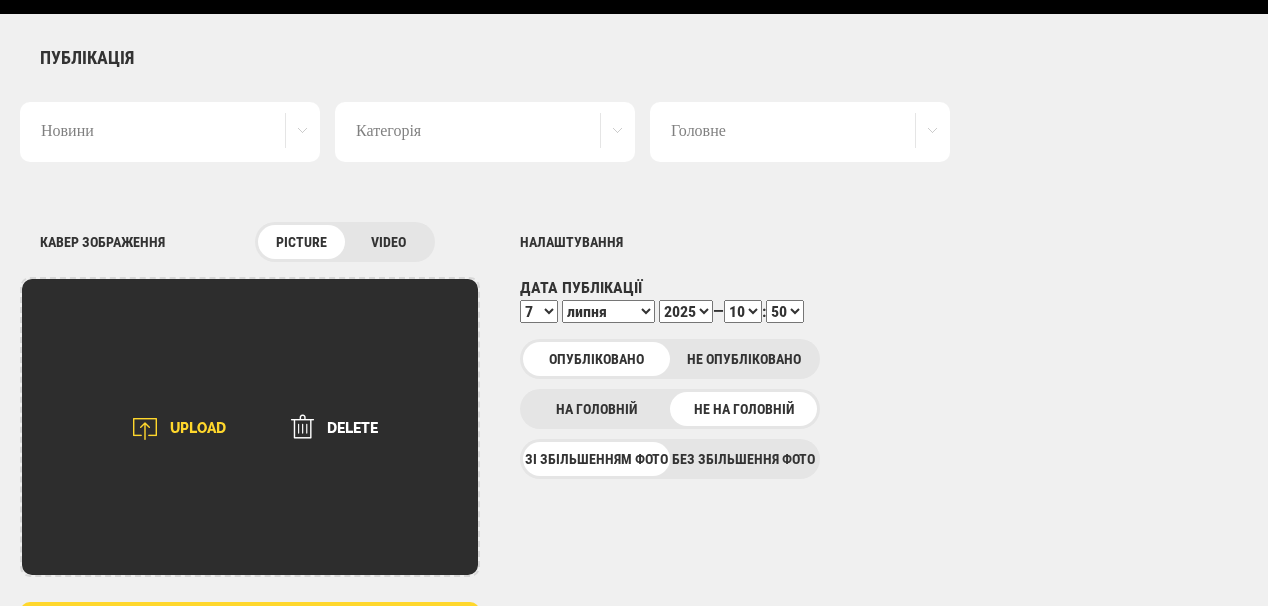 scroll, scrollTop: 80, scrollLeft: 0, axis: vertical 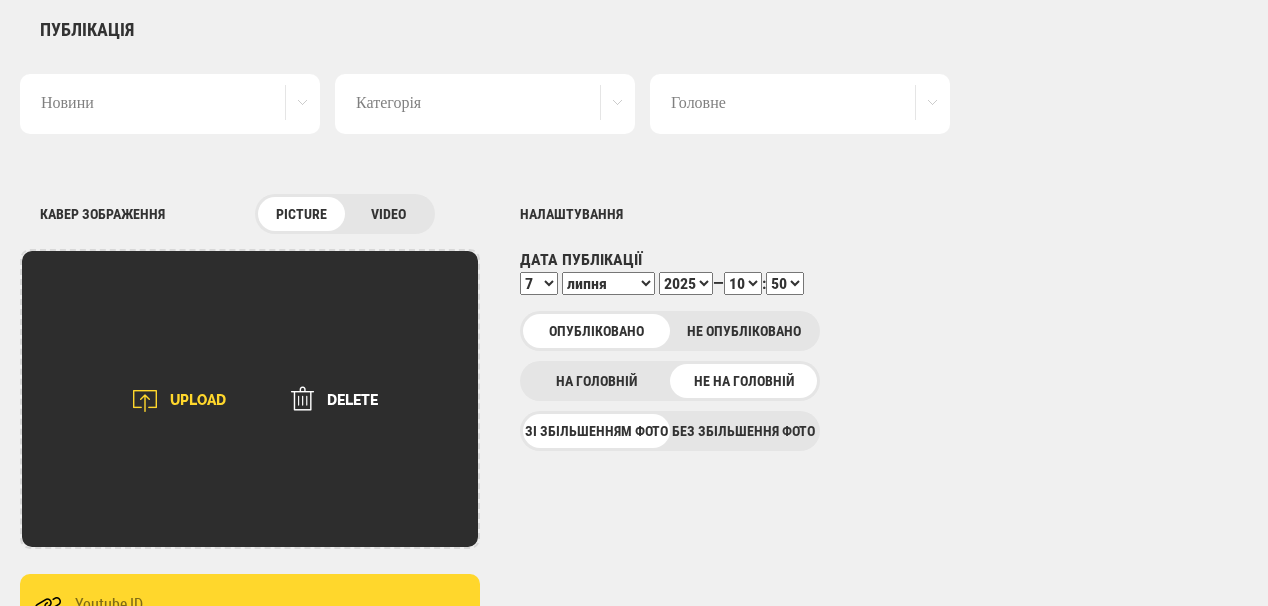 click on "UPLOAD" at bounding box center (172, 401) 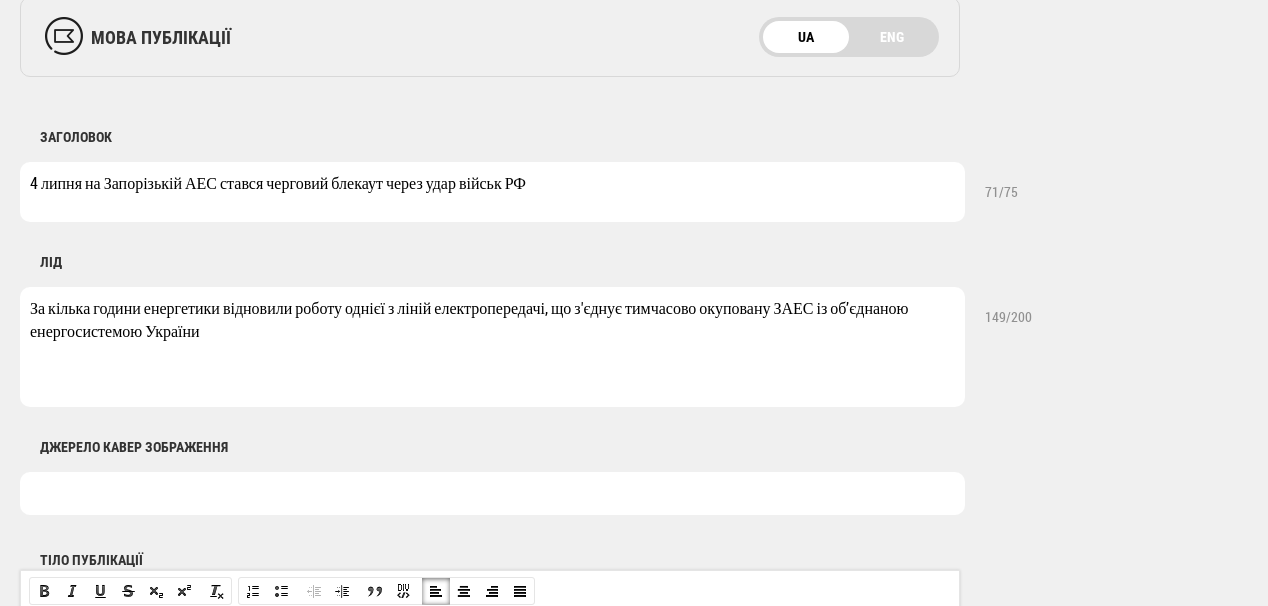 scroll, scrollTop: 880, scrollLeft: 0, axis: vertical 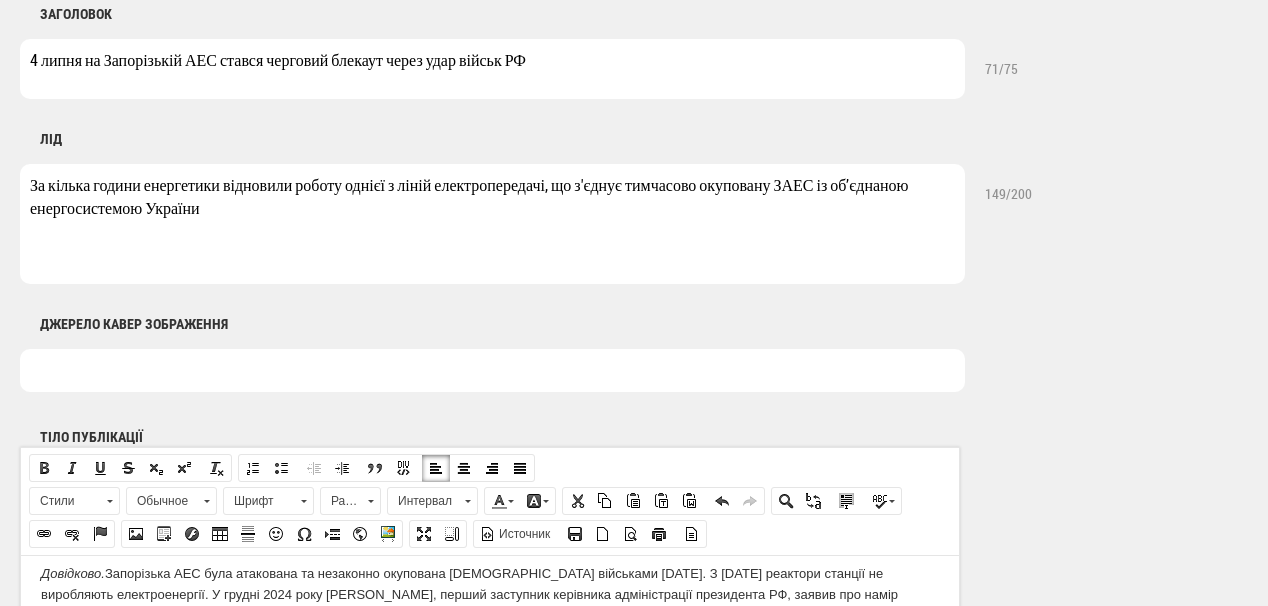 click at bounding box center [492, 370] 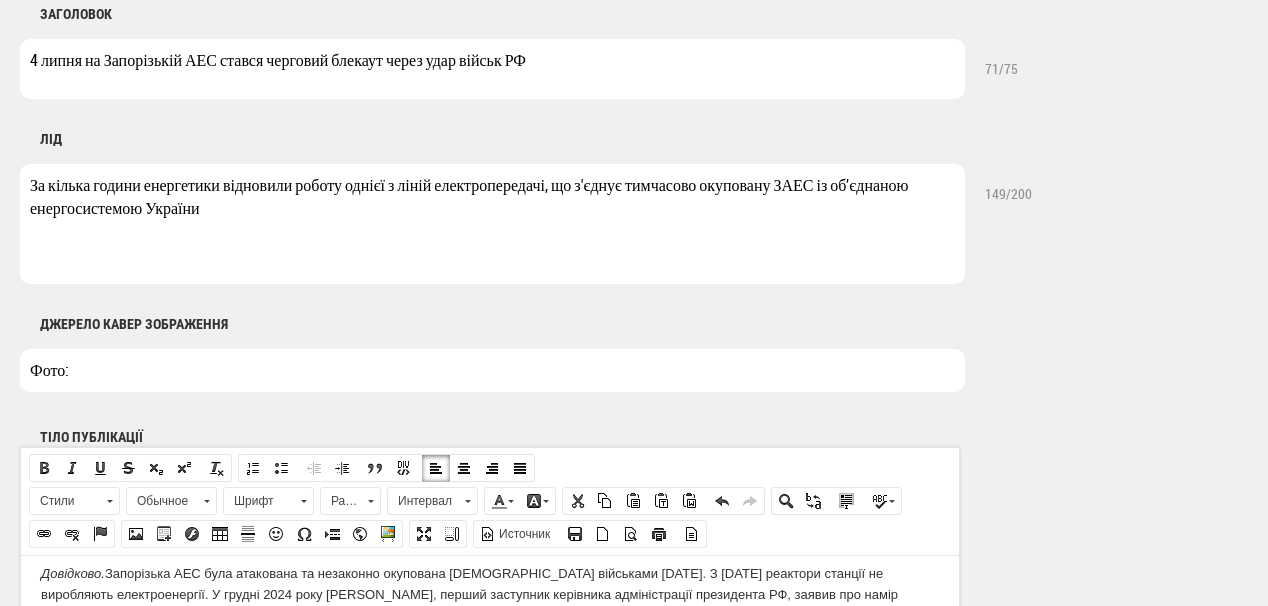 click on "Фото:" at bounding box center (492, 370) 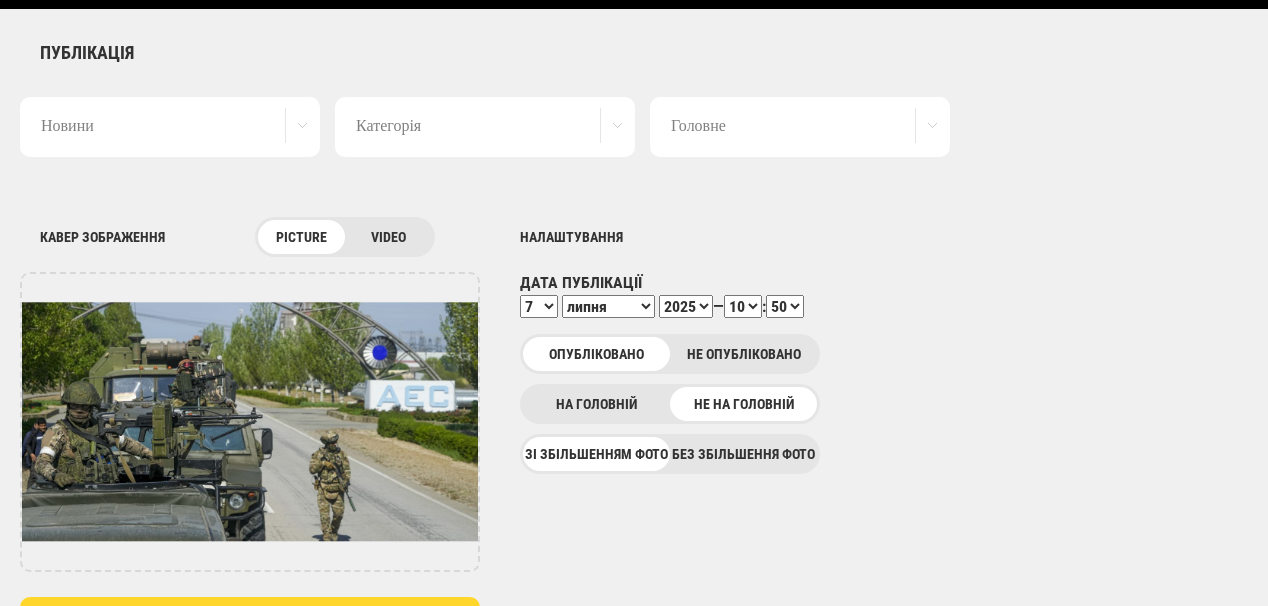 scroll, scrollTop: 0, scrollLeft: 0, axis: both 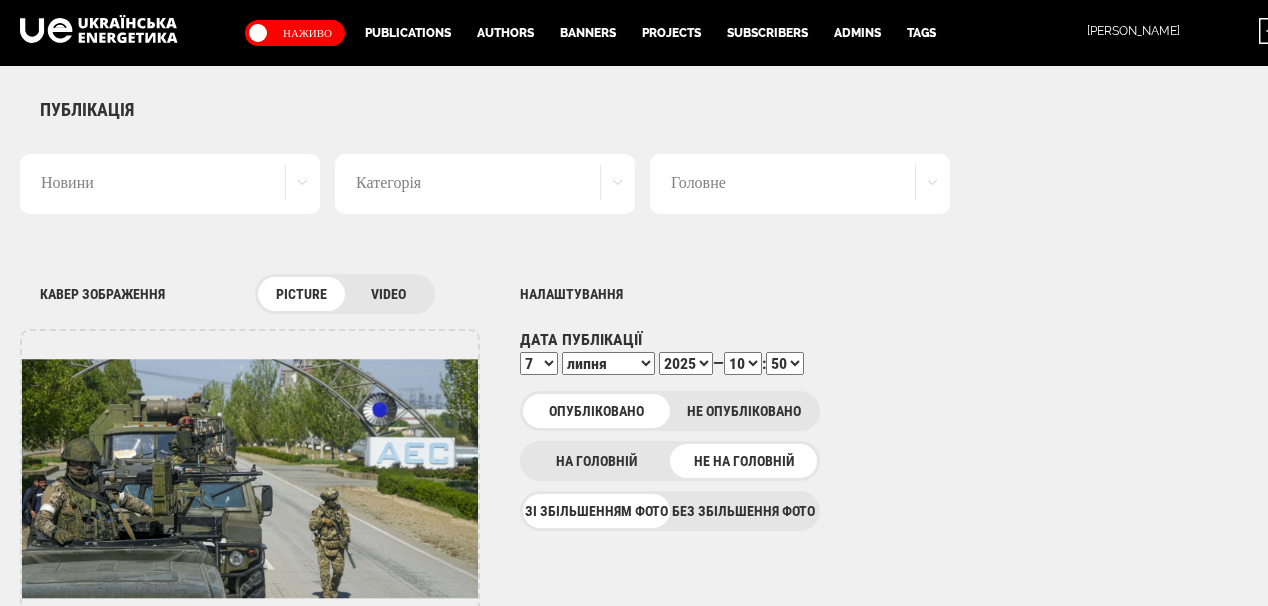 type on "Фото: МВС України" 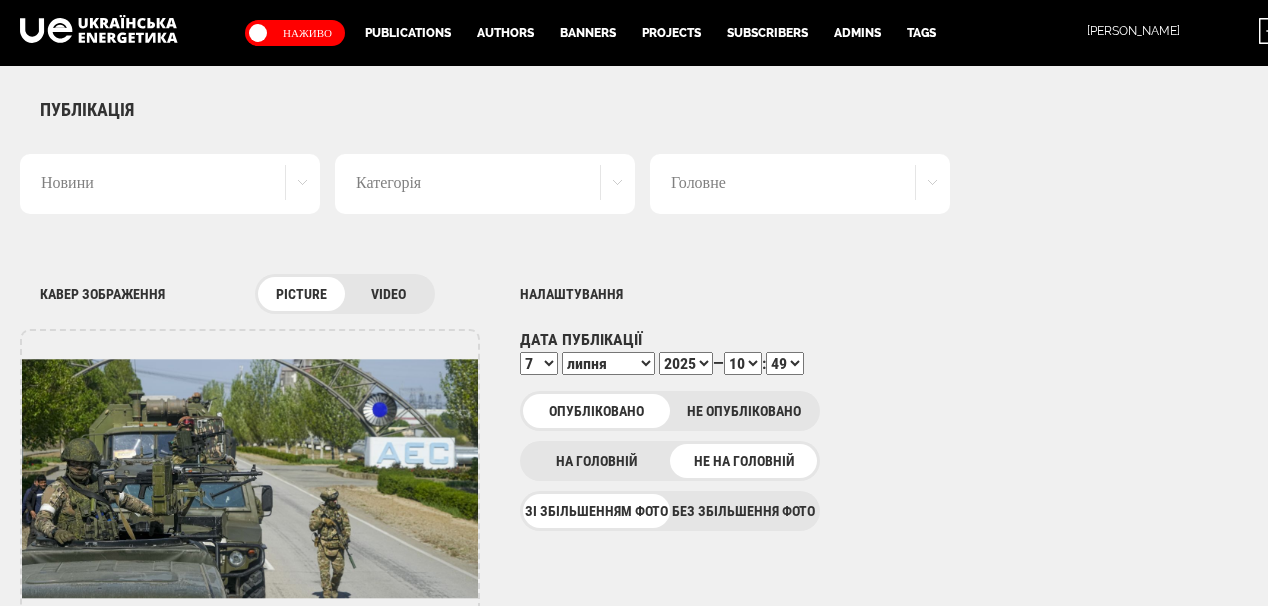 click on "00
01
02
03
04
05
06
07
08
09
10
11
12
13
14
15
16
17
18
19
20
21
22
23
24
25
26
27
28
29
30
31
32
33
34
35
36
37
38
39
40
41
42
43
44
45
46
47
48
49
50
51
52
53
54
55
56
57
58
59" at bounding box center [785, 363] 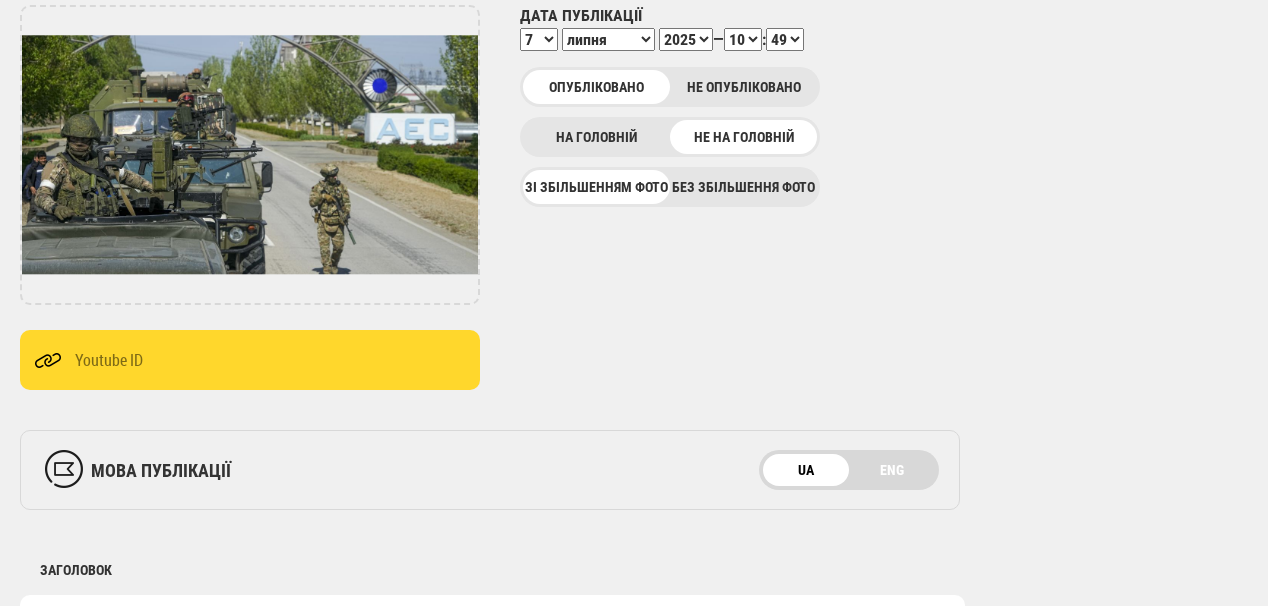 scroll, scrollTop: 320, scrollLeft: 0, axis: vertical 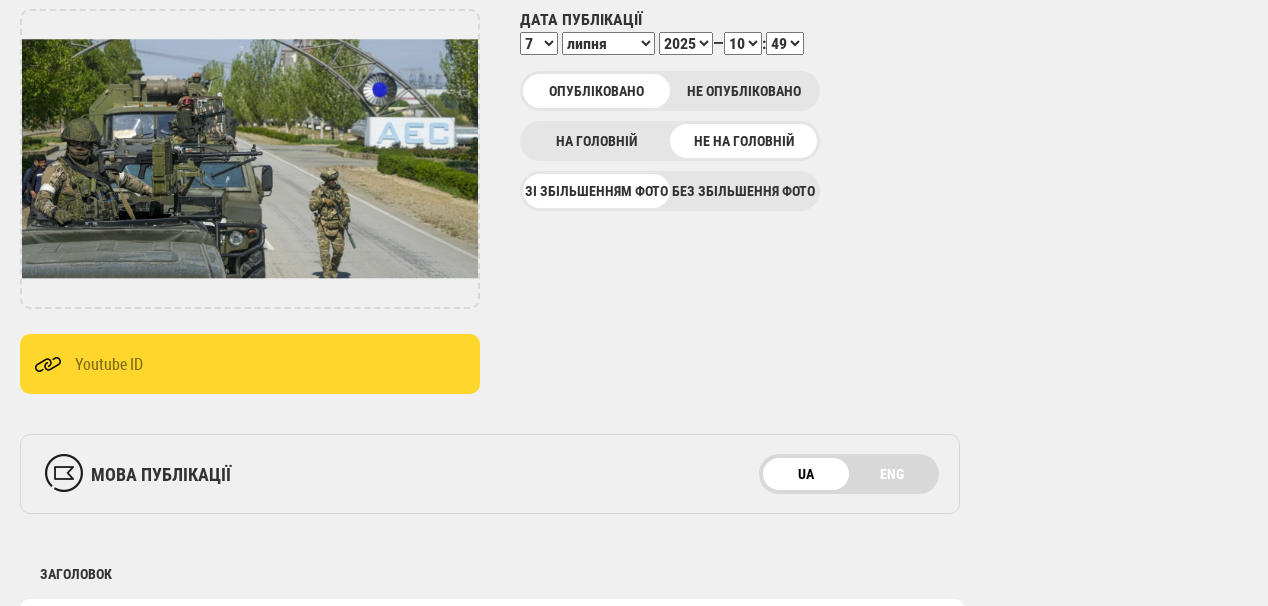 click on "00
01
02
03
04
05
06
07
08
09
10
11
12
13
14
15
16
17
18
19
20
21
22
23
24
25
26
27
28
29
30
31
32
33
34
35
36
37
38
39
40
41
42
43
44
45
46
47
48
49
50
51
52
53
54
55
56
57
58
59" at bounding box center (785, 43) 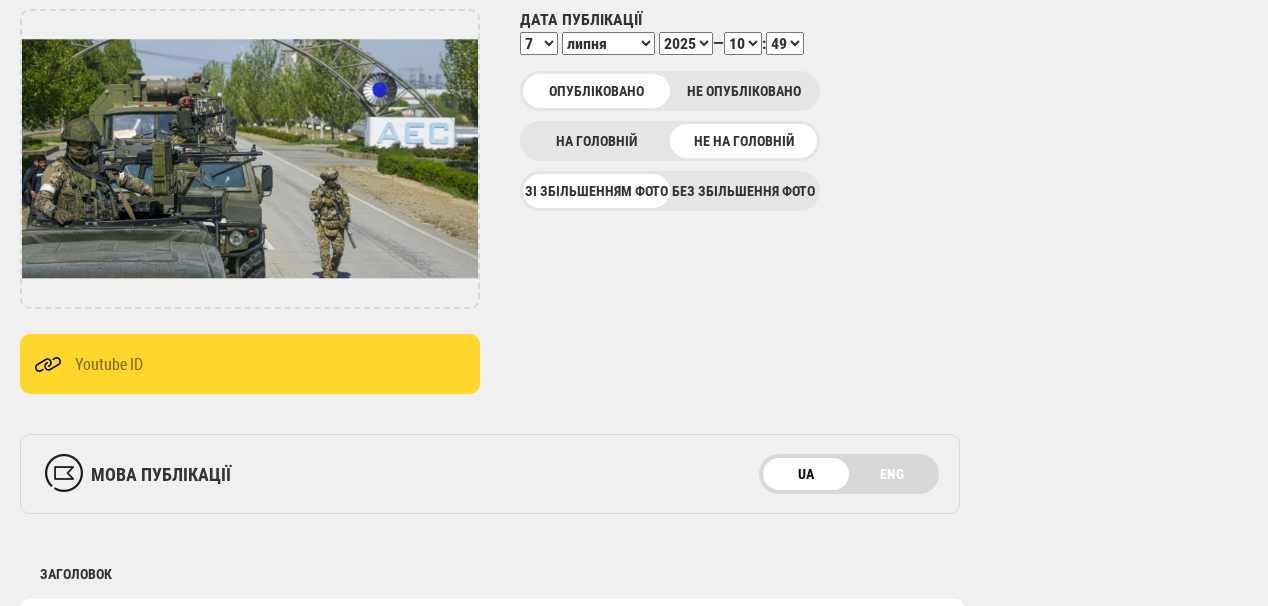 select on "50" 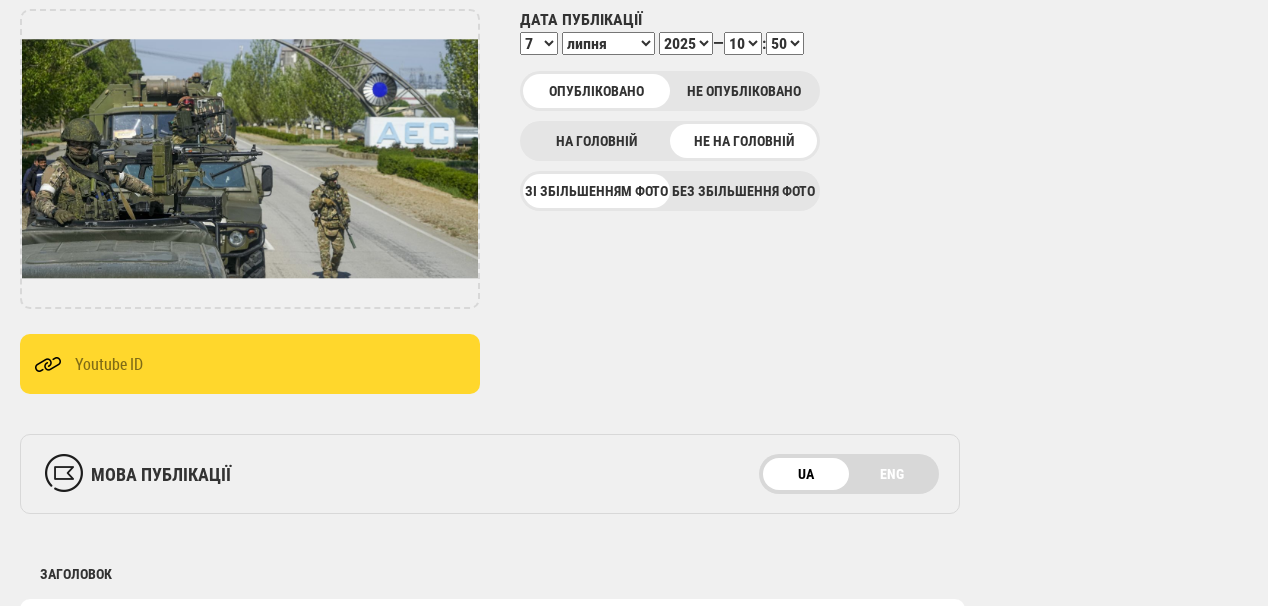 click on "00
01
02
03
04
05
06
07
08
09
10
11
12
13
14
15
16
17
18
19
20
21
22
23
24
25
26
27
28
29
30
31
32
33
34
35
36
37
38
39
40
41
42
43
44
45
46
47
48
49
50
51
52
53
54
55
56
57
58
59" at bounding box center (785, 43) 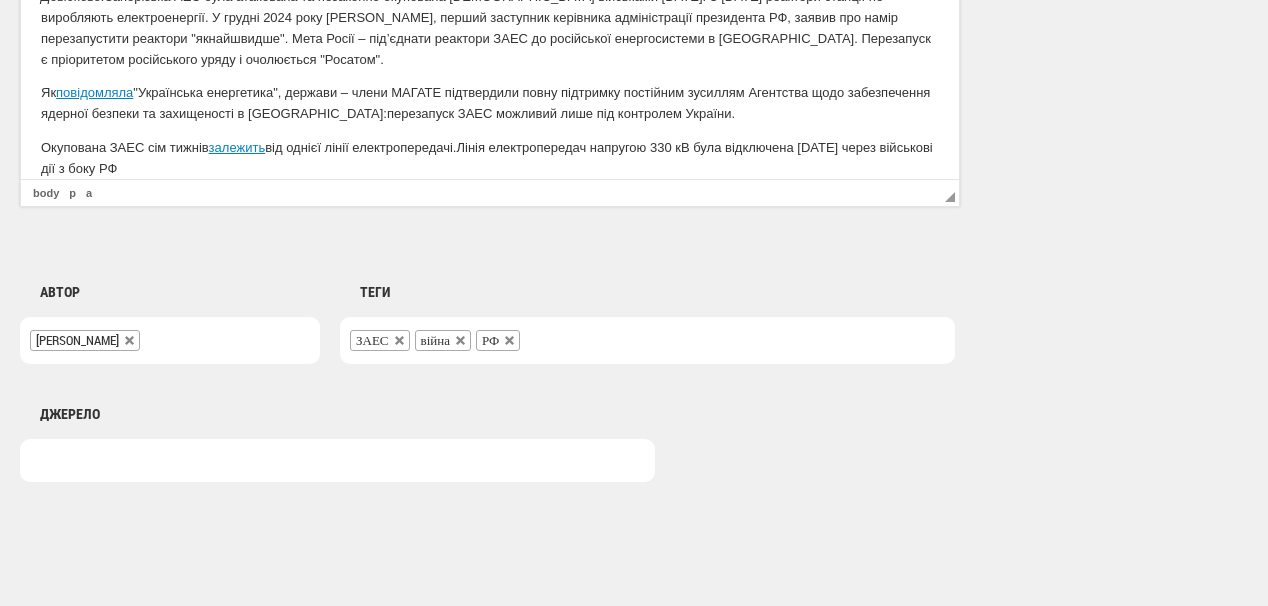 scroll, scrollTop: 1560, scrollLeft: 0, axis: vertical 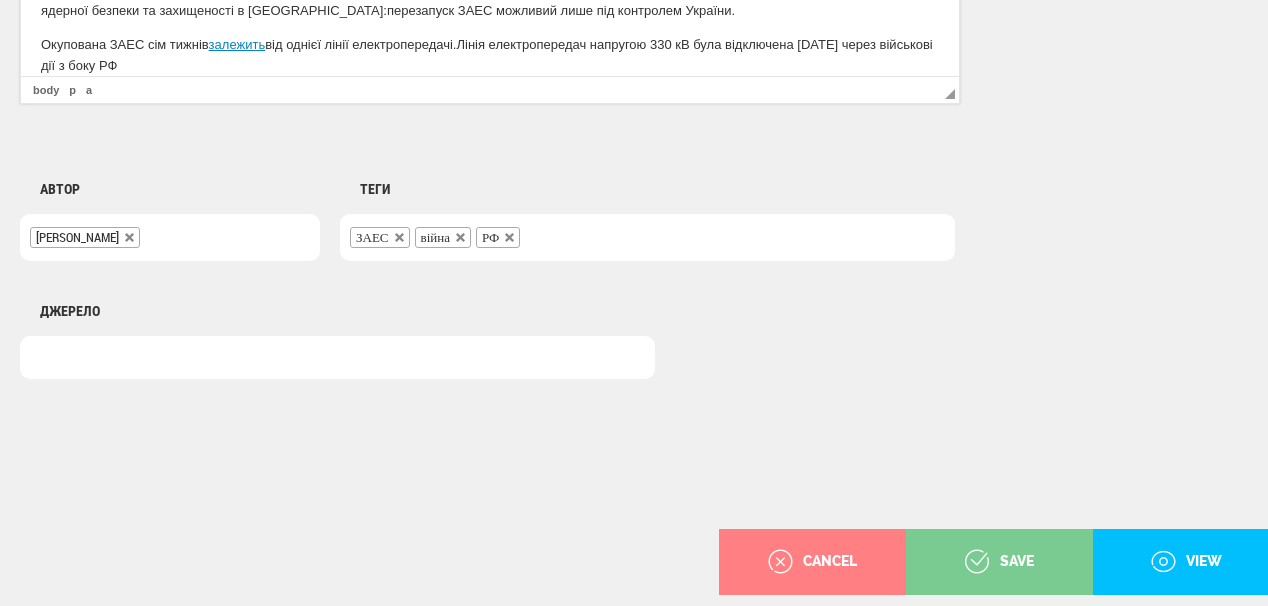 click on "save" at bounding box center (999, 562) 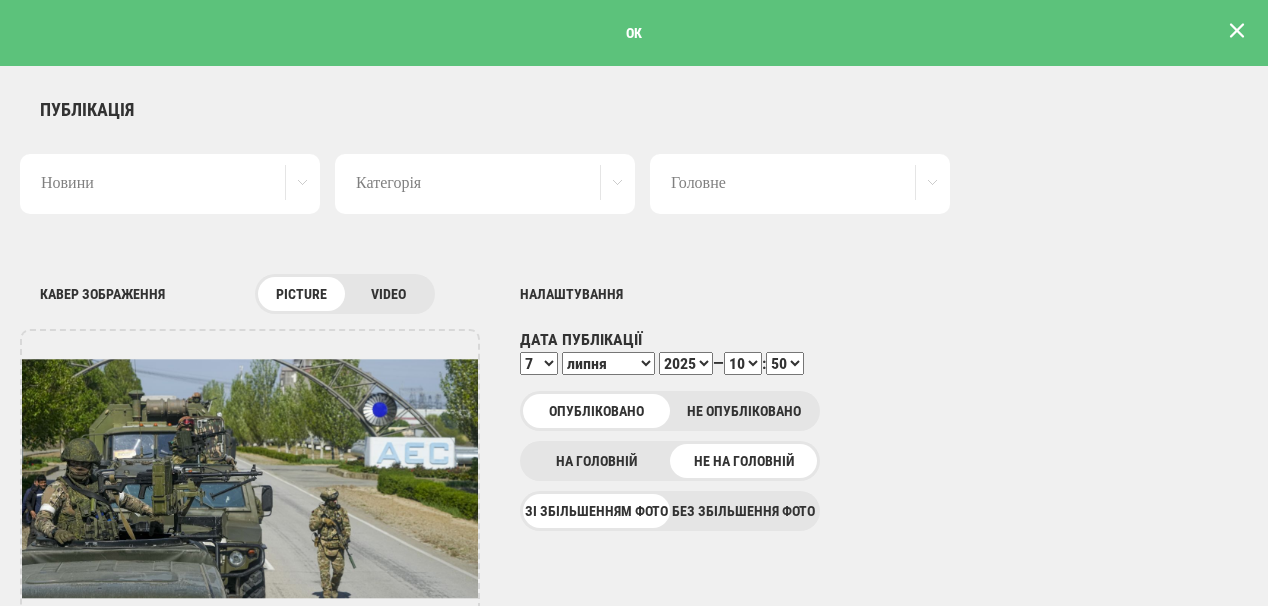 scroll, scrollTop: 0, scrollLeft: 0, axis: both 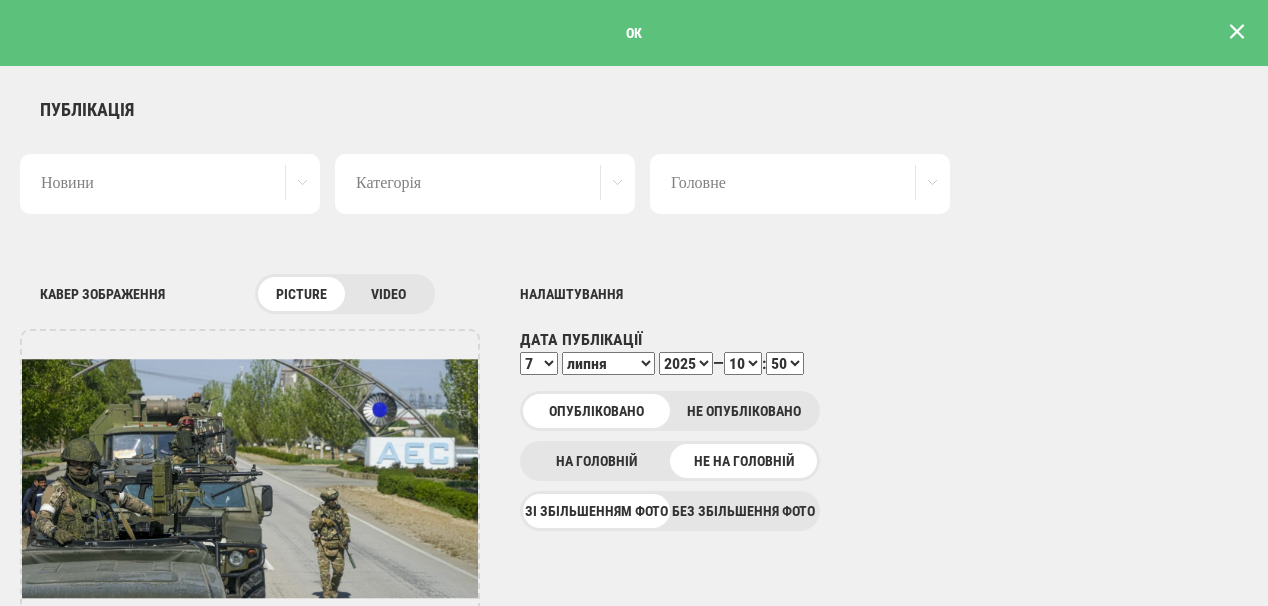 click at bounding box center (1237, 31) 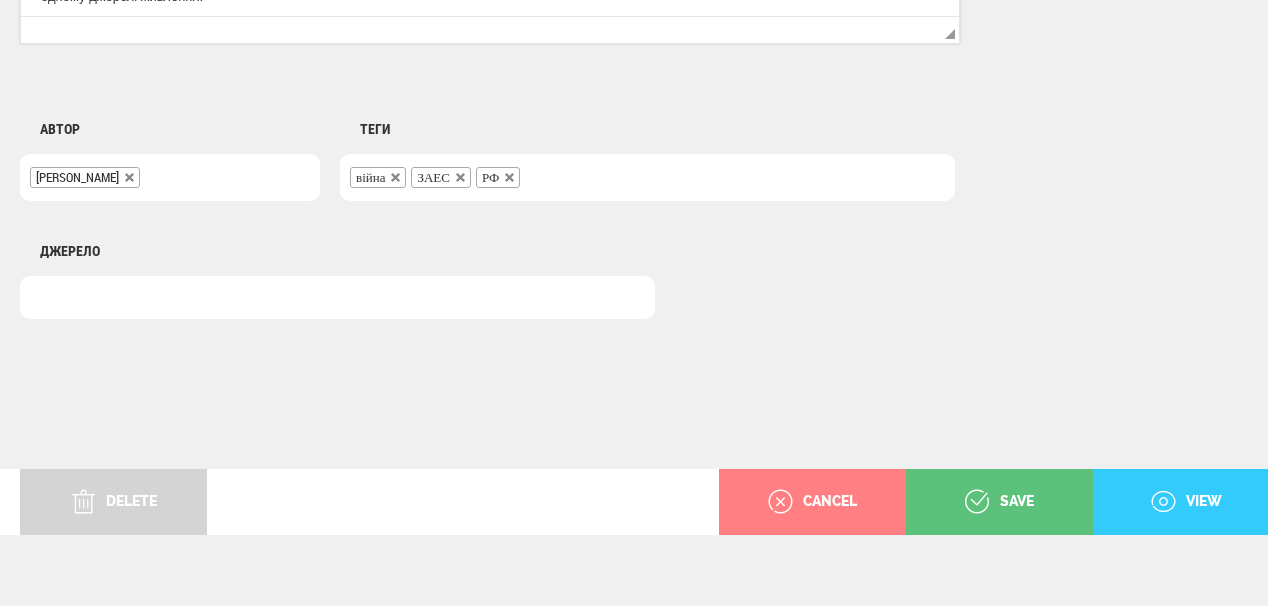 scroll, scrollTop: 1625, scrollLeft: 0, axis: vertical 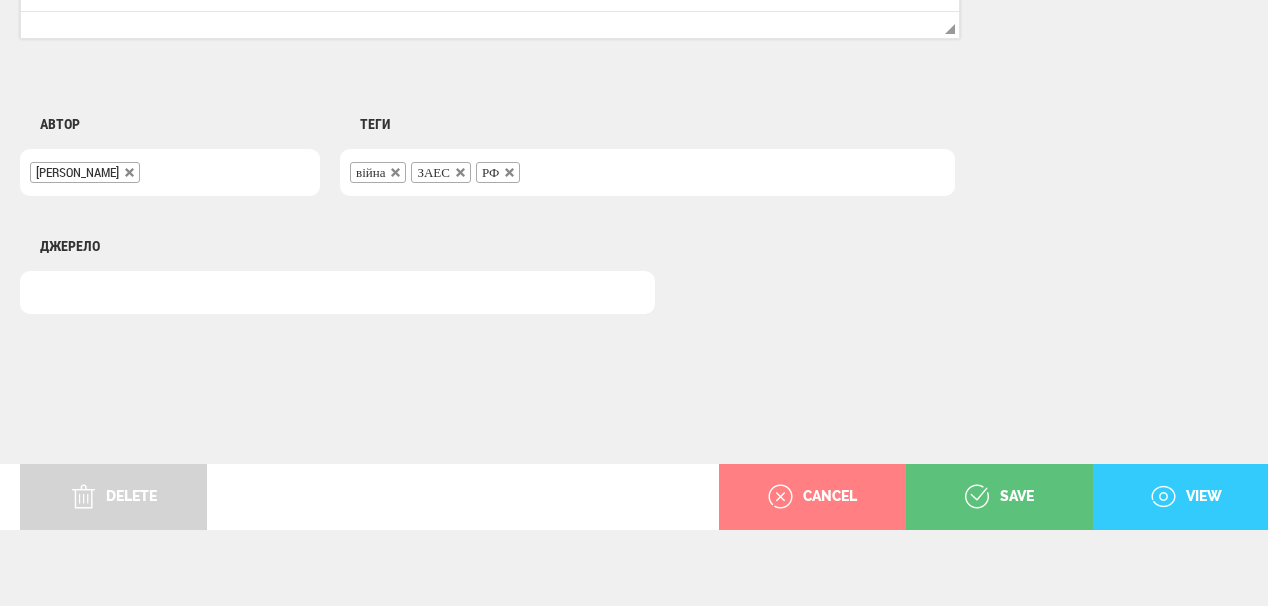 click on "view" at bounding box center [1186, 497] 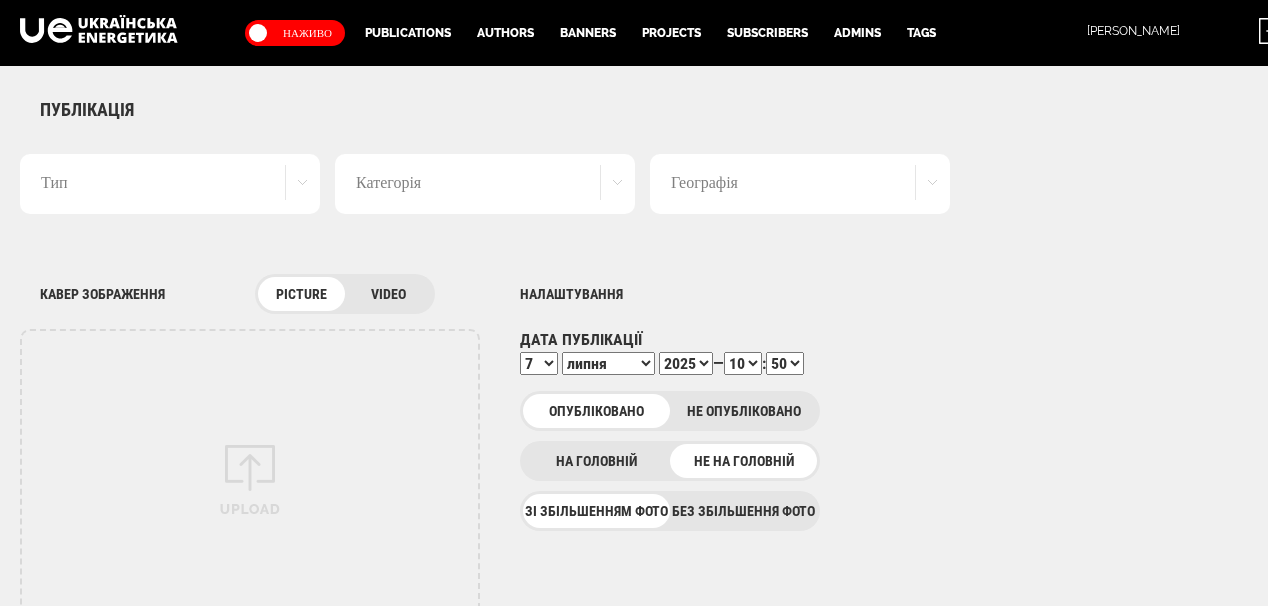 select on "50" 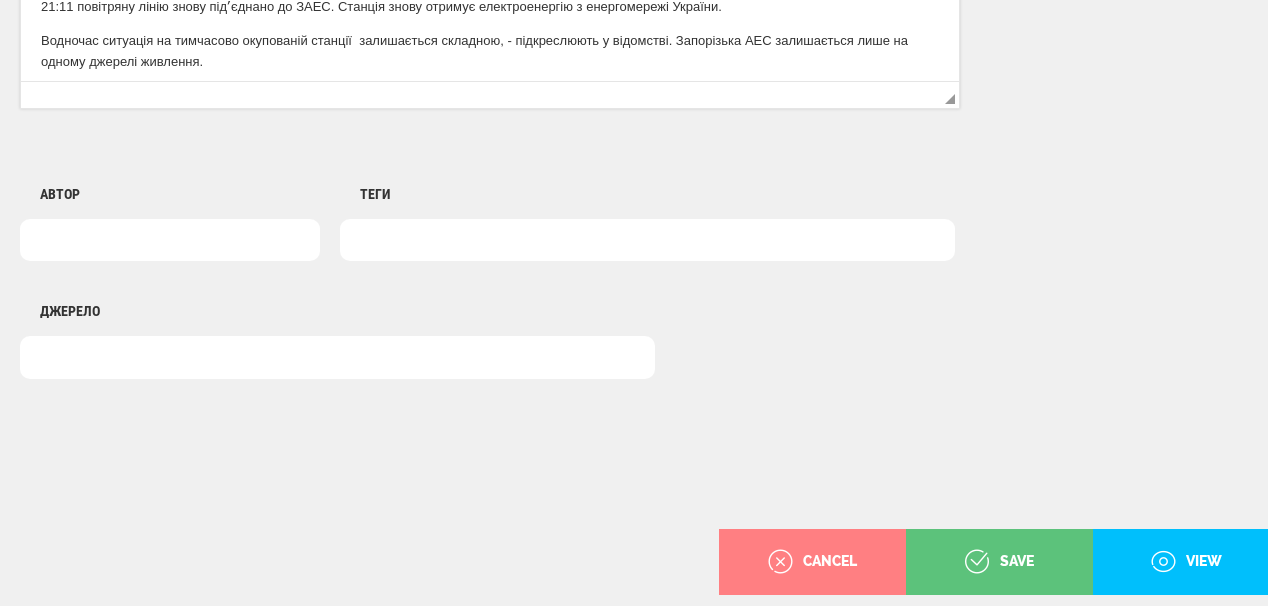 scroll, scrollTop: 0, scrollLeft: 0, axis: both 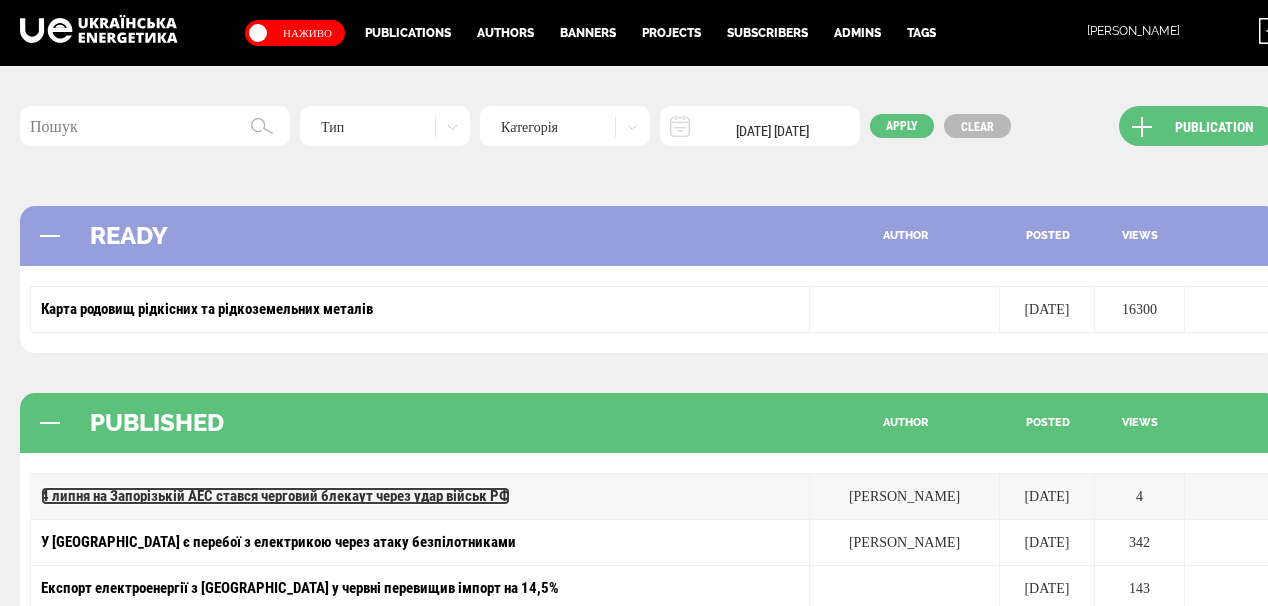 click on "4 липня на Запорізькій АЕС стався черговий блекаут через удар військ РФ" at bounding box center (275, 496) 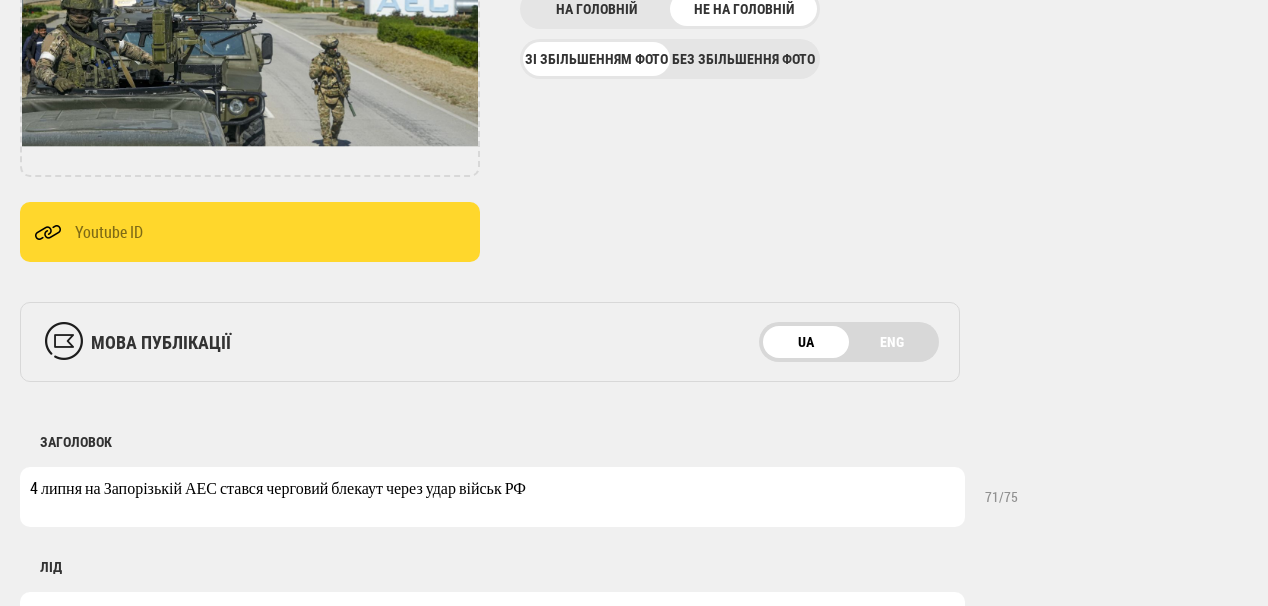 scroll, scrollTop: 480, scrollLeft: 0, axis: vertical 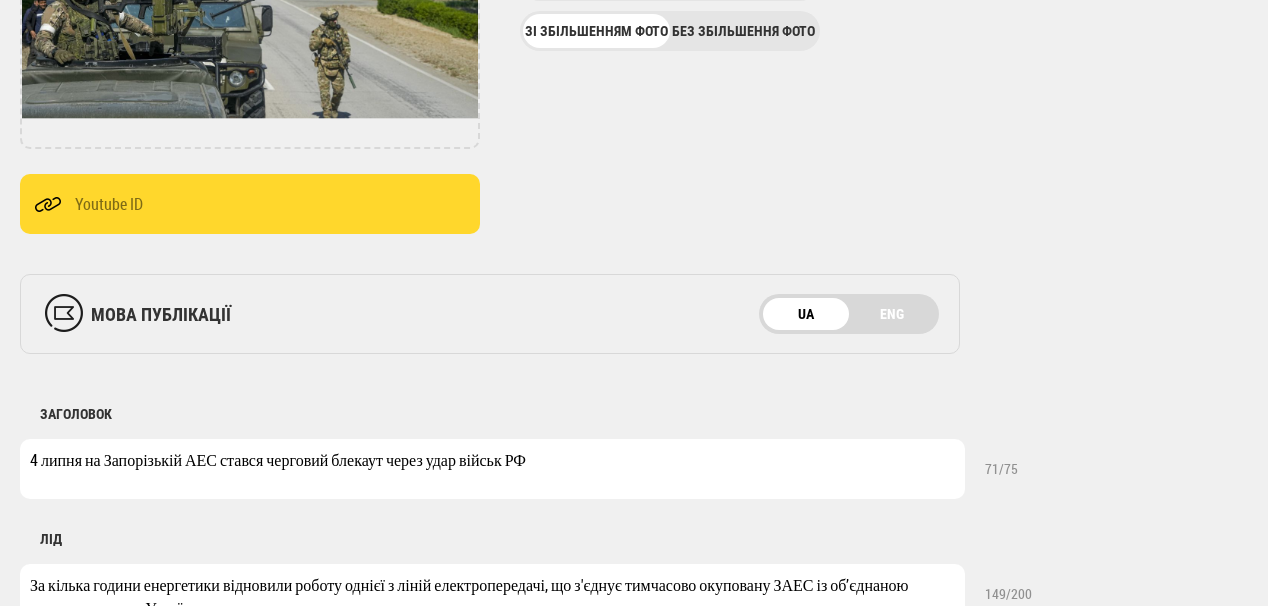 drag, startPoint x: 560, startPoint y: 464, endPoint x: 108, endPoint y: 470, distance: 452.03983 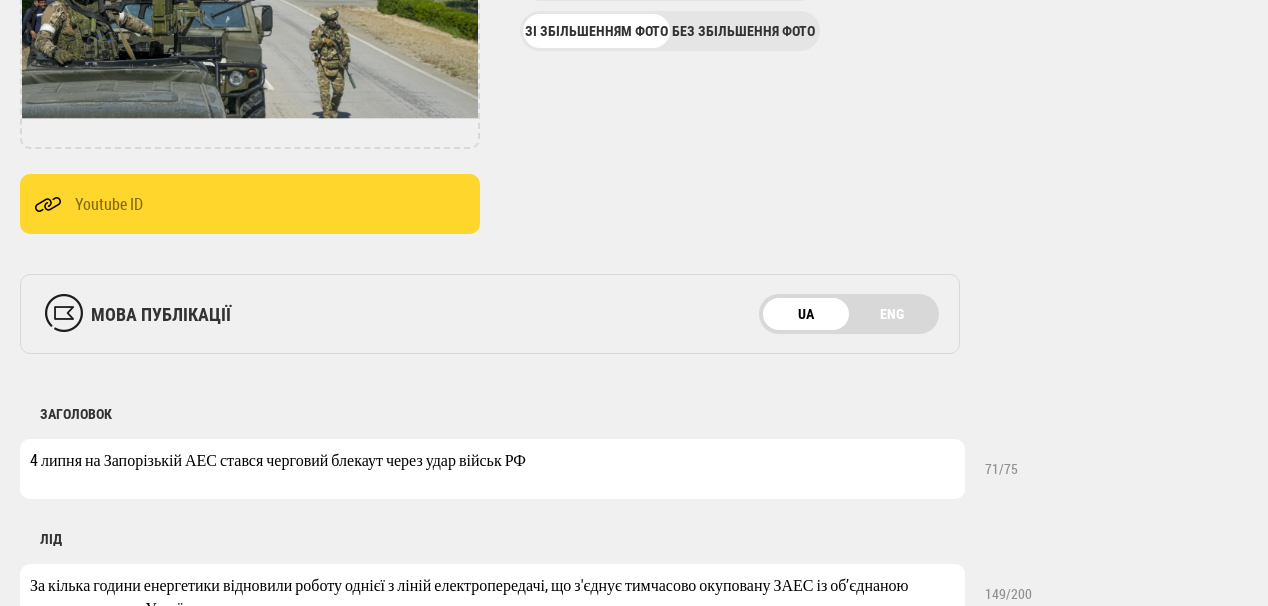 click on "Публікація Новини Новини Матеріали Мультимедіа Блог Документи Категорія Відео Фото Аналітика Розслідування Репортаж [PERSON_NAME] Iнтерв’ю Інфографіка Аналітика Green Deal Головне Зняти вибране Головне Важливе Кавер зображення picture video UPLOAD DELETE Налаштування Дата публікації
1
2
3
4
5
6
7
8
9
10
11
12
13
14
15
16
17
18
19
20
21
22
23
24
25
26
27
28
29
30
[DATE]
лютого
березня
квітня
травня
червня
липня
серпня
вересня
жовтня
листопада
[DATE]
2021
2022
2023
2024
2025
2026
2027
2028
2029
2030
—
00
01
02
03
04
05
06
07
08
09
10
11
12
13
14
15
16
17" at bounding box center [650, 597] 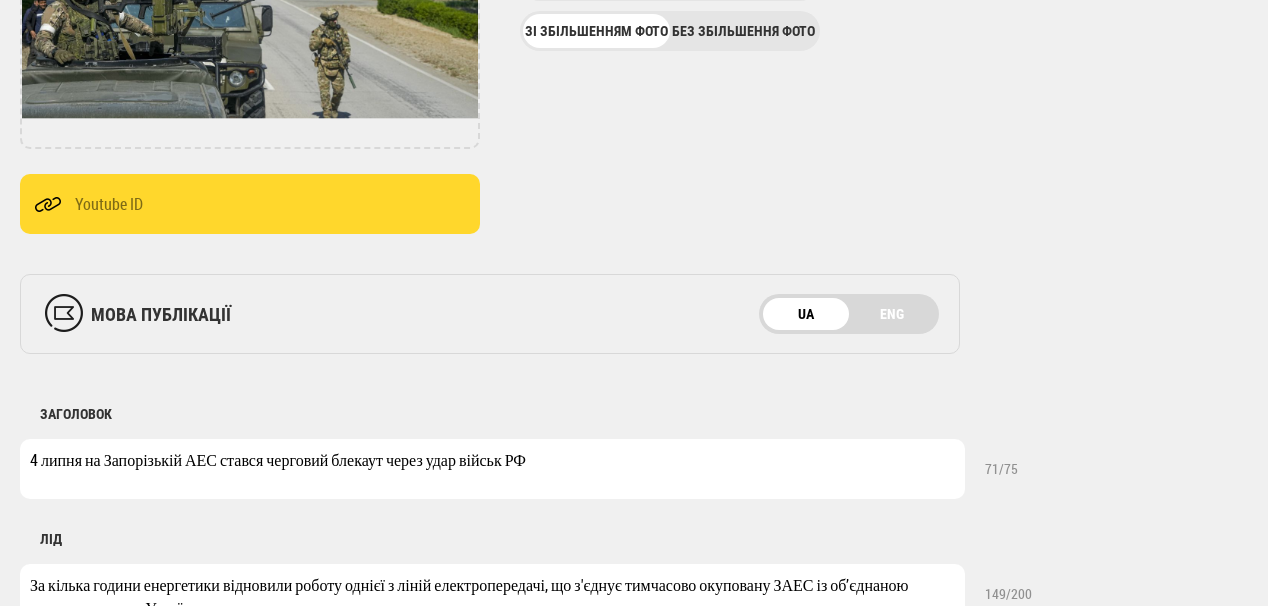 paste on "[URL][DOMAIN_NAME]" 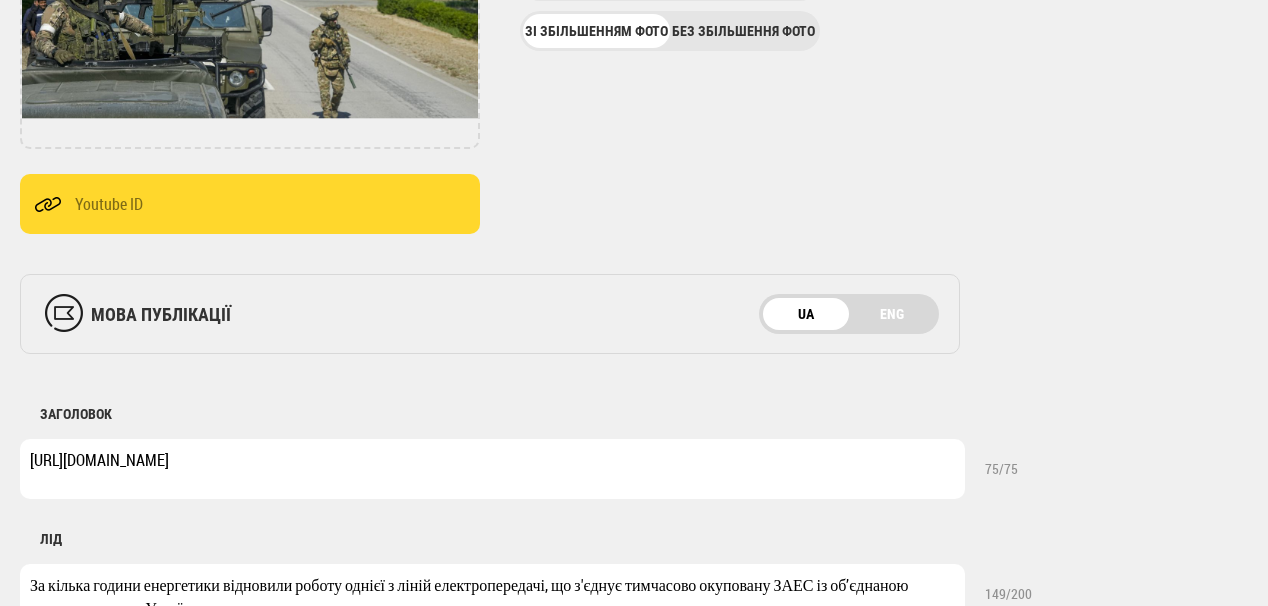type on "[URL][DOMAIN_NAME]" 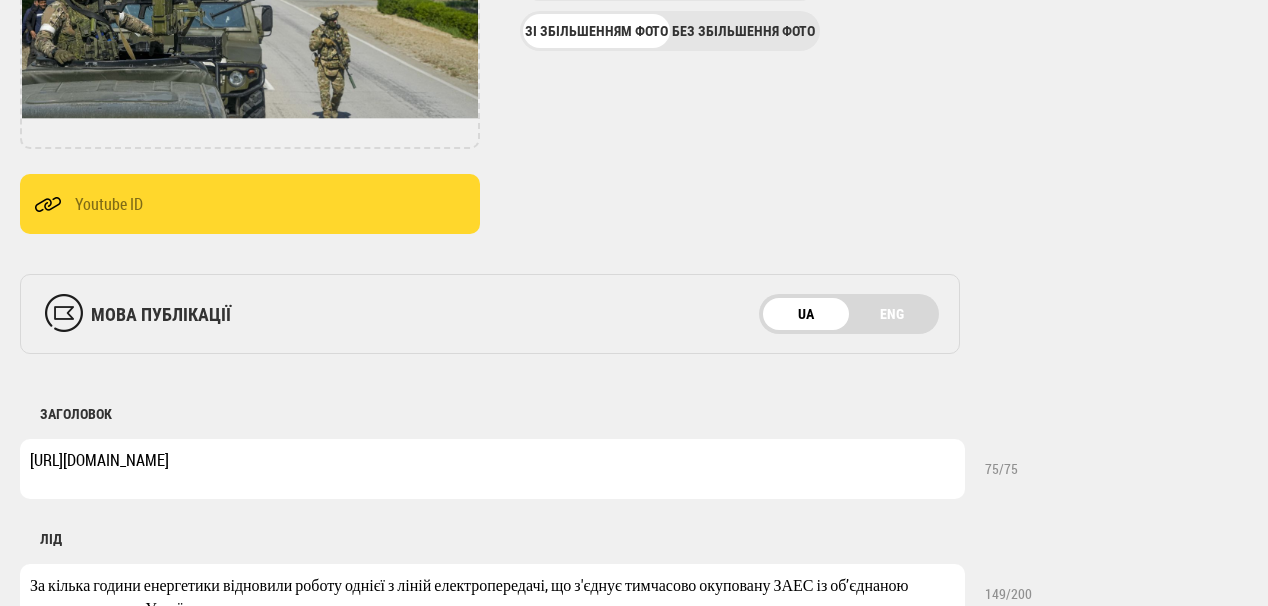 drag, startPoint x: 560, startPoint y: 460, endPoint x: 14, endPoint y: 457, distance: 546.00824 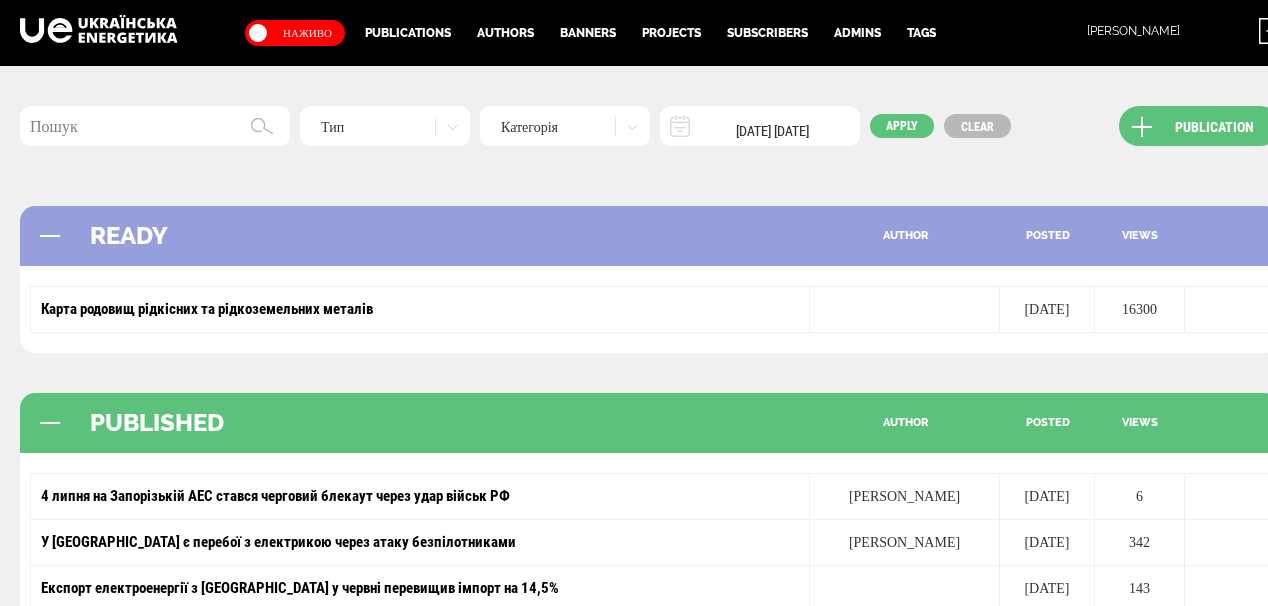 scroll, scrollTop: 0, scrollLeft: 0, axis: both 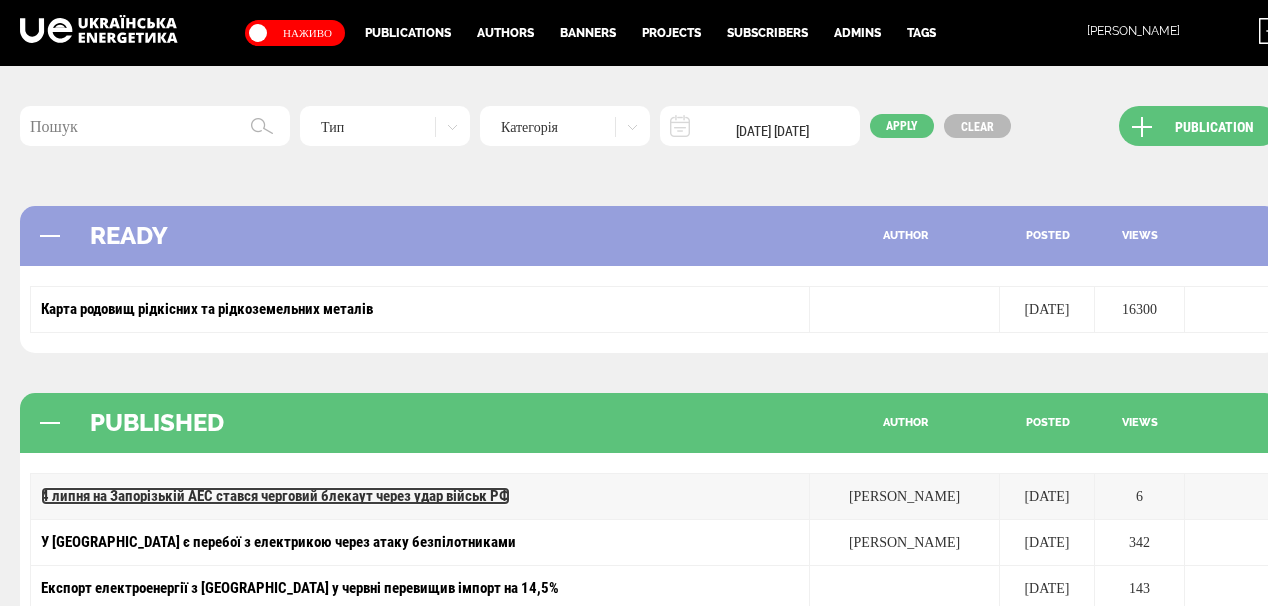 click on "4 липня на Запорізькій АЕС стався черговий блекаут через удар військ РФ" at bounding box center (275, 496) 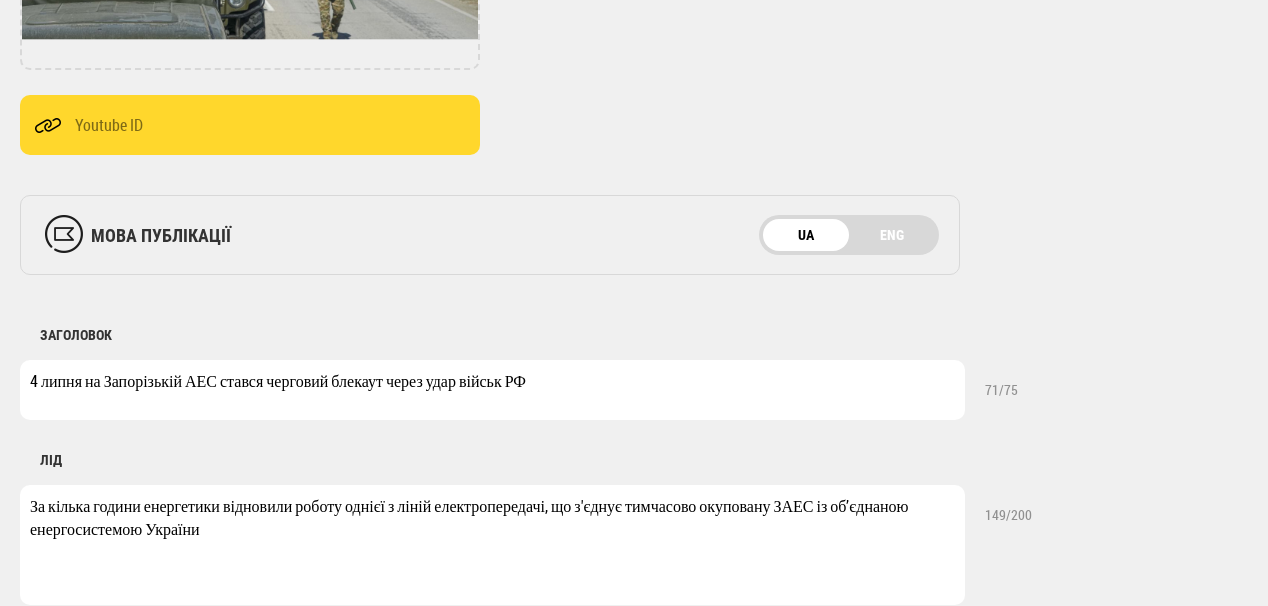 scroll, scrollTop: 560, scrollLeft: 0, axis: vertical 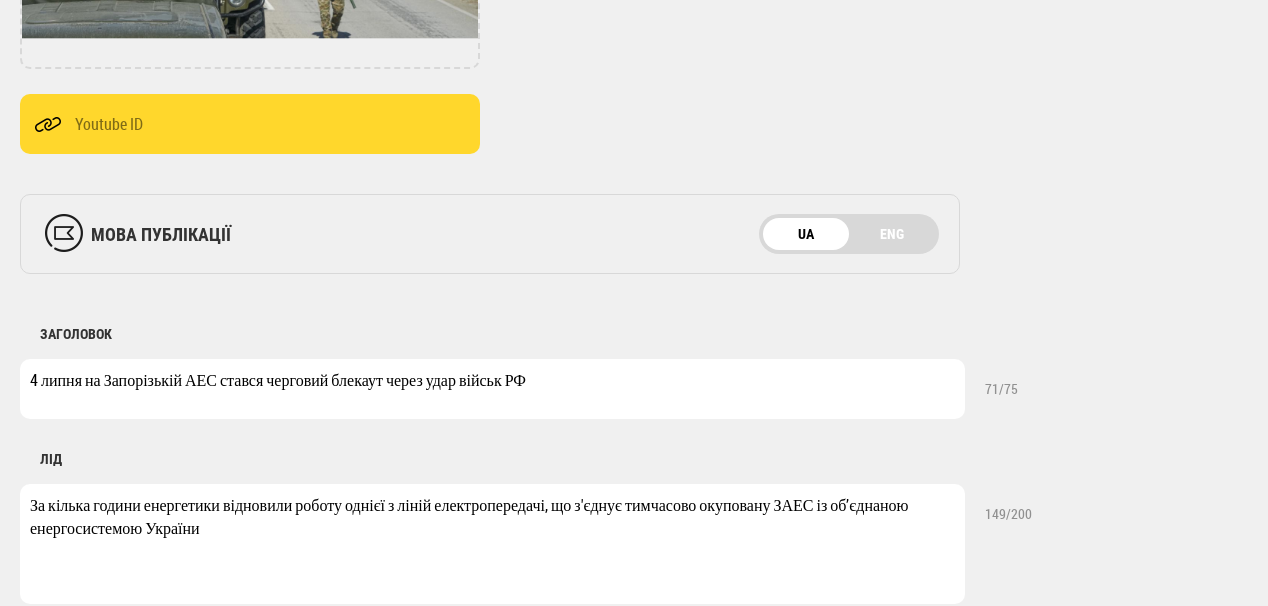 drag, startPoint x: 580, startPoint y: 392, endPoint x: 97, endPoint y: 384, distance: 483.06625 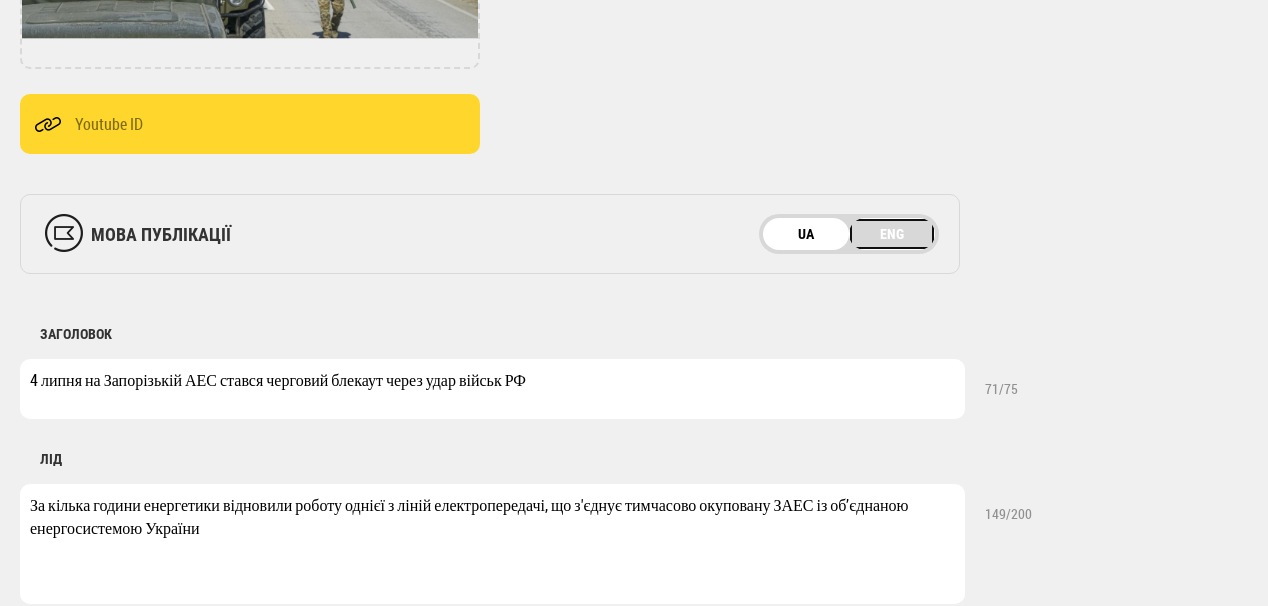 click on "ENG" at bounding box center [892, 234] 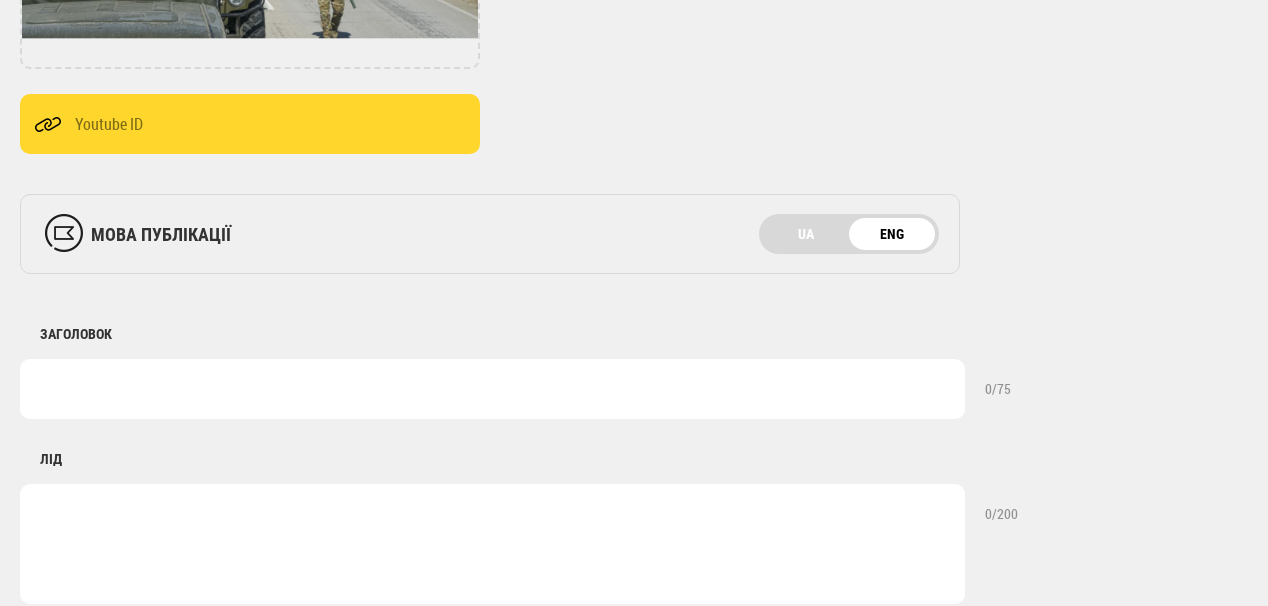 click at bounding box center (492, 389) 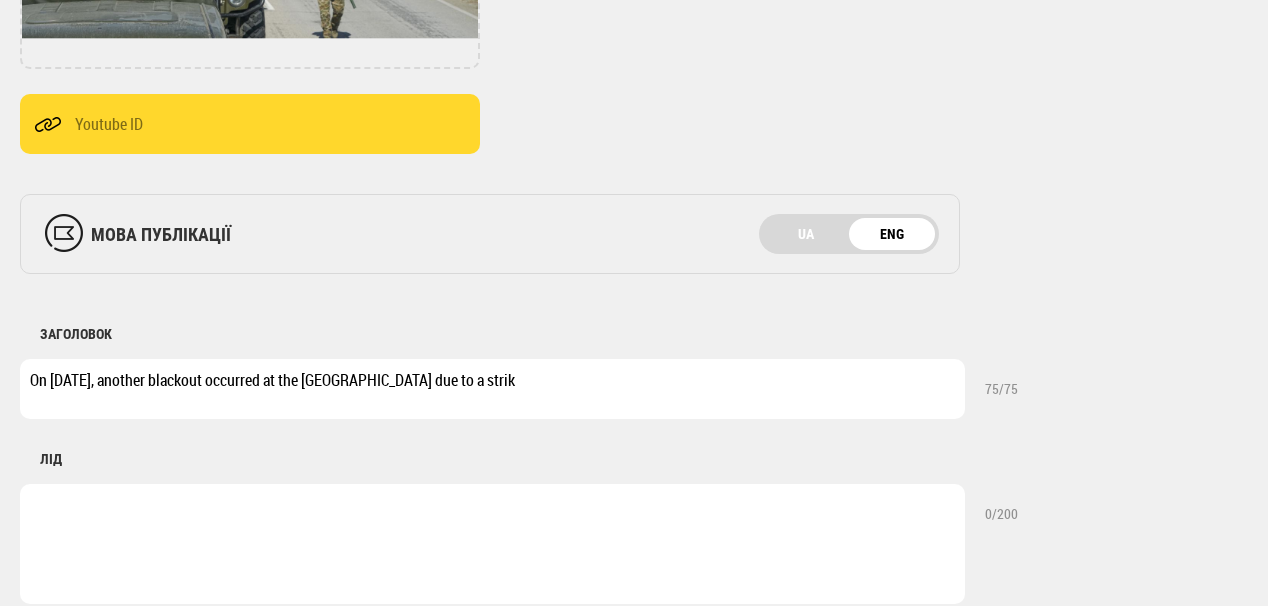 type on "On July 4, another blackout occurred at the Zaporizhzhia NPP due to a strik" 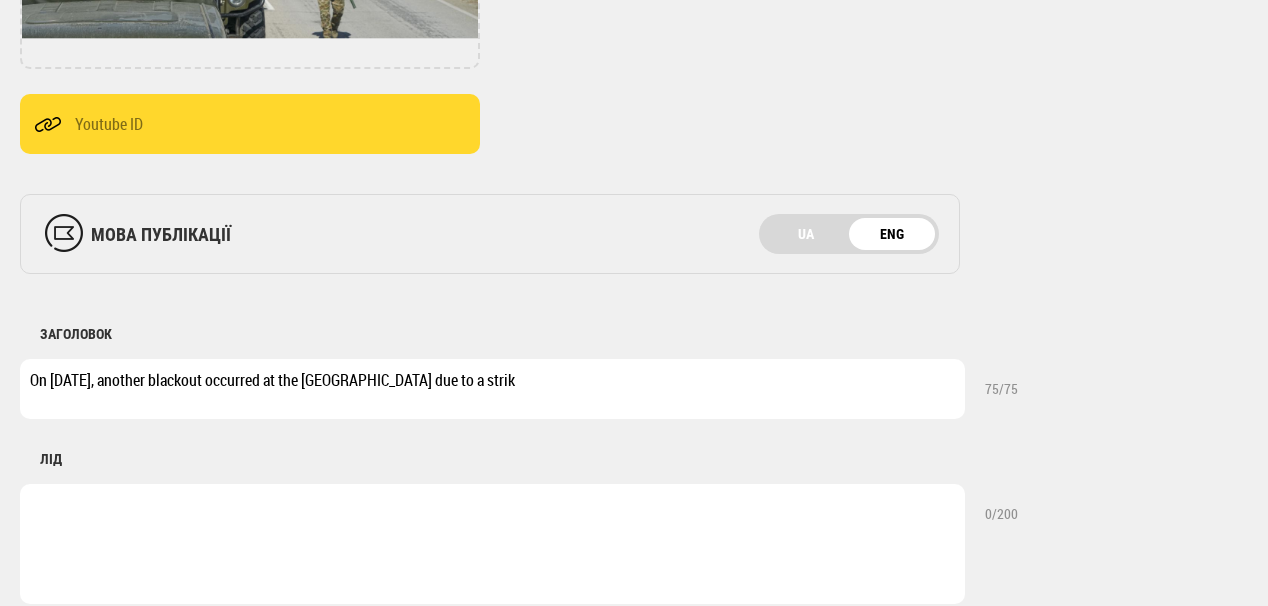 drag, startPoint x: 512, startPoint y: 382, endPoint x: 3, endPoint y: 336, distance: 511.07437 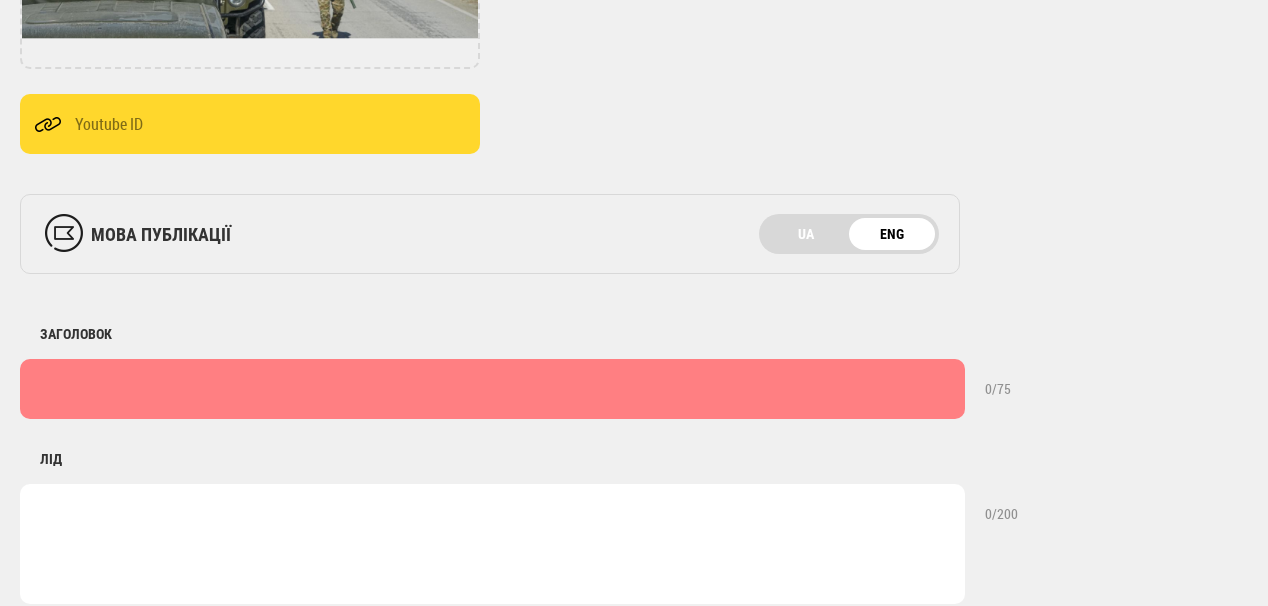 click at bounding box center (492, 389) 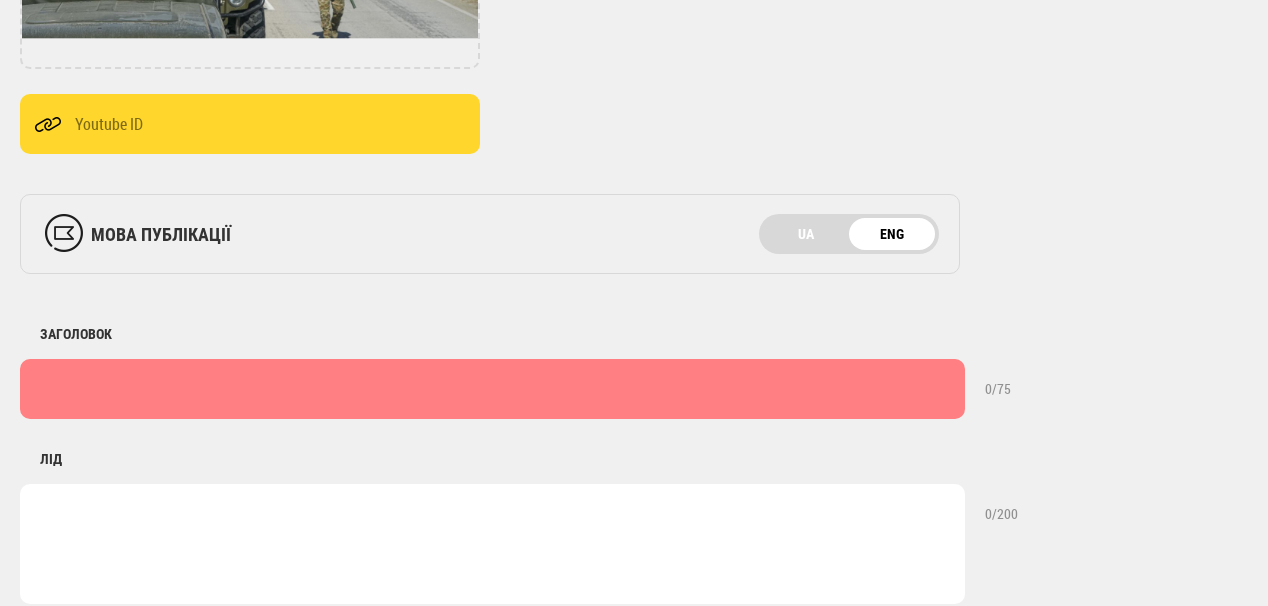 paste on "On July 4, another power outage occurred at the ZNPP due to a Russian strik" 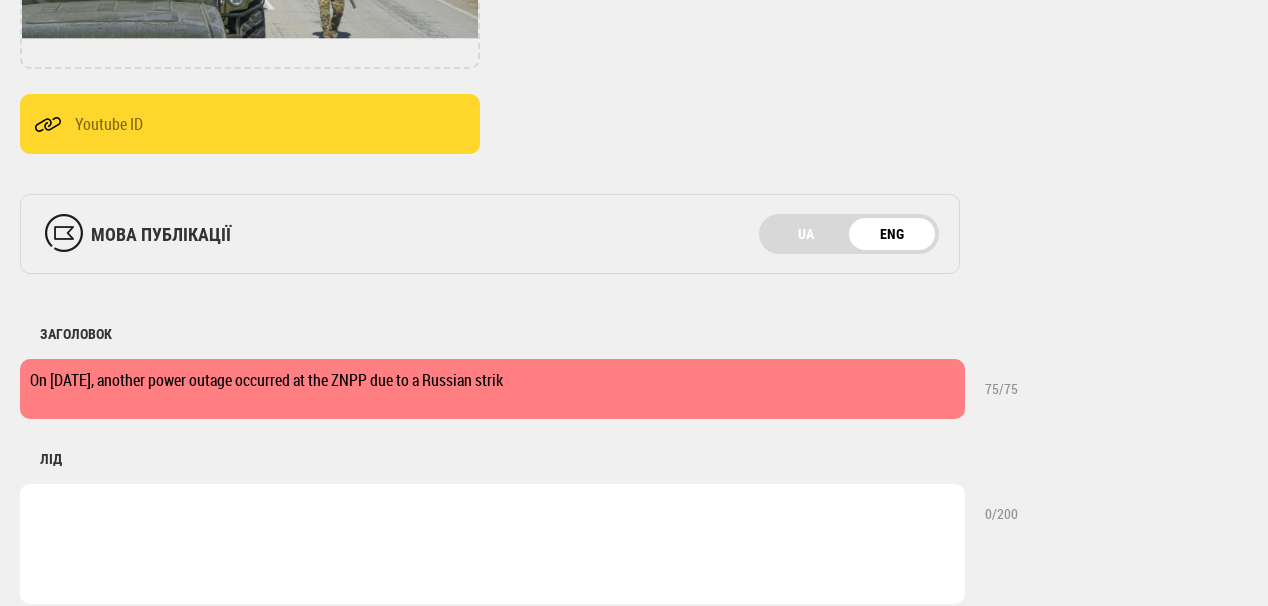 type on "On July 4, another power outage occurred at the ZNPP due to a Russian strik" 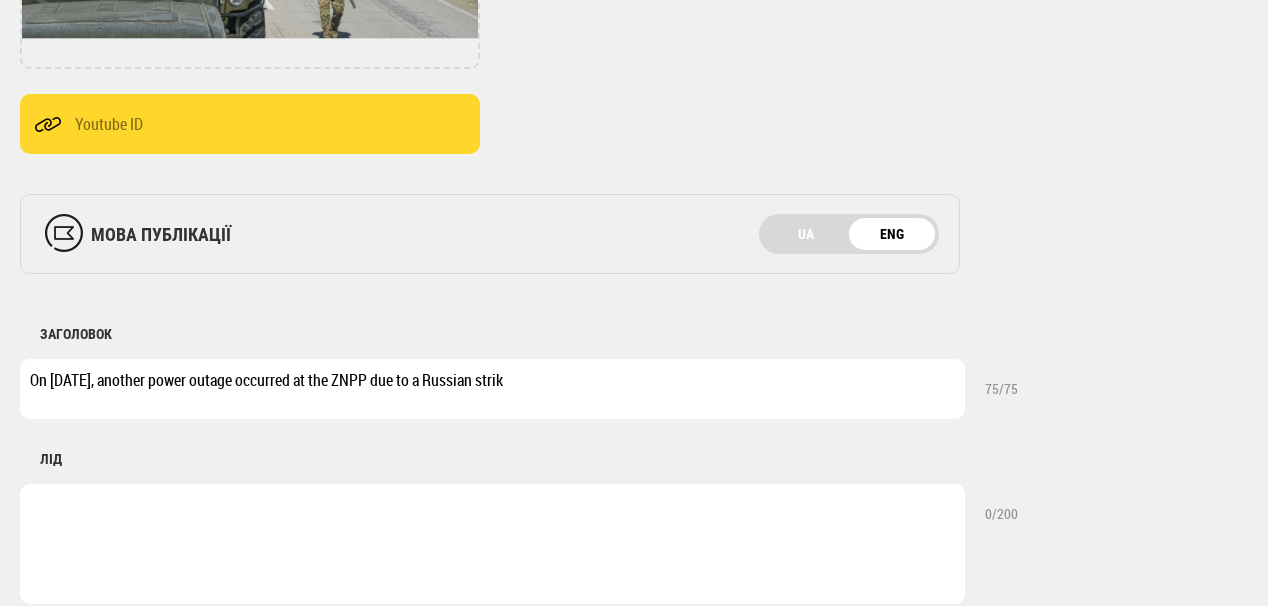 click at bounding box center [492, 544] 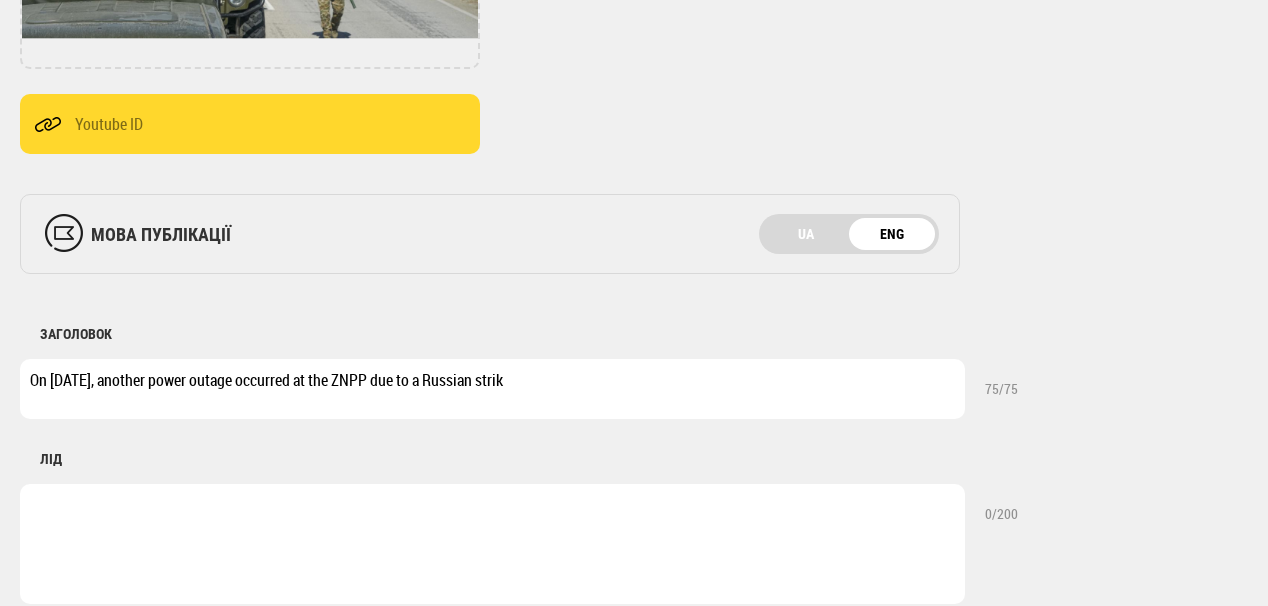 click at bounding box center [492, 544] 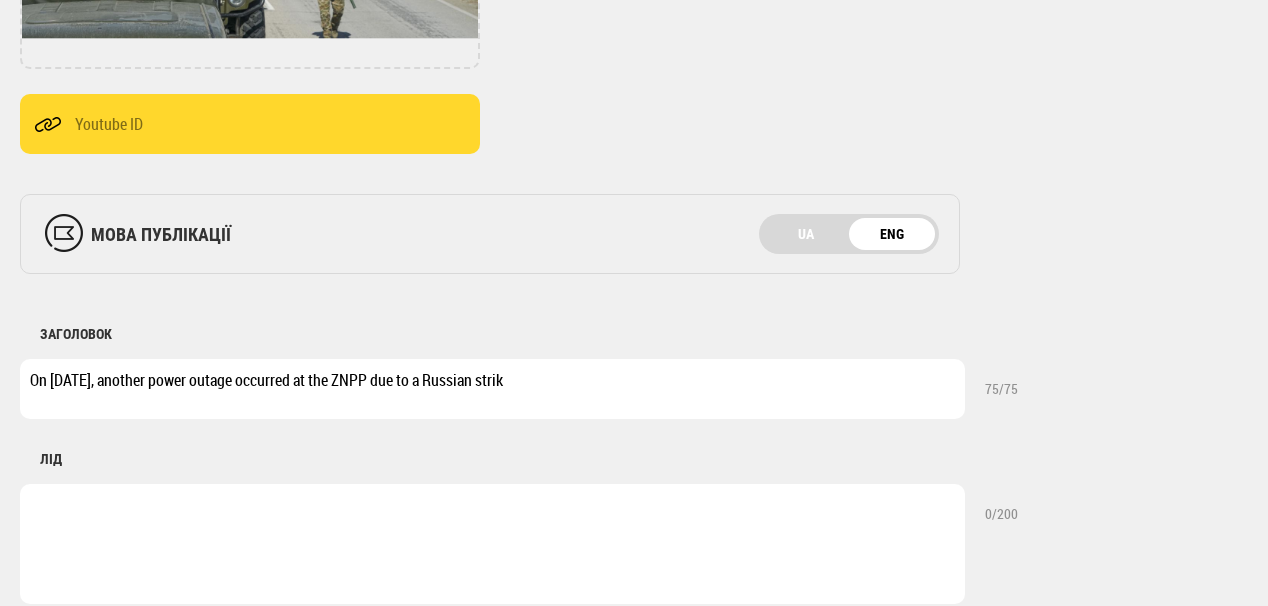 drag, startPoint x: 527, startPoint y: 376, endPoint x: 16, endPoint y: 377, distance: 511.00098 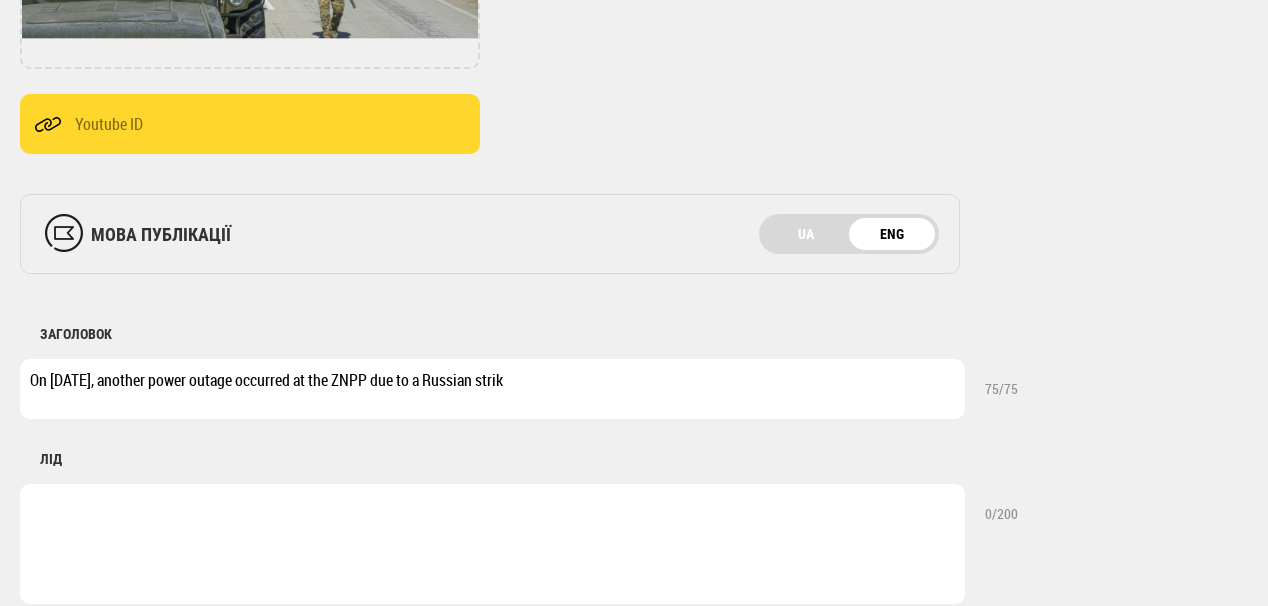 click on "On July 4, another power outage occurred at the ZNPP due to a Russian strik" at bounding box center (492, 389) 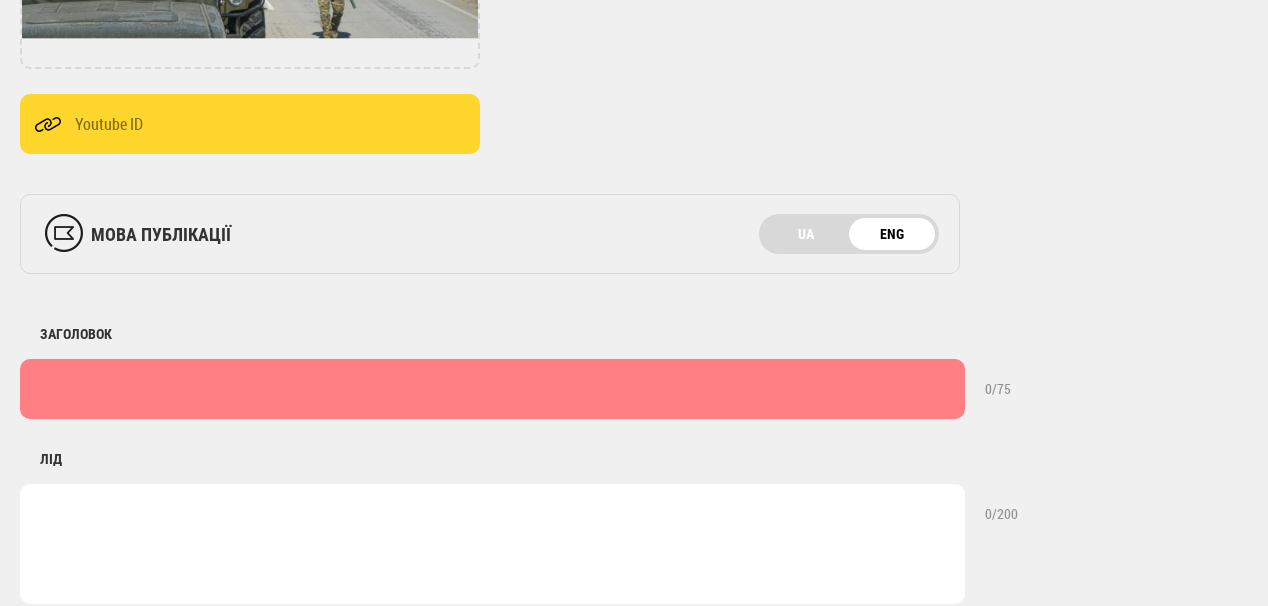 click at bounding box center (492, 389) 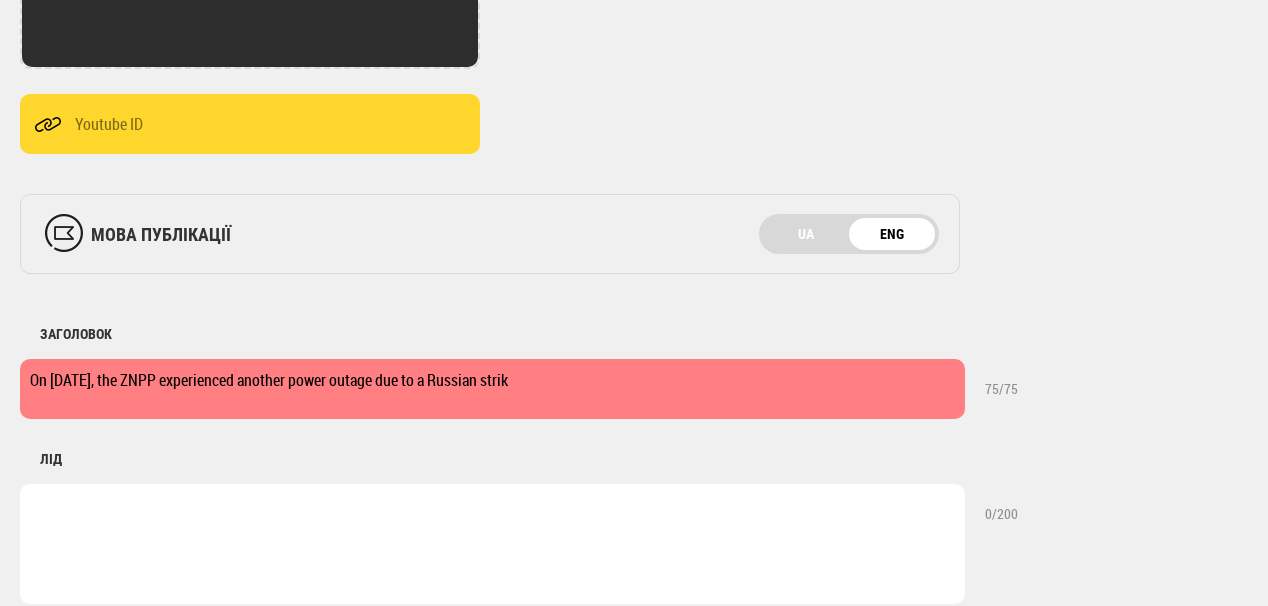 type on "On July 4, the ZNPP experienced another power outage due to a Russian strik" 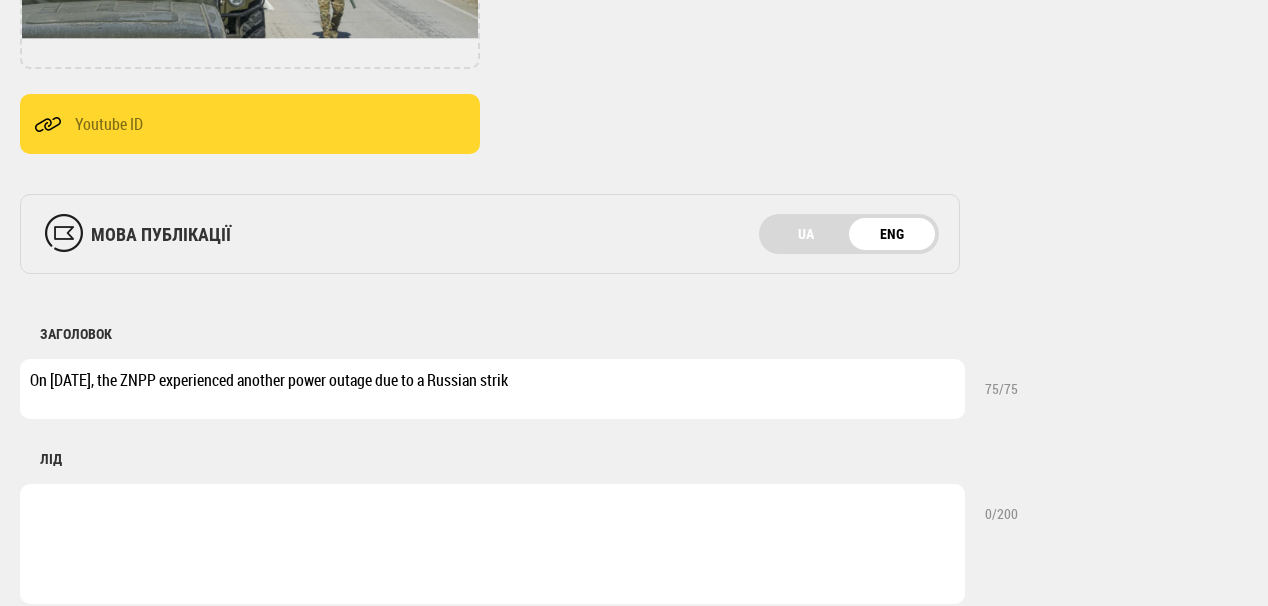 drag, startPoint x: 591, startPoint y: 393, endPoint x: 2, endPoint y: 328, distance: 592.57574 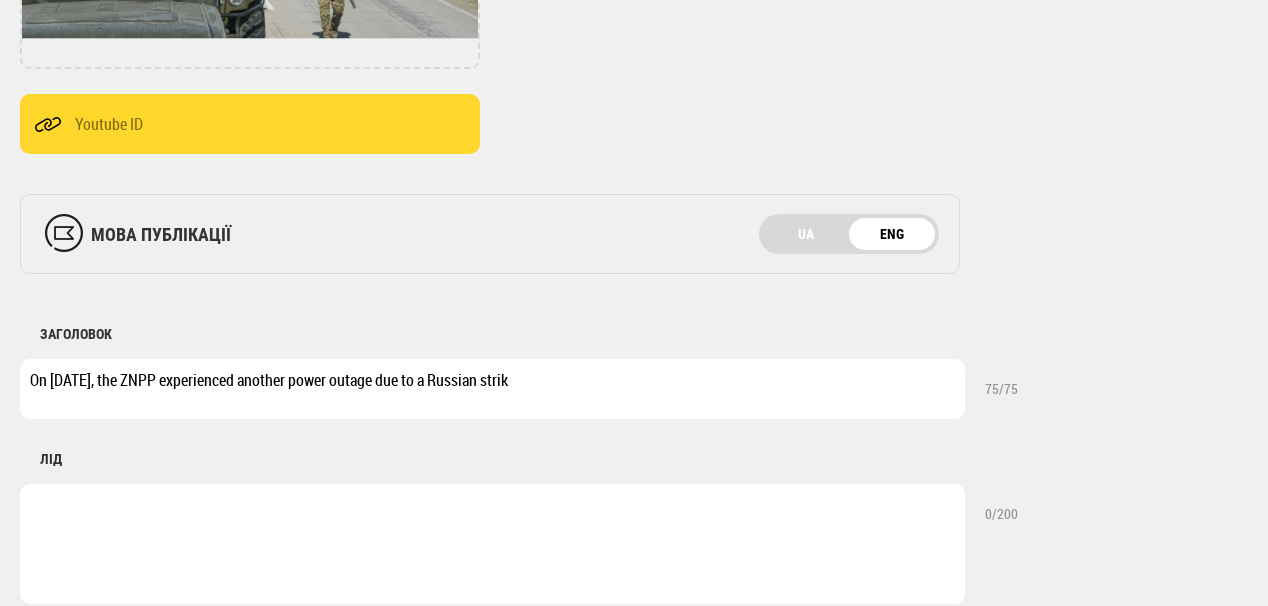 click on "Публікація Новини Новини Матеріали Мультимедіа Блог Документи Категорія Відео Фото Аналітика Розслідування Репортаж Анонси Спецтема Iнтерв’ю Інфографіка Аналітика Green Deal Головне Зняти вибране Головне Важливе Кавер зображення picture video UPLOAD DELETE Налаштування Дата публікації
1
2
3
4
5
6
7
8
9
10
11
12
13
14
15
16
17
18
19
20
21
22
23
24
25
26
27
28
29
30
31
січня
лютого
березня
квітня
травня
червня
липня
серпня
вересня
жовтня
листопада
грудня
2020
2021
2022
2023
2024
2025
2026
2027
2028
2029
2030
—
00
01
02
03
04
05
06
07
08
09
10
11
12
13
14
15
16
17" at bounding box center [650, 517] 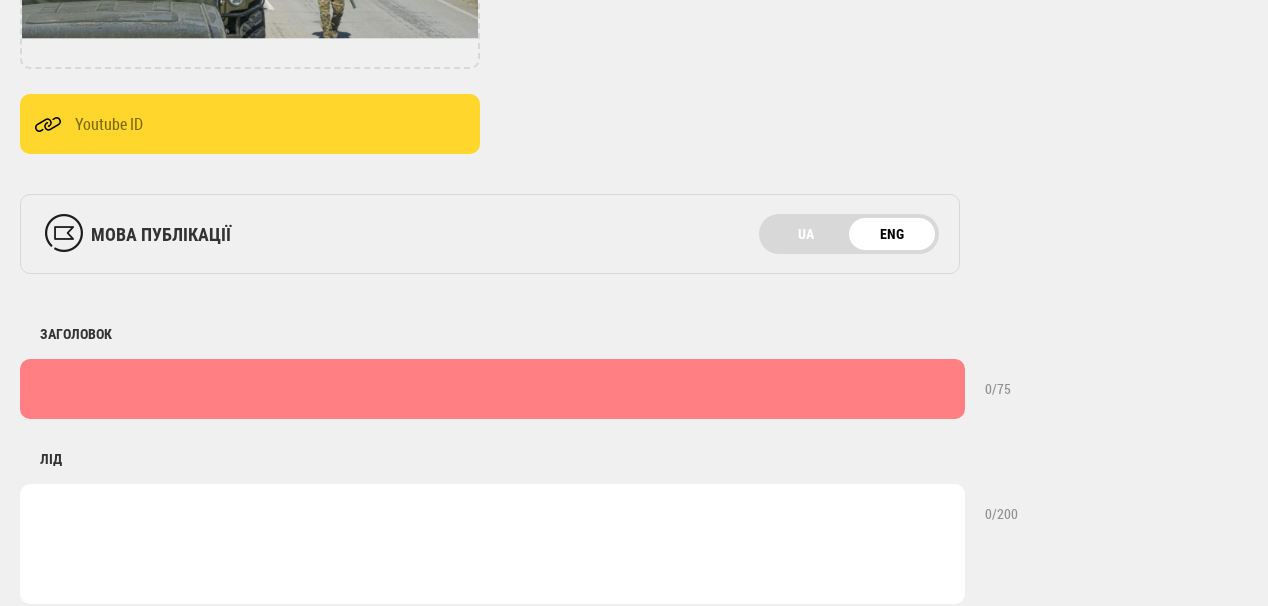 click at bounding box center [492, 389] 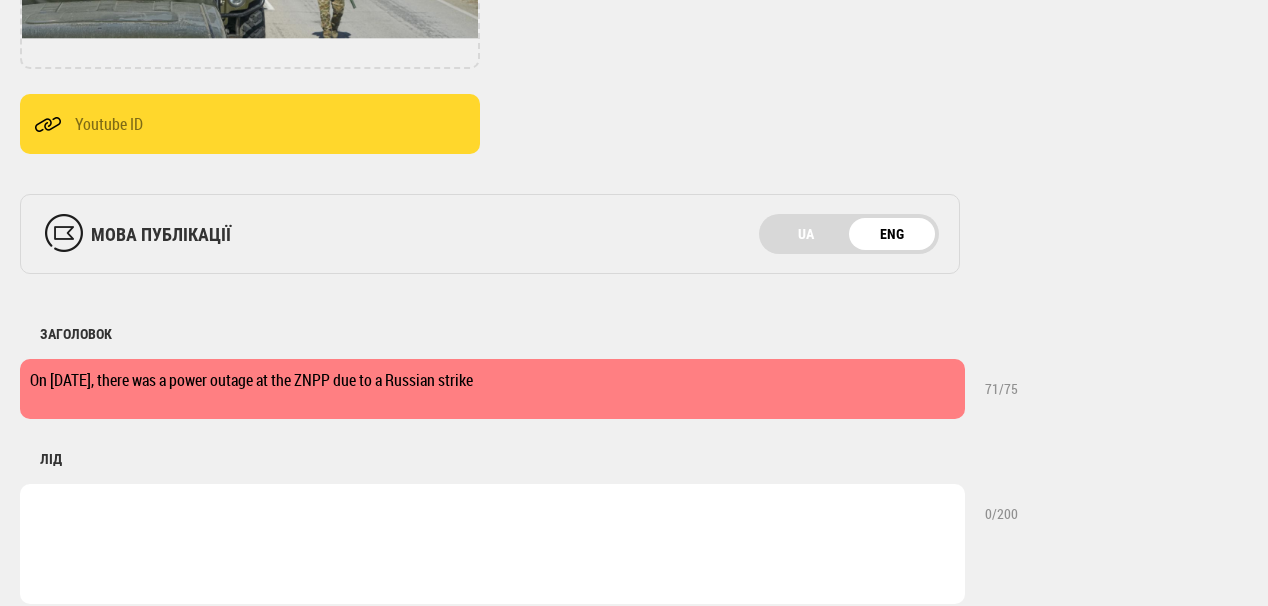 type on "On July 4, there was a power outage at the ZNPP due to a Russian strike" 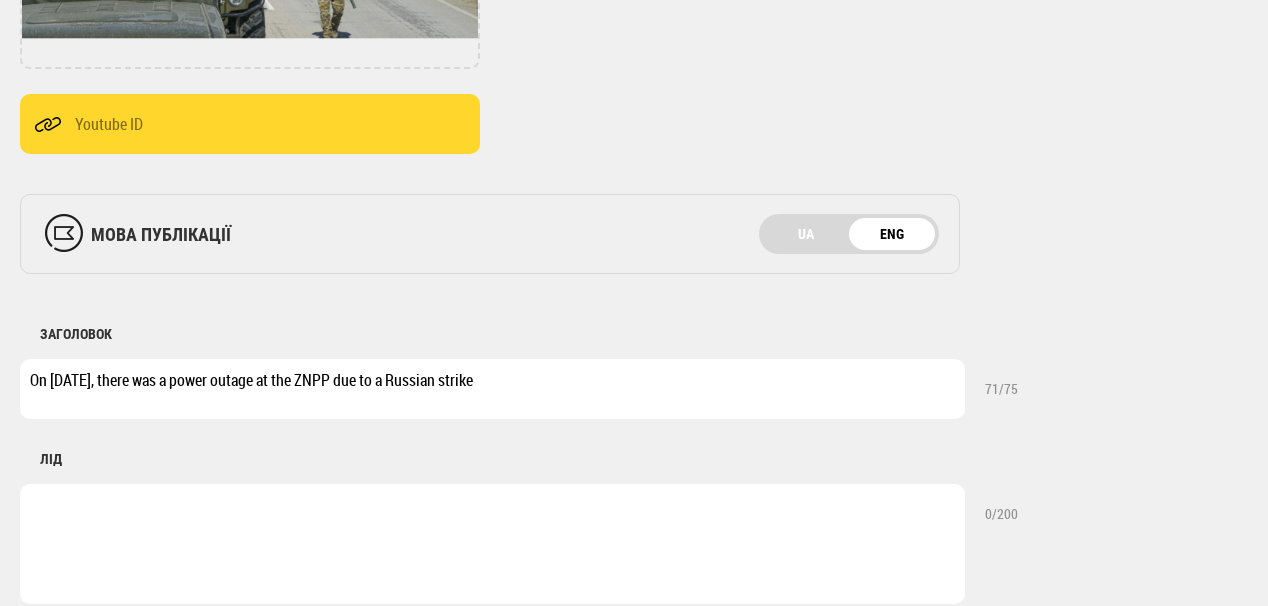 click at bounding box center [492, 544] 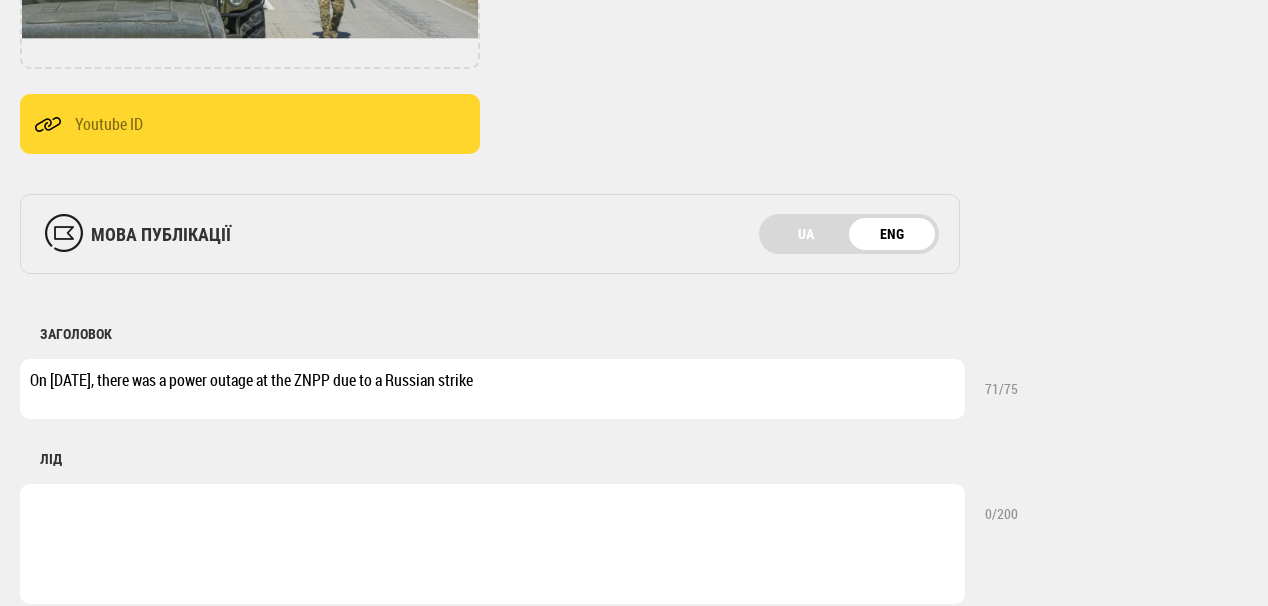 click at bounding box center [492, 544] 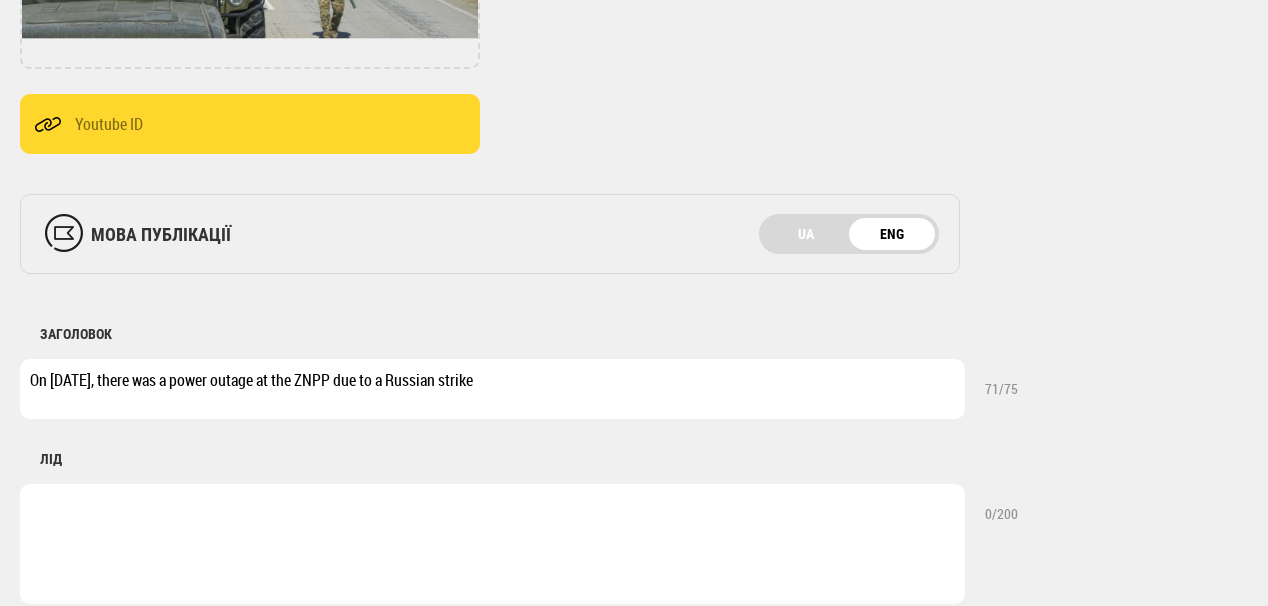 paste on "Within a few hours, power engineers restored the operation of one of the power transmission lines connecting the temporarily occupied Zapadnaya NPP with the unified power system of Ukraine." 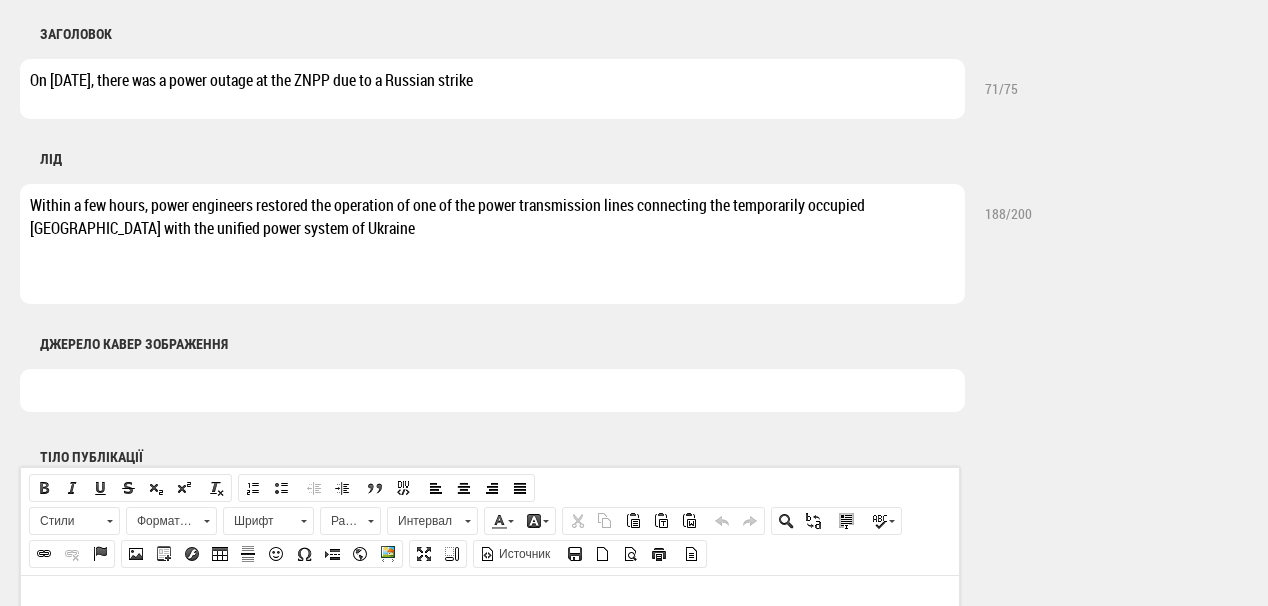 scroll, scrollTop: 880, scrollLeft: 0, axis: vertical 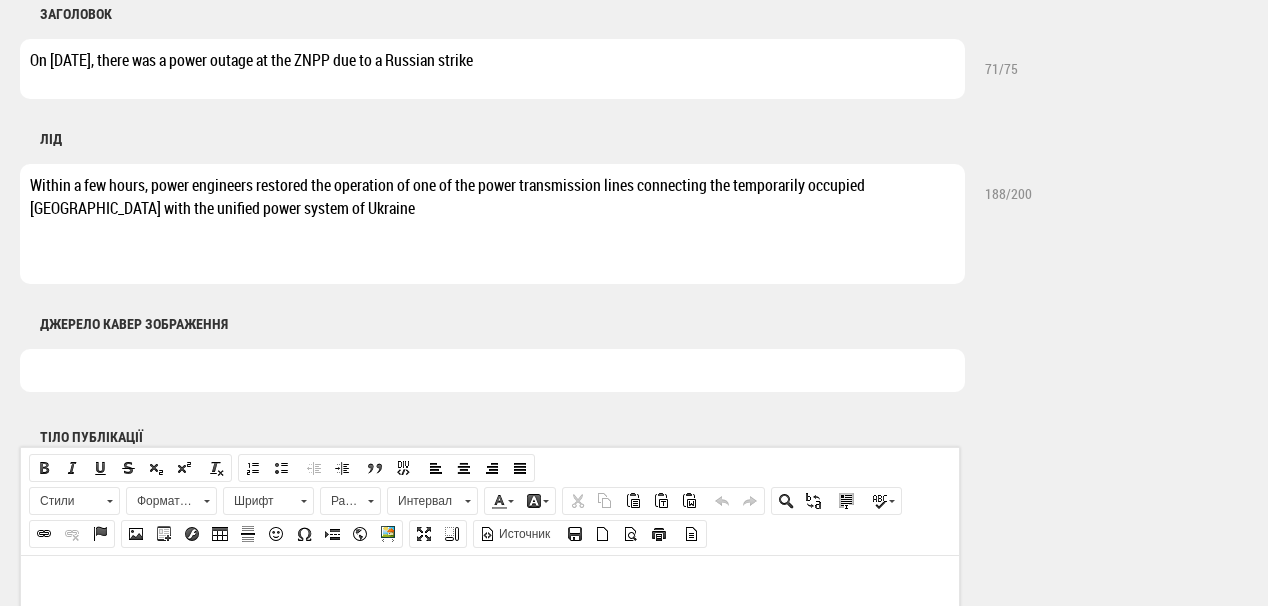 type on "Within a few hours, power engineers restored the operation of one of the power transmission lines connecting the temporarily occupied Zapadnaya NPP with the unified power system of Ukraine" 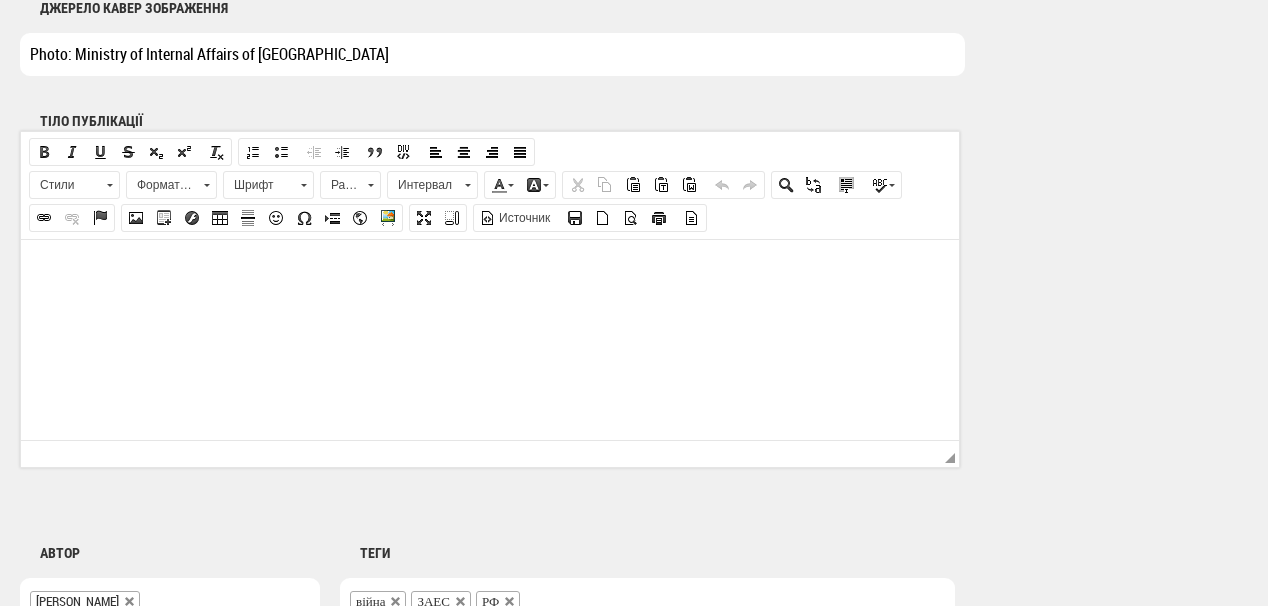 scroll, scrollTop: 1200, scrollLeft: 0, axis: vertical 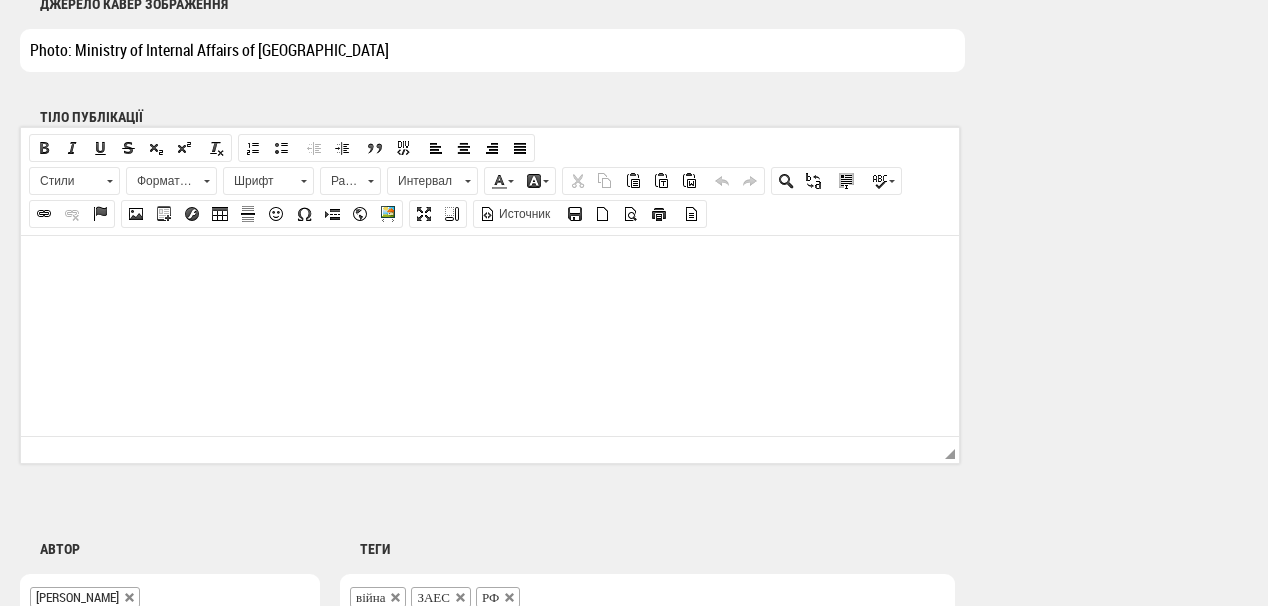 type on "Photo: Ministry of Internal Affairs of Ukraine" 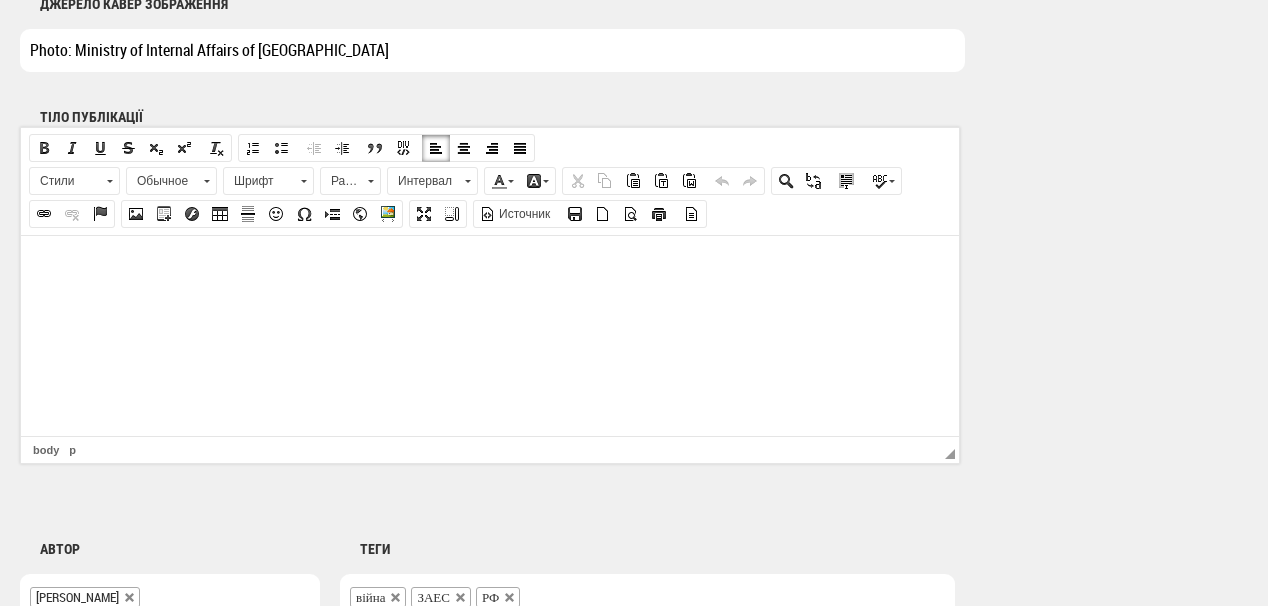 click at bounding box center (490, 265) 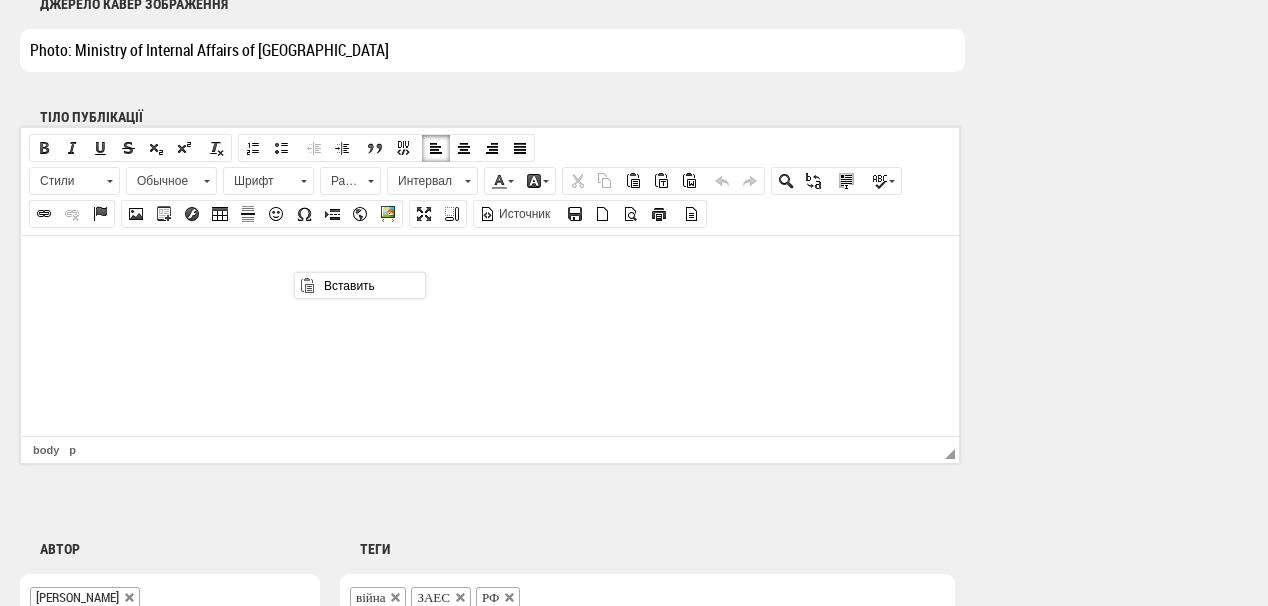 scroll, scrollTop: 0, scrollLeft: 0, axis: both 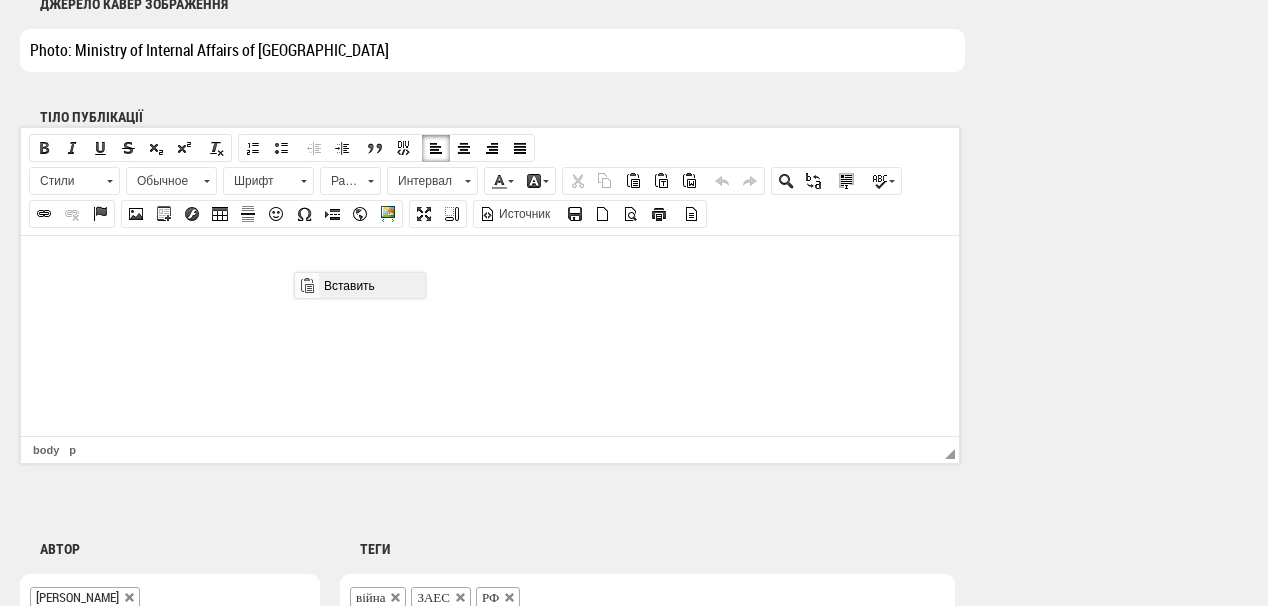 click on "Вставить" at bounding box center (371, 285) 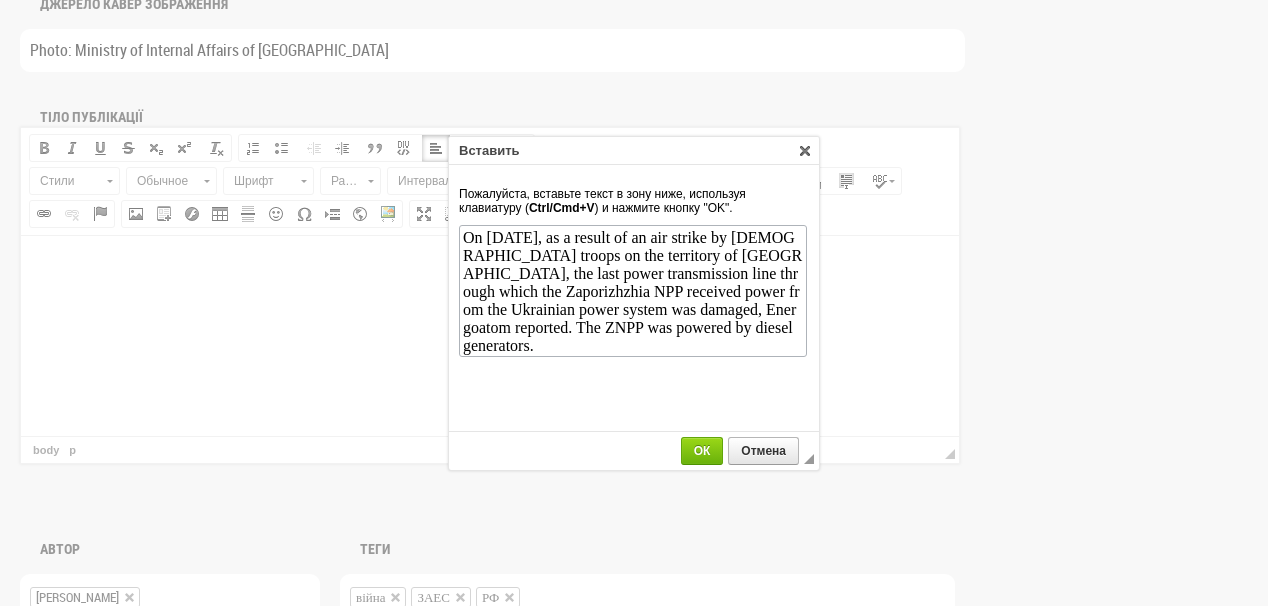 scroll, scrollTop: 0, scrollLeft: 0, axis: both 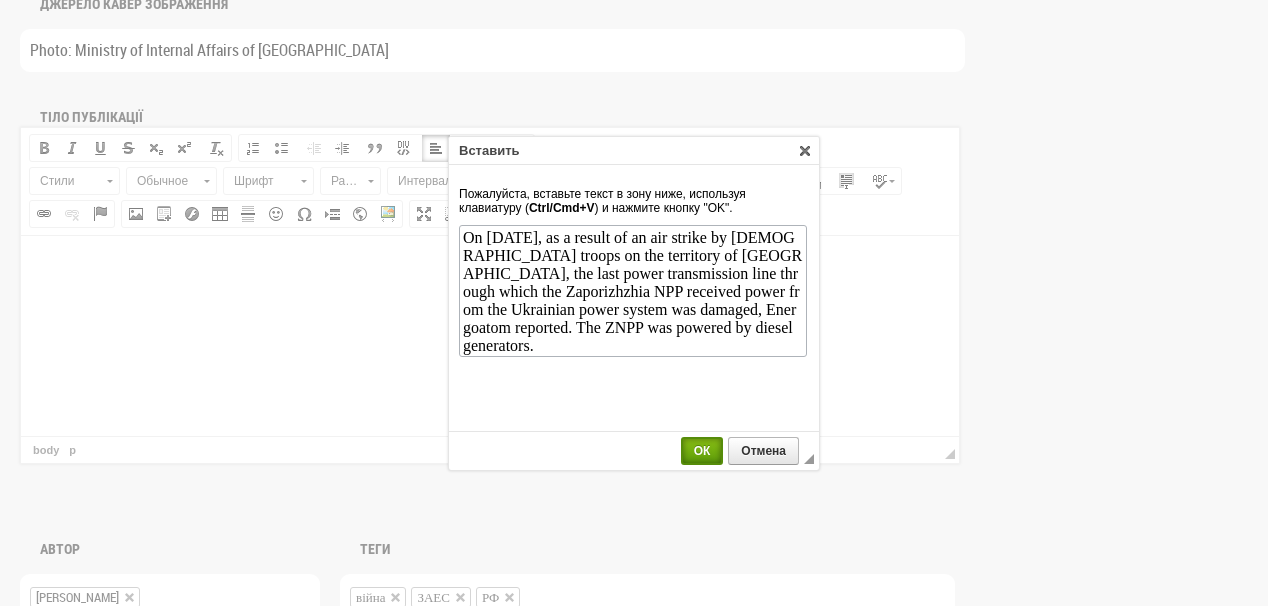 click on "ОК" at bounding box center [702, 451] 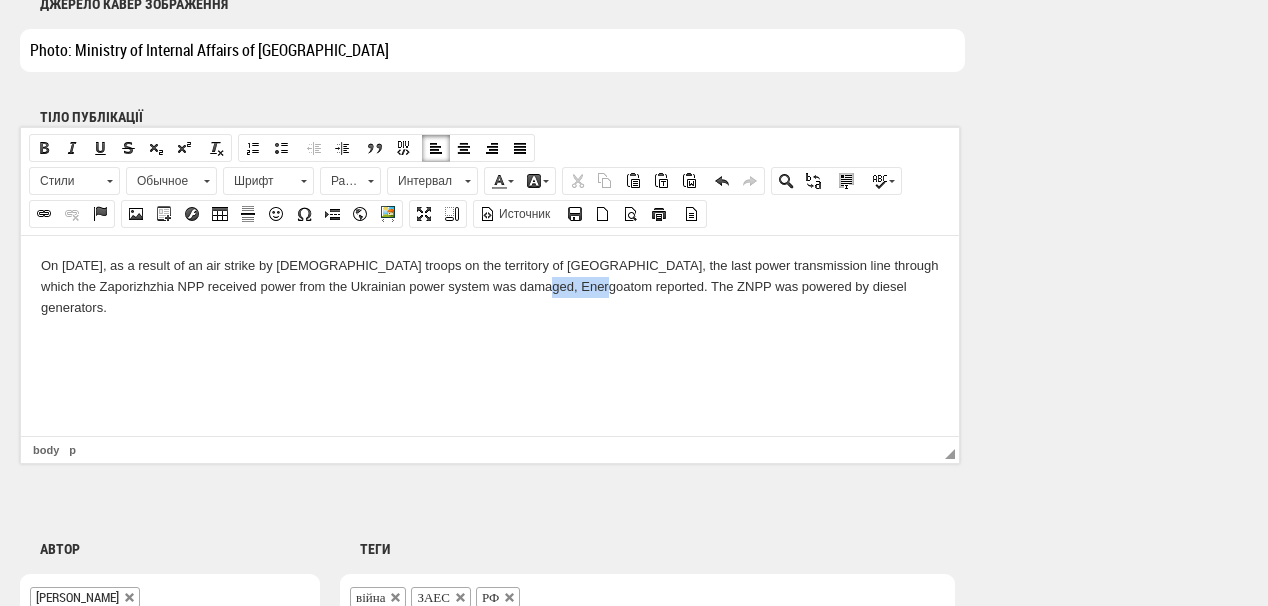 drag, startPoint x: 517, startPoint y: 283, endPoint x: 565, endPoint y: 286, distance: 48.09366 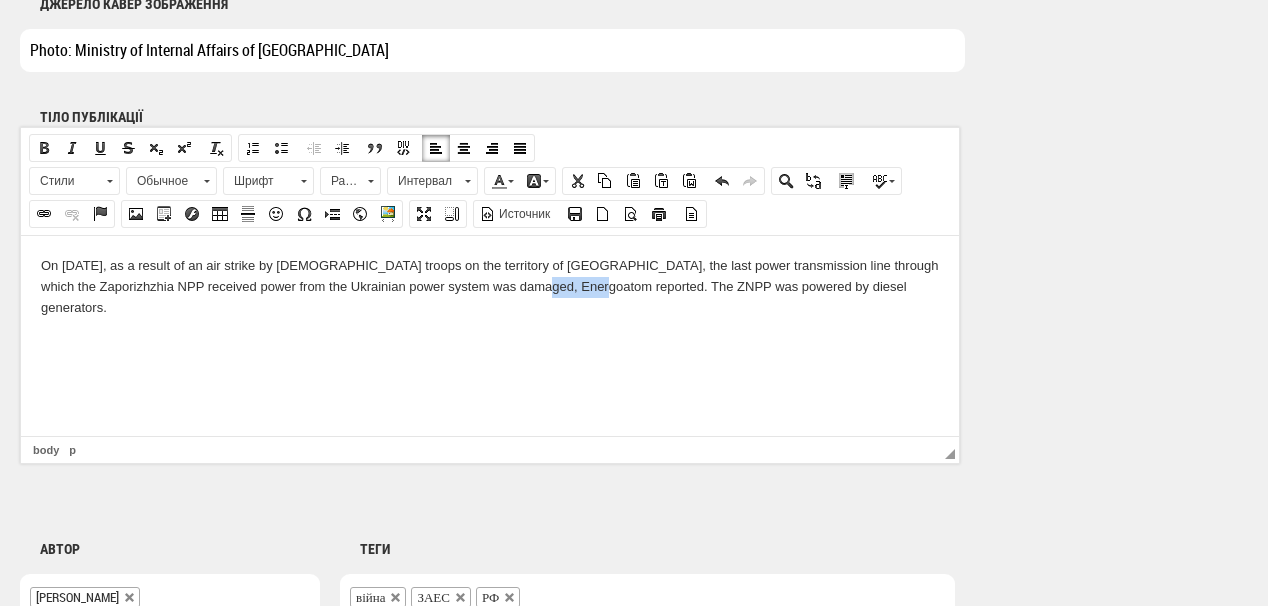 drag, startPoint x: 44, startPoint y: 212, endPoint x: 181, endPoint y: 135, distance: 157.15598 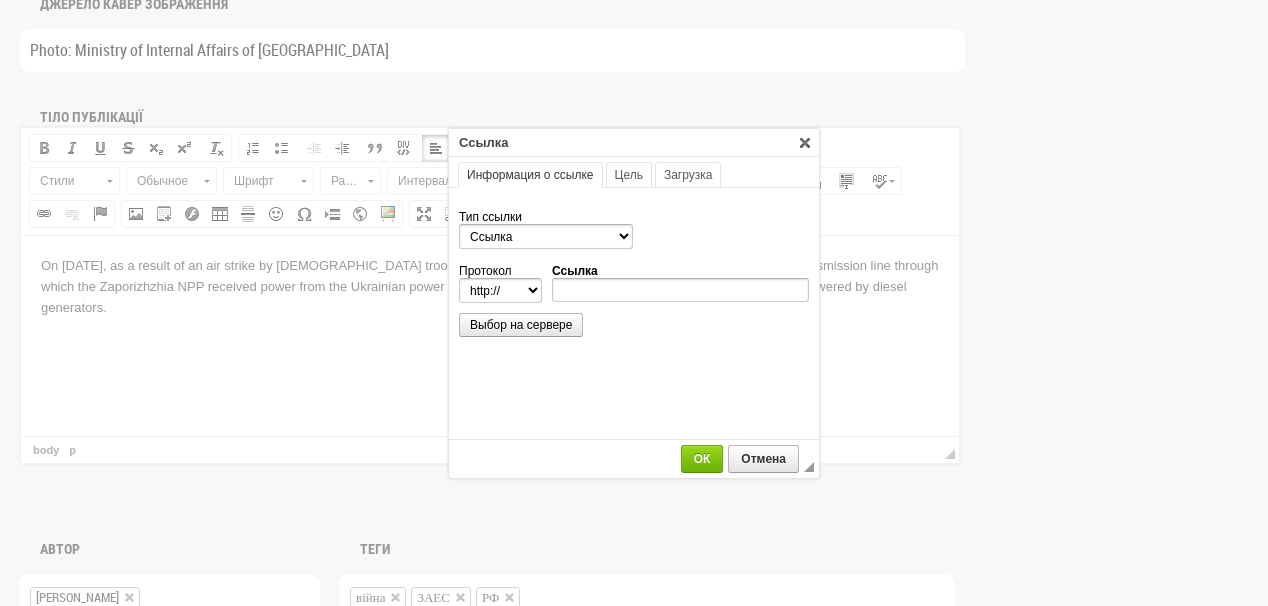 scroll, scrollTop: 0, scrollLeft: 0, axis: both 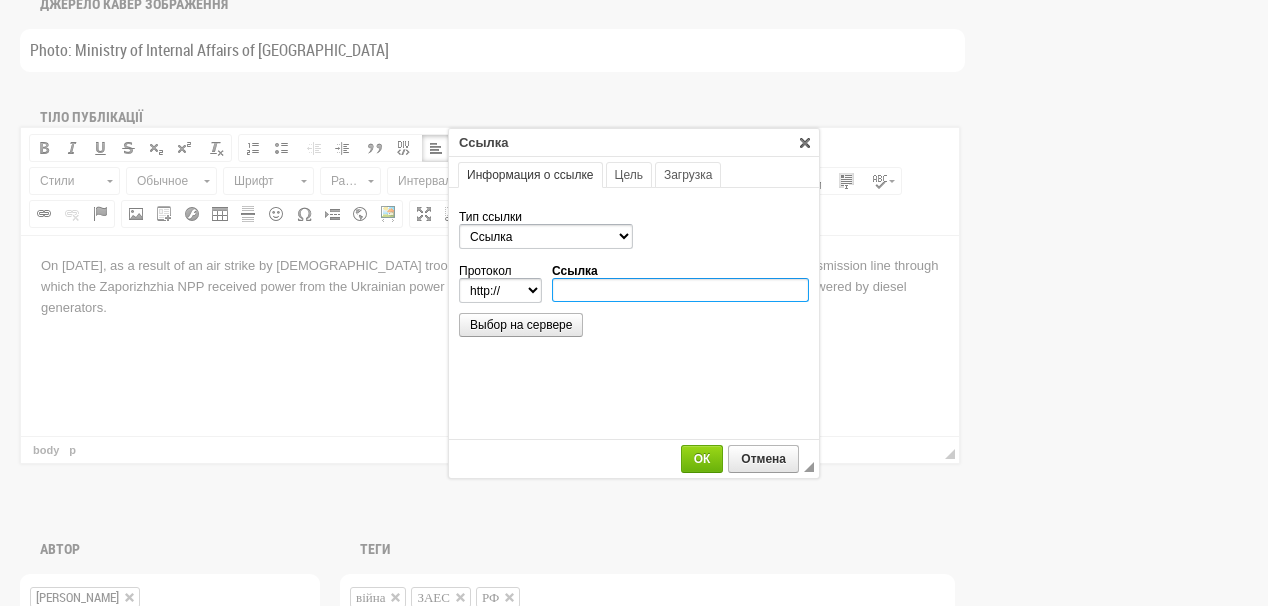 click on "Ссылка" at bounding box center [680, 290] 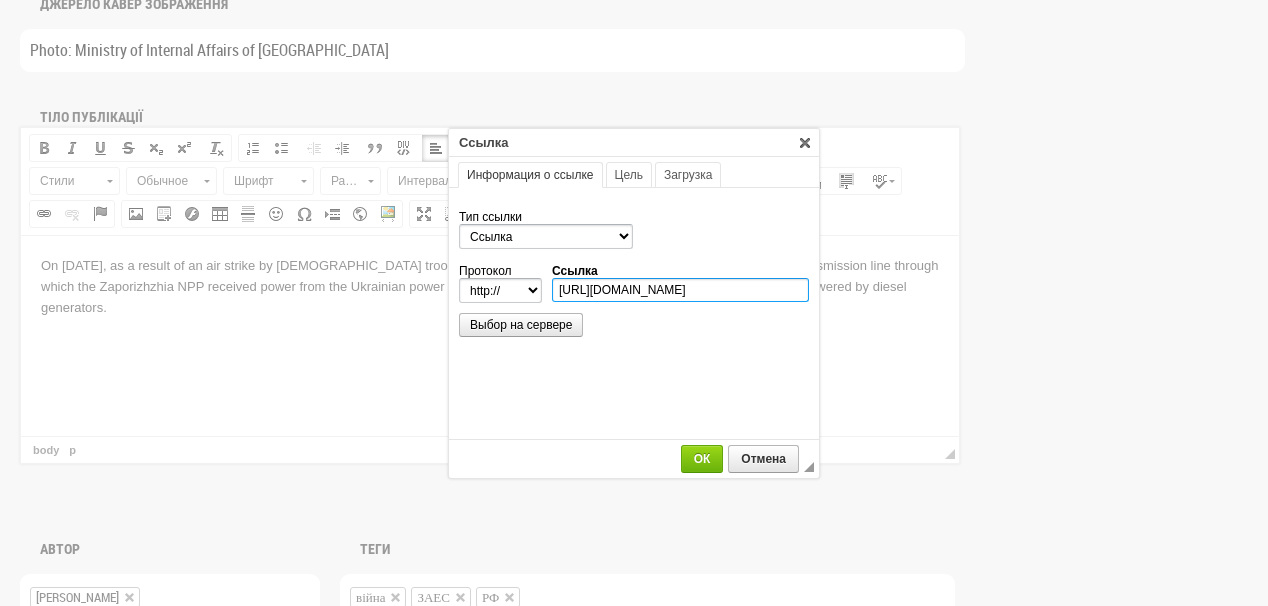 scroll, scrollTop: 0, scrollLeft: 152, axis: horizontal 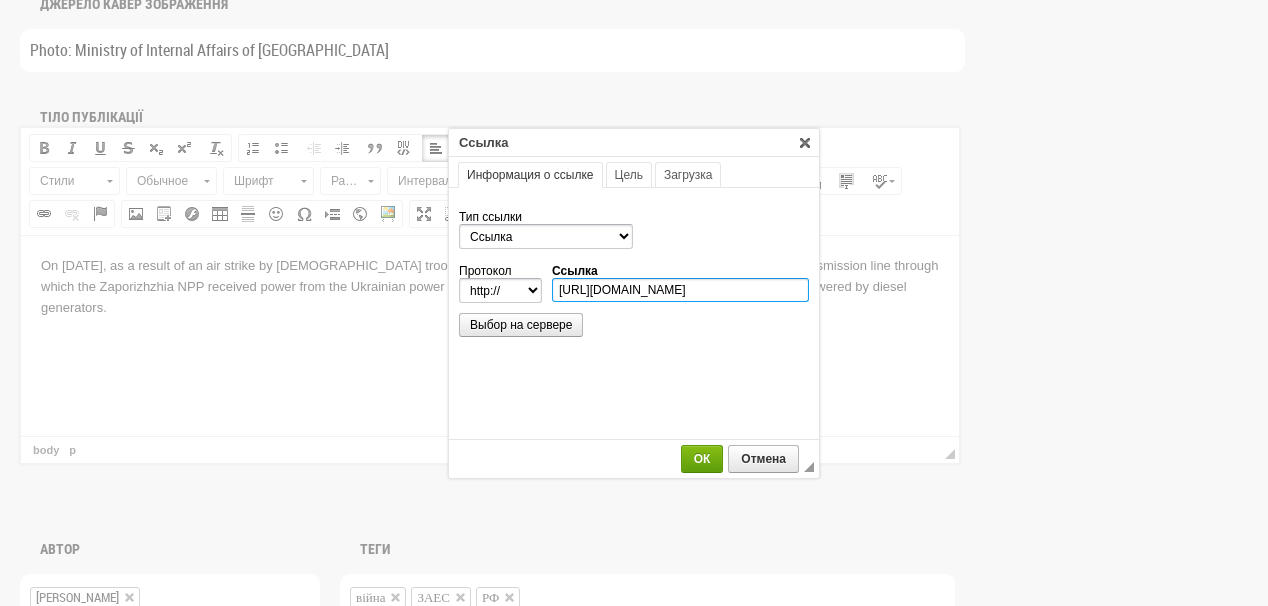 type on "https://energoatom.com.ua/news/na-zaporizkii-aes-stavsia-cergovii-blekaut" 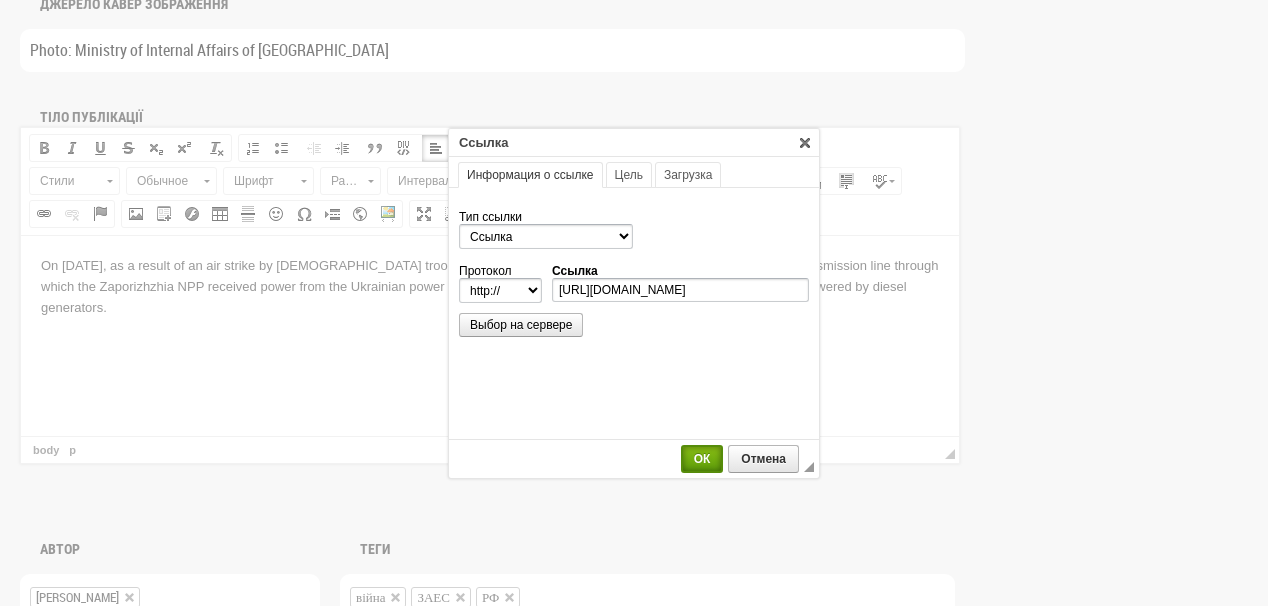 select on "https://" 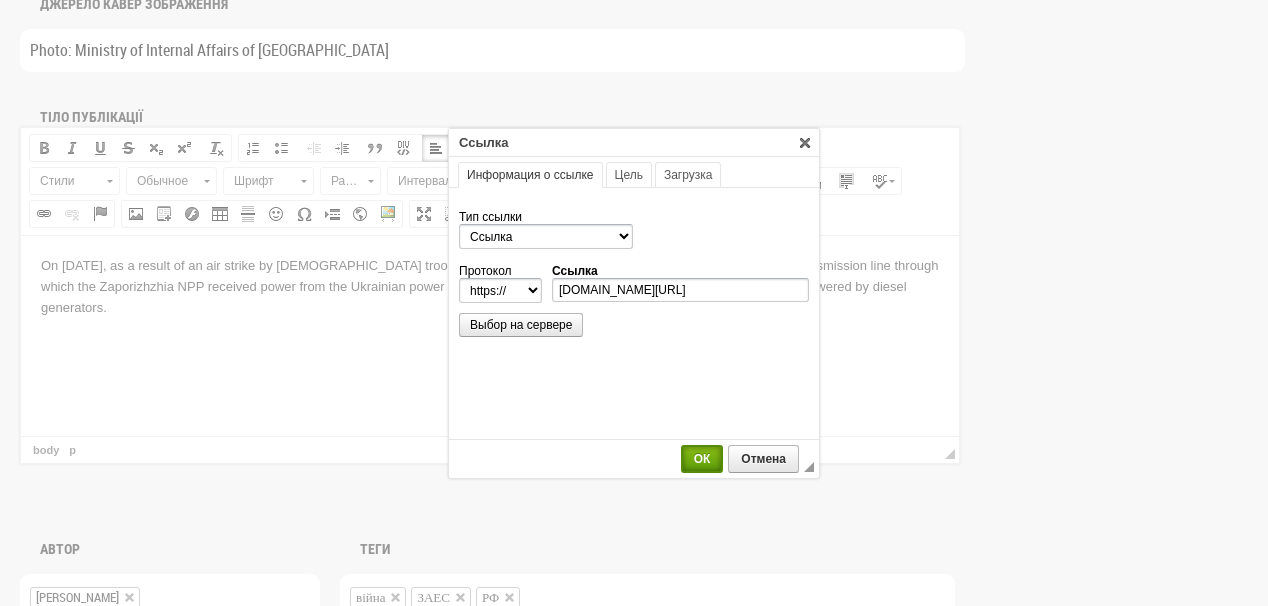 scroll, scrollTop: 0, scrollLeft: 0, axis: both 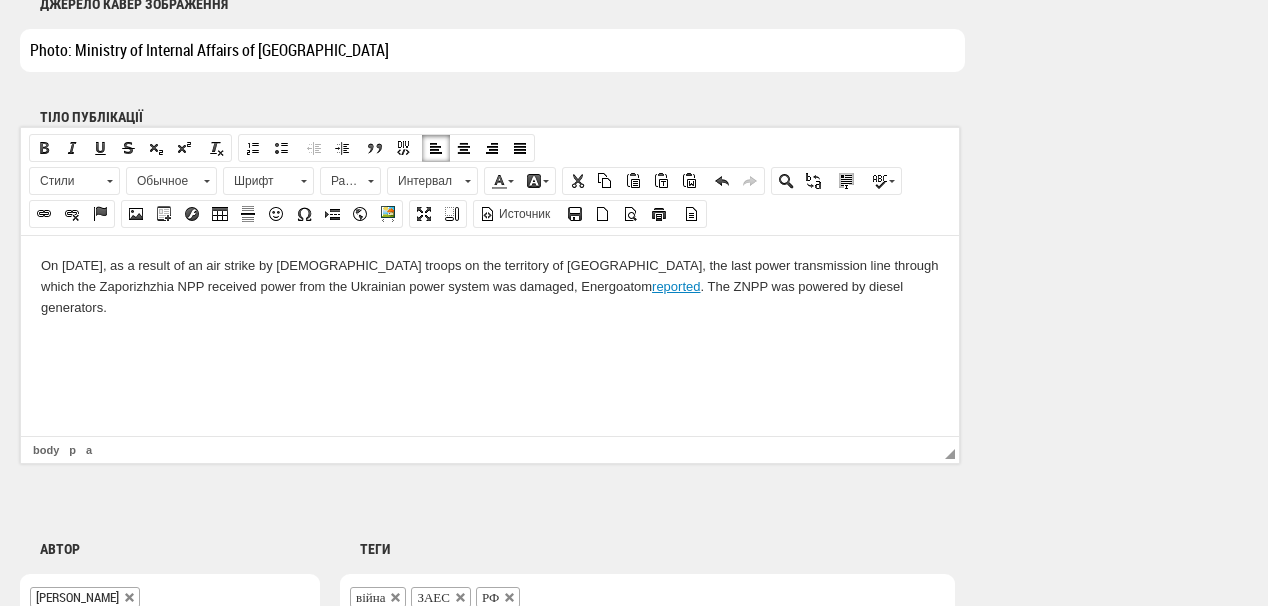 click on "On July 4, 2025, as a result of an air strike by Russian troops on the territory of Ukraine, the last power transmission line through which the Zaporizhzhia NPP received power from the Ukrainian power system was damaged, Energoatom  reported . The ZNPP was powered by diesel generators." at bounding box center (490, 286) 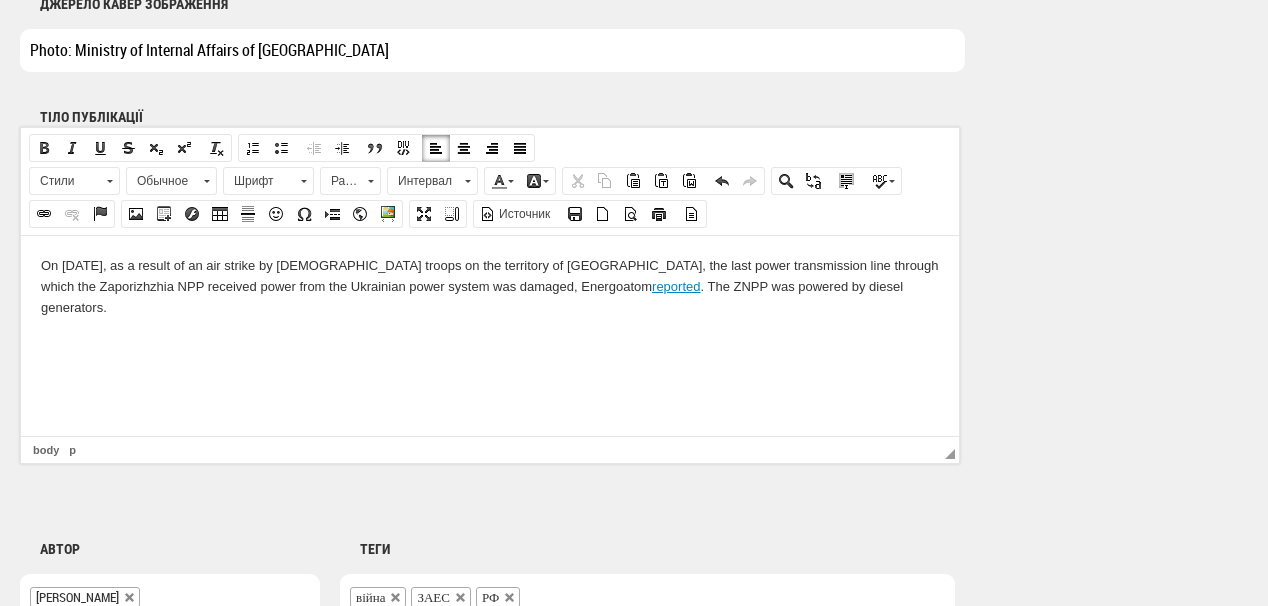 click at bounding box center [490, 340] 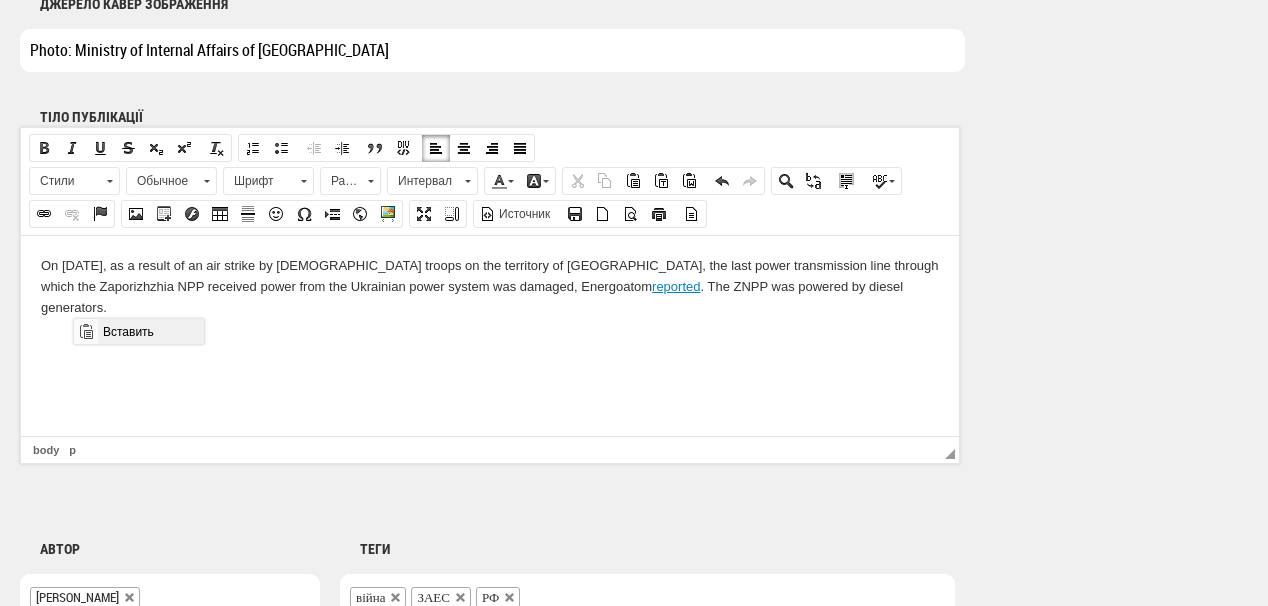 click on "Вставить" at bounding box center (150, 331) 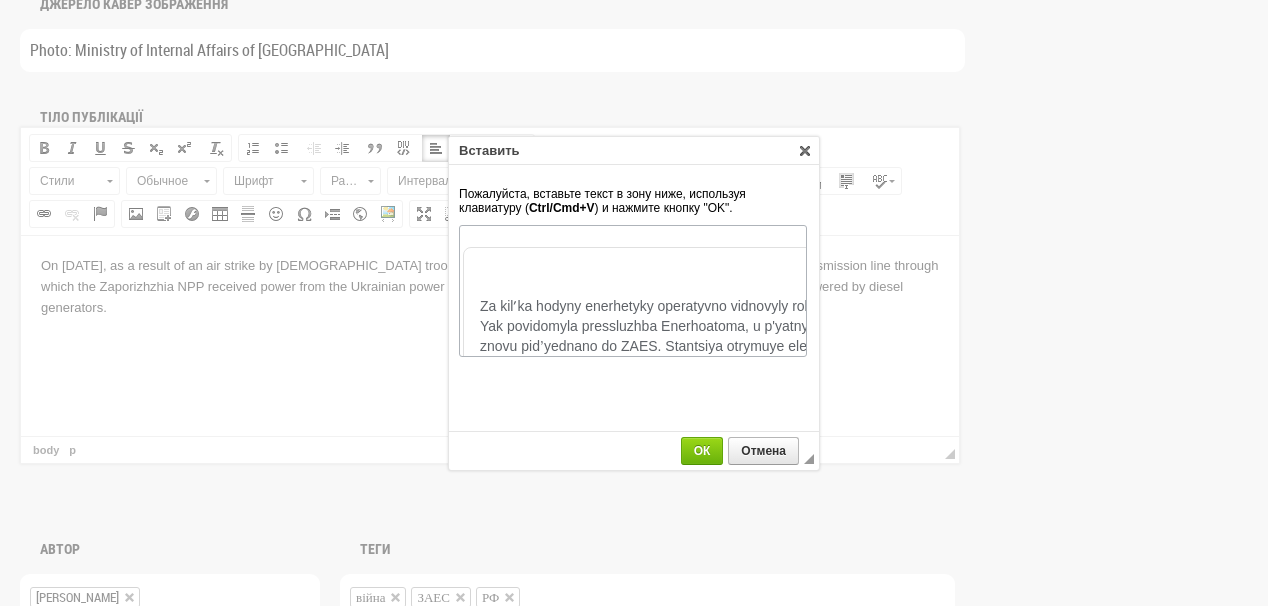 scroll, scrollTop: 916, scrollLeft: 0, axis: vertical 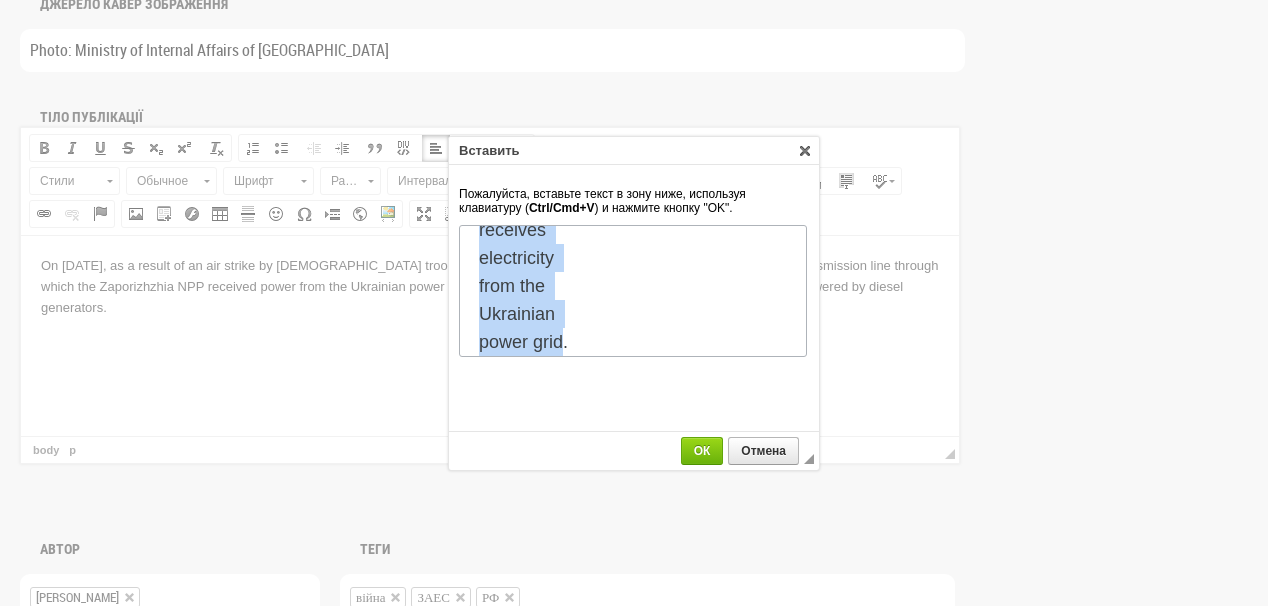 drag, startPoint x: 649, startPoint y: 331, endPoint x: 563, endPoint y: 317, distance: 87.13208 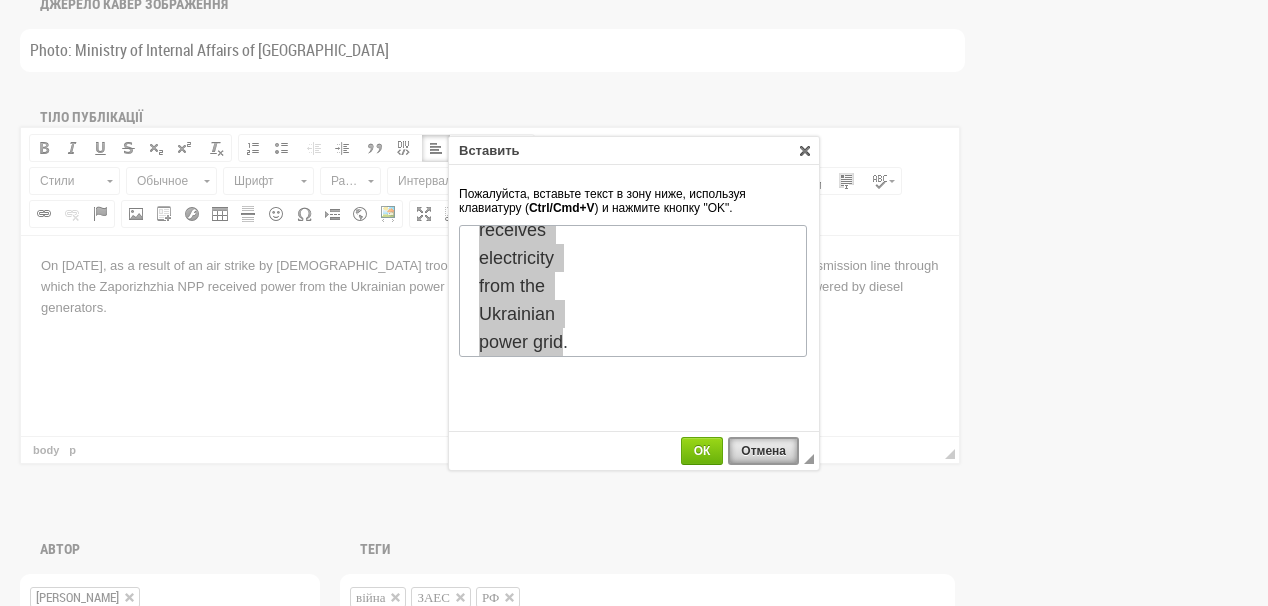 click on "Отмена" at bounding box center (763, 451) 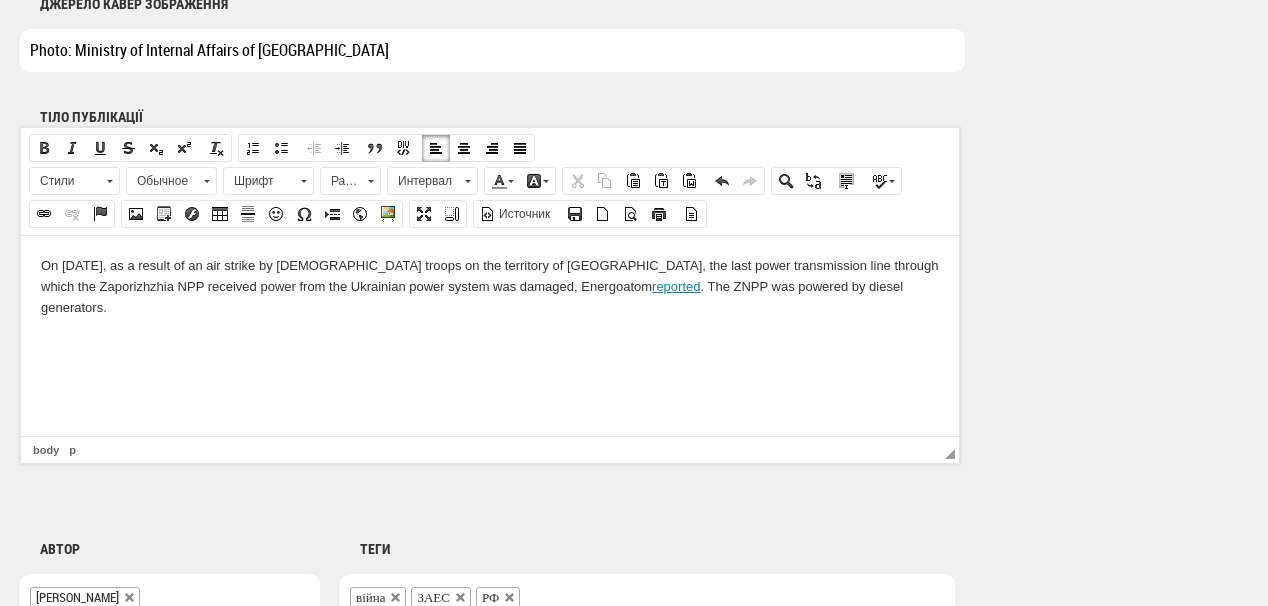 scroll, scrollTop: 0, scrollLeft: 0, axis: both 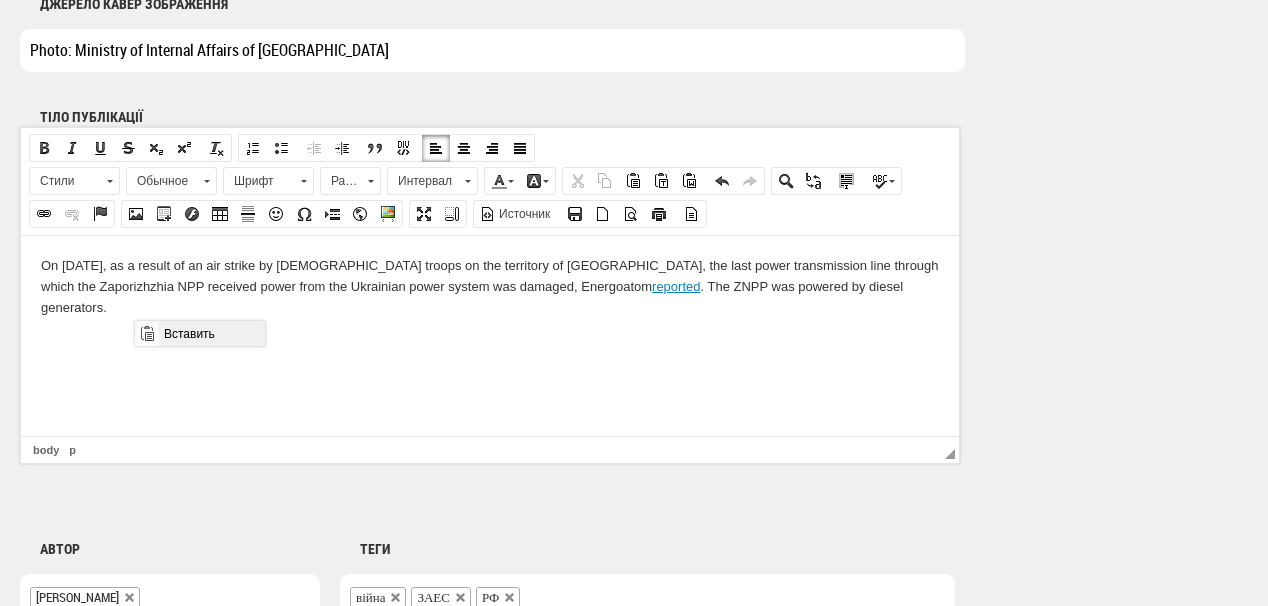 click on "Вставить" at bounding box center (211, 333) 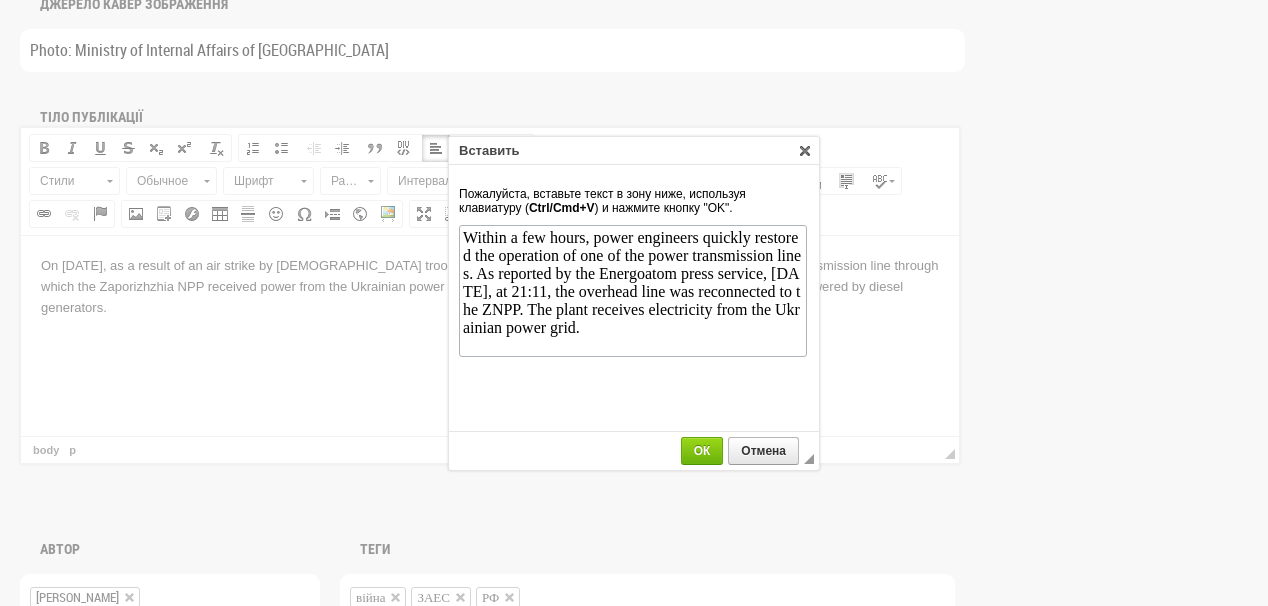 scroll, scrollTop: 0, scrollLeft: 0, axis: both 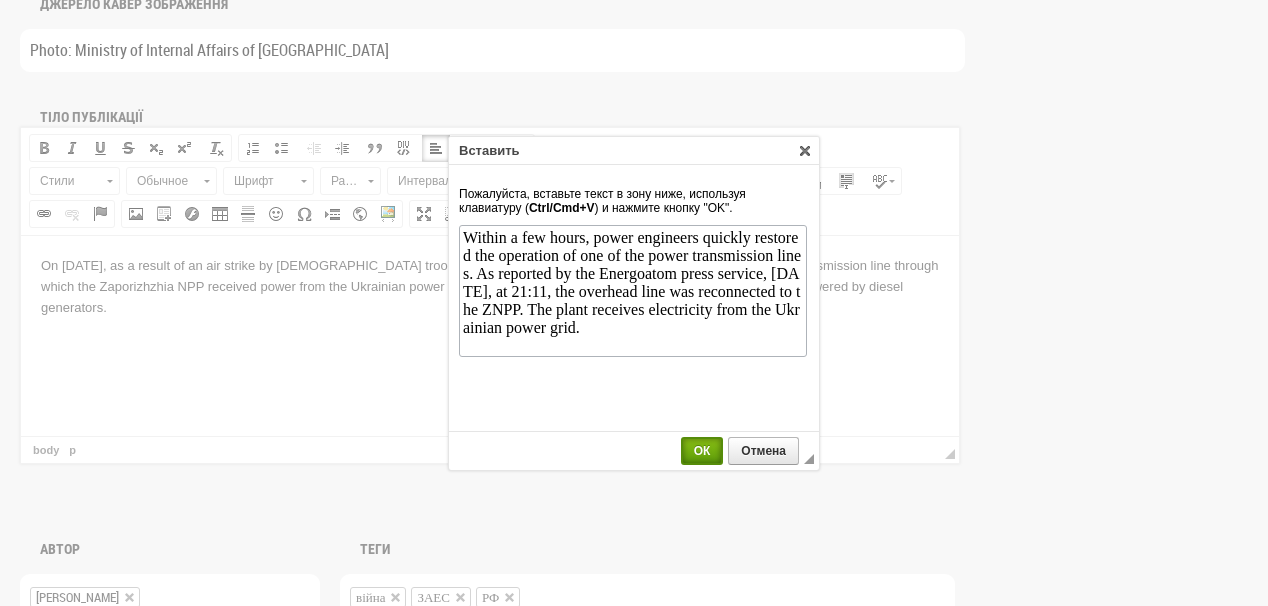 click on "ОК" at bounding box center (702, 451) 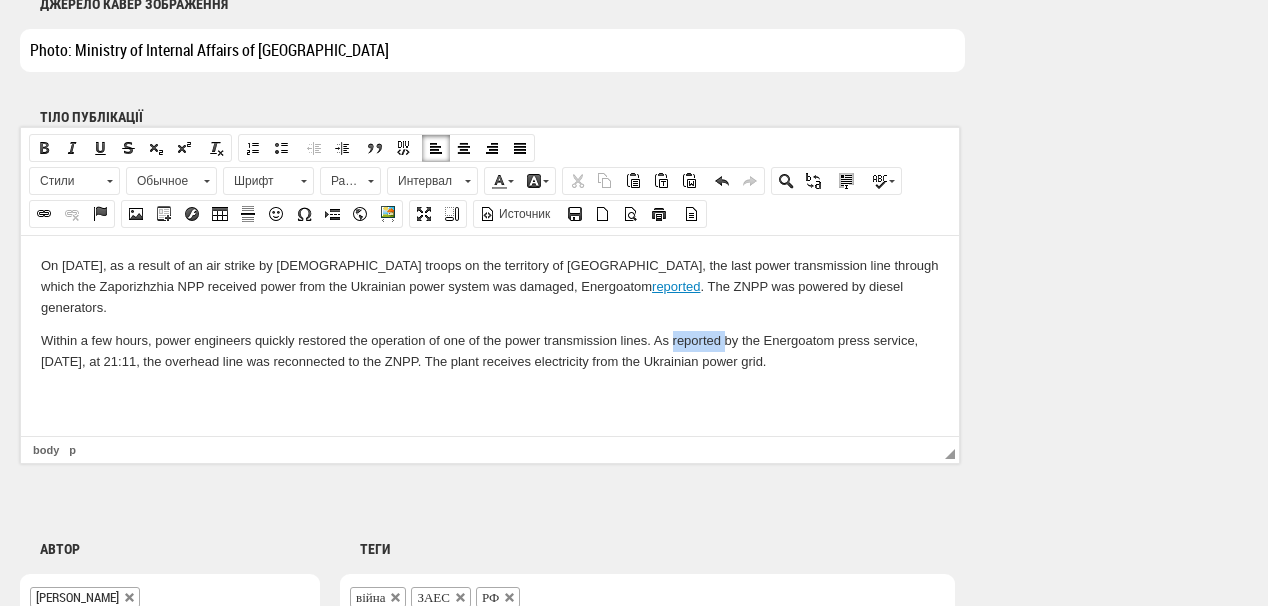 drag, startPoint x: 673, startPoint y: 317, endPoint x: 724, endPoint y: 317, distance: 51 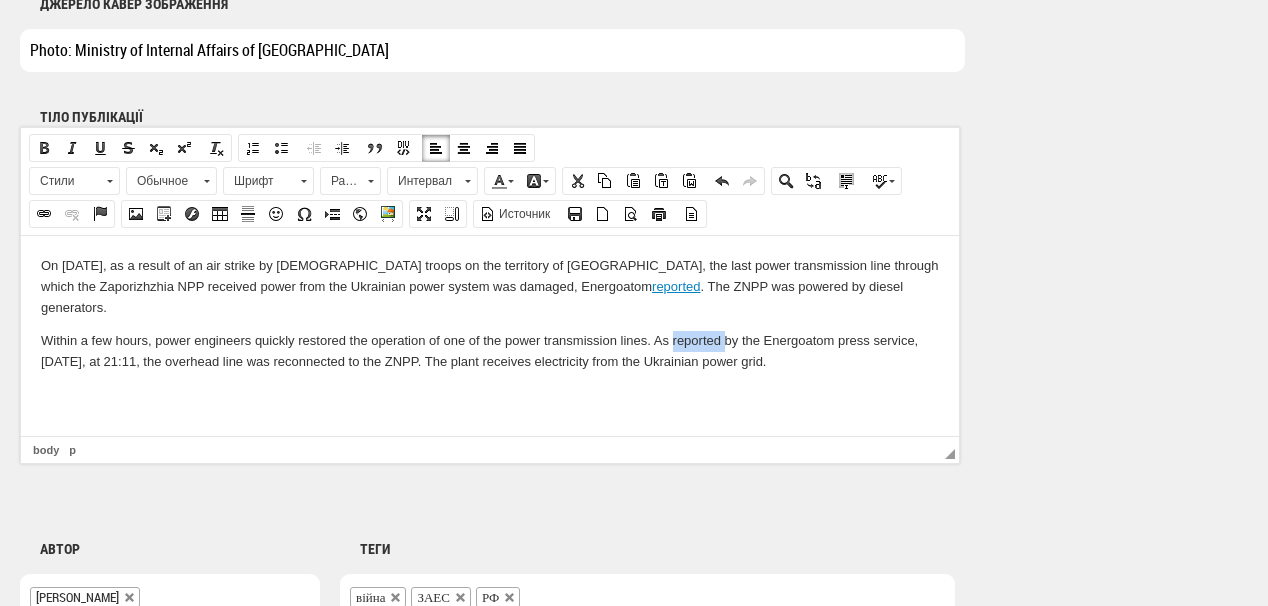 click at bounding box center (44, 214) 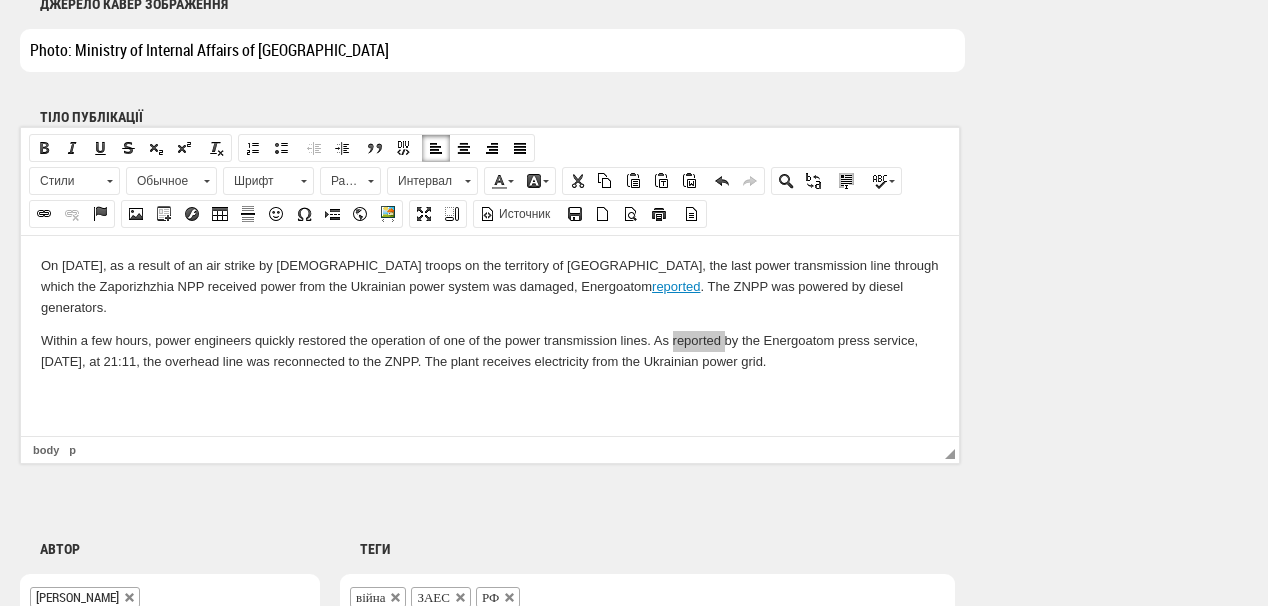 select on "http://" 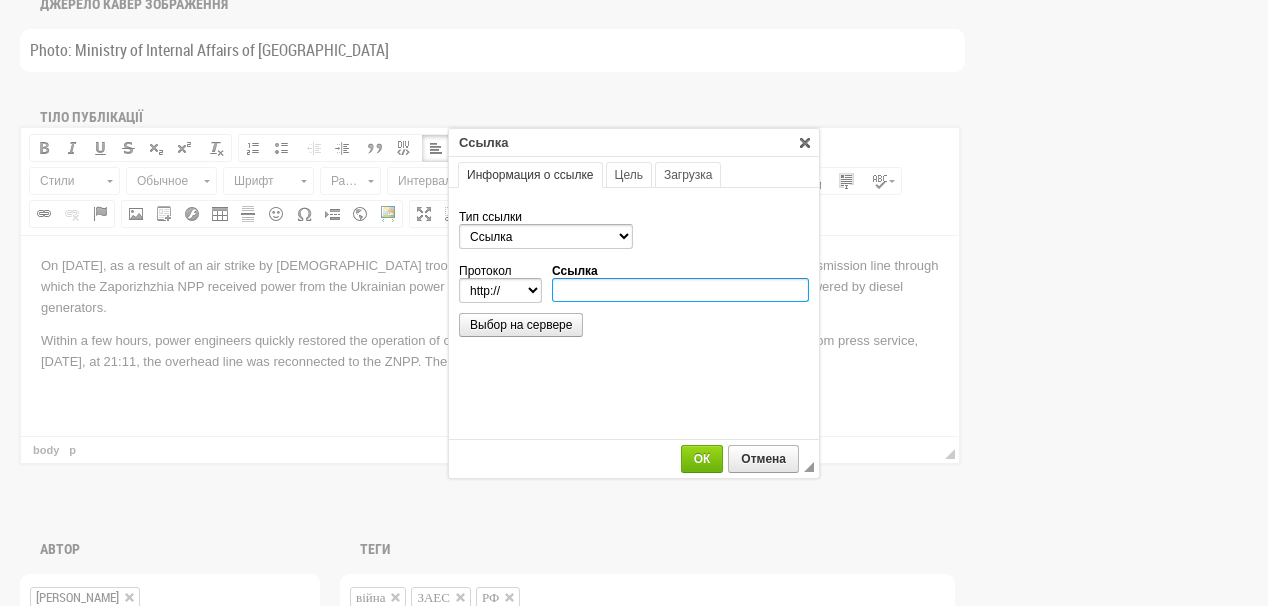 click on "Ссылка" at bounding box center (680, 290) 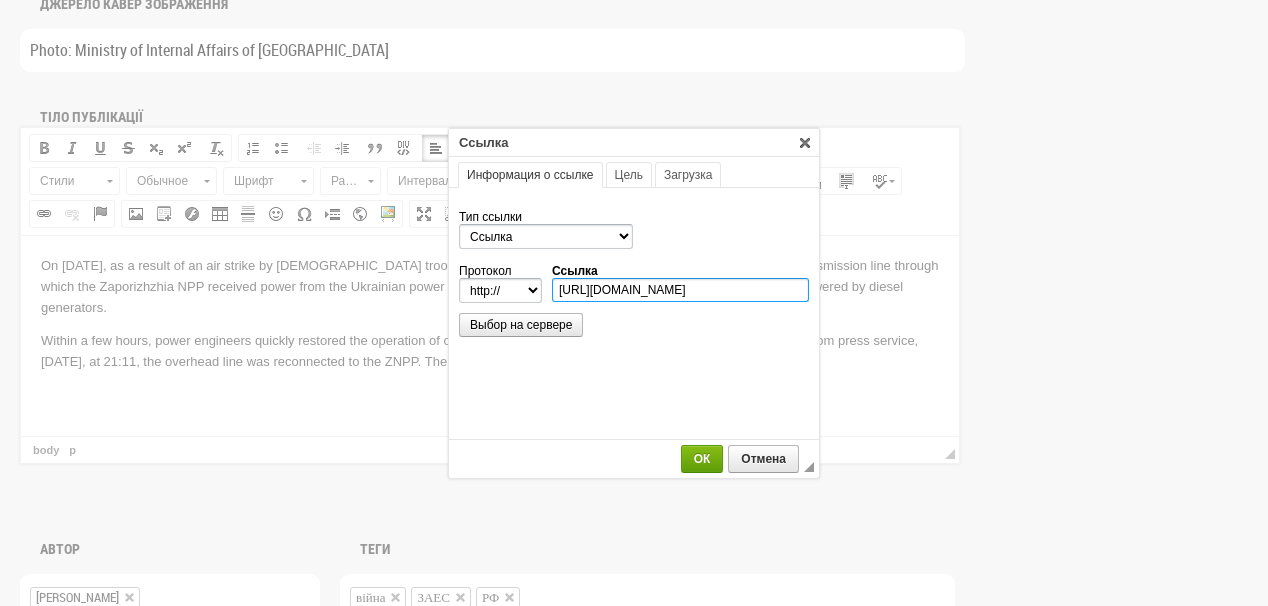 scroll, scrollTop: 0, scrollLeft: 365, axis: horizontal 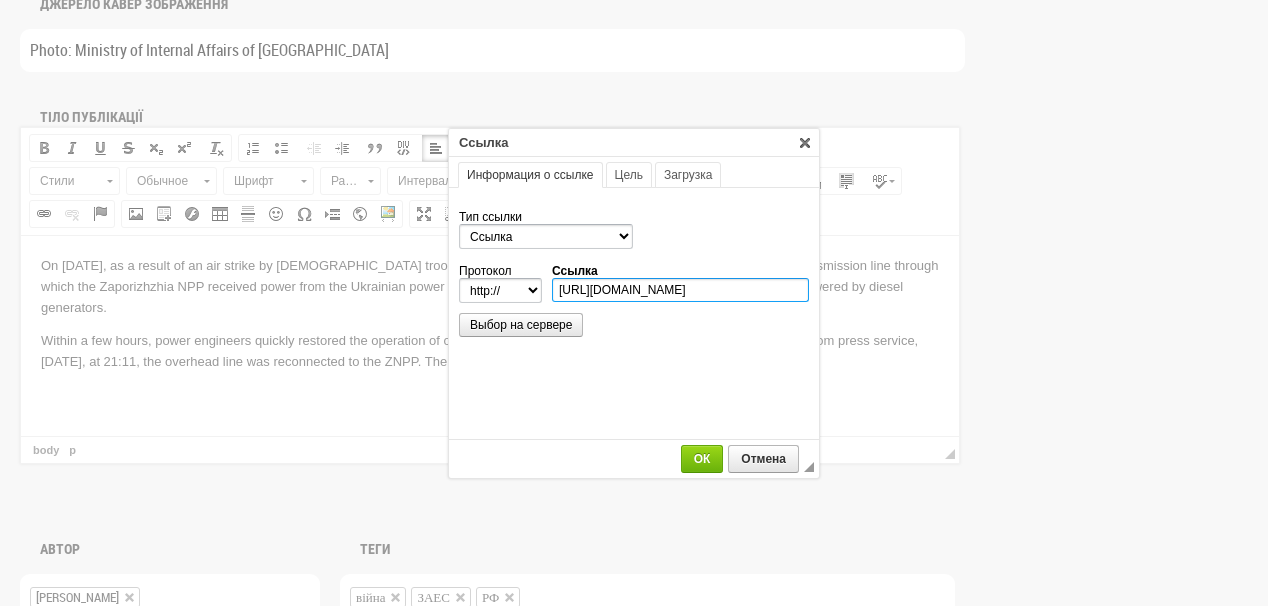 type on "https://energoatom.com.ua/news/ukrayinski-faxivci-vidnovili-liniiu-zivlennia-timcasovo-okupovanoyi-zaporizkoyi-aes" 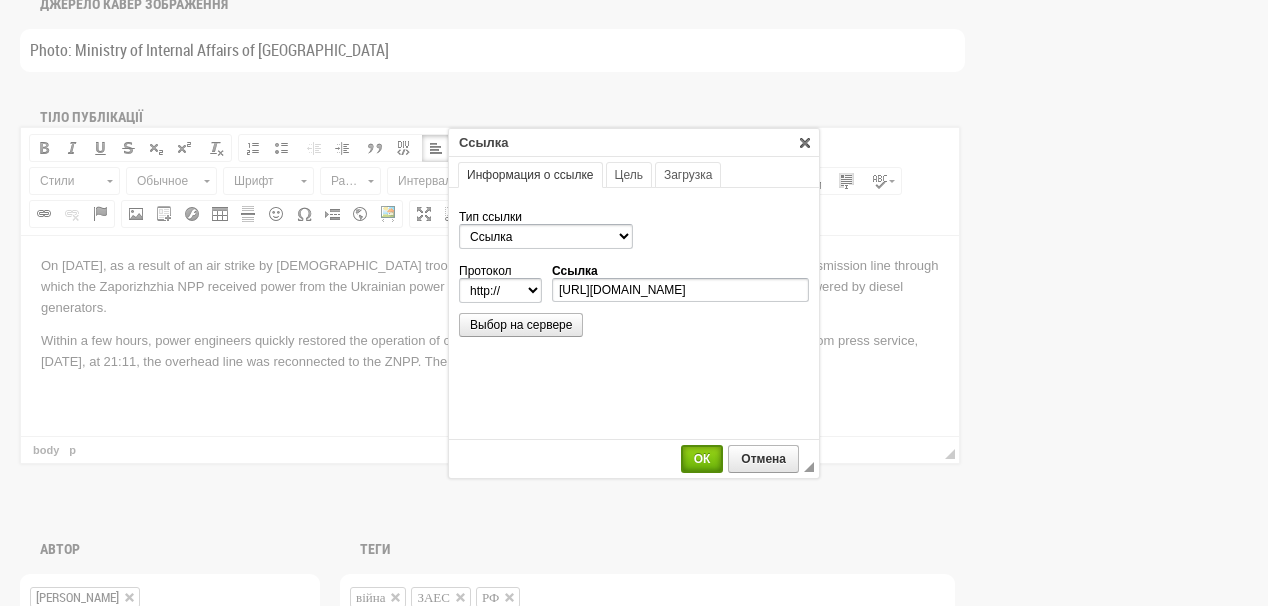 select on "https://" 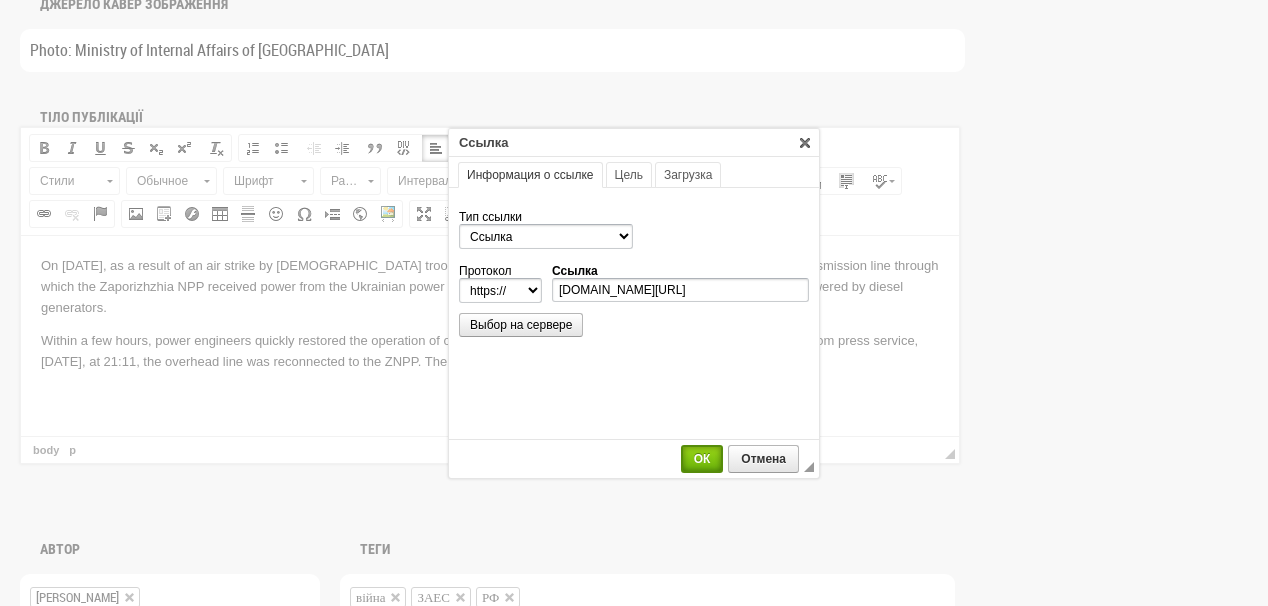 click on "ОК" at bounding box center [702, 459] 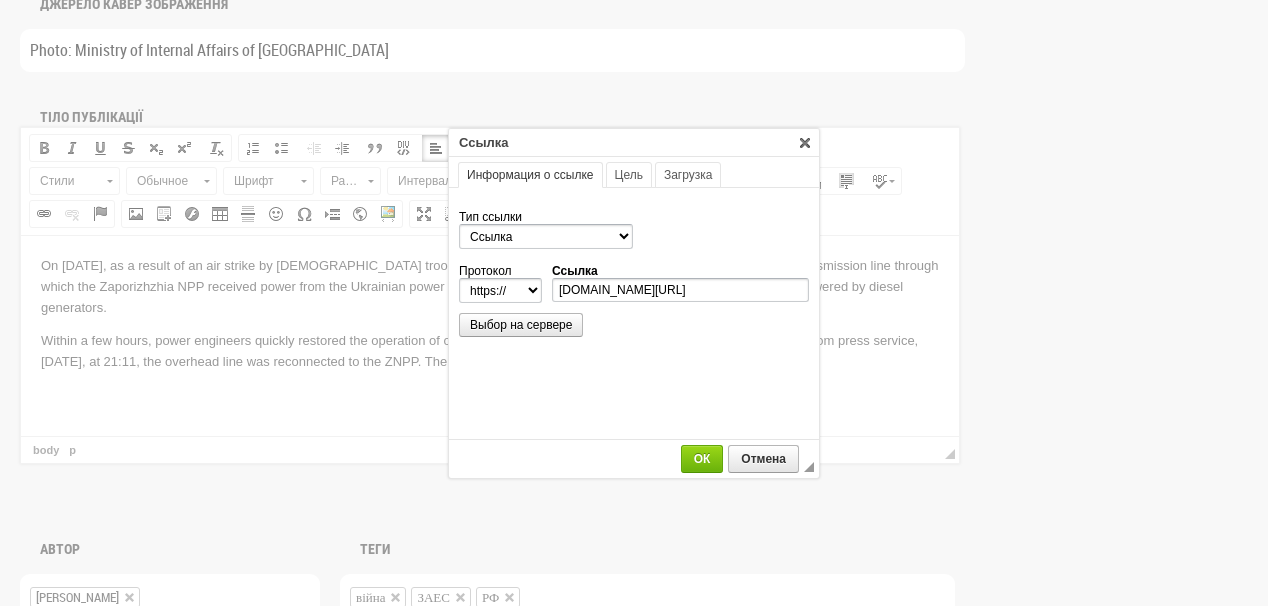 scroll, scrollTop: 0, scrollLeft: 0, axis: both 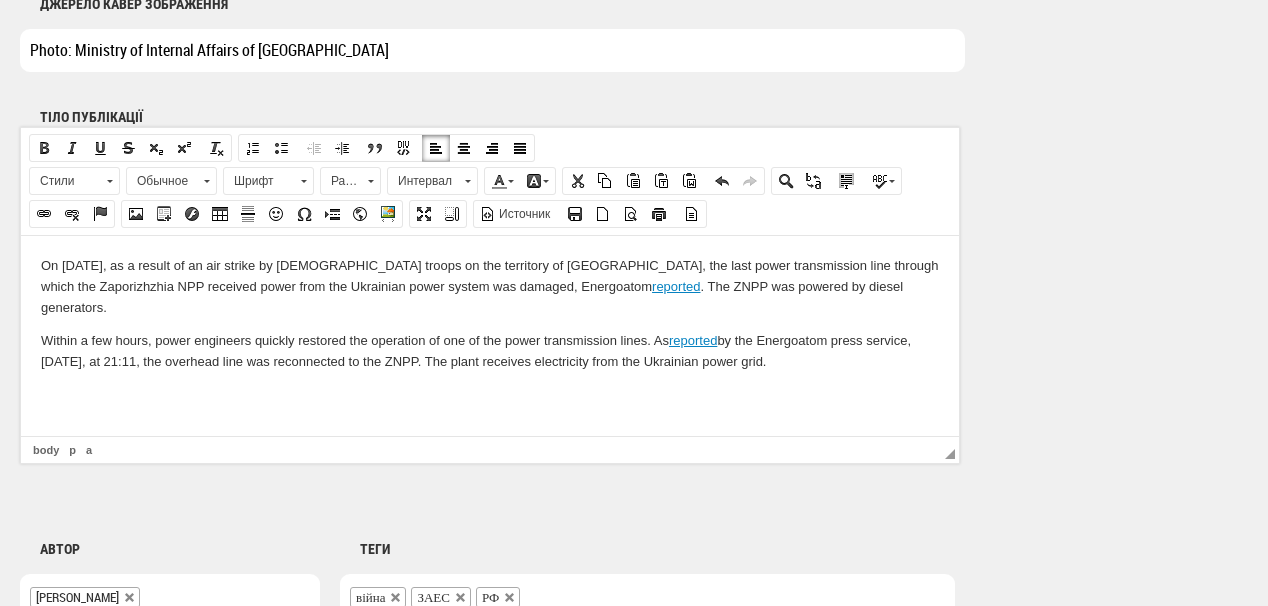 click on "Within a few hours, power engineers quickly restored the operation of one of the power transmission lines. As  reported  by the Energoatom press service, on Friday, at 21:11, the overhead line was reconnected to the ZNPP. The plant receives electricity from the Ukrainian power grid." at bounding box center (490, 351) 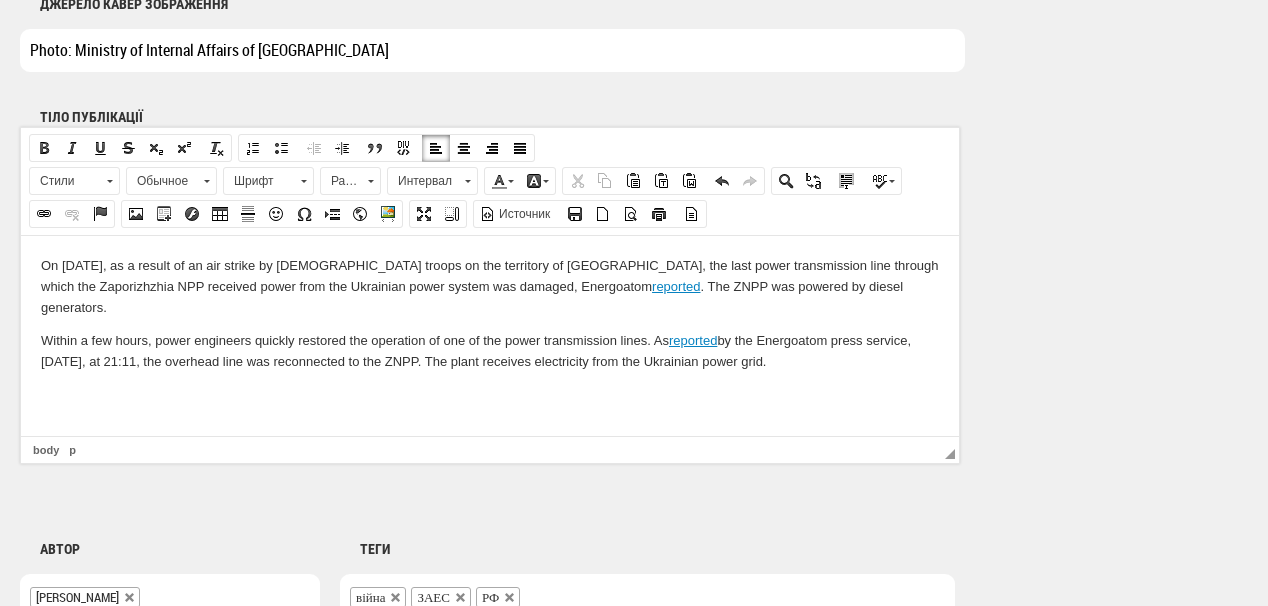 click at bounding box center [490, 395] 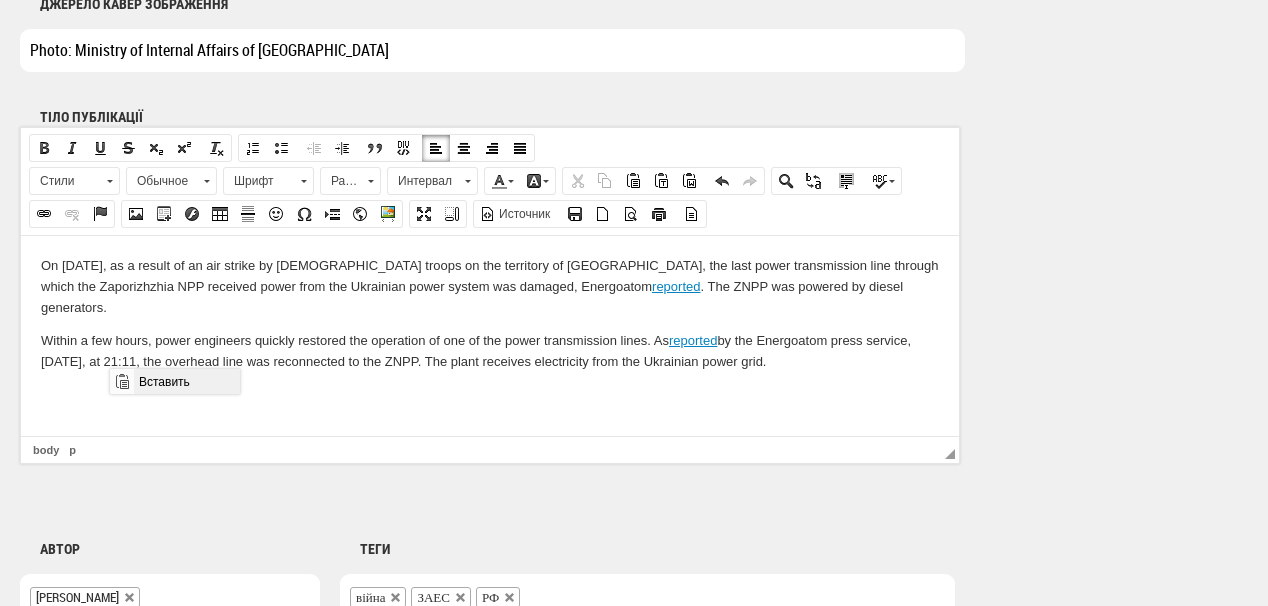 click on "Вставить" at bounding box center (186, 381) 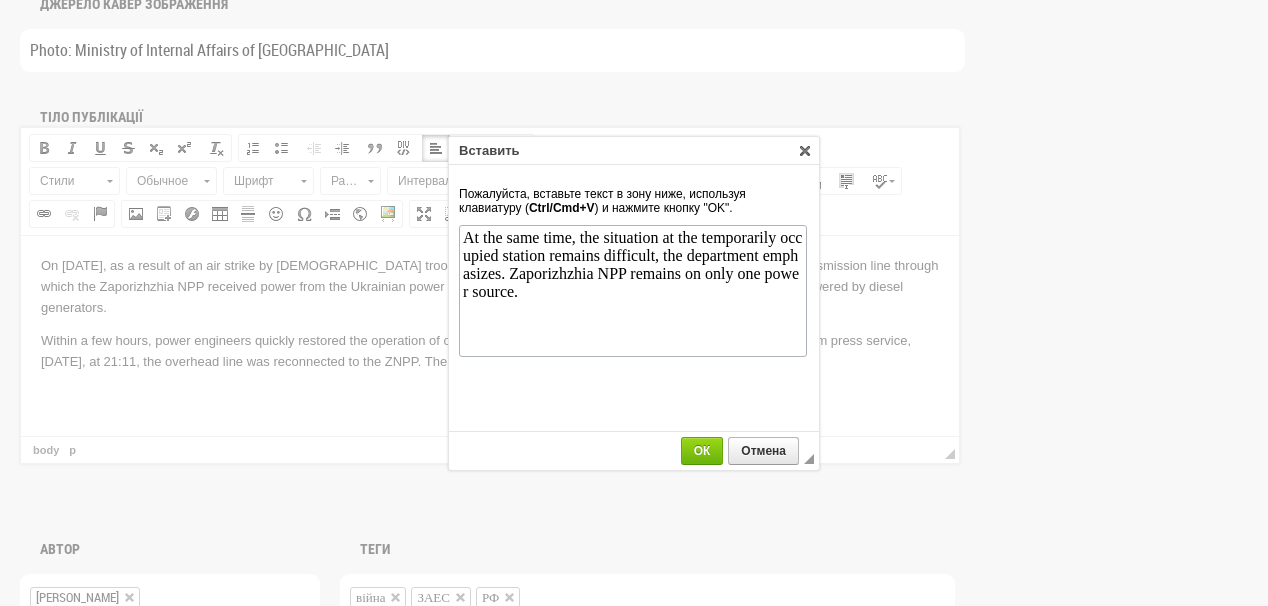 scroll, scrollTop: 0, scrollLeft: 0, axis: both 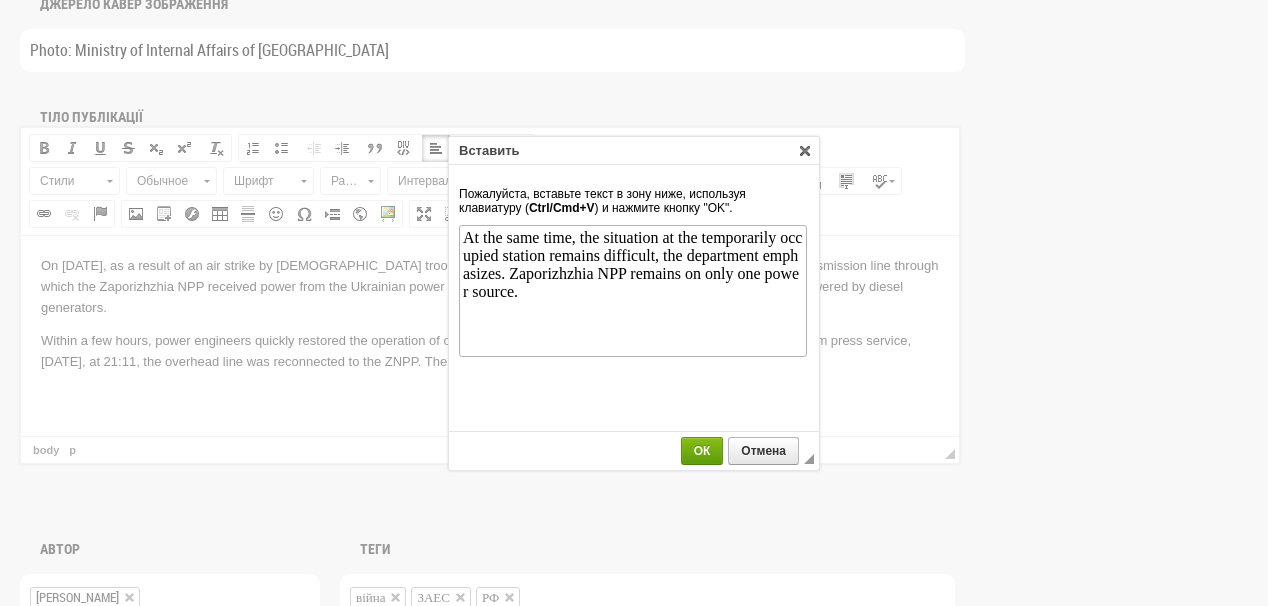 click on "ОК" at bounding box center (702, 451) 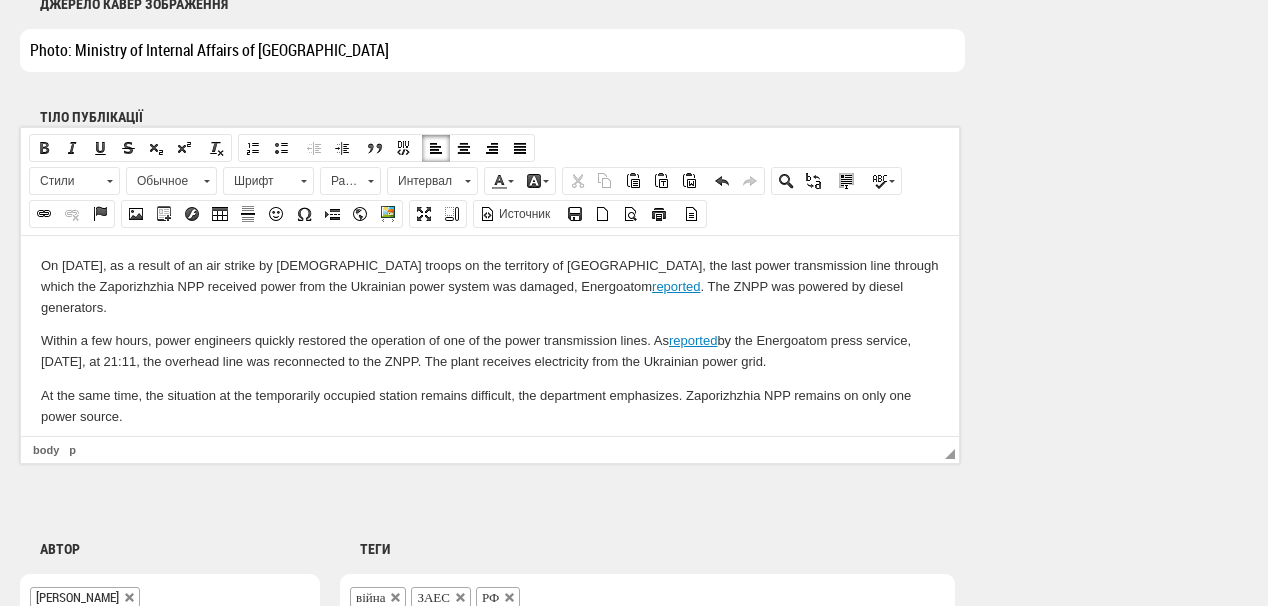 scroll, scrollTop: 0, scrollLeft: 0, axis: both 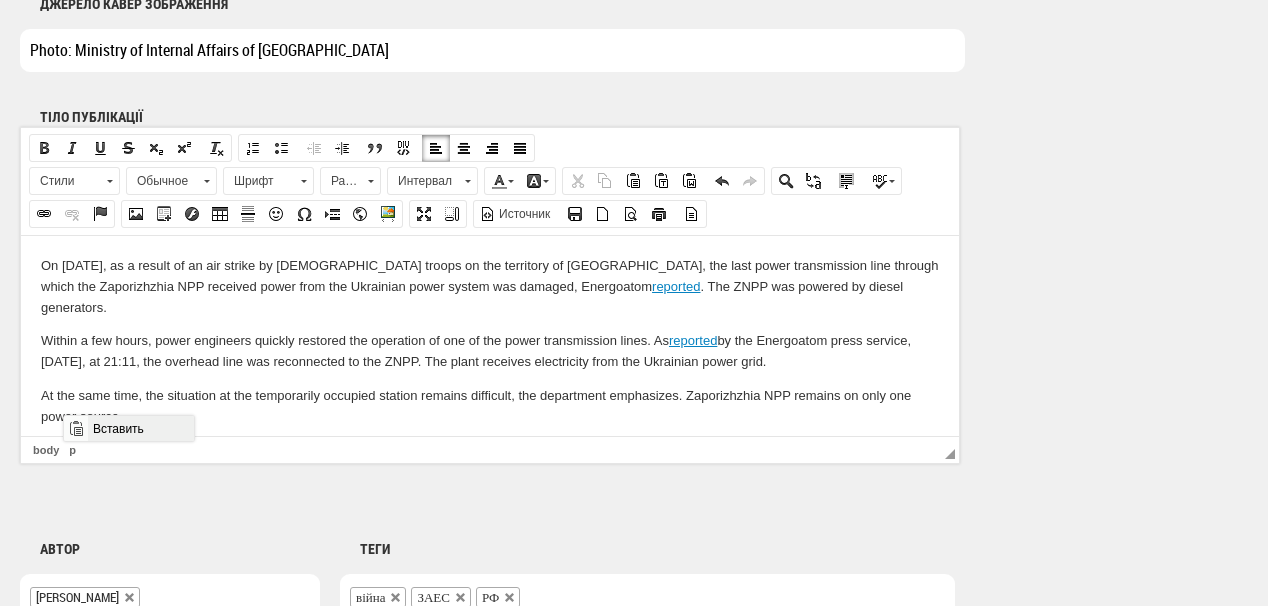 drag, startPoint x: 111, startPoint y: 427, endPoint x: 401, endPoint y: 784, distance: 459.94455 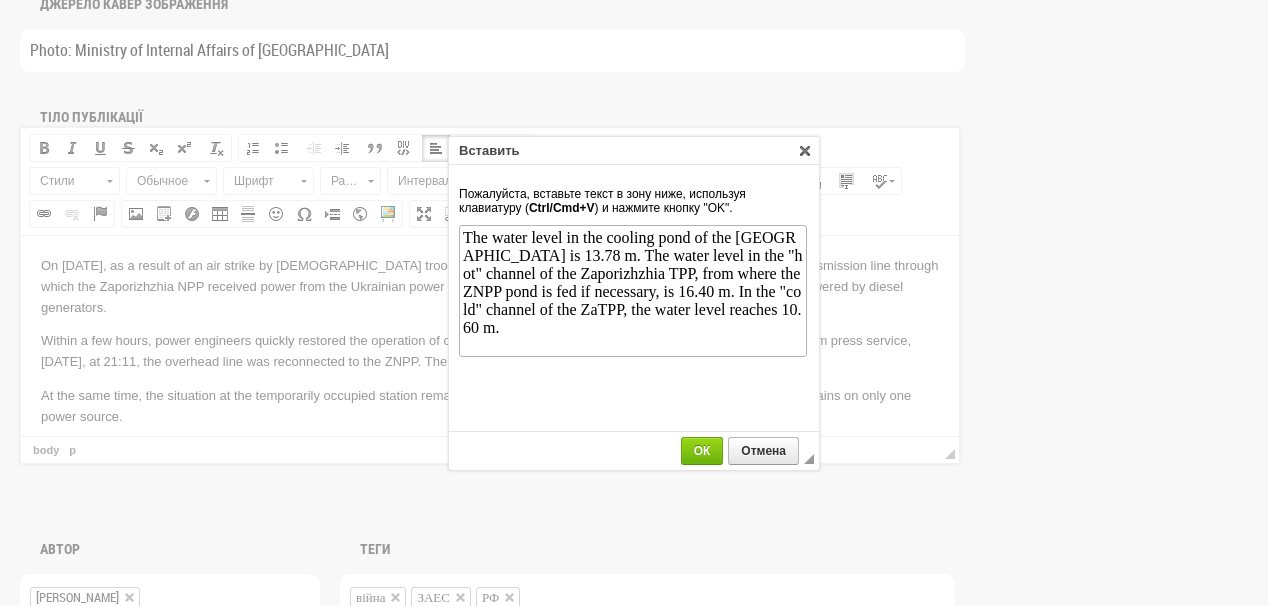 scroll, scrollTop: 0, scrollLeft: 0, axis: both 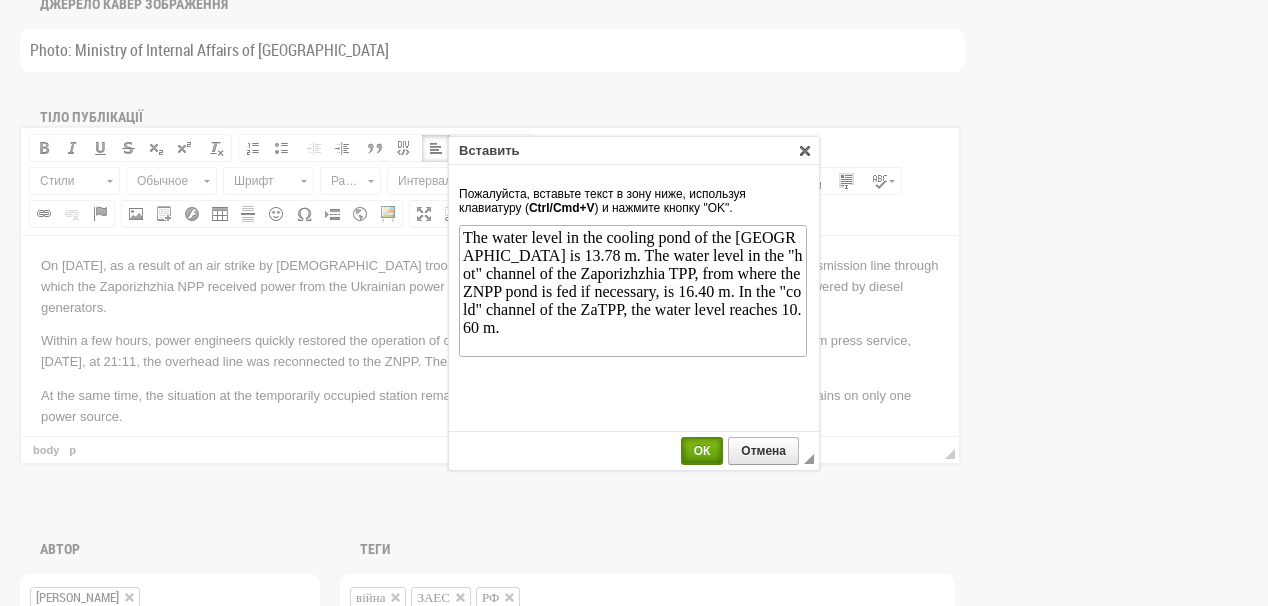 click on "ОК" at bounding box center (702, 451) 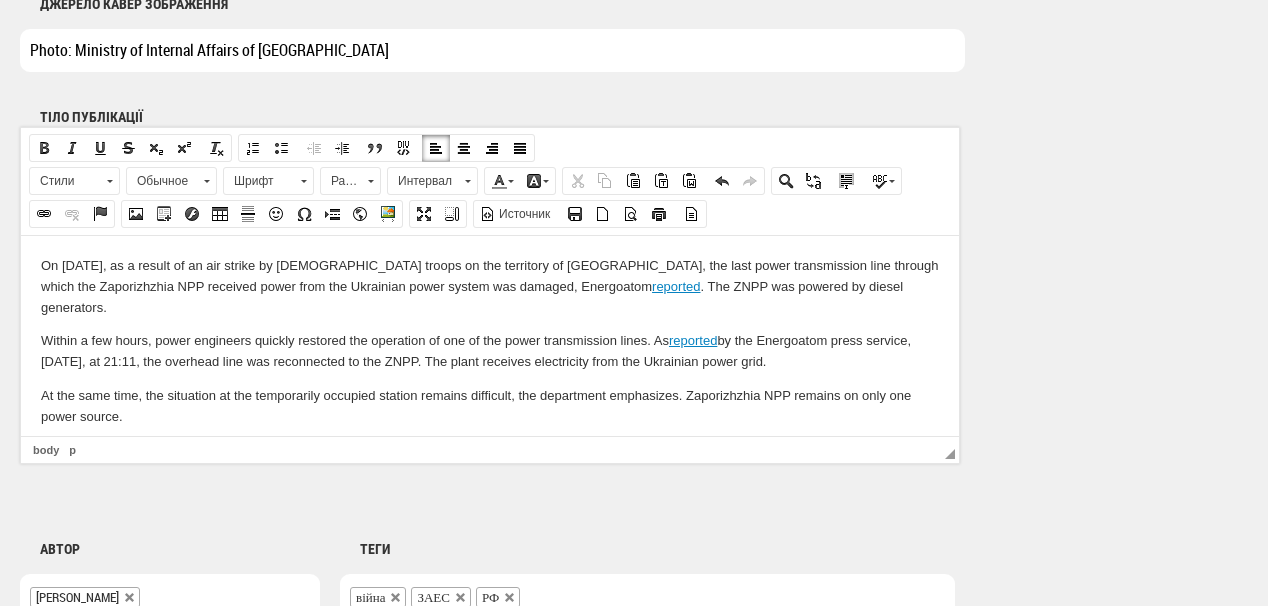 scroll, scrollTop: 21, scrollLeft: 0, axis: vertical 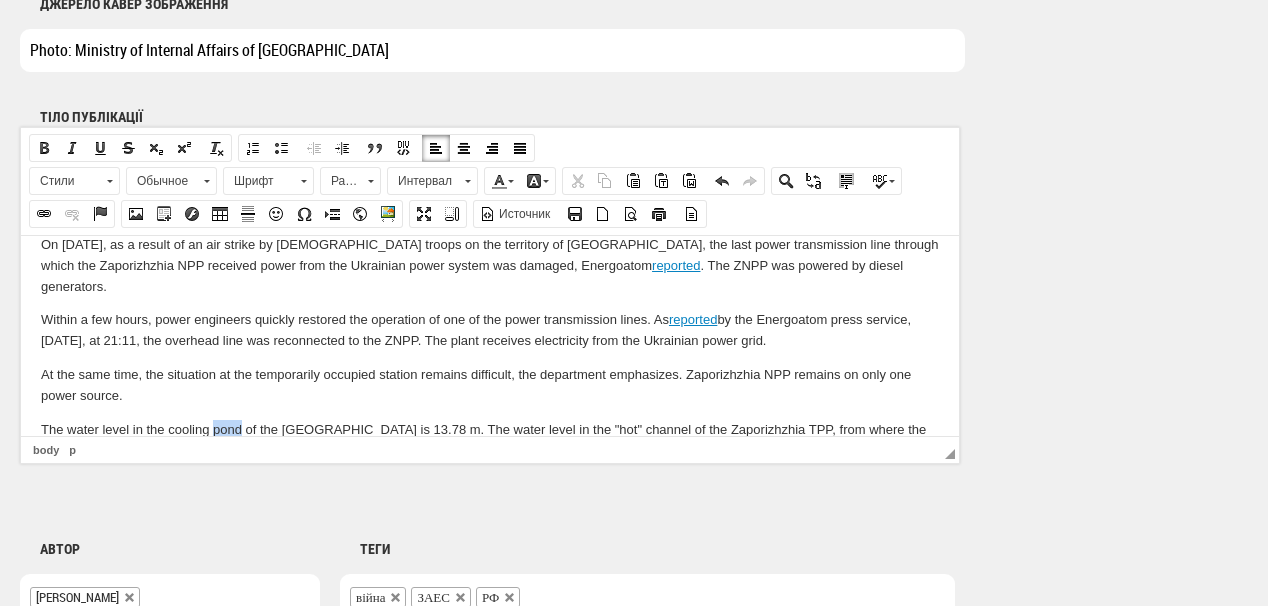 drag, startPoint x: 211, startPoint y: 405, endPoint x: 240, endPoint y: 406, distance: 29.017237 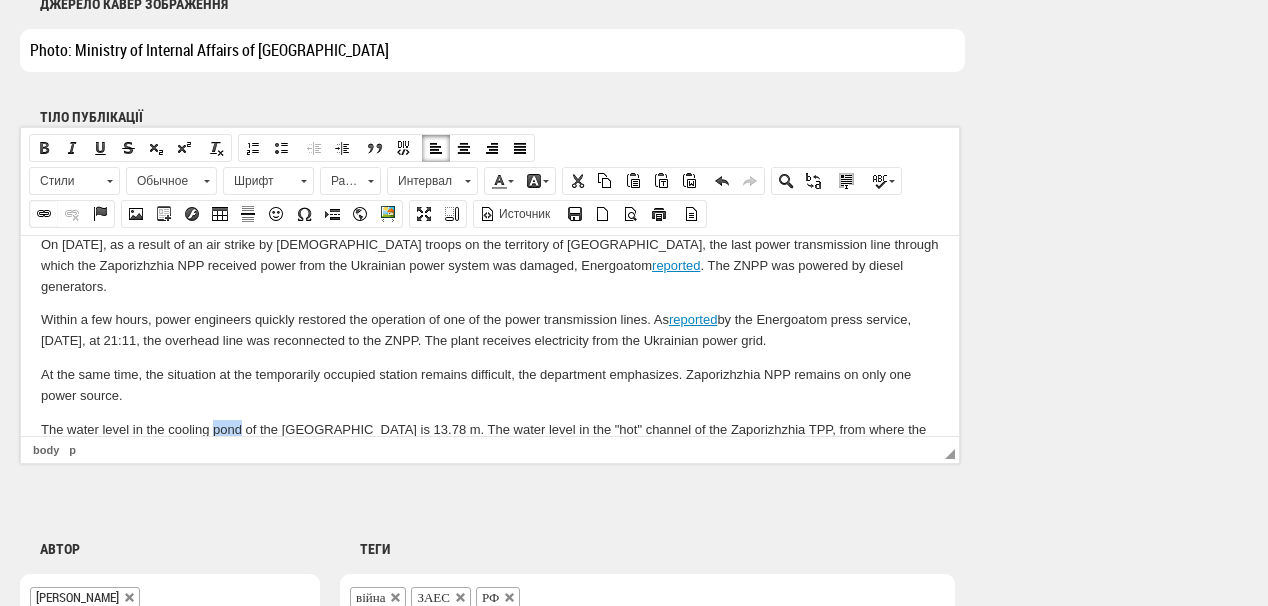 click at bounding box center (44, 214) 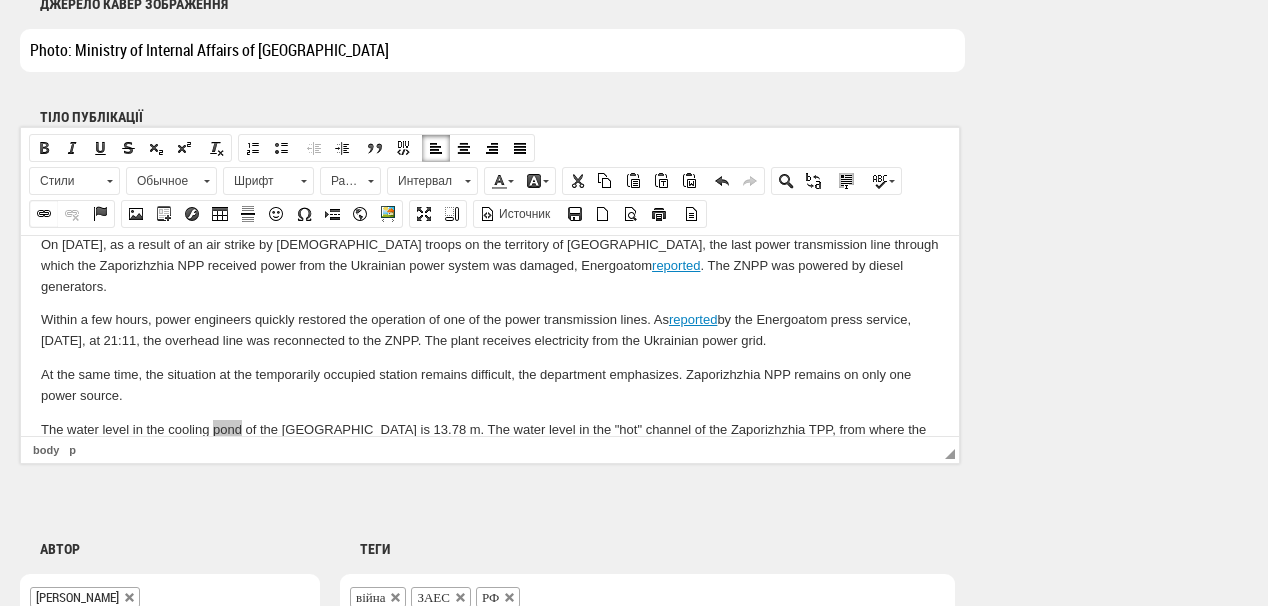 select on "http://" 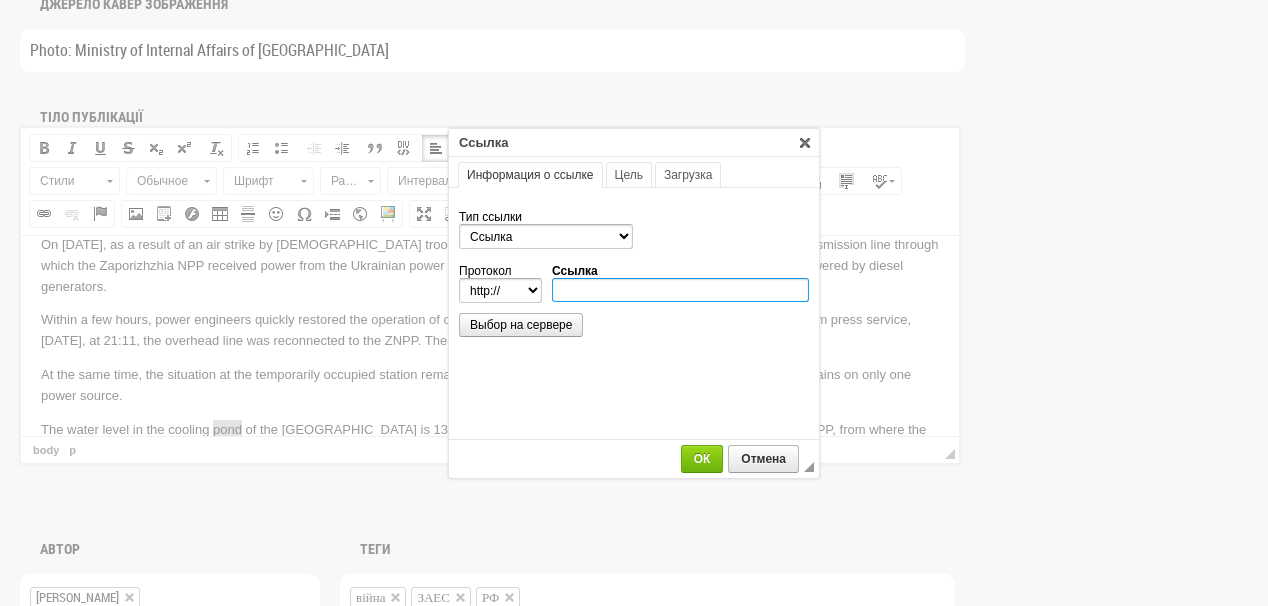 click on "Ссылка" at bounding box center [680, 290] 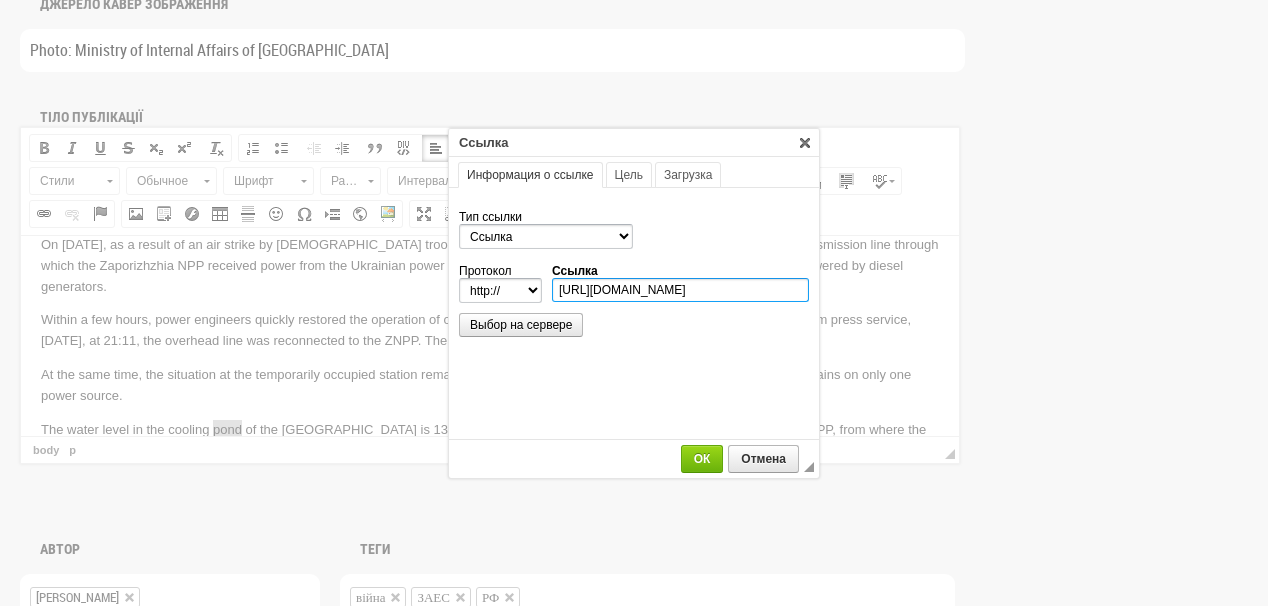 scroll, scrollTop: 0, scrollLeft: 190, axis: horizontal 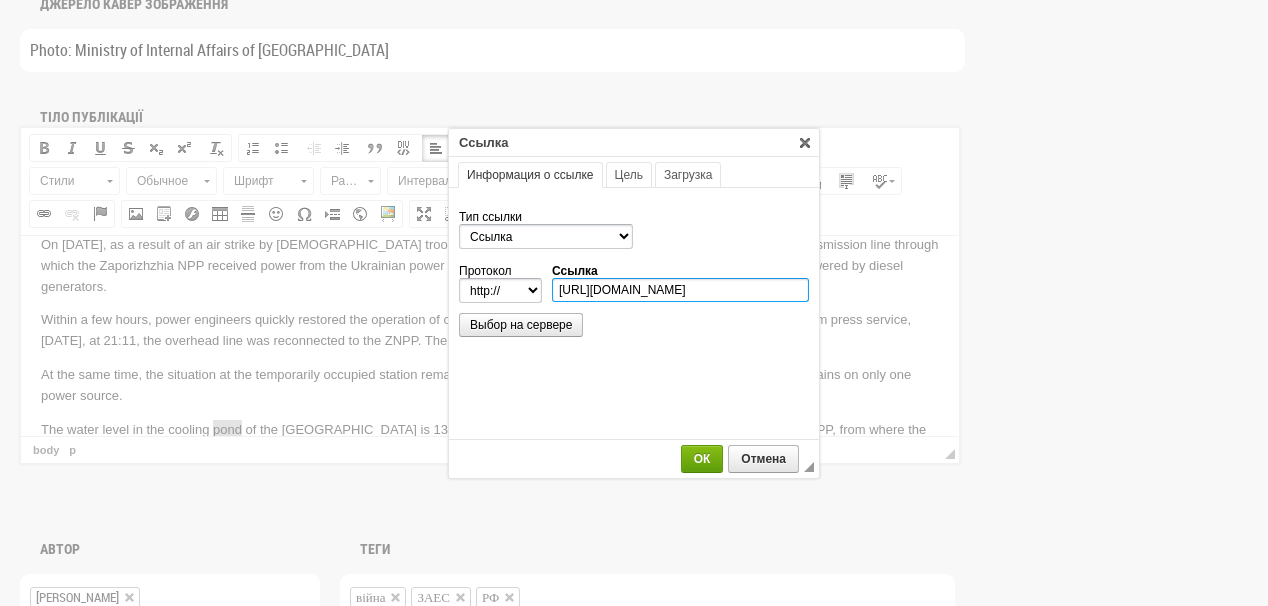 type on "https://energoatom.com.ua/news/riven-vodi-u-stavkuoxolodzuvaci-zaes-stabilnii35" 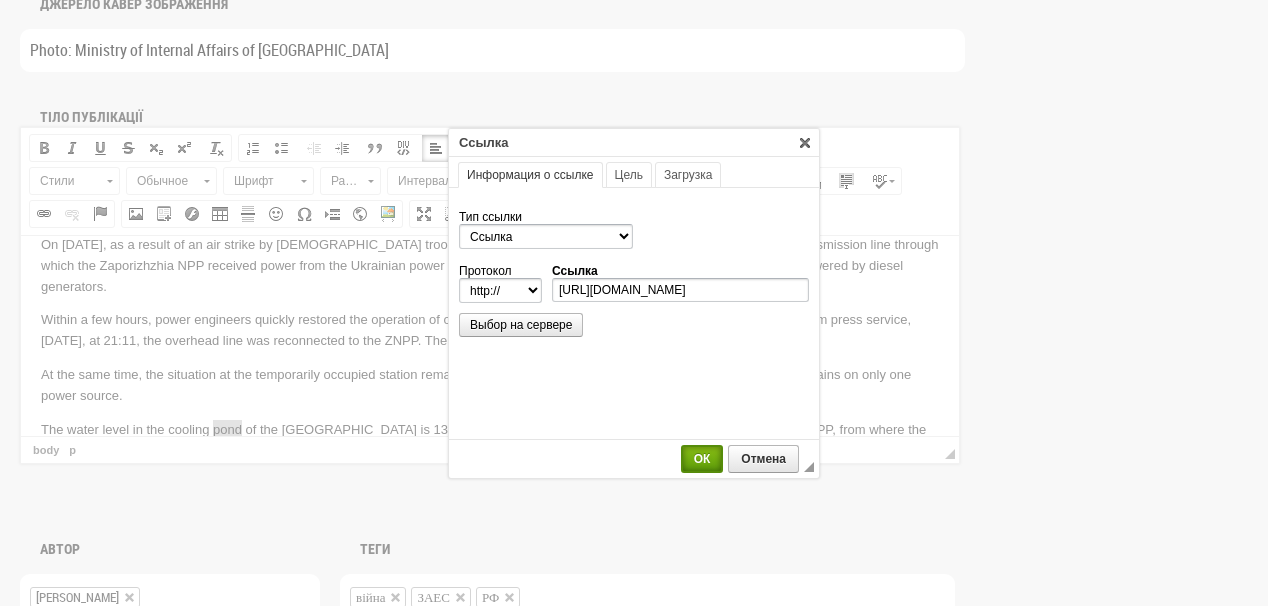 select on "https://" 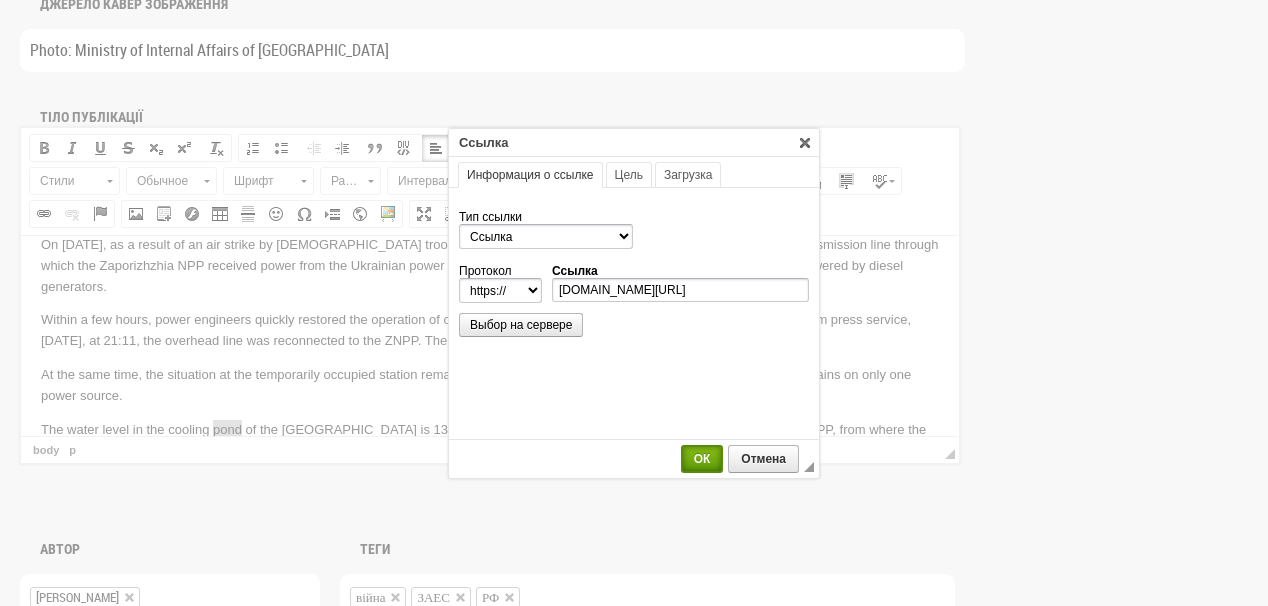 click on "ОК" at bounding box center [702, 459] 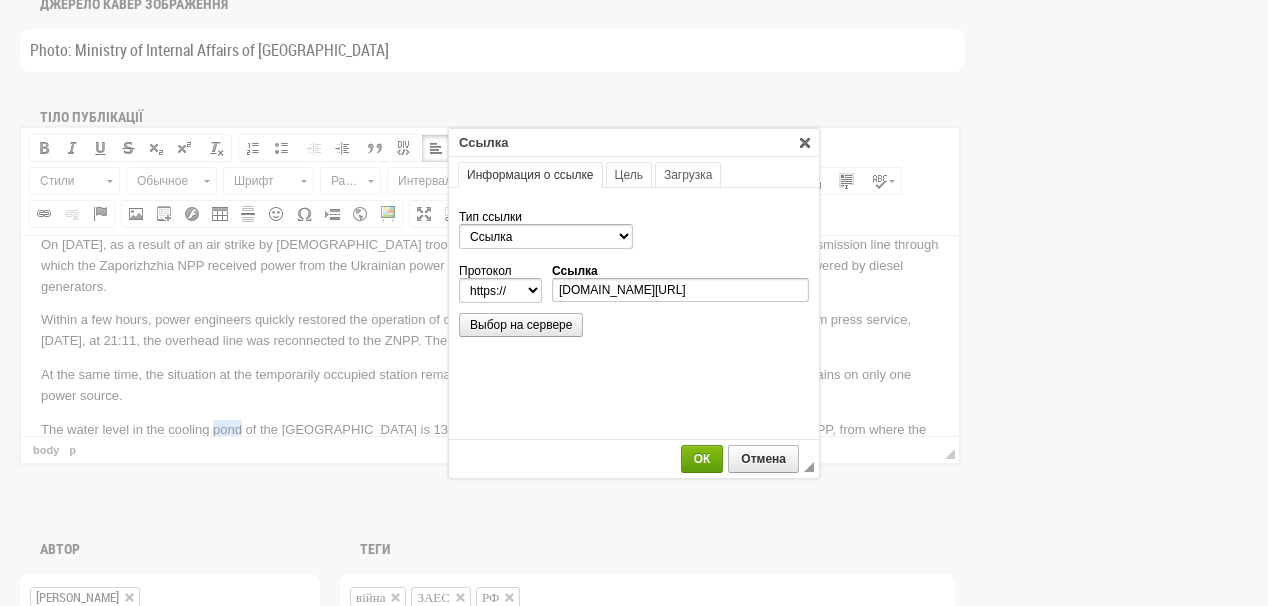 scroll, scrollTop: 0, scrollLeft: 0, axis: both 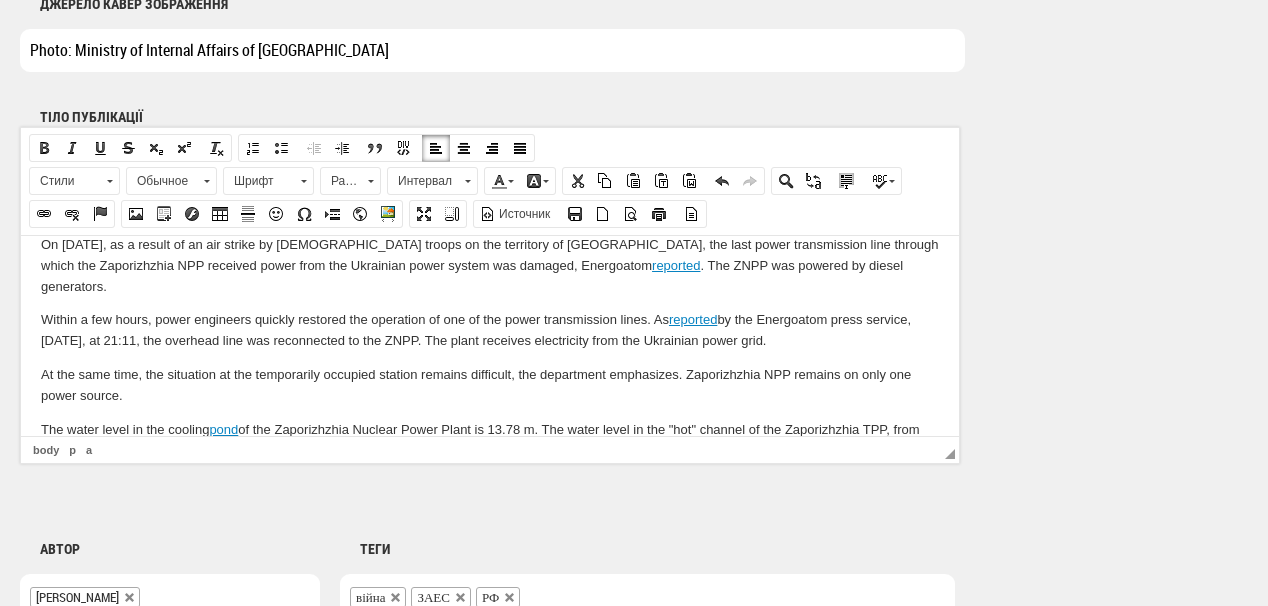 click on "The water level in the cooling  pond  of the Zaporizhzhia Nuclear Power Plant is 13.78 m. The water level in the "hot" channel of the Zaporizhzhia TPP, from where the ZNPP pond is fed if necessary, is 16.40 m. In the "cold" channel of the ZaTPP, the water level reaches 10.60 m." at bounding box center [490, 440] 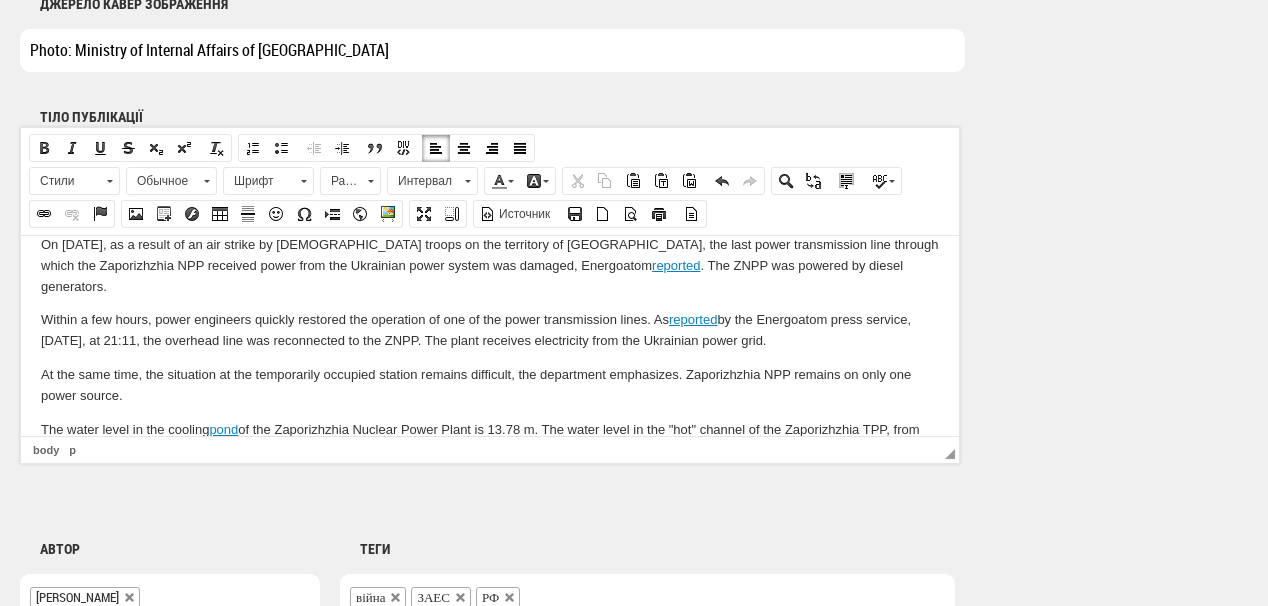 scroll, scrollTop: 56, scrollLeft: 0, axis: vertical 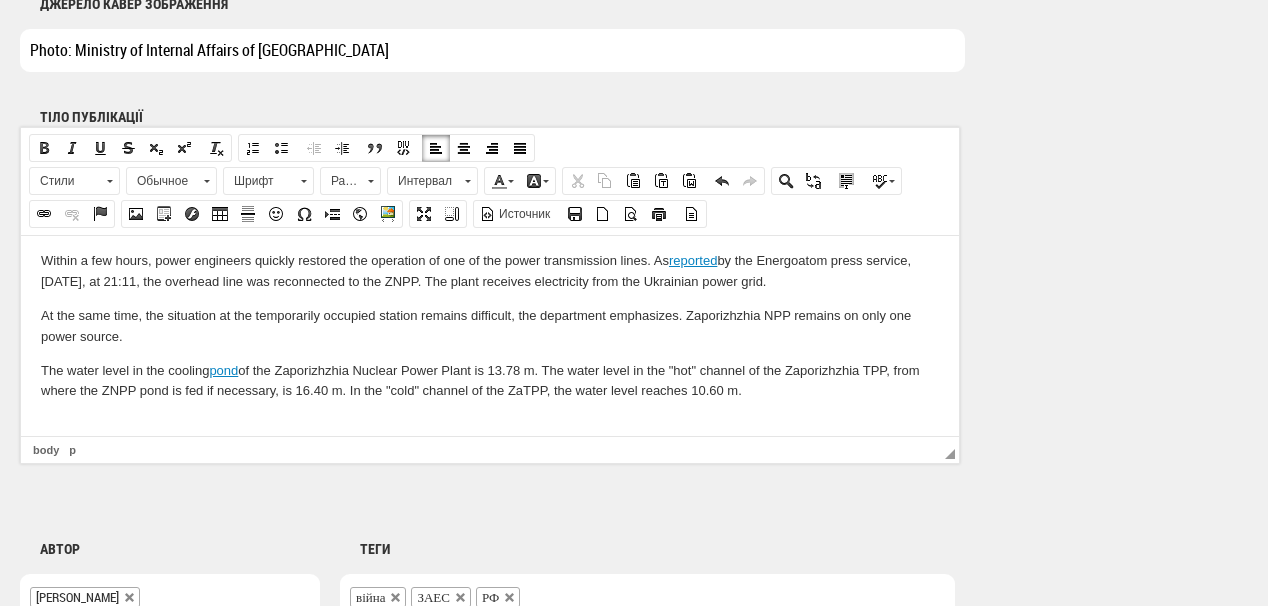 click on "On July 4, 2025, as a result of an air strike by Russian troops on the territory of Ukraine, the last power transmission line through which the Zaporizhzhia NPP received power from the Ukrainian power system was damaged, Energoatom  reported . The ZNPP was powered by diesel generators. Within a few hours, power engineers quickly restored the operation of one of the power transmission lines. As  reported  by the Energoatom press service, on Friday, at 21:11, the overhead line was reconnected to the ZNPP. The plant receives electricity from the Ukrainian power grid. At the same time, the situation at the temporarily occupied station remains difficult, the department emphasizes. Zaporizhzhia NPP remains on only one power source. The water level in the cooling  pond  of the Zaporizhzhia Nuclear Power Plant is 13.78 m. The water level in the "hot" channel of the Zaporizhzhia TPP, from where the ZNPP pond is fed if necessary, is 16.40 m. In the "cold" channel of the ZaTPP, the water level reaches 10.60 m." at bounding box center [490, 322] 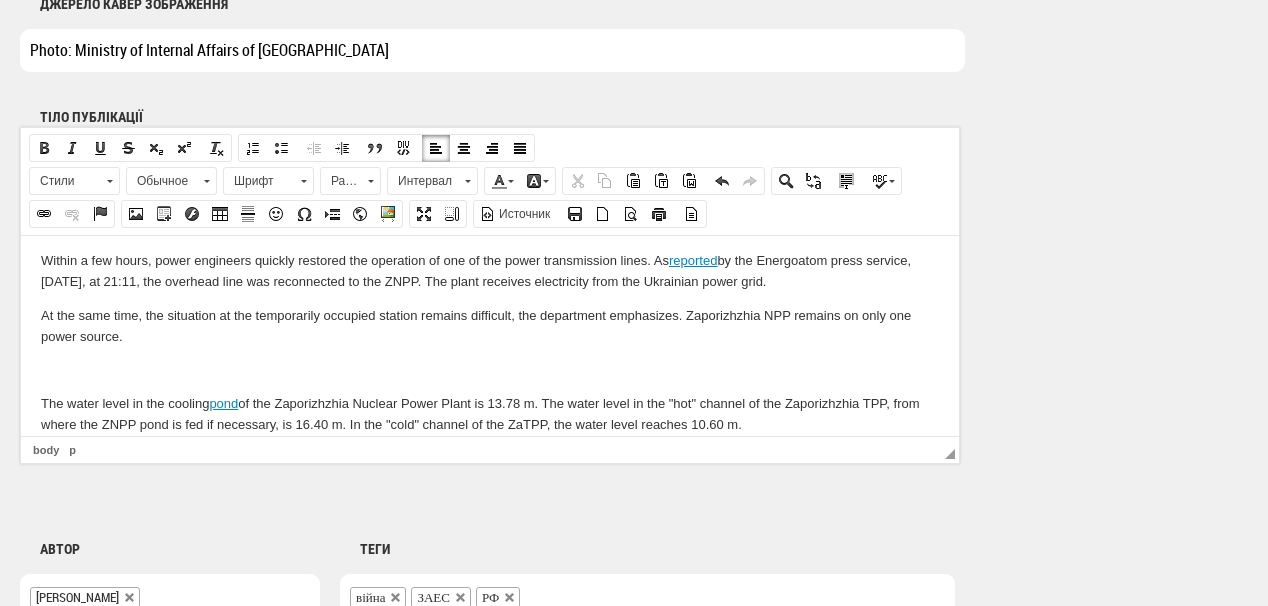 click at bounding box center [490, 370] 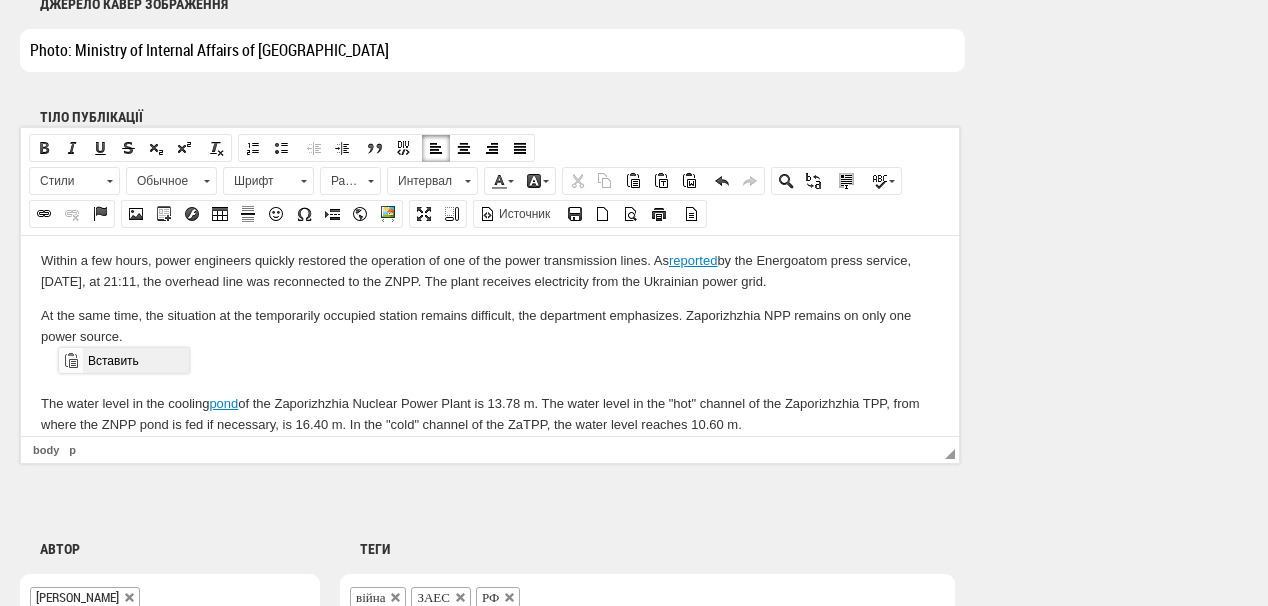 drag, startPoint x: 117, startPoint y: 360, endPoint x: 182, endPoint y: 708, distance: 354.01837 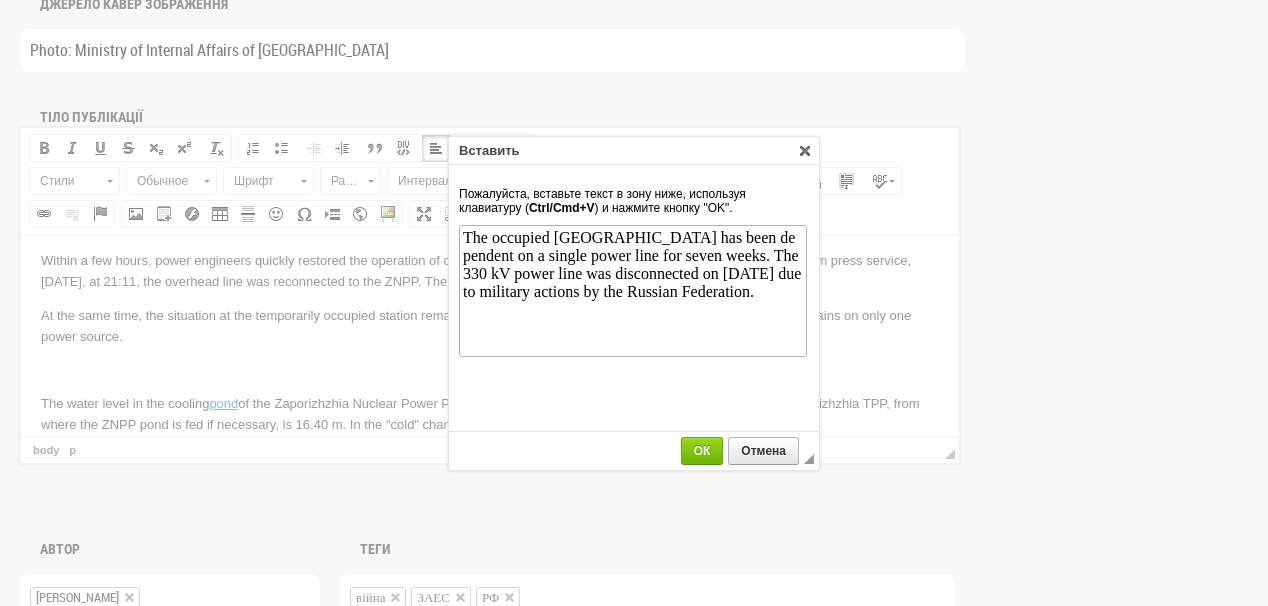 scroll, scrollTop: 0, scrollLeft: 0, axis: both 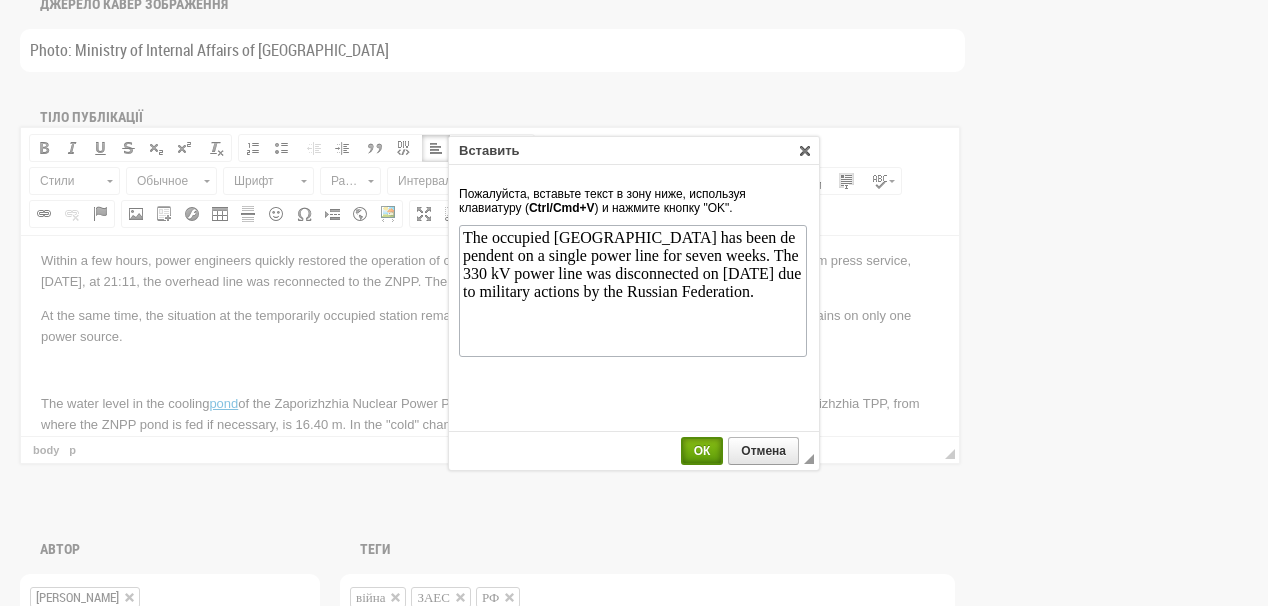 click on "ОК" at bounding box center [702, 451] 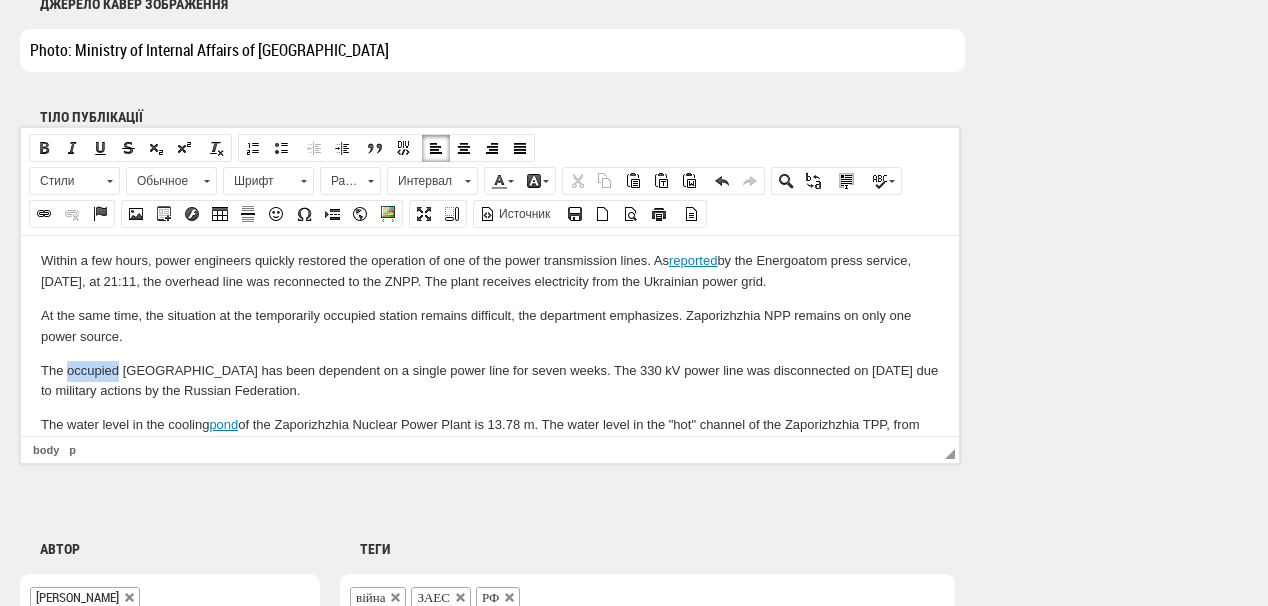 drag, startPoint x: 67, startPoint y: 349, endPoint x: 117, endPoint y: 346, distance: 50.08992 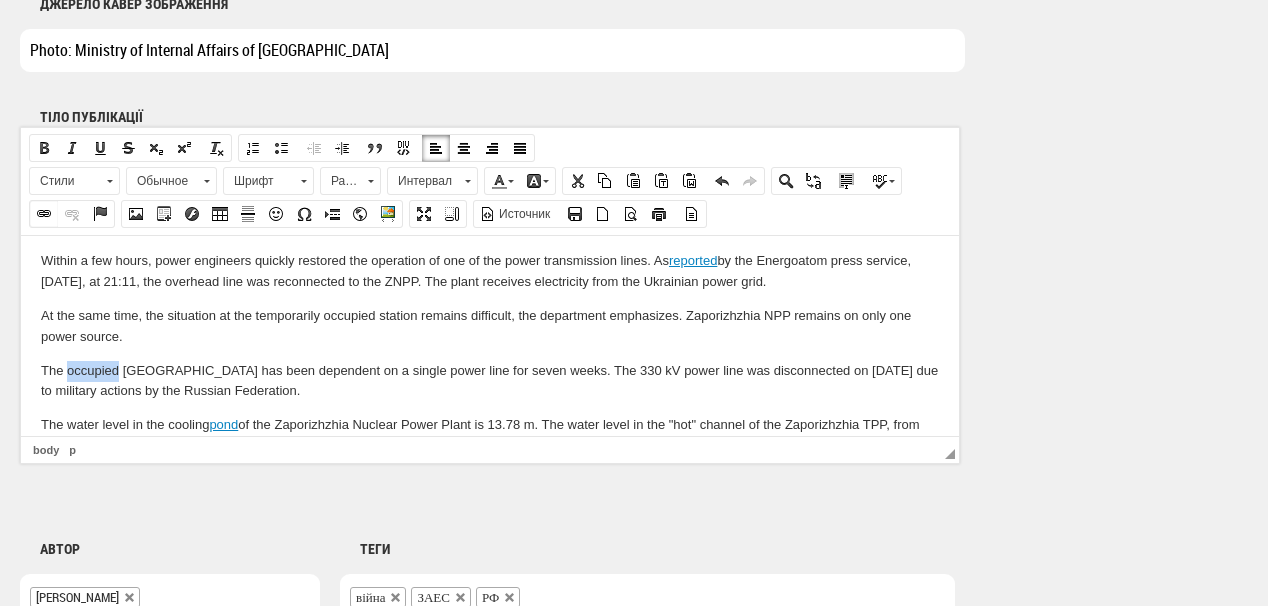 click at bounding box center (44, 214) 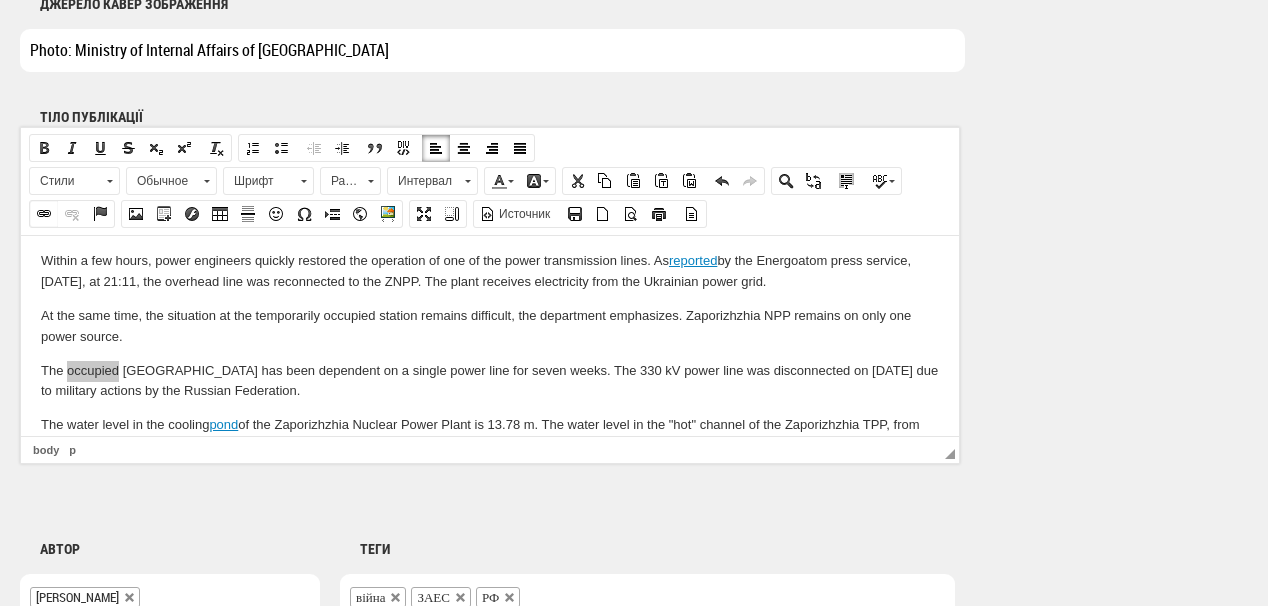 select on "http://" 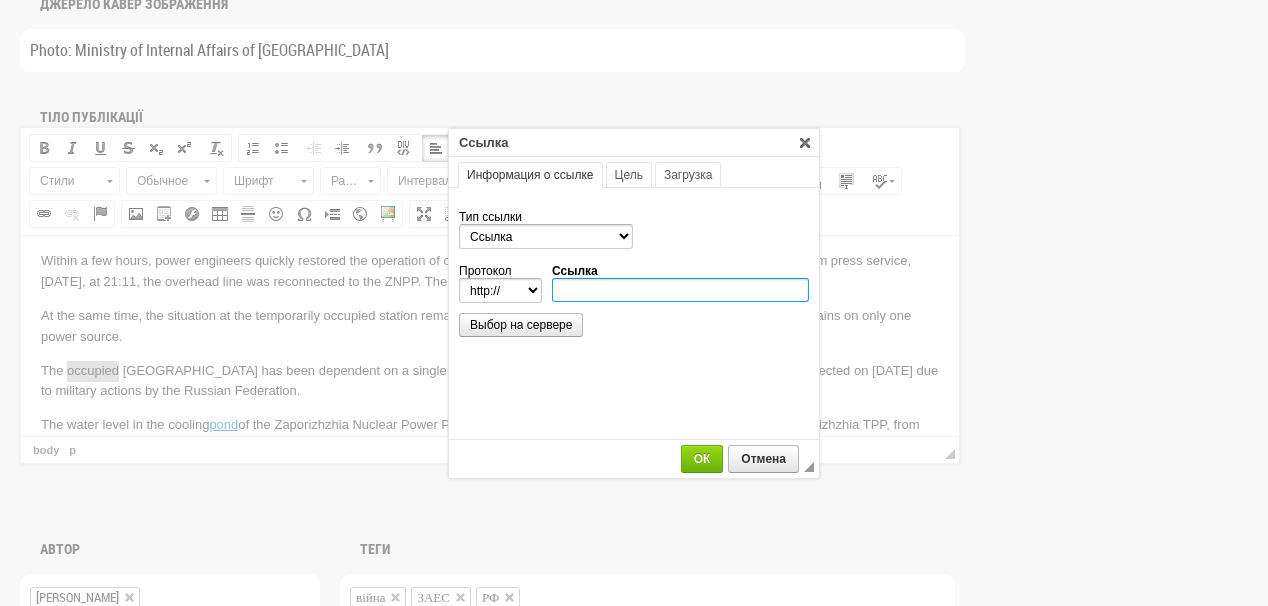 click on "Ссылка" at bounding box center [680, 290] 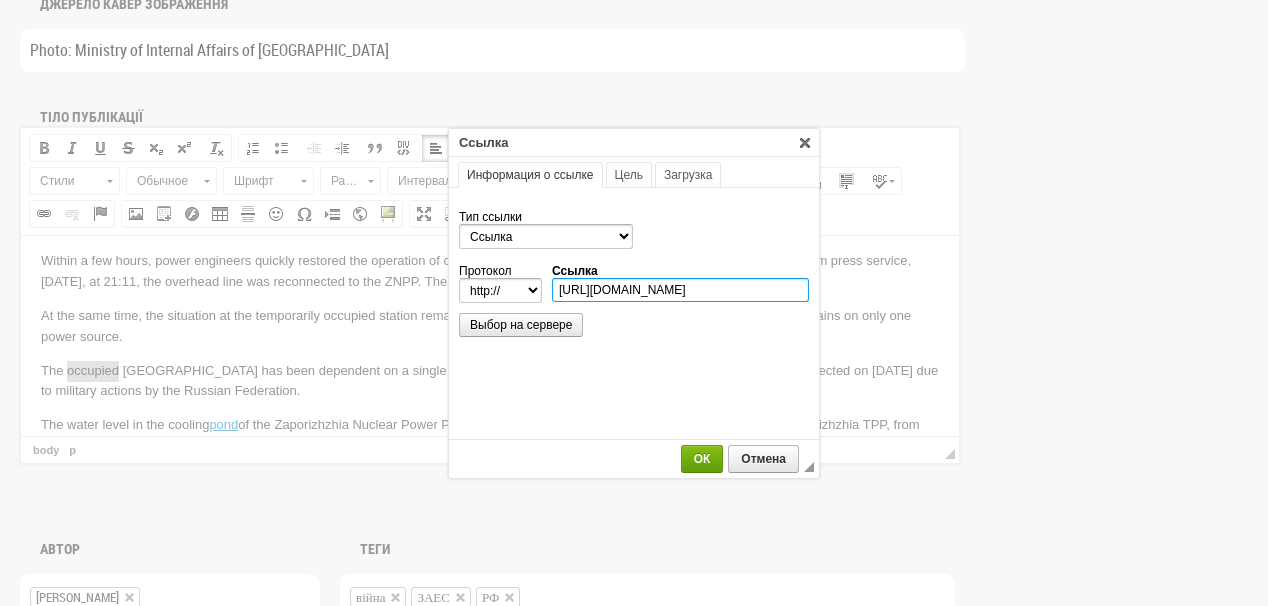type on "https://ua-energy.org/en/posts/27-06-2025" 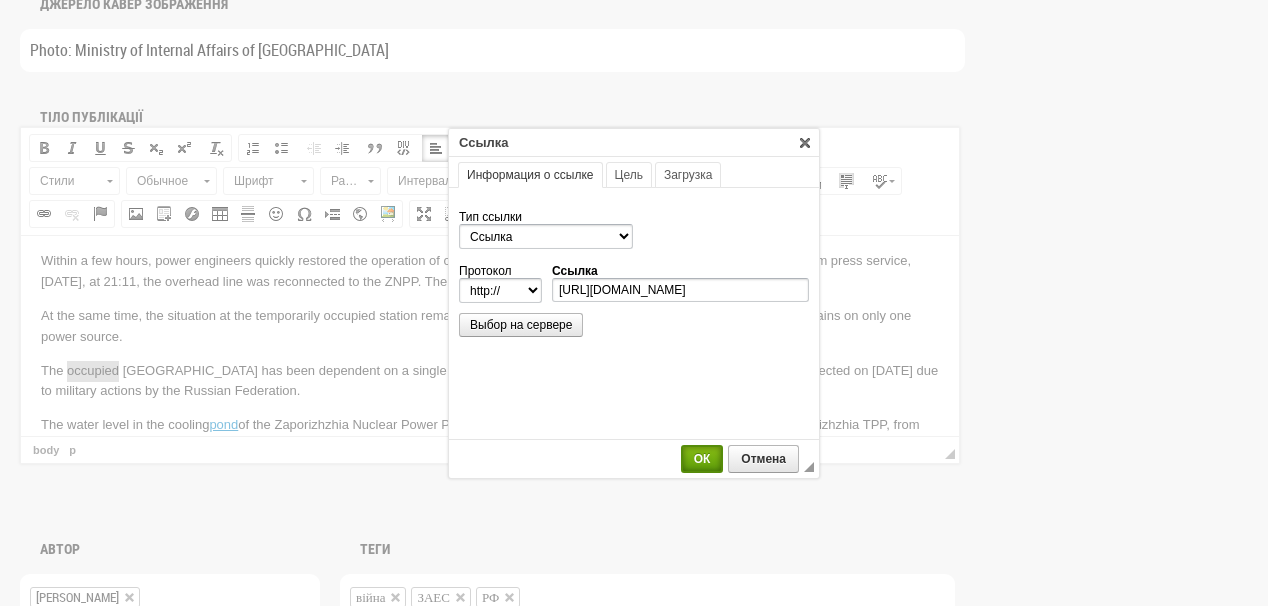 select on "https://" 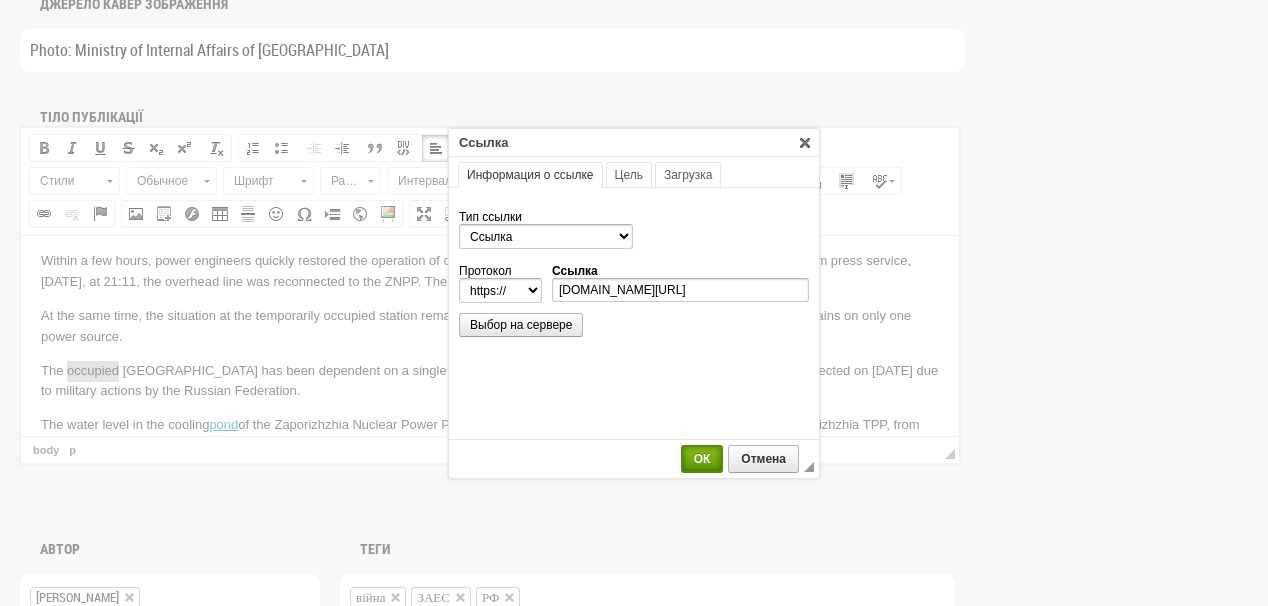 click on "ОК" at bounding box center (702, 459) 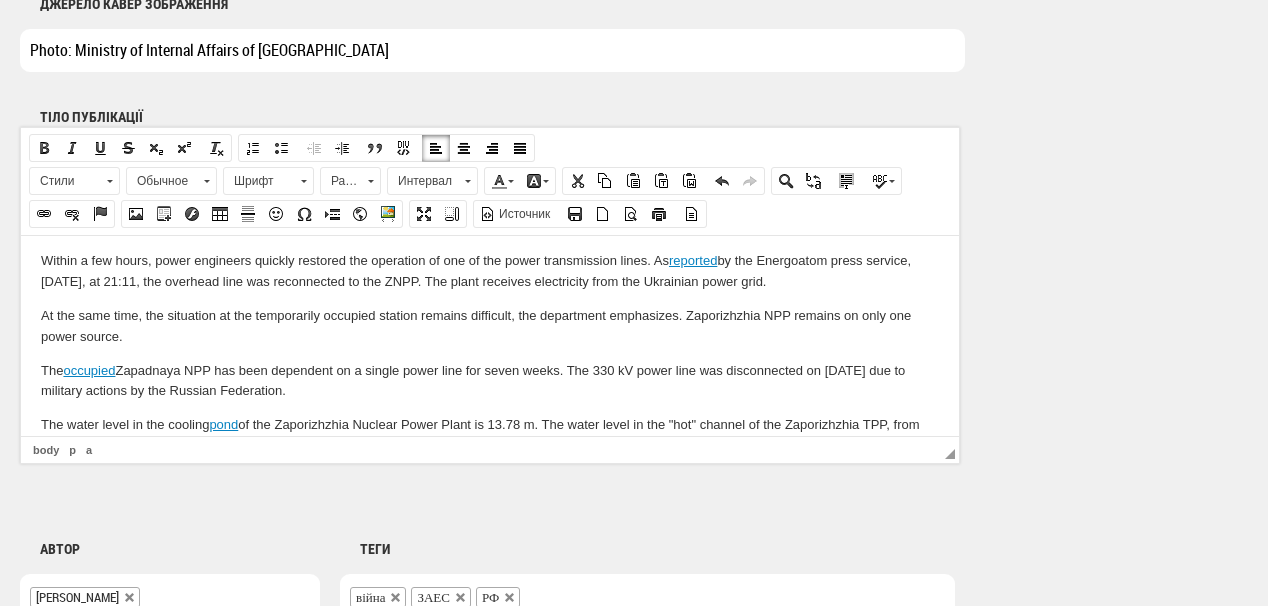click on "On July 4, 2025, as a result of an air strike by Russian troops on the territory of Ukraine, the last power transmission line through which the Zaporizhzhia NPP received power from the Ukrainian power system was damaged, Energoatom  reported . The ZNPP was powered by diesel generators. Within a few hours, power engineers quickly restored the operation of one of the power transmission lines. As  reported  by the Energoatom press service, on Friday, at 21:11, the overhead line was reconnected to the ZNPP. The plant receives electricity from the Ukrainian power grid. At the same time, the situation at the temporarily occupied station remains difficult, the department emphasizes. Zaporizhzhia NPP remains on only one power source. The  occupied  Zapadnaya NPP has been dependent on a single power line for seven weeks. The 330 kV power line was disconnected on May 7 due to military actions by the Russian Federation. The water level in the cooling  pond" at bounding box center [490, 349] 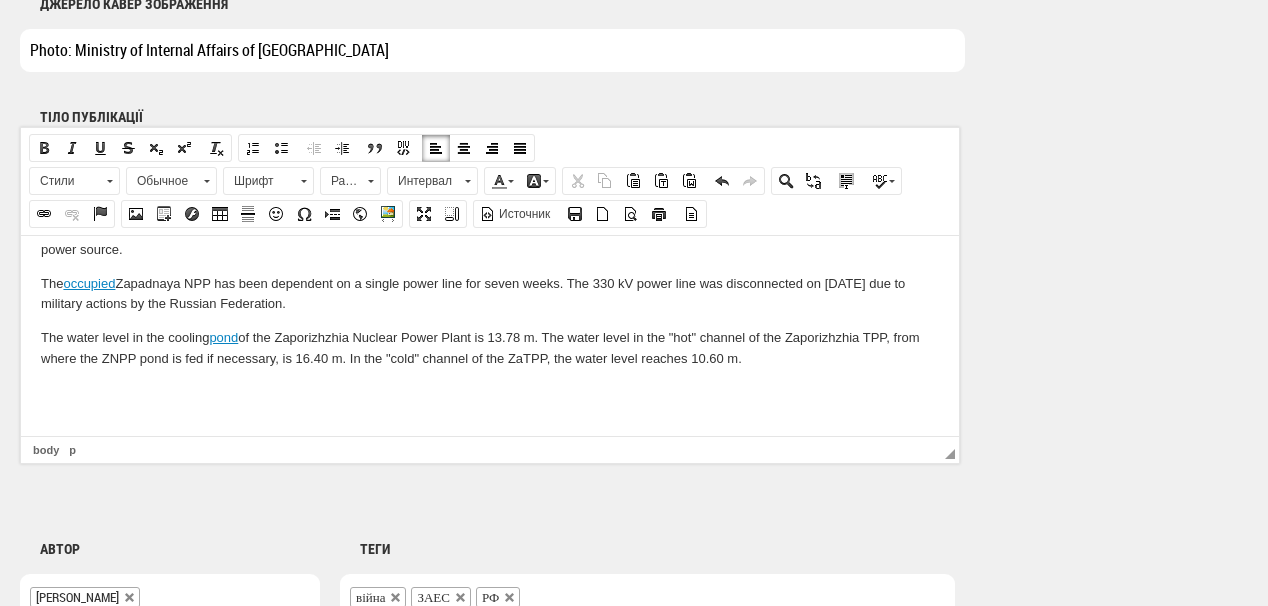 scroll, scrollTop: 168, scrollLeft: 0, axis: vertical 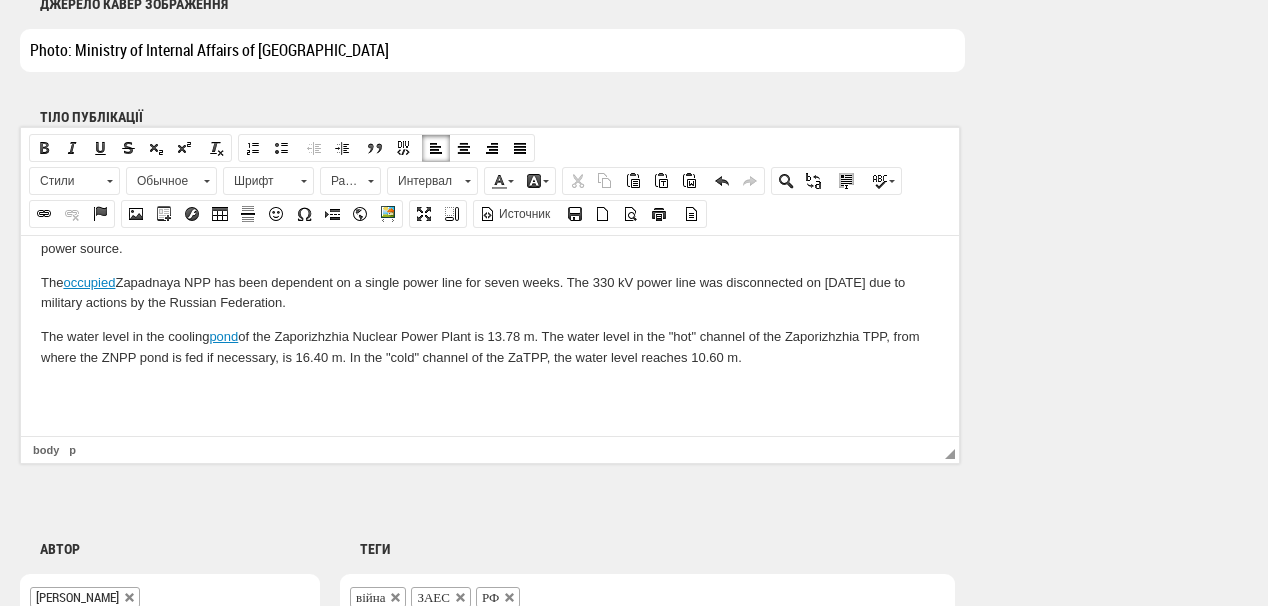 click at bounding box center (490, 391) 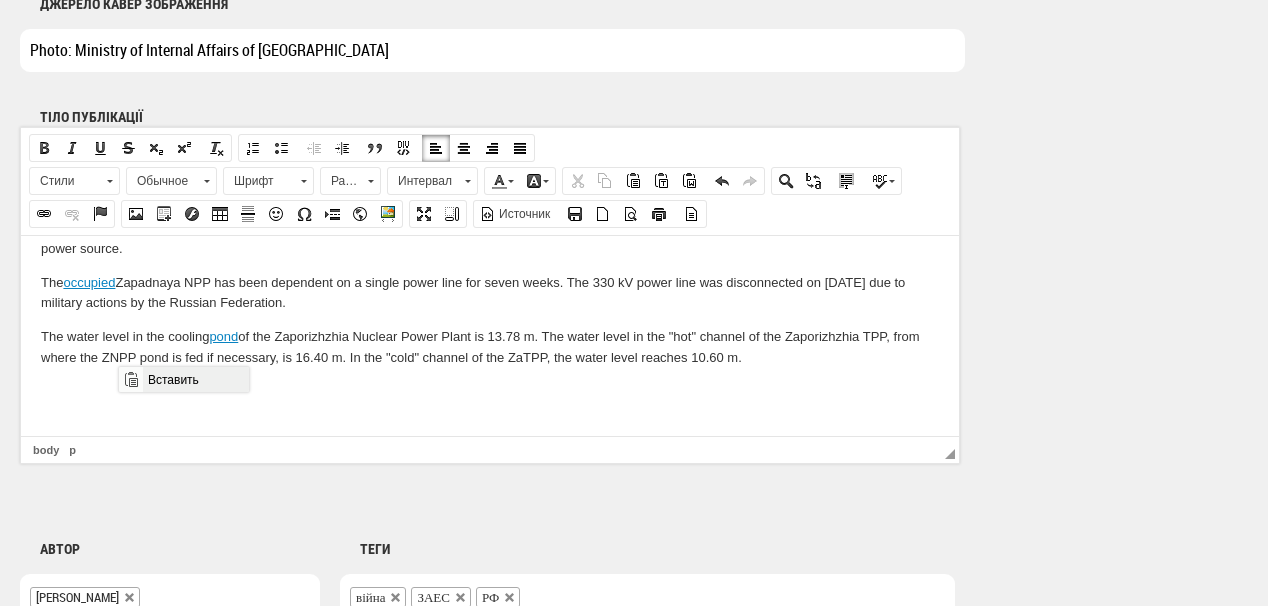 drag, startPoint x: 154, startPoint y: 375, endPoint x: 538, endPoint y: 745, distance: 533.2504 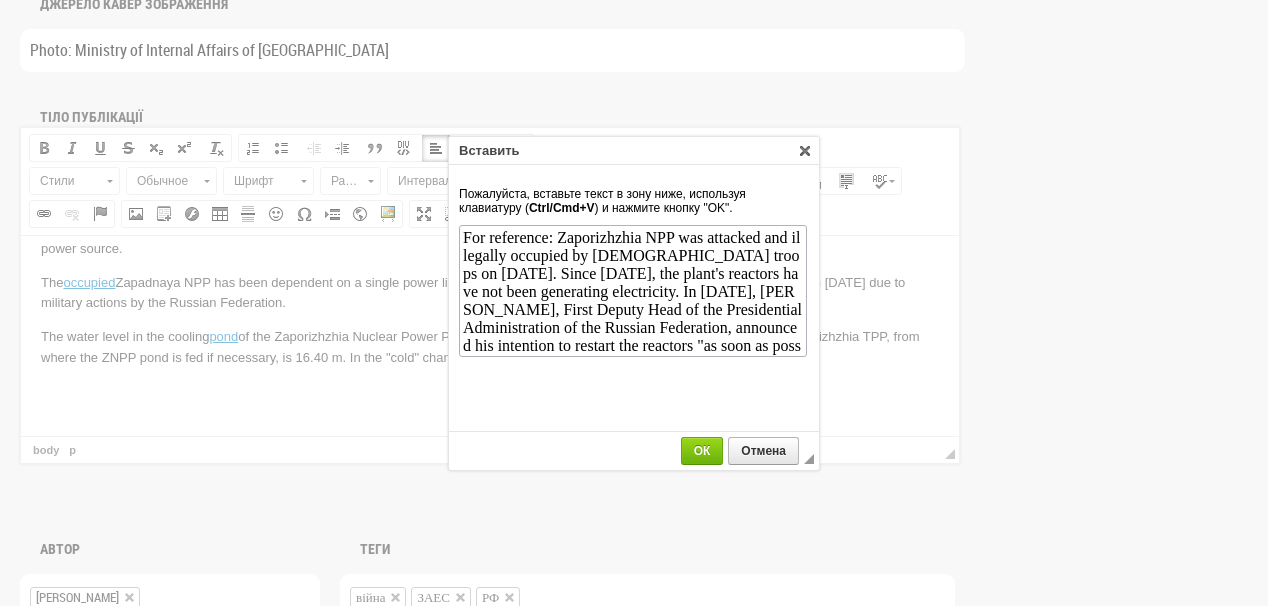 scroll, scrollTop: 74, scrollLeft: 0, axis: vertical 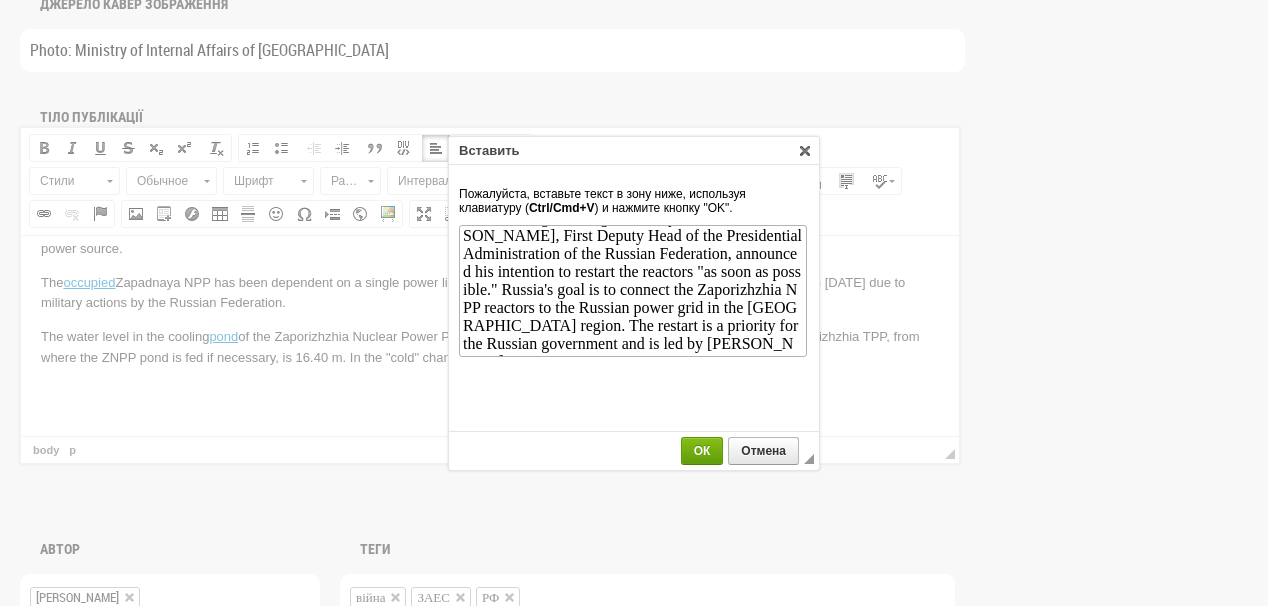 click on "ОК" at bounding box center (702, 451) 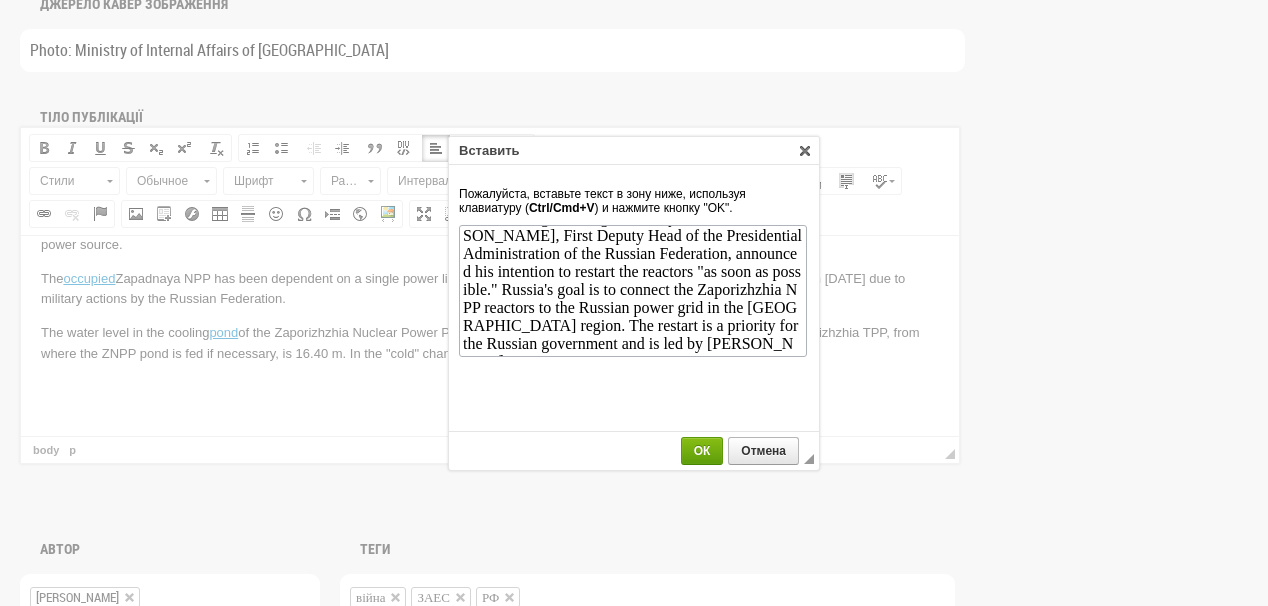scroll, scrollTop: 0, scrollLeft: 0, axis: both 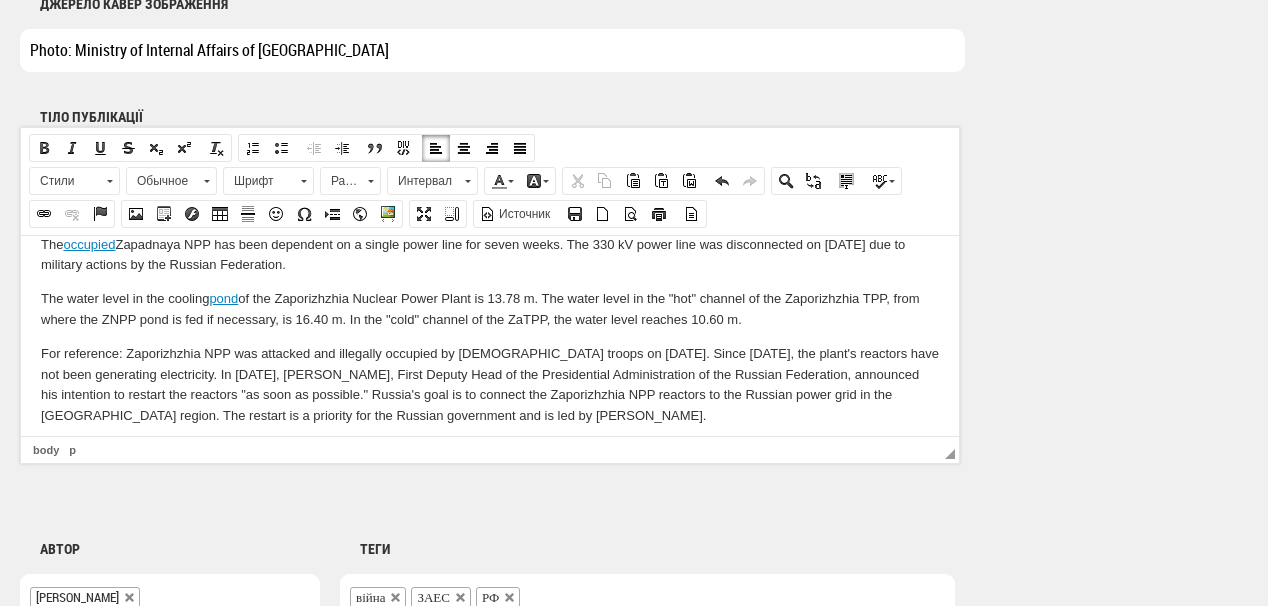 click at bounding box center (490, 449) 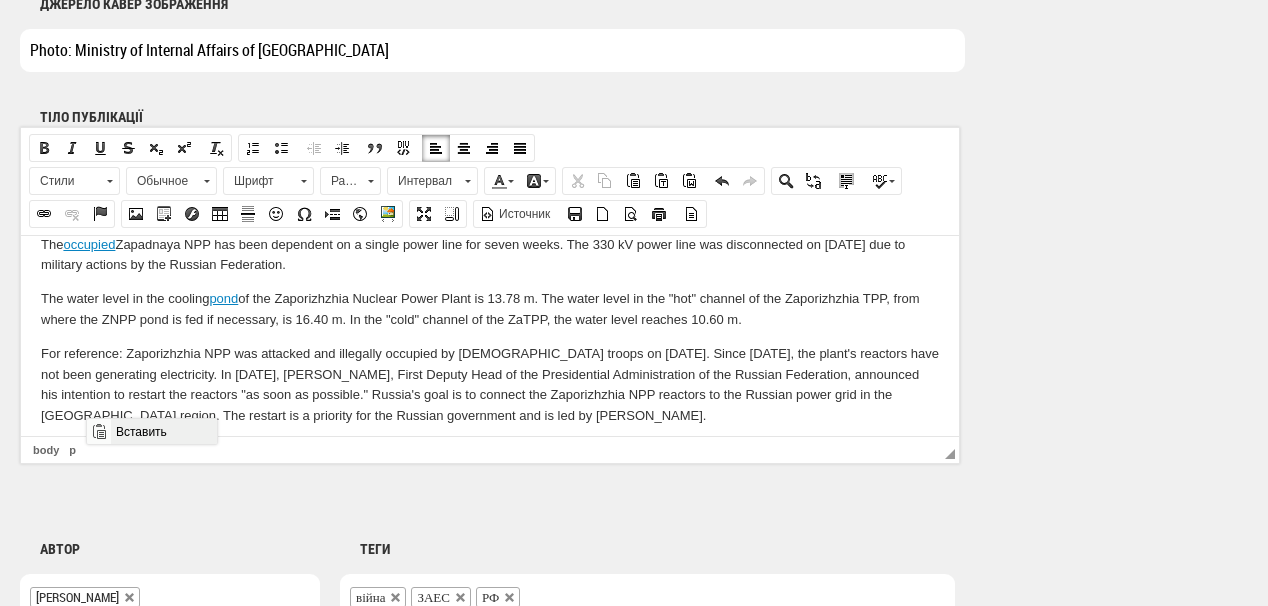 drag, startPoint x: 136, startPoint y: 429, endPoint x: 251, endPoint y: 853, distance: 439.3188 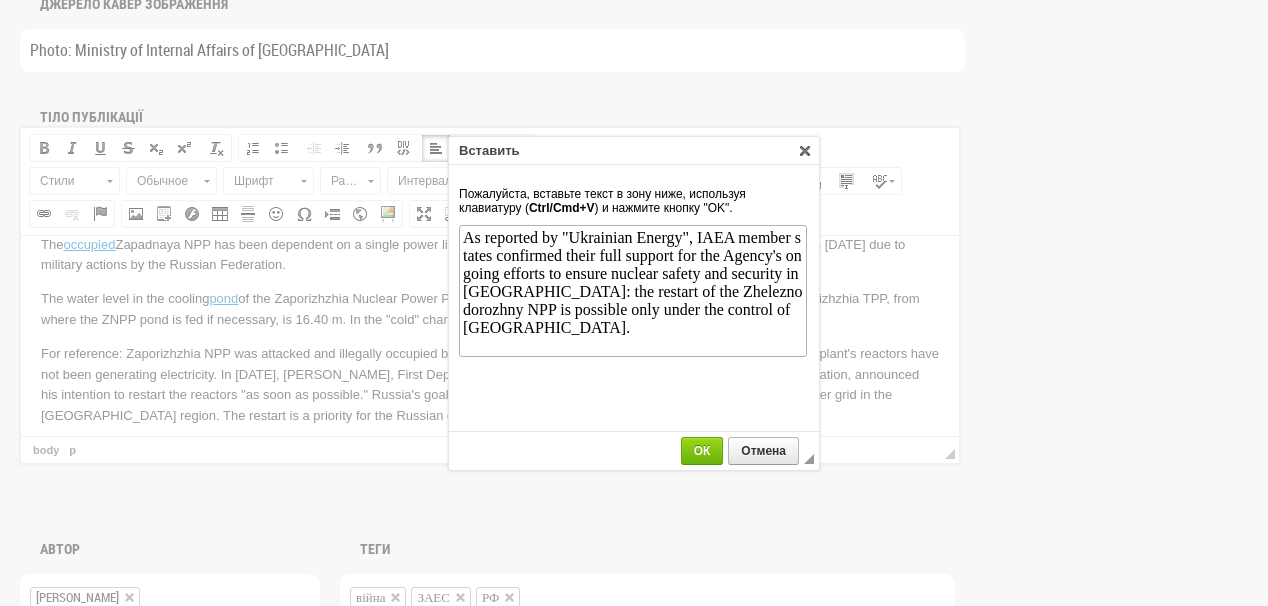 scroll, scrollTop: 0, scrollLeft: 0, axis: both 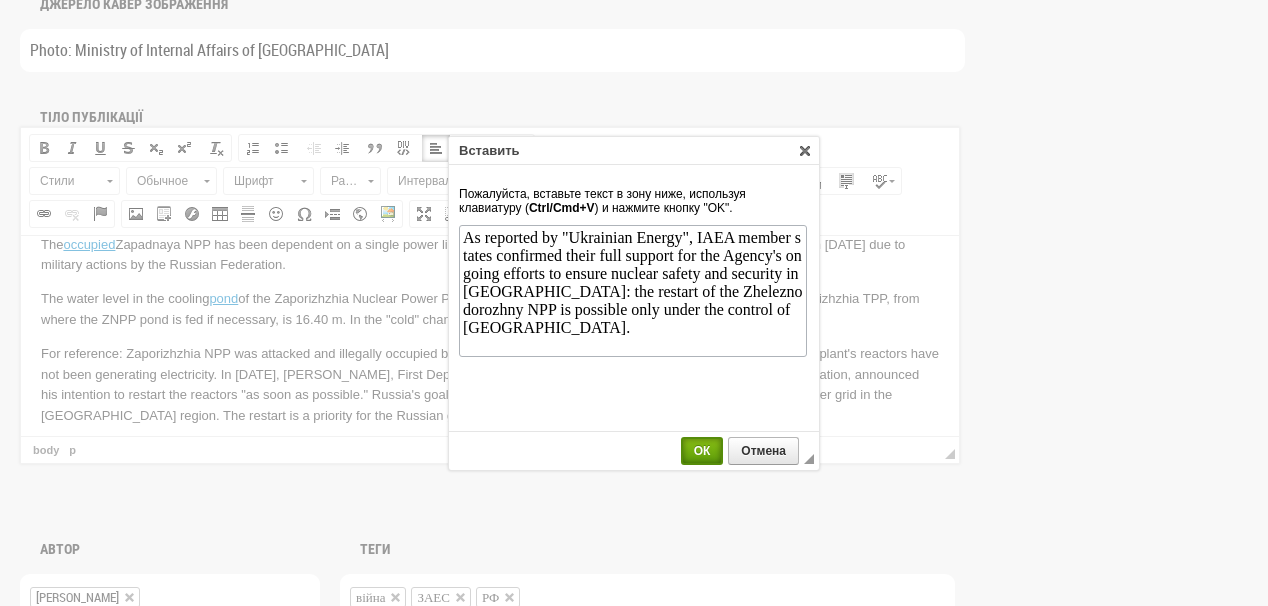 click on "ОК" at bounding box center (702, 451) 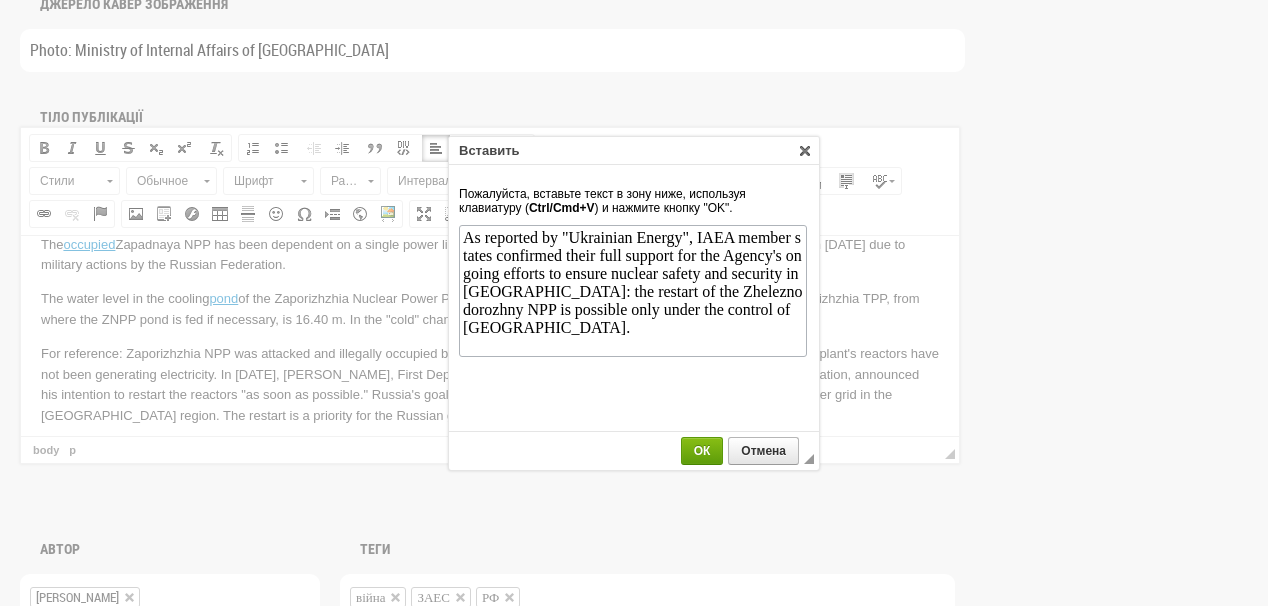scroll, scrollTop: 227, scrollLeft: 0, axis: vertical 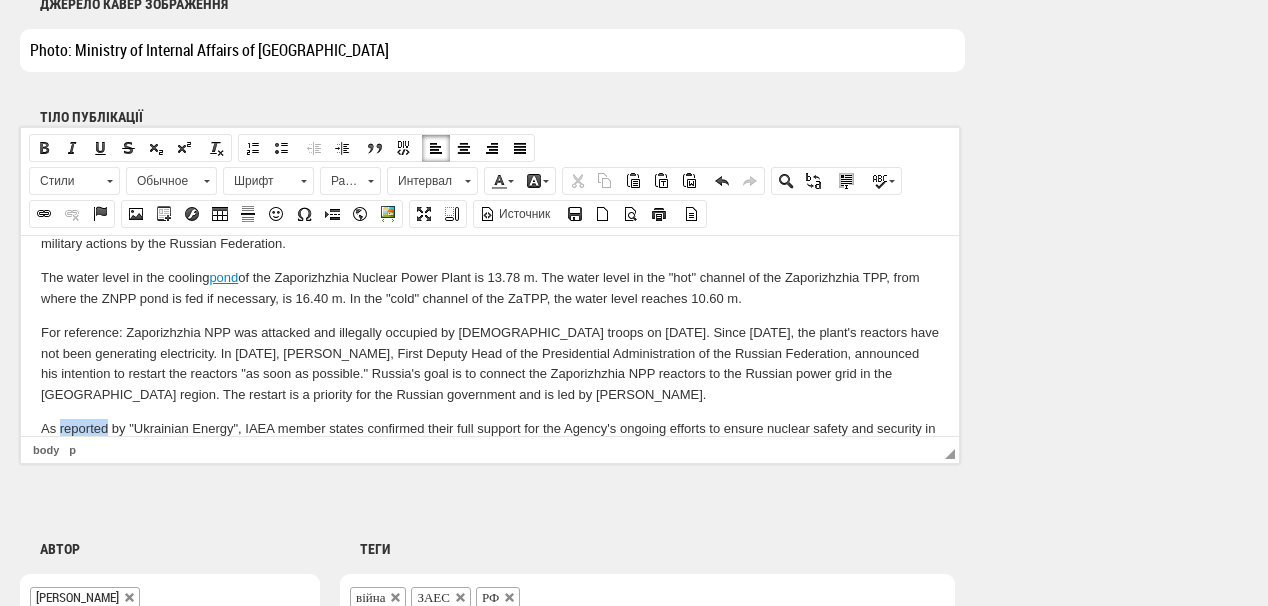 drag, startPoint x: 60, startPoint y: 407, endPoint x: 105, endPoint y: 407, distance: 45 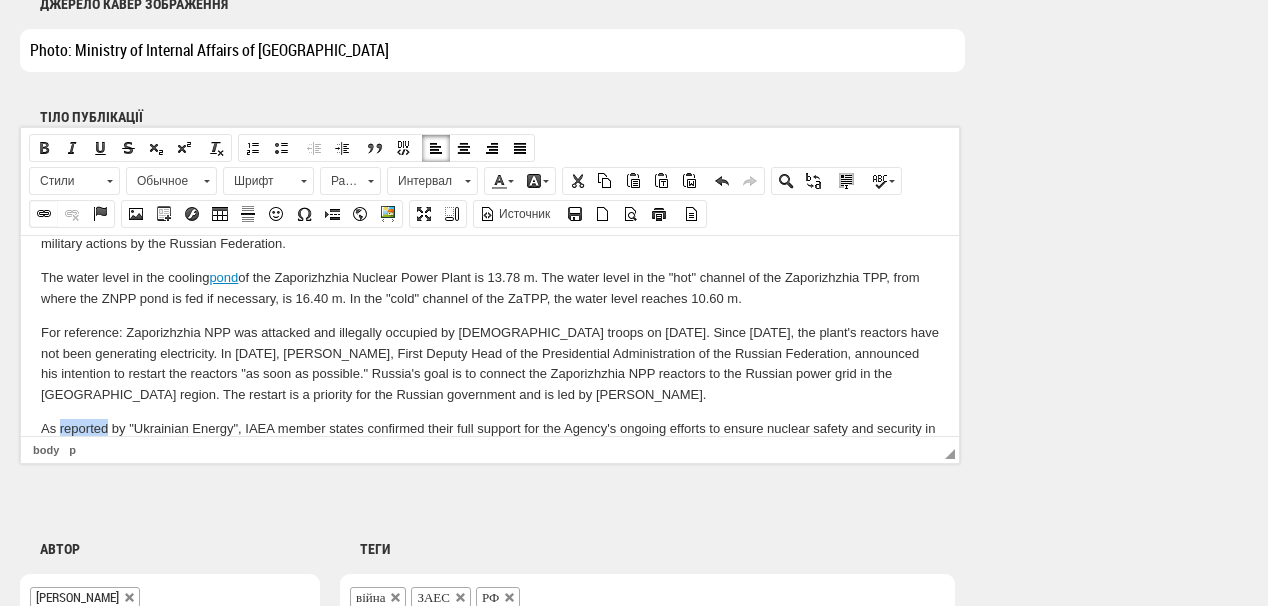 click at bounding box center (44, 214) 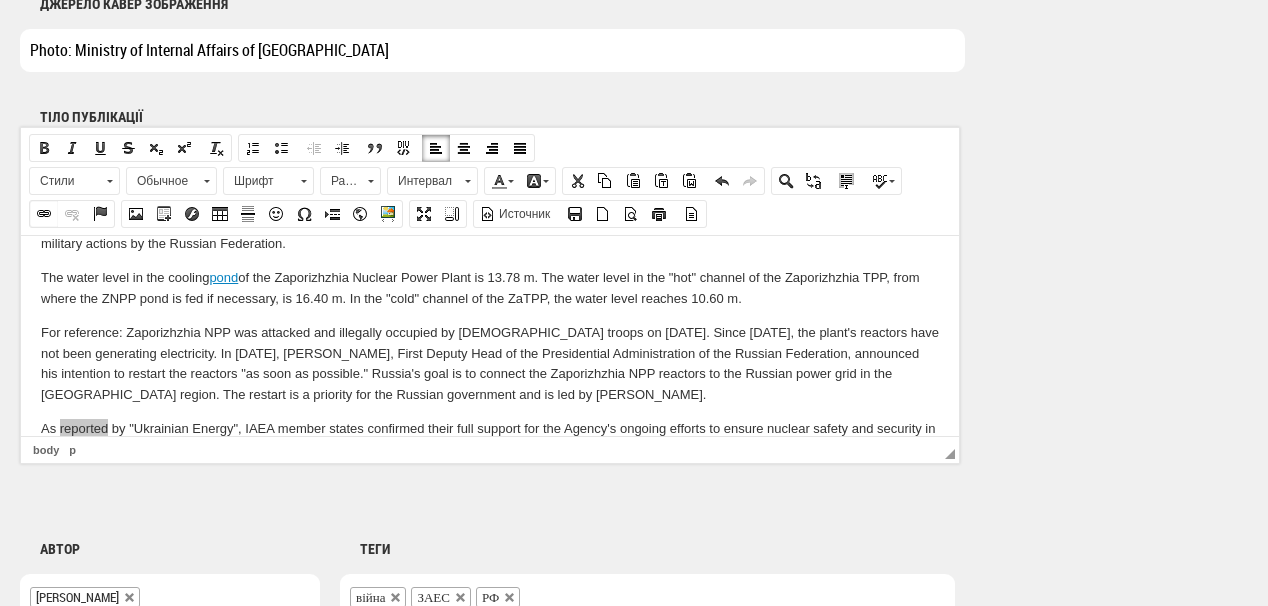 select on "http://" 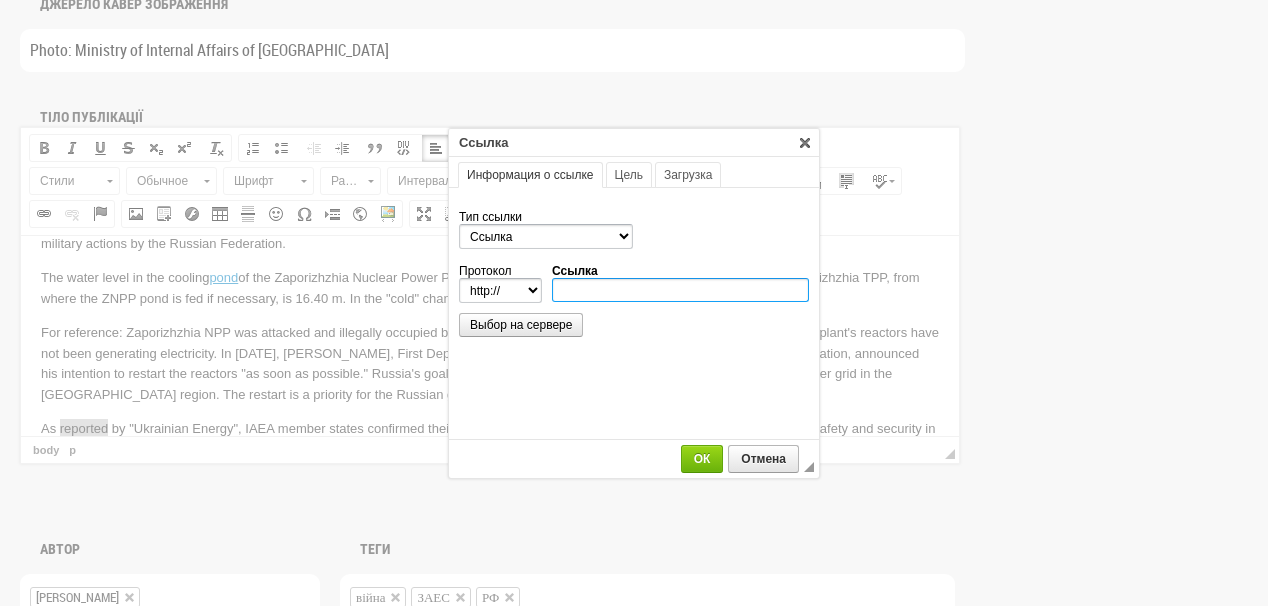 click on "Ссылка" at bounding box center [680, 290] 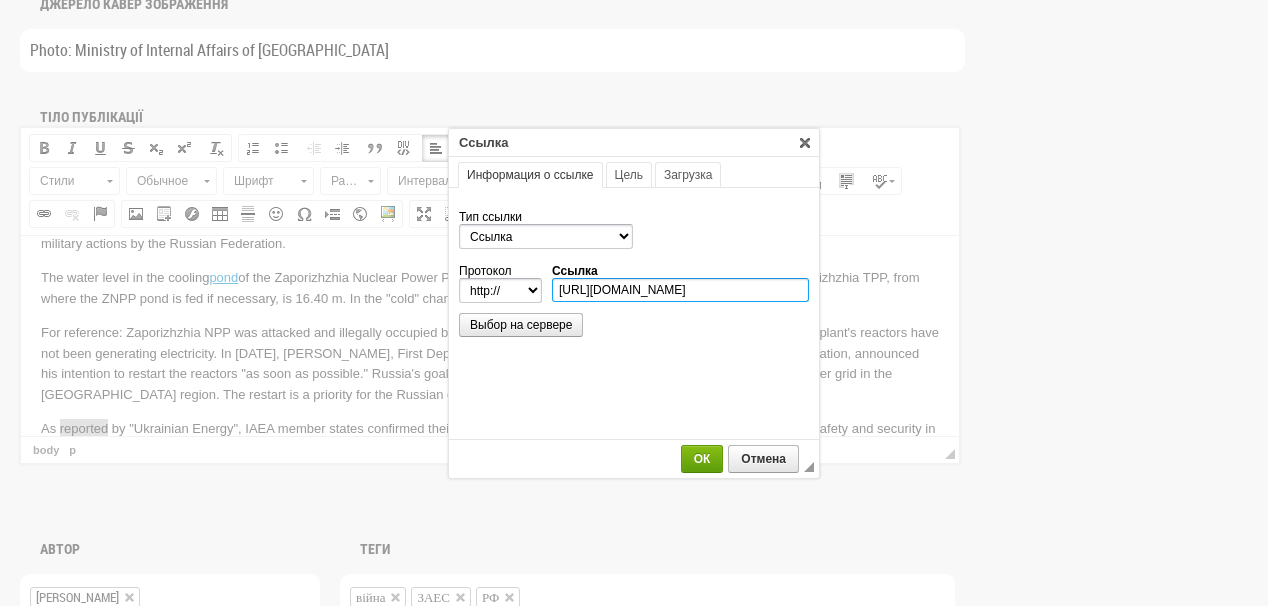 type on "https://ua-energy.org/en/posts/13-06-2025" 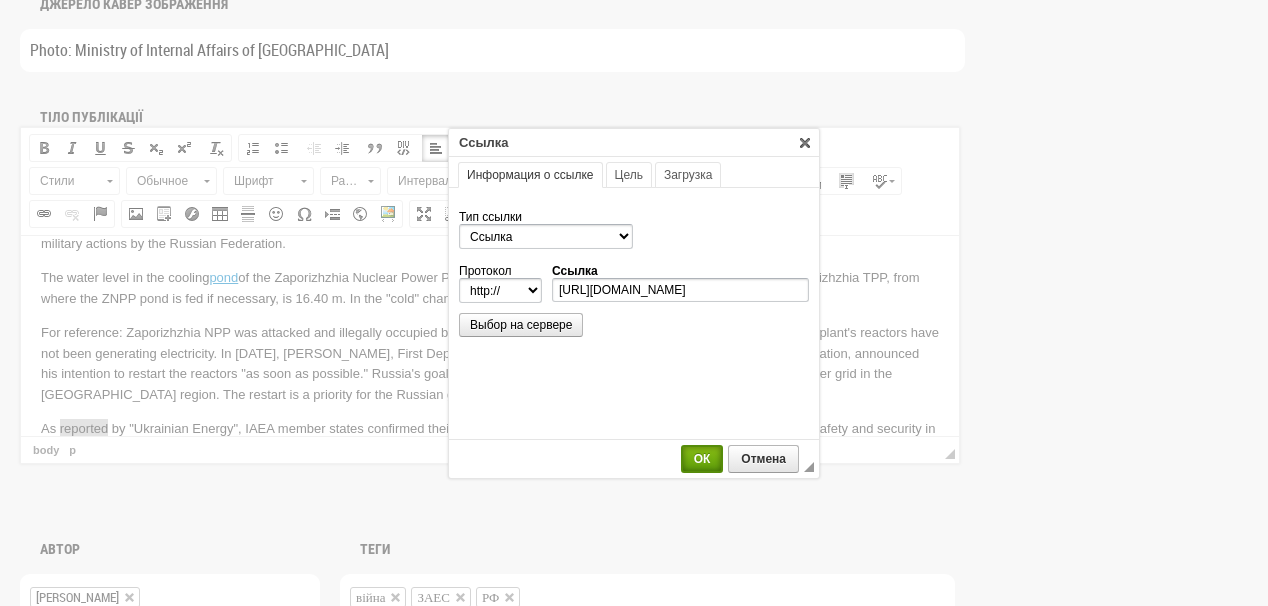 select on "https://" 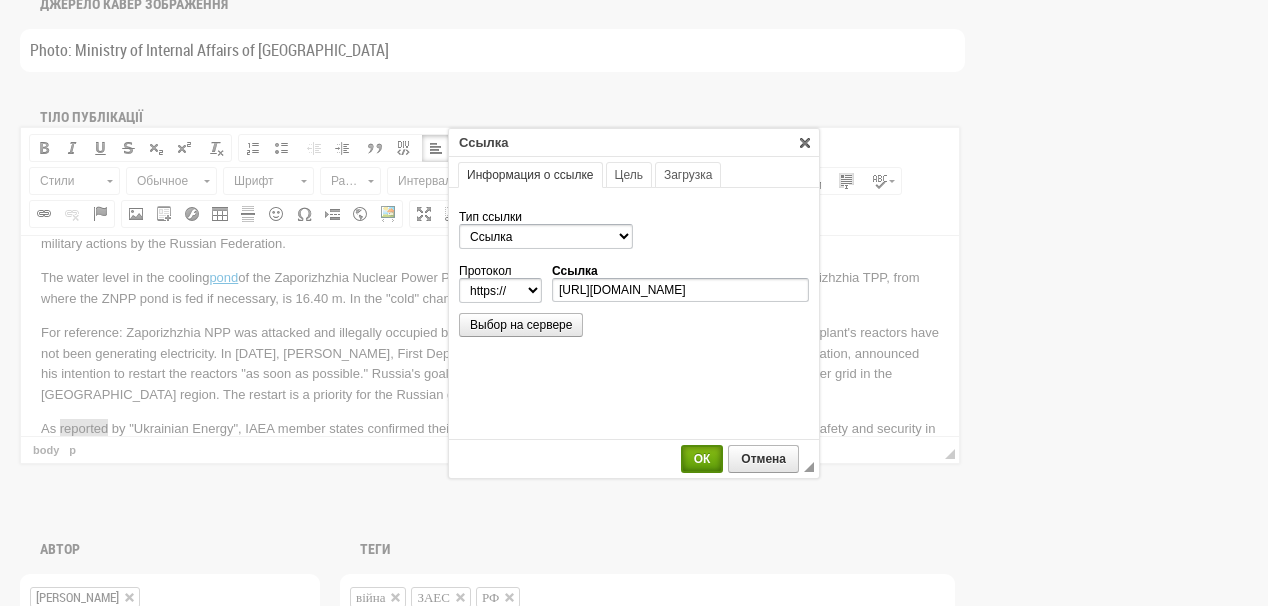 type on "ua-energy.org/en/posts/13-06-2025" 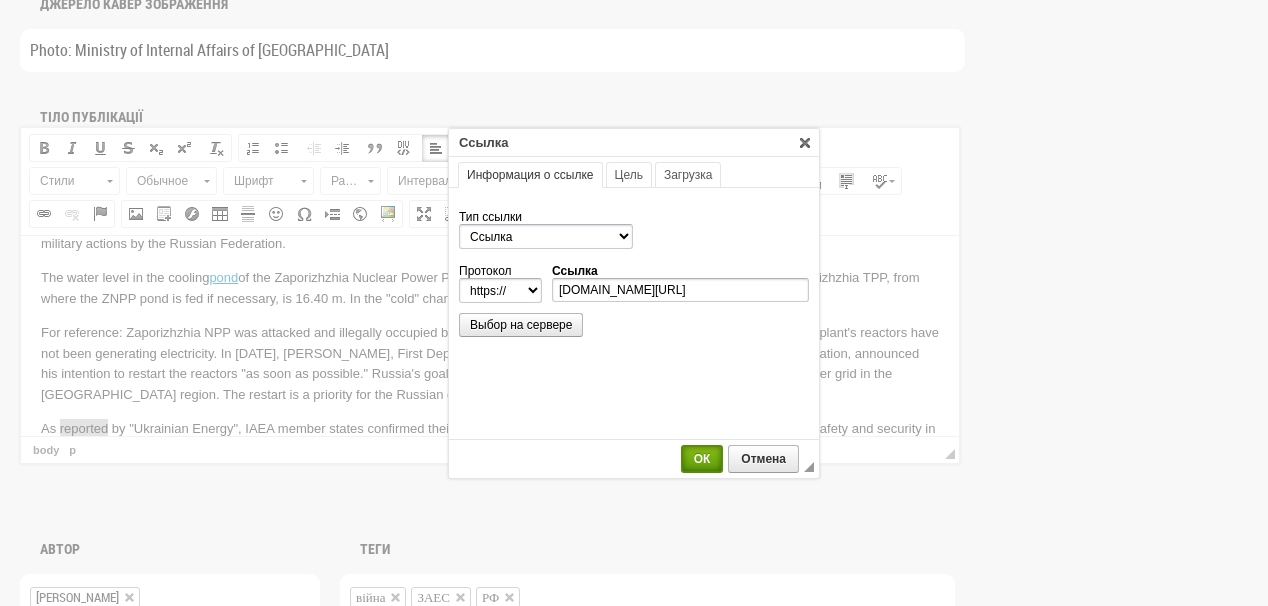 click on "ОК" at bounding box center (702, 459) 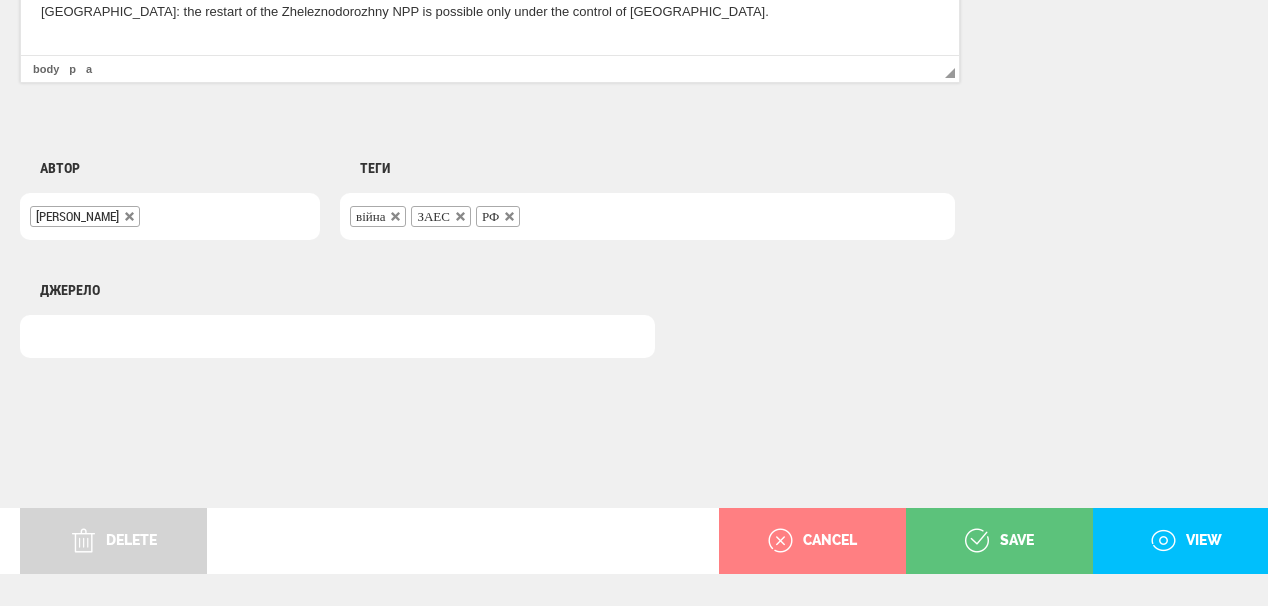 scroll, scrollTop: 1625, scrollLeft: 0, axis: vertical 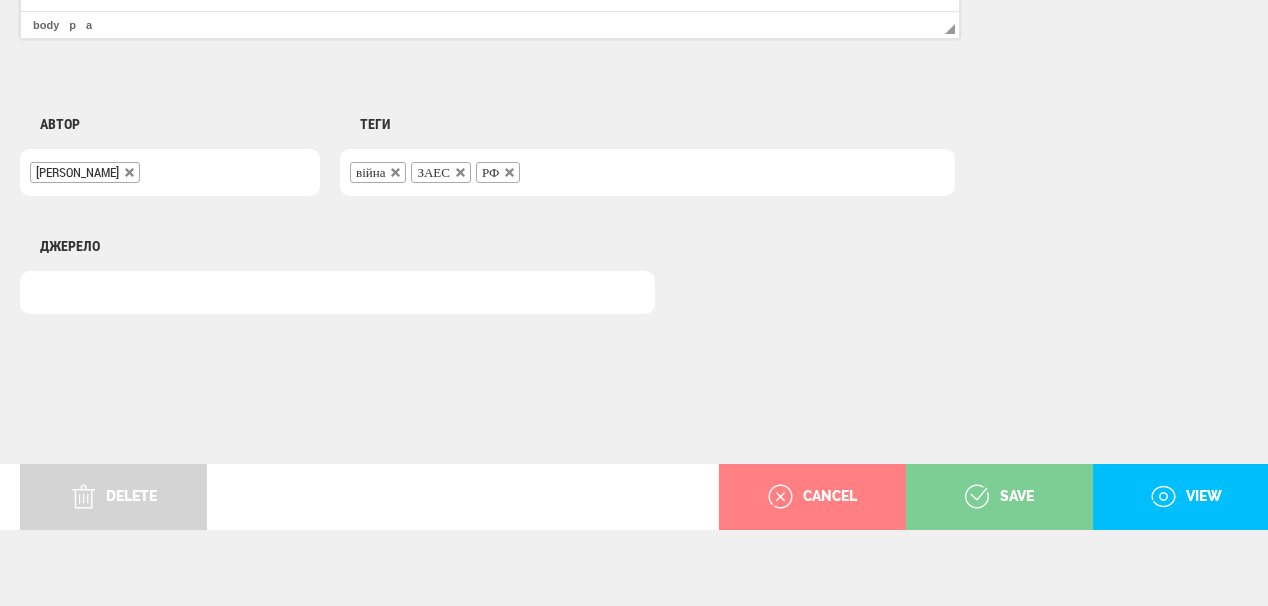click on "save" at bounding box center [999, 497] 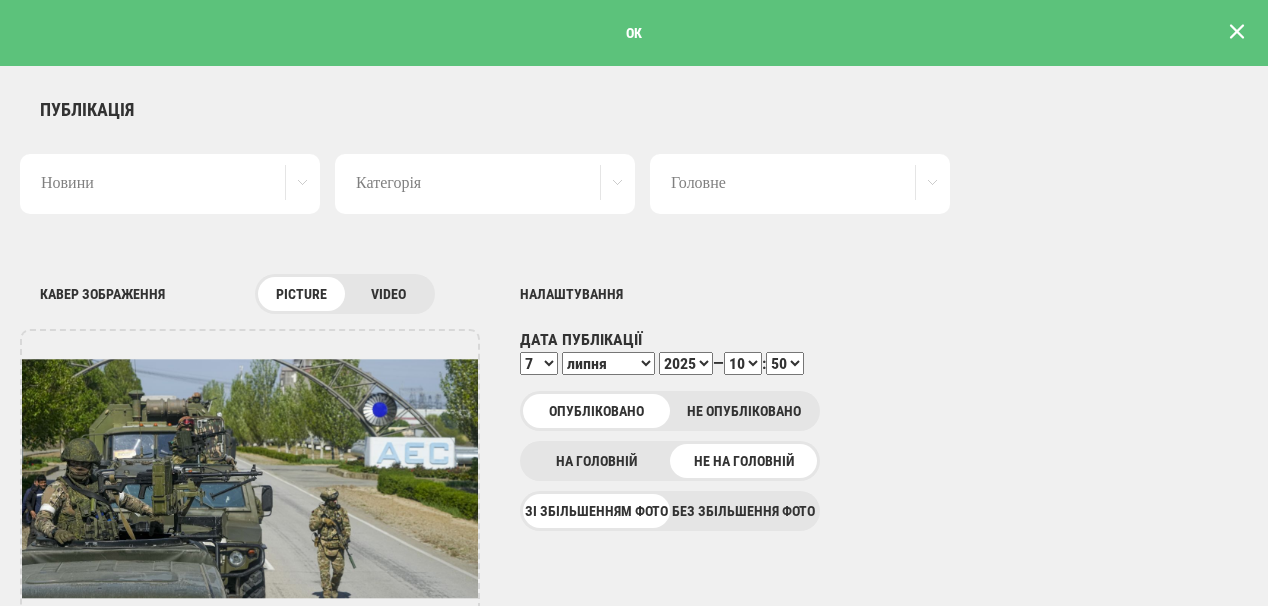 scroll, scrollTop: 0, scrollLeft: 0, axis: both 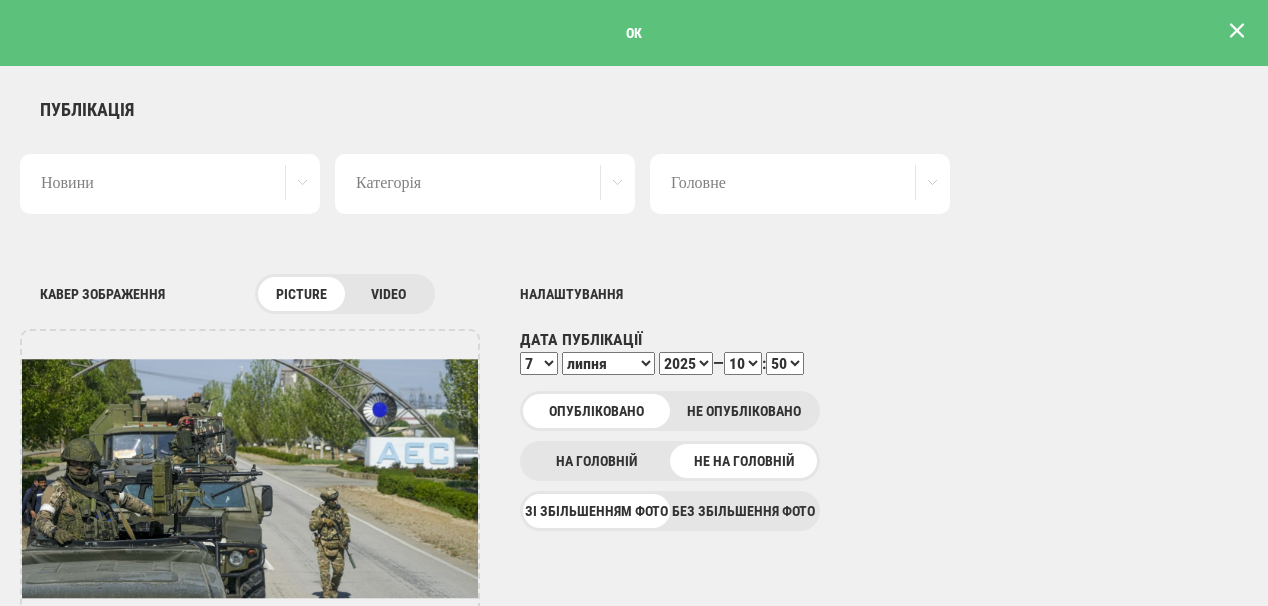 click at bounding box center (1237, 31) 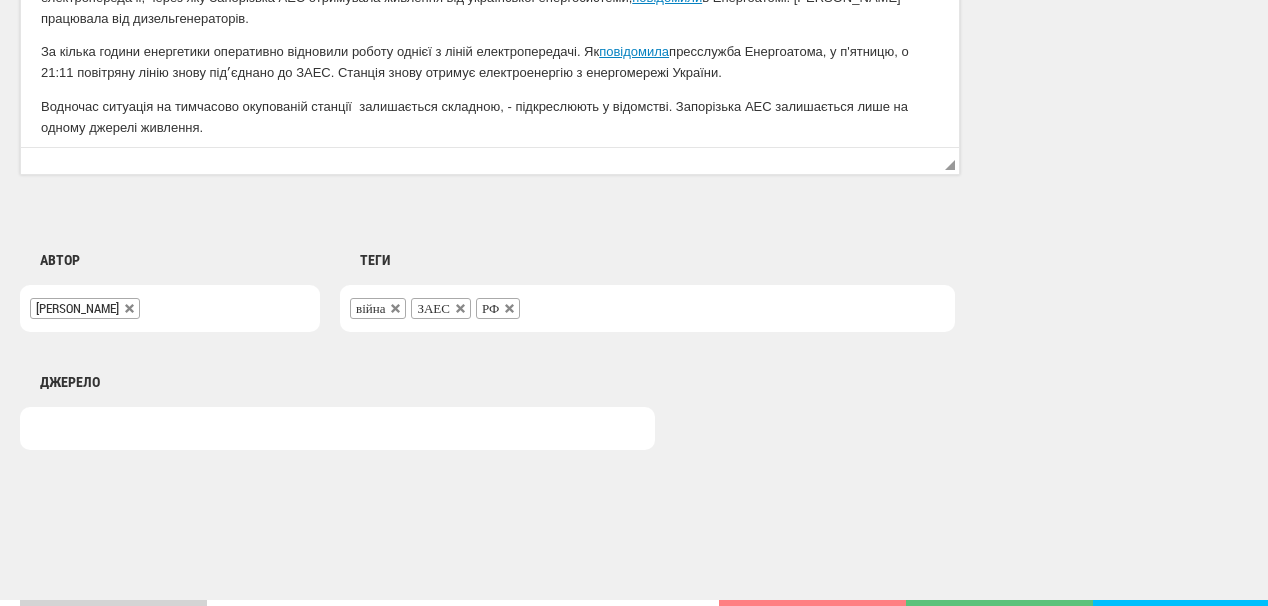 scroll, scrollTop: 1625, scrollLeft: 0, axis: vertical 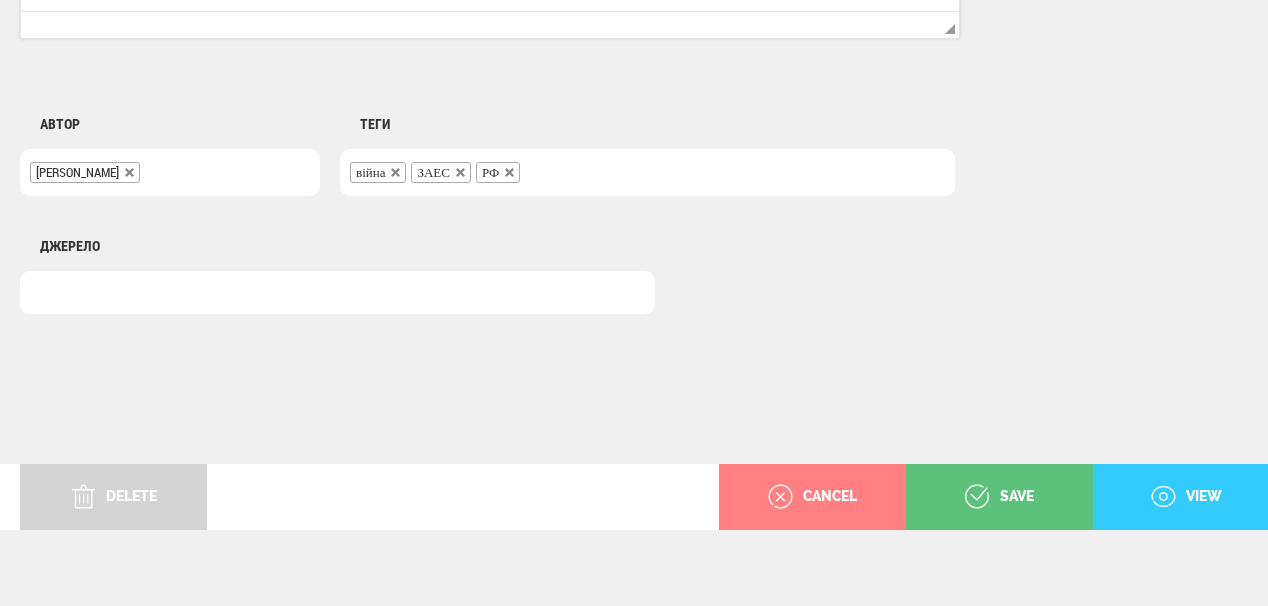 click on "view" at bounding box center [1186, 497] 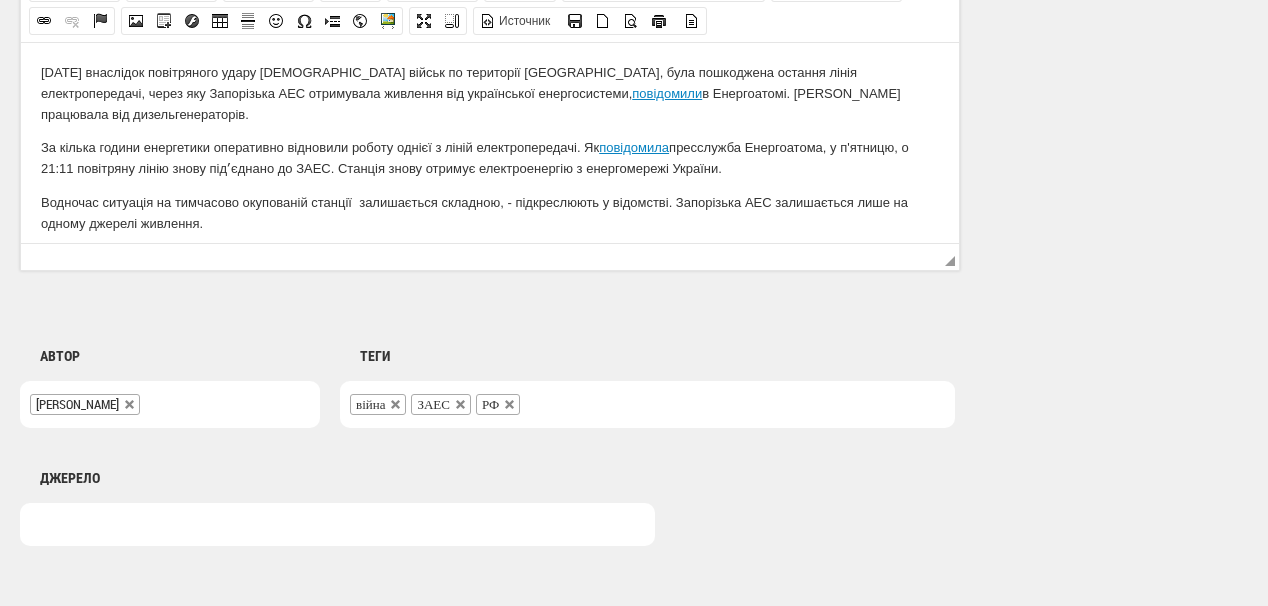 scroll, scrollTop: 1305, scrollLeft: 0, axis: vertical 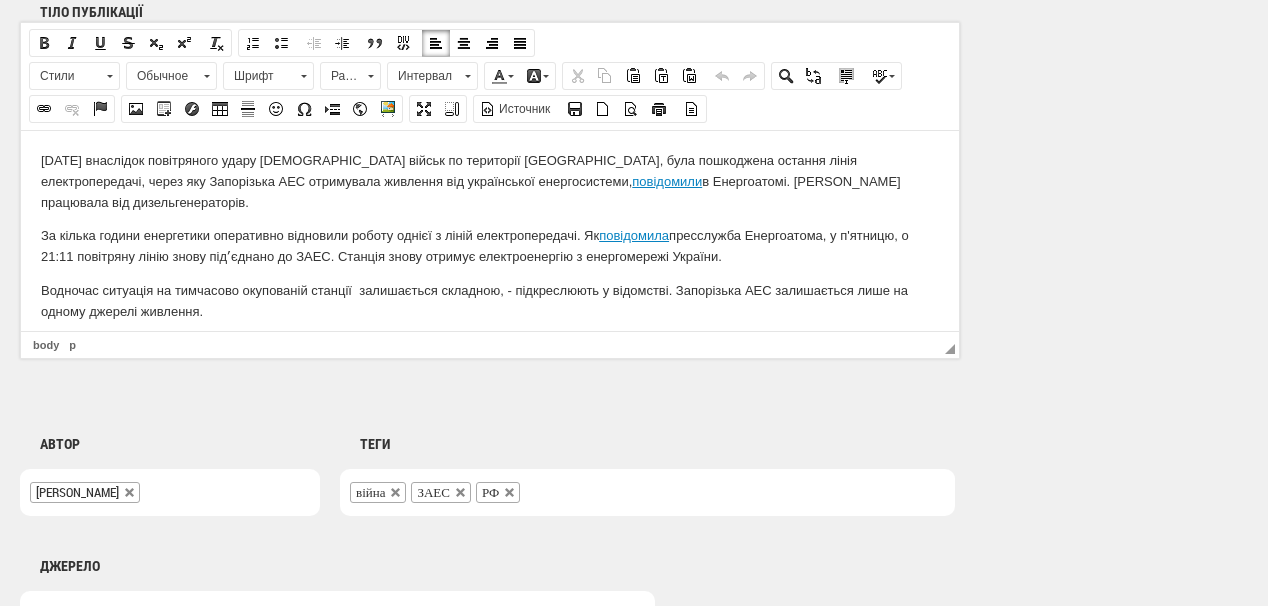 click on "За кілька години енергетики оперативно відновили роботу однієї з ліній електропередачі. Як  повідомила  пресслужба Енергоатома, у п'ятницю, о 21:11 повітряну лінію знову підʼєднано до ЗАЕС. Станція знову отримує електроенергію з енергомережі України." at bounding box center [490, 246] 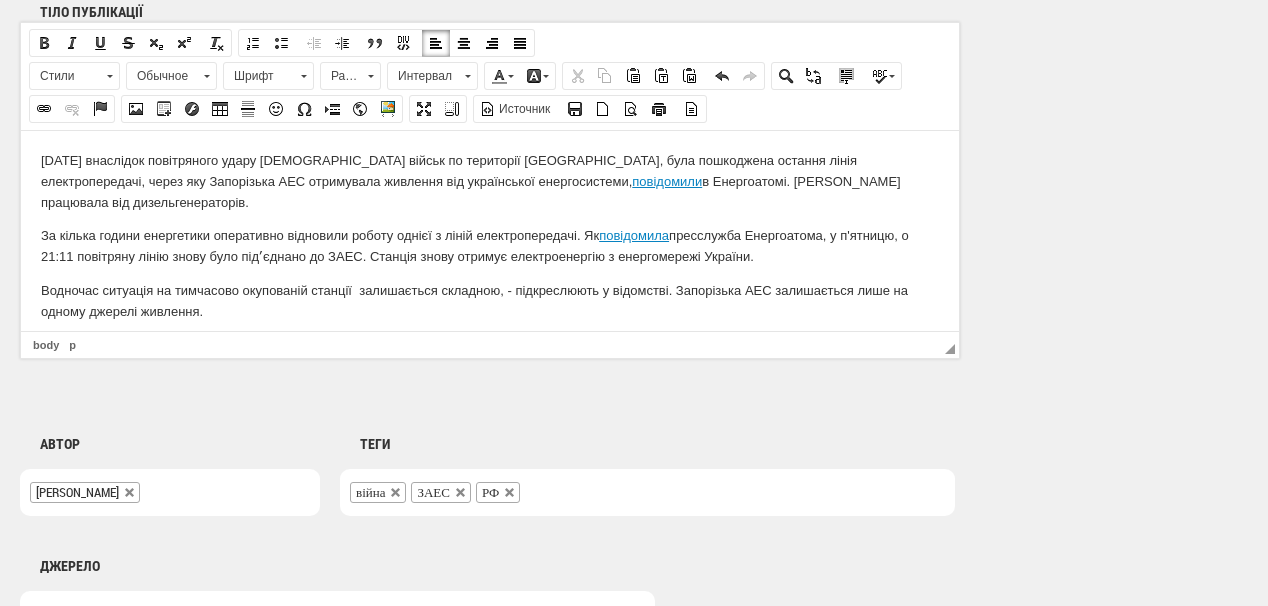 click on "За кілька години енергетики оперативно відновили роботу однієї з ліній електропередачі. Як  повідомила  пресслужба Енергоатома, у п'ятницю, о 21:11 повітряну лінію знову було підʼєднано до ЗАЕС. Станція знову отримує електроенергію з енергомережі України." at bounding box center (490, 246) 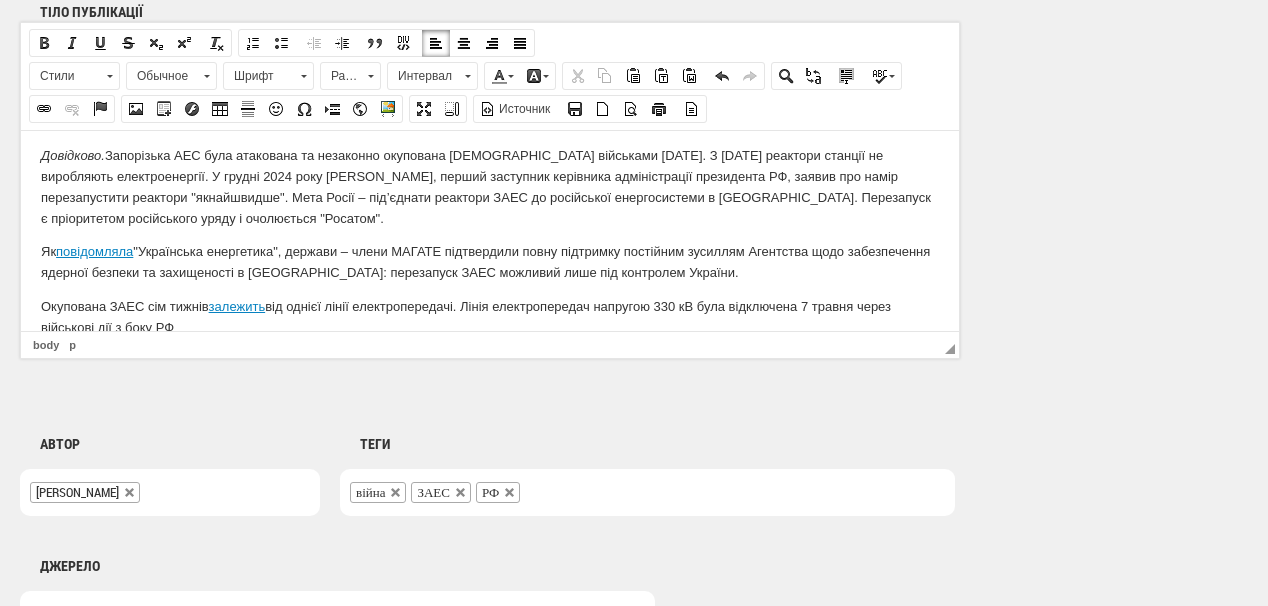 scroll, scrollTop: 251, scrollLeft: 0, axis: vertical 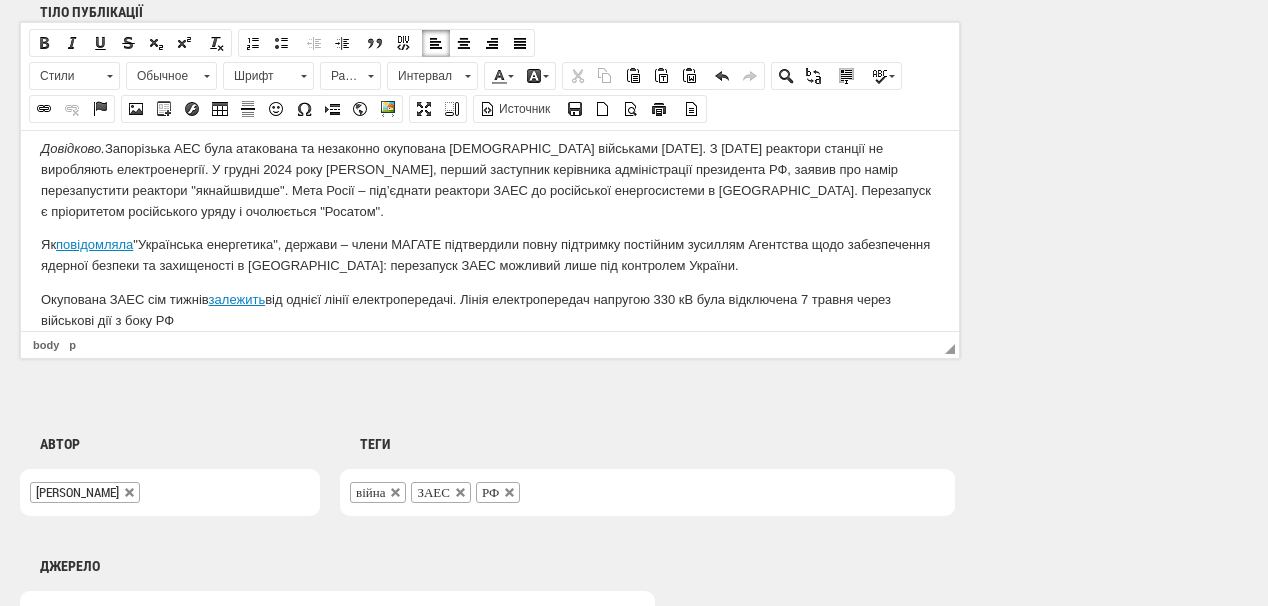 drag, startPoint x: 102, startPoint y: 281, endPoint x: 188, endPoint y: 296, distance: 87.29834 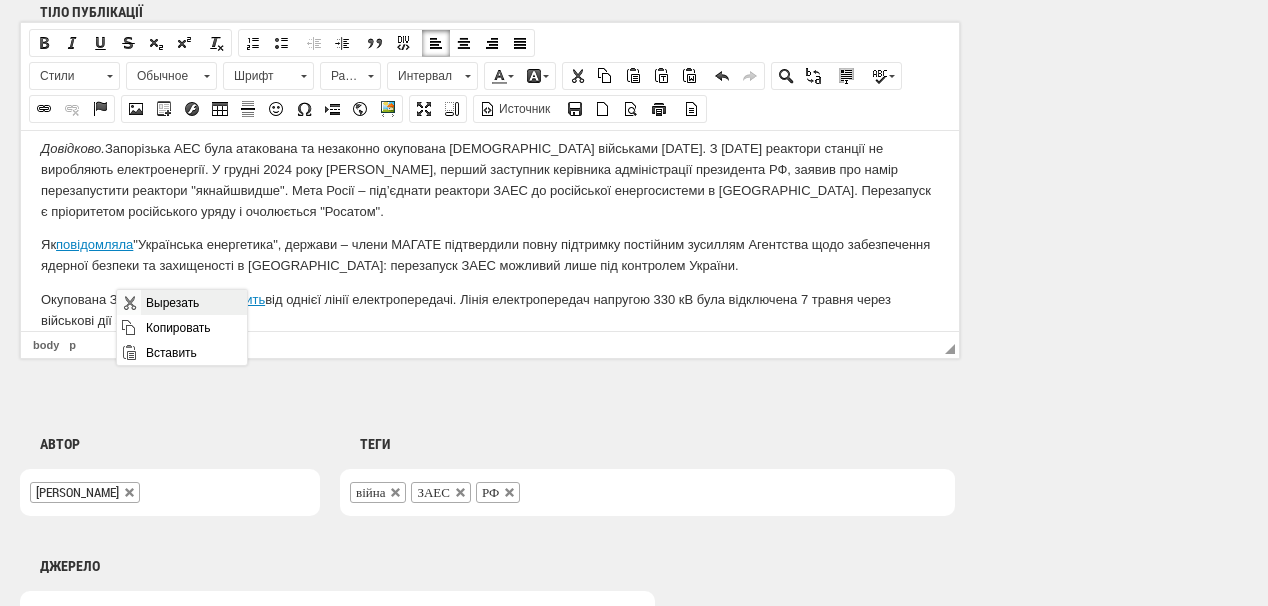 scroll, scrollTop: 0, scrollLeft: 0, axis: both 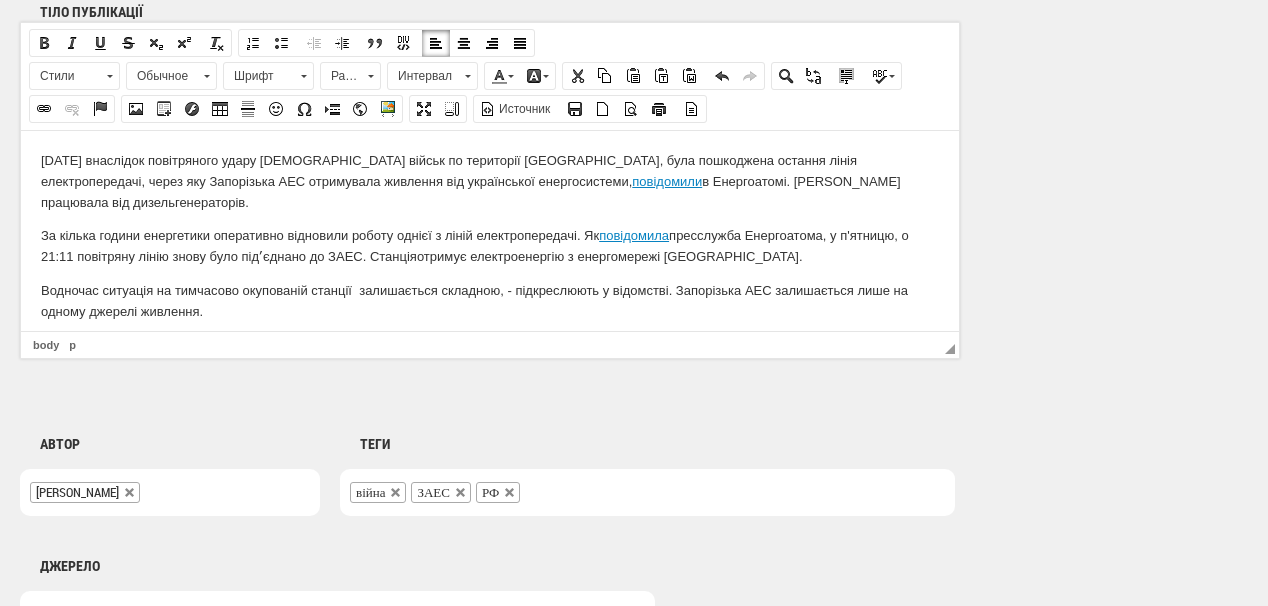 click on "Рівень води у ставку-охолоджувачі Запорізької атомної електростанції  становить  13,78 м . Рівень води в «гарячому» каналі Запорізької ТЕС, звідки за необхідності підживлюється ставок ЗАЕС, –  16,40 м . У «холодному» каналі ЗаТЕС рівень води сягає відмітки  10,60 м ." at bounding box center (490, 356) 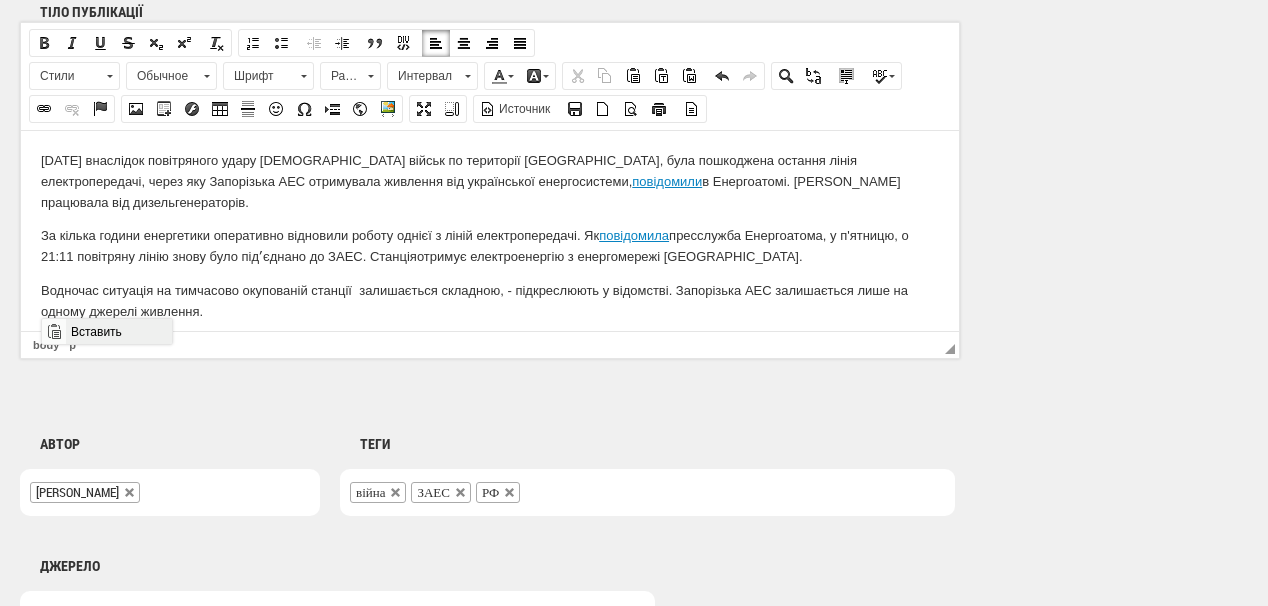 click on "Вставить" at bounding box center (118, 331) 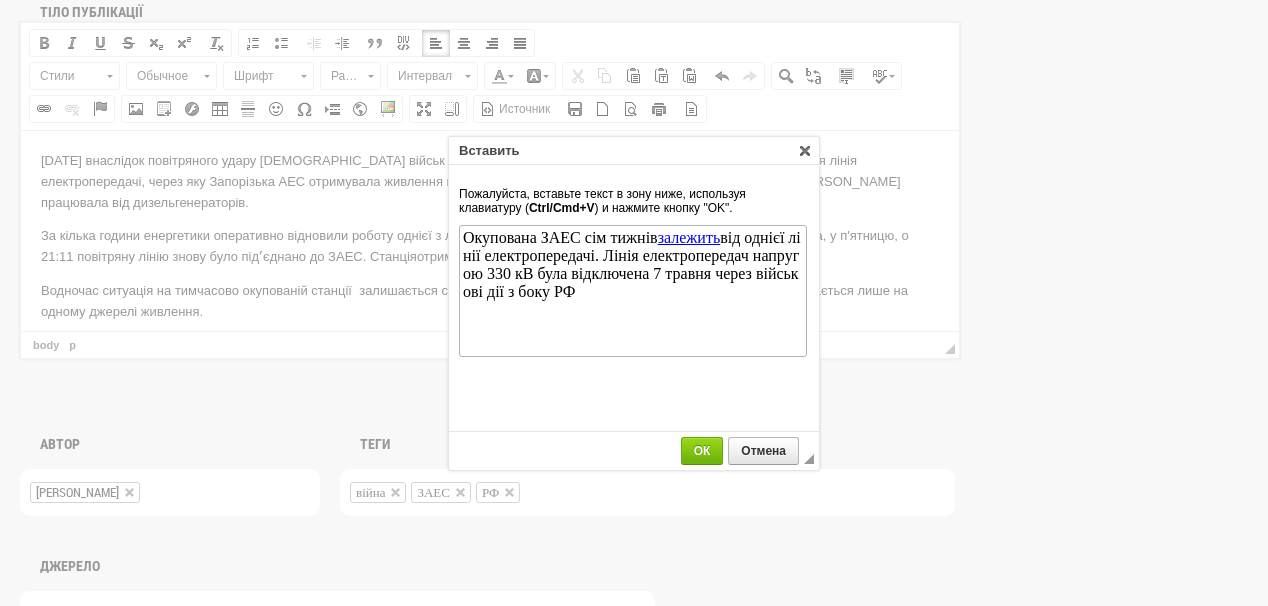 scroll, scrollTop: 0, scrollLeft: 0, axis: both 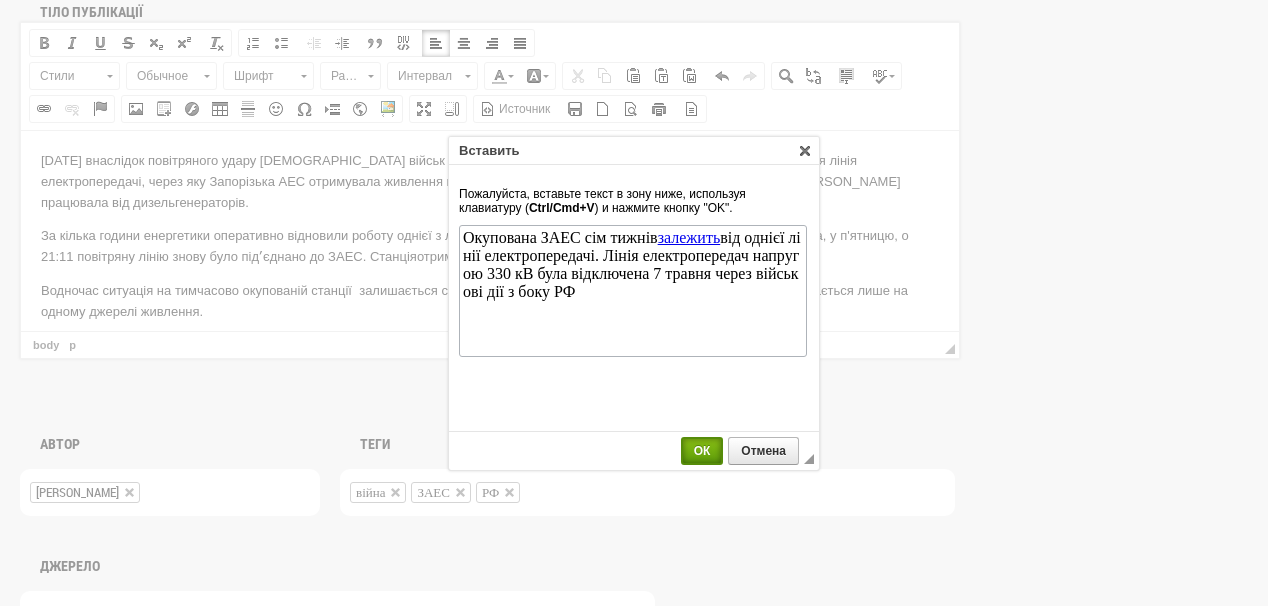 click on "ОК" at bounding box center [702, 451] 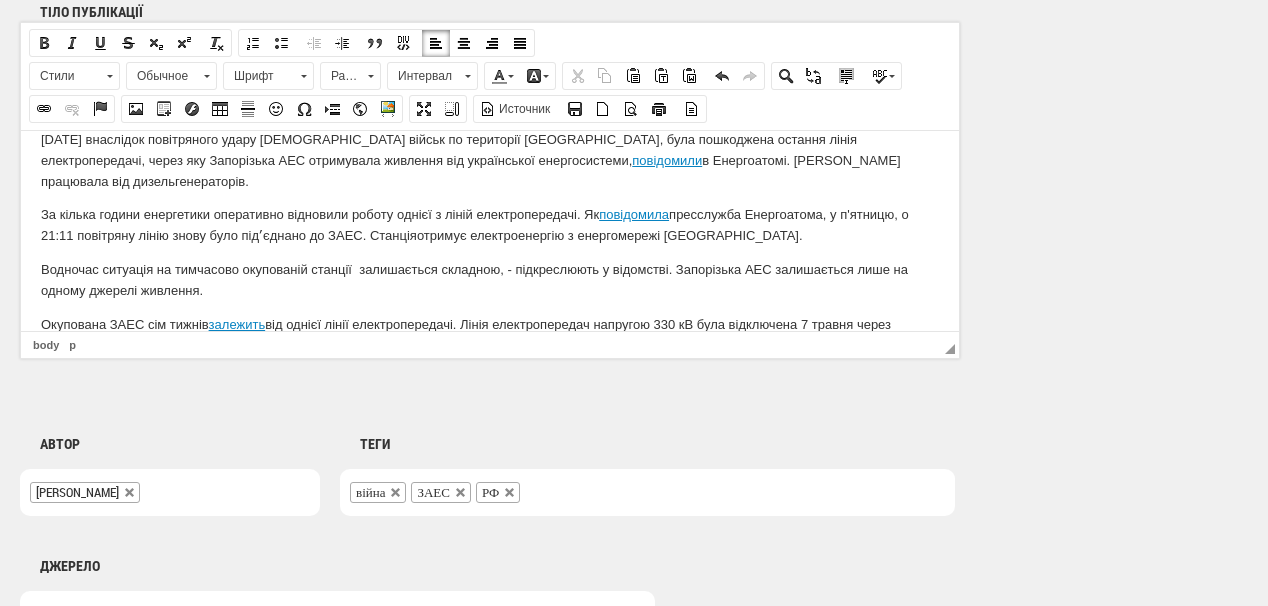 scroll, scrollTop: 56, scrollLeft: 0, axis: vertical 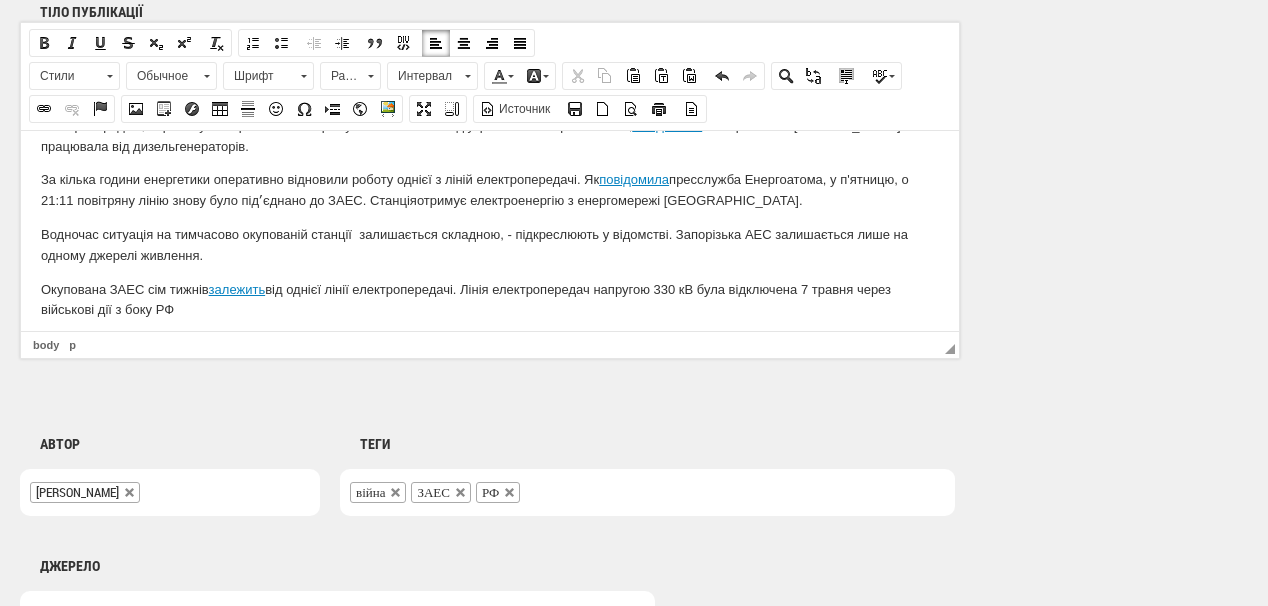 click on "Окупована ЗАЕС сім тижнів  залежить  від однієї лінії електропередачі. Лінія електропередач напругою 330 кВ була відключена 7 травня через військові дії з боку РФ" at bounding box center [490, 300] 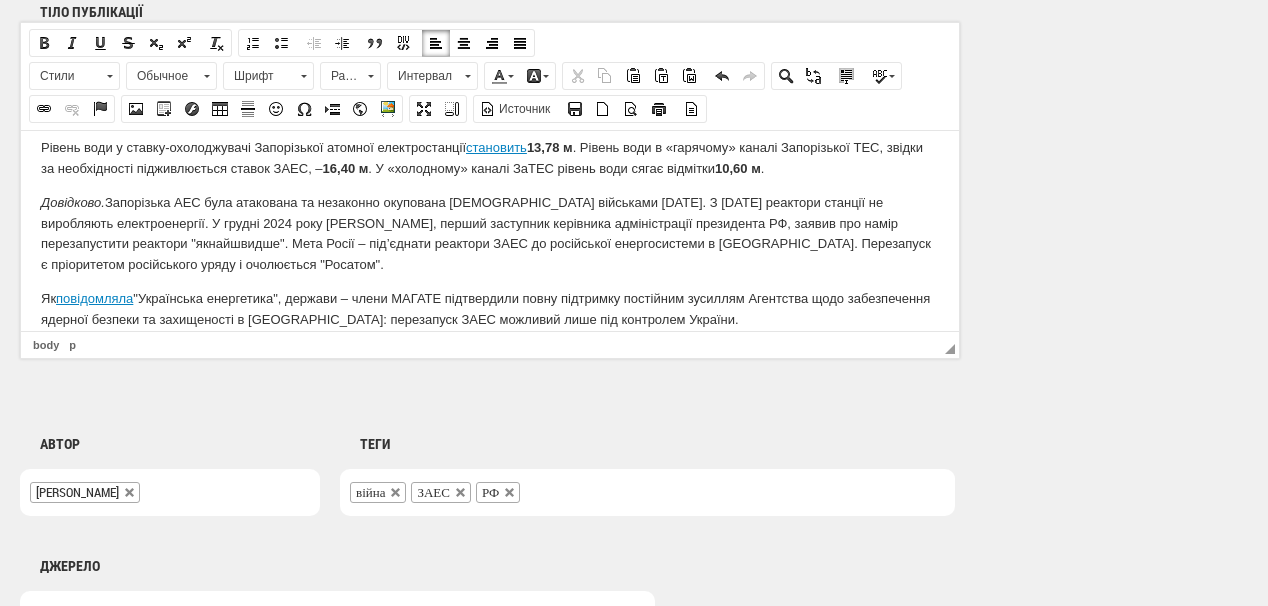 scroll, scrollTop: 284, scrollLeft: 0, axis: vertical 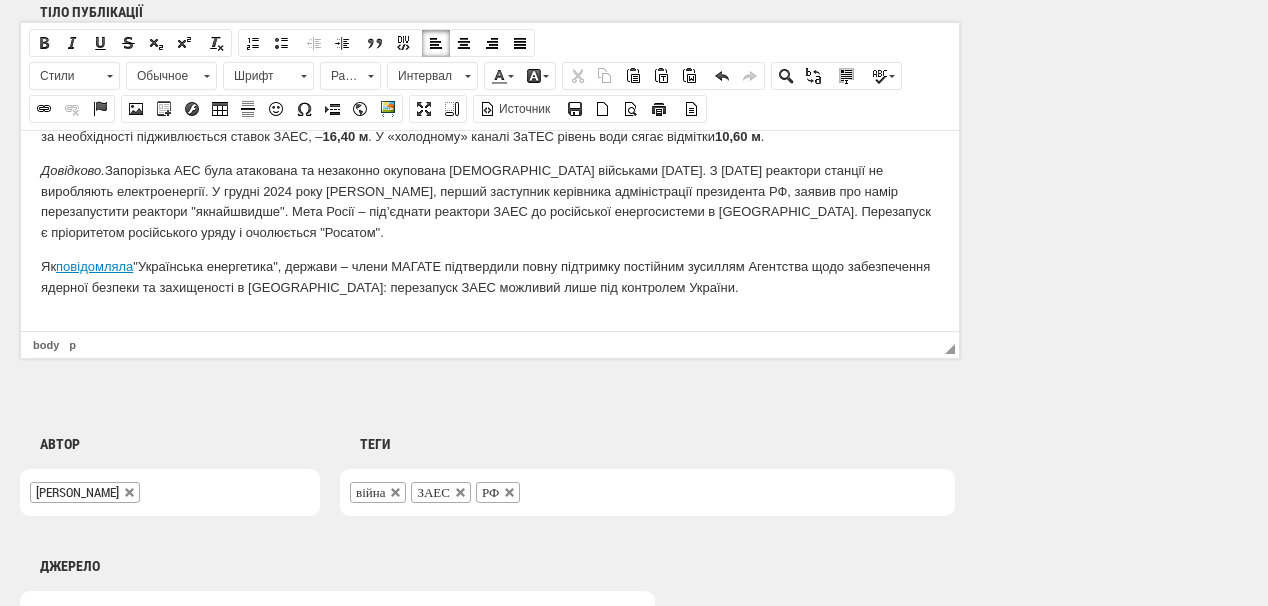 click on "4 липня 2025 року внаслідок повітряного удару російських військ по території України, була пошкоджена остання лінія електропередачі, через яку Запорізька АЕС отримувала живлення від української енергосистеми,  повідомили  в Енергоатомі. ЗАЕС працювала від дизельгенераторів. За кілька години енергетики оперативно відновили роботу однієї з ліній електропередачі. Як  повідомила  пресслужба Енергоатома, у п'ятницю, о 21:11 повітряну лінію знову було підʼєднано до ЗАЕС. Станція  отримує електроенергію з енергомережі України. Окупована ЗАЕС сім тижнів  13,78 м" at bounding box center (490, 98) 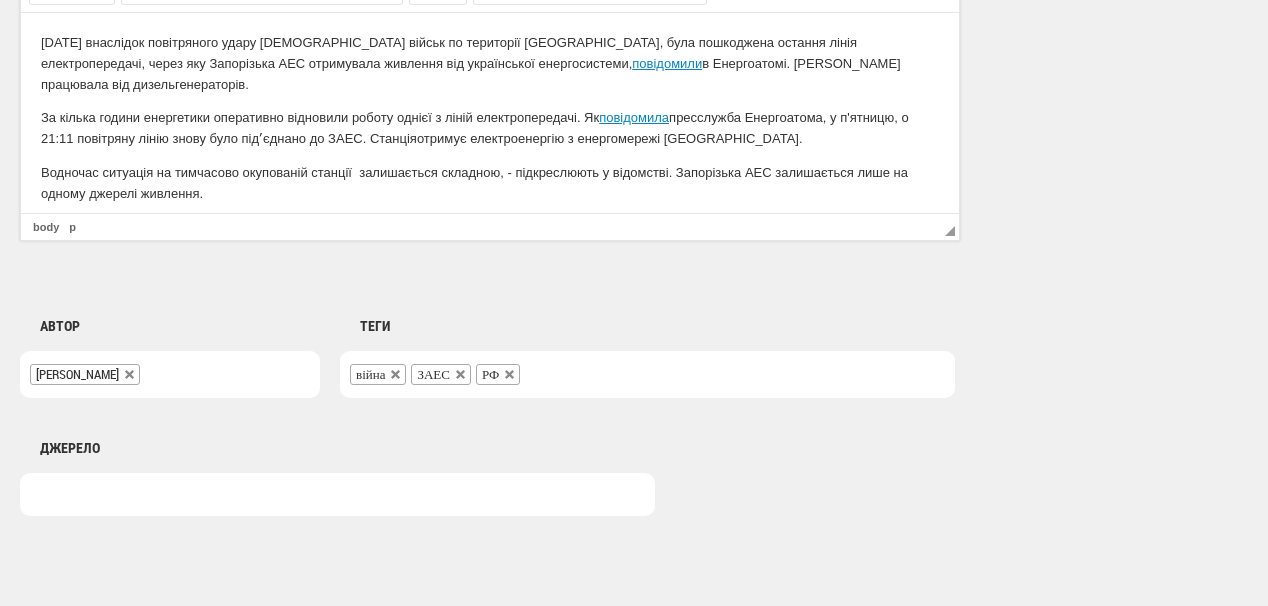 scroll, scrollTop: 1385, scrollLeft: 0, axis: vertical 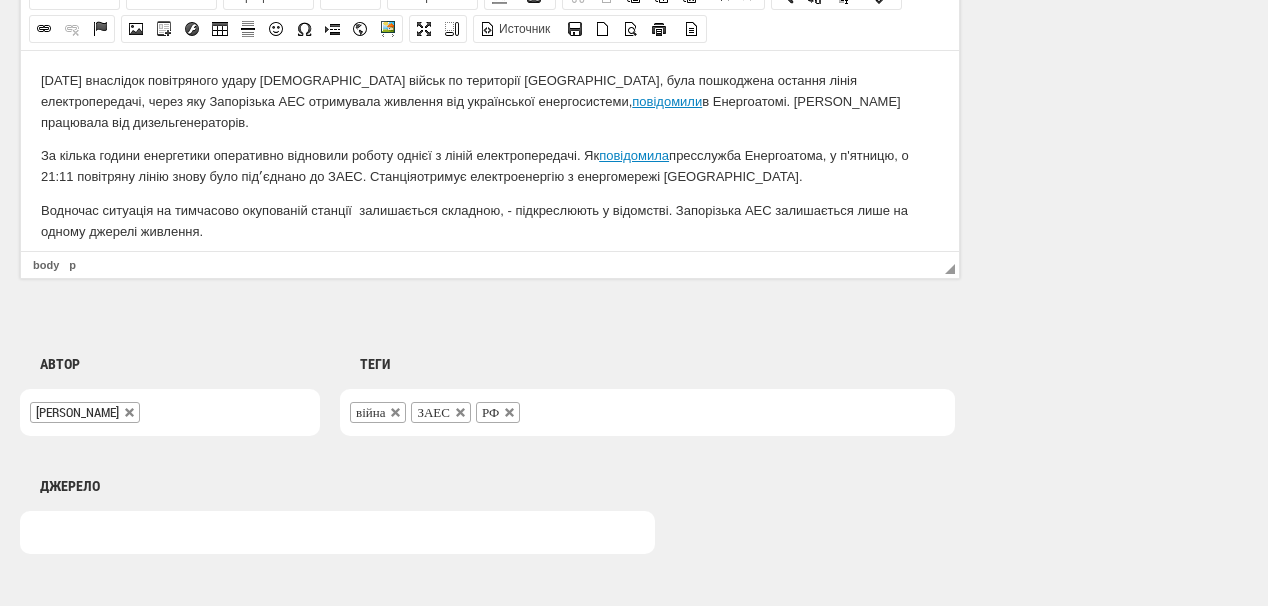 click on "4 липня 2025 року внаслідок повітряного удару російських військ по території України, була пошкоджена остання лінія електропередачі, через яку Запорізька АЕС отримувала живлення від української енергосистеми,  повідомили  в Енергоатомі. ЗАЕС працювала від дизельгенераторів." at bounding box center (490, 101) 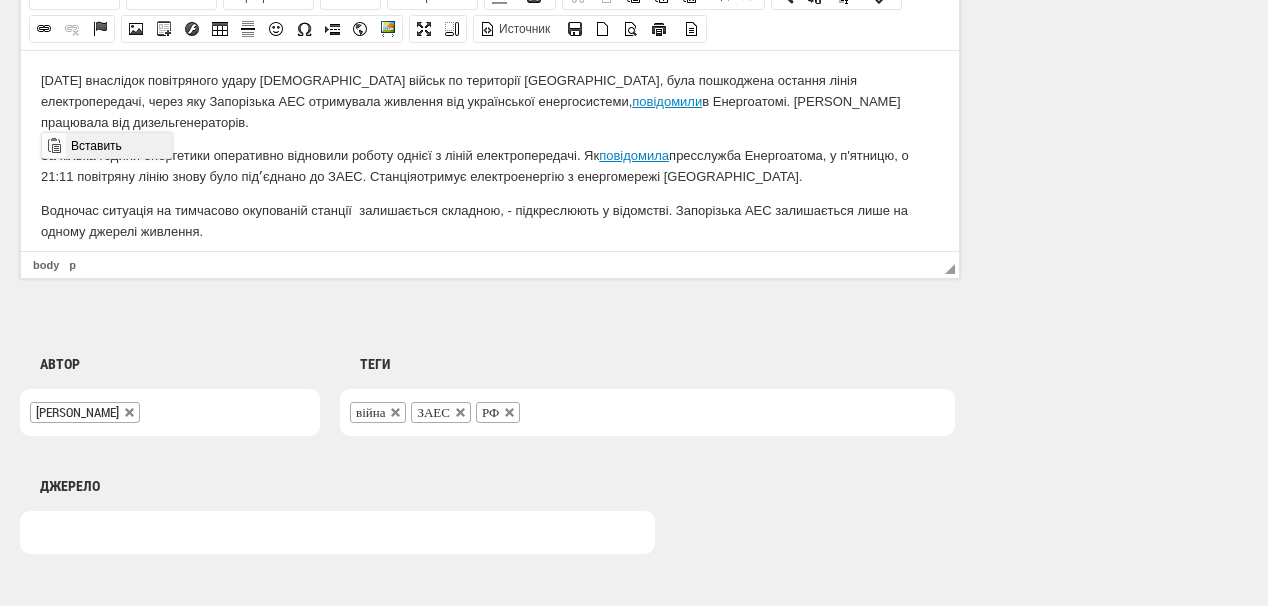 drag, startPoint x: 119, startPoint y: 142, endPoint x: 191, endPoint y: 278, distance: 153.88307 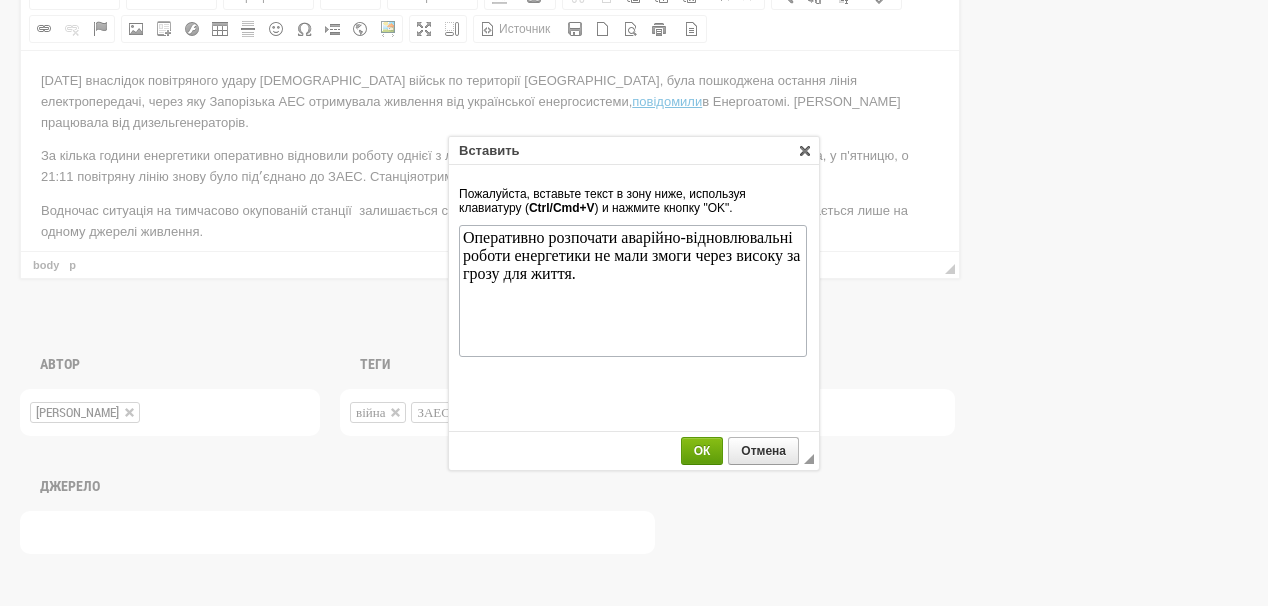scroll, scrollTop: 0, scrollLeft: 0, axis: both 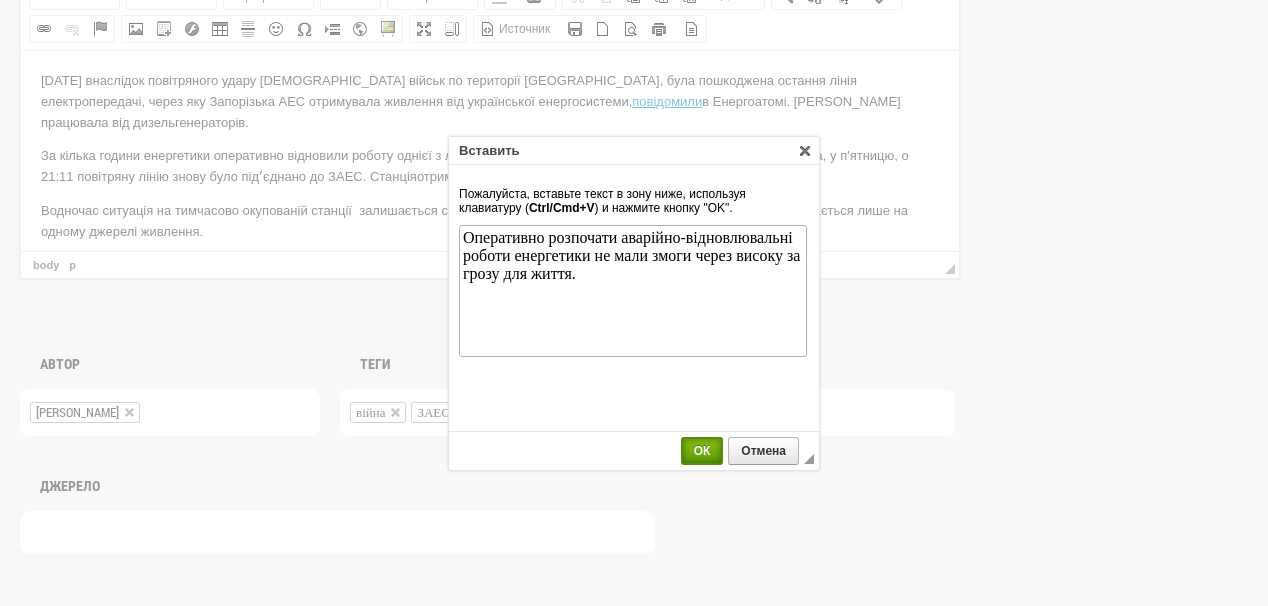 click on "ОК" at bounding box center [702, 451] 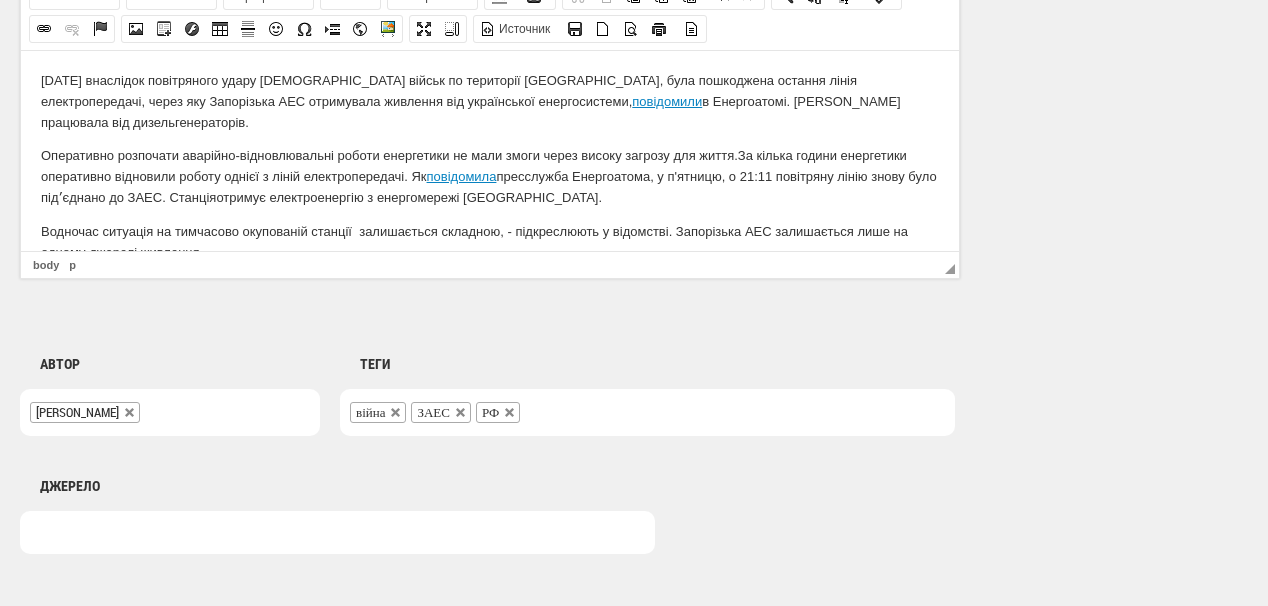 click on "Оперативно розпочати аварійно-відновлювальні роботи енергетики не мали змоги через високу загрозу для життя.  За кілька години енергетики оперативно відновили роботу однієї з ліній електропередачі. Як  повідомила  пресслужба Енергоатома, у п'ятницю, о 21:11 повітряну лінію знову було підʼєднано до ЗАЕС. Станція  отримує електроенергію з енергомережі України." at bounding box center (490, 176) 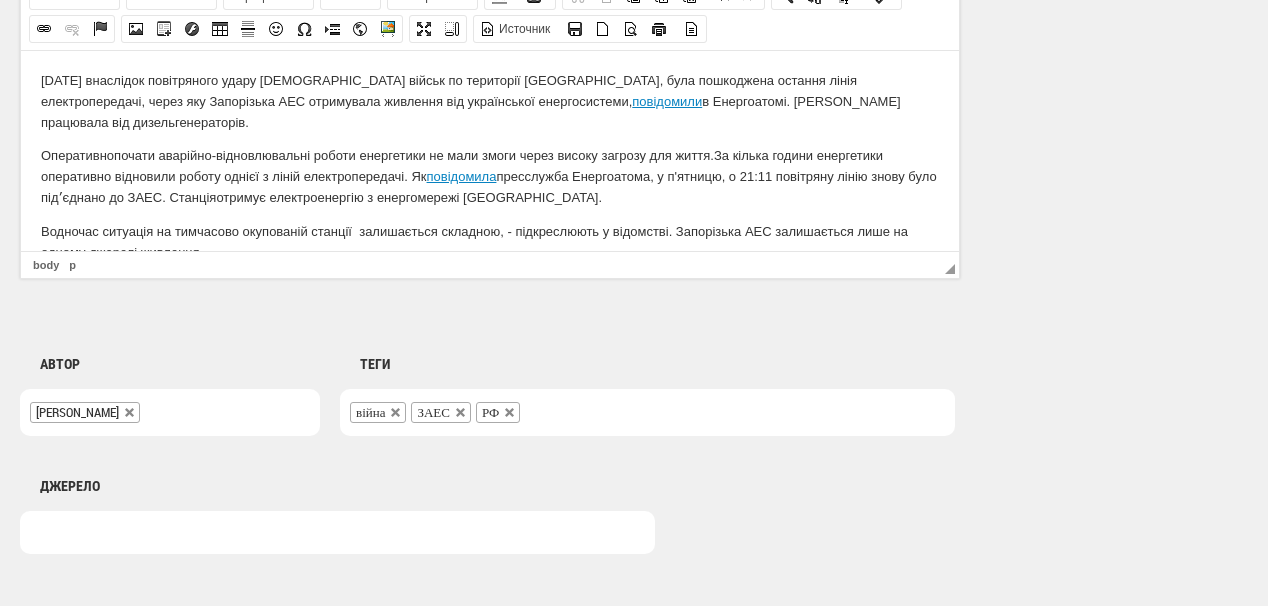 click on "Оперативно  почати аварійно-відновлювальні роботи енергетики не мали змоги через високу загрозу для життя.  За кілька години енергетики оперативно відновили роботу однієї з ліній електропередачі. Як  повідомила  пресслужба Енергоатома, у п'ятницю, о 21:11 повітряну лінію знову було підʼєднано до ЗАЕС. Станція  отримує електроенергію з енергомережі України." at bounding box center (490, 176) 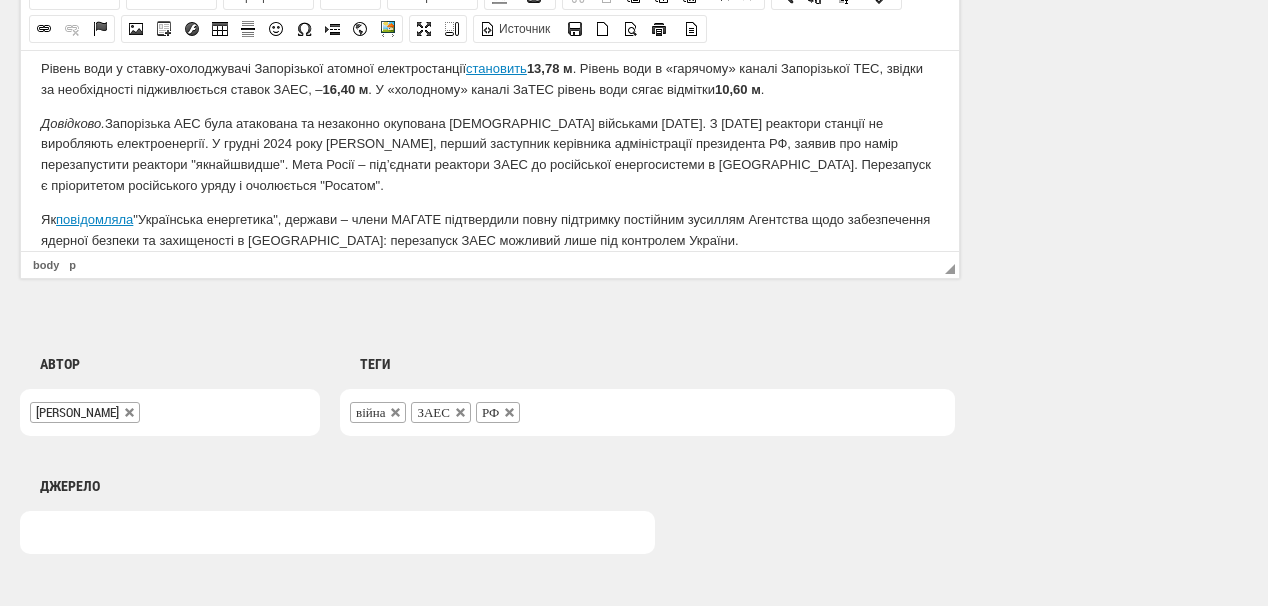 scroll, scrollTop: 1625, scrollLeft: 0, axis: vertical 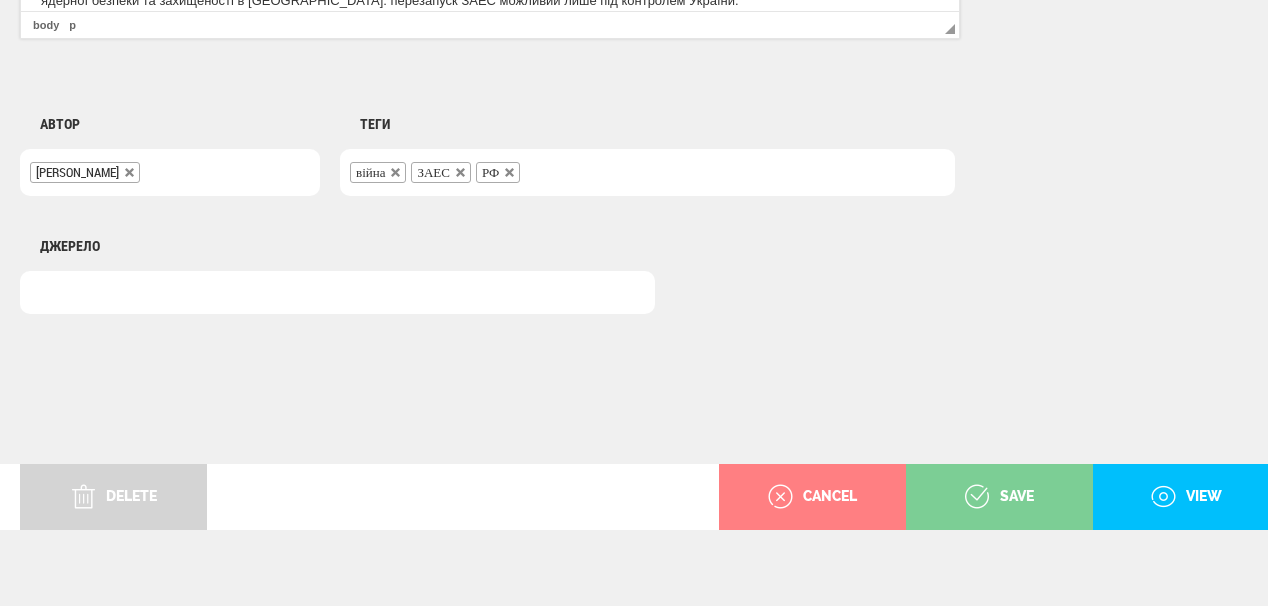 click on "save" at bounding box center [999, 497] 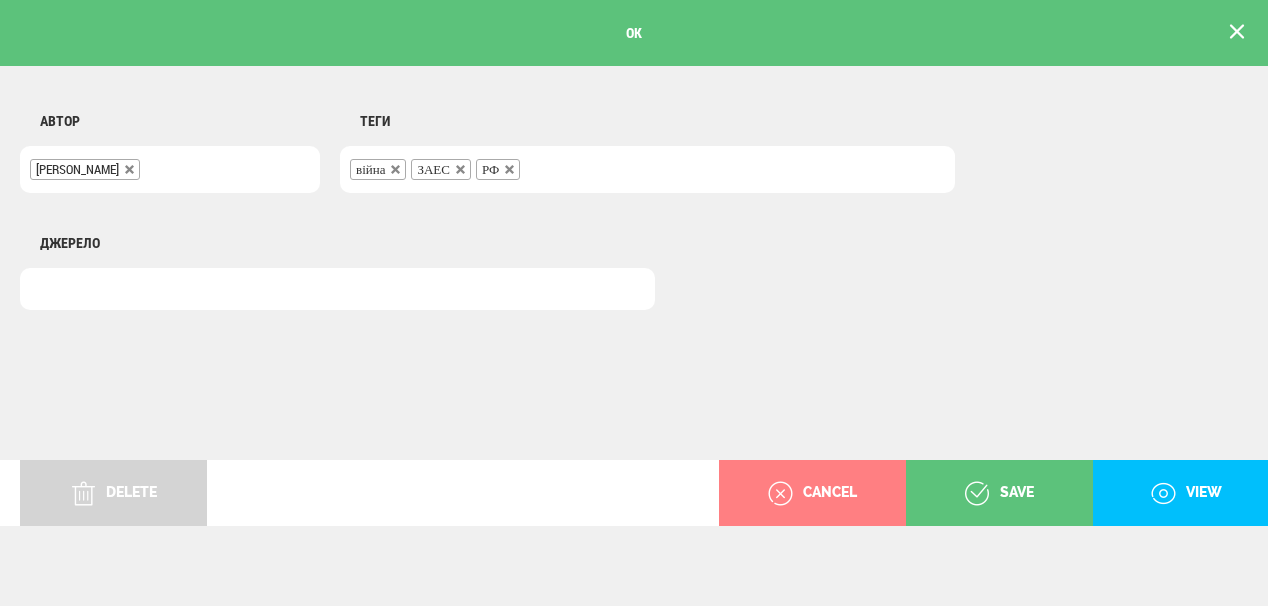 scroll, scrollTop: 1357, scrollLeft: 0, axis: vertical 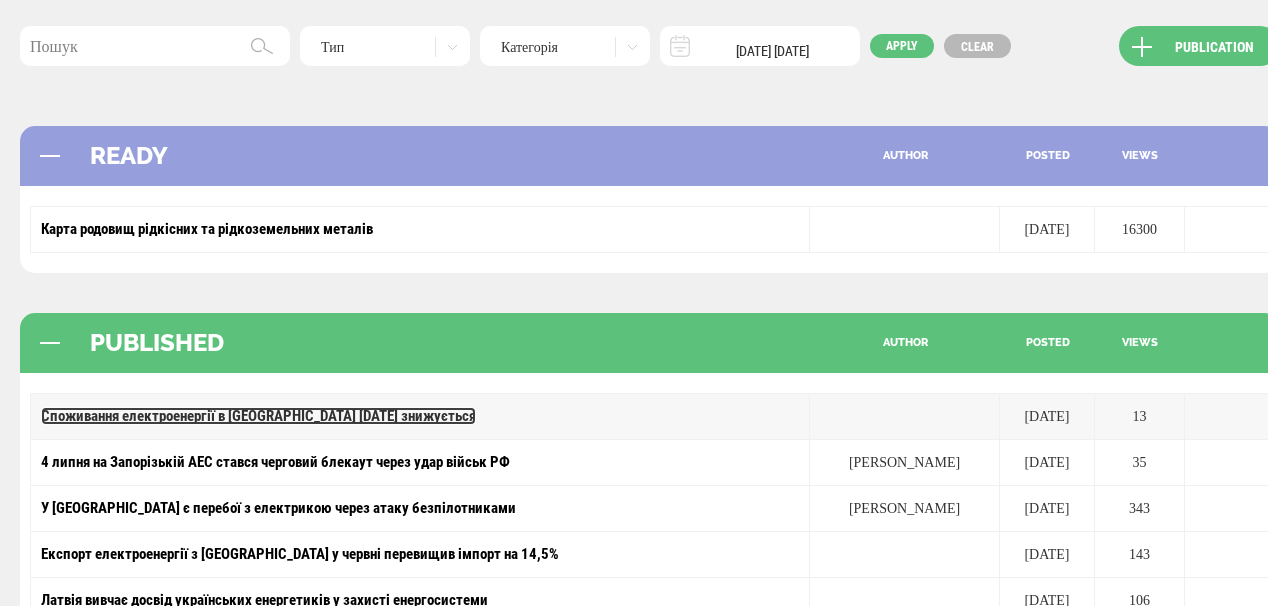 click on "Споживання електроенергії в [GEOGRAPHIC_DATA] [DATE] знижується" at bounding box center (258, 416) 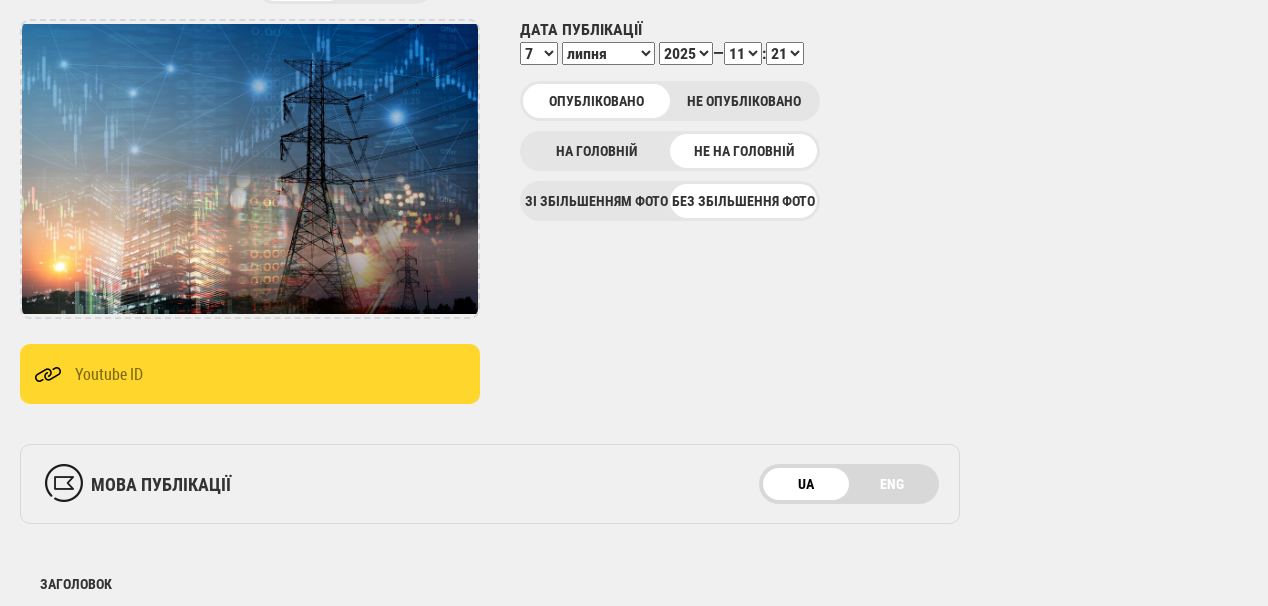scroll, scrollTop: 400, scrollLeft: 0, axis: vertical 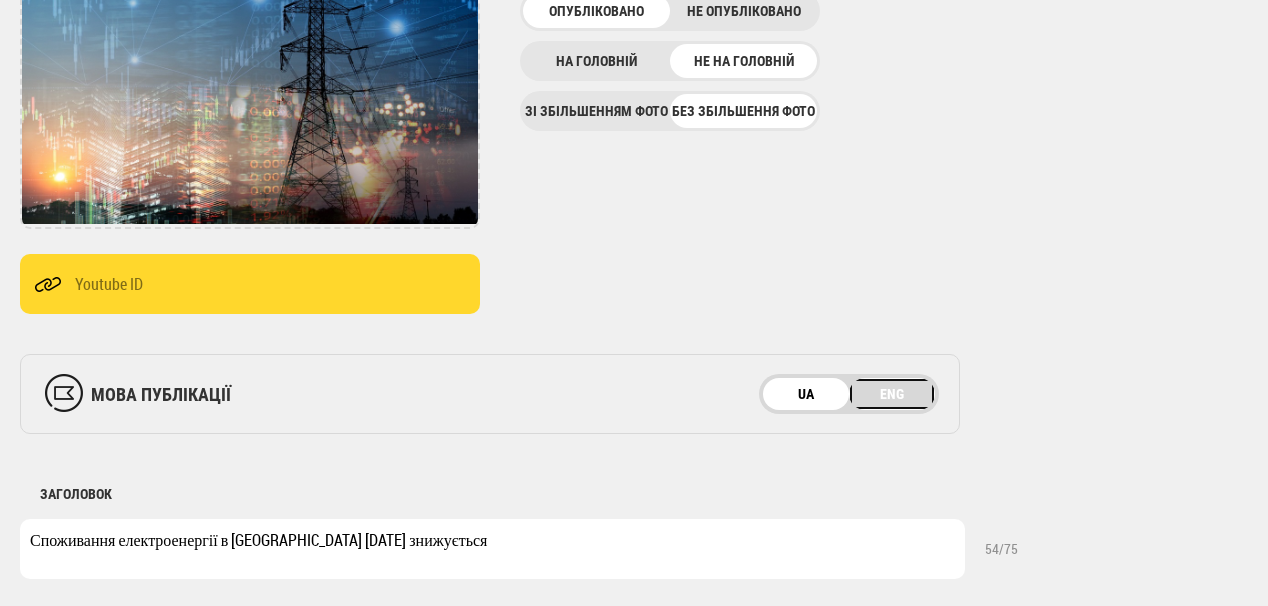 click on "ENG" at bounding box center (892, 394) 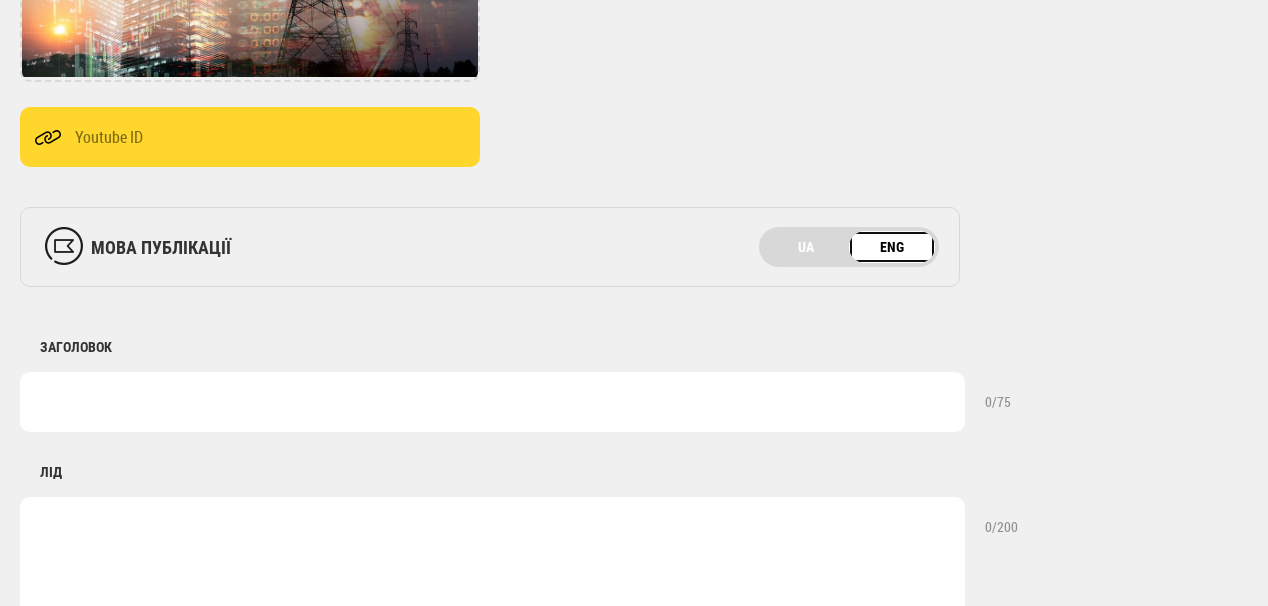 scroll, scrollTop: 560, scrollLeft: 0, axis: vertical 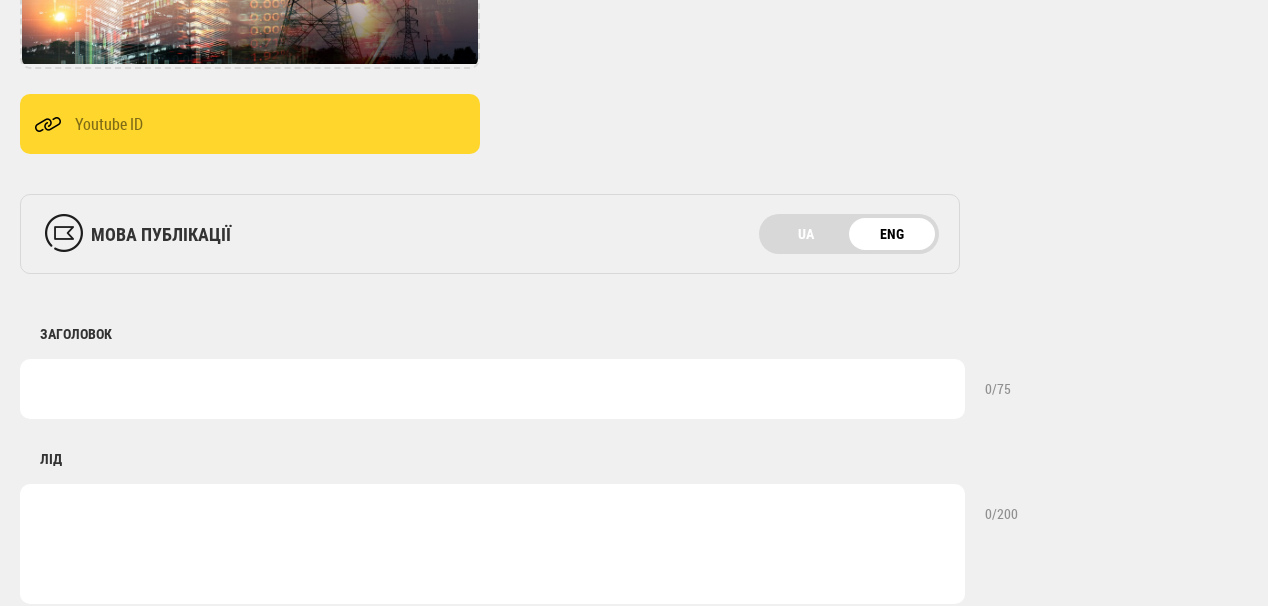 click at bounding box center [492, 389] 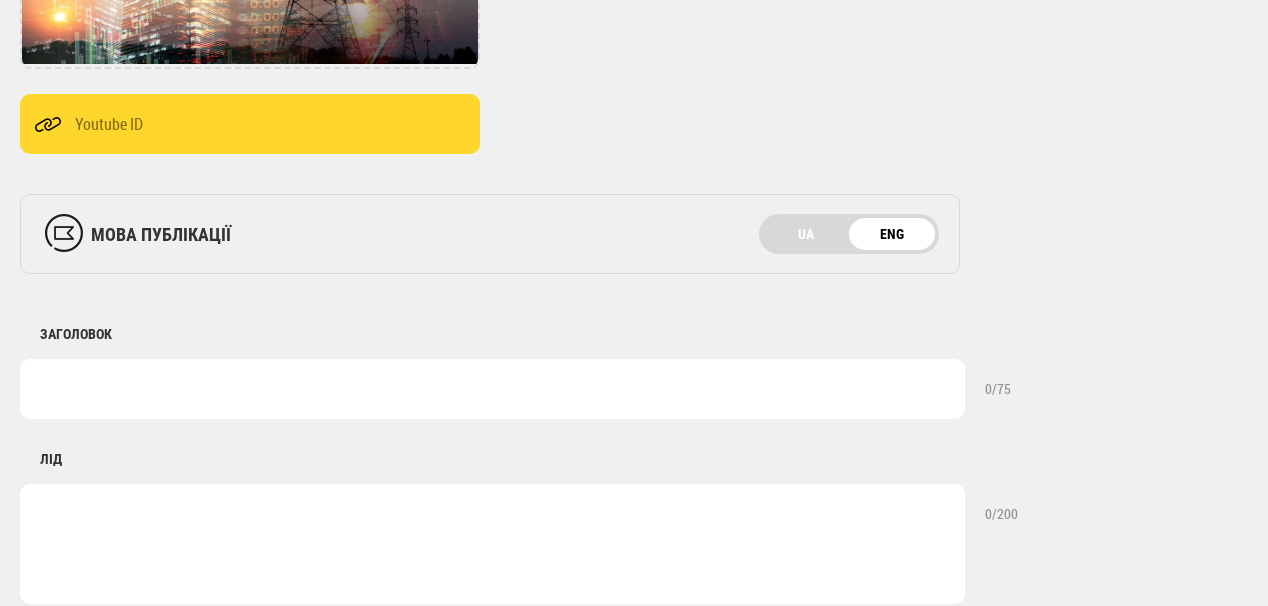 paste on "Electricity consumption in [GEOGRAPHIC_DATA] decreases on [DATE]" 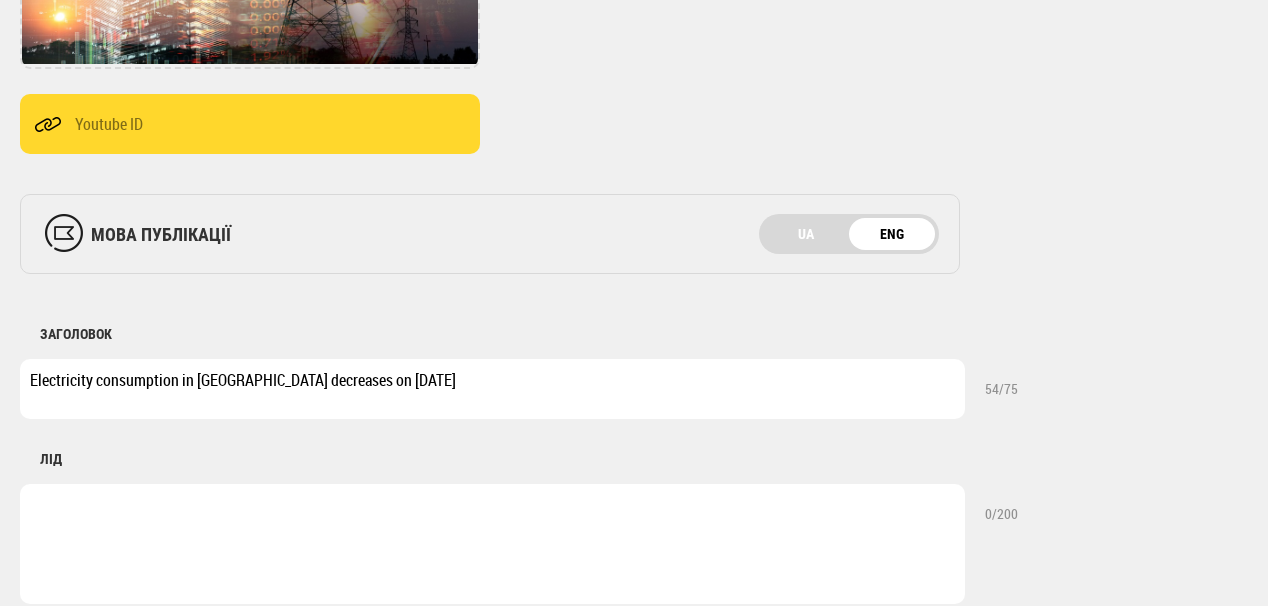 type on "Electricity consumption in [GEOGRAPHIC_DATA] decreases on [DATE]" 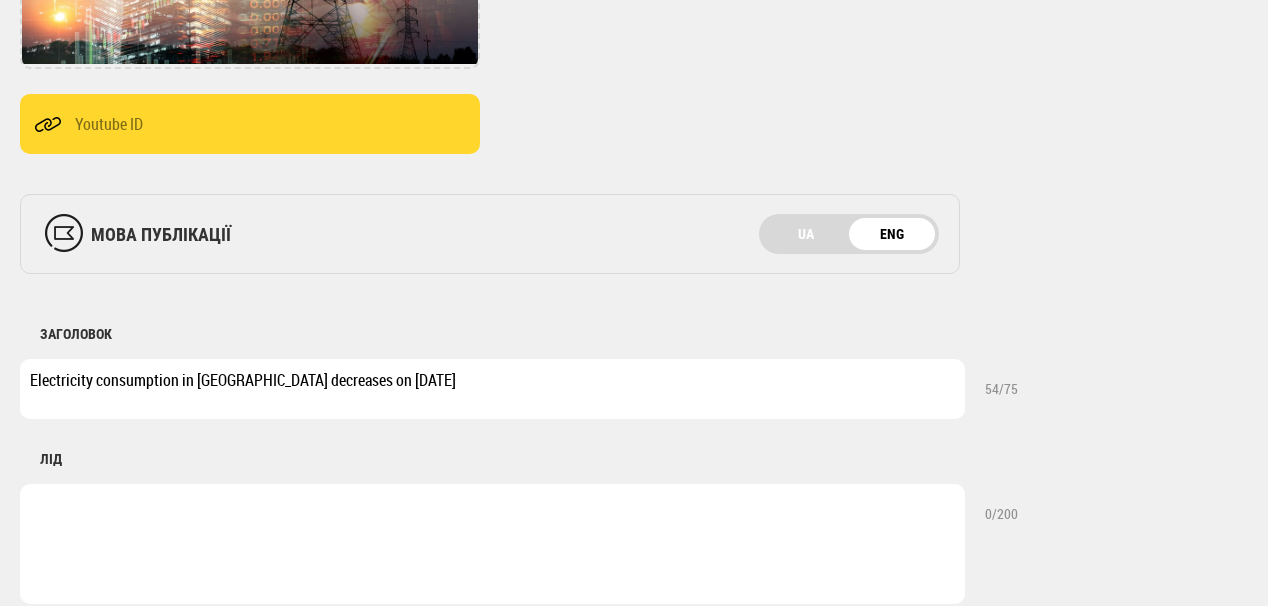 click at bounding box center [492, 544] 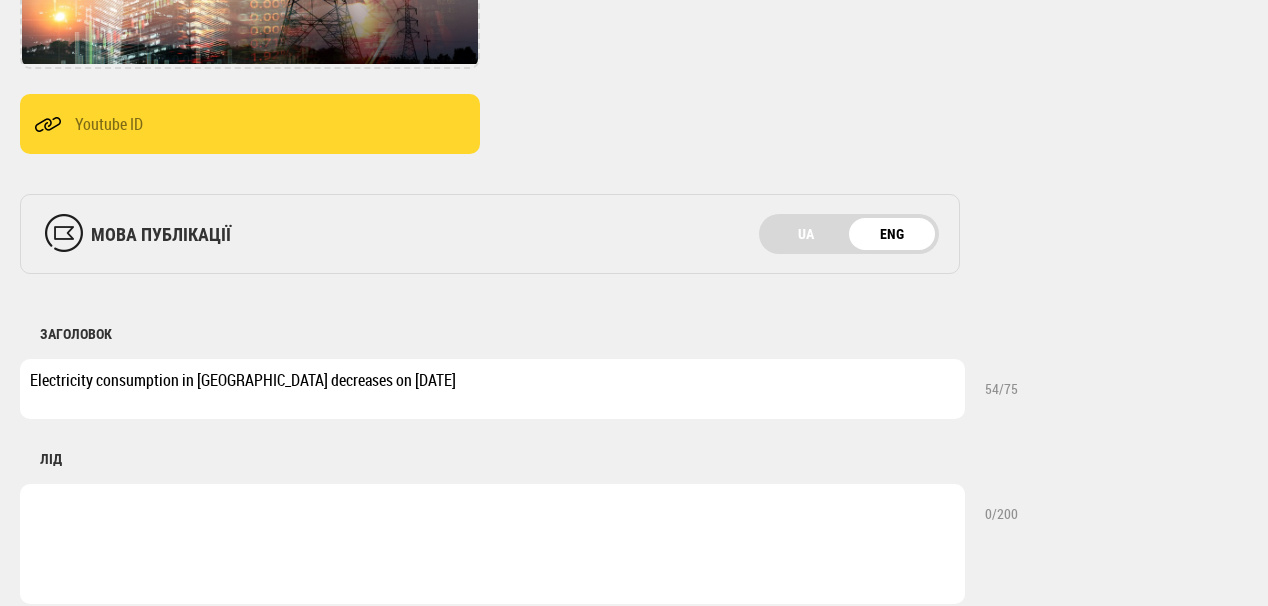 paste on "At the same time, there is a need for economical consumption of electricity from 8:00 p.m. to 11:00 p.m." 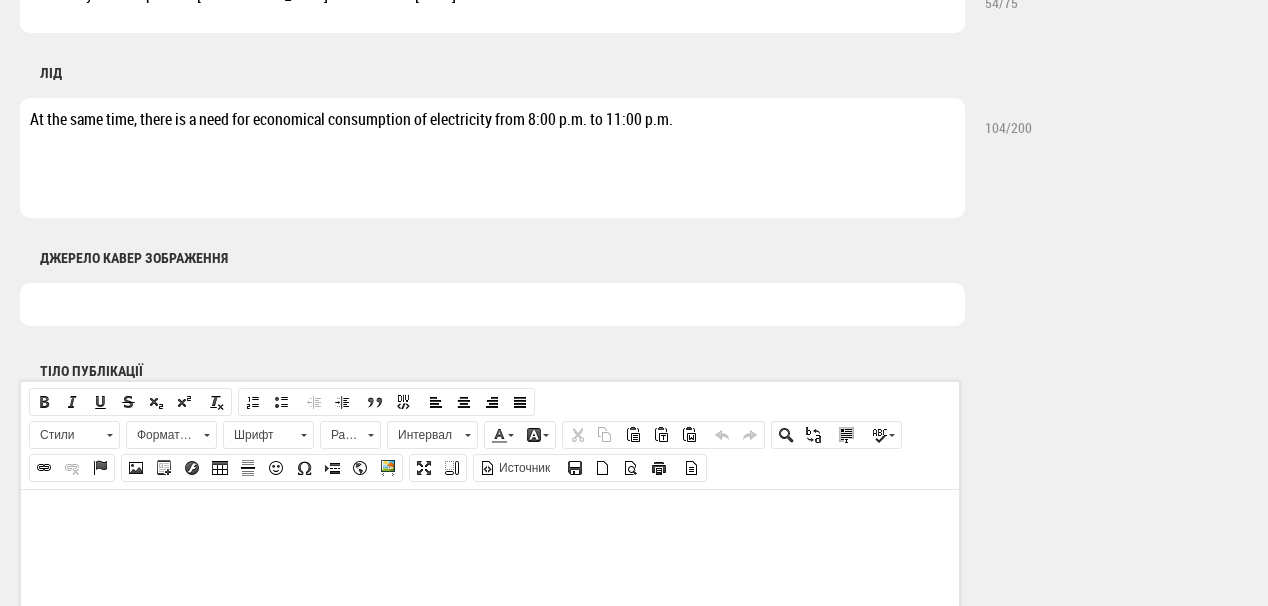 scroll, scrollTop: 960, scrollLeft: 0, axis: vertical 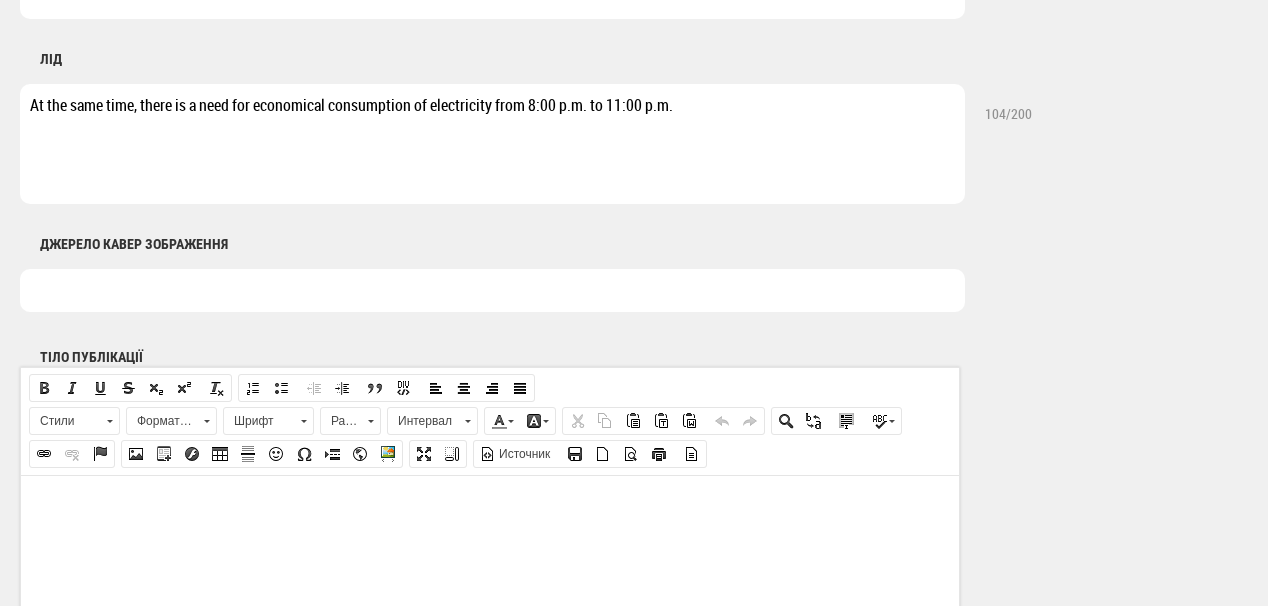 type on "At the same time, there is a need for economical consumption of electricity from 8:00 p.m. to 11:00 p.m." 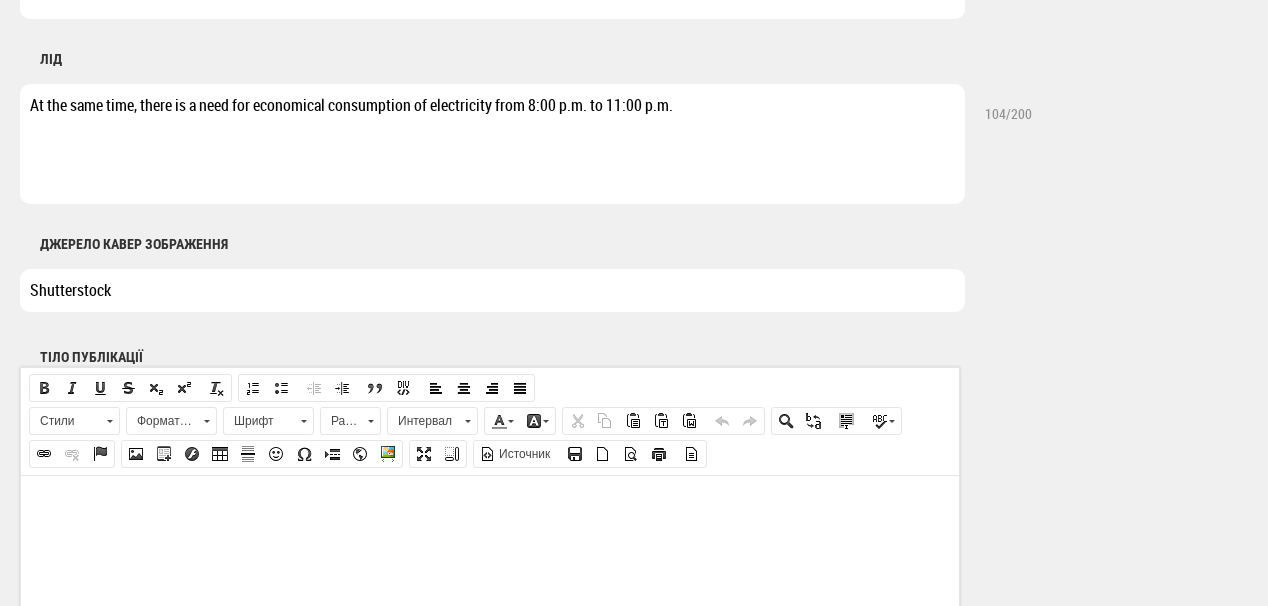 type on "Shutterstock" 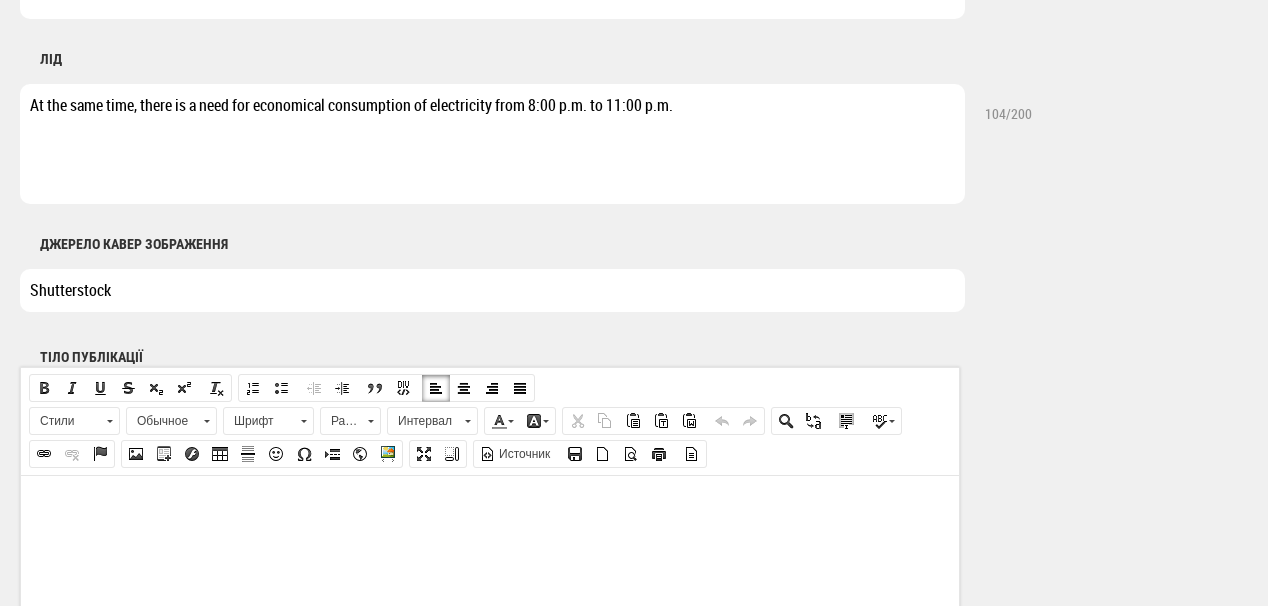 click at bounding box center [490, 505] 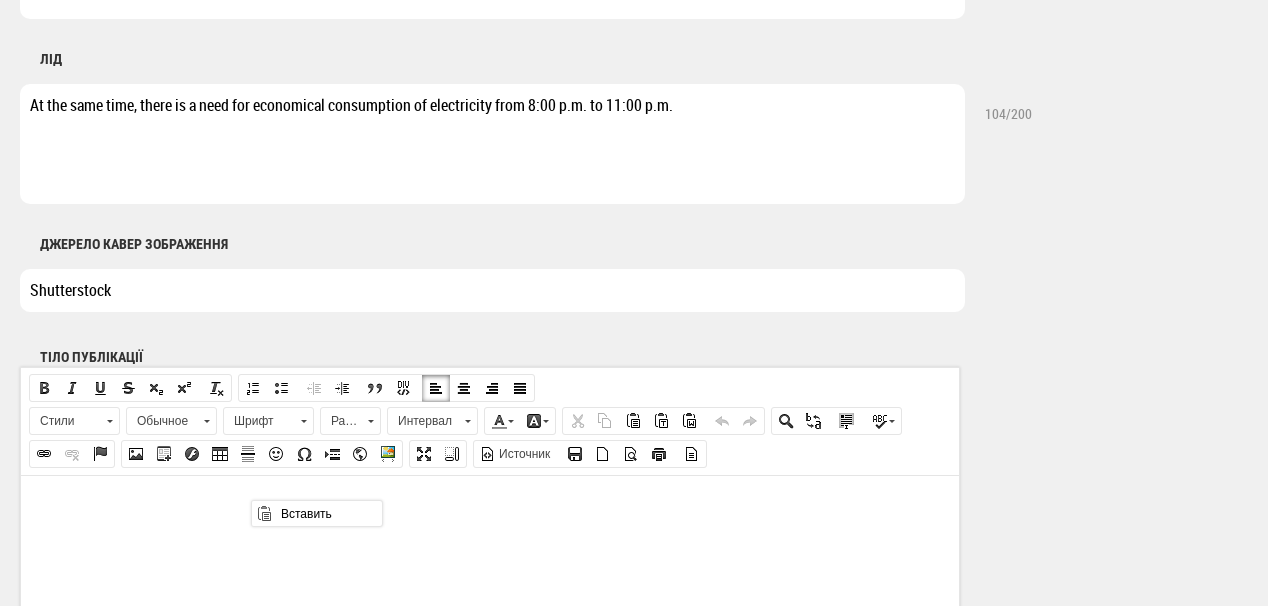 scroll, scrollTop: 0, scrollLeft: 0, axis: both 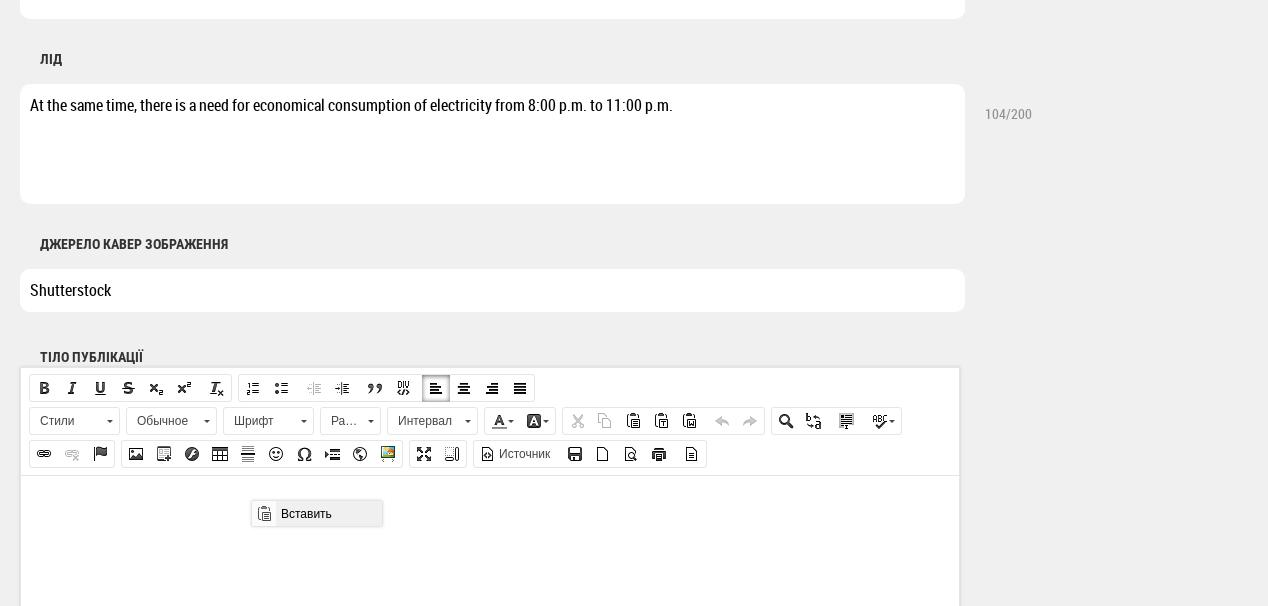 click on "Вставить" at bounding box center (328, 513) 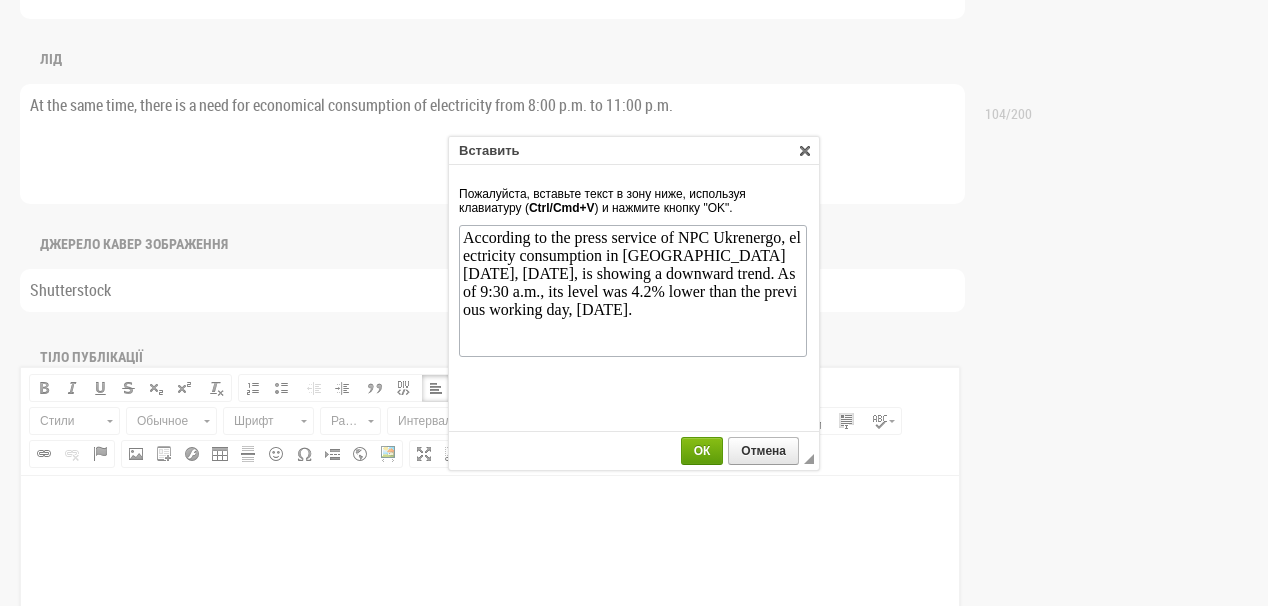 scroll, scrollTop: 0, scrollLeft: 0, axis: both 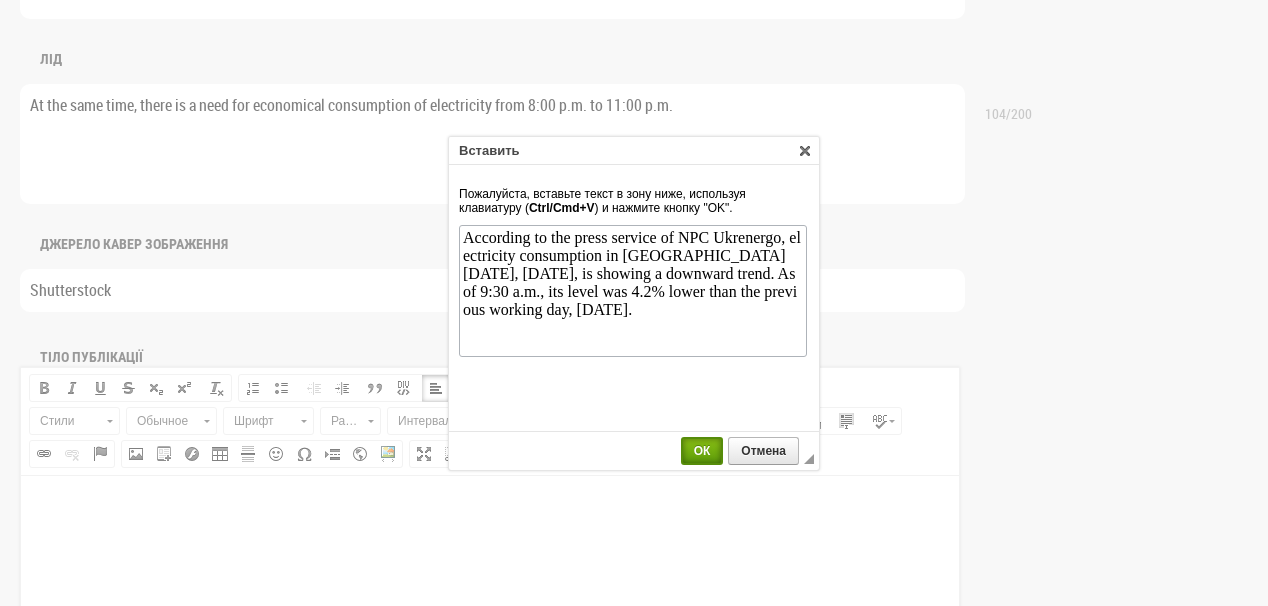 click on "ОК" at bounding box center (702, 451) 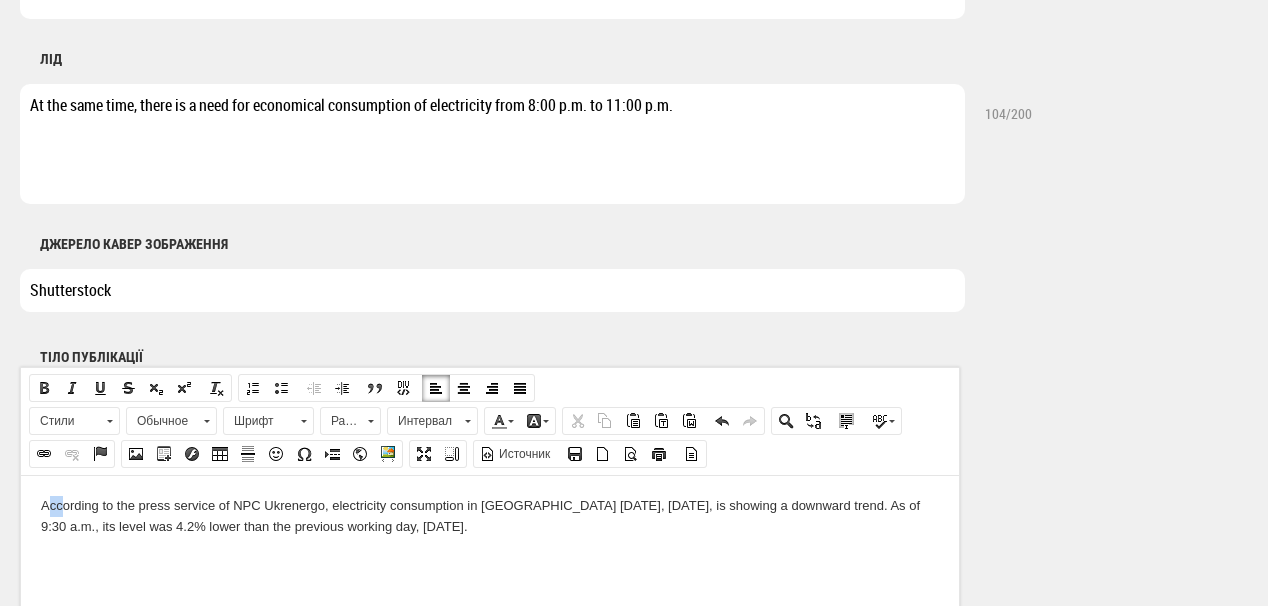 drag, startPoint x: 49, startPoint y: 504, endPoint x: 61, endPoint y: 504, distance: 12 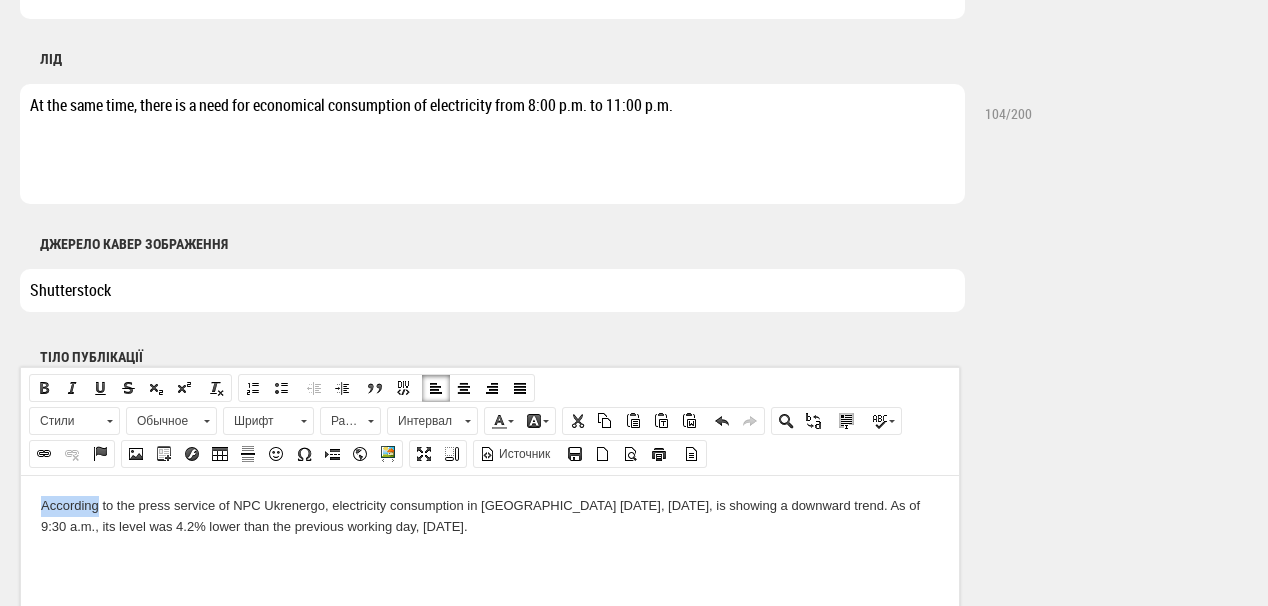 drag, startPoint x: 99, startPoint y: 507, endPoint x: 31, endPoint y: 499, distance: 68.46897 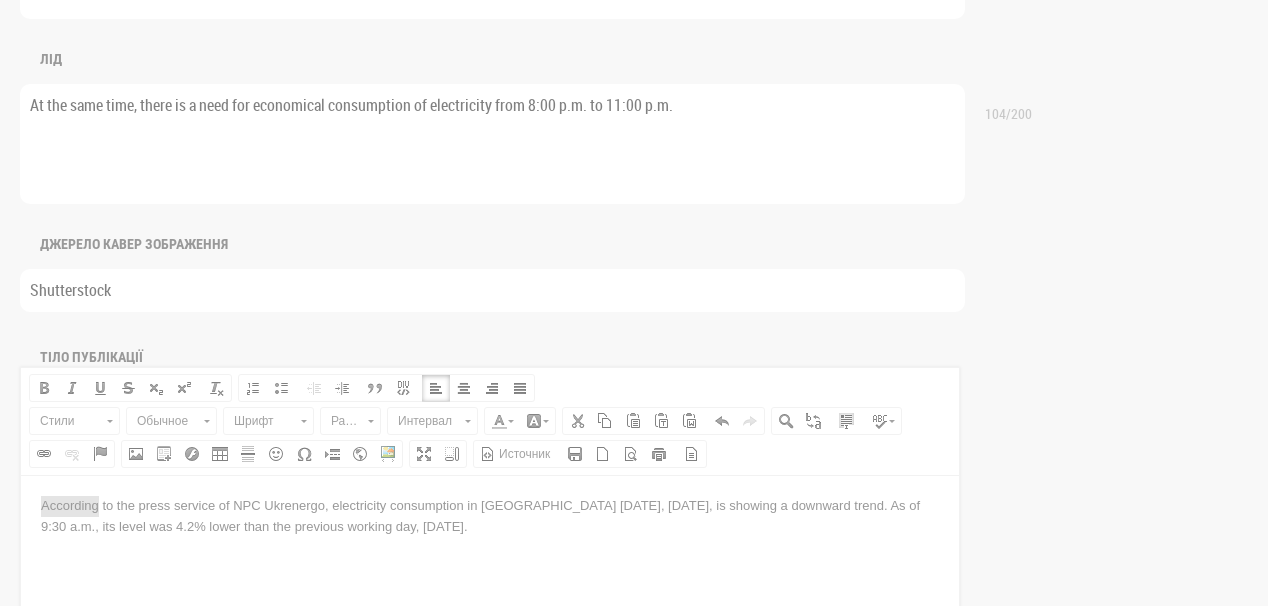 scroll, scrollTop: 0, scrollLeft: 0, axis: both 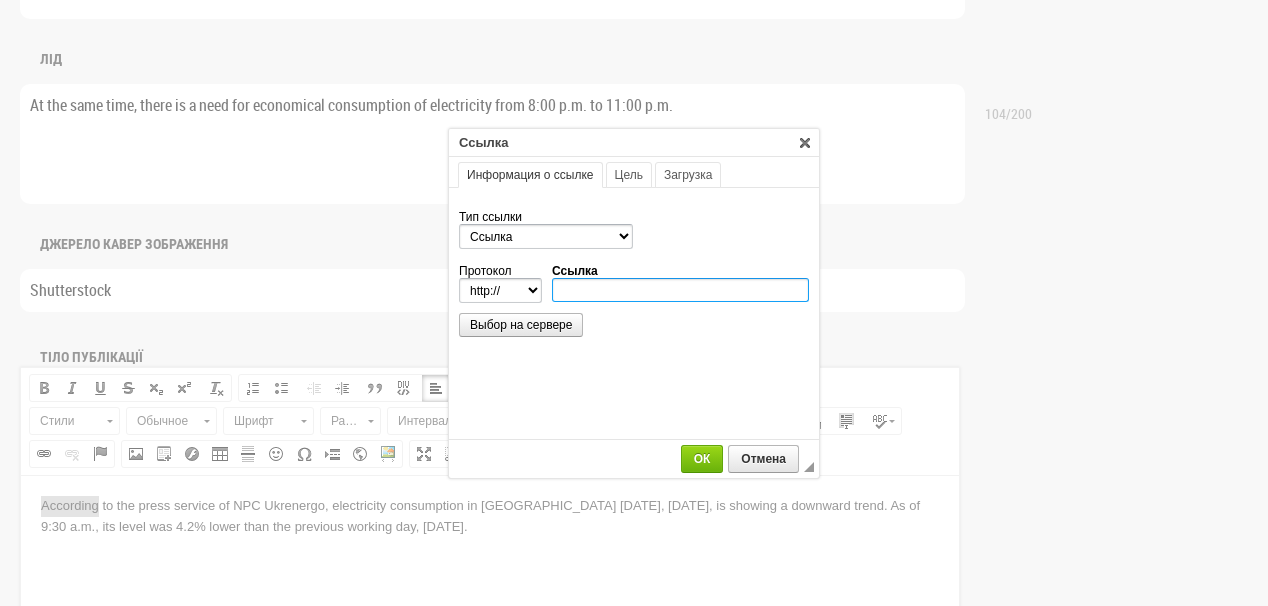 click on "Ссылка" at bounding box center [680, 290] 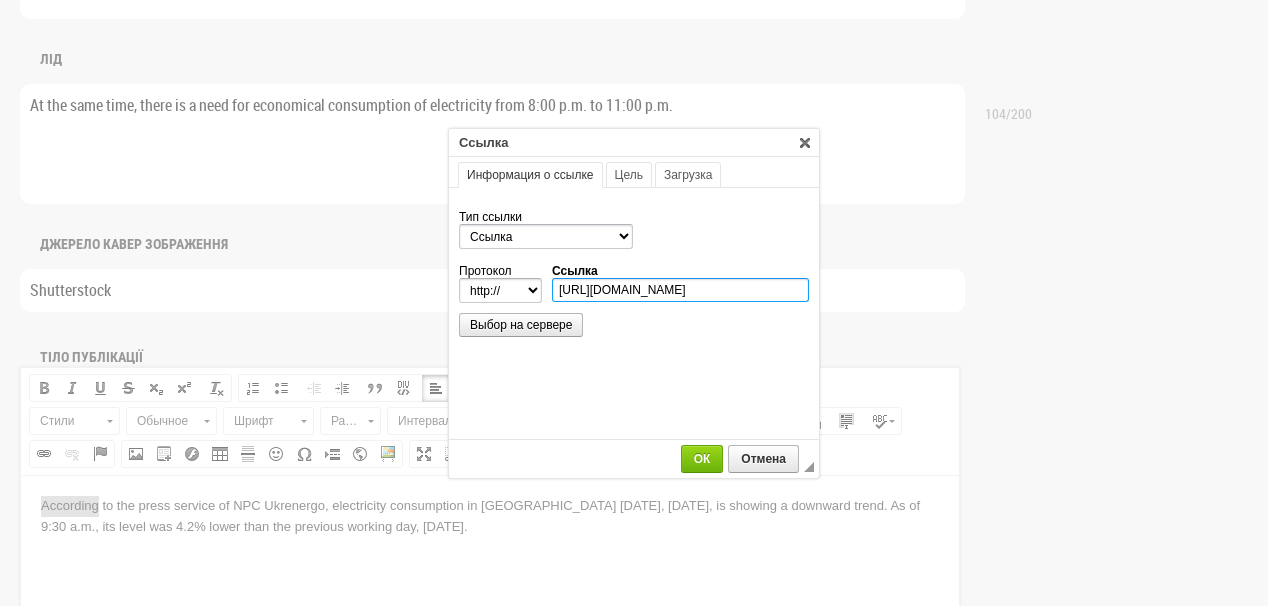 scroll, scrollTop: 0, scrollLeft: 635, axis: horizontal 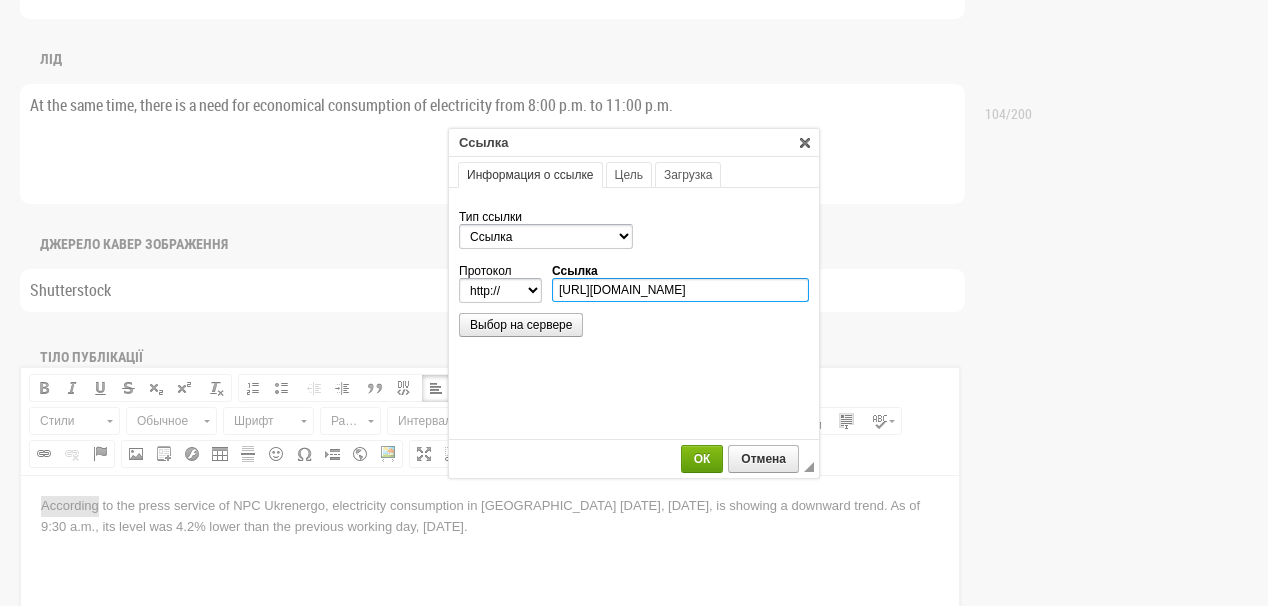 type on "https://www.facebook.com/npcukrenergo/posts/pfbid0AVnwBoEfnSzF5ego7zE11HfgYrRofhcPj7DkFaBqkCLtMgGZcCKFMjBw6Thw23K6l?rdid=g7AWcUsdSHfu1wi1#" 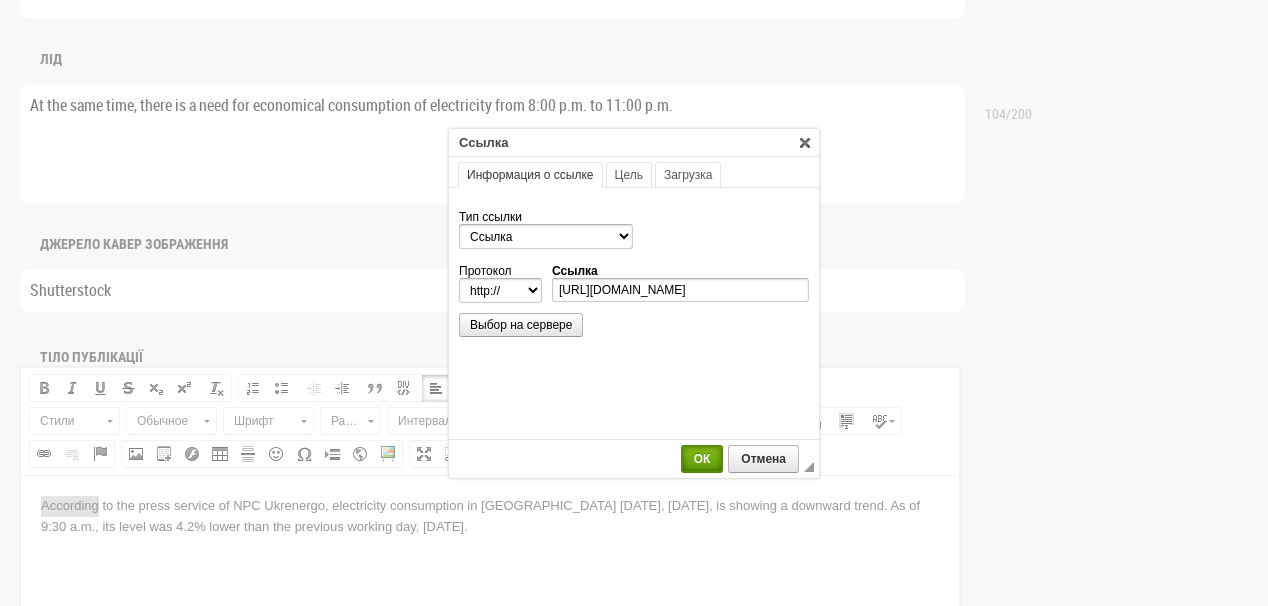 select on "https://" 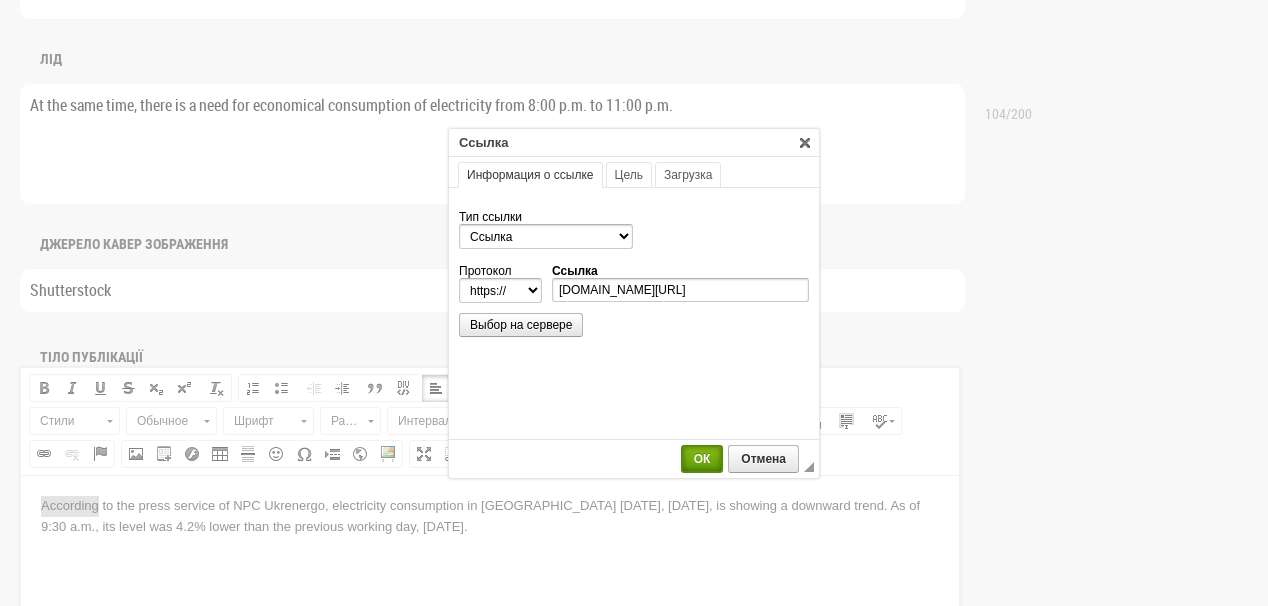 scroll, scrollTop: 0, scrollLeft: 0, axis: both 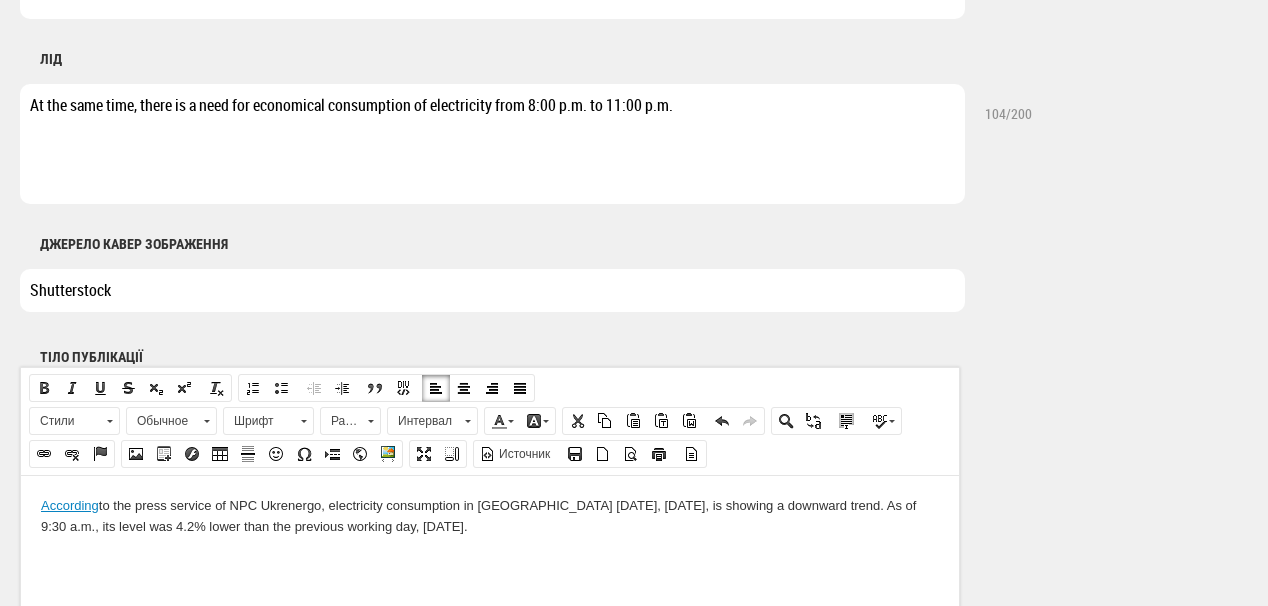 click on "According  to the press service of NPC Ukrenergo, electricity consumption in Ukraine today, Monday, July 7, is showing a downward trend. As of 9:30 a.m., its level was 4.2% lower than the previous working day, Friday." at bounding box center [490, 516] 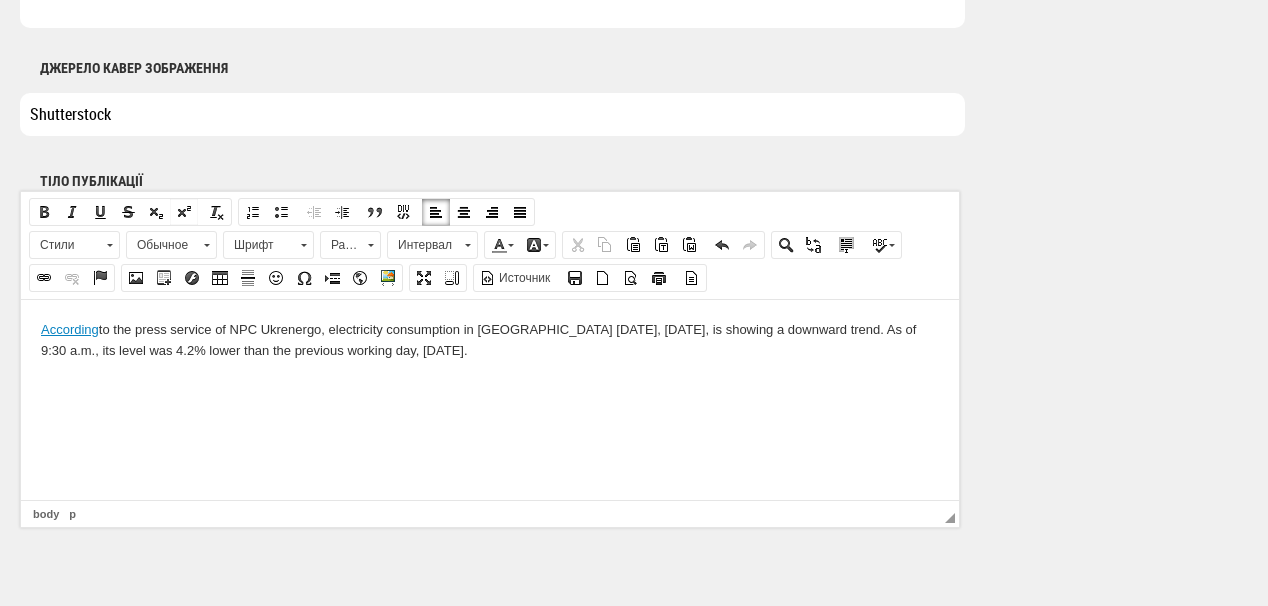 scroll, scrollTop: 1200, scrollLeft: 0, axis: vertical 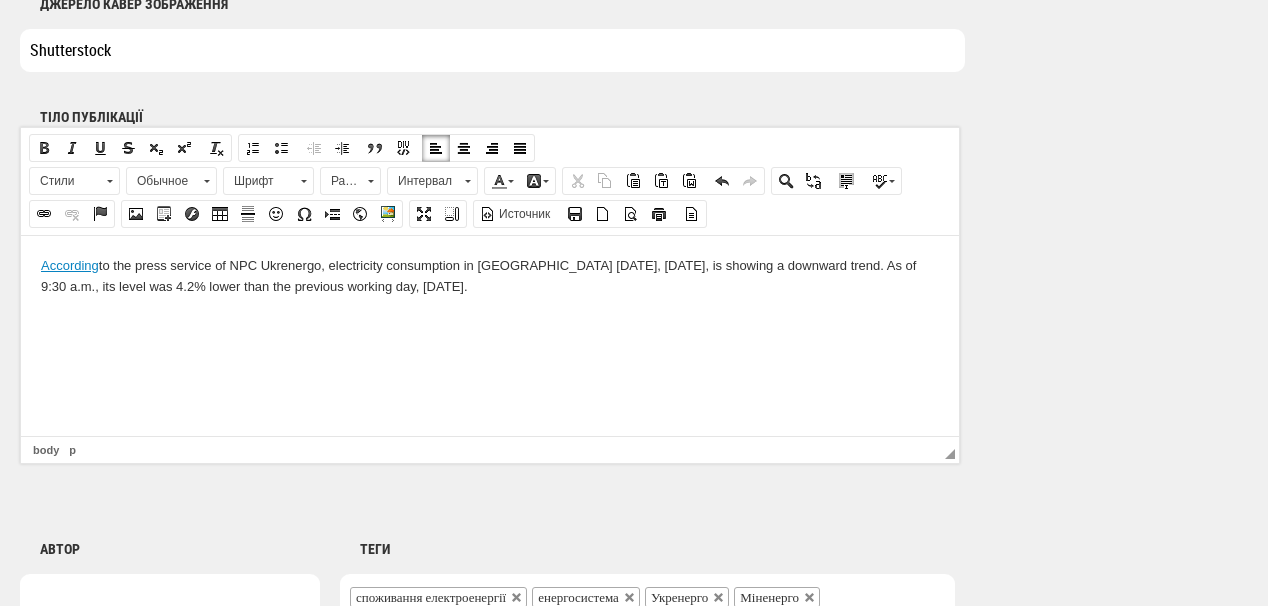click at bounding box center (490, 320) 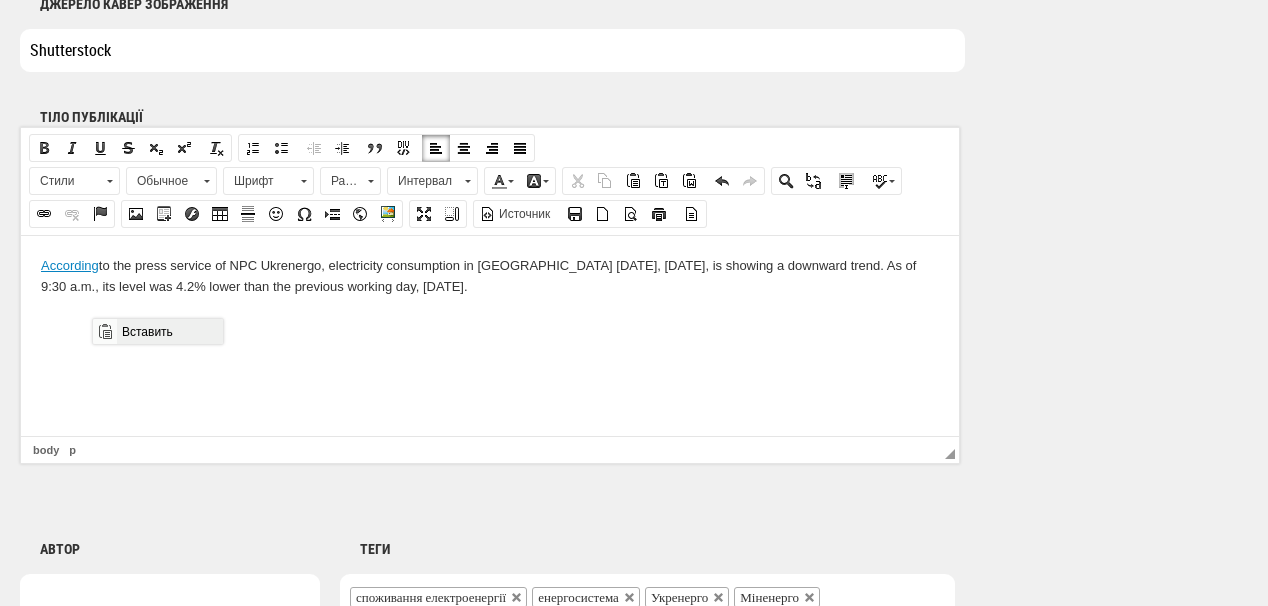 click on "Вставить" at bounding box center (169, 331) 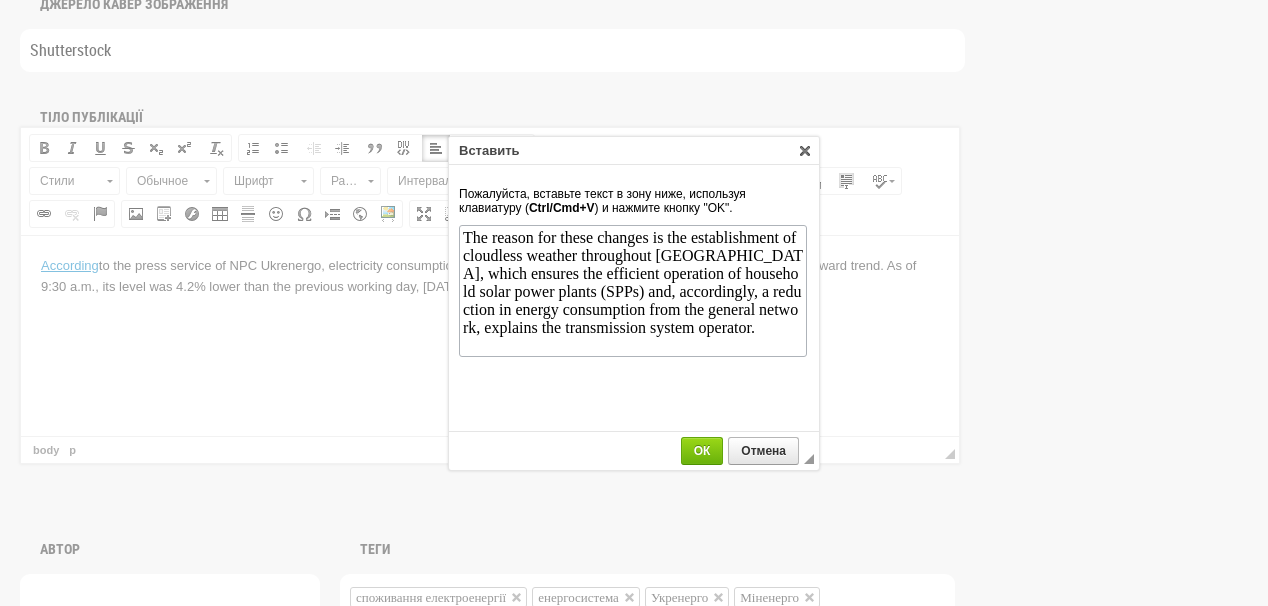 scroll, scrollTop: 0, scrollLeft: 0, axis: both 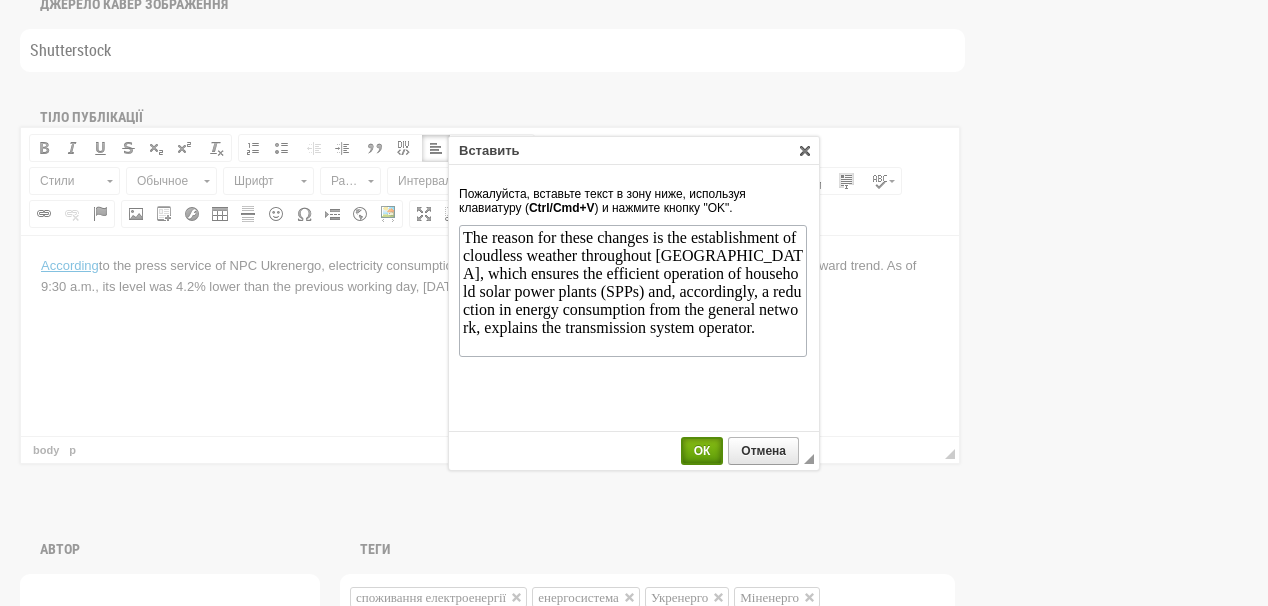 click on "ОК" at bounding box center (702, 451) 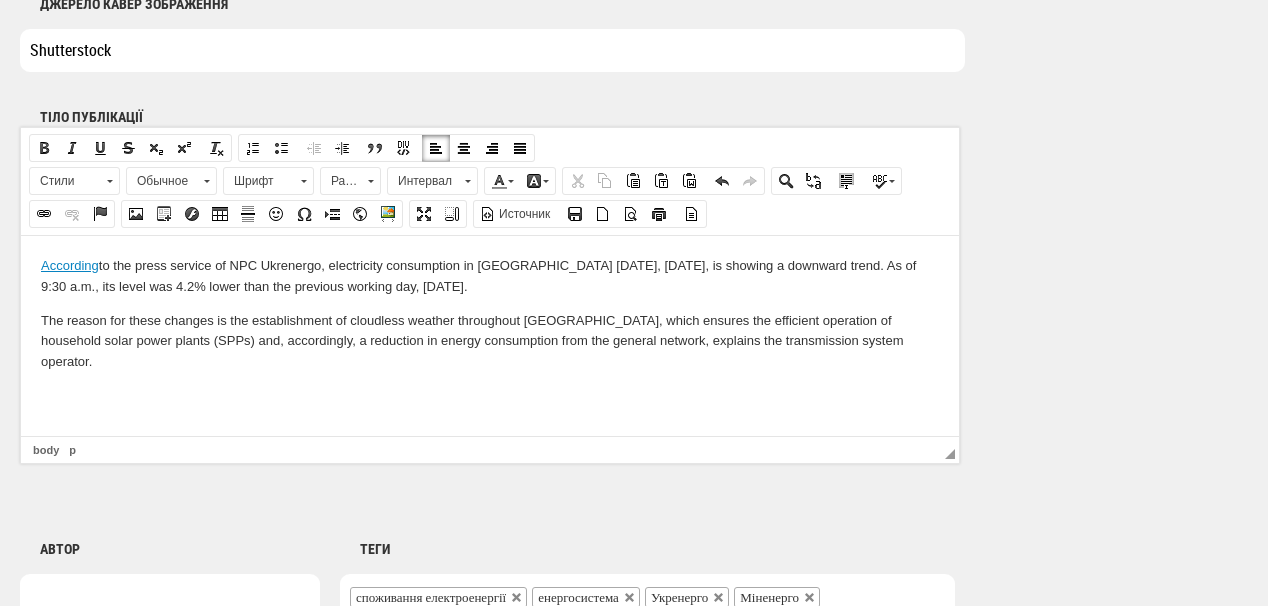 click at bounding box center (490, 395) 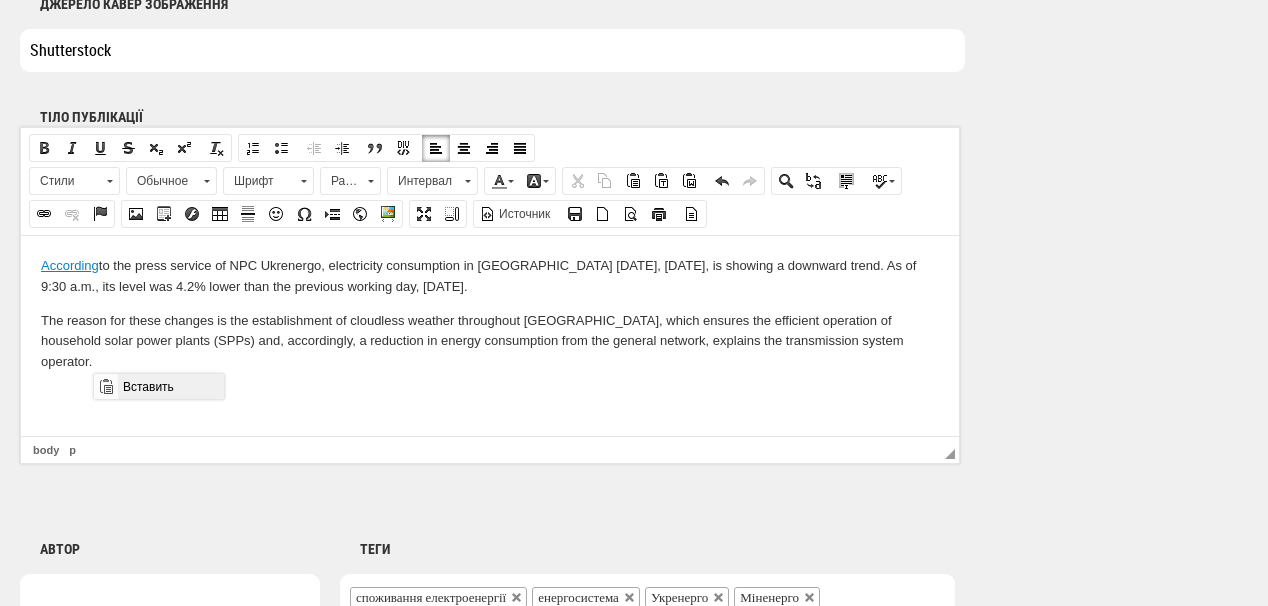 drag, startPoint x: 120, startPoint y: 383, endPoint x: 258, endPoint y: 750, distance: 392.088 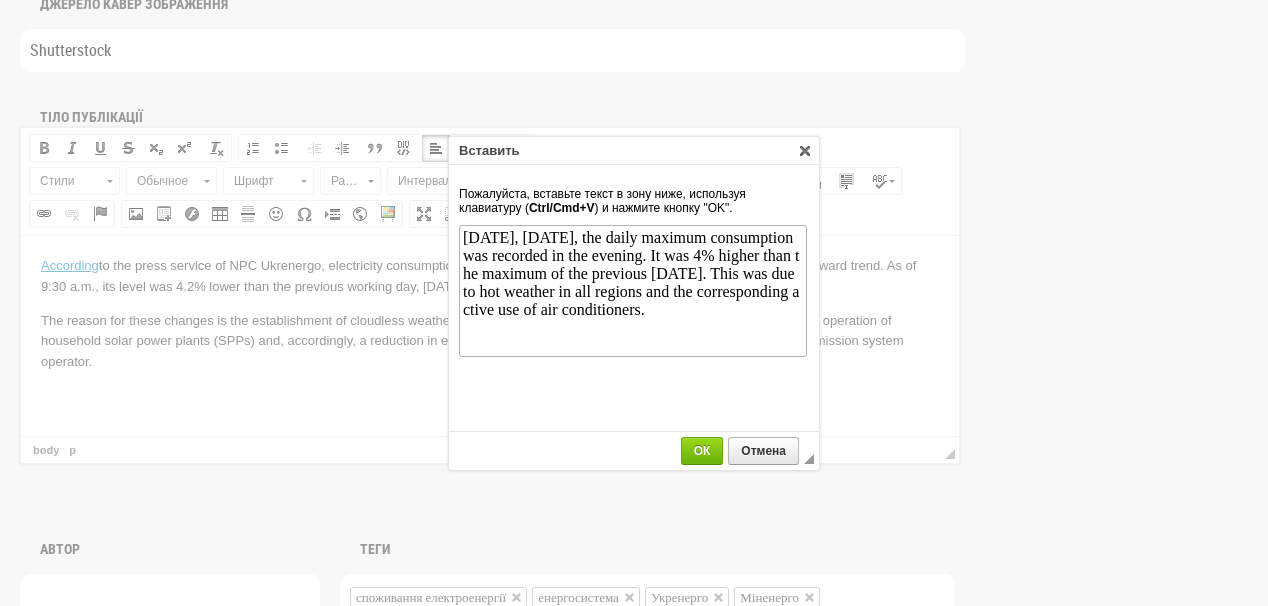 scroll, scrollTop: 0, scrollLeft: 0, axis: both 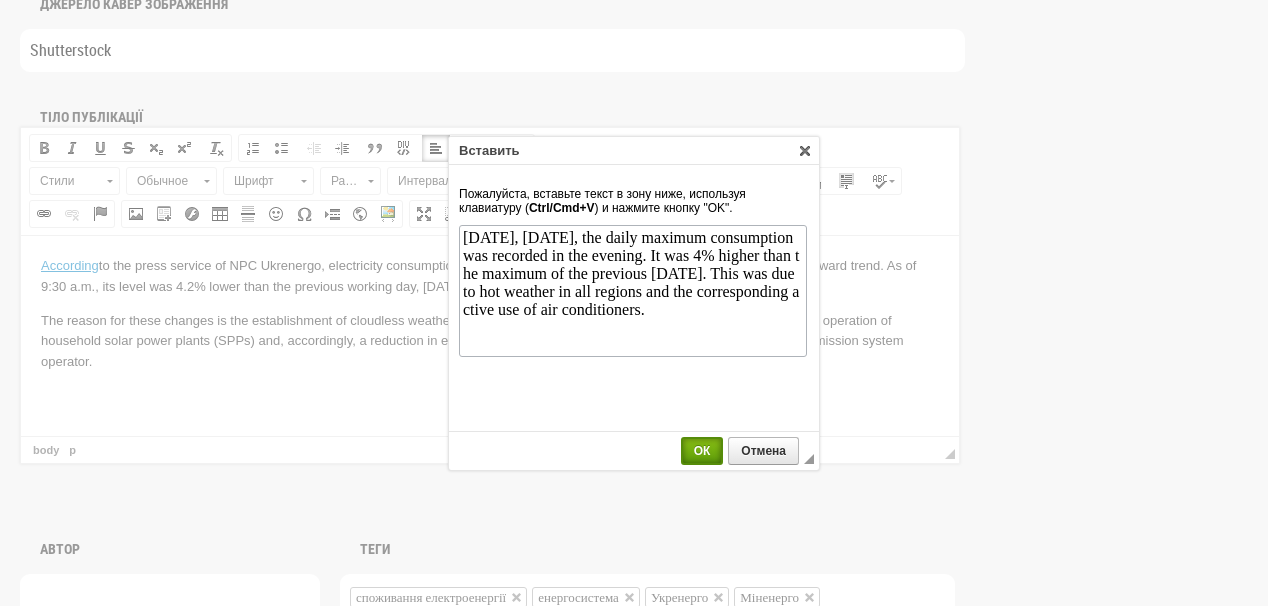 click on "ОК" at bounding box center (702, 451) 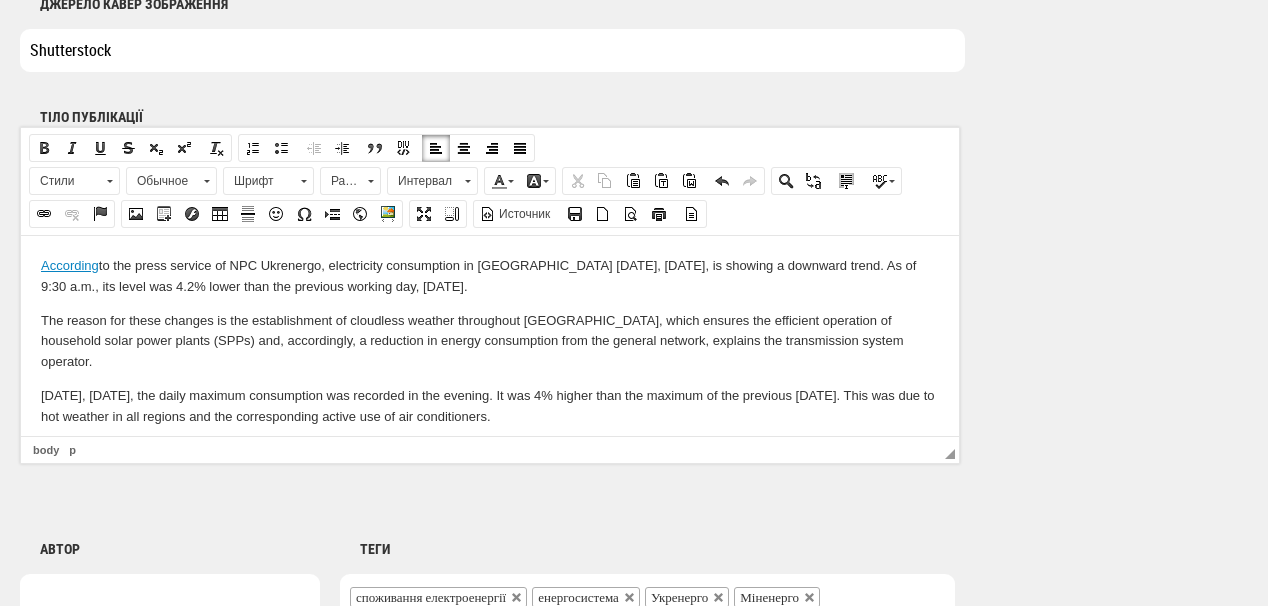 scroll, scrollTop: 0, scrollLeft: 0, axis: both 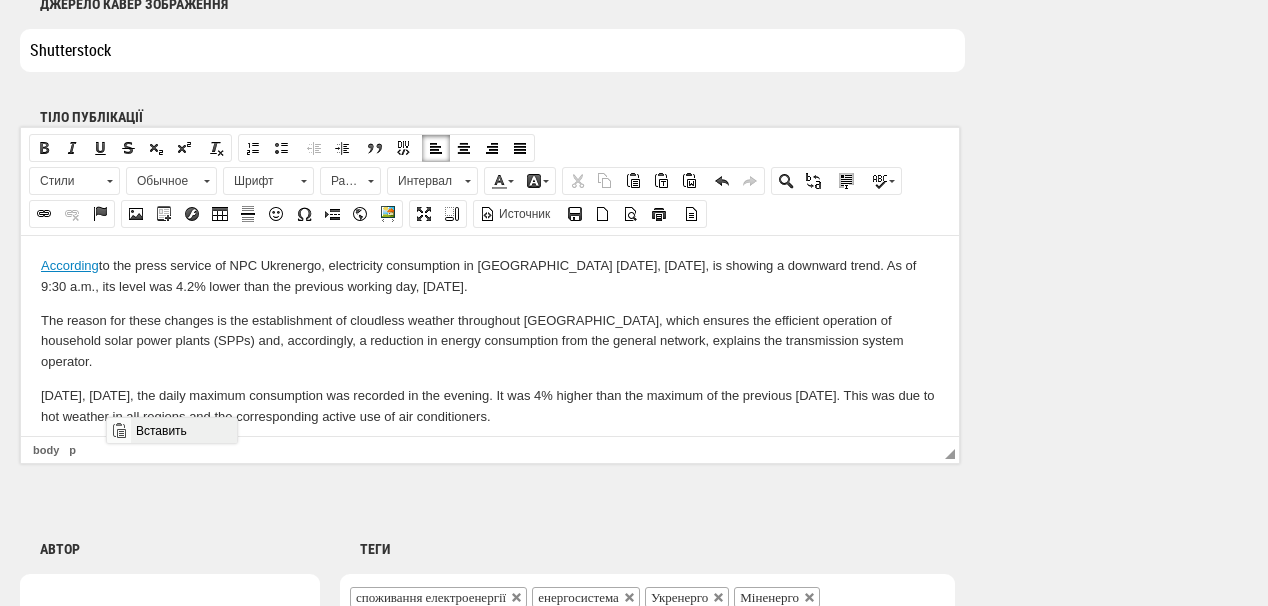 drag, startPoint x: 158, startPoint y: 436, endPoint x: 270, endPoint y: 854, distance: 432.74472 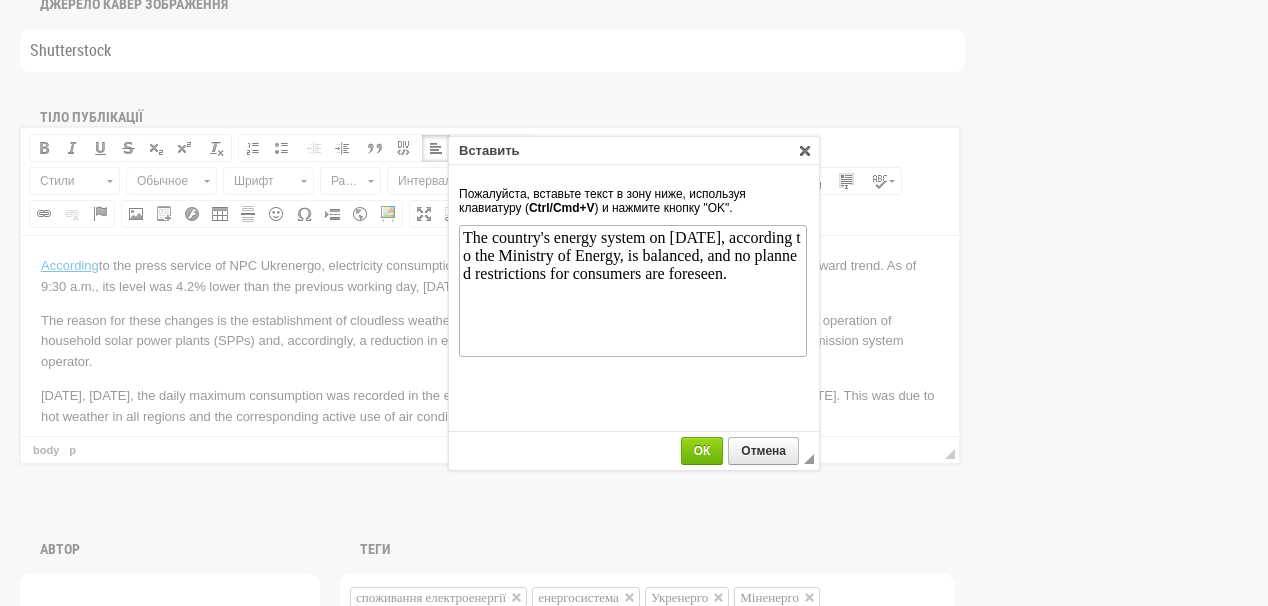 scroll, scrollTop: 0, scrollLeft: 0, axis: both 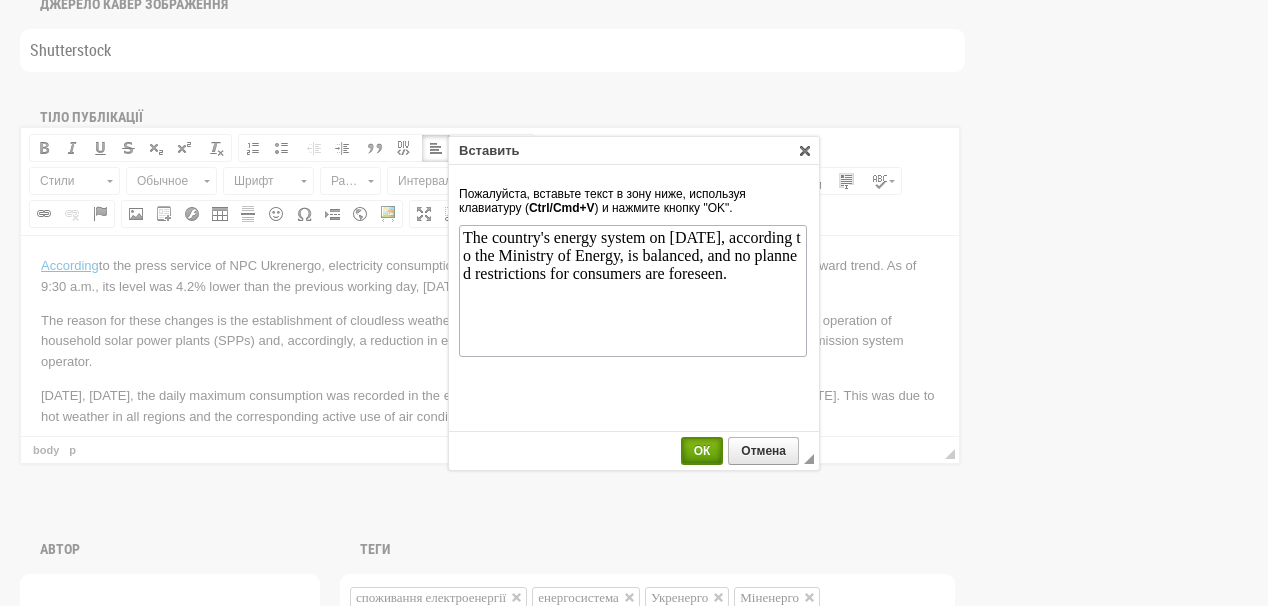 click on "ОК" at bounding box center (702, 451) 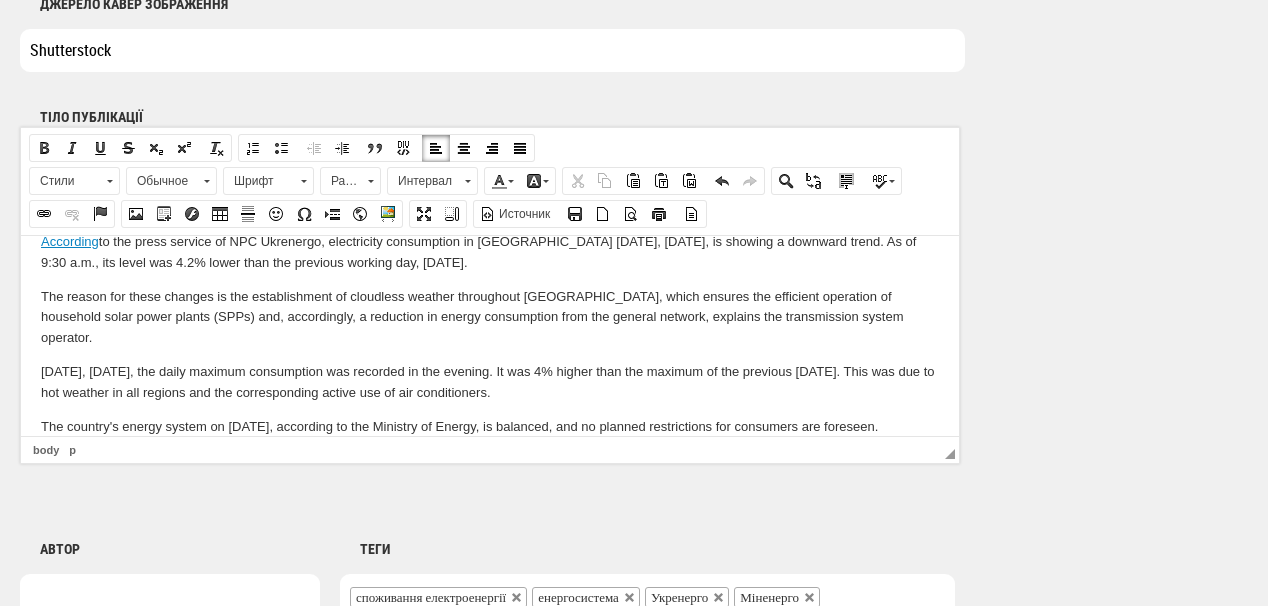 scroll, scrollTop: 35, scrollLeft: 0, axis: vertical 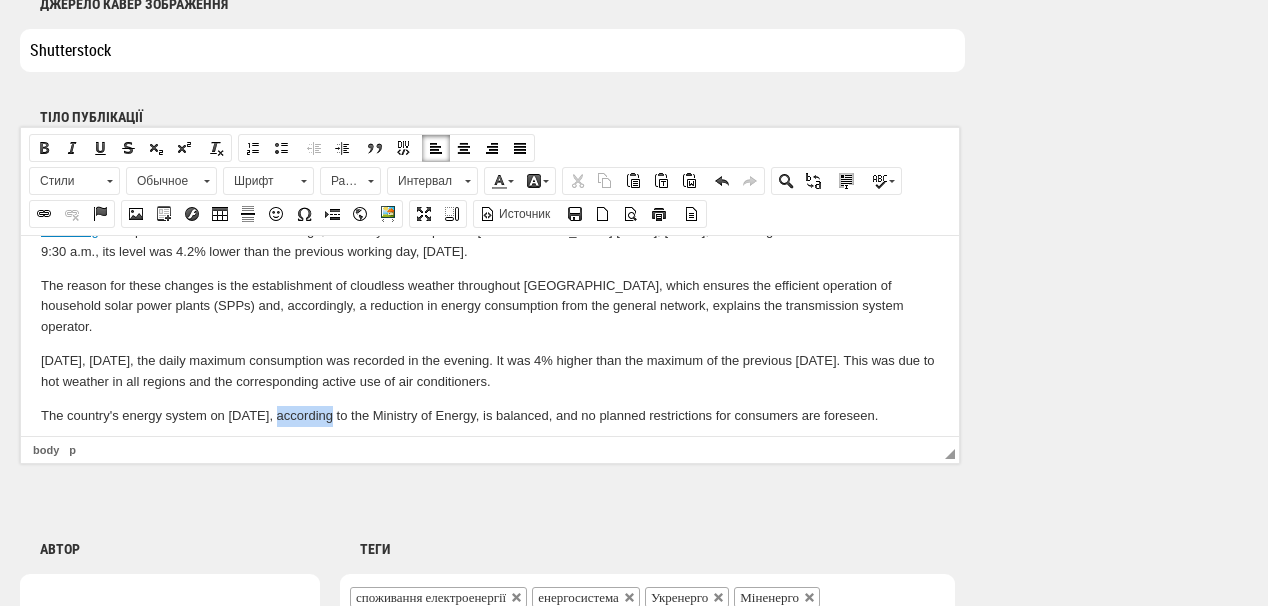 drag, startPoint x: 325, startPoint y: 396, endPoint x: 270, endPoint y: 388, distance: 55.578773 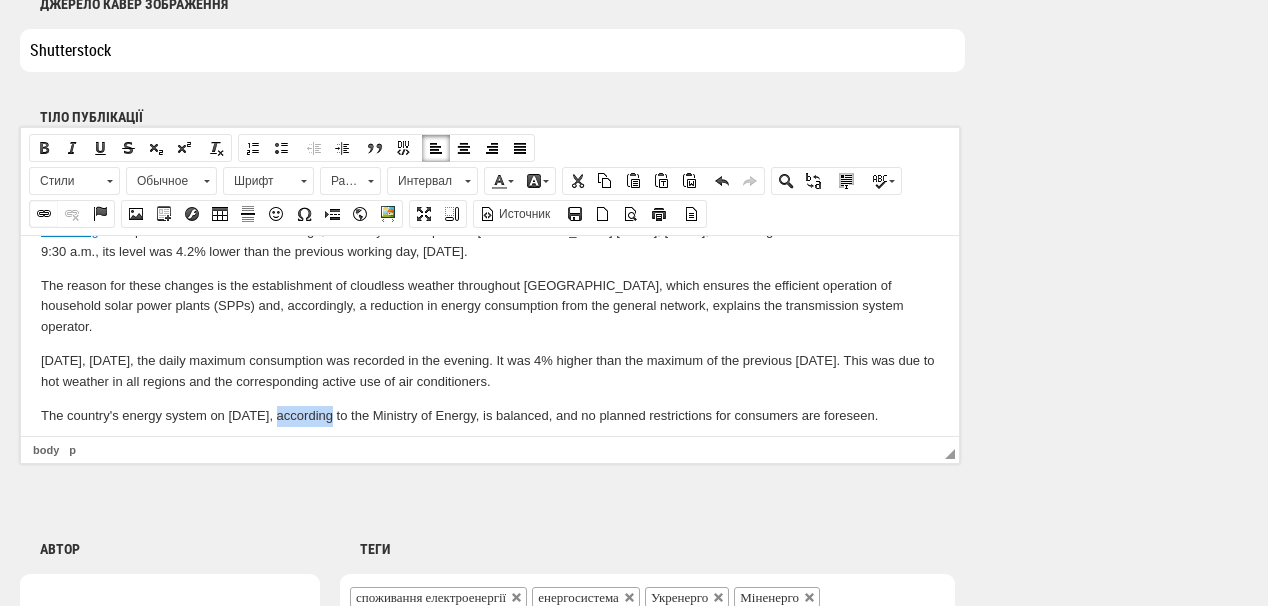 click at bounding box center [44, 214] 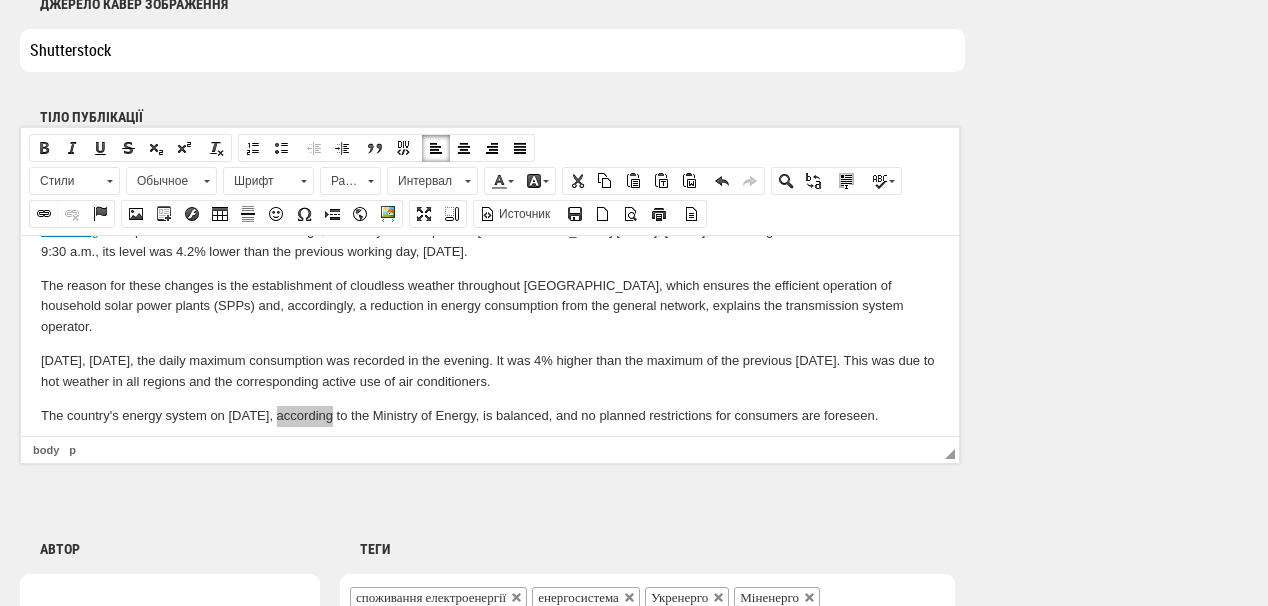select on "http://" 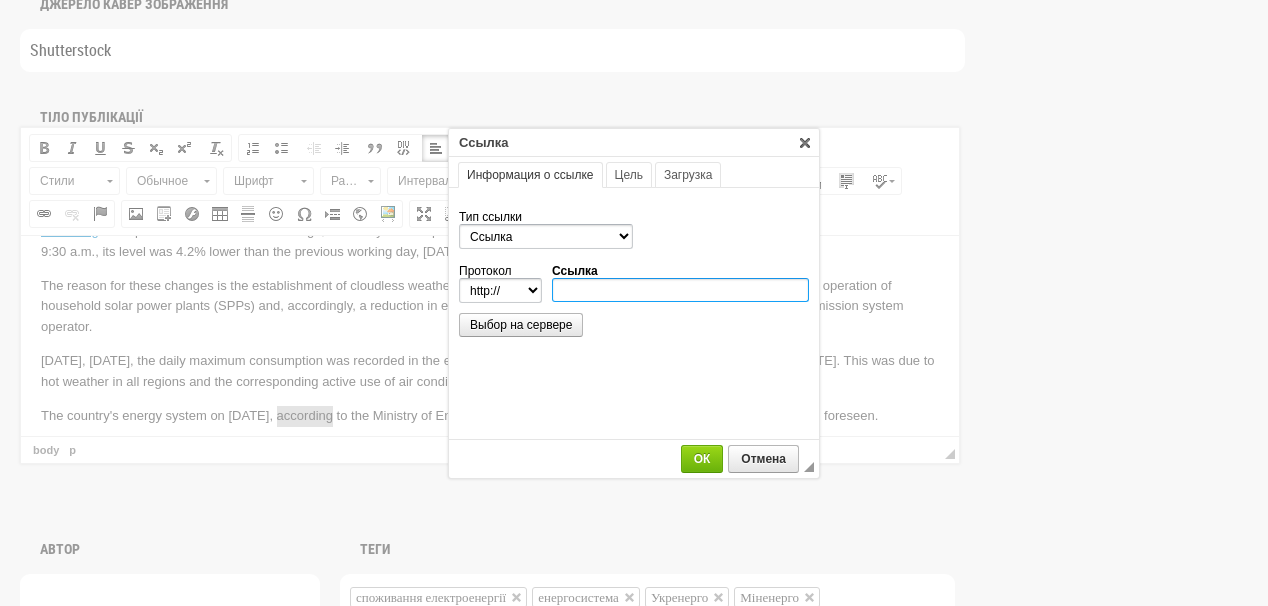 click on "Ссылка" at bounding box center [680, 290] 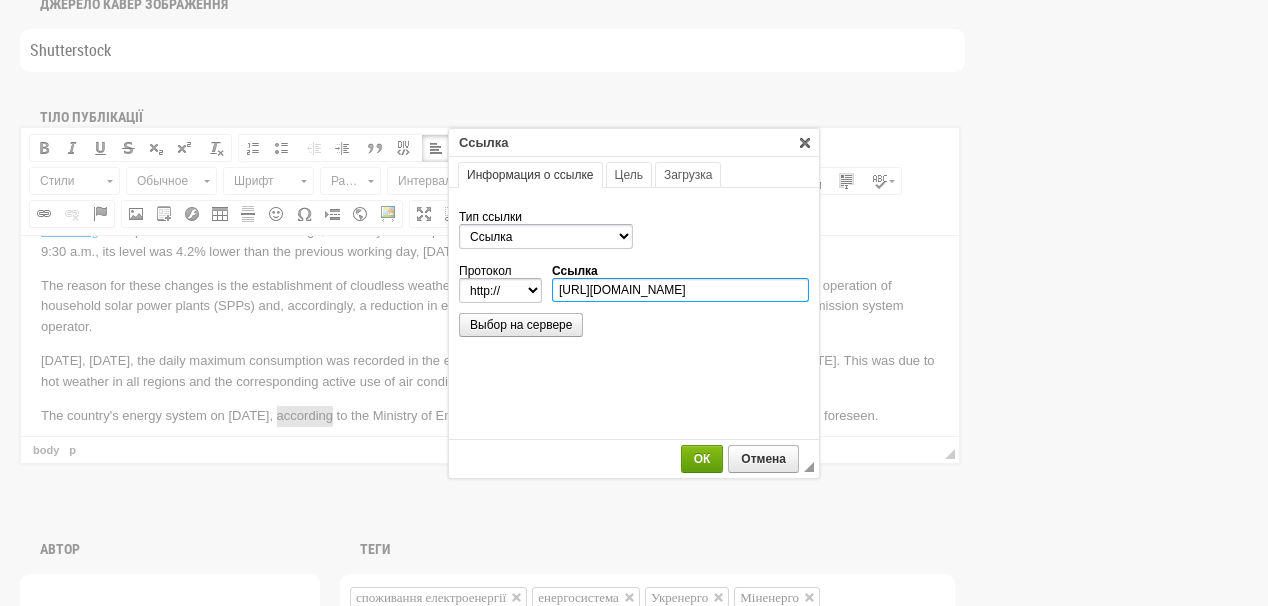 scroll, scrollTop: 0, scrollLeft: 144, axis: horizontal 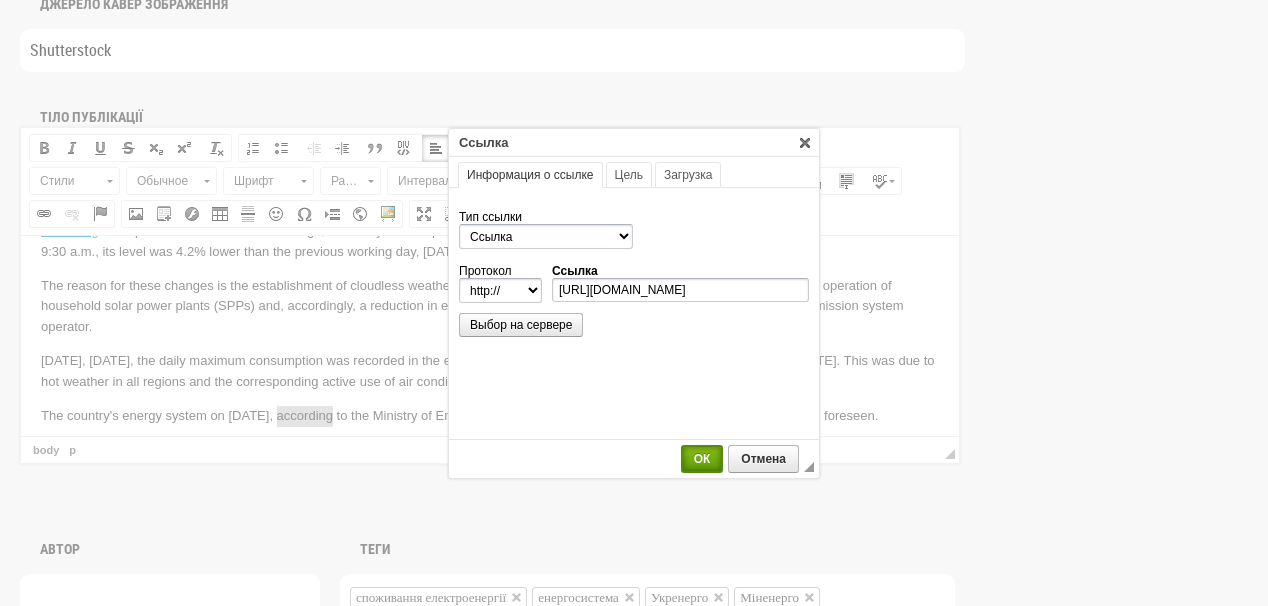 select on "https://" 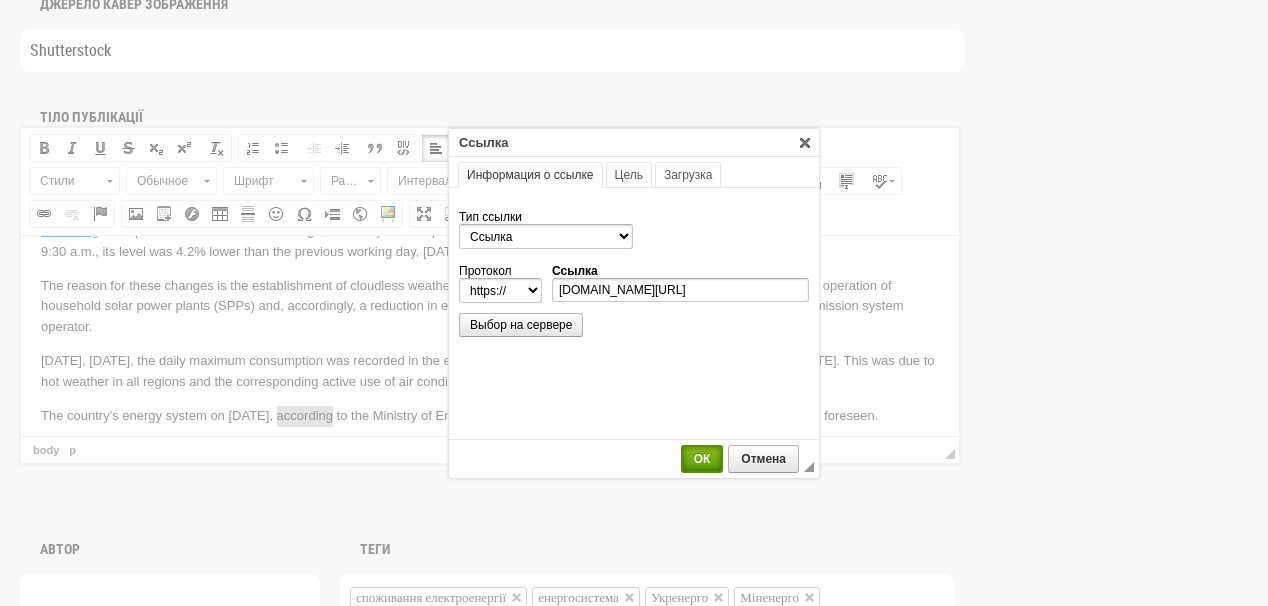 scroll, scrollTop: 0, scrollLeft: 0, axis: both 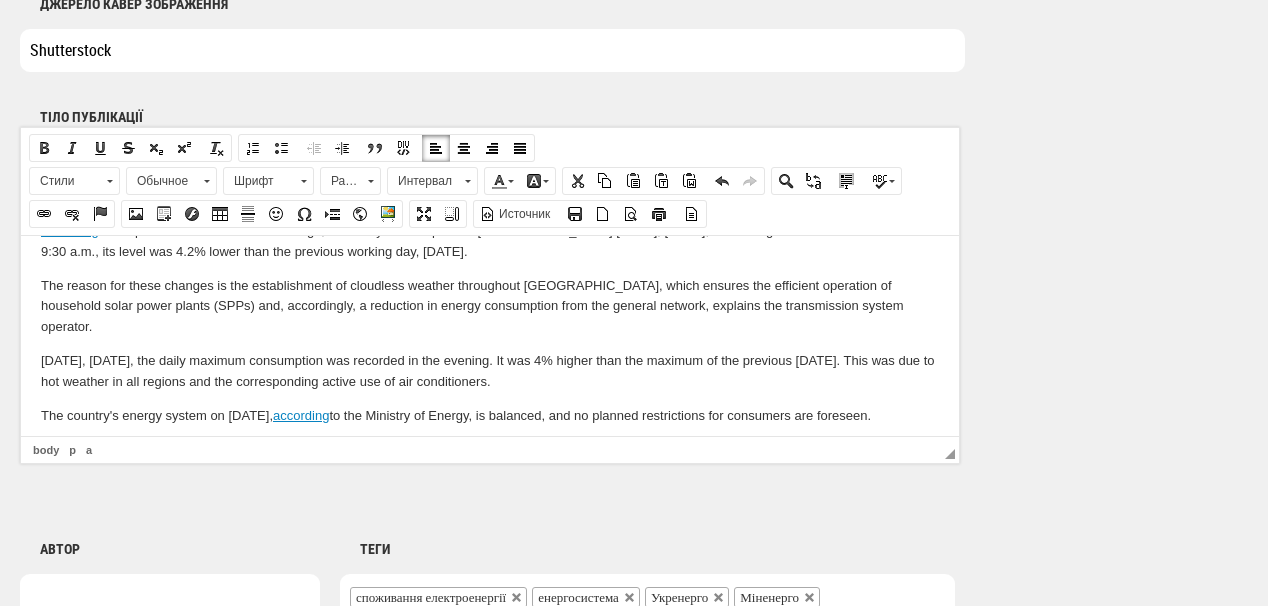 click on "The country's energy system on July 7,  according  to the Ministry of Energy, is balanced, and no planned restrictions for consumers are foreseen." at bounding box center (490, 415) 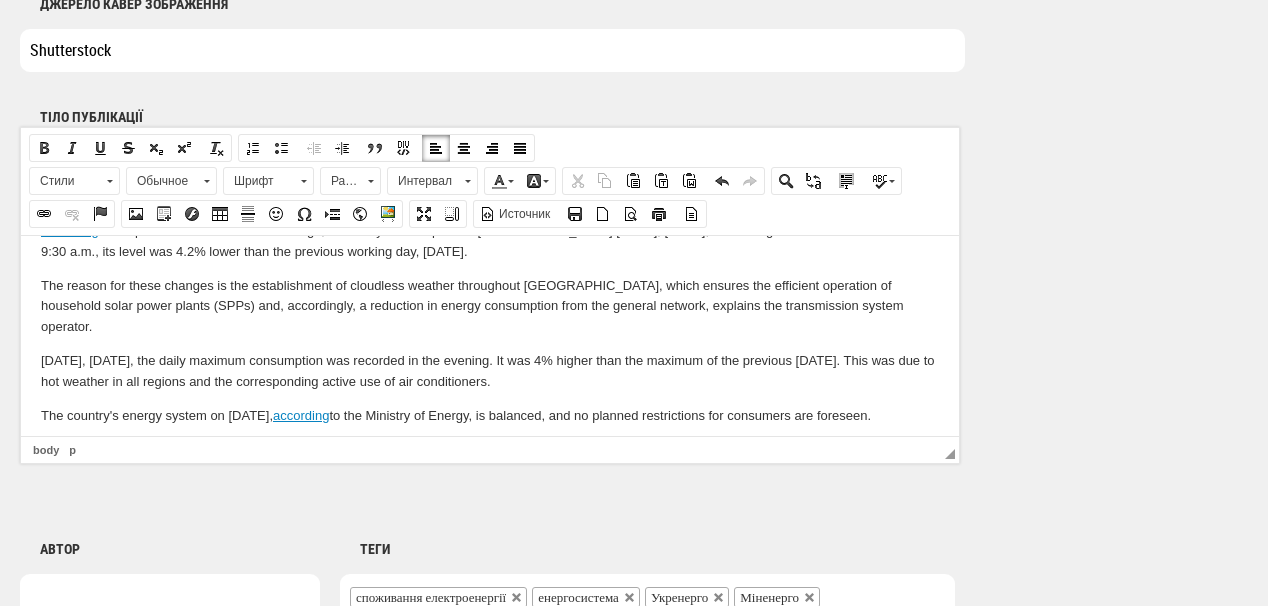 click at bounding box center [490, 448] 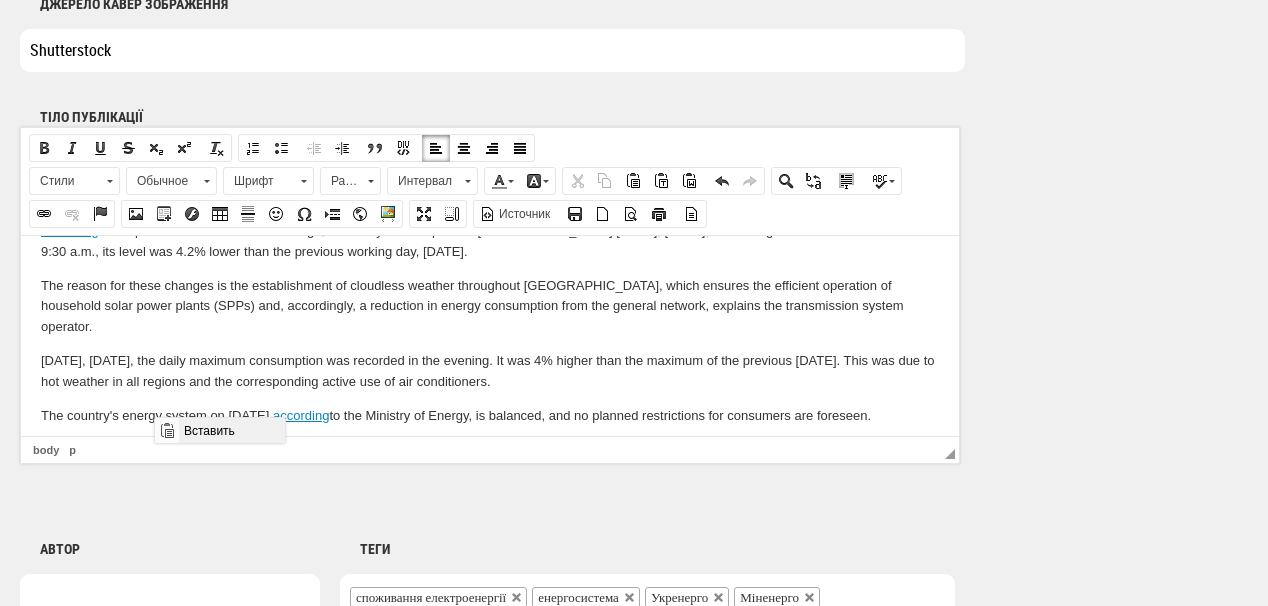 drag, startPoint x: 177, startPoint y: 427, endPoint x: 332, endPoint y: 845, distance: 445.81274 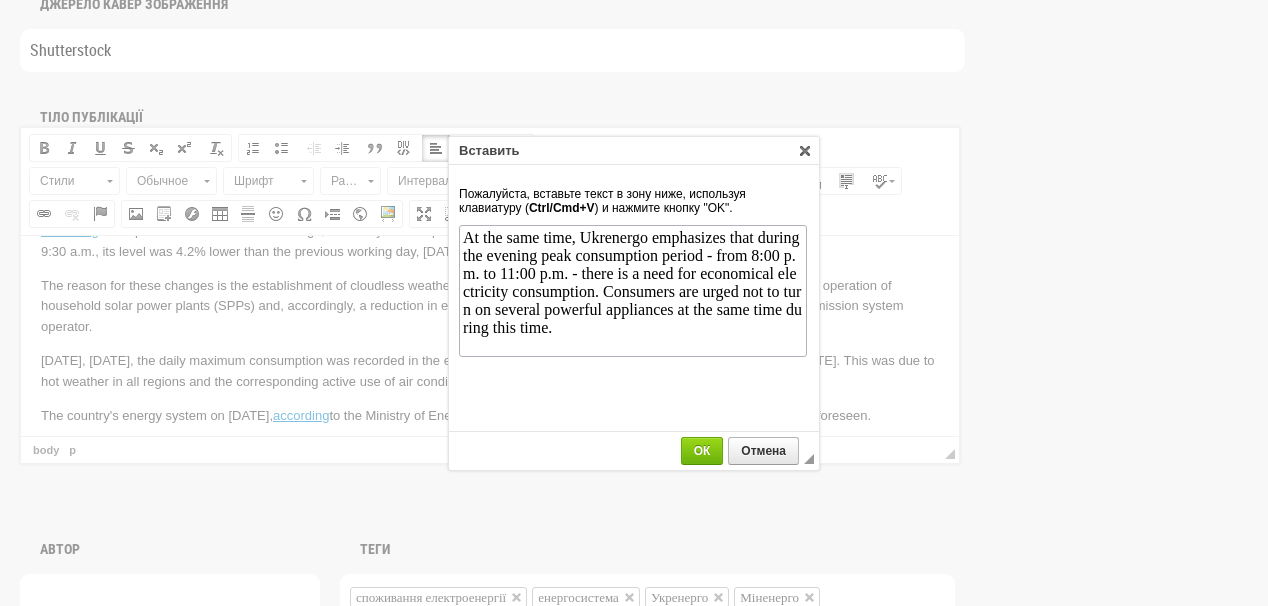 scroll, scrollTop: 0, scrollLeft: 0, axis: both 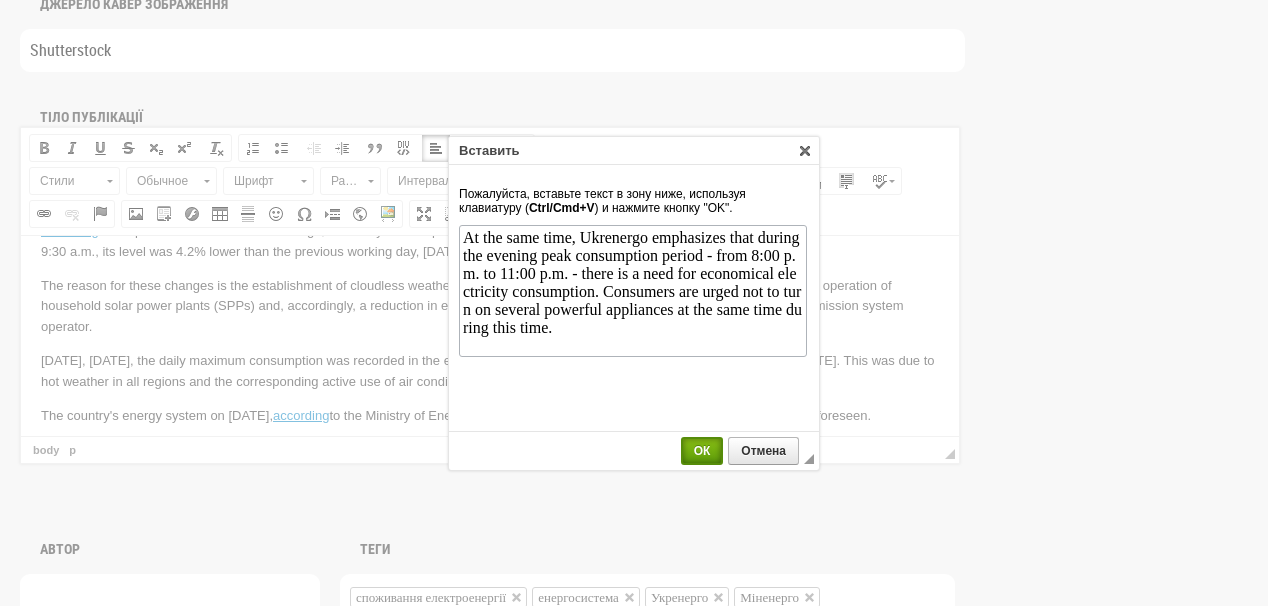 click on "ОК" at bounding box center [702, 451] 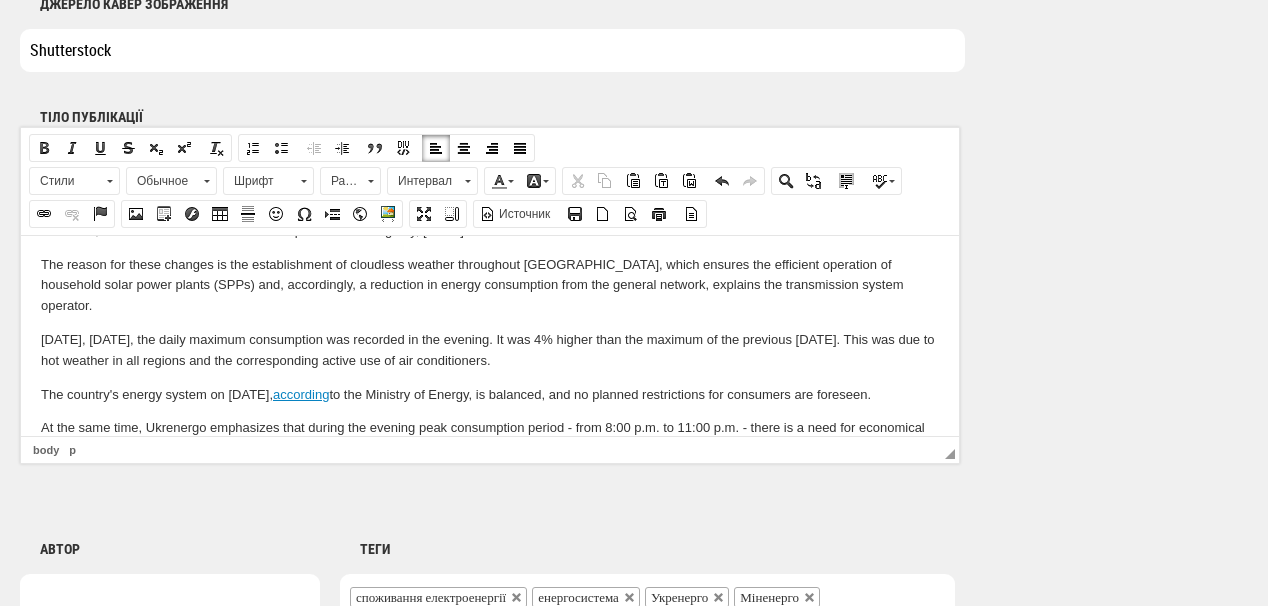 scroll, scrollTop: 89, scrollLeft: 0, axis: vertical 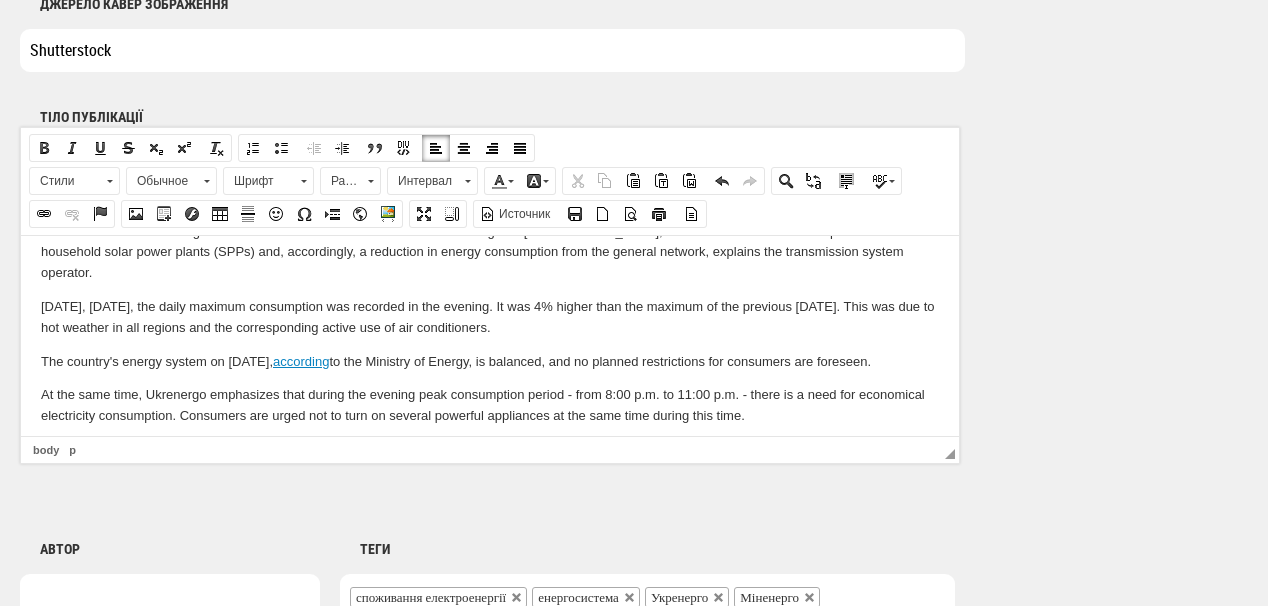 click at bounding box center (490, 449) 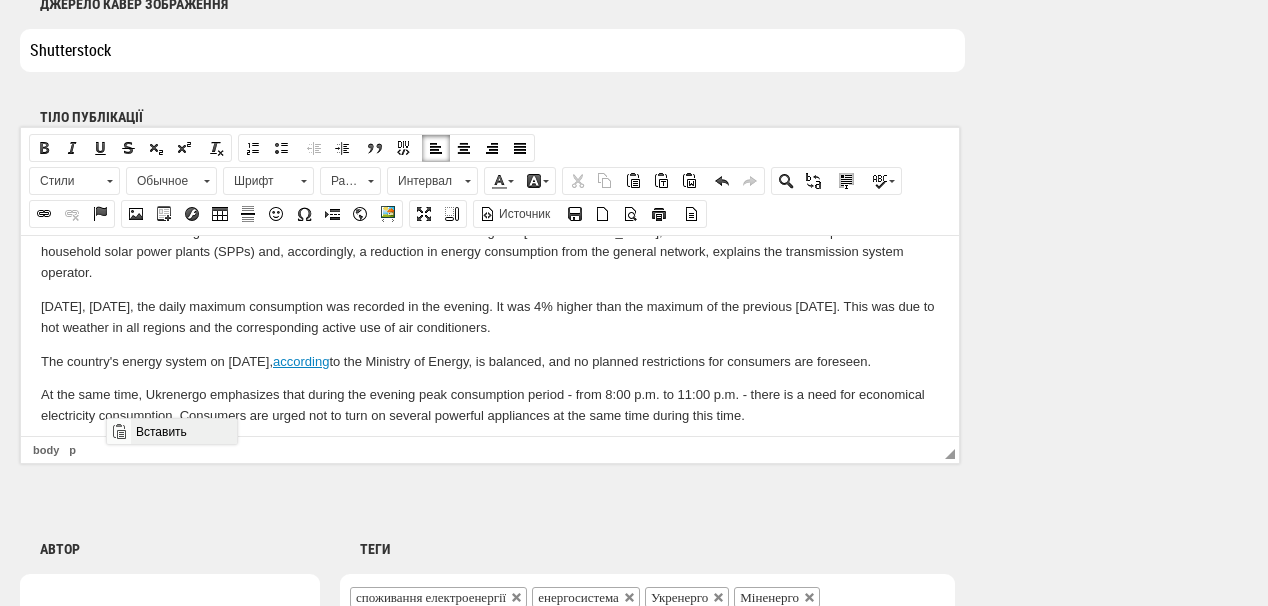 click on "Вставить" at bounding box center (183, 431) 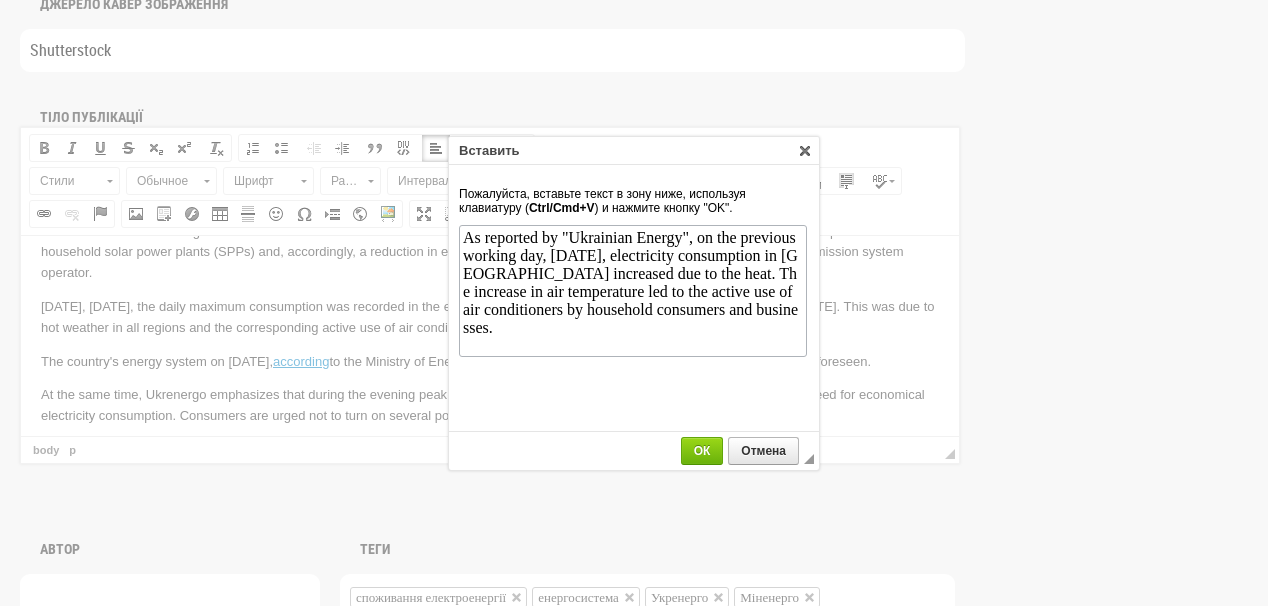 scroll, scrollTop: 0, scrollLeft: 0, axis: both 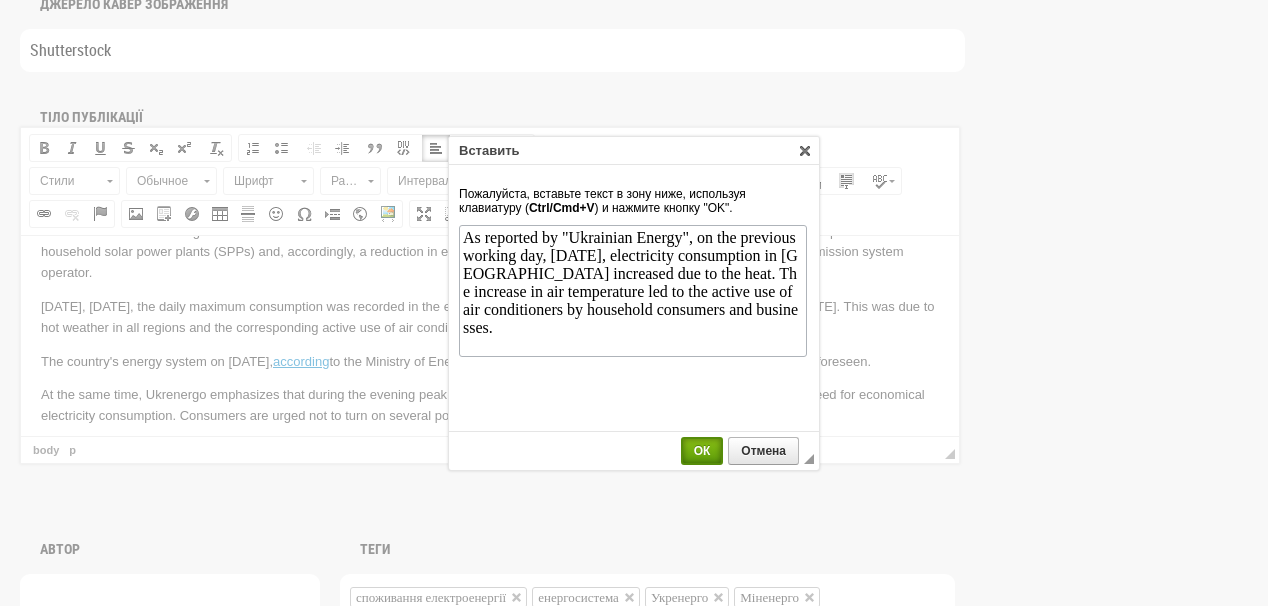 click on "ОК" at bounding box center (702, 451) 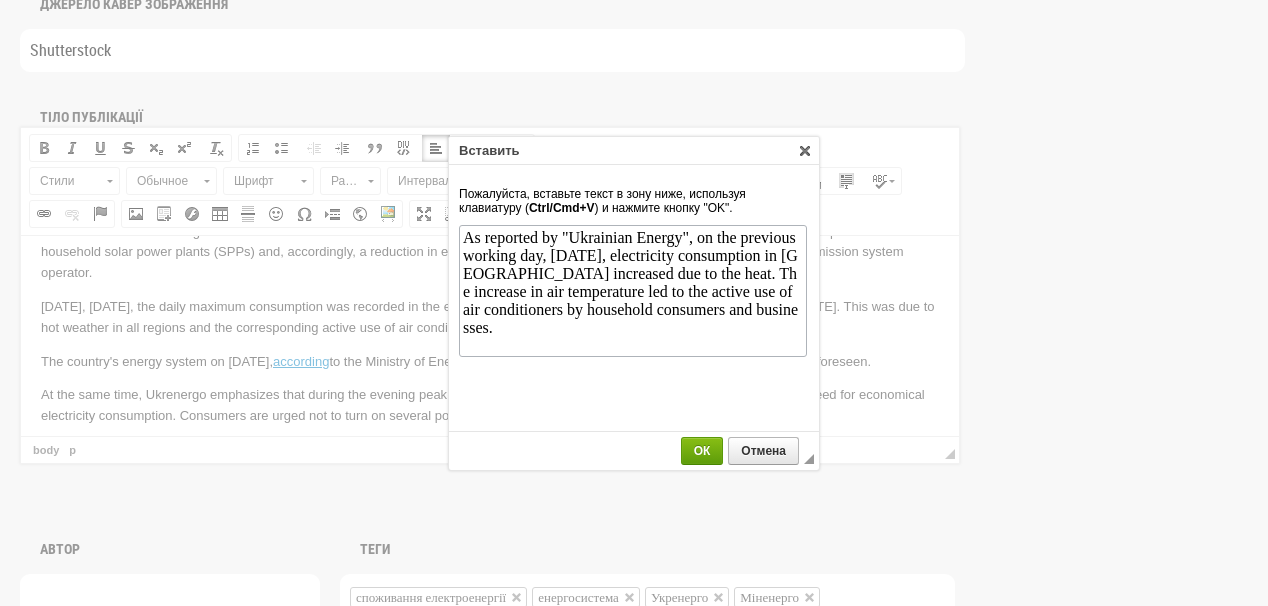 scroll, scrollTop: 110, scrollLeft: 0, axis: vertical 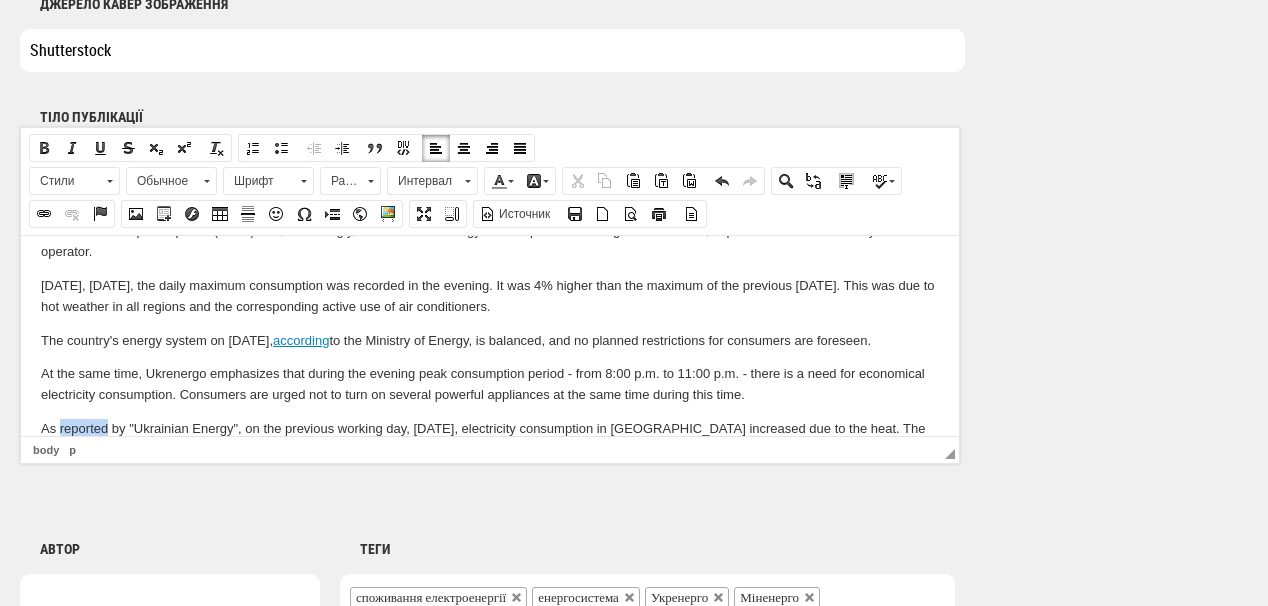 drag, startPoint x: 59, startPoint y: 404, endPoint x: 108, endPoint y: 405, distance: 49.010204 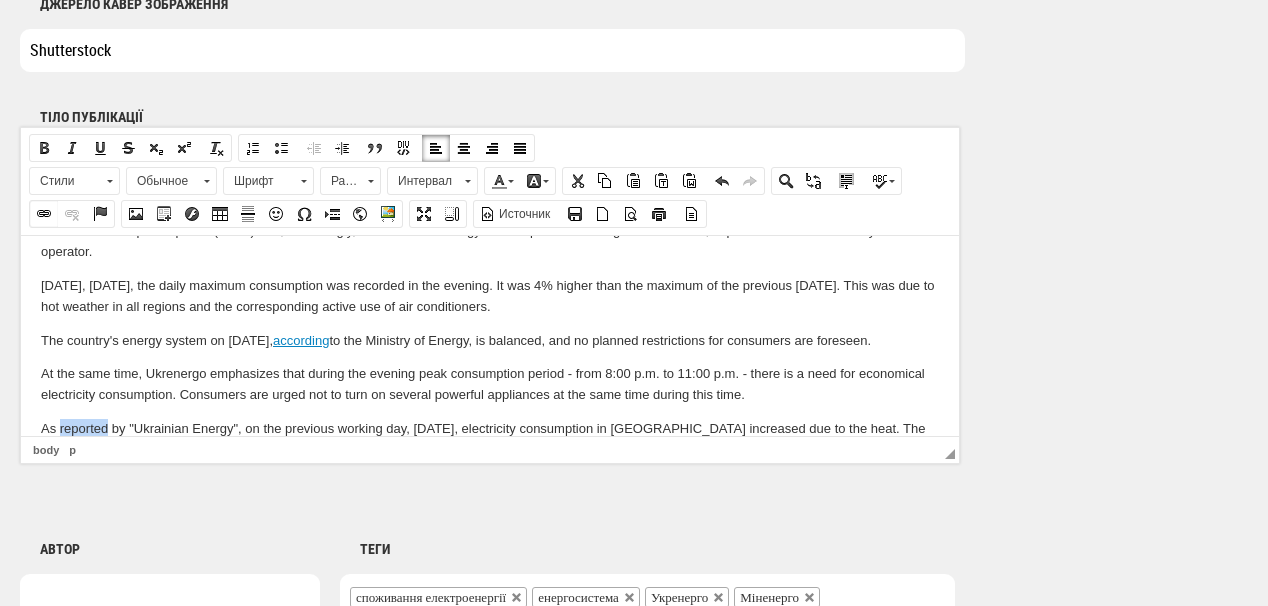 click at bounding box center (44, 214) 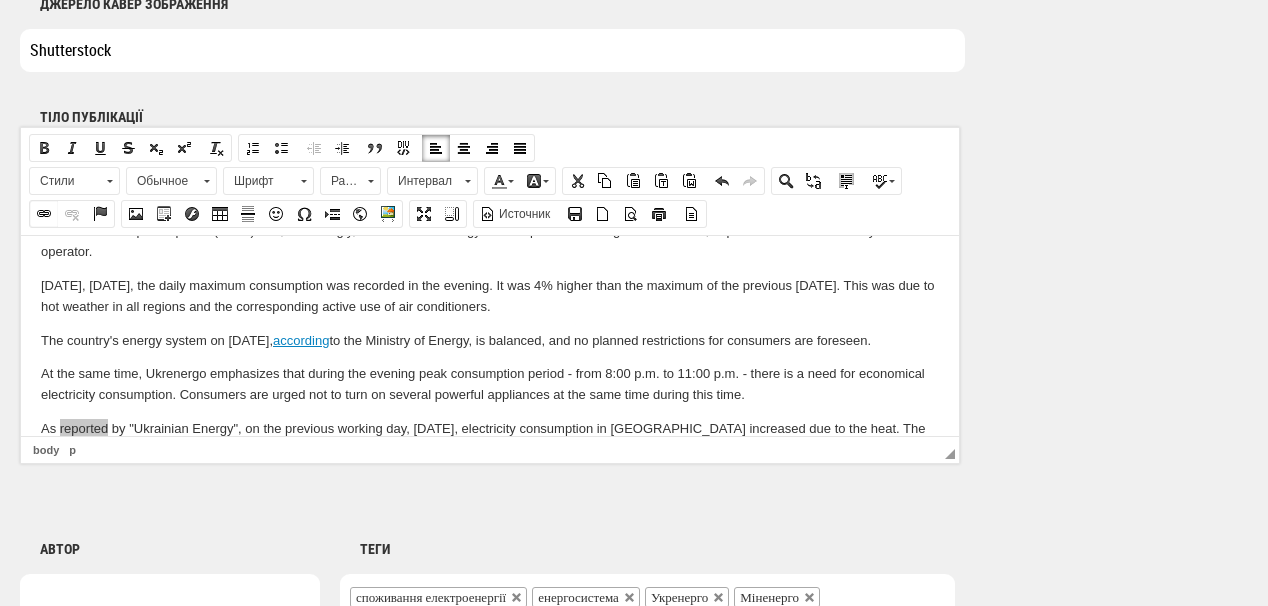 select on "http://" 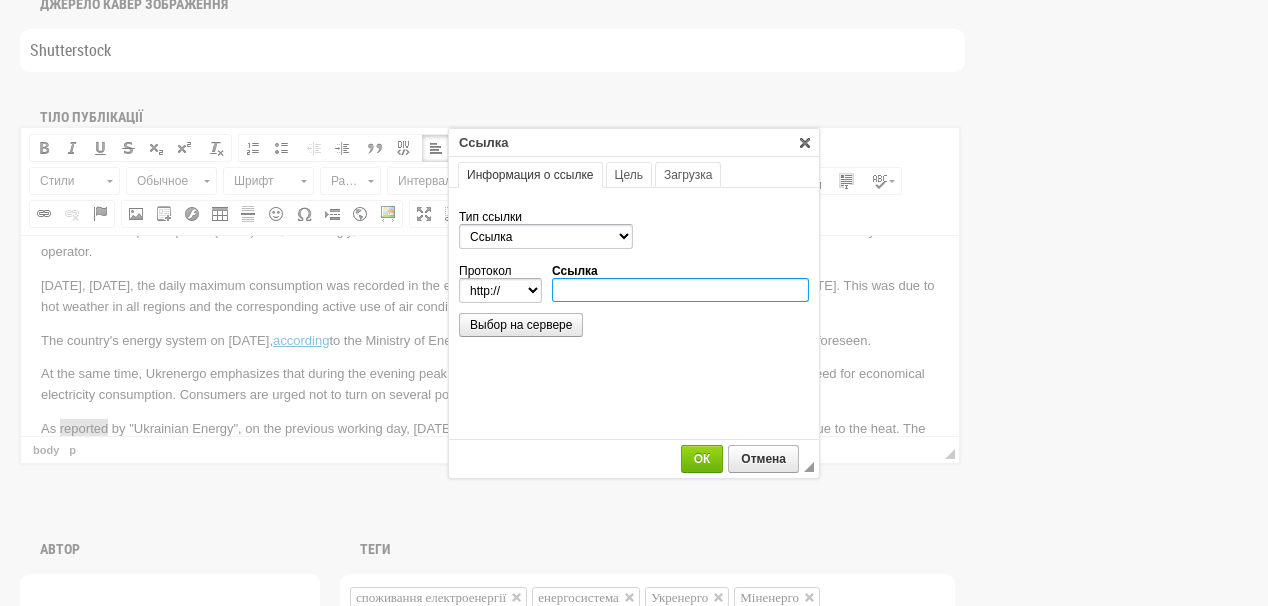 click on "Ссылка" at bounding box center [680, 290] 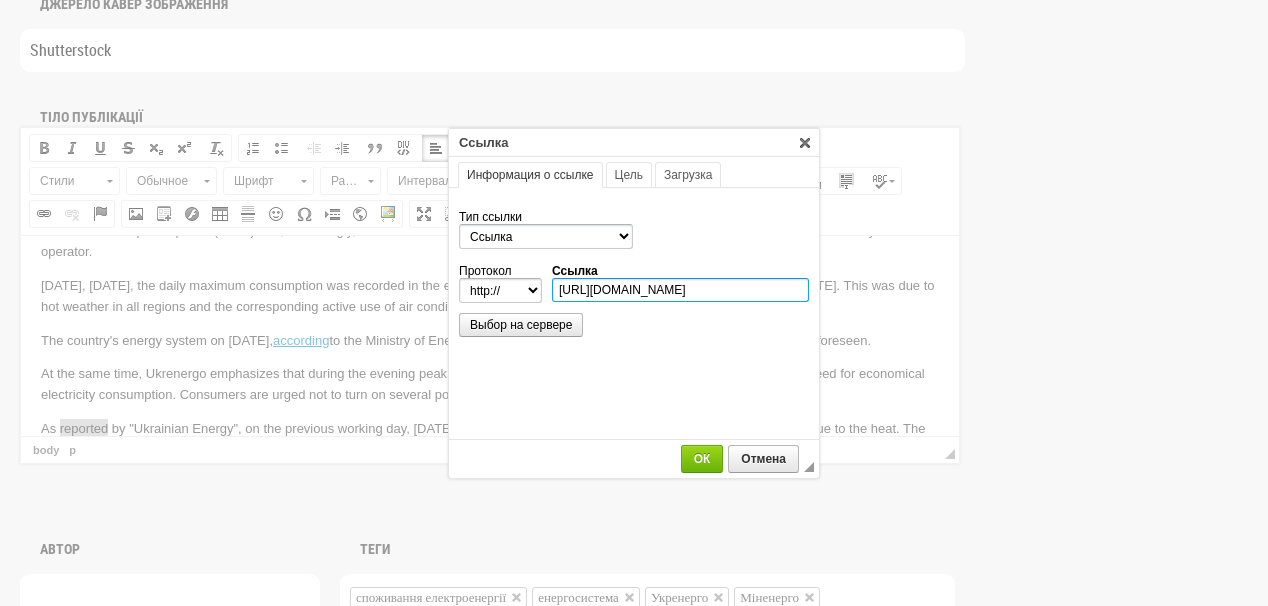 scroll, scrollTop: 0, scrollLeft: 206, axis: horizontal 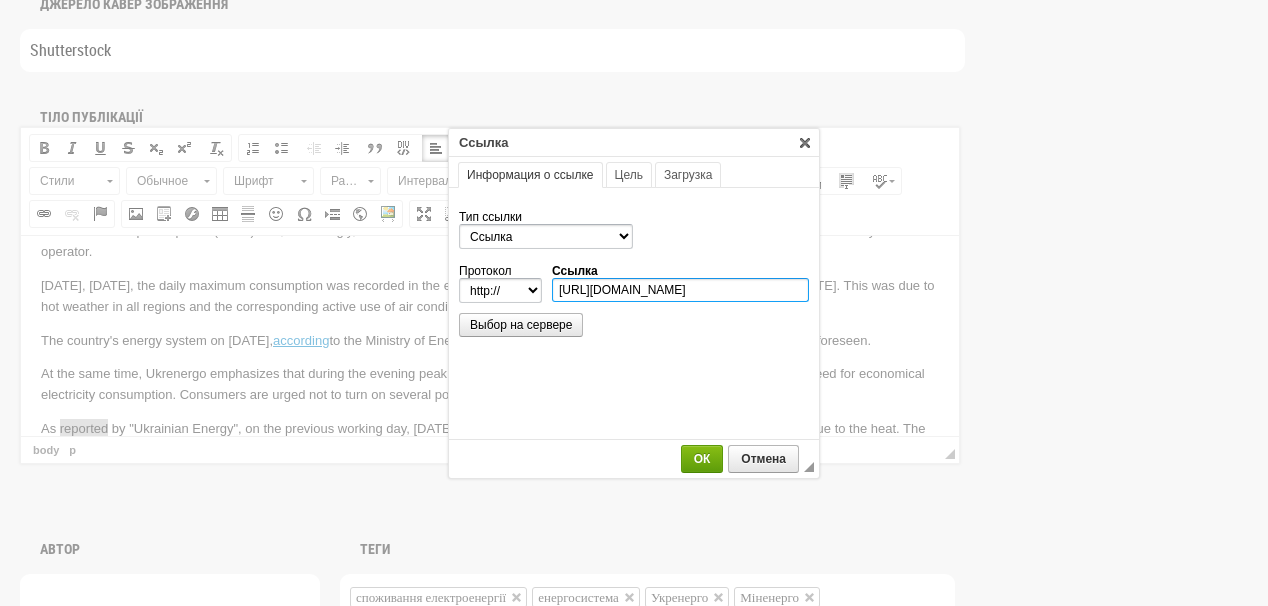 type on "https://ua-energy.org/en/posts/04-07-2025-e2740013-7758-4cb4-8897-3c165aafb78c" 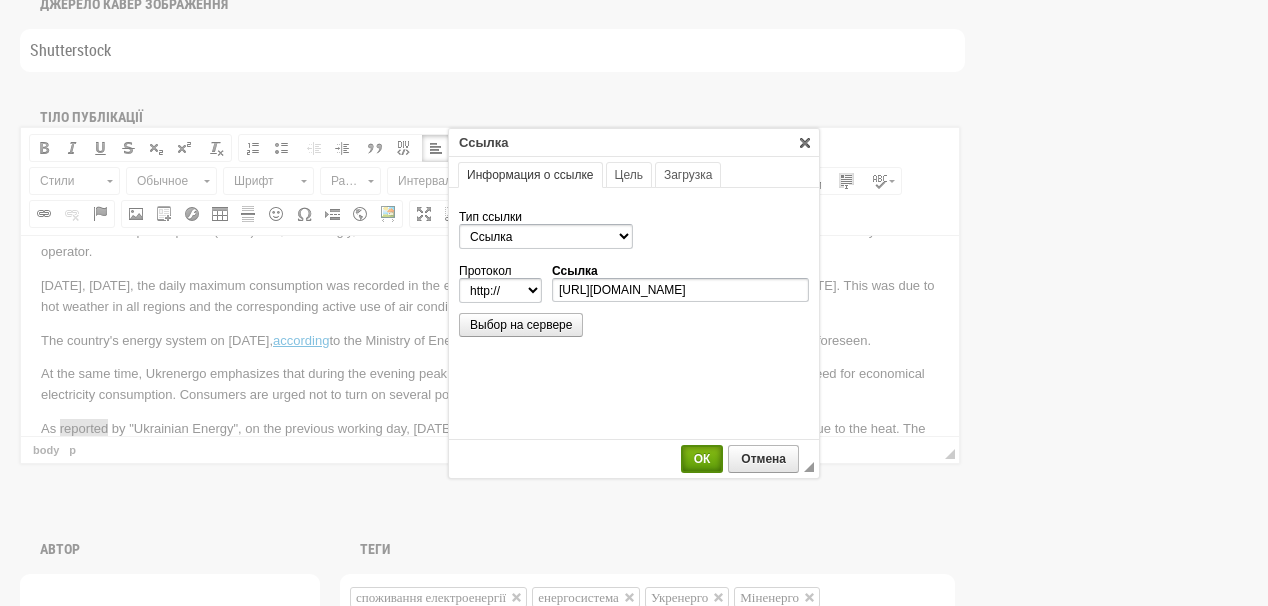 select on "https://" 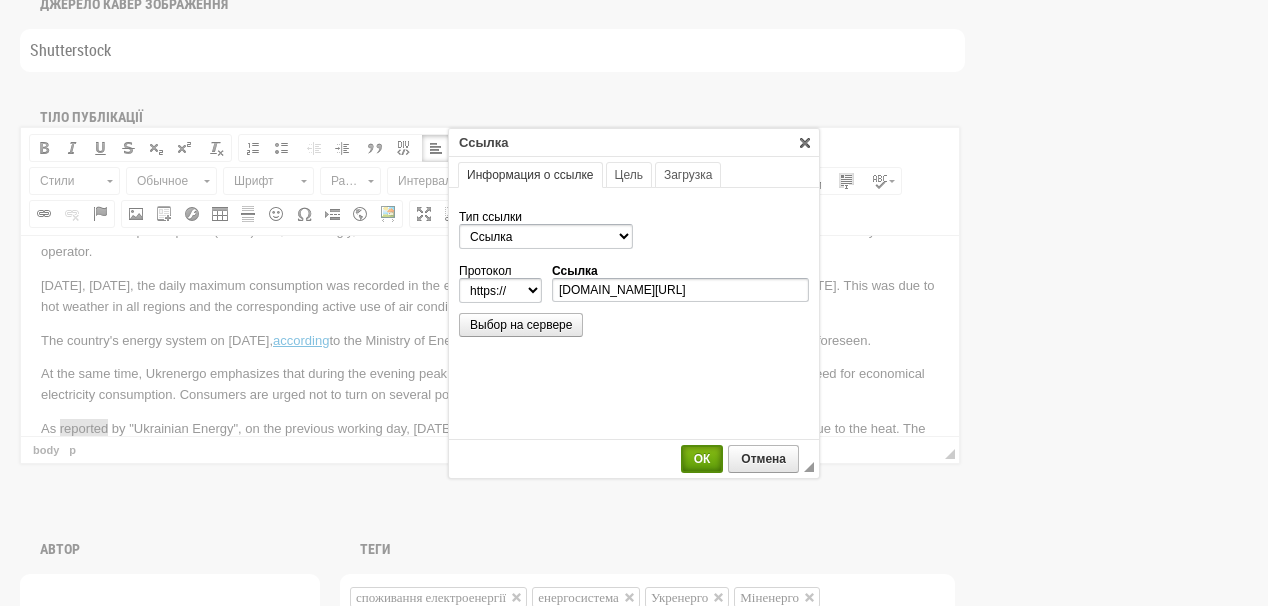 scroll, scrollTop: 0, scrollLeft: 0, axis: both 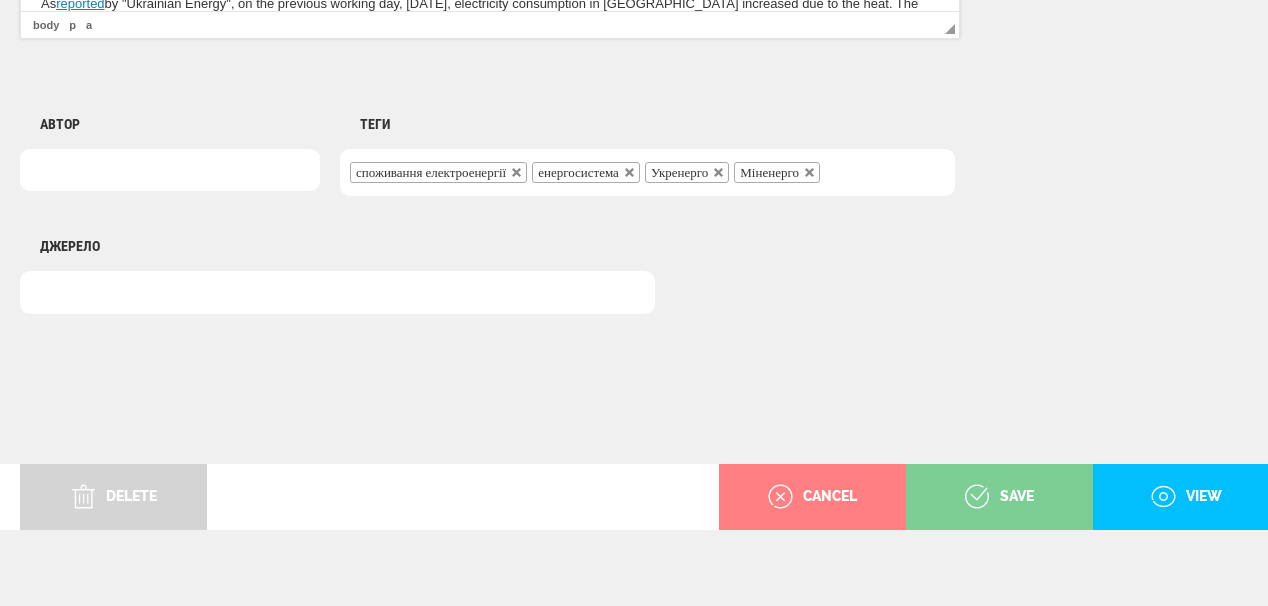 click on "save" at bounding box center [999, 497] 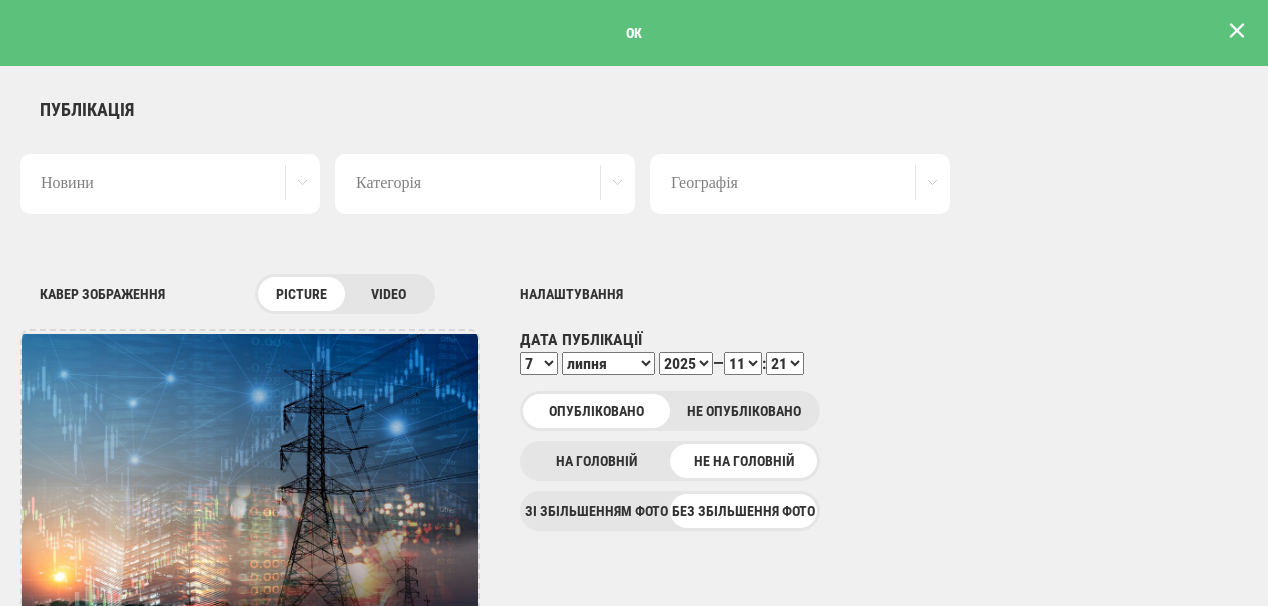 scroll, scrollTop: 0, scrollLeft: 0, axis: both 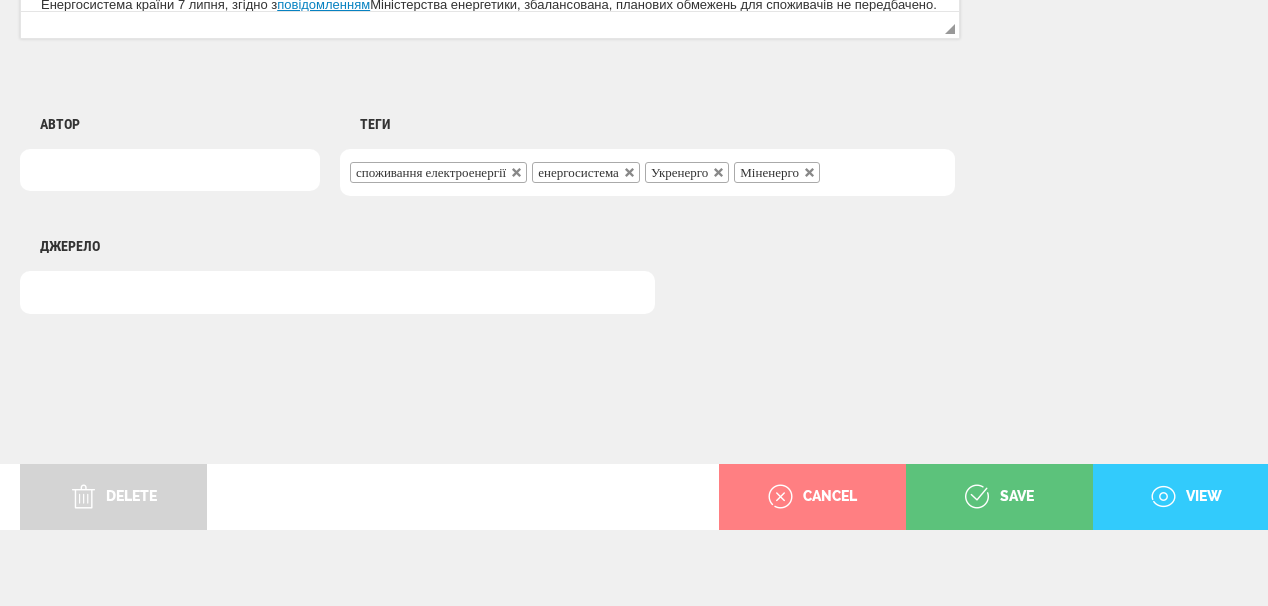 click on "view" at bounding box center (1186, 497) 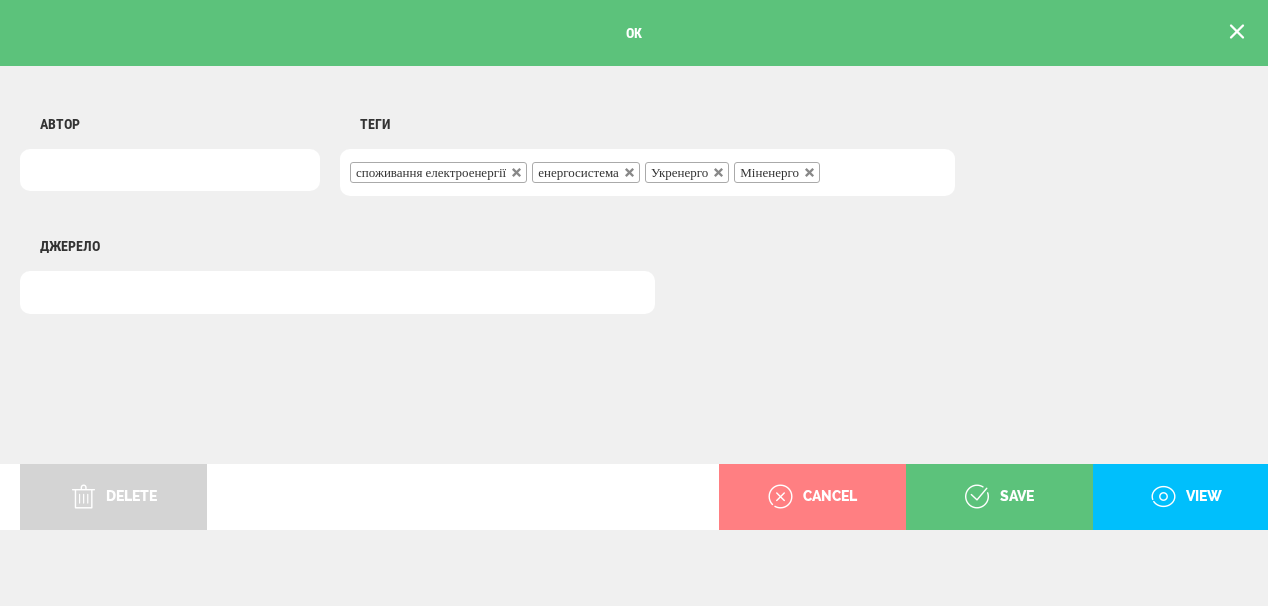 scroll, scrollTop: 0, scrollLeft: 0, axis: both 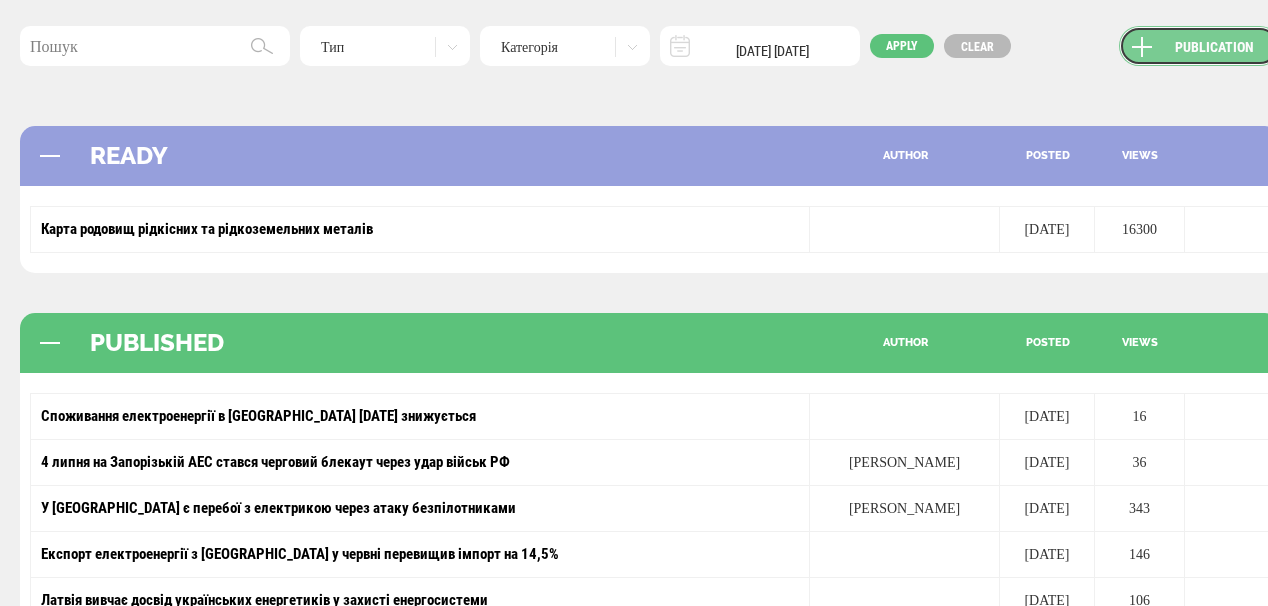 click on "Publication" at bounding box center (1199, 46) 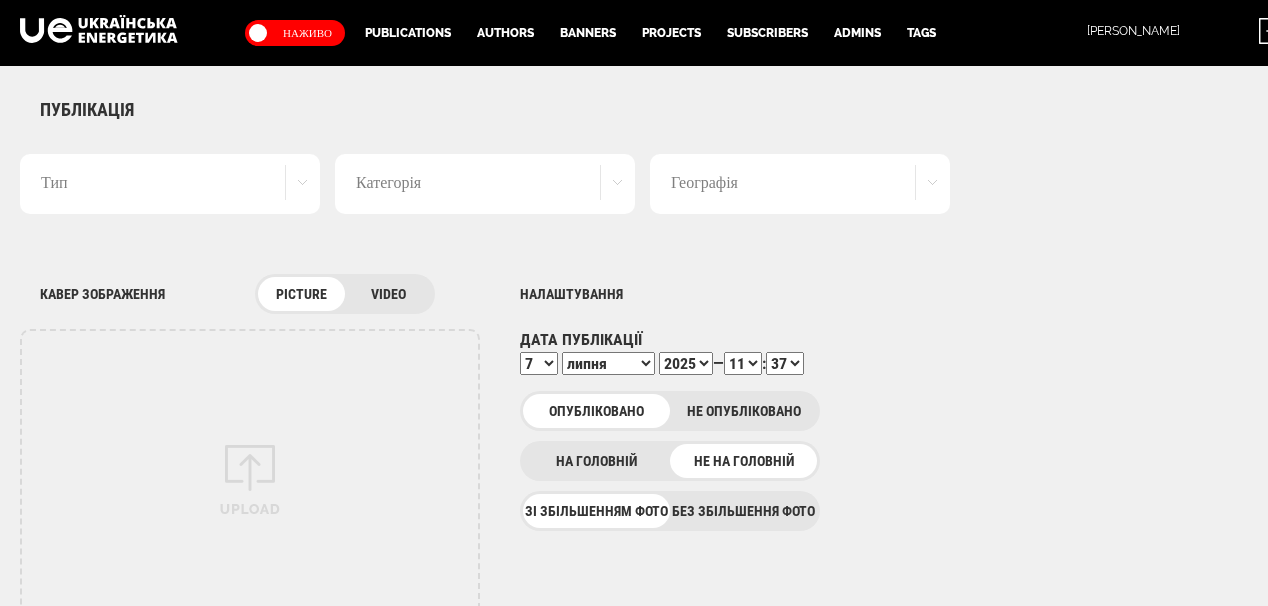 scroll, scrollTop: 0, scrollLeft: 0, axis: both 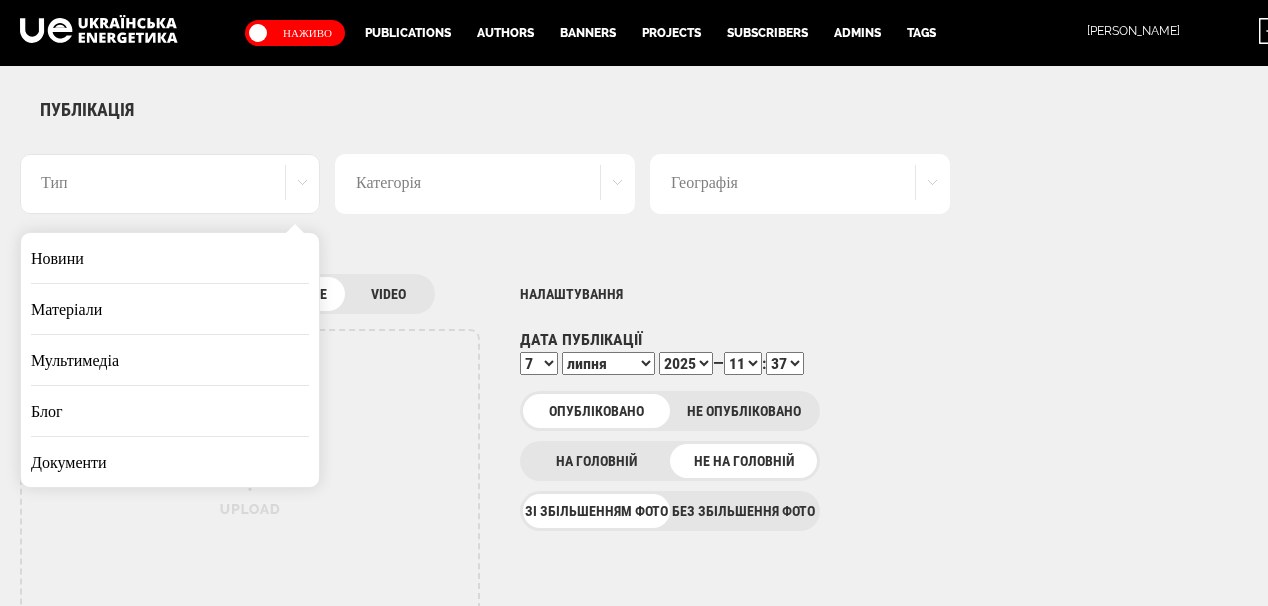 drag, startPoint x: 131, startPoint y: 269, endPoint x: 554, endPoint y: 372, distance: 435.35962 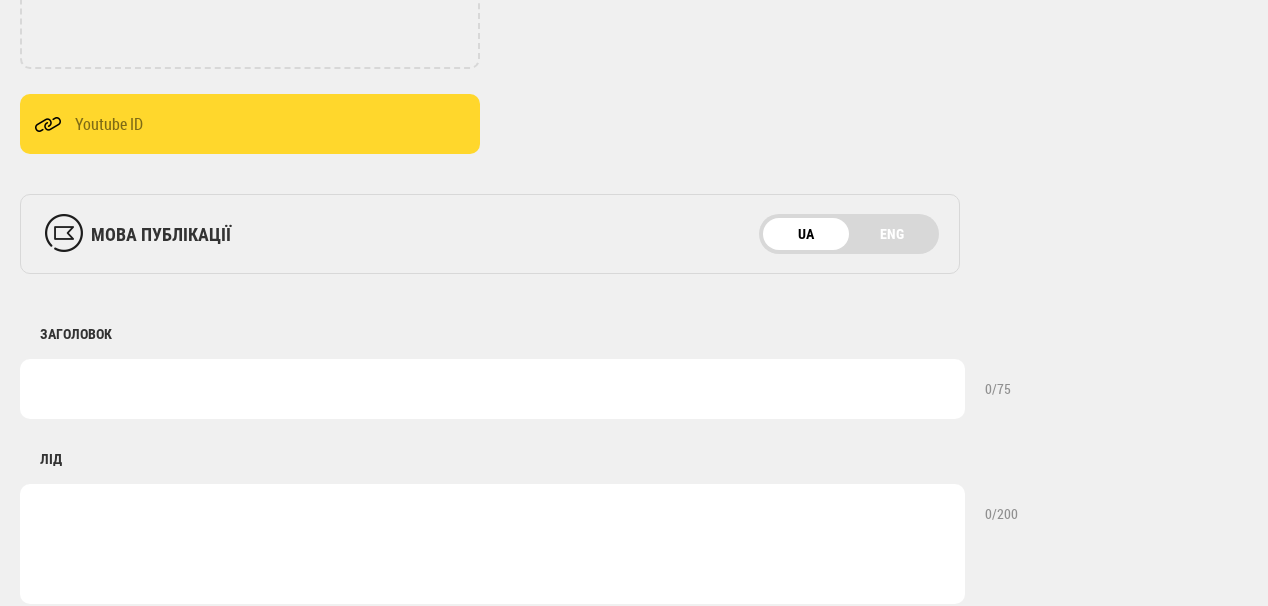 scroll, scrollTop: 880, scrollLeft: 0, axis: vertical 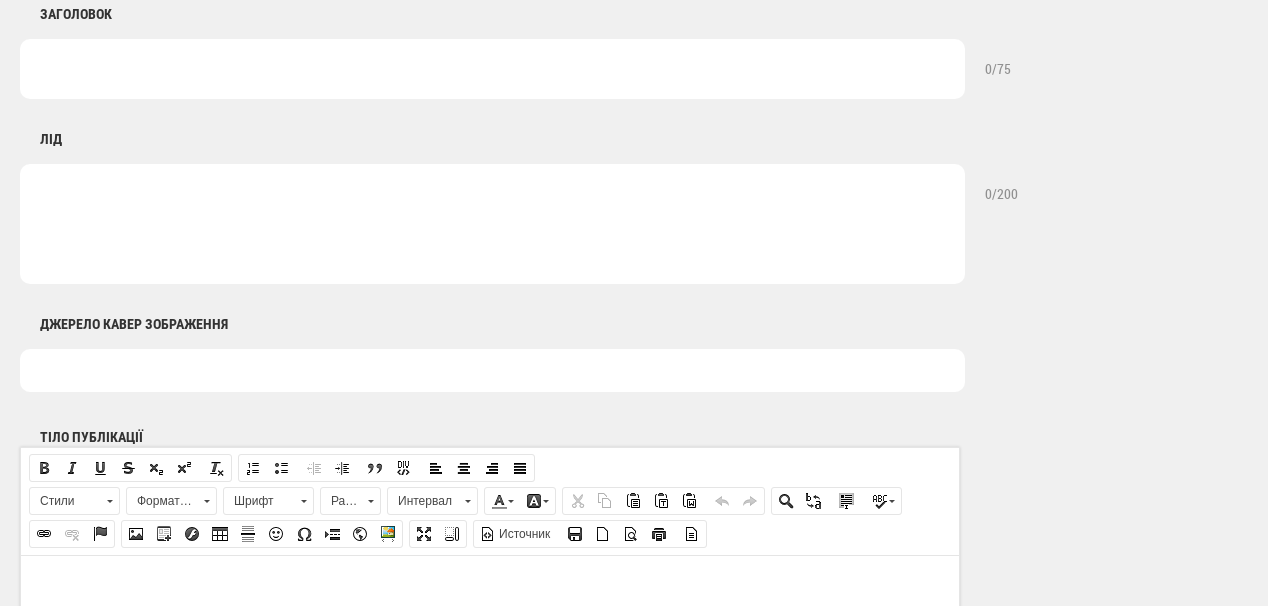 click at bounding box center (492, 69) 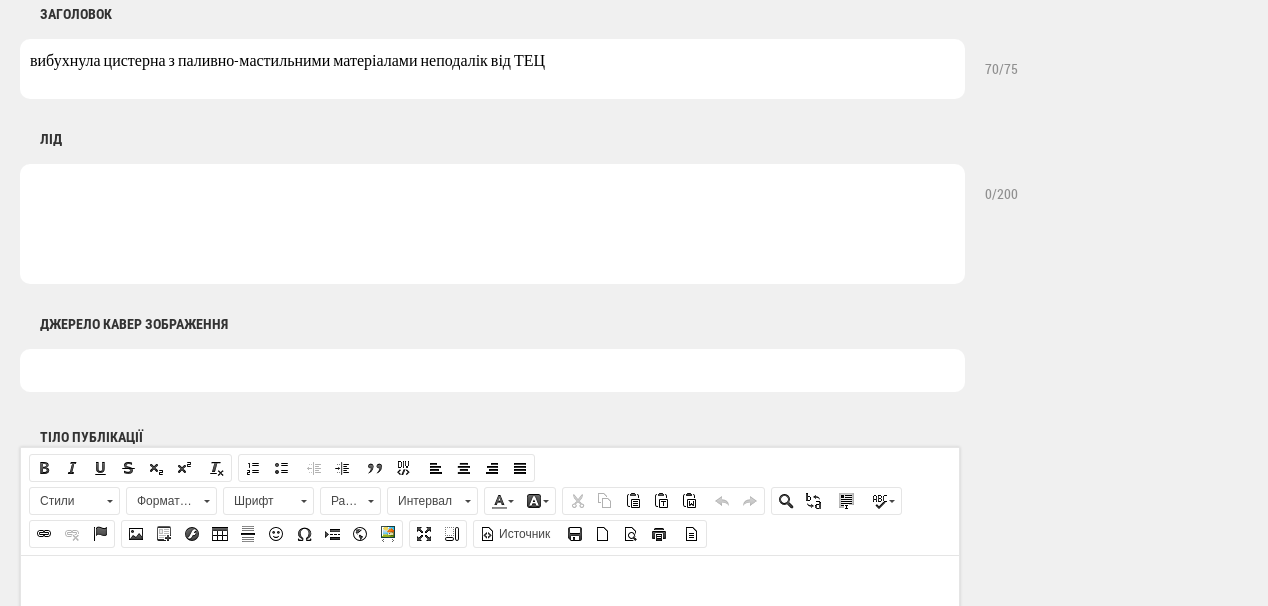 click on "вибухнула цистерна з паливно-мастильними матеріалами неподалік від ТЕЦ" at bounding box center [492, 69] 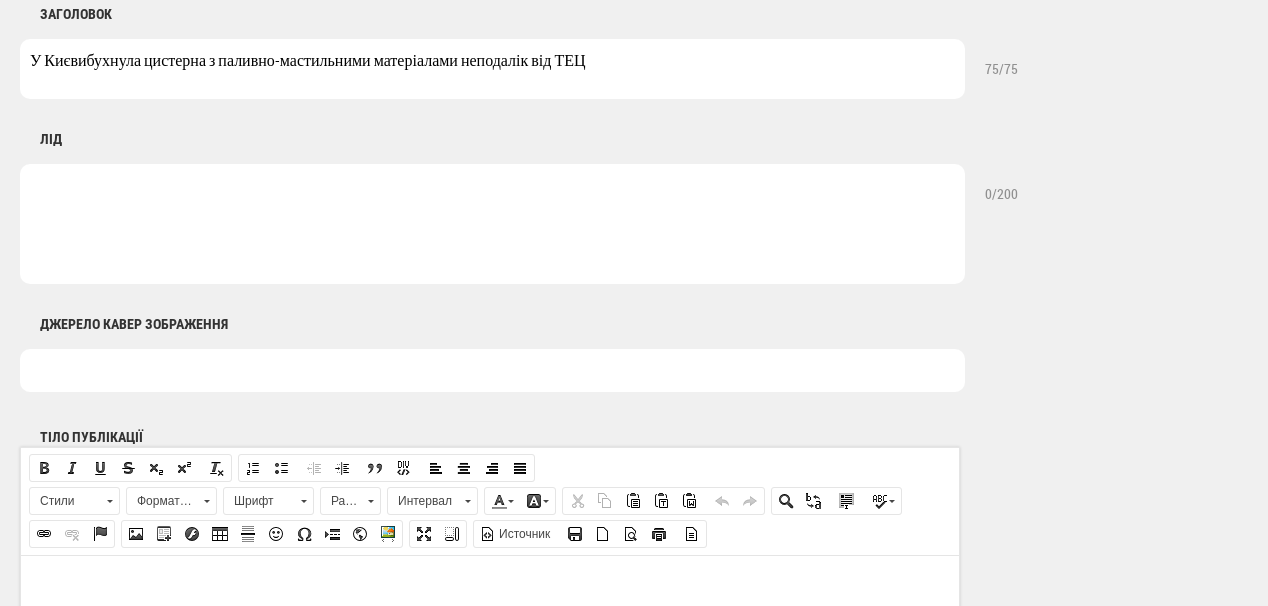 drag, startPoint x: 209, startPoint y: 60, endPoint x: 460, endPoint y: 46, distance: 251.39014 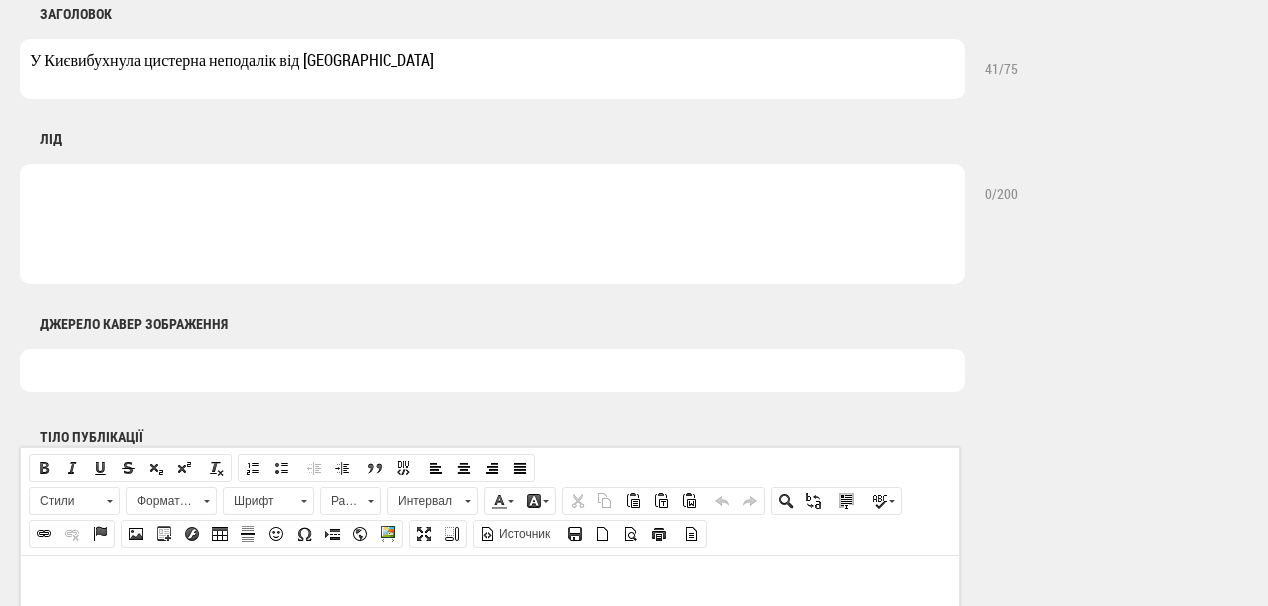 click on "У Києвибухнула цистерна неподалік від [GEOGRAPHIC_DATA]" at bounding box center [492, 69] 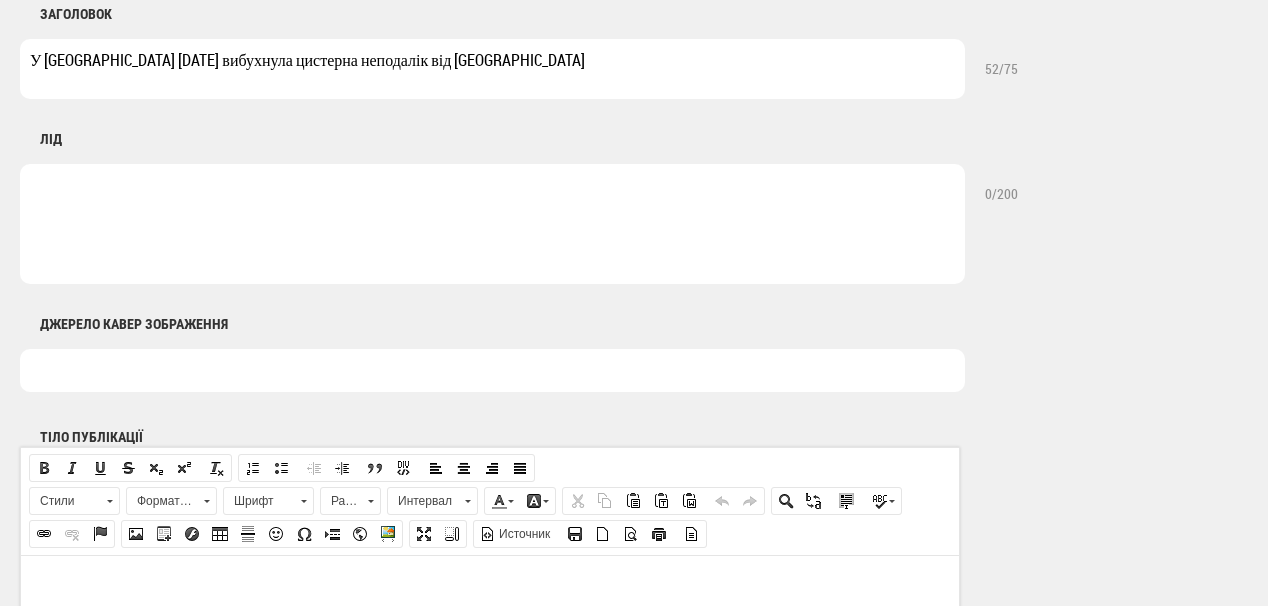 click on "У [GEOGRAPHIC_DATA] [DATE] вибухнула цистерна неподалік від [GEOGRAPHIC_DATA]" at bounding box center [492, 69] 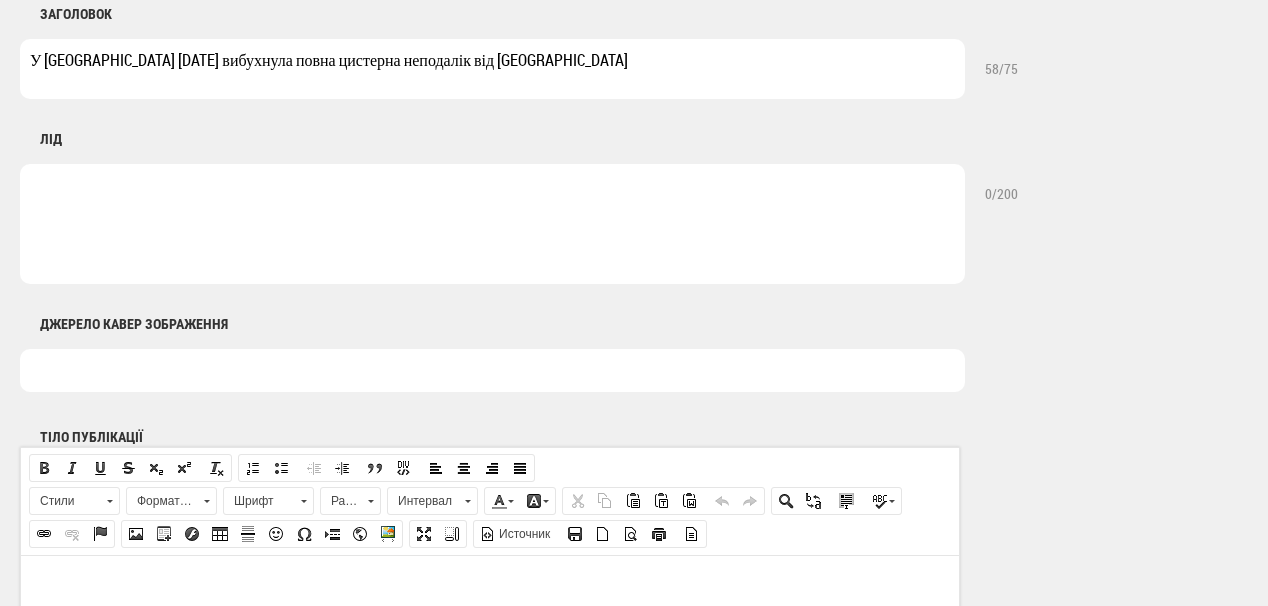 click on "У [GEOGRAPHIC_DATA] [DATE] вибухнула повна цистерна неподалік від [GEOGRAPHIC_DATA]" at bounding box center [492, 69] 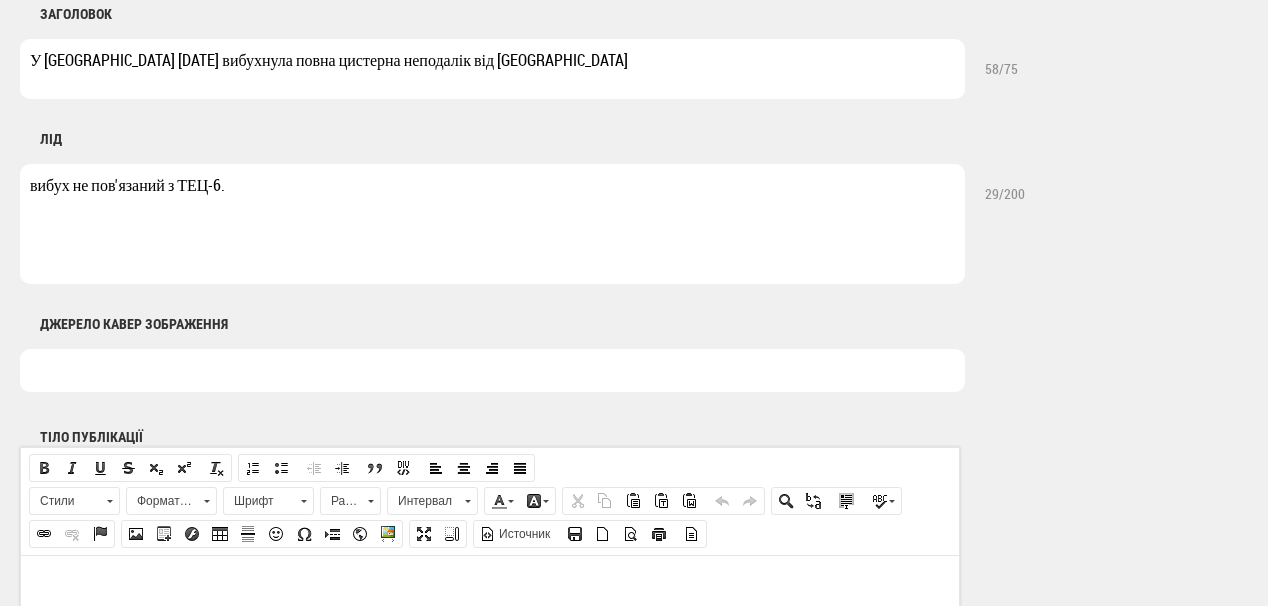 click on "вибух не пов'язаний з ТЕЦ-6." at bounding box center [492, 224] 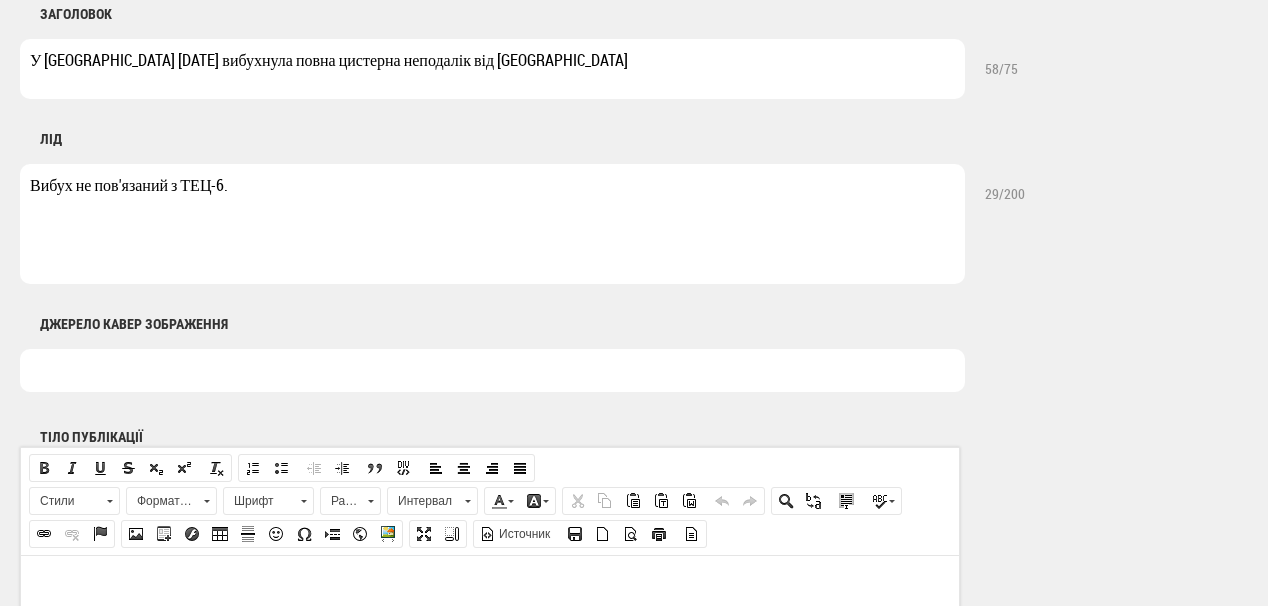 click on "Вибух не пов'язаний з ТЕЦ-6." at bounding box center (492, 224) 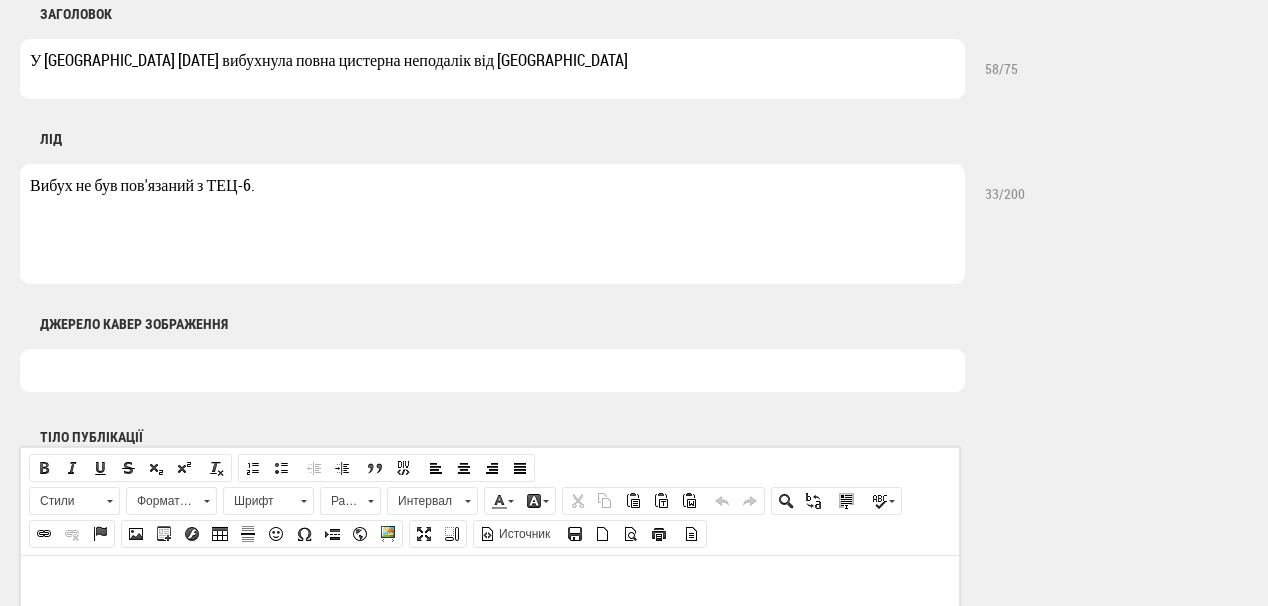 click on "Вибух не був пов'язаний з ТЕЦ-6." at bounding box center (492, 224) 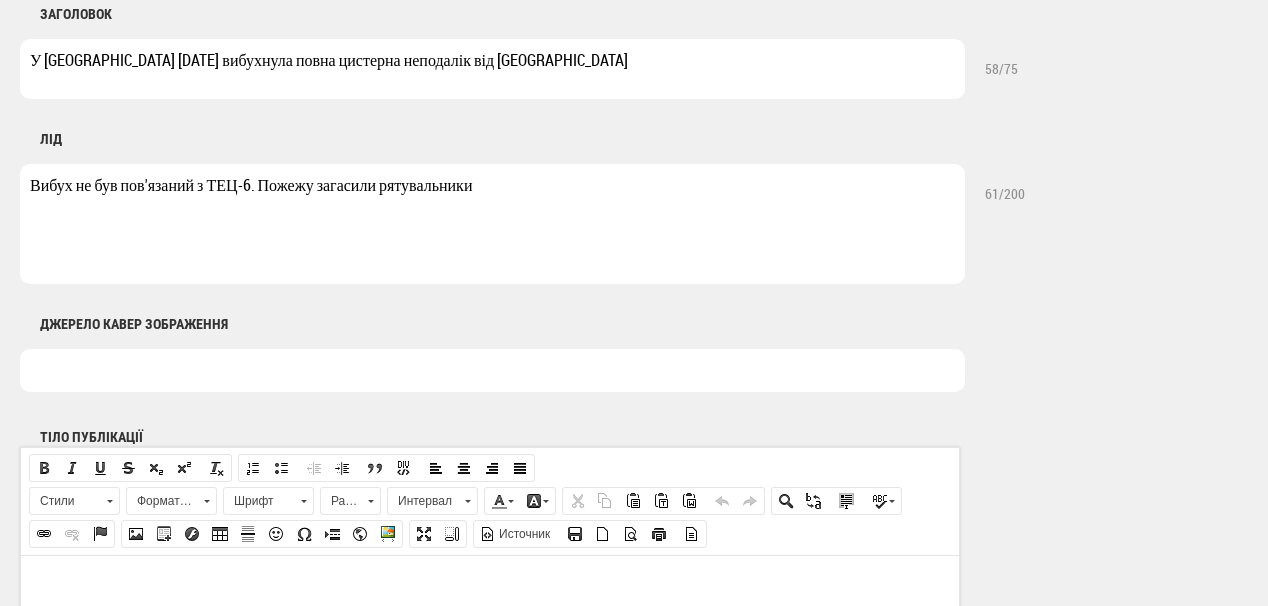 click on "Вибух не був пов'язаний з ТЕЦ-6. Пожежу загасили рятувальники" at bounding box center (492, 224) 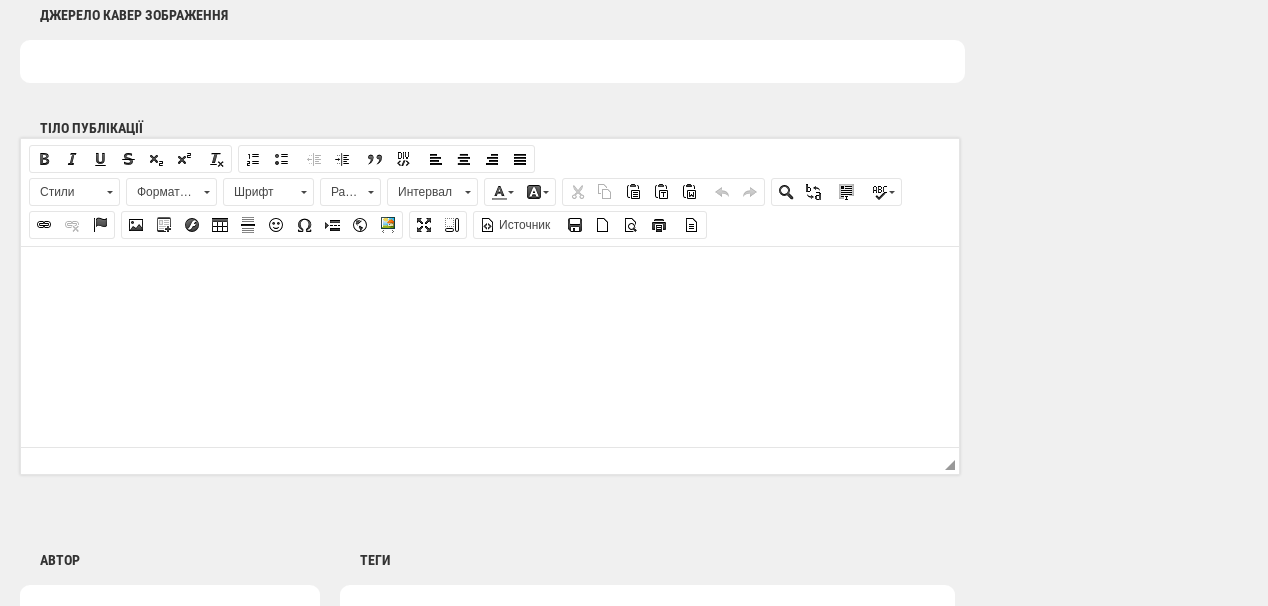 scroll, scrollTop: 1200, scrollLeft: 0, axis: vertical 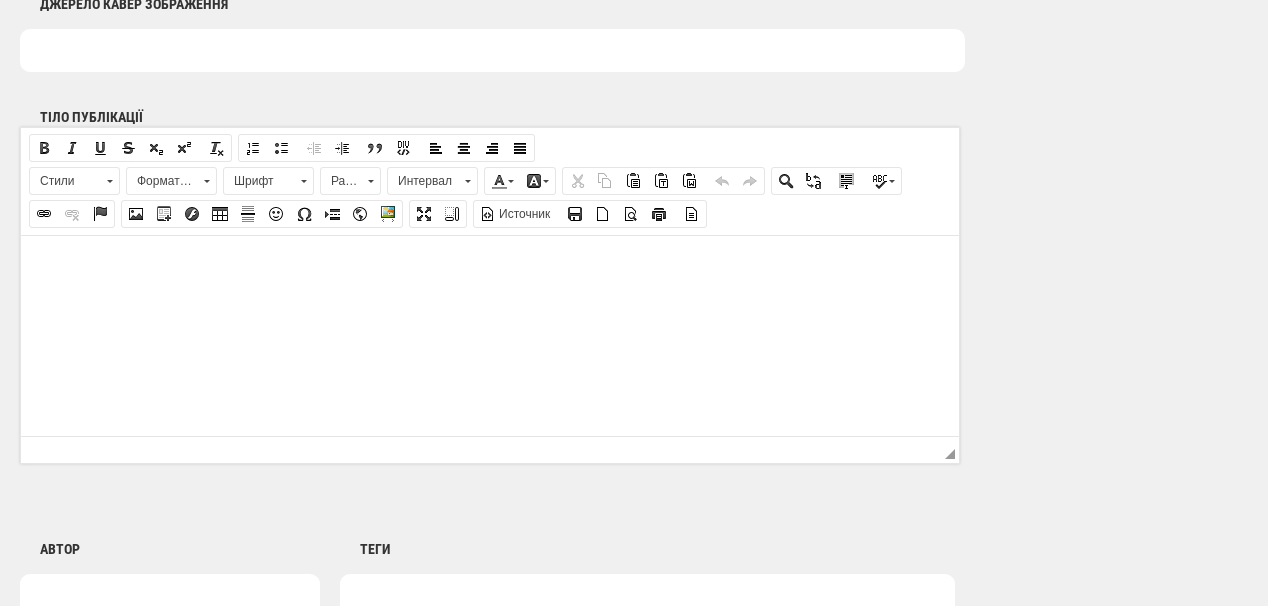 type on "Вибух не був пов'язаний з ТЕЦ-6. Пожежу загасили рятувальники" 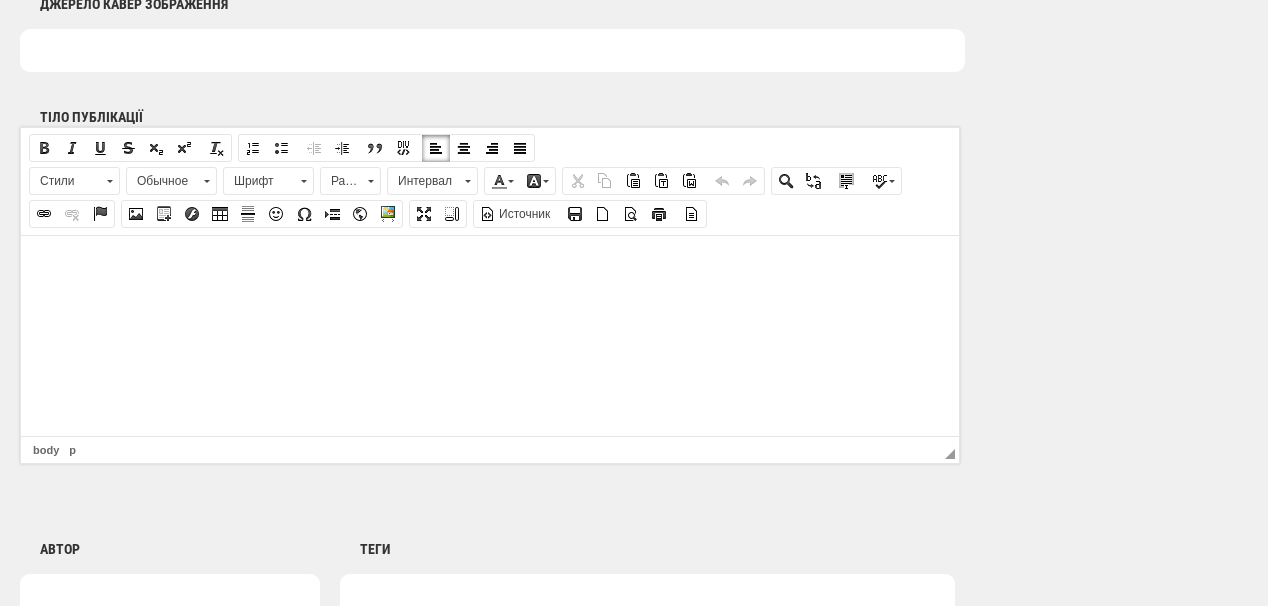 click at bounding box center [490, 265] 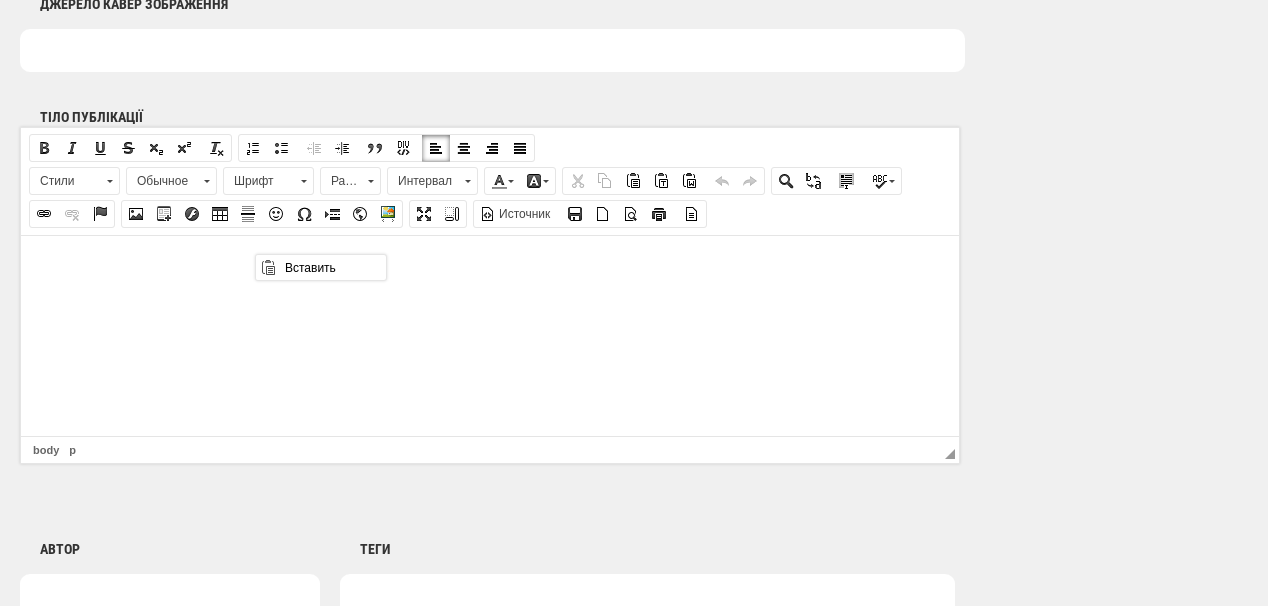 scroll, scrollTop: 0, scrollLeft: 0, axis: both 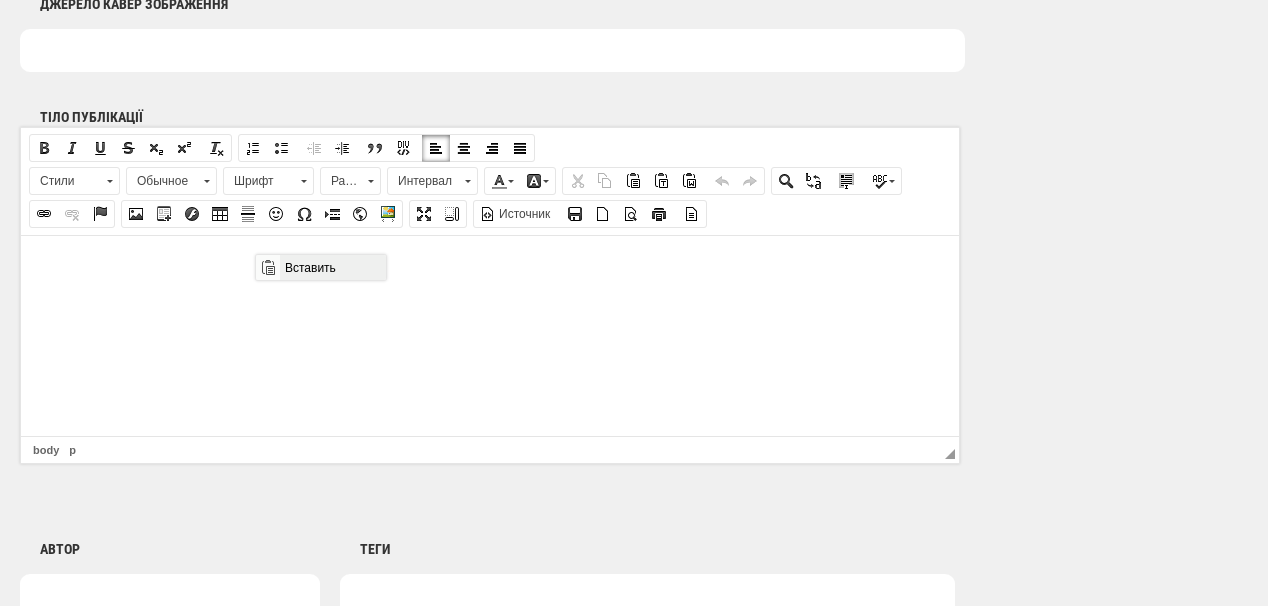 click on "Вставить" at bounding box center [332, 267] 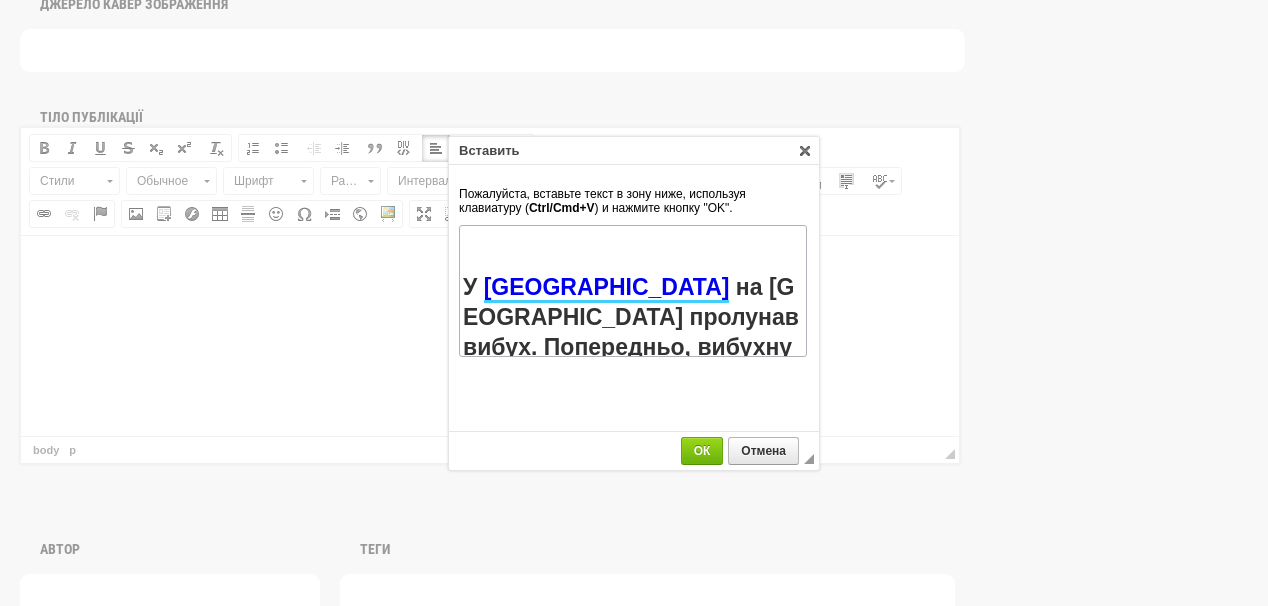 scroll, scrollTop: 144, scrollLeft: 0, axis: vertical 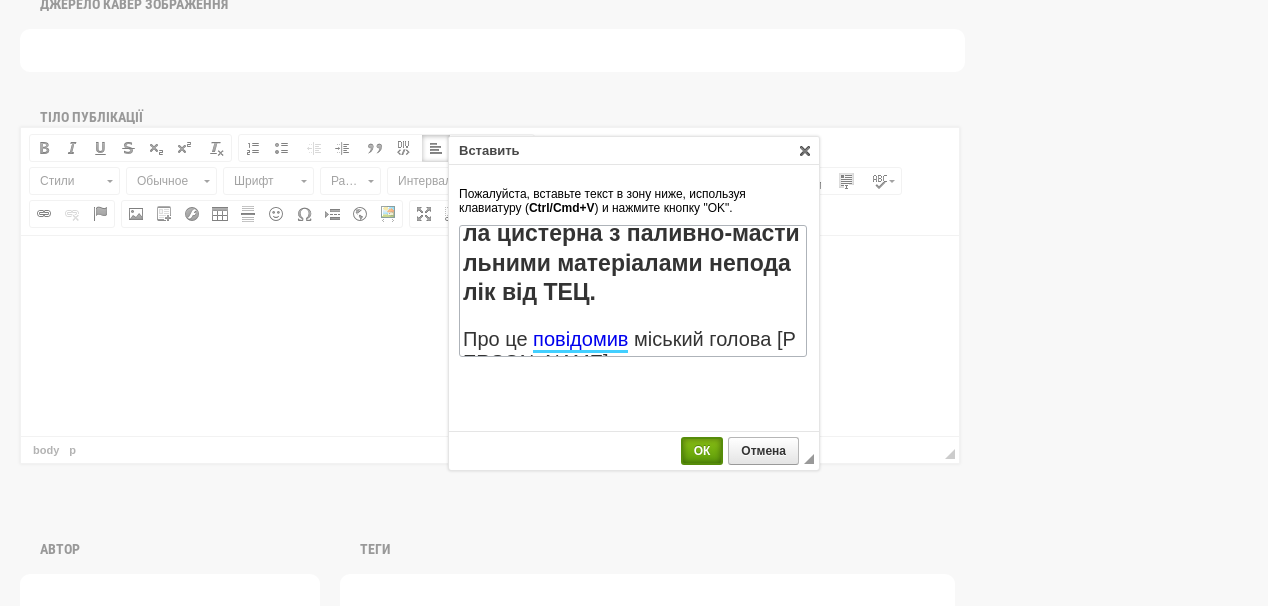 click on "ОК" at bounding box center (702, 451) 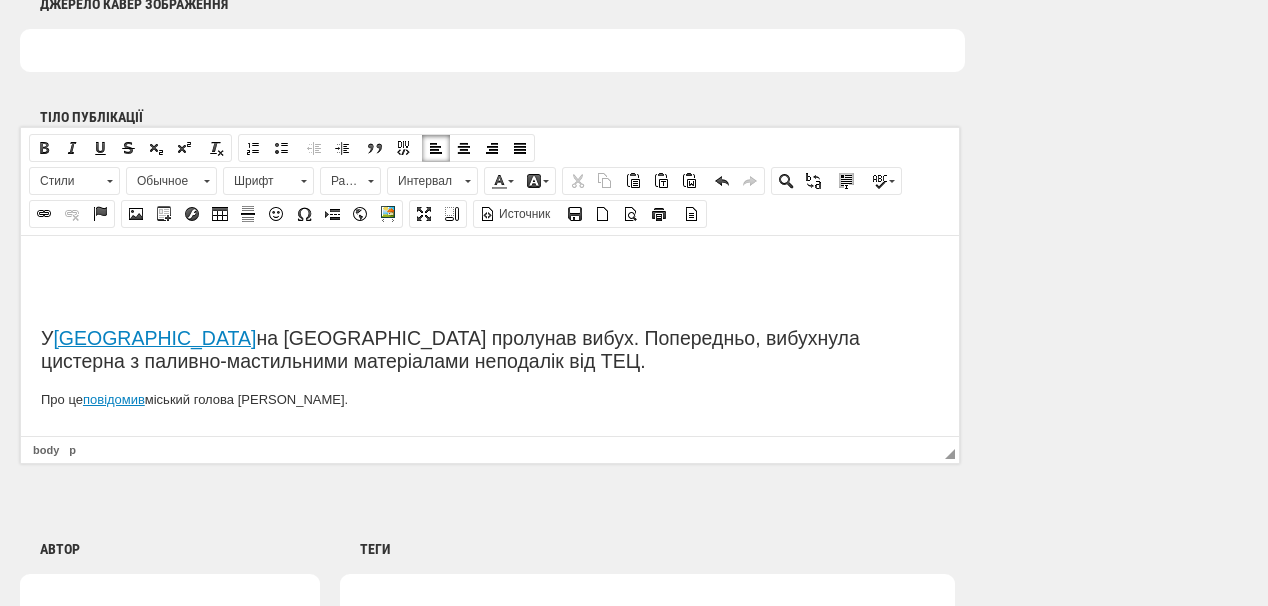 scroll, scrollTop: 0, scrollLeft: 0, axis: both 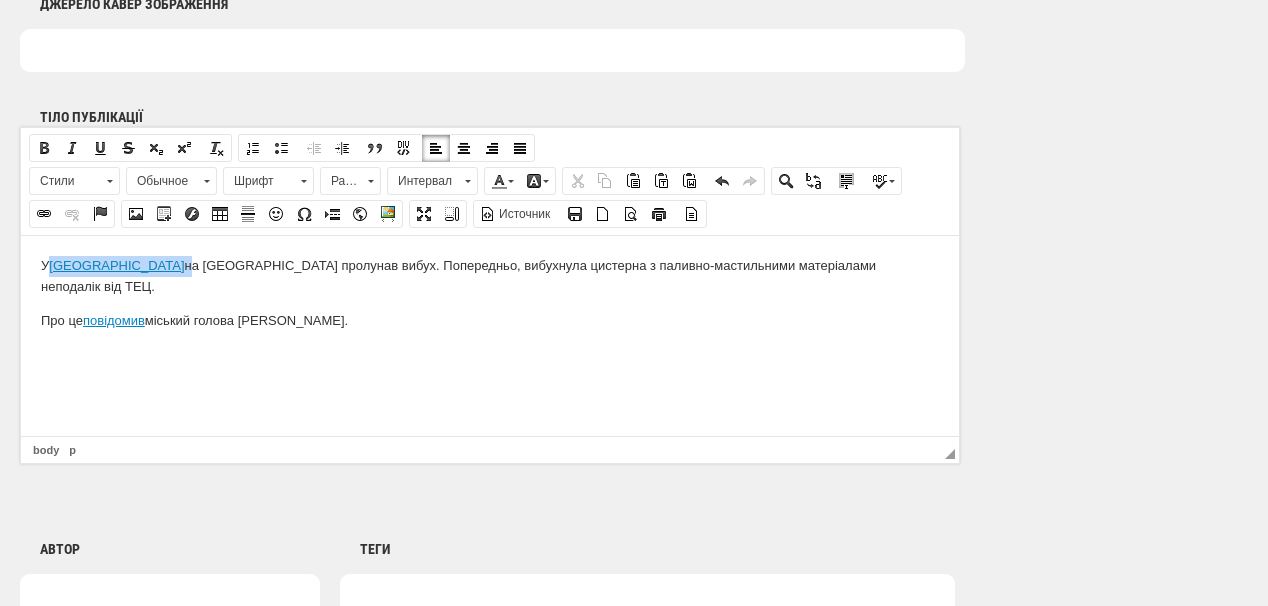 drag, startPoint x: 52, startPoint y: 264, endPoint x: 89, endPoint y: 264, distance: 37 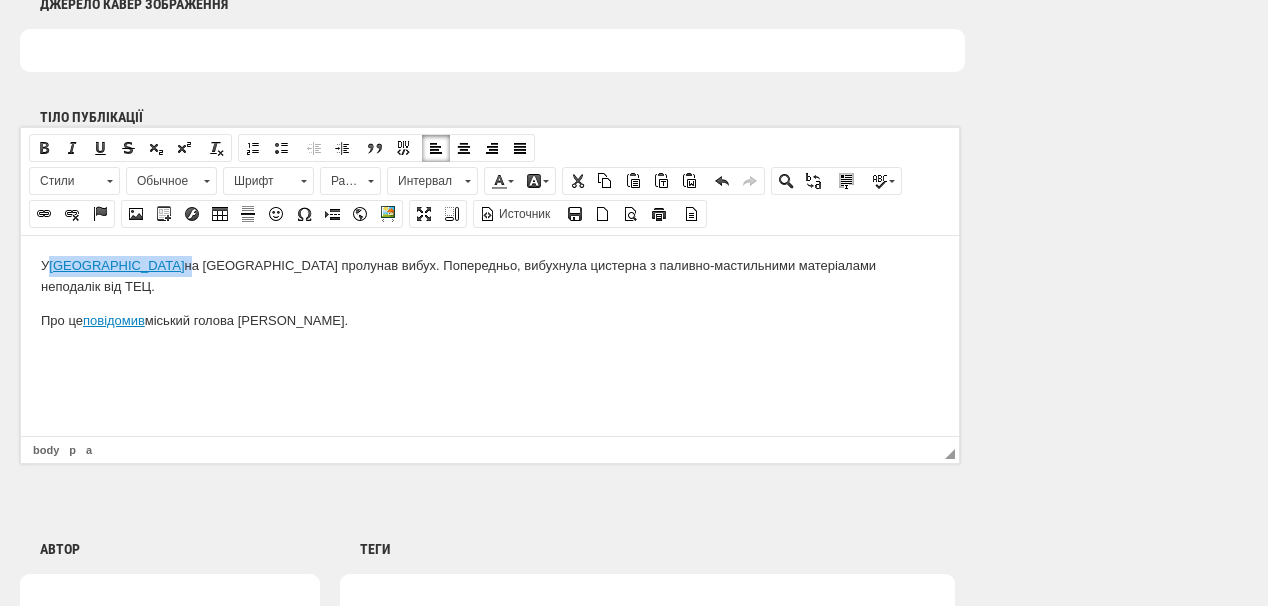 type 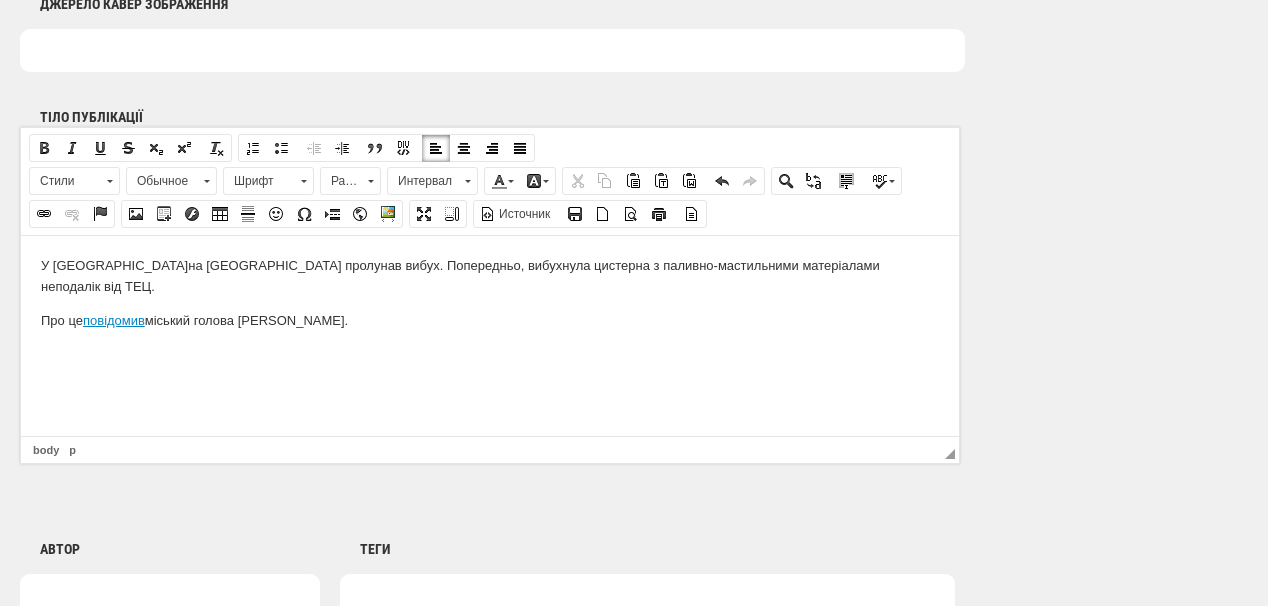 click on "У [GEOGRAPHIC_DATA]  на [GEOGRAPHIC_DATA] пролунав вибух. Попередньо, вибухнула цистерна з паливно-мастильними матеріалами неподалік від ТЕЦ." at bounding box center (490, 276) 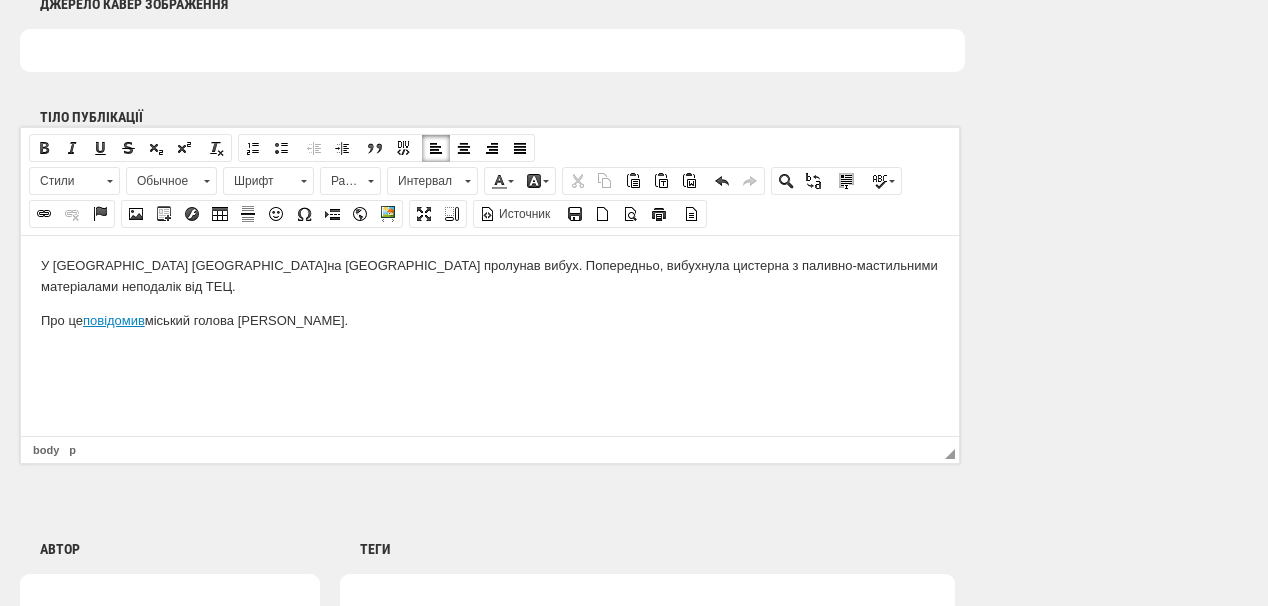 click on "У [GEOGRAPHIC_DATA] [GEOGRAPHIC_DATA]  на [GEOGRAPHIC_DATA] пролунав вибух. Попередньо, вибухнула цистерна з паливно-мастильними матеріалами неподалік від ТЕЦ." at bounding box center [490, 276] 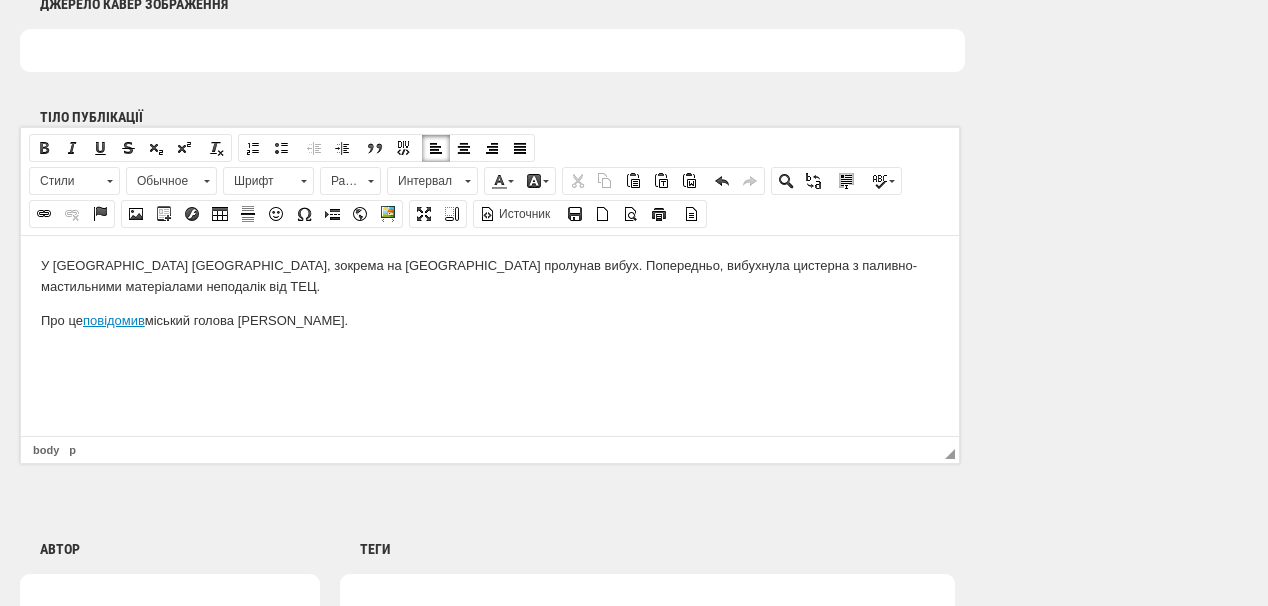 click on "У [GEOGRAPHIC_DATA] [GEOGRAPHIC_DATA], зокрема   на [GEOGRAPHIC_DATA] пролунав вибух. Попередньо, вибухнула цистерна з паливно-мастильними матеріалами неподалік від ТЕЦ." at bounding box center (490, 276) 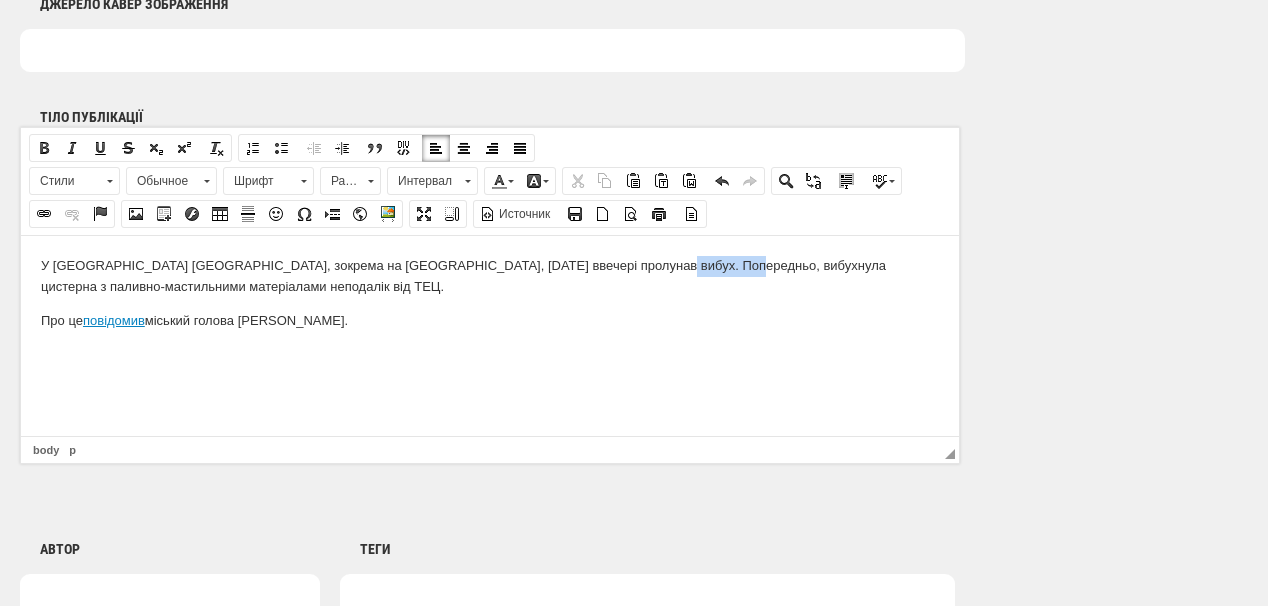 drag, startPoint x: 563, startPoint y: 261, endPoint x: 640, endPoint y: 258, distance: 77.05842 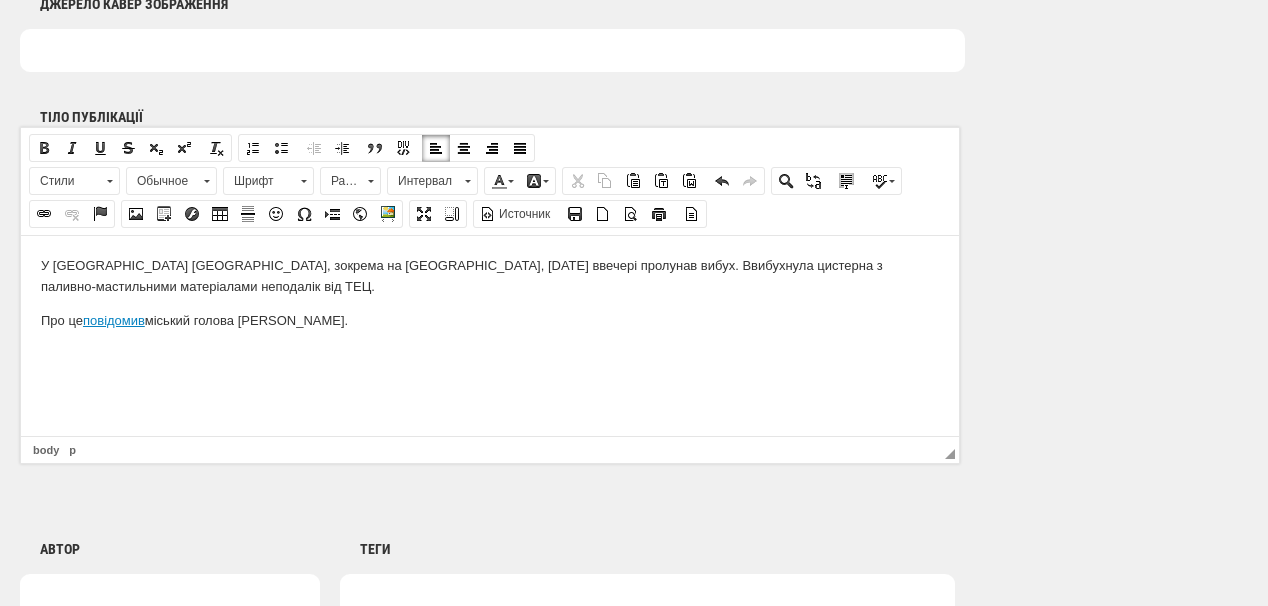 click on "Про це  повідомив  міський голова [PERSON_NAME]." at bounding box center (490, 320) 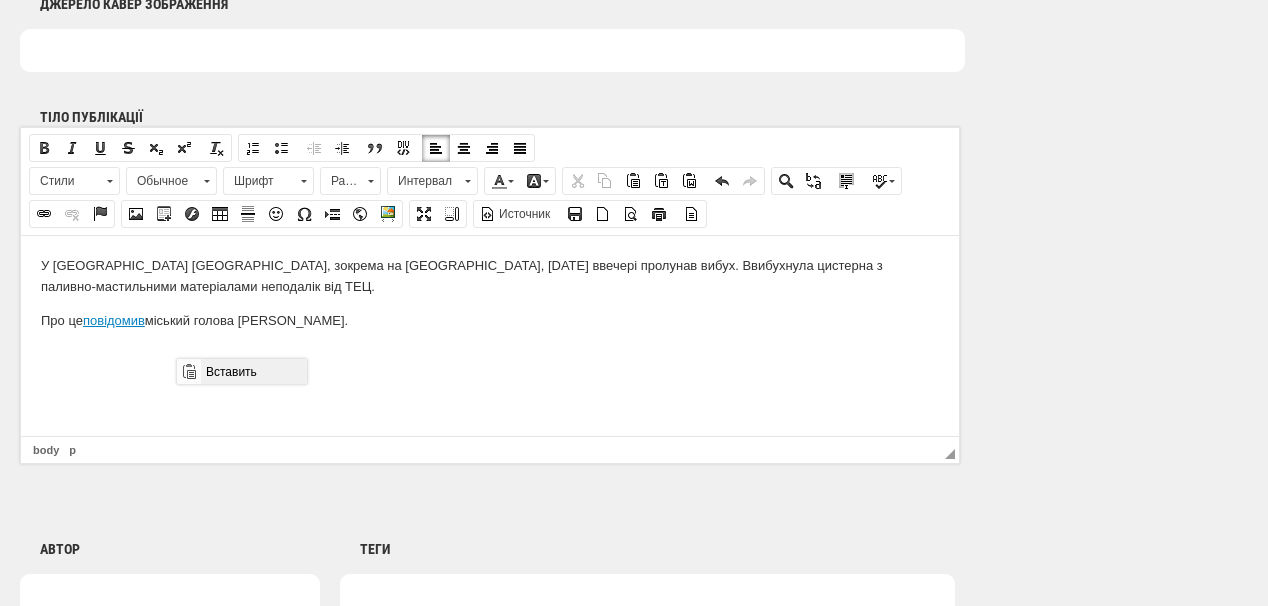 click on "Вставить" at bounding box center [253, 371] 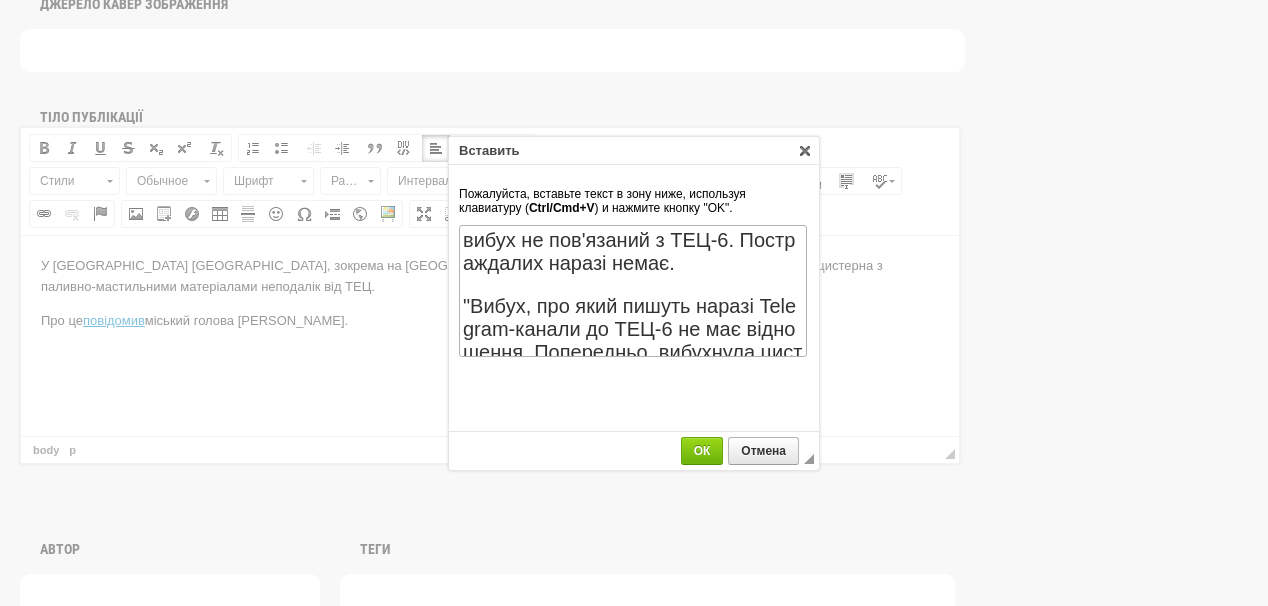 scroll, scrollTop: 147, scrollLeft: 0, axis: vertical 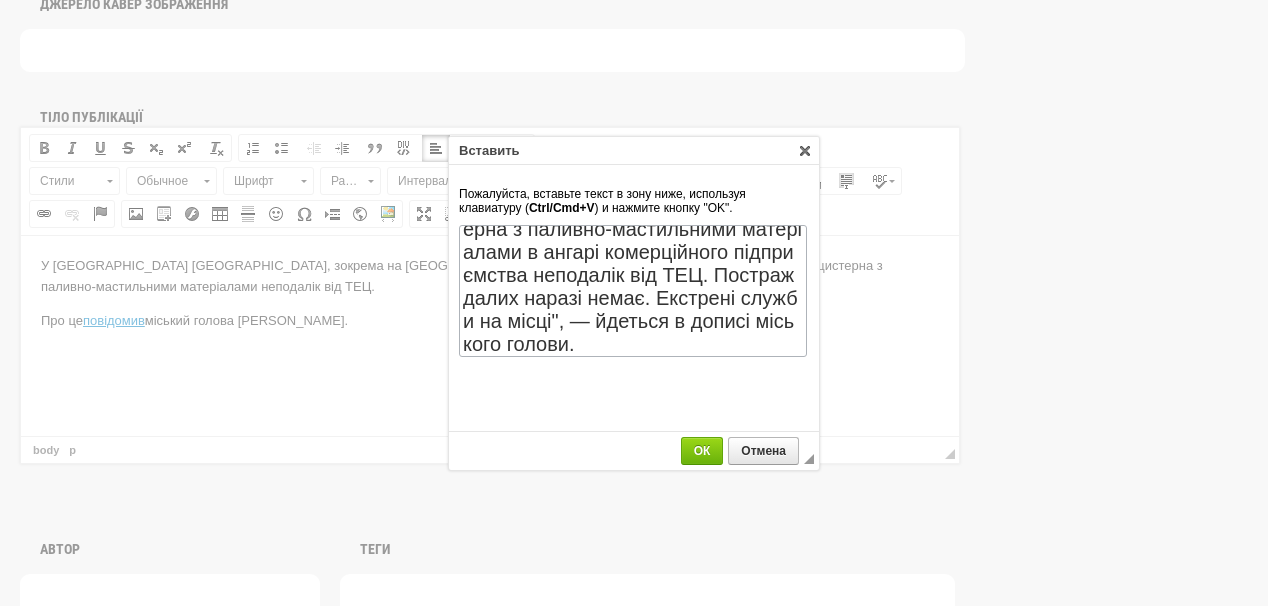 click on "ОК" at bounding box center [702, 451] 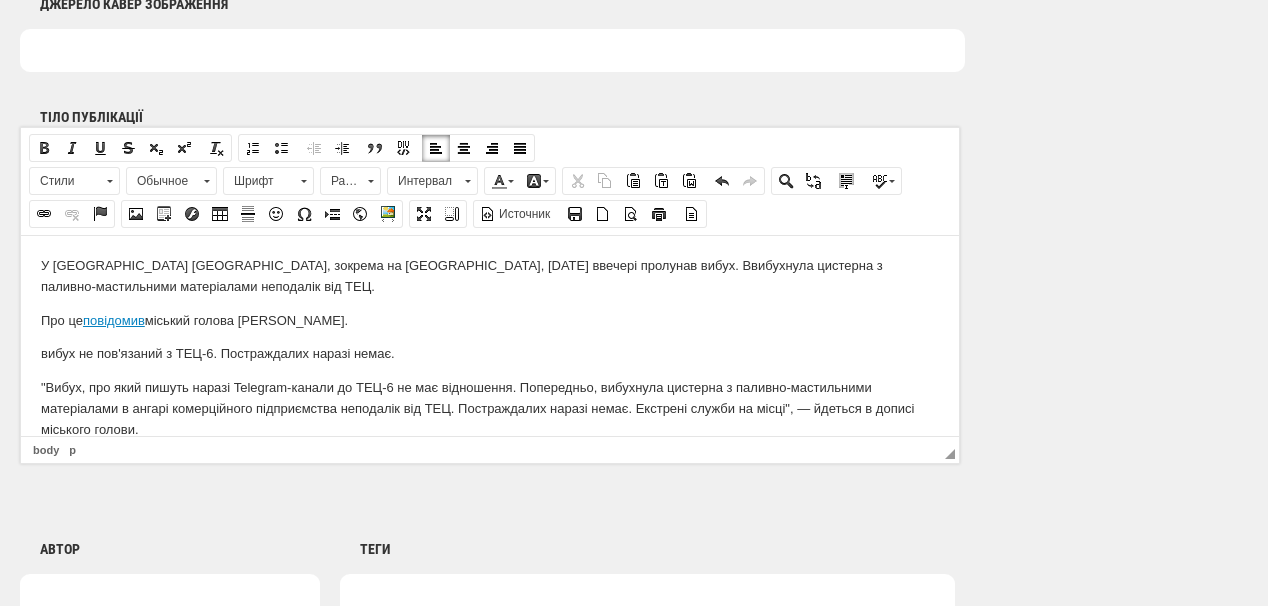 click on "вибух не пов'язаний з ТЕЦ-6. Постраждалих наразі немає." at bounding box center (490, 353) 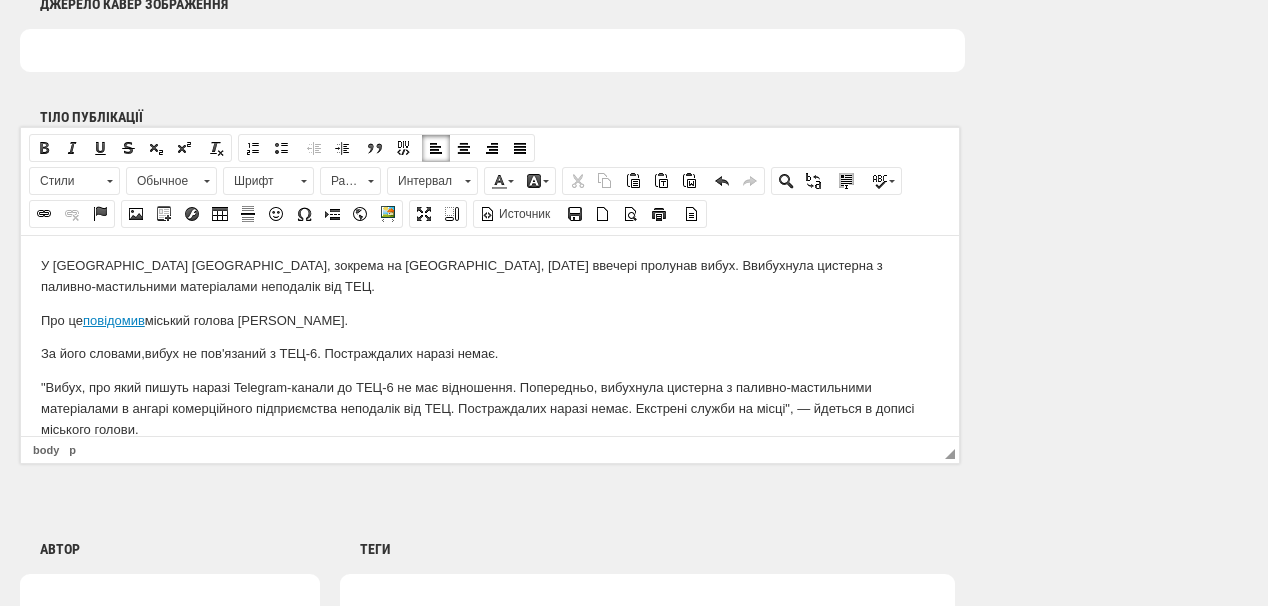 click on "За його словами,  вибух не пов'язаний з ТЕЦ-6. Постраждалих наразі немає." at bounding box center (490, 353) 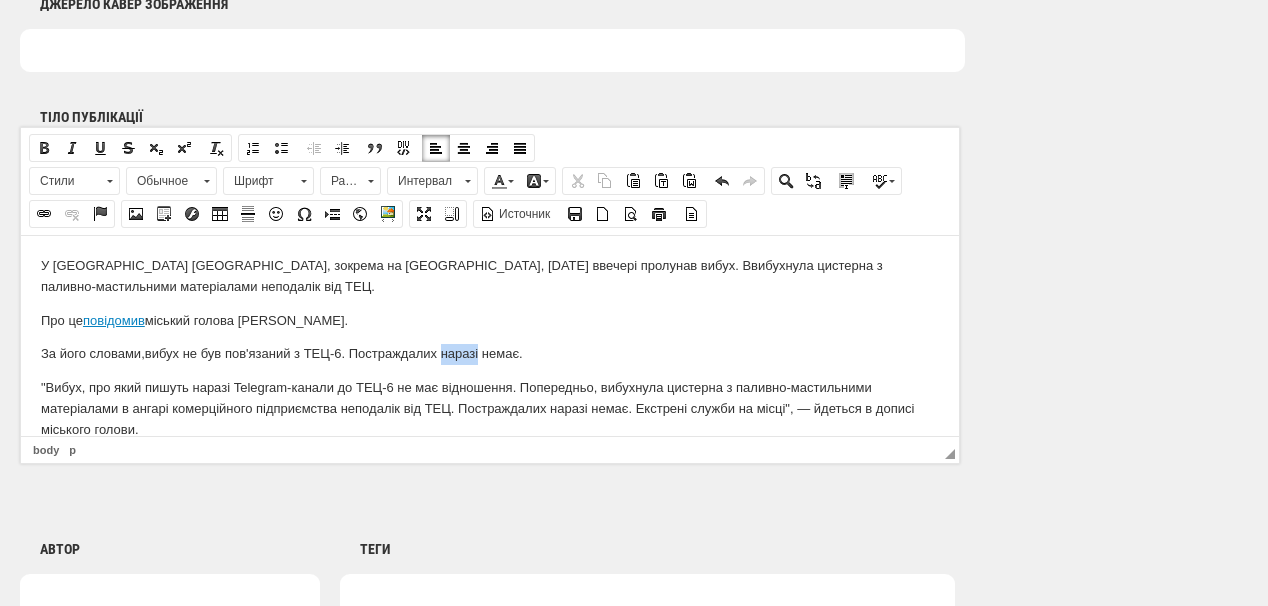 drag, startPoint x: 482, startPoint y: 355, endPoint x: 449, endPoint y: 348, distance: 33.734257 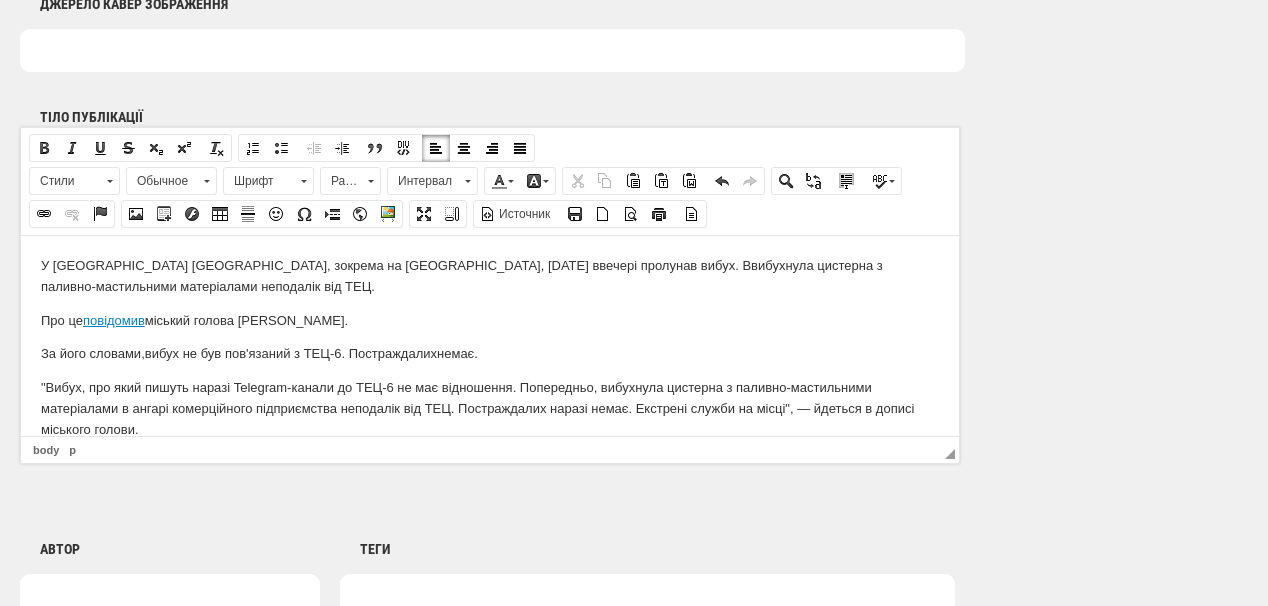 click on ""Вибух, про який пишуть наразі Telegram-канали до ТЕЦ-6 не має відношення. Попередньо, вибухнула цистерна з паливно-мастильними матеріалами в ангарі комерційного підприємства неподалік від ТЕЦ. Постраждалих наразі немає. Екстрені служби на місці", — йдеться в дописі міського голови." at bounding box center (490, 408) 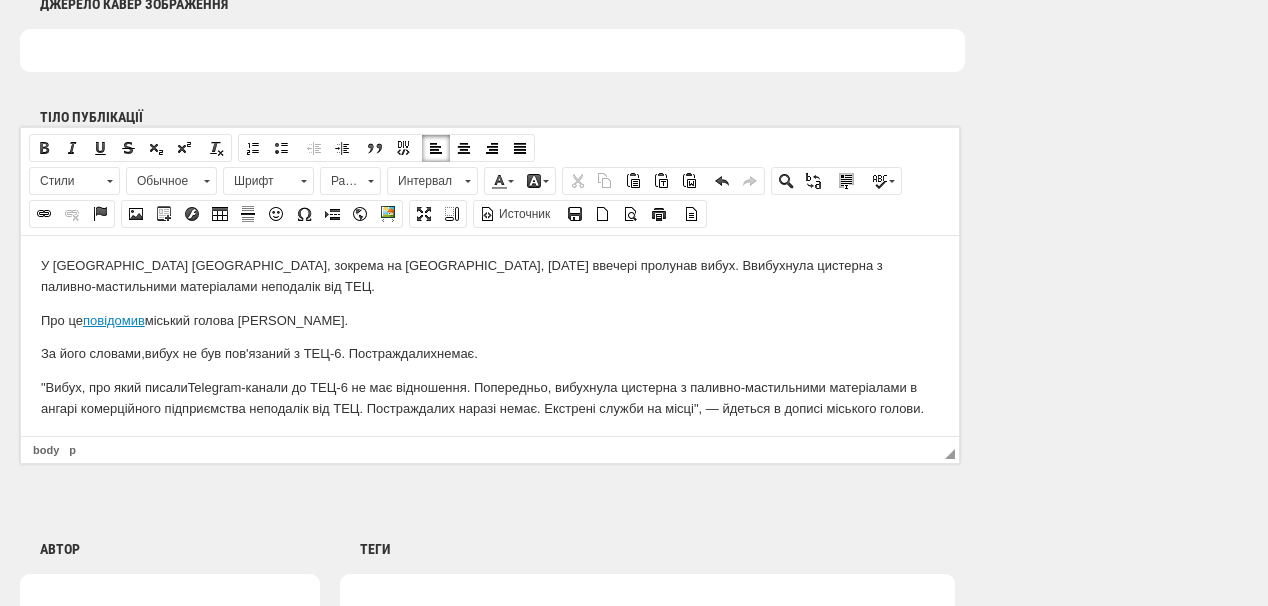 scroll, scrollTop: 4, scrollLeft: 0, axis: vertical 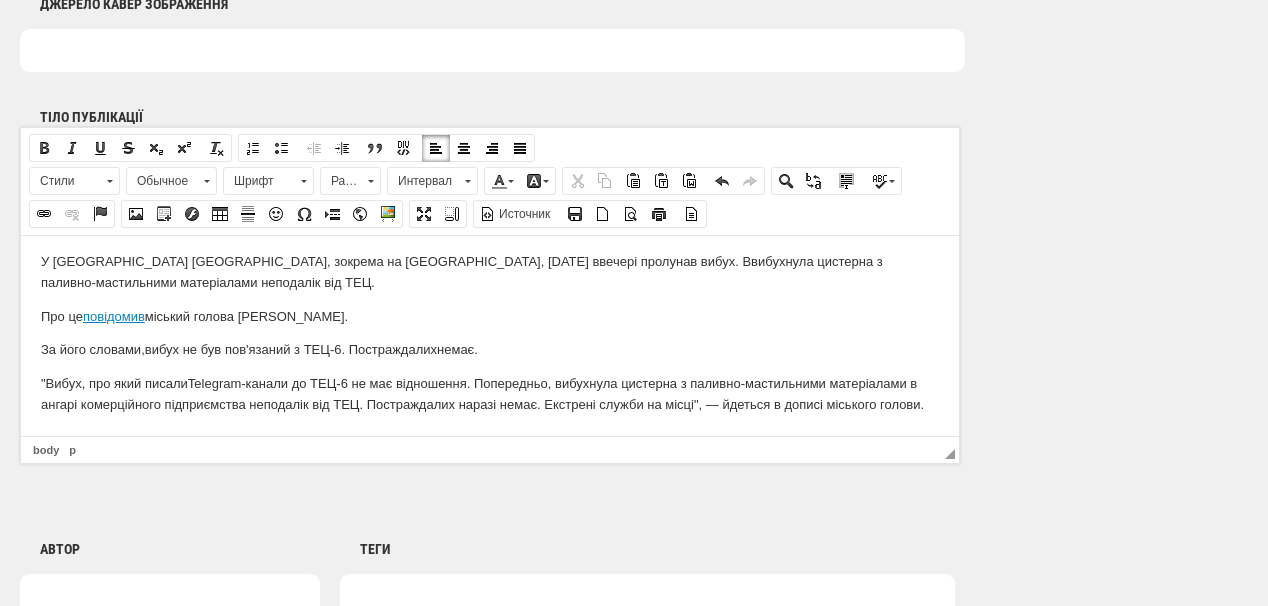 click on ""Вибух, про який писали  Telegram-канали до ТЕЦ-6 не має відношення. Попередньо, вибухнула цистерна з паливно-мастильними матеріалами в ангарі комерційного підприємства неподалік від ТЕЦ. Постраждалих наразі немає. Екстрені служби на місці", — йдеться в дописі міського голови." at bounding box center (490, 394) 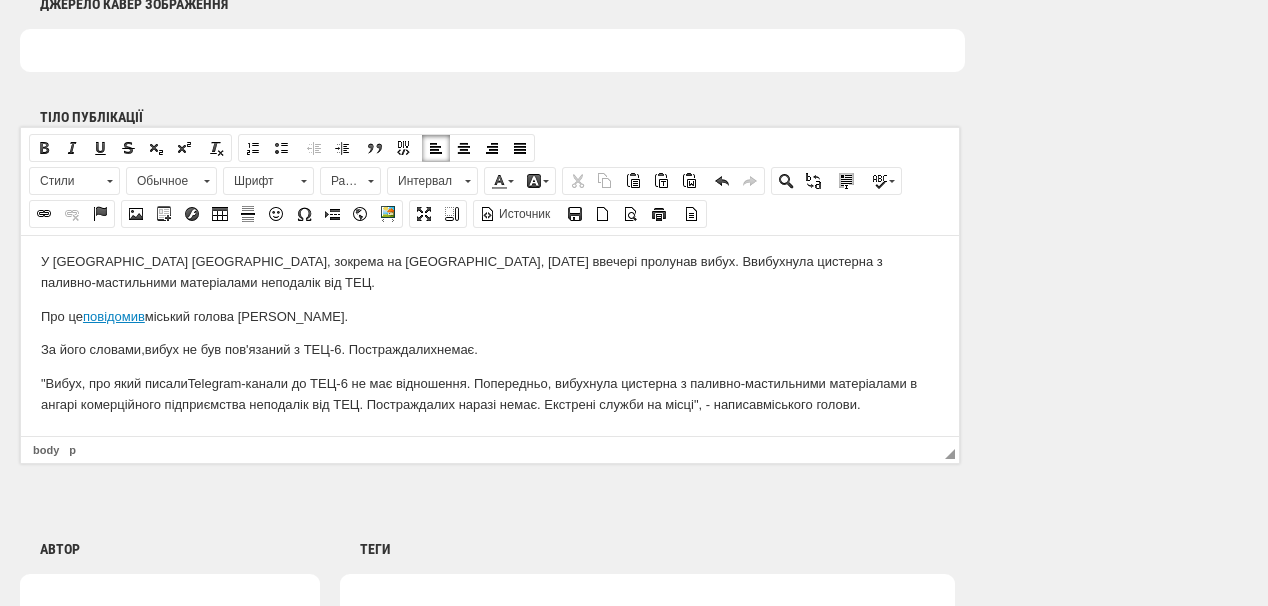 click on ""Вибух, про який писали  Telegram-канали до ТЕЦ-6 не має відношення. Попередньо, вибухнула цистерна з паливно-мастильними матеріалами в ангарі комерційного підприємства неподалік від ТЕЦ. Постраждалих наразі немає. Екстрені служби на місці", - написав  міського голови." at bounding box center [490, 394] 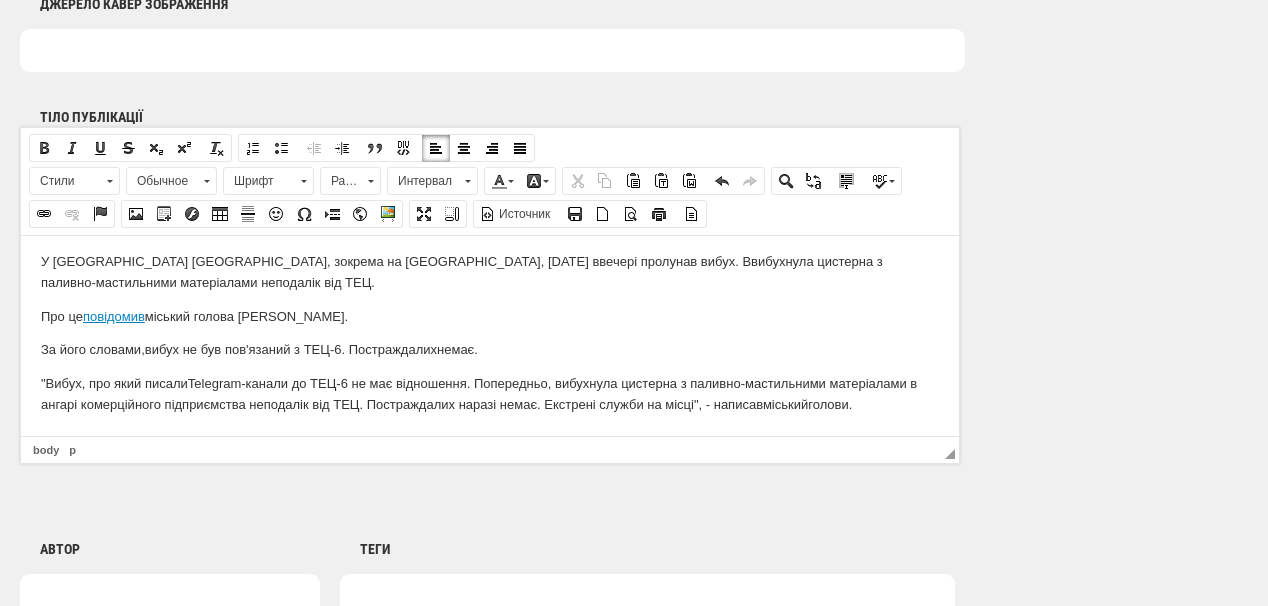 click on ""Вибух, про який писали  Telegram-канали до ТЕЦ-6 не має відношення. Попередньо, вибухнула цистерна з паливно-мастильними матеріалами в ангарі комерційного підприємства неподалік від ТЕЦ. Постраждалих наразі немає. Екстрені служби на місці", - написав  міський  голови." at bounding box center (490, 394) 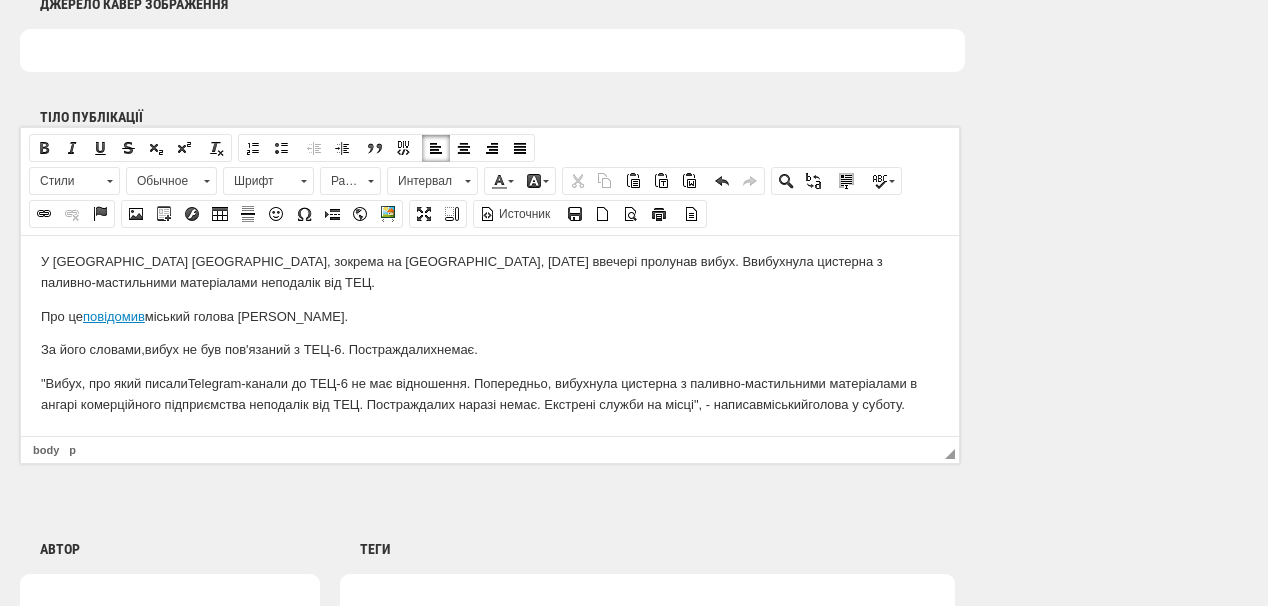 click on ""Вибух, про який писали  Telegram-канали до ТЕЦ-6 не має відношення. Попередньо, вибухнула цистерна з паливно-мастильними матеріалами в ангарі комерційного підприємства неподалік від ТЕЦ. Постраждалих наразі немає. Екстрені служби на місці", - написав  міський  голова у суботу ." at bounding box center [490, 394] 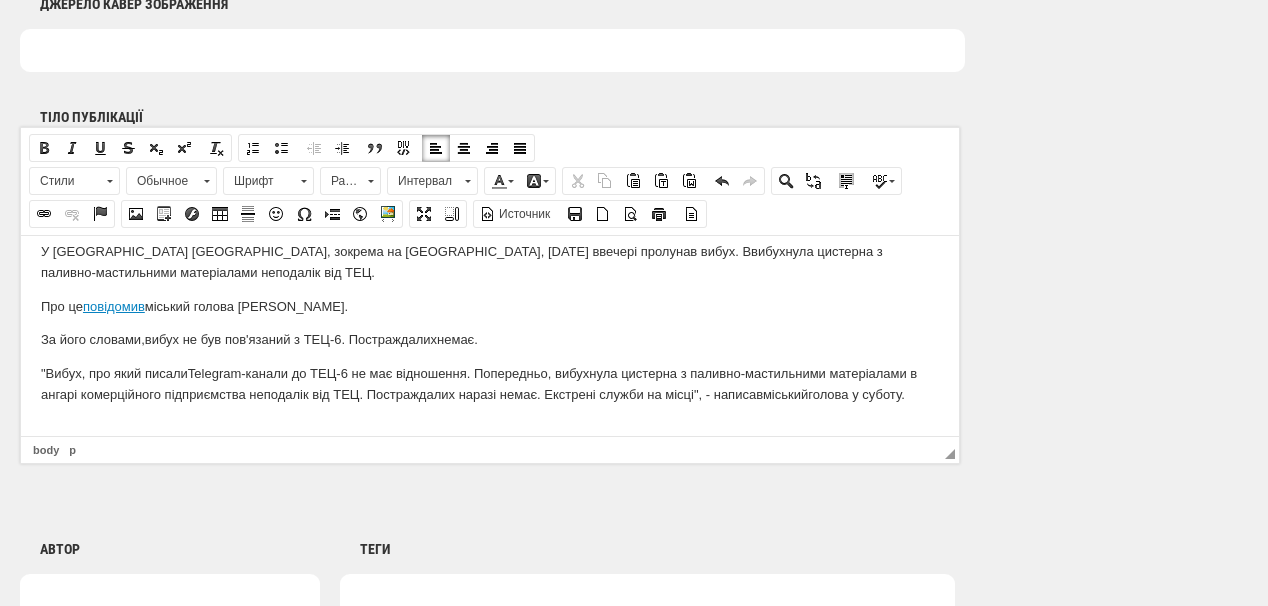 click on "У [GEOGRAPHIC_DATA] [GEOGRAPHIC_DATA], зокрема   на [GEOGRAPHIC_DATA], [DATE] ввечері пролунав вибух. В вибухнула цистерна з паливно-мастильними матеріалами неподалік від ТЕЦ. Про це  повідомив  міський голова [PERSON_NAME]. За його словами,  вибух не був пов'язаний з ТЕЦ-6. Постраждалих  немає. "Вибух, про який писали  Telegram-канали до ТЕЦ-6 не має відношення. Попередньо, вибухнула цистерна з паливно-мастильними матеріалами в ангарі комерційного підприємства неподалік від ТЕЦ. Постраждалих наразі немає. Екстрені служби на місці", - написав  міський  голова у суботу ." at bounding box center (490, 340) 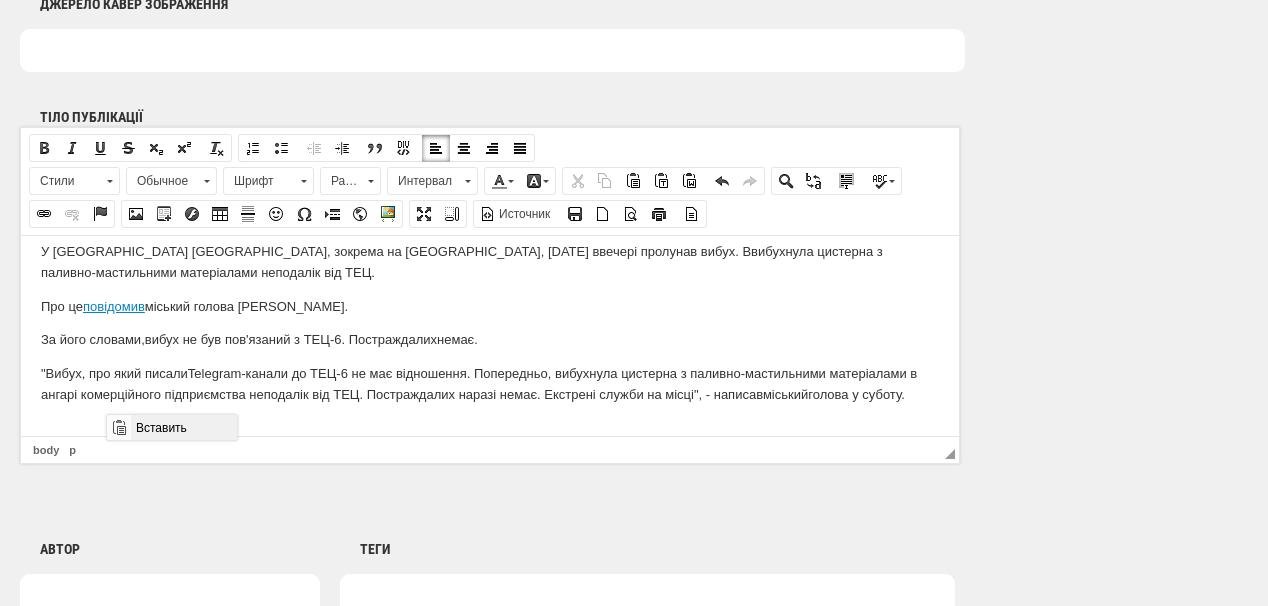 drag, startPoint x: 159, startPoint y: 421, endPoint x: 278, endPoint y: 835, distance: 430.76328 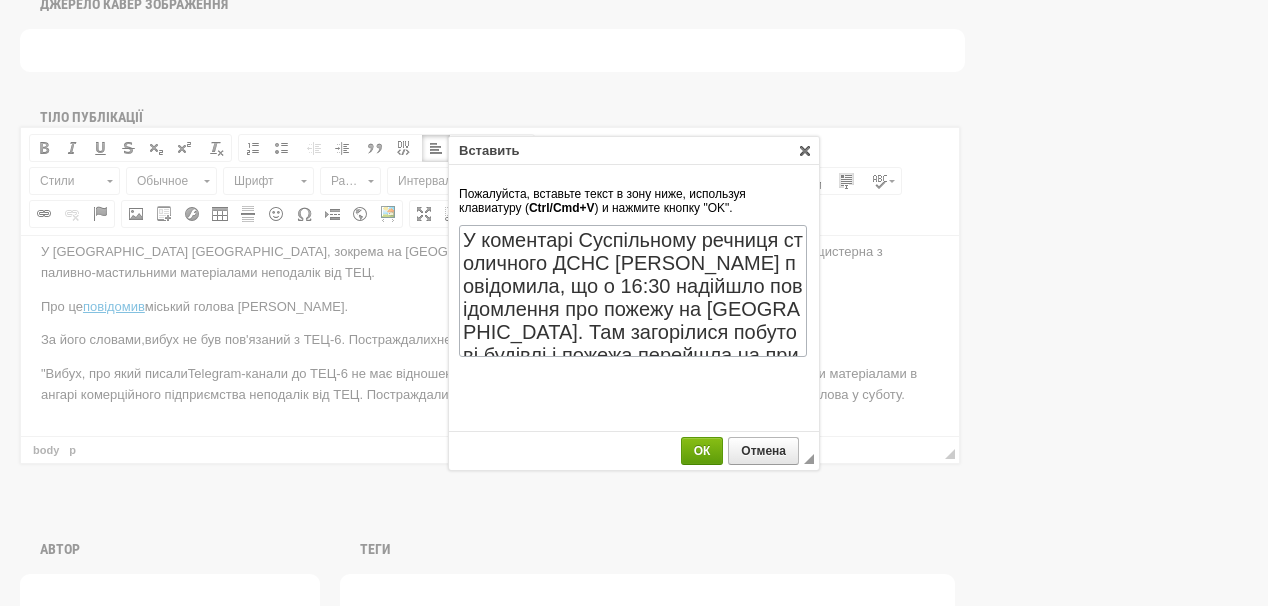 scroll, scrollTop: 422, scrollLeft: 0, axis: vertical 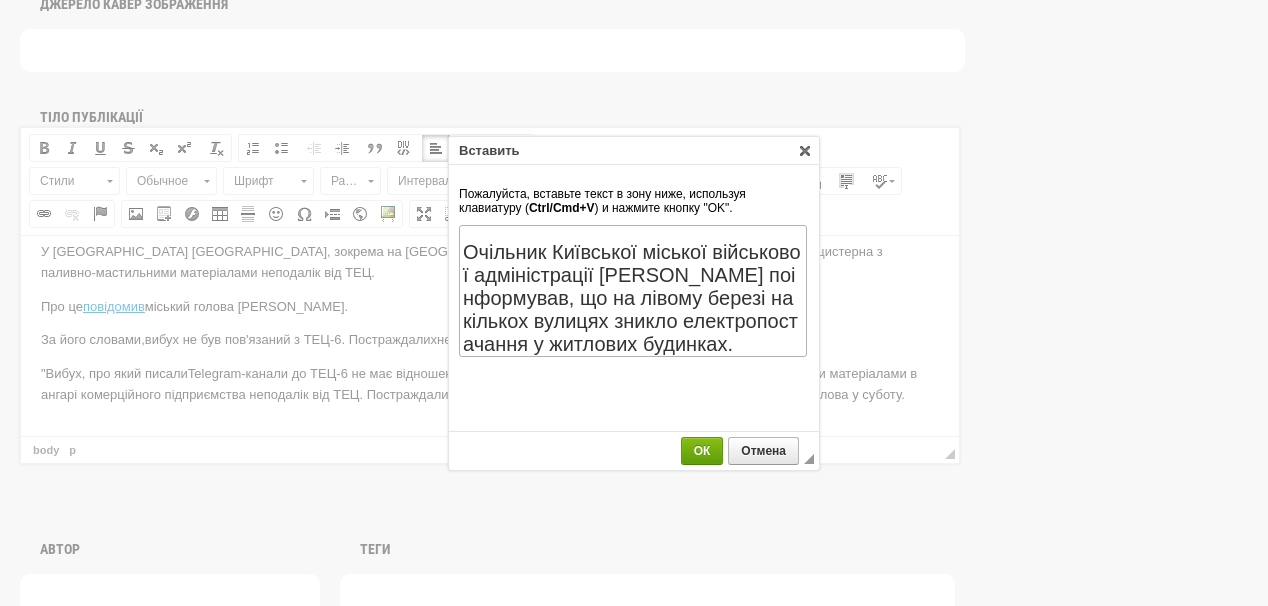click on "ОК" at bounding box center [702, 451] 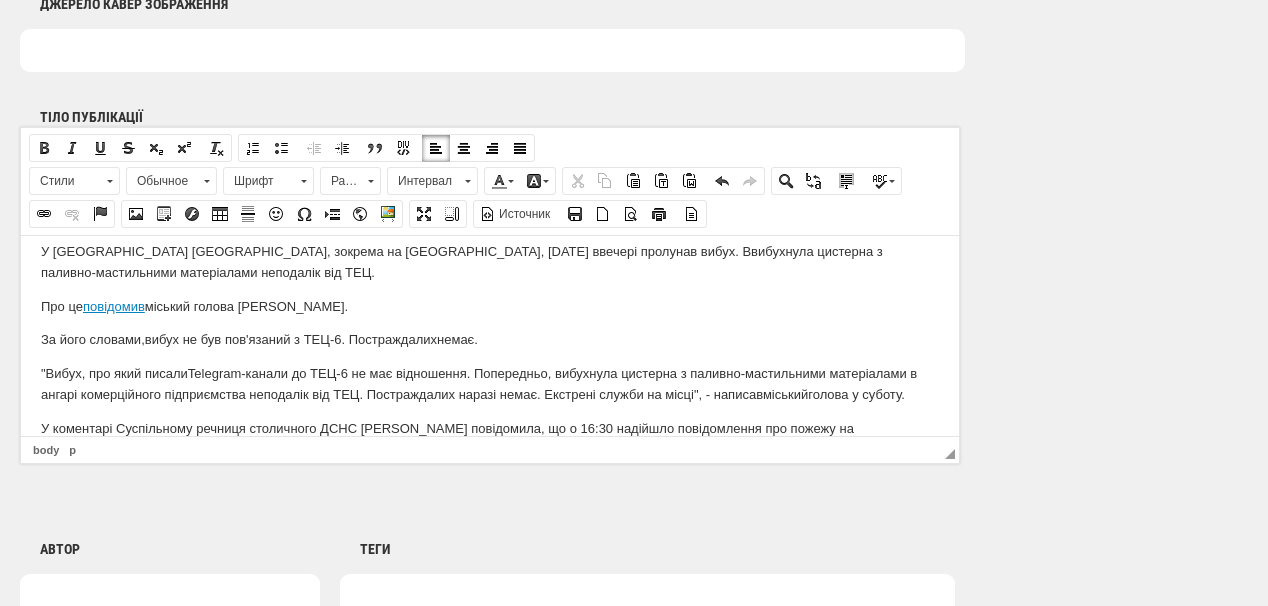 scroll, scrollTop: 164, scrollLeft: 0, axis: vertical 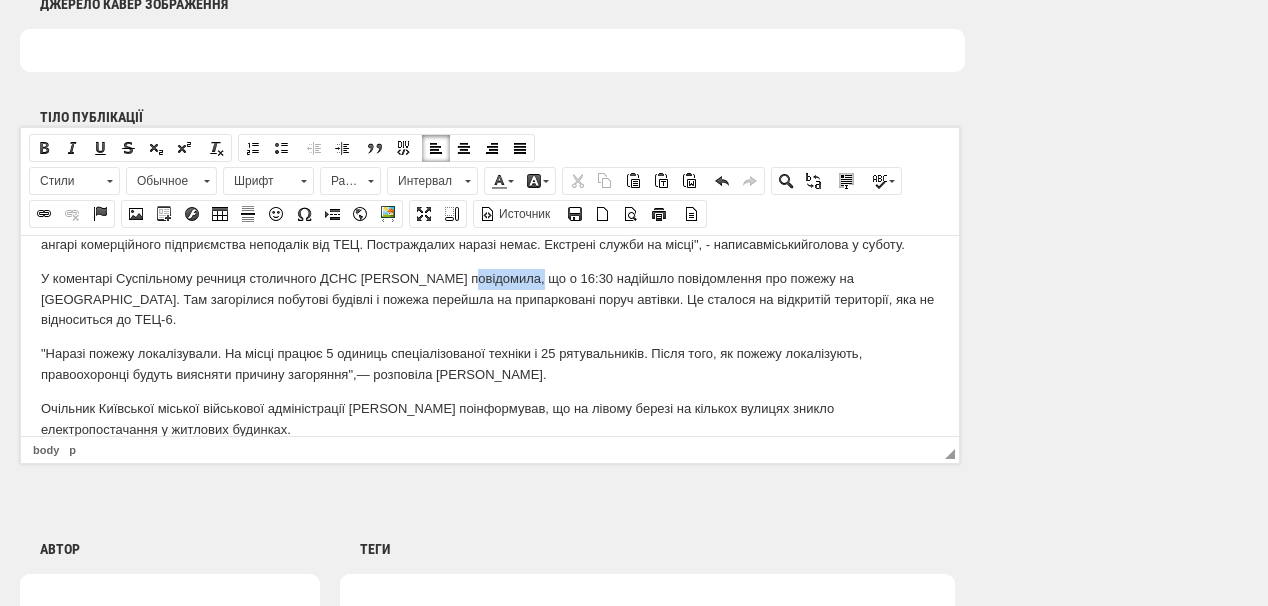 drag, startPoint x: 466, startPoint y: 276, endPoint x: 533, endPoint y: 275, distance: 67.00746 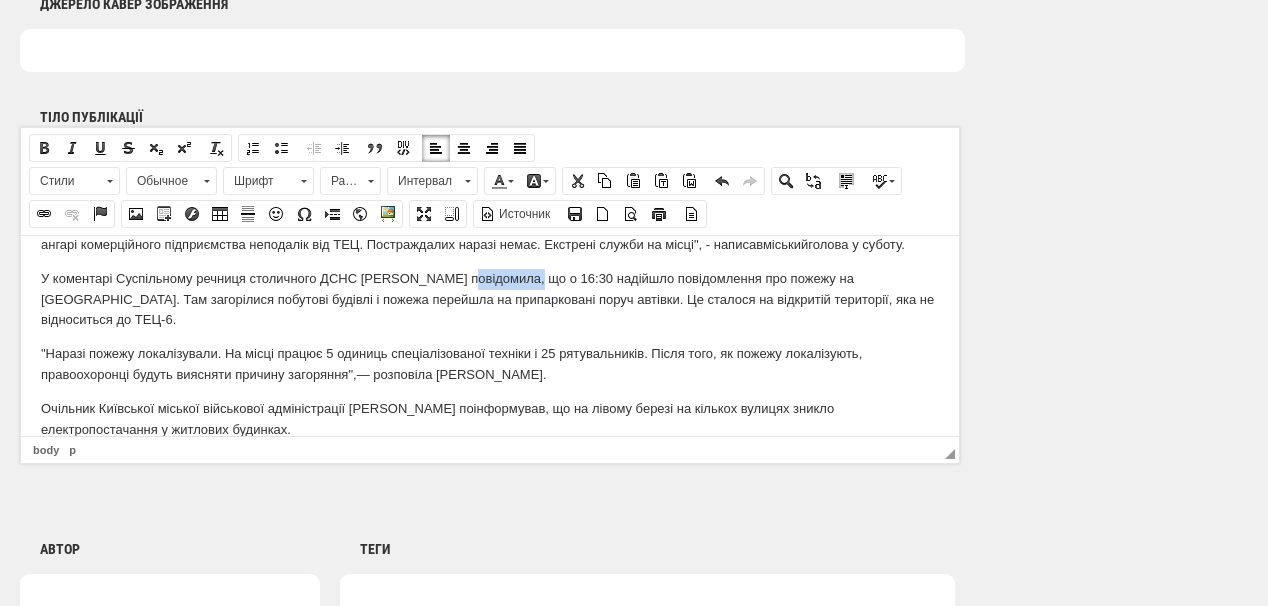 click at bounding box center (44, 214) 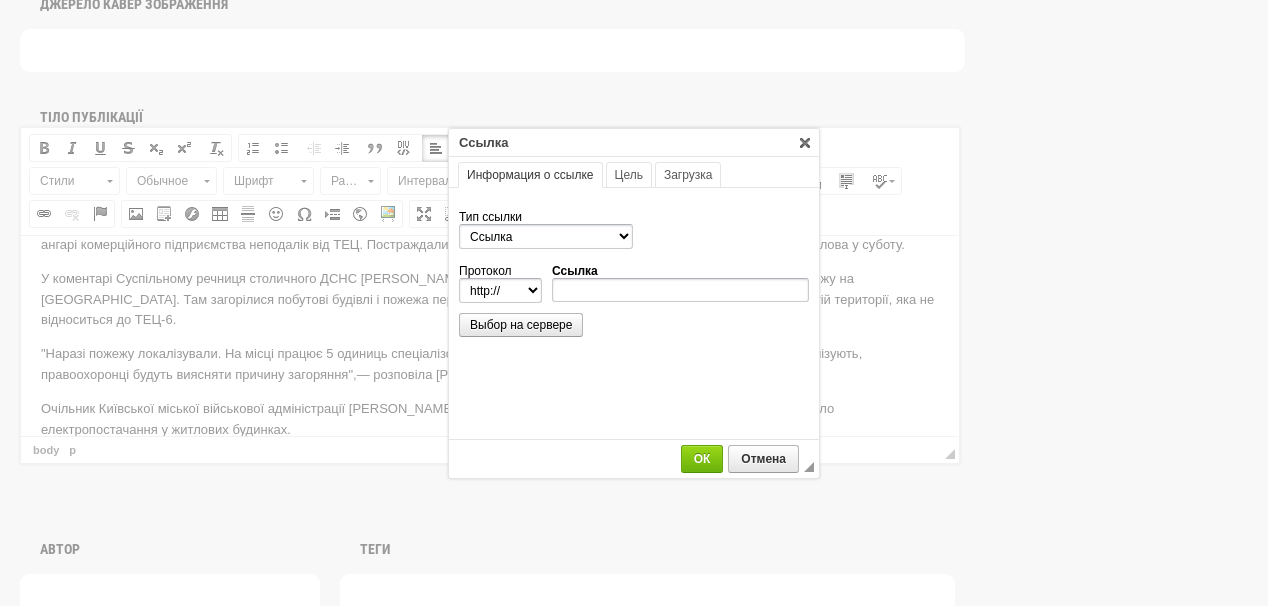 scroll, scrollTop: 0, scrollLeft: 0, axis: both 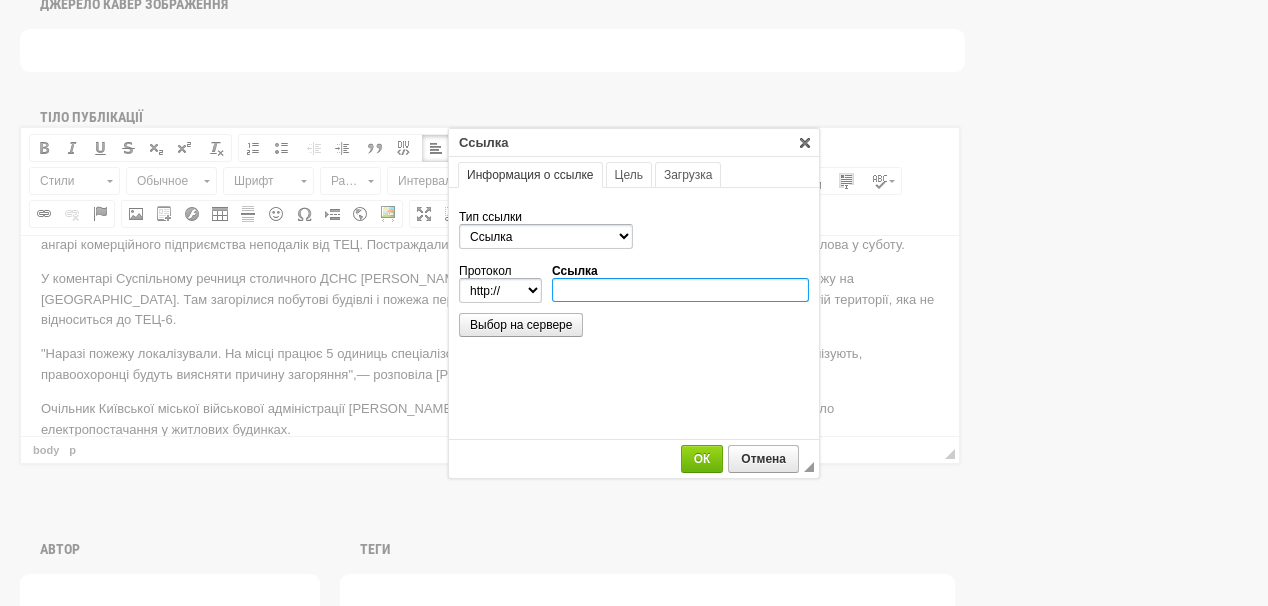 click on "Ссылка" at bounding box center [680, 290] 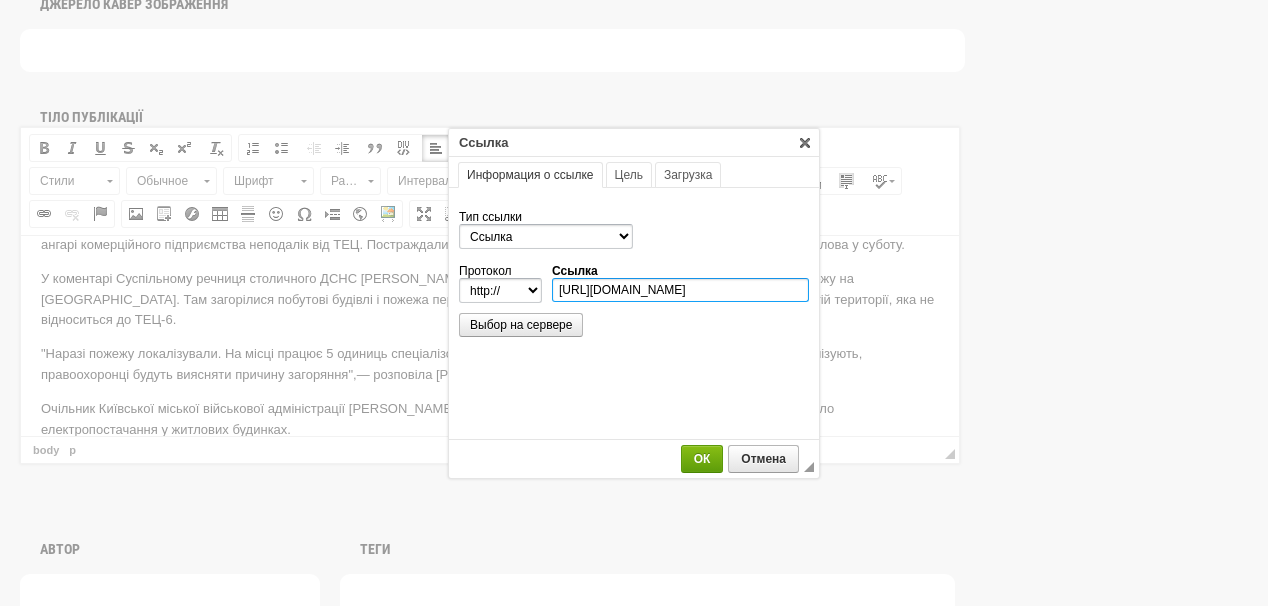 scroll, scrollTop: 0, scrollLeft: 189, axis: horizontal 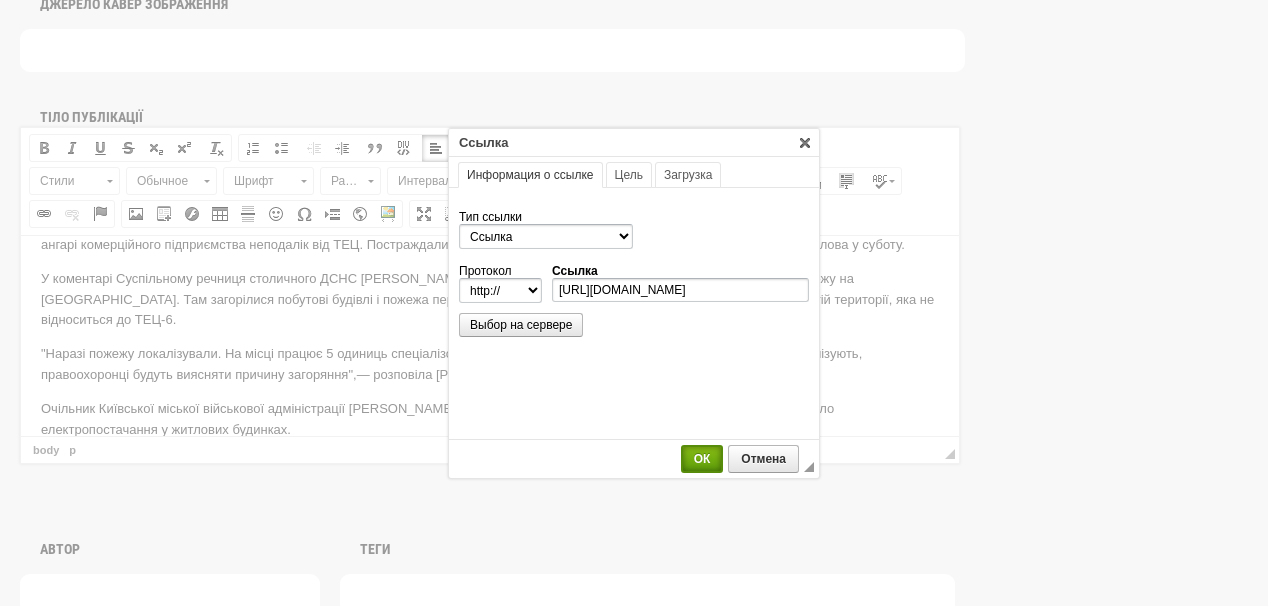 select on "https://" 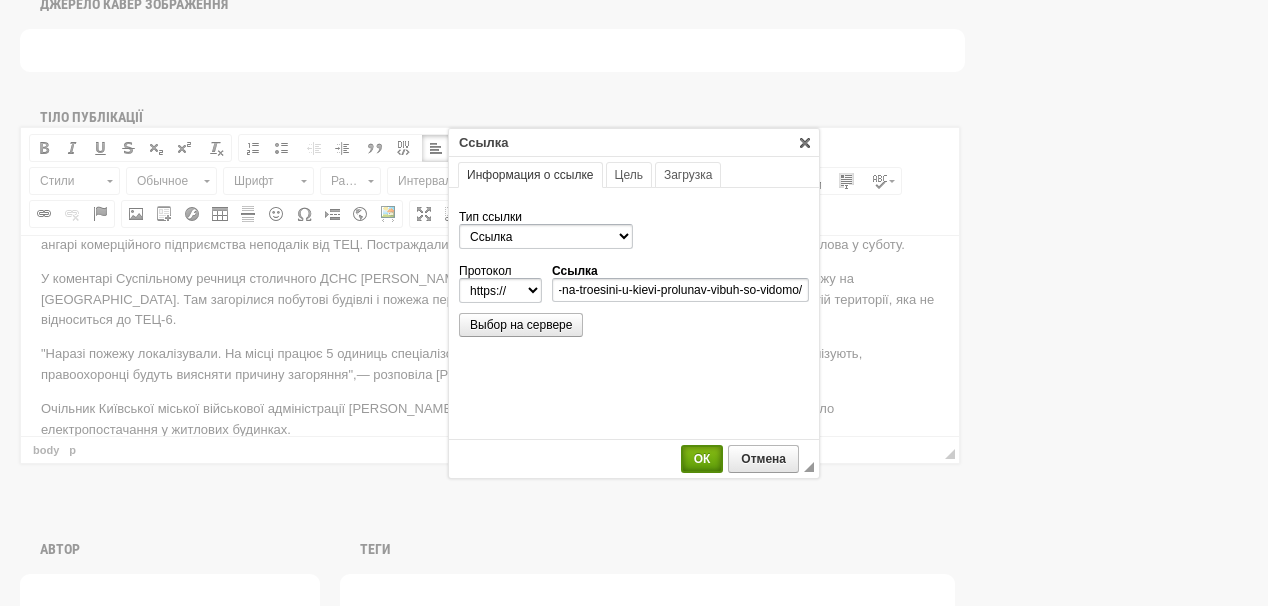 scroll, scrollTop: 0, scrollLeft: 0, axis: both 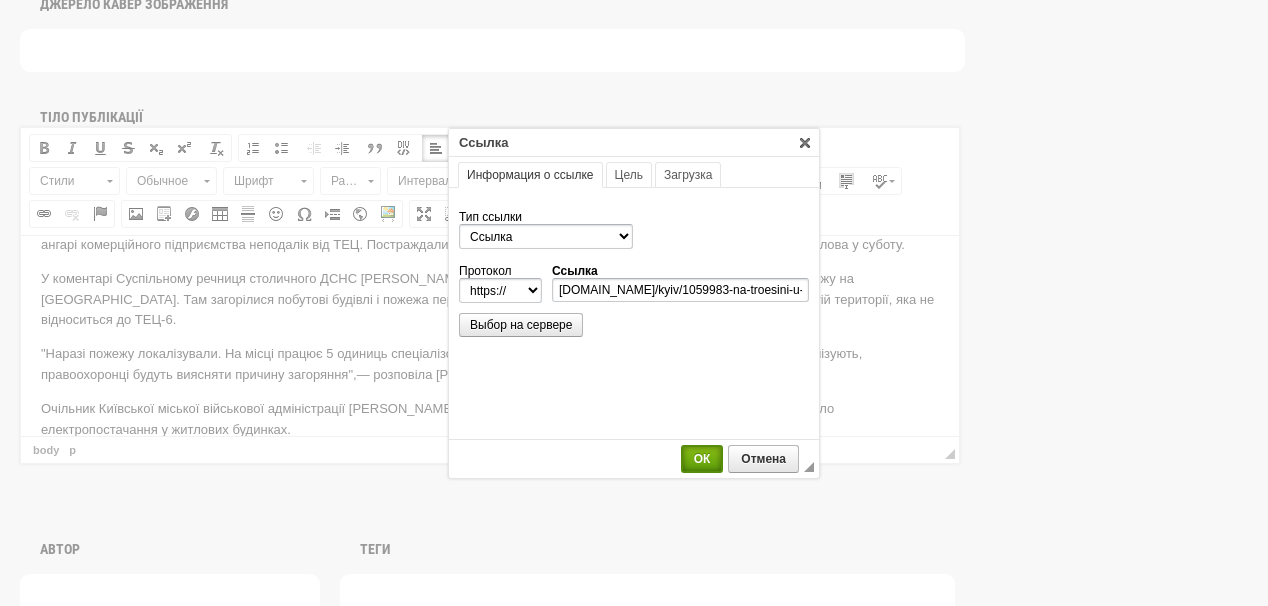 click on "ОК" at bounding box center [702, 459] 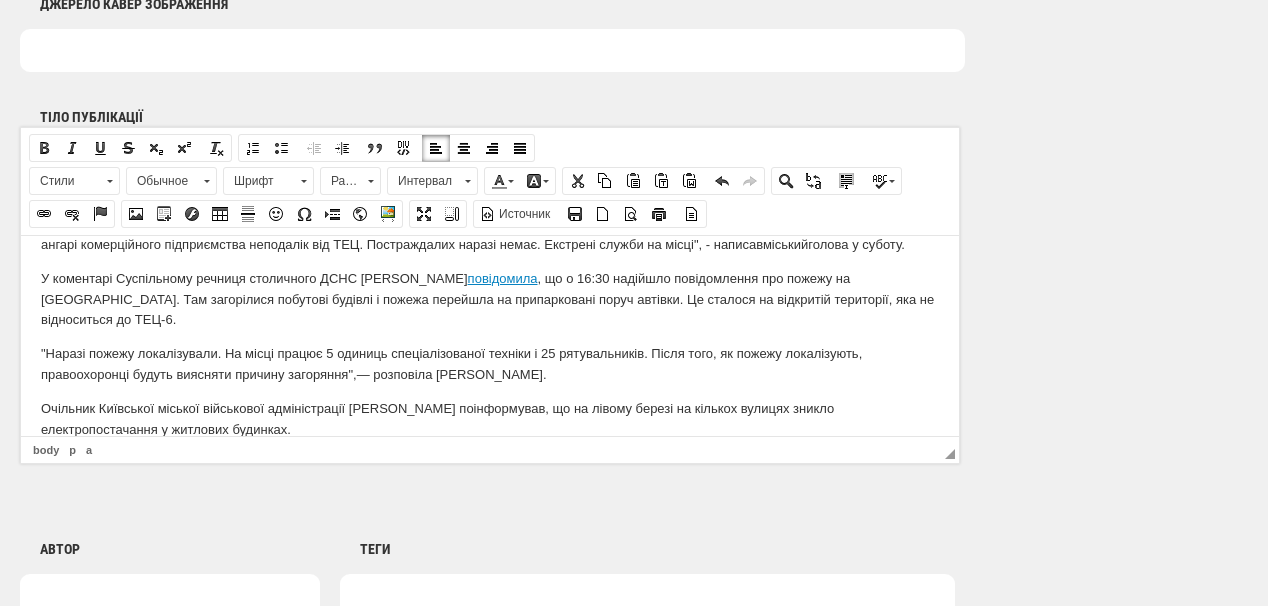 click on "У коментарі Суспільному речниця столичного ДСНС [PERSON_NAME]  повідомила , що о 16:30 надійшло повідомлення про пожежу на [GEOGRAPHIC_DATA]. Там загорілися побутові будівлі і пожежа перейшла на припарковані поруч автівки. Це сталося на відкритій території, яка не відноситься до ТЕЦ-6." at bounding box center [490, 299] 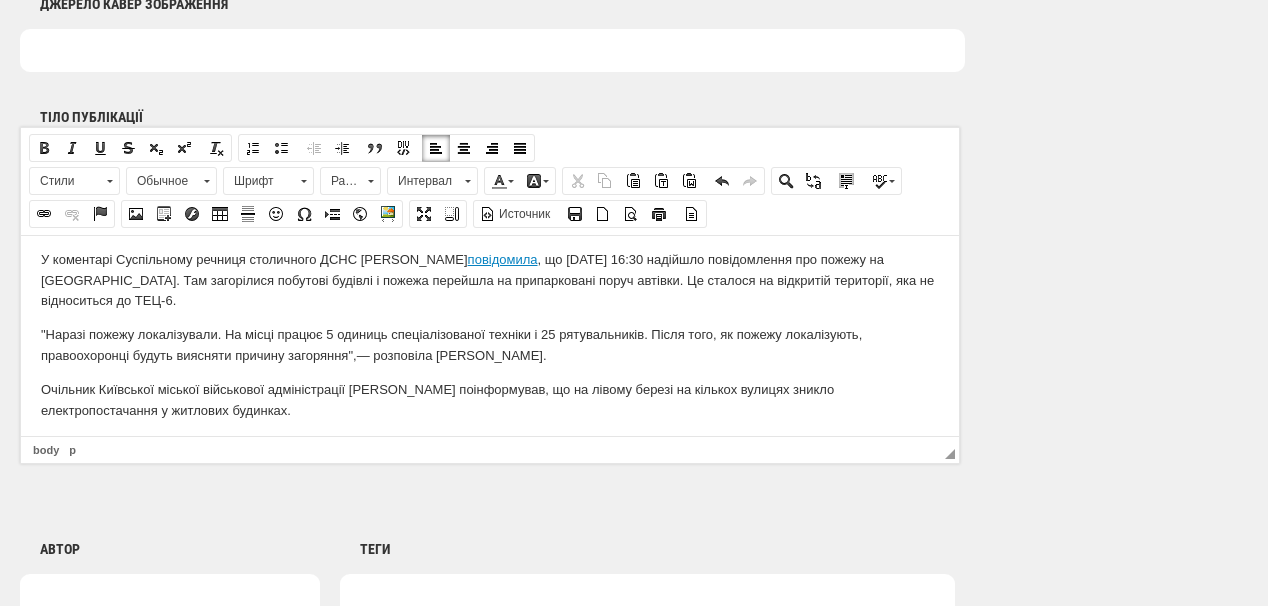 scroll, scrollTop: 188, scrollLeft: 0, axis: vertical 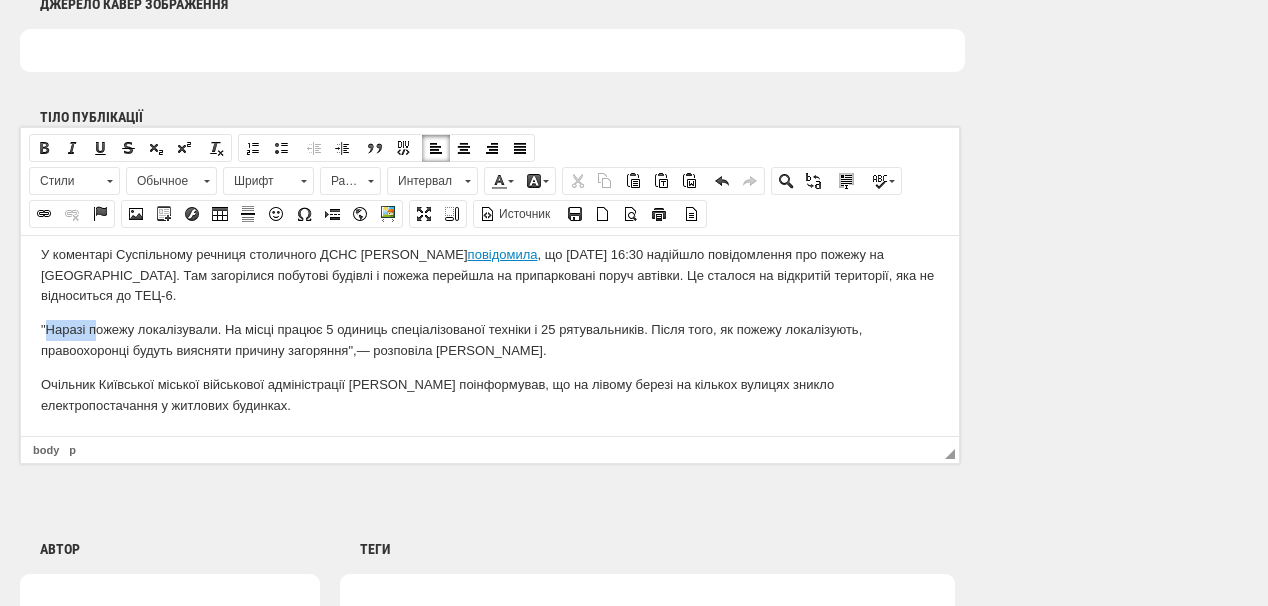 drag, startPoint x: 47, startPoint y: 330, endPoint x: 99, endPoint y: 328, distance: 52.03845 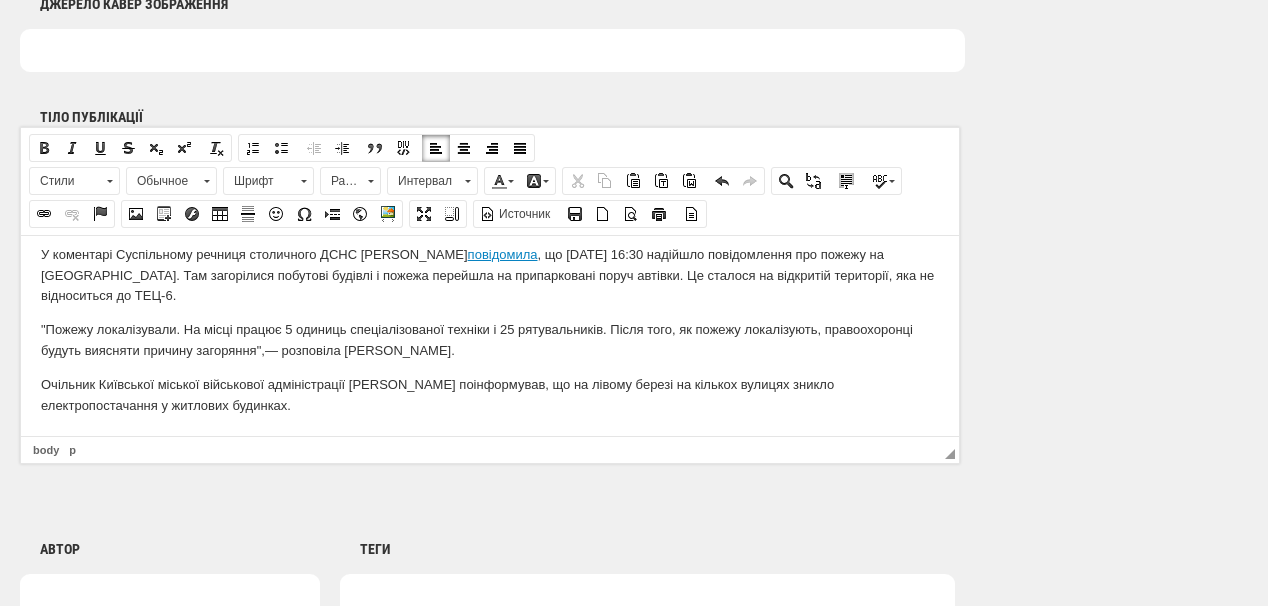 click on ""Пожежу локалізували. На місці працює 5 одиниць спеціалізованої техніки і 25 рятувальників. Після того, як пожежу локалізують, правоохоронці будуть виясняти причину загоряння",— розповіла [PERSON_NAME]." at bounding box center (490, 340) 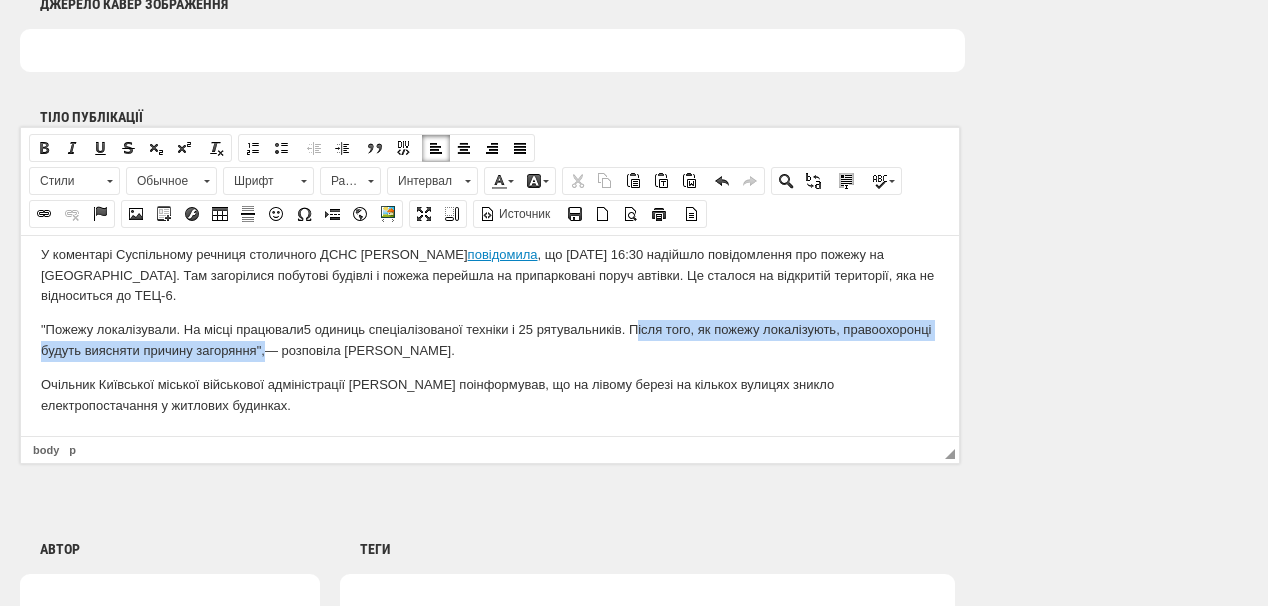 drag, startPoint x: 636, startPoint y: 326, endPoint x: 372, endPoint y: 341, distance: 264.42578 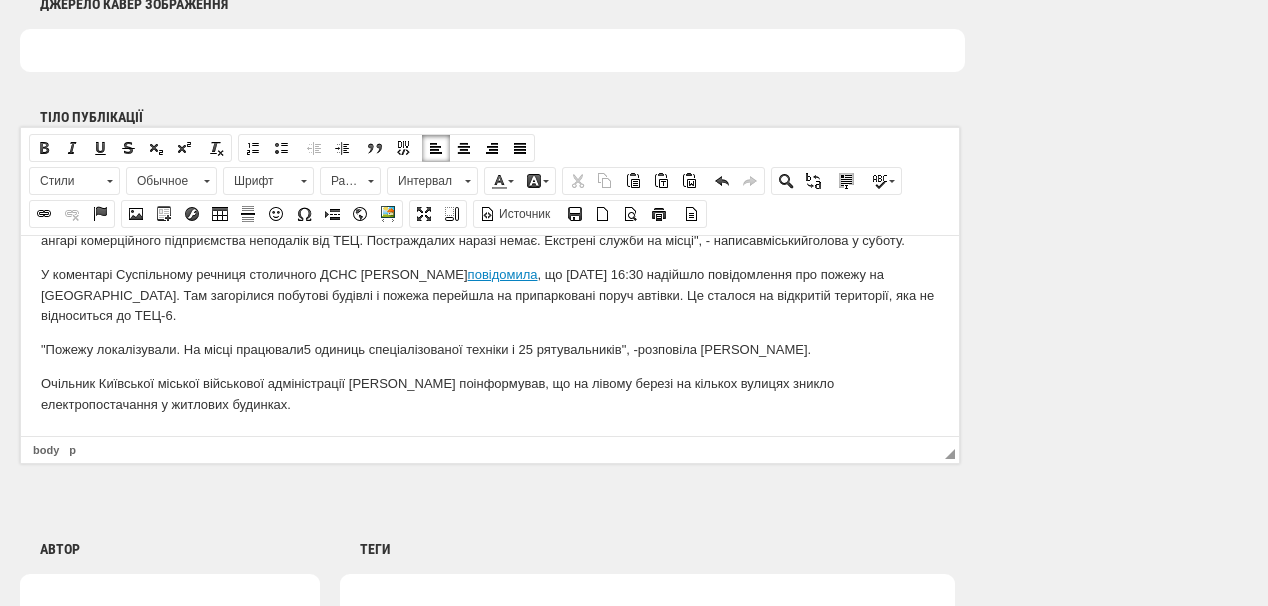 scroll, scrollTop: 1280, scrollLeft: 0, axis: vertical 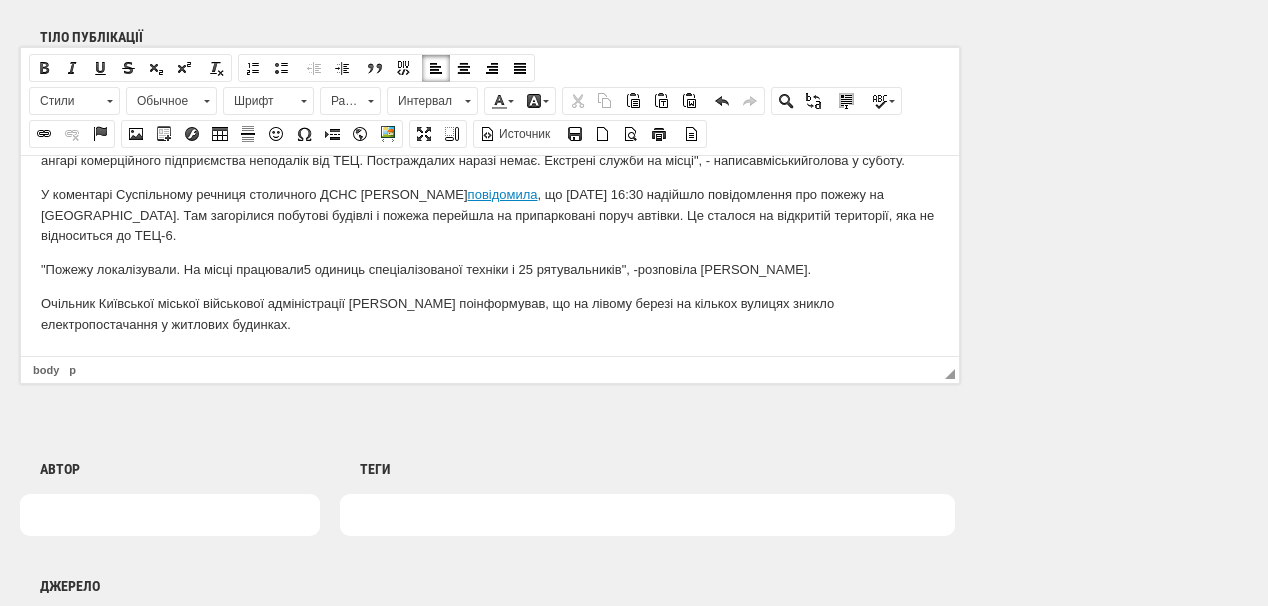 click on "У [GEOGRAPHIC_DATA] [GEOGRAPHIC_DATA], зокрема   на [GEOGRAPHIC_DATA], [DATE] ввечері пролунав вибух. В вибухнула цистерна з паливно-мастильними матеріалами неподалік від ТЕЦ. Про це  повідомив  міський голова [PERSON_NAME]. За його словами,  вибух не був пов'язаний з ТЕЦ-6. Постраждалих  немає. "Вибух, про який писали  Telegram-канали до ТЕЦ-6 не має відношення. Попередньо, вибухнула цистерна з паливно-мастильними матеріалами в ангарі комерційного підприємства неподалік від ТЕЦ. Постраждалих наразі немає. Екстрені служби на місці", - написав  міський  голова у суботу ." at bounding box center (490, 171) 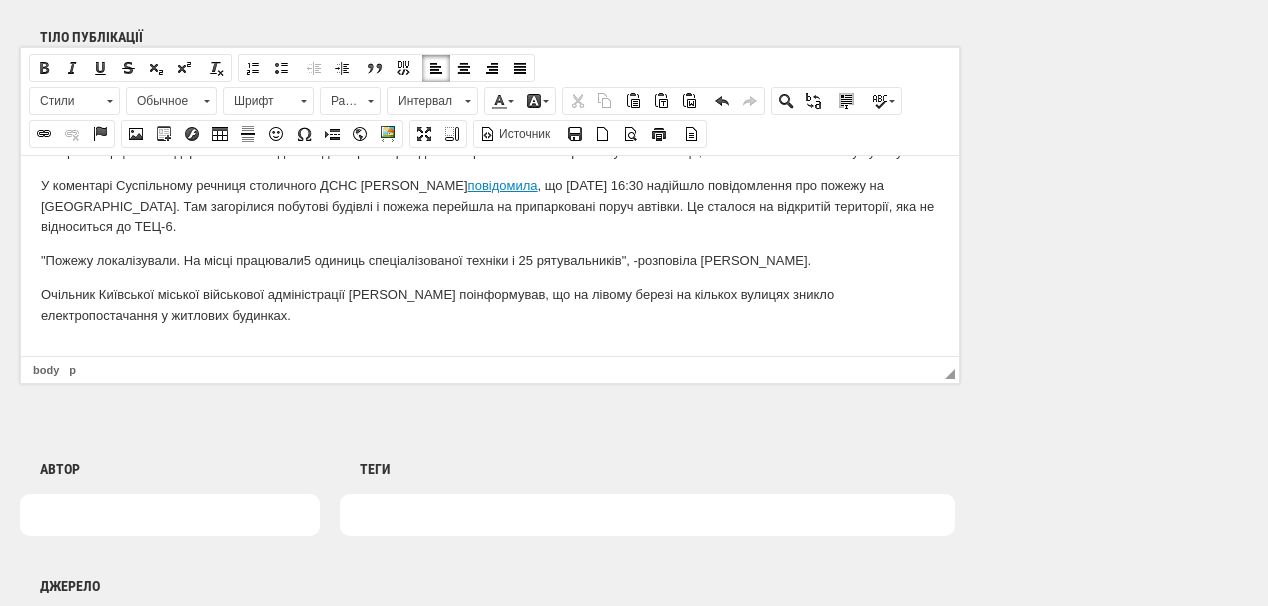 click on ""Пожежу локалізували. На місці працювали  5 одиниць спеціалізованої техніки і 25 рятувальників", -  розповіла [PERSON_NAME]." at bounding box center (490, 260) 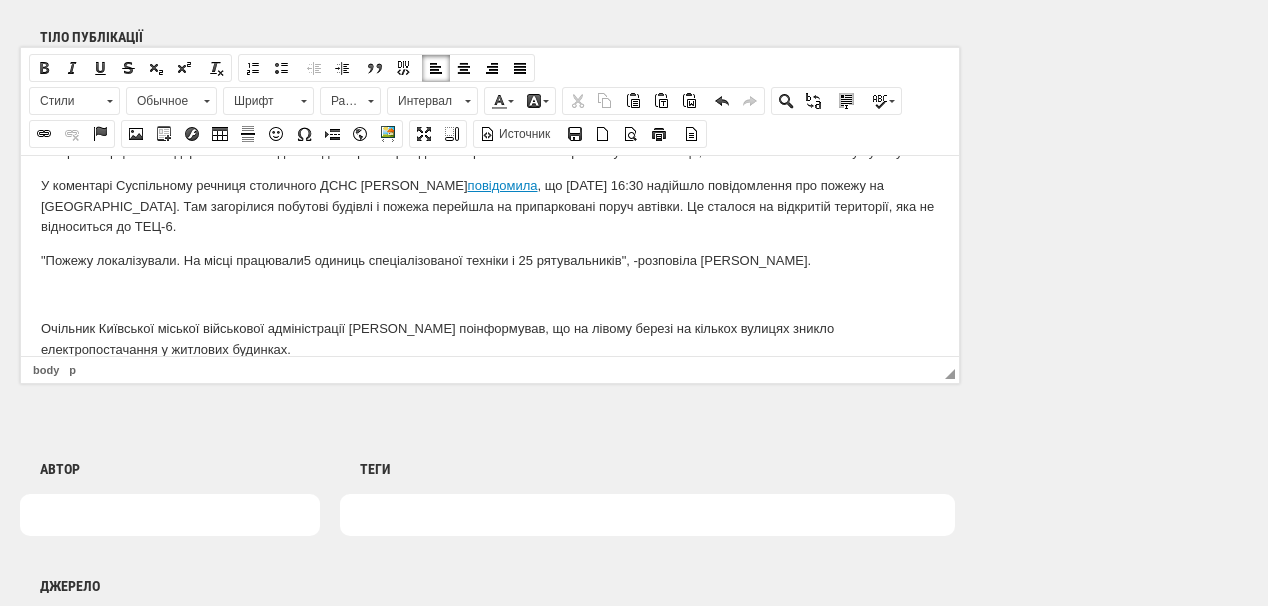 click at bounding box center (490, 294) 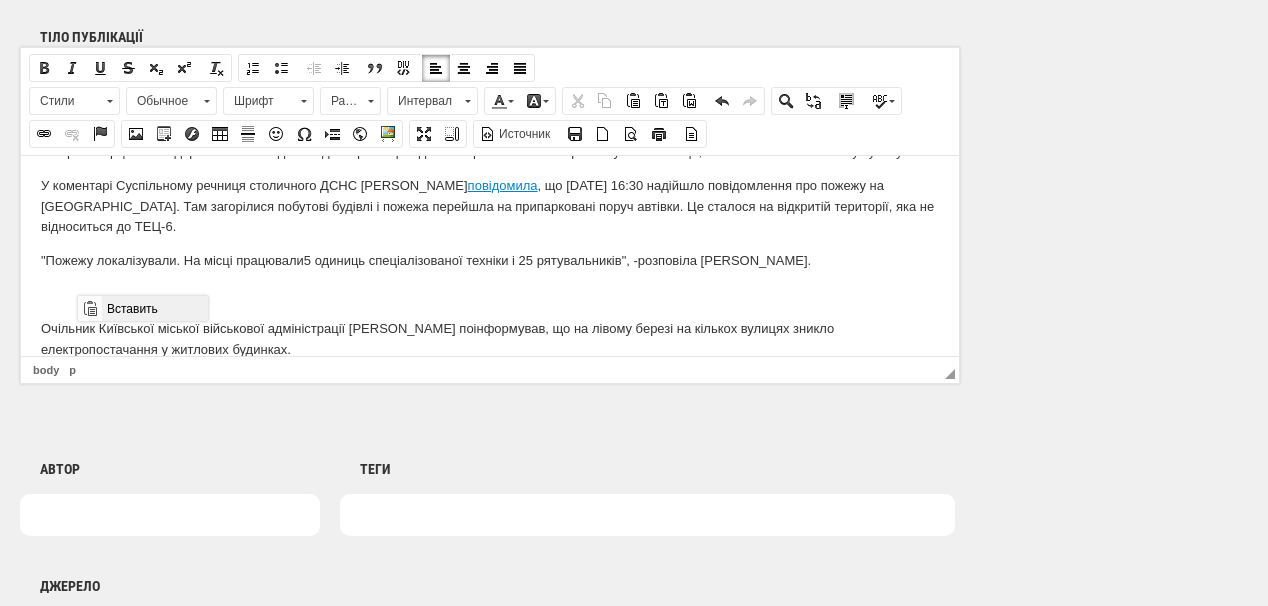 click on "Вставить" at bounding box center (154, 308) 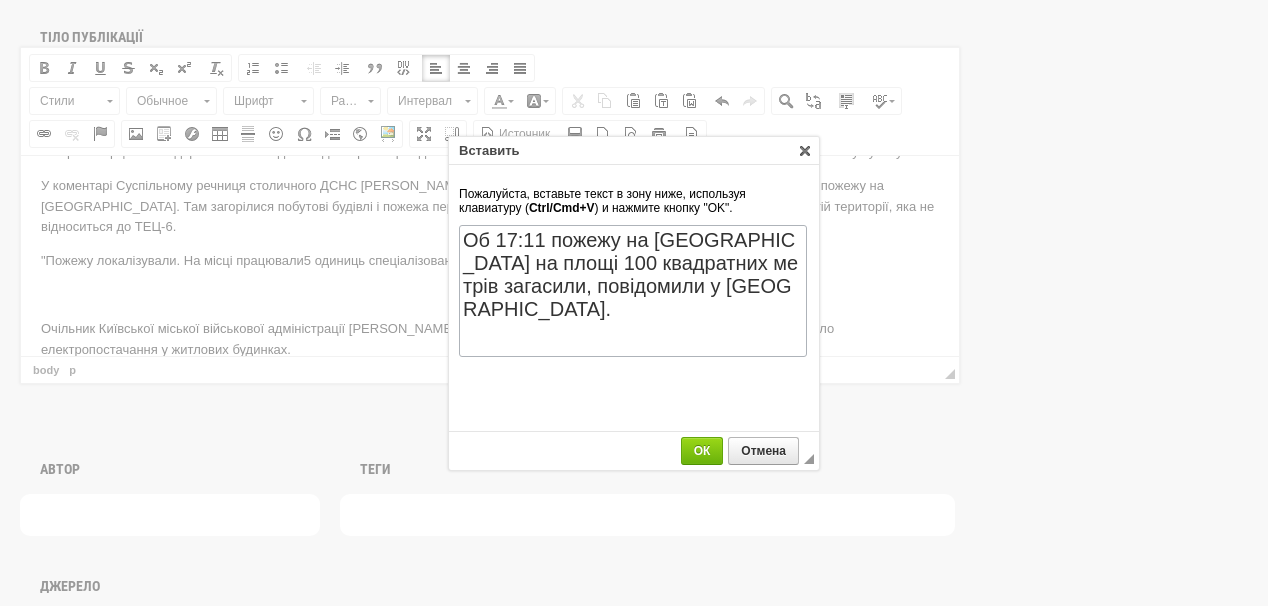 scroll, scrollTop: 0, scrollLeft: 0, axis: both 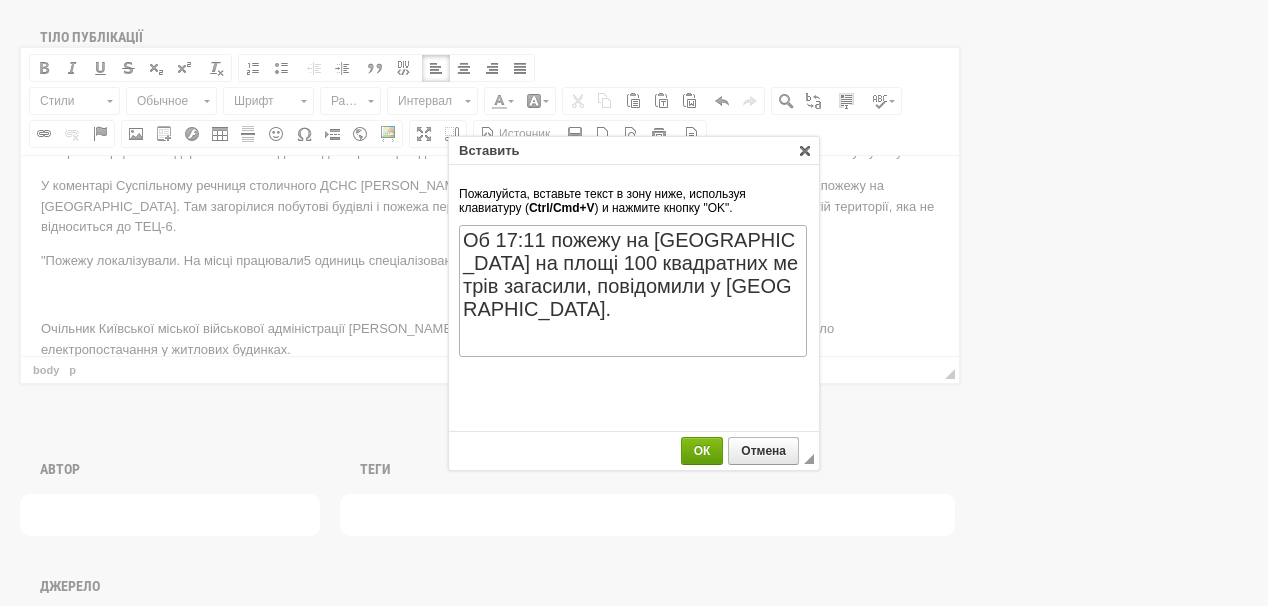 click on "ОК" at bounding box center [702, 451] 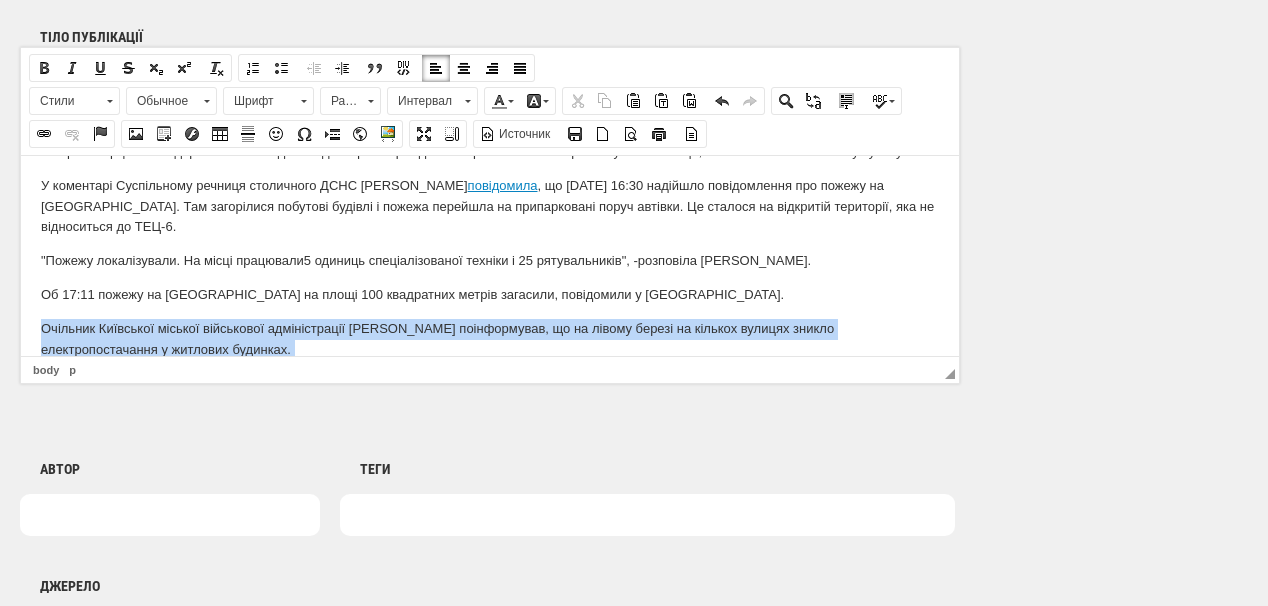 scroll, scrollTop: 235, scrollLeft: 0, axis: vertical 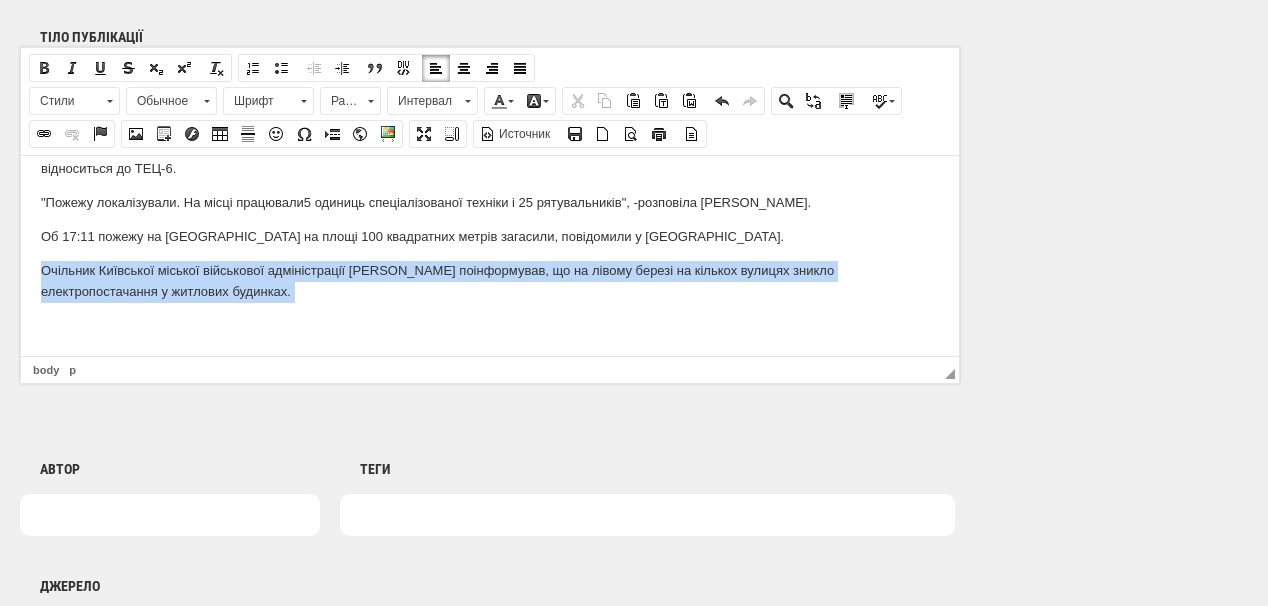 drag, startPoint x: 39, startPoint y: 330, endPoint x: 366, endPoint y: 366, distance: 328.97568 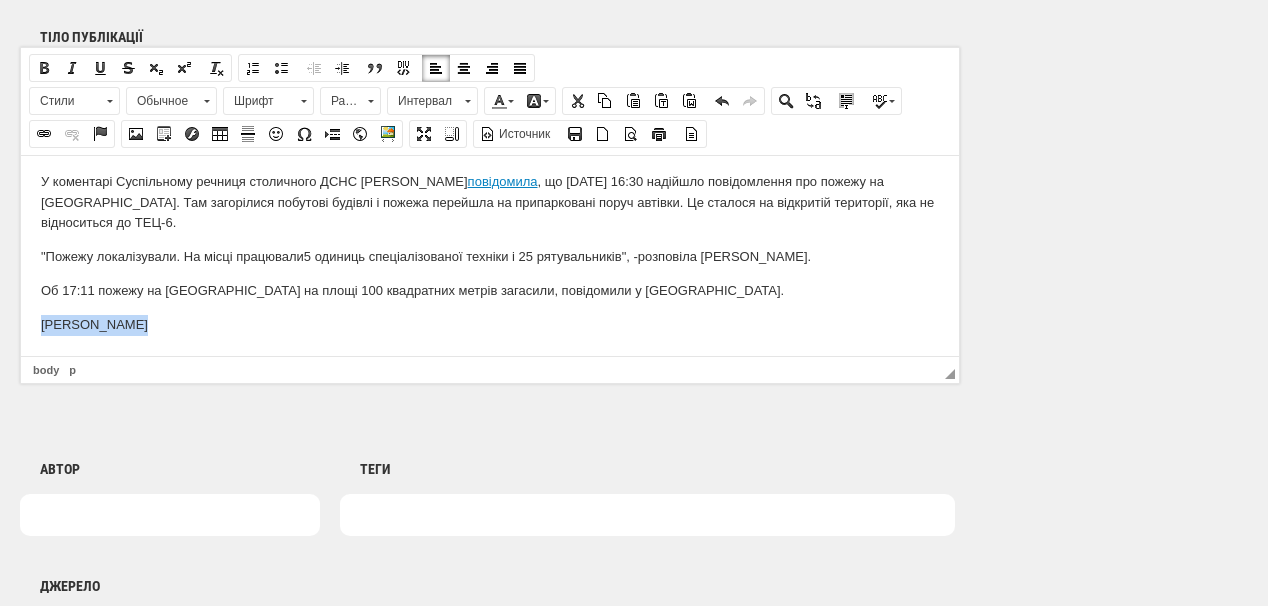 scroll, scrollTop: 180, scrollLeft: 0, axis: vertical 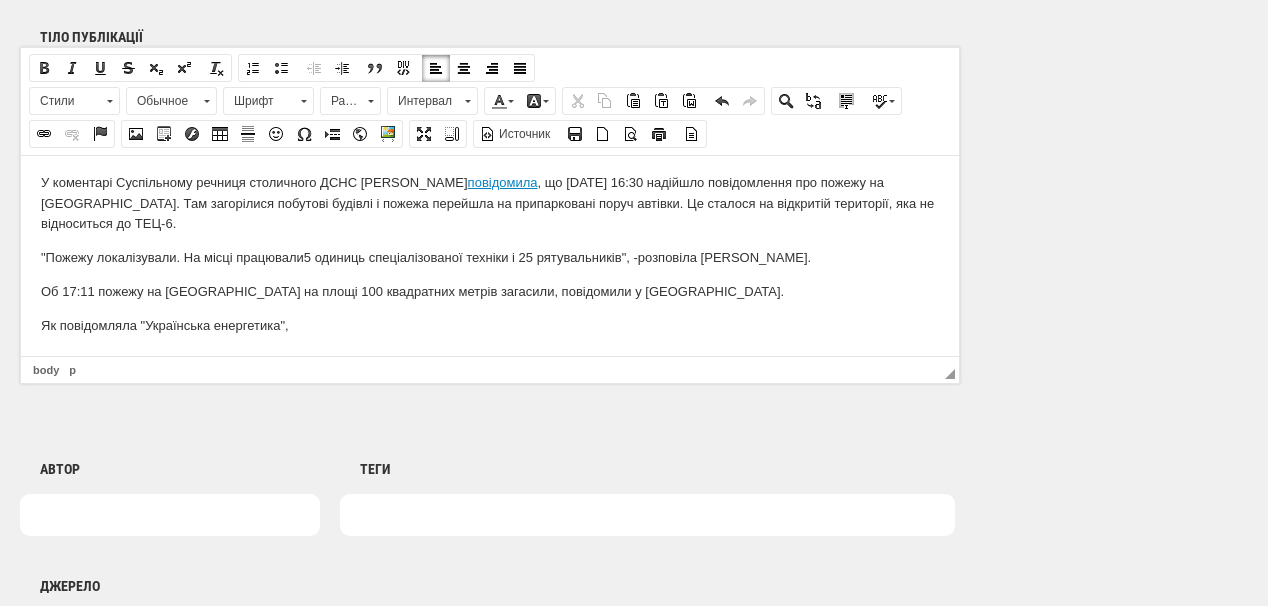 click at bounding box center (170, 515) 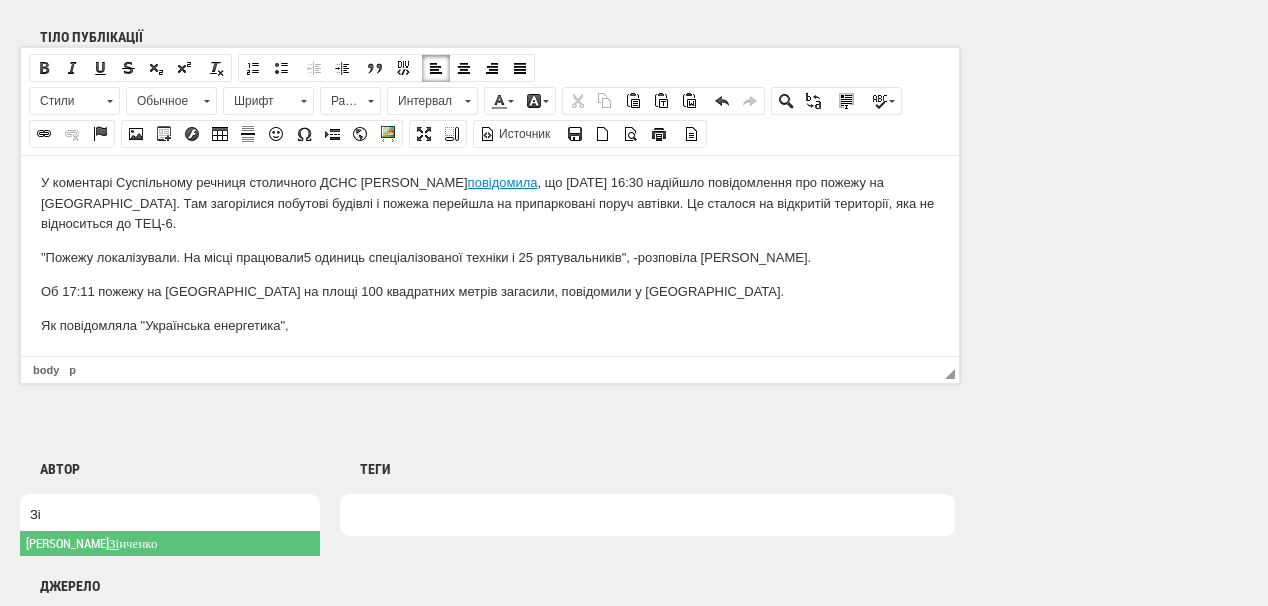 type on "Зі" 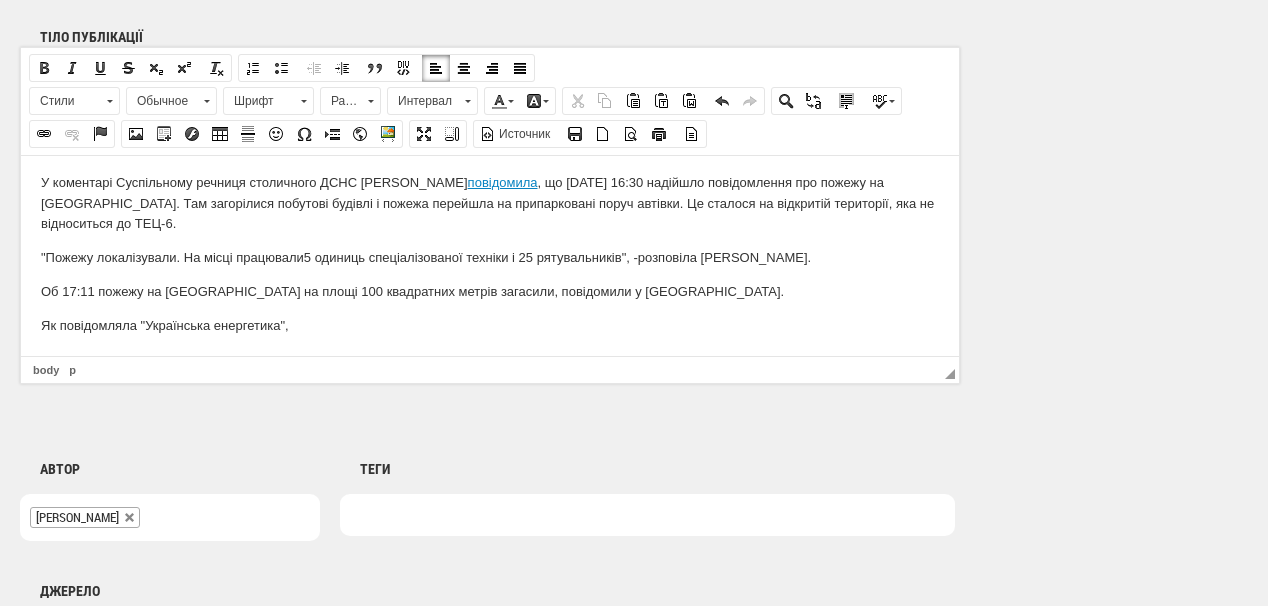 click at bounding box center (362, 515) 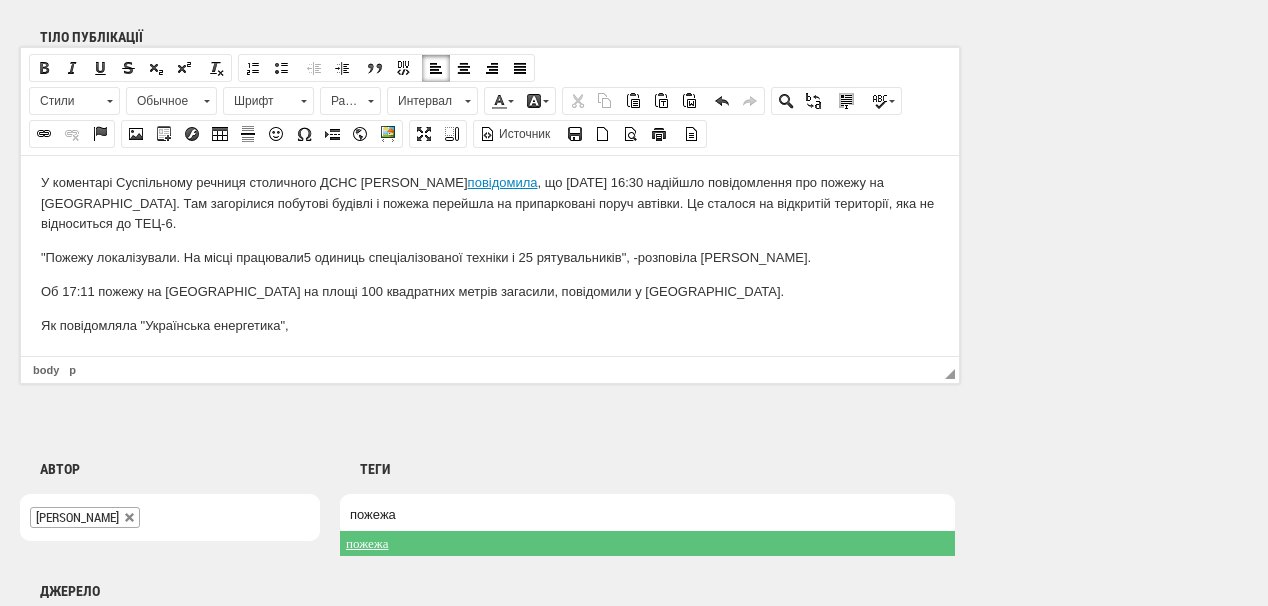 type on "пожежа" 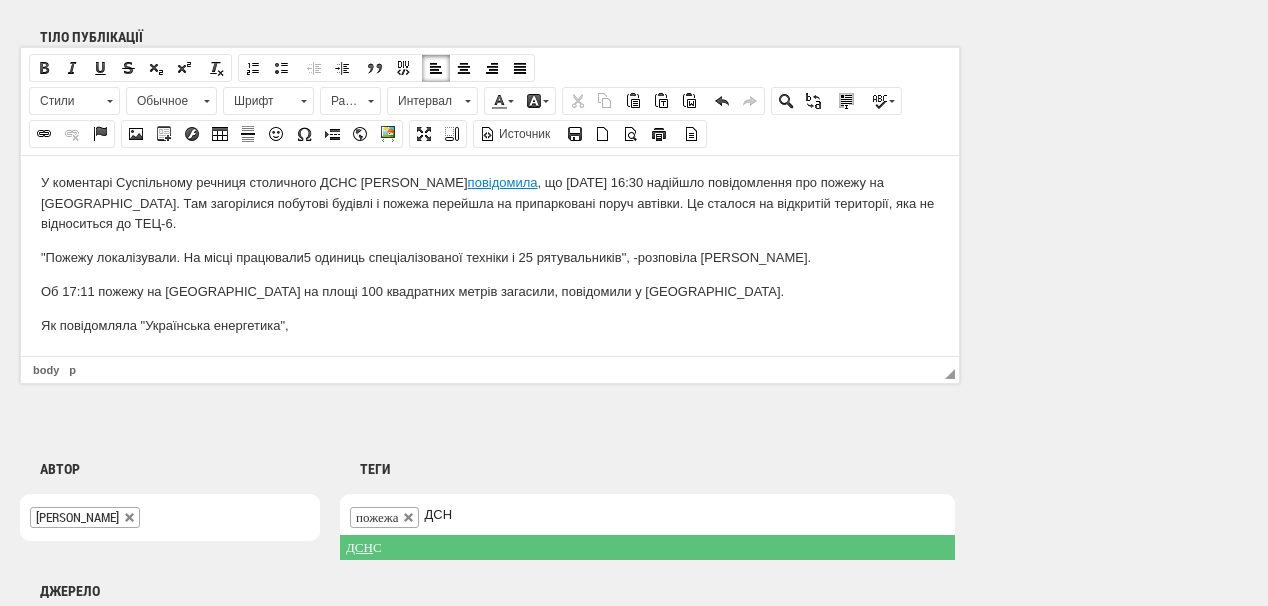 type on "ДСН" 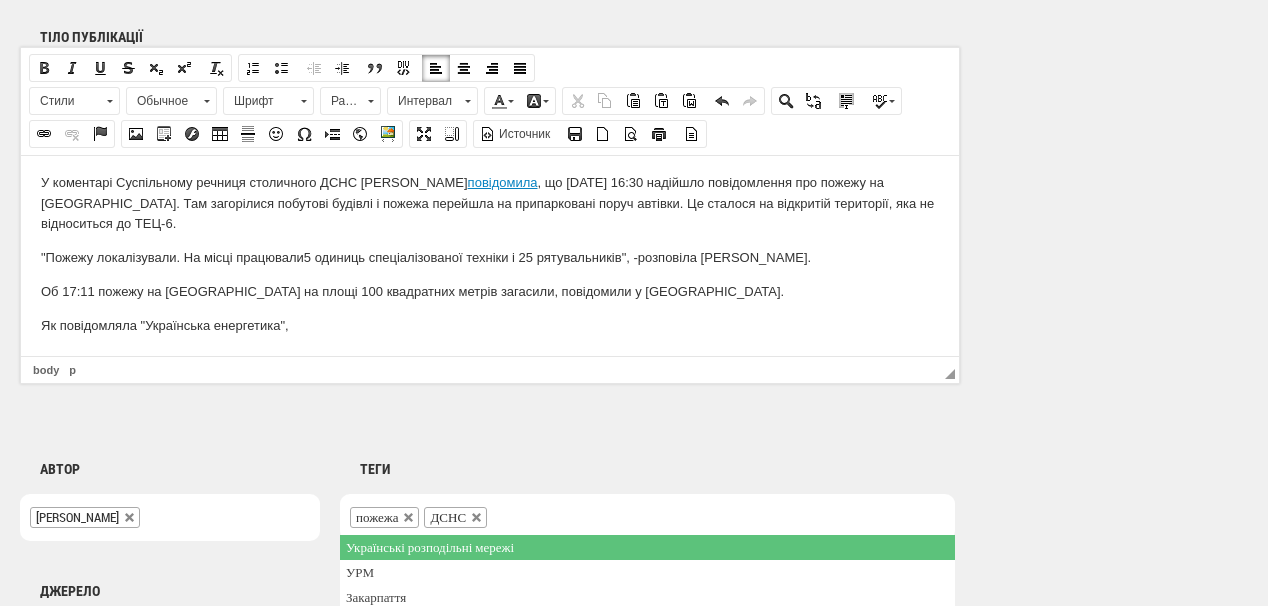 click on "У [GEOGRAPHIC_DATA] [GEOGRAPHIC_DATA], зокрема   на [GEOGRAPHIC_DATA], [DATE] ввечері пролунав вибух. В вибухнула цистерна з паливно-мастильними матеріалами неподалік від ТЕЦ. Про це  повідомив  міський голова [PERSON_NAME]. За його словами,  вибух не був пов'язаний з ТЕЦ-6. Постраждалих  немає. "Вибух, про який писали  Telegram-канали до ТЕЦ-6 не має відношення. Попередньо, вибухнула цистерна з паливно-мастильними матеріалами в ангарі комерційного підприємства неподалік від ТЕЦ. Постраждалих наразі немає. Екстрені служби на місці", - написав  міський  голова у суботу ." at bounding box center [490, 165] 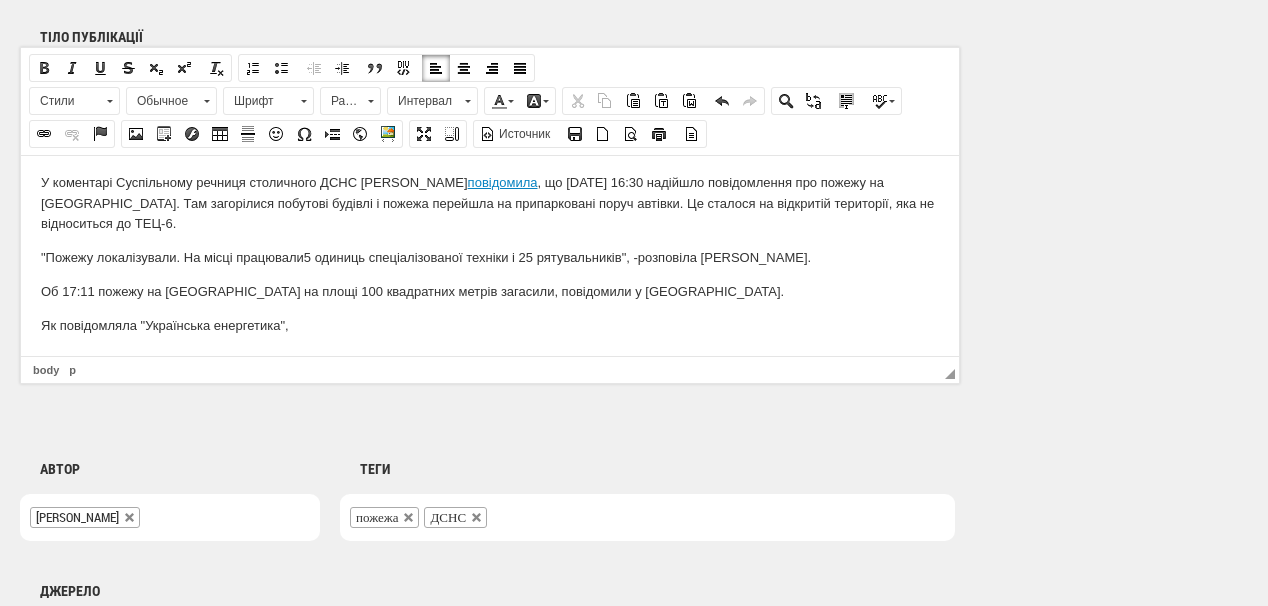 click on "пожежа ДСНС" at bounding box center (647, 517) 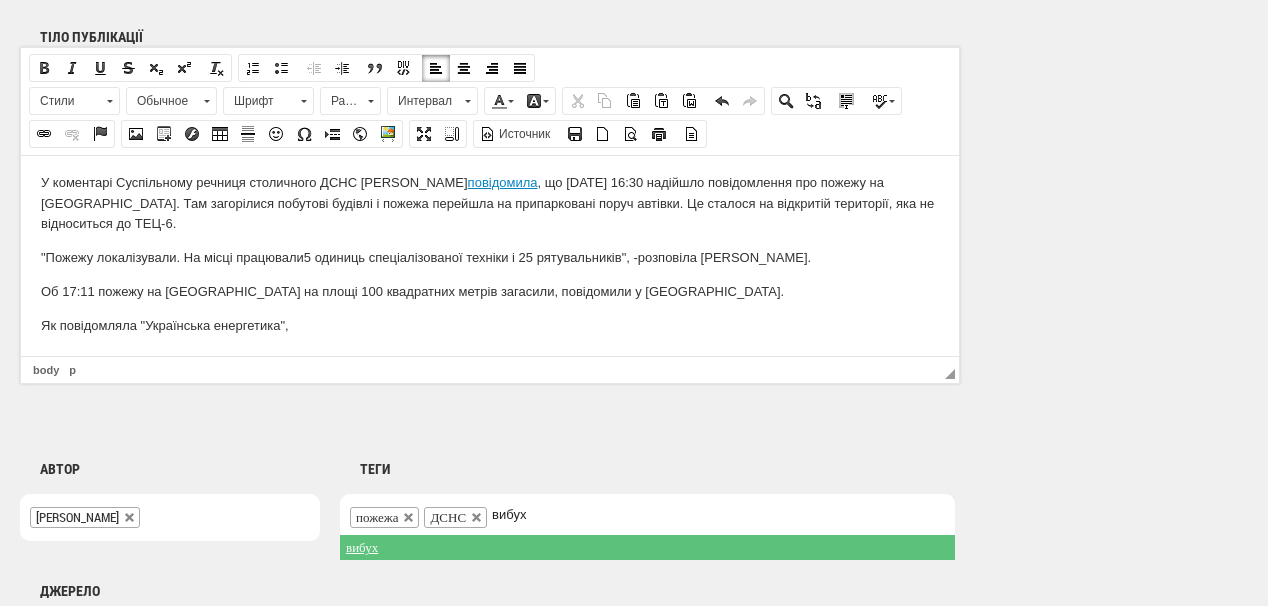 type on "вибух" 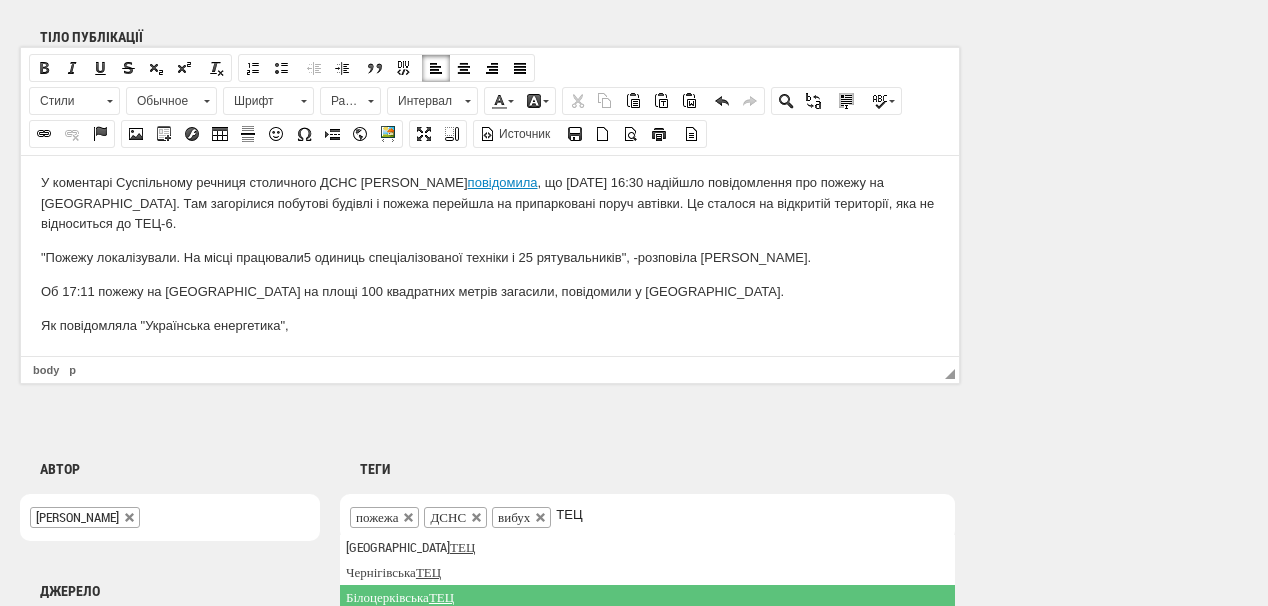 scroll, scrollTop: 50, scrollLeft: 0, axis: vertical 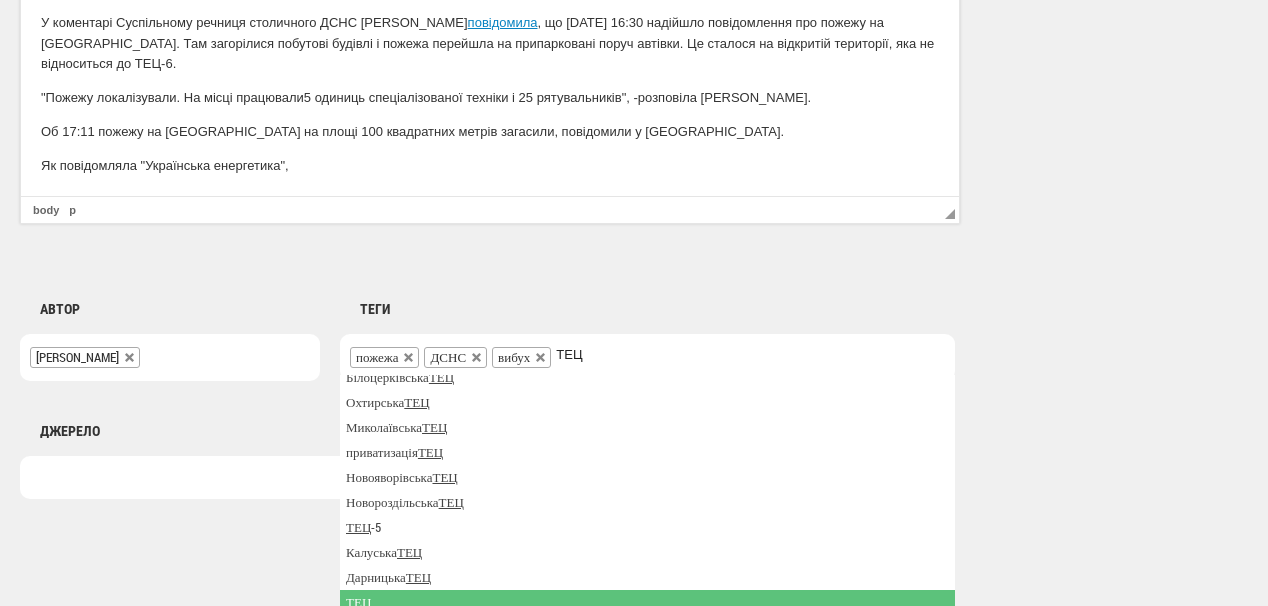 type on "ТЕЦ" 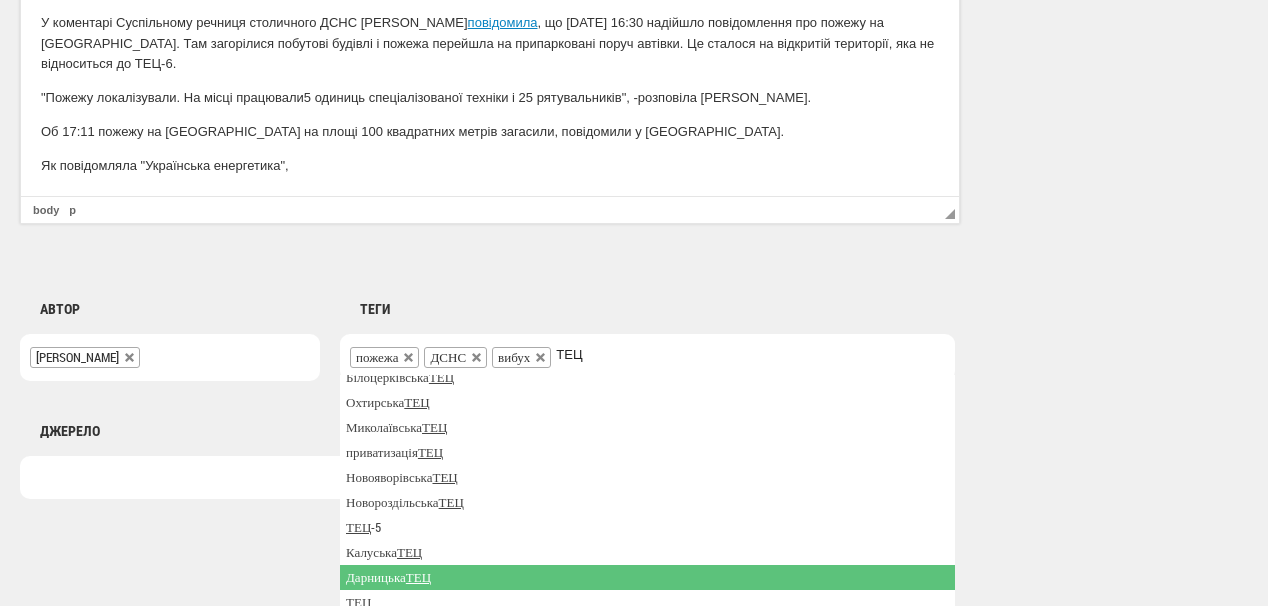 drag, startPoint x: 402, startPoint y: 597, endPoint x: 428, endPoint y: 577, distance: 32.80244 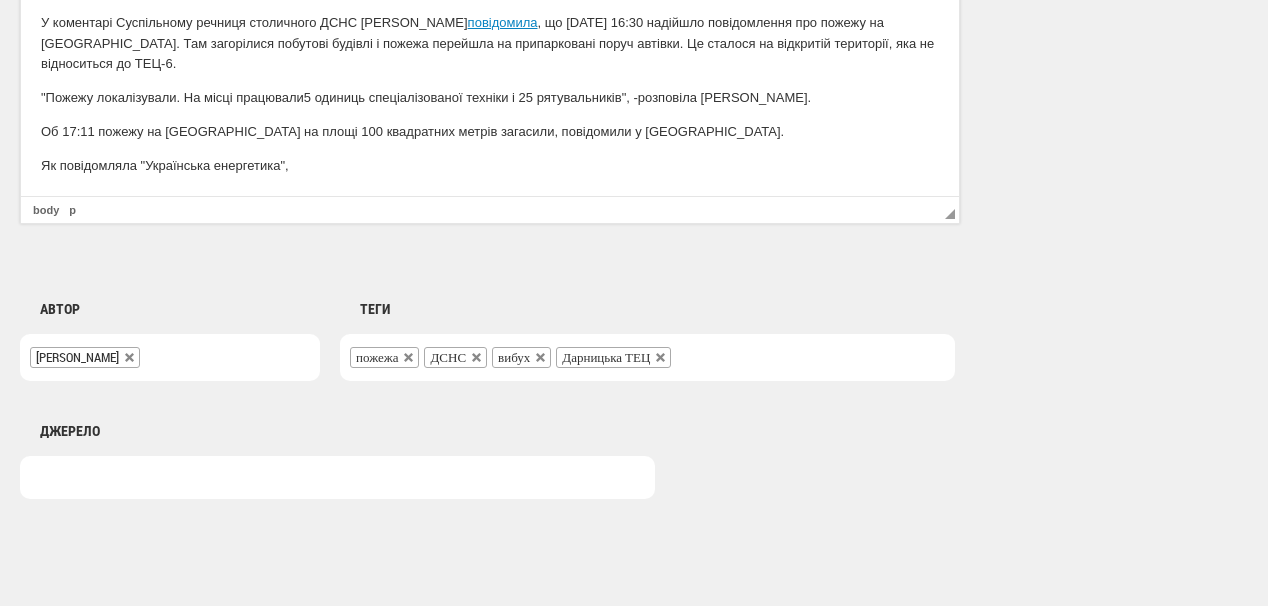 click at bounding box center (650, 574) 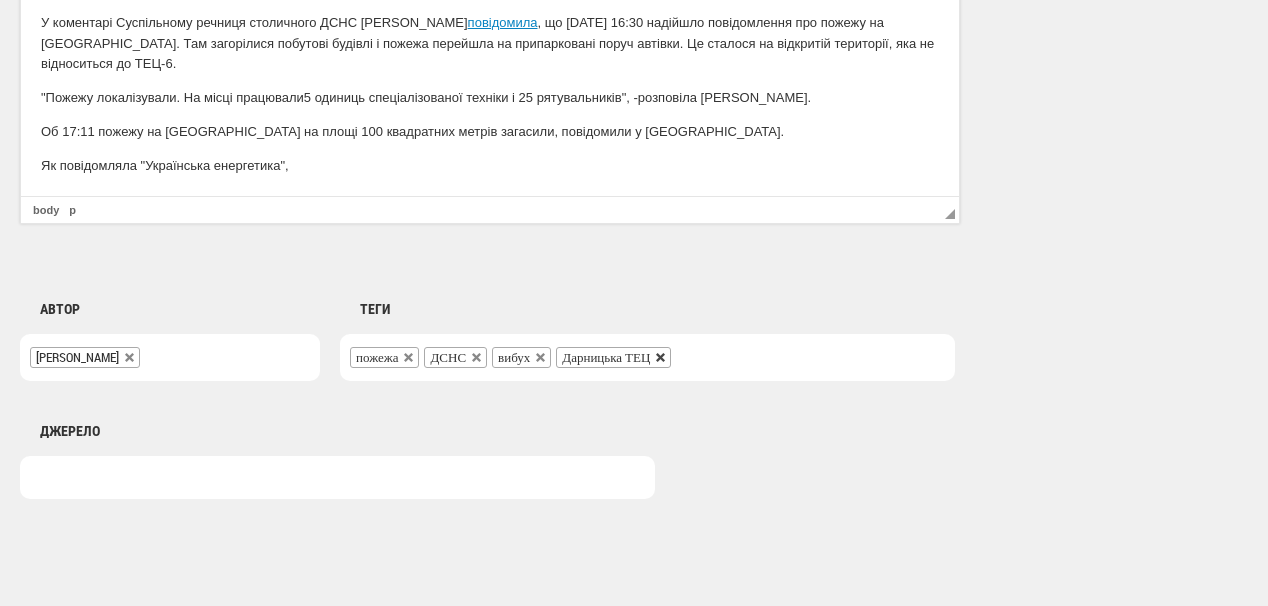click at bounding box center (661, 358) 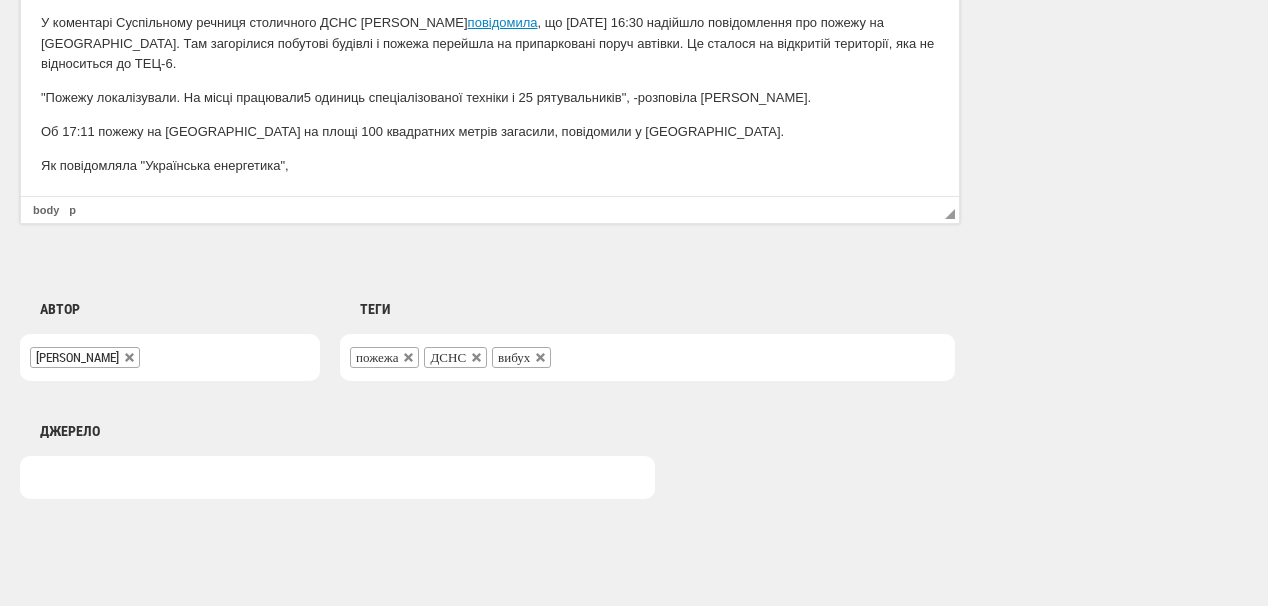 click on "пожежа ДСНС вибух" at bounding box center [647, 357] 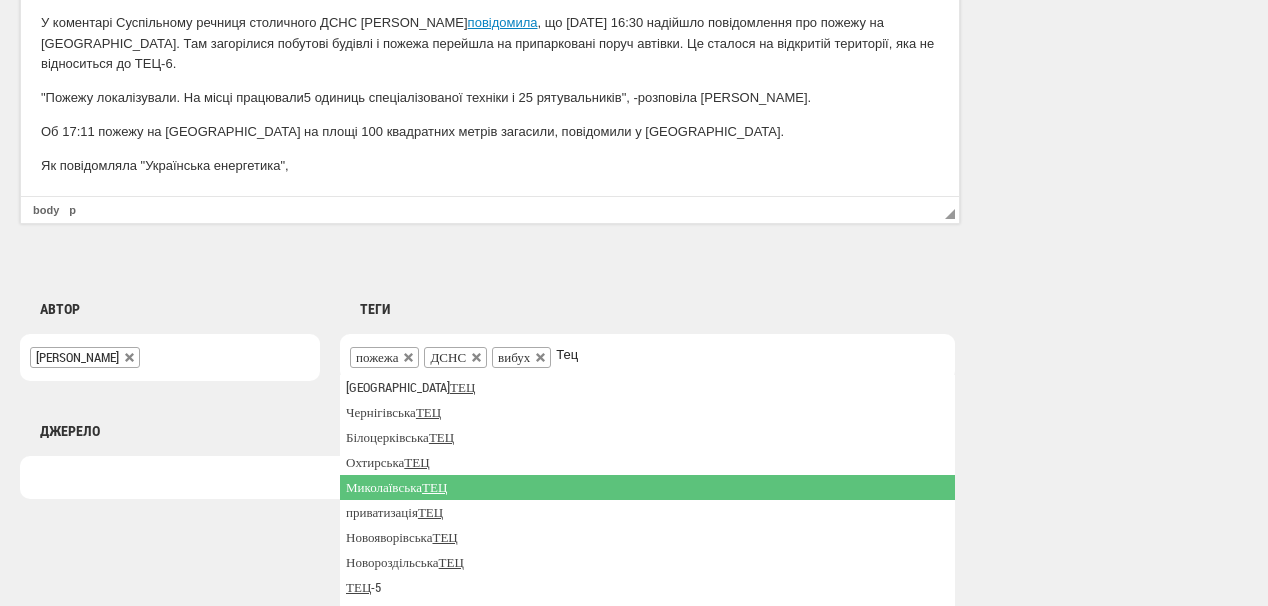 scroll, scrollTop: 60, scrollLeft: 0, axis: vertical 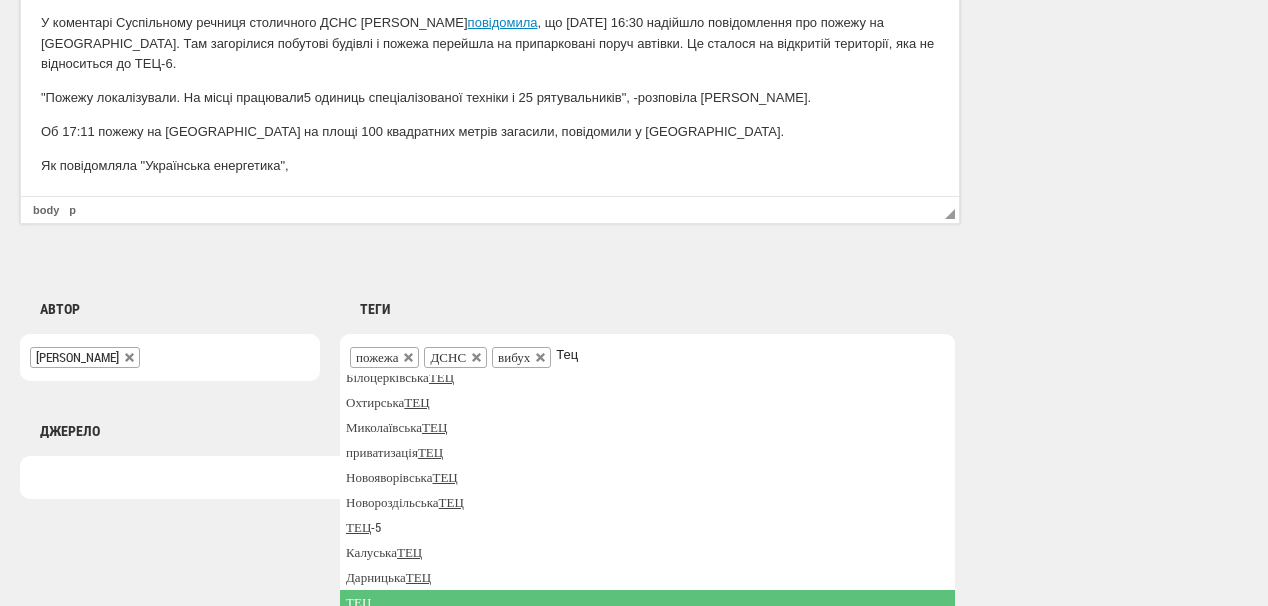 type on "Тец" 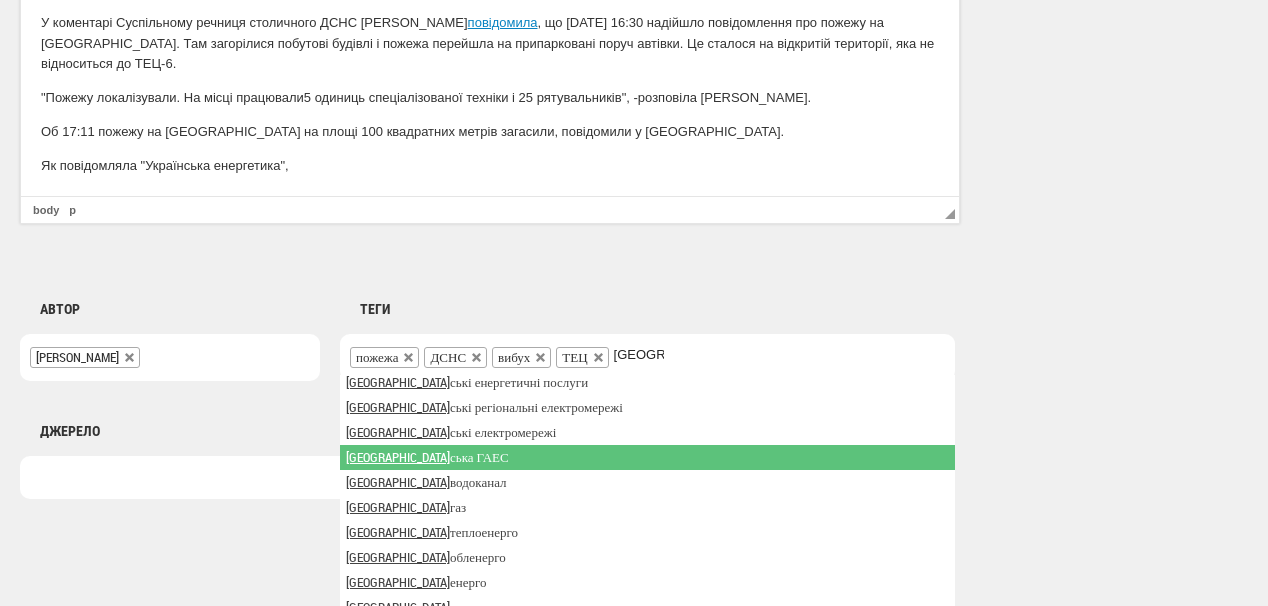 scroll, scrollTop: 84, scrollLeft: 0, axis: vertical 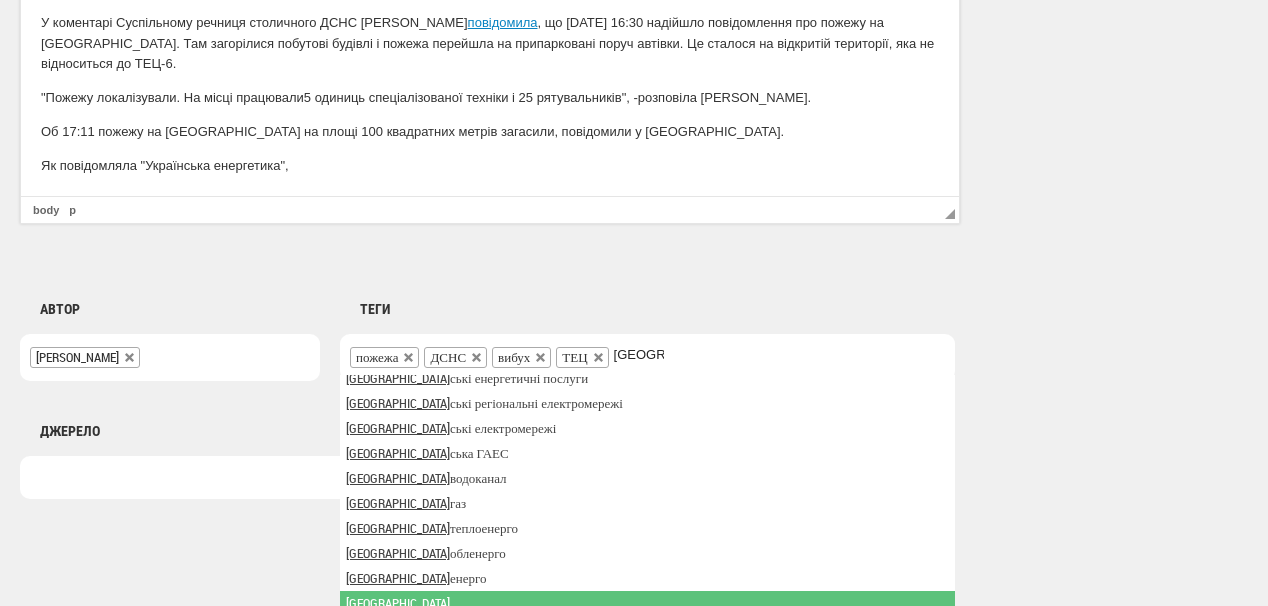 type on "[GEOGRAPHIC_DATA]" 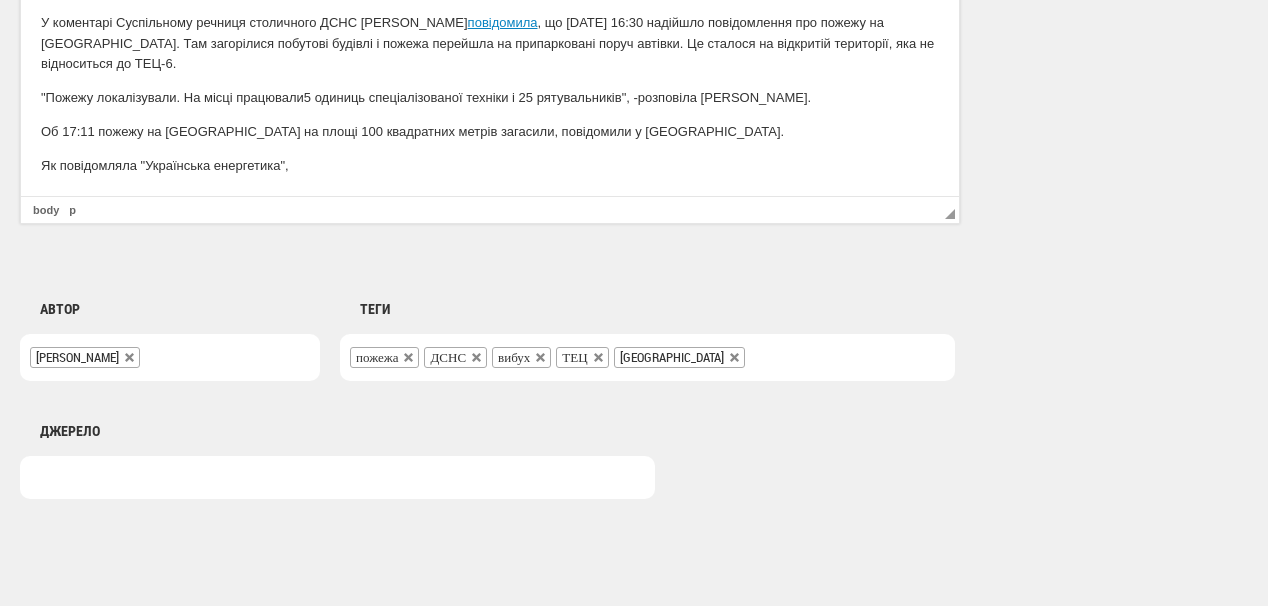 click on "Як повідомляла "Українська енергетика"," at bounding box center [490, 166] 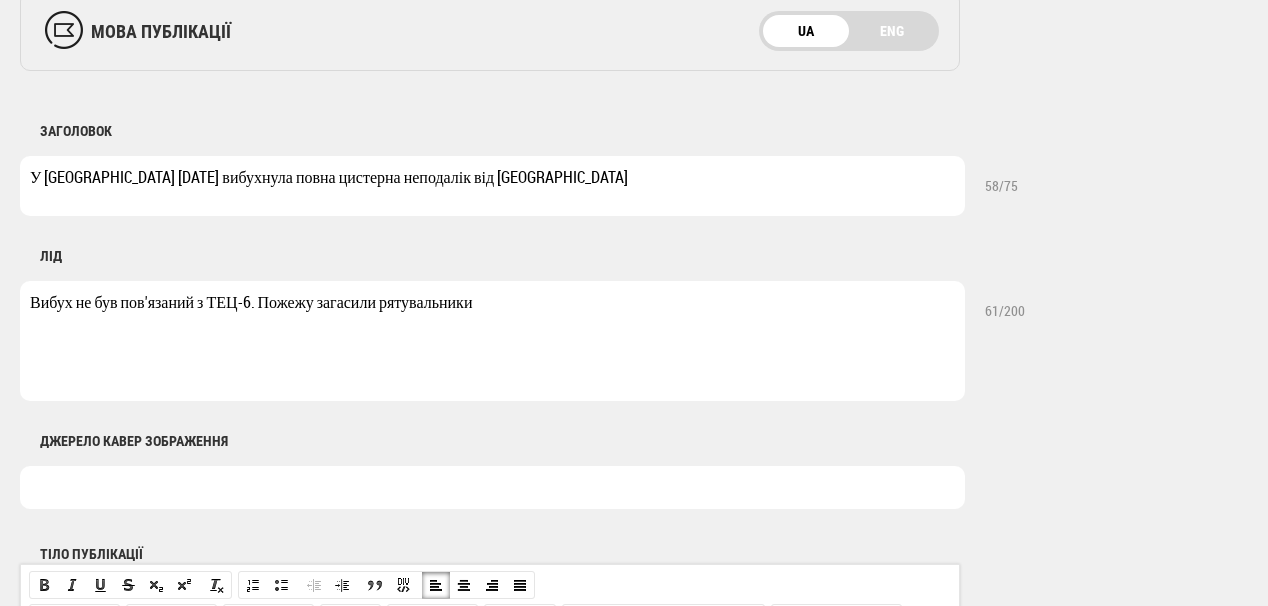 scroll, scrollTop: 800, scrollLeft: 0, axis: vertical 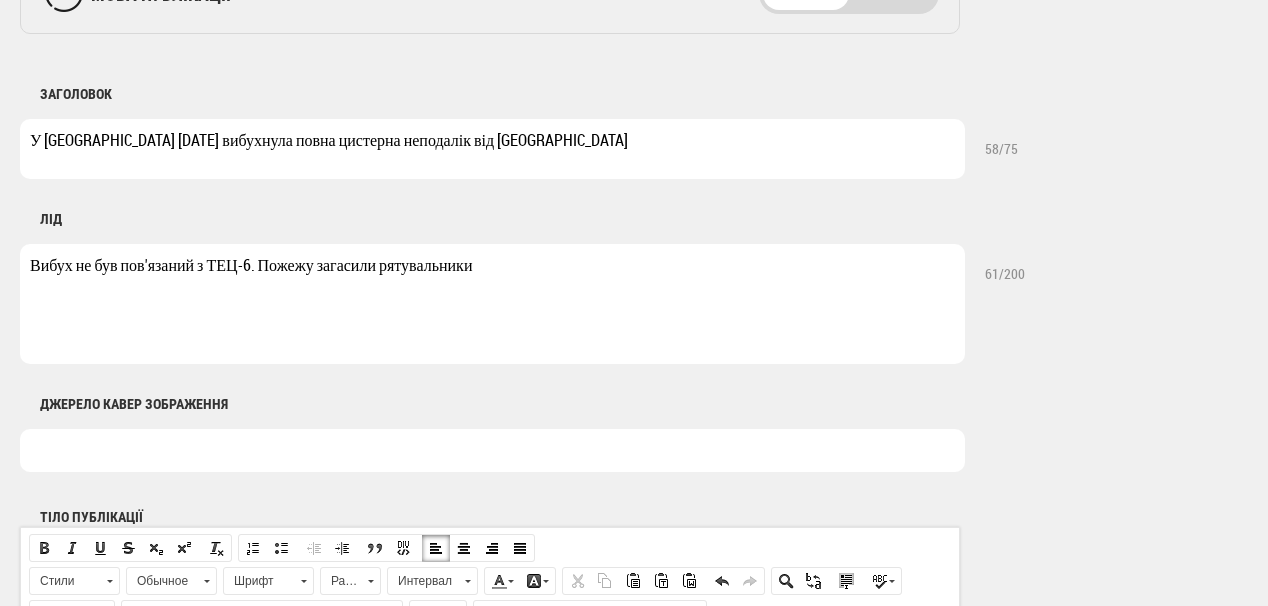 click at bounding box center (492, 450) 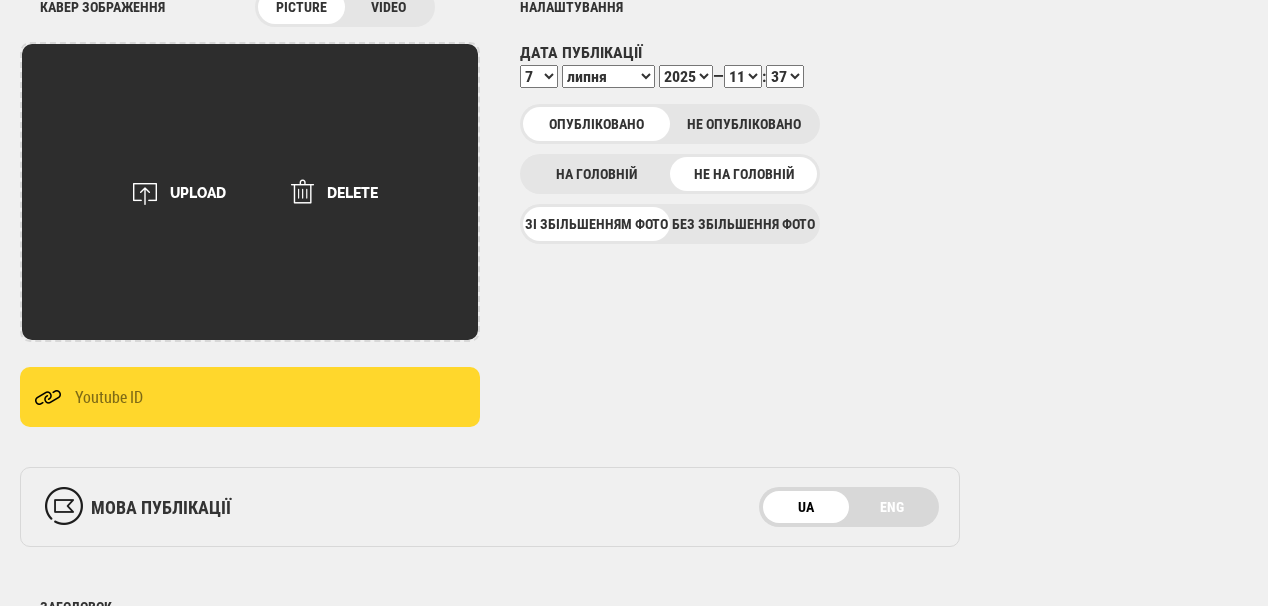 scroll, scrollTop: 240, scrollLeft: 0, axis: vertical 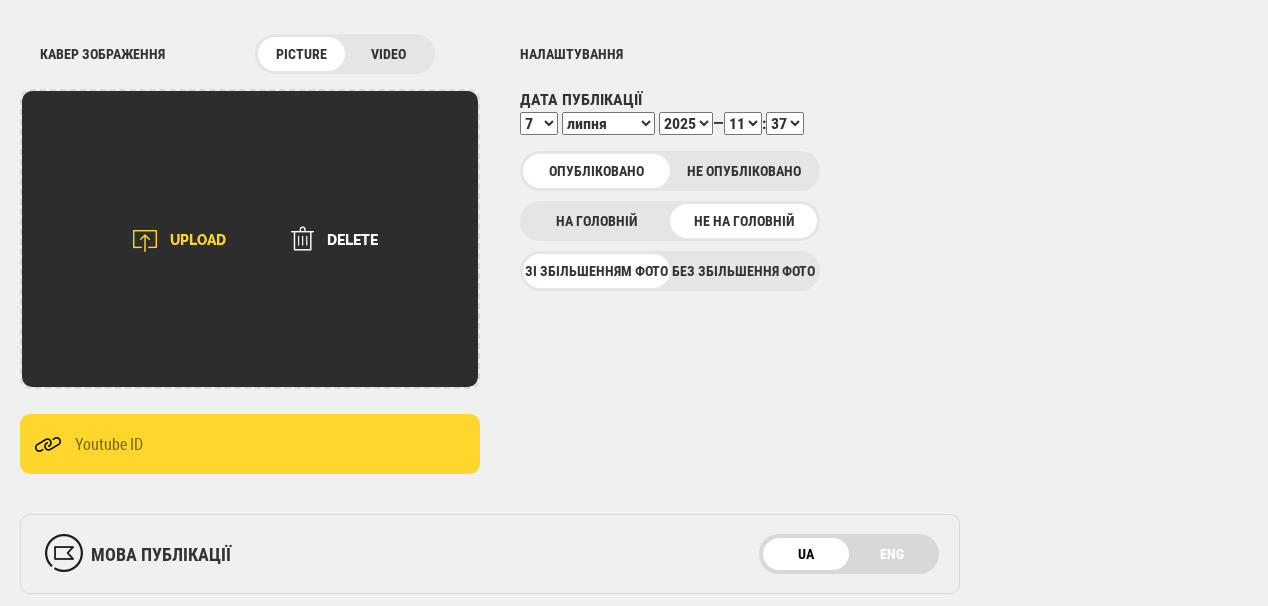 type on "Фото: ДСНС Києва" 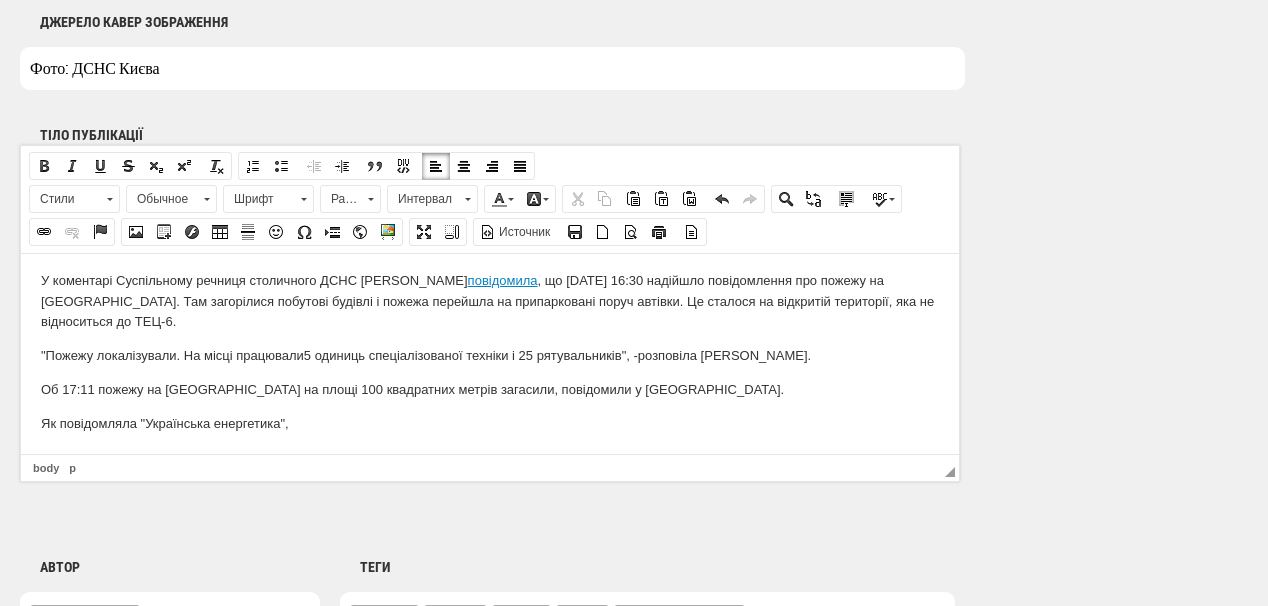 scroll, scrollTop: 1200, scrollLeft: 0, axis: vertical 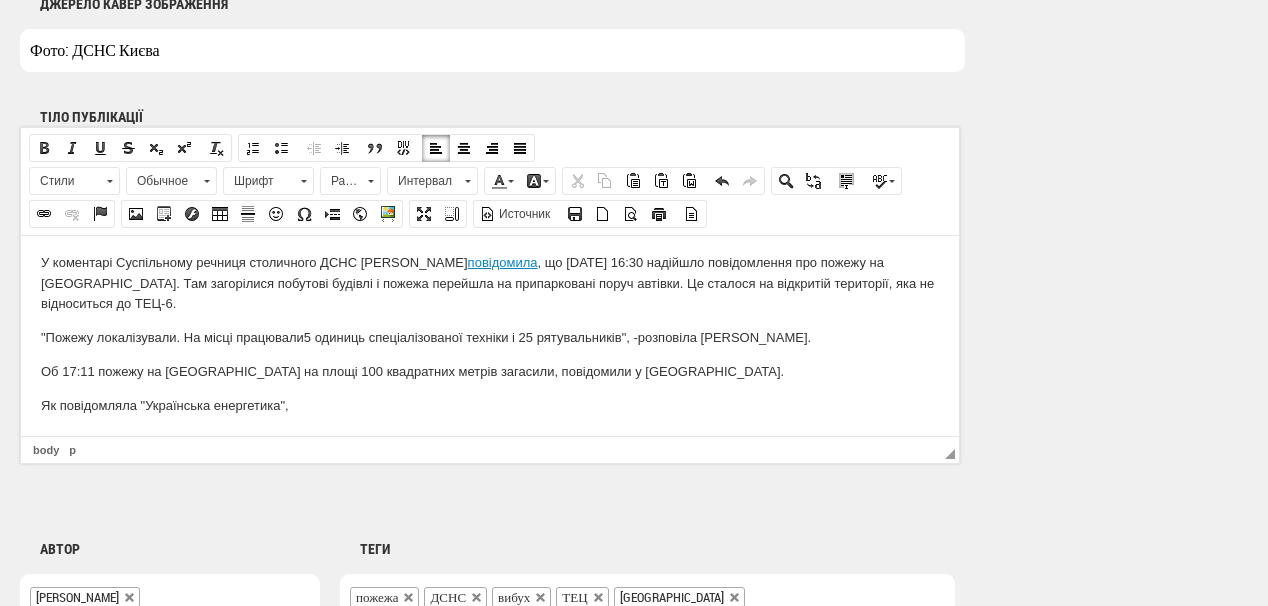 click on "Як повідомляла "Українська енергетика"," at bounding box center [490, 405] 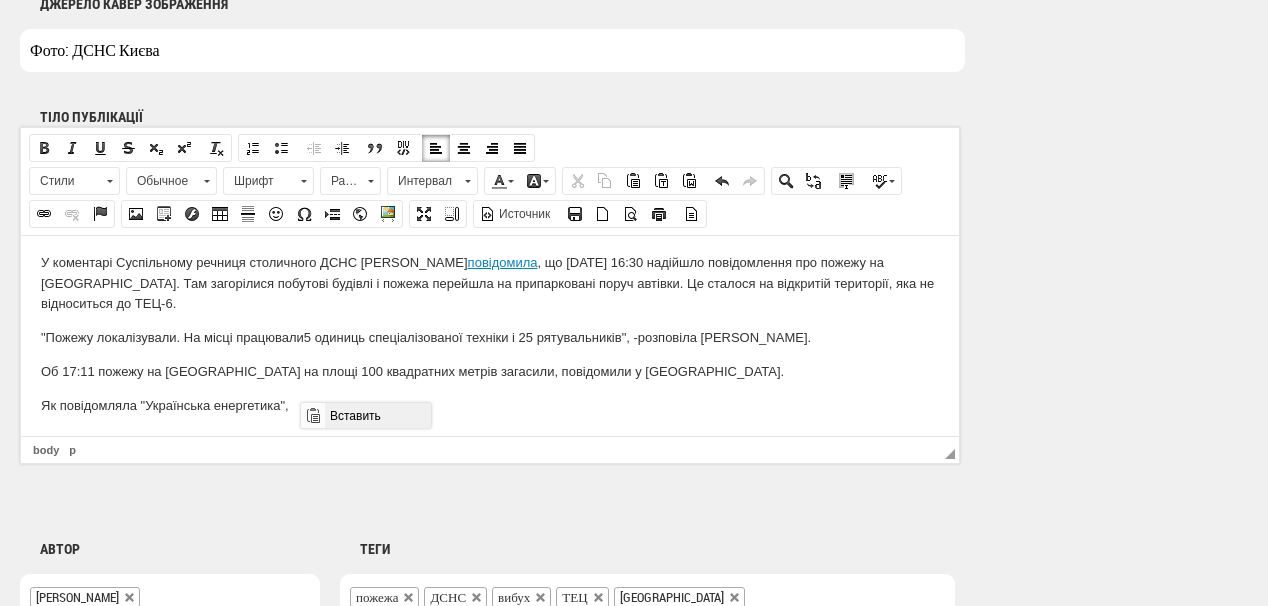 click on "Вставить" at bounding box center [377, 415] 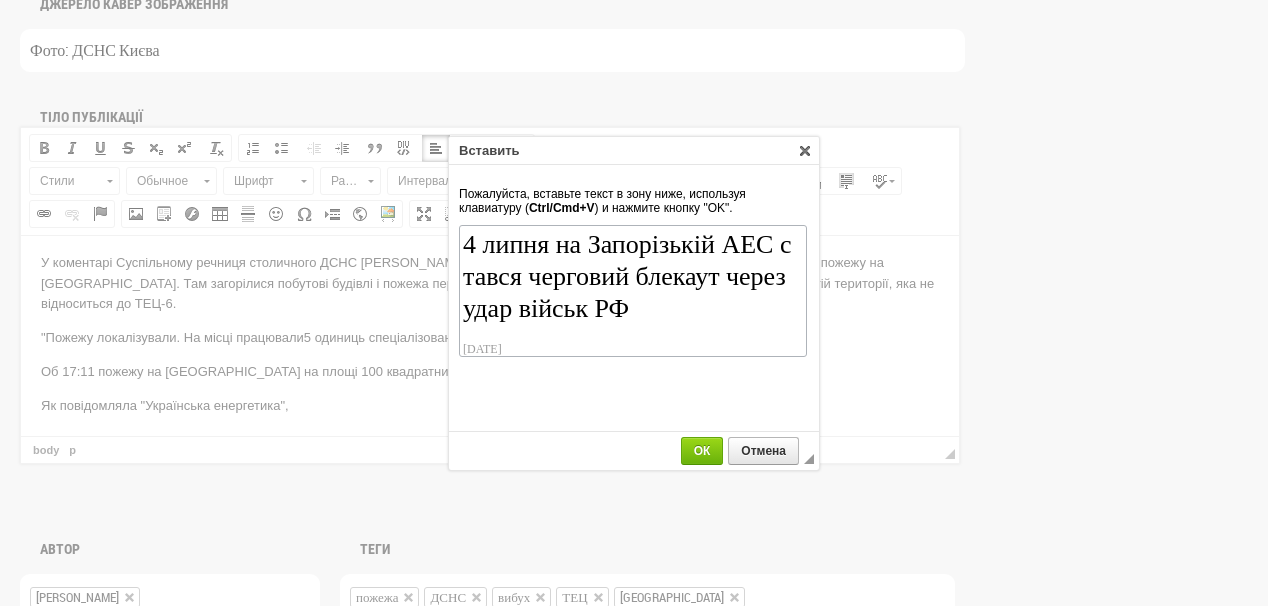 scroll, scrollTop: 110, scrollLeft: 0, axis: vertical 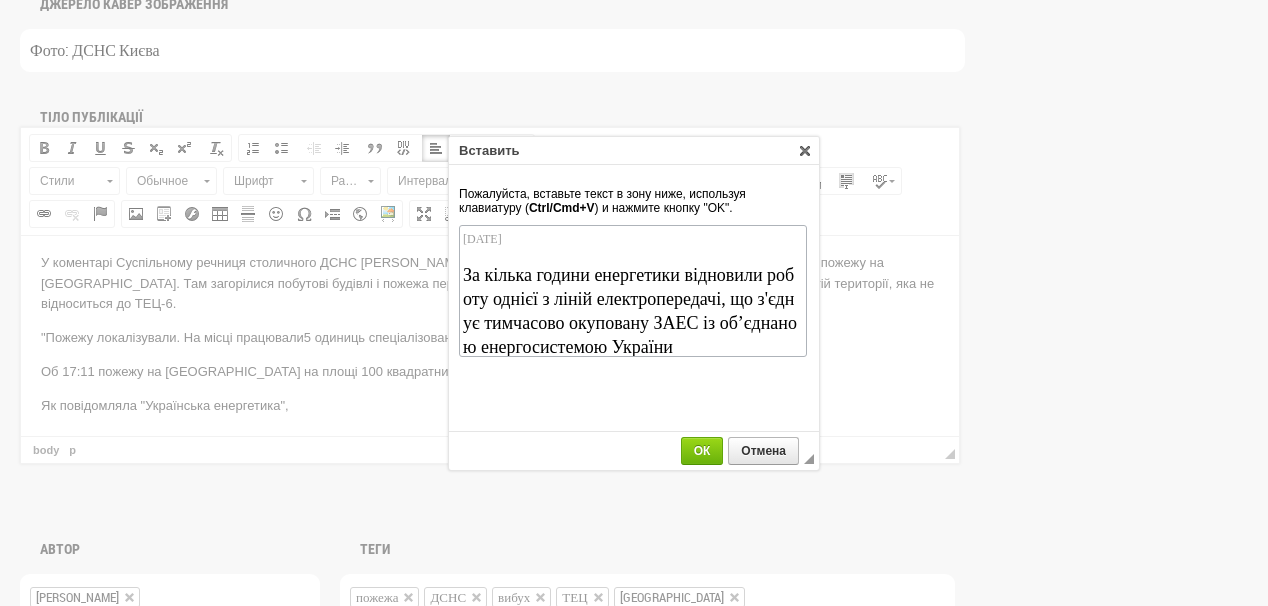 drag, startPoint x: 557, startPoint y: 240, endPoint x: 476, endPoint y: 239, distance: 81.00617 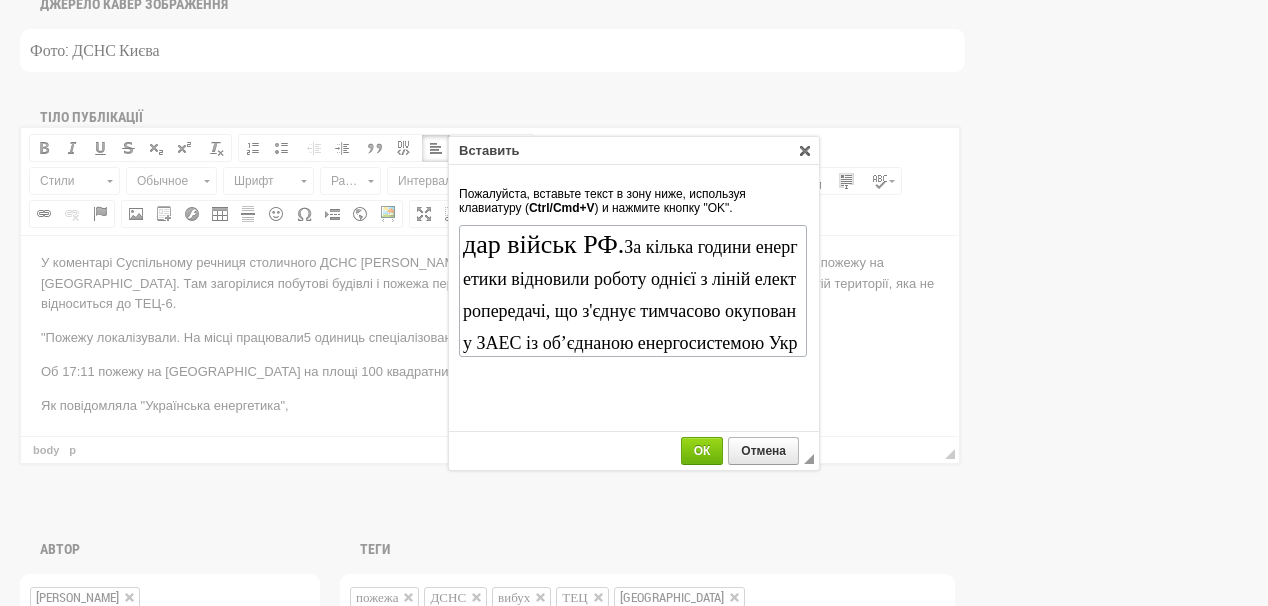 scroll, scrollTop: 0, scrollLeft: 0, axis: both 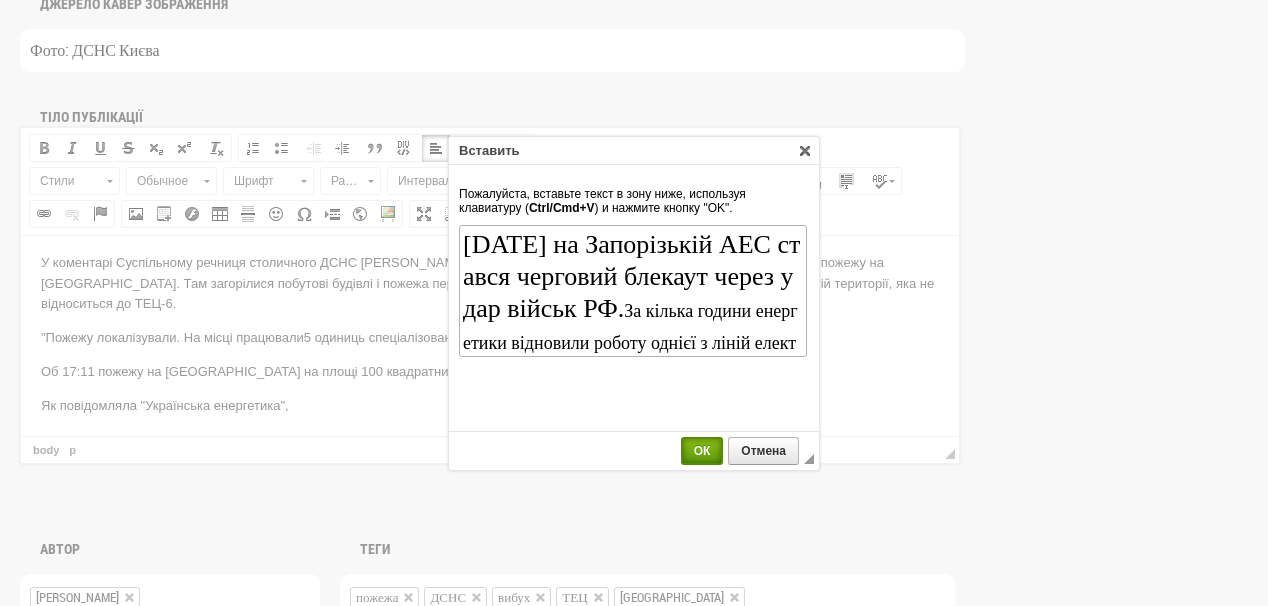 click on "ОК" at bounding box center (702, 451) 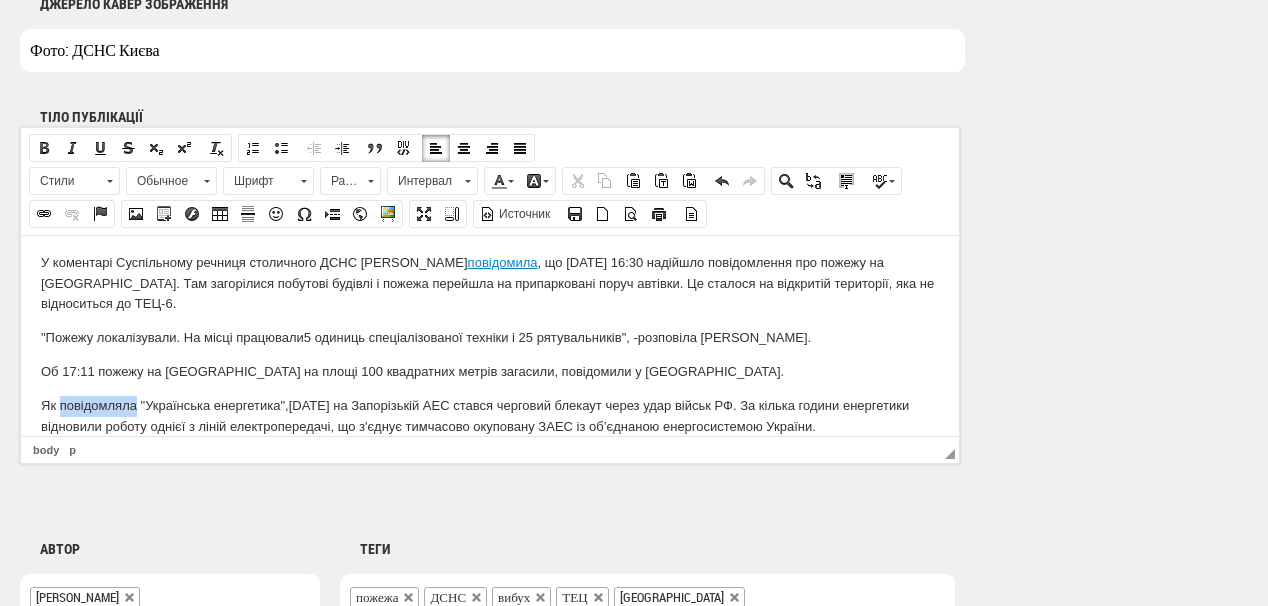 drag, startPoint x: 60, startPoint y: 403, endPoint x: 133, endPoint y: 407, distance: 73.109505 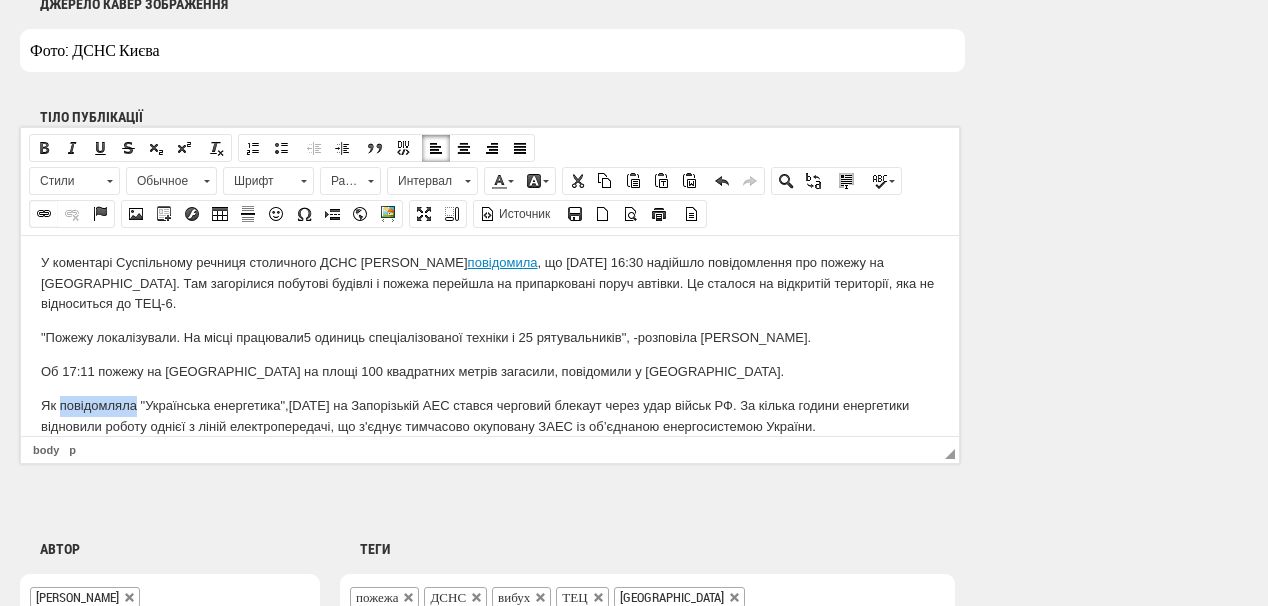 click at bounding box center (44, 214) 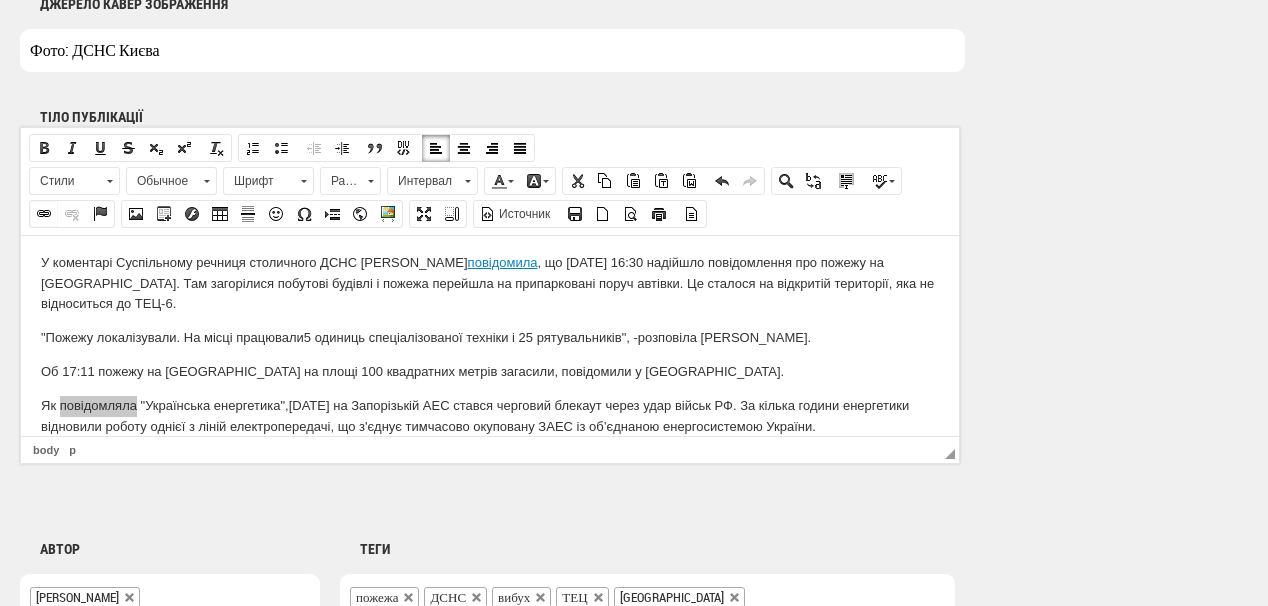 select on "http://" 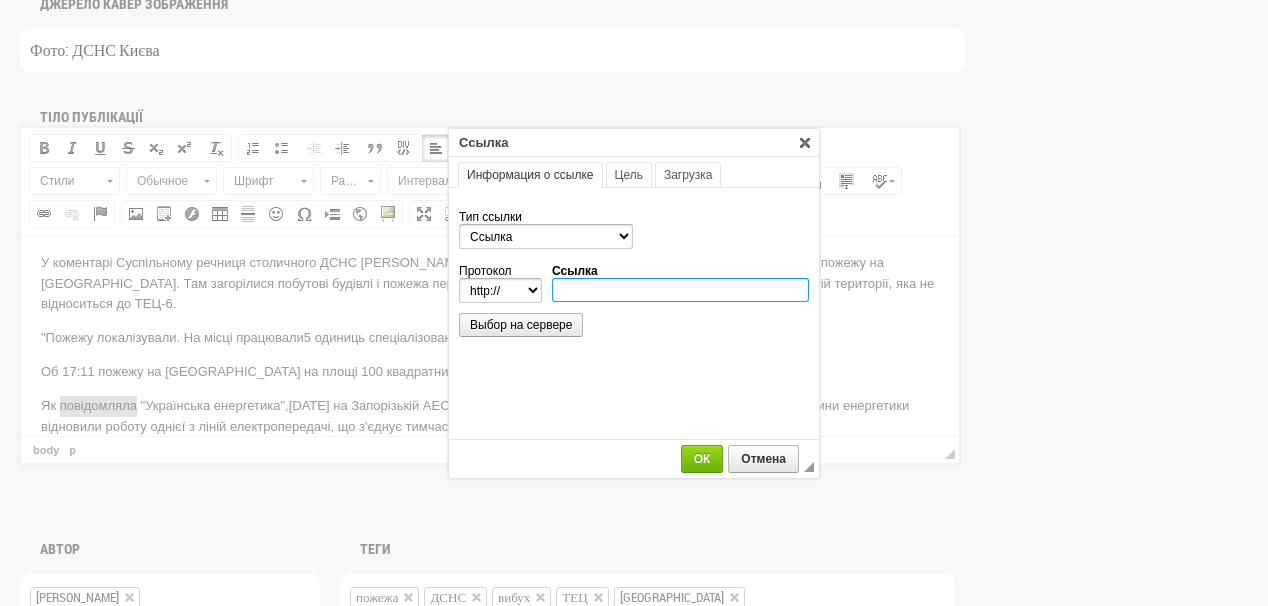 click on "Ссылка" at bounding box center (680, 290) 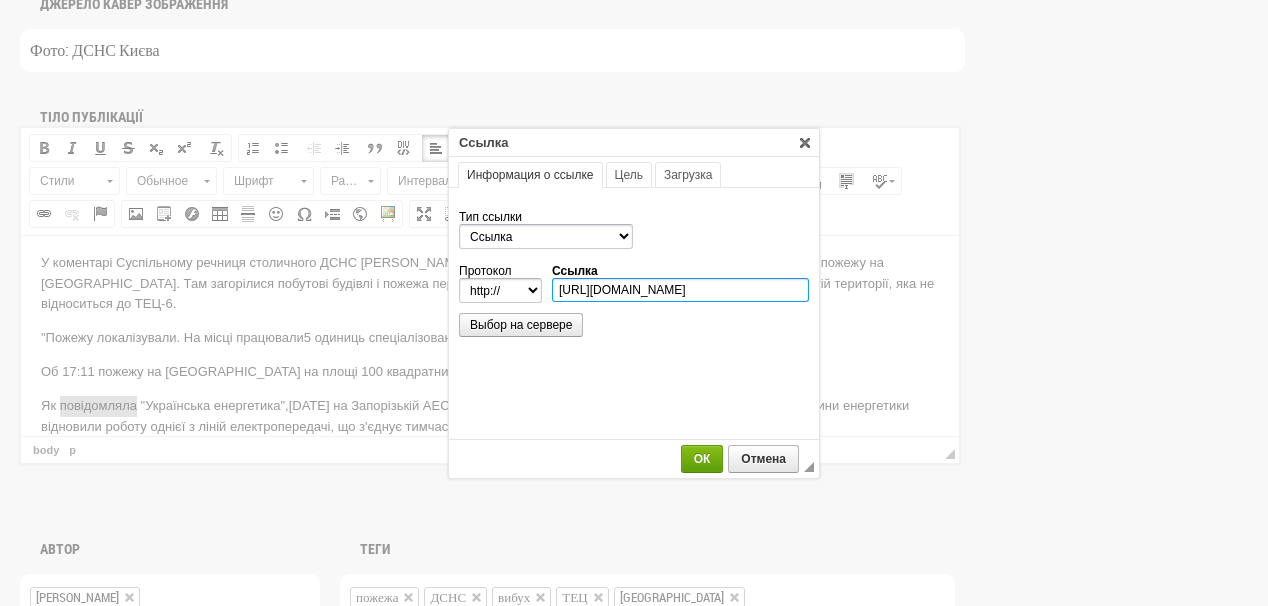 scroll, scrollTop: 0, scrollLeft: 299, axis: horizontal 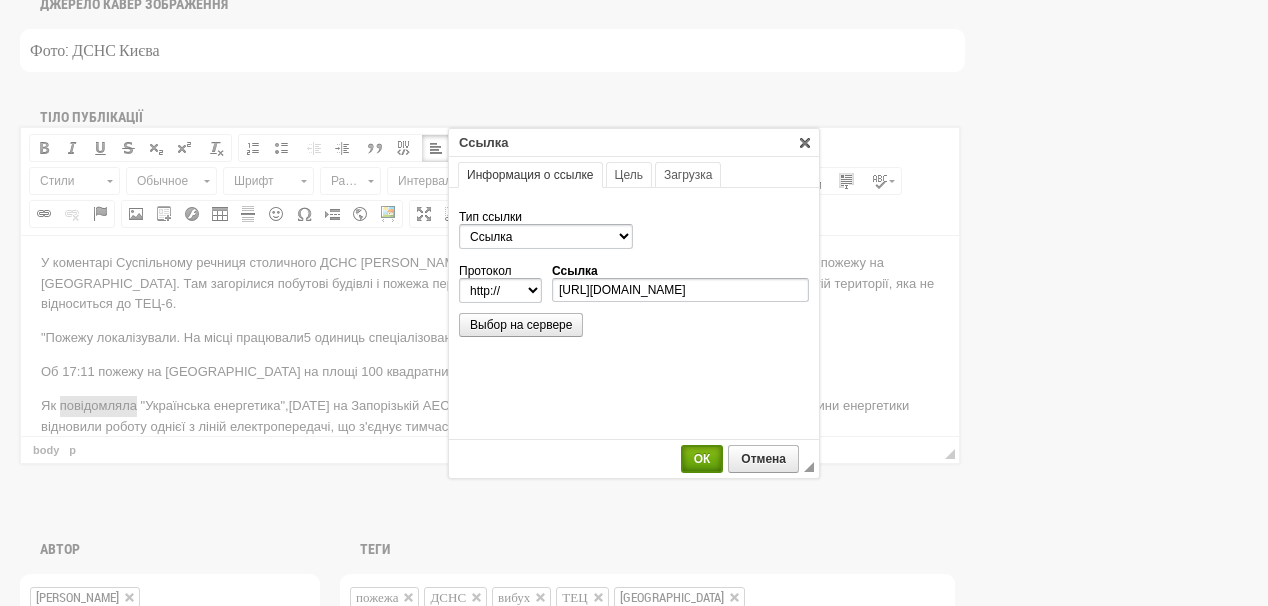 select on "https://" 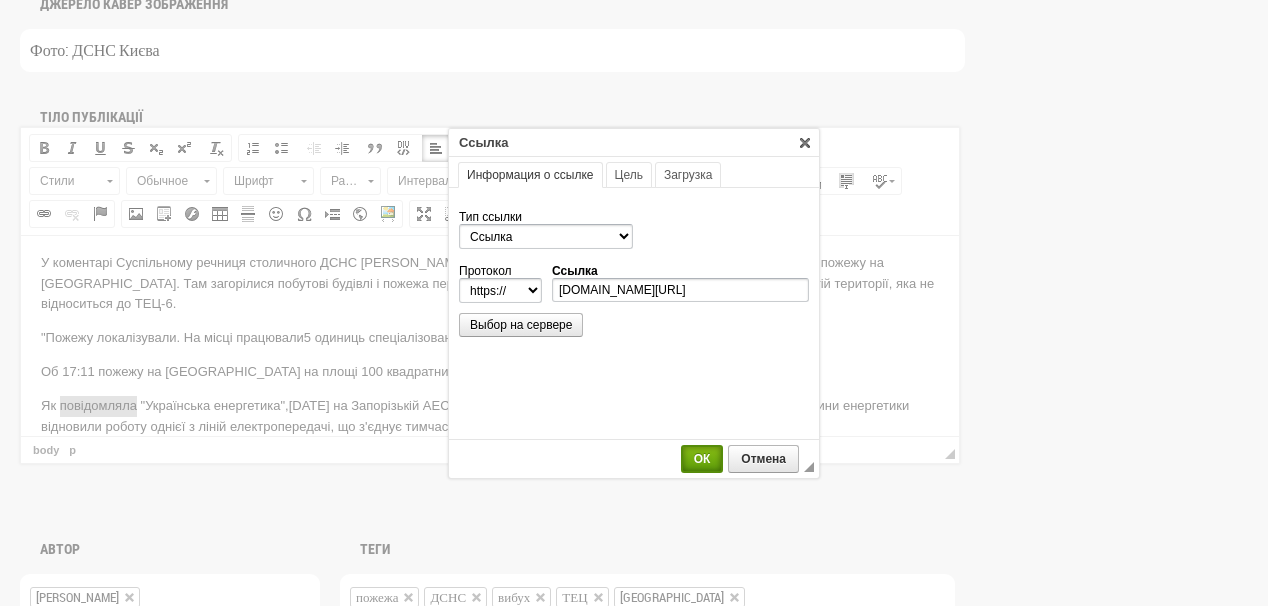 scroll, scrollTop: 0, scrollLeft: 0, axis: both 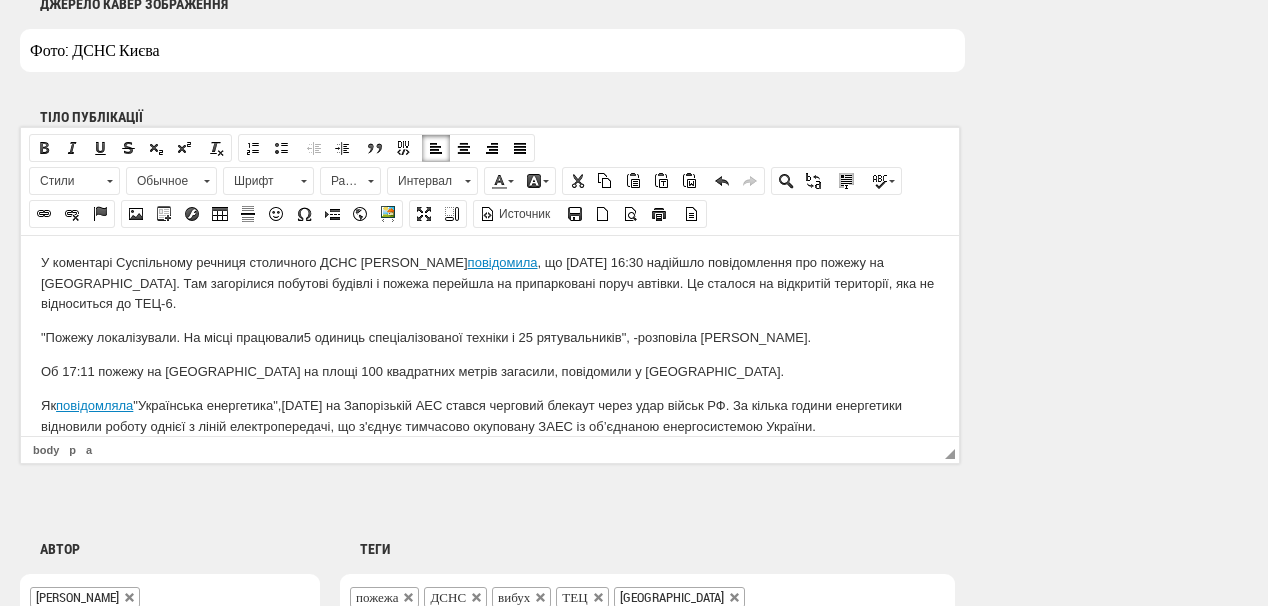 click on "Як  повідомляла  "Українська енергетика",  [DATE] на [GEOGRAPHIC_DATA] стався черговий блекаут через удар військ РФ. За кілька години енергетики відновили роботу однієї з ліній електропередачі, що з'єднує тимчасово окуповану ЗАЕС із об’єднаною енергосистемою України." at bounding box center [490, 416] 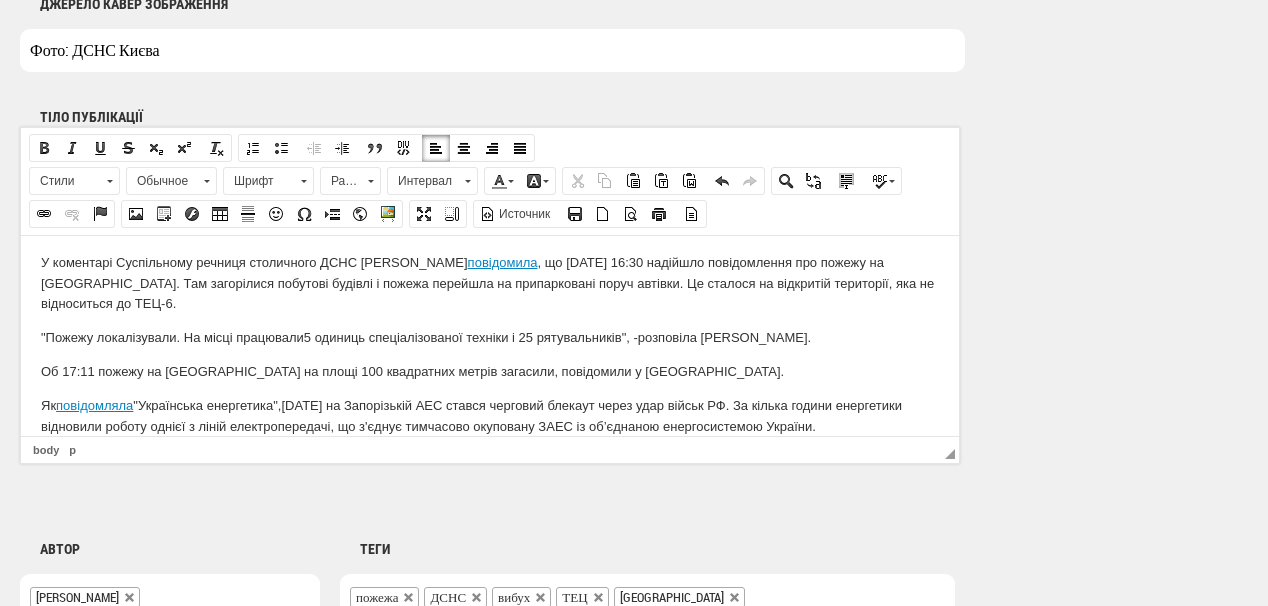 scroll, scrollTop: 212, scrollLeft: 0, axis: vertical 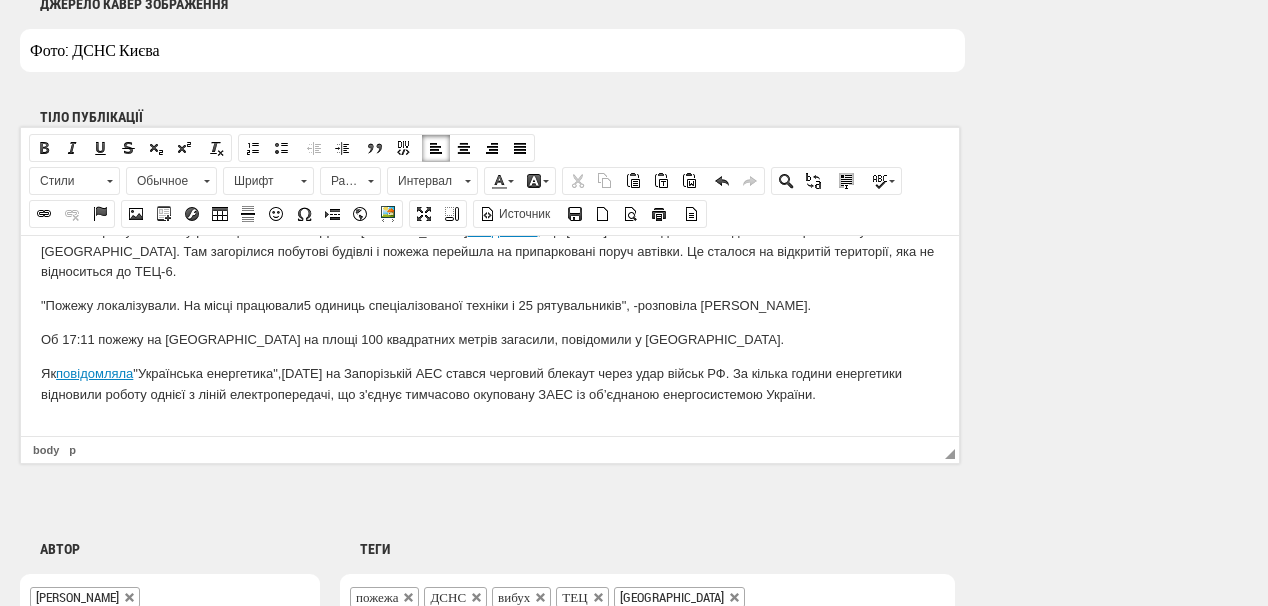 click at bounding box center [490, 427] 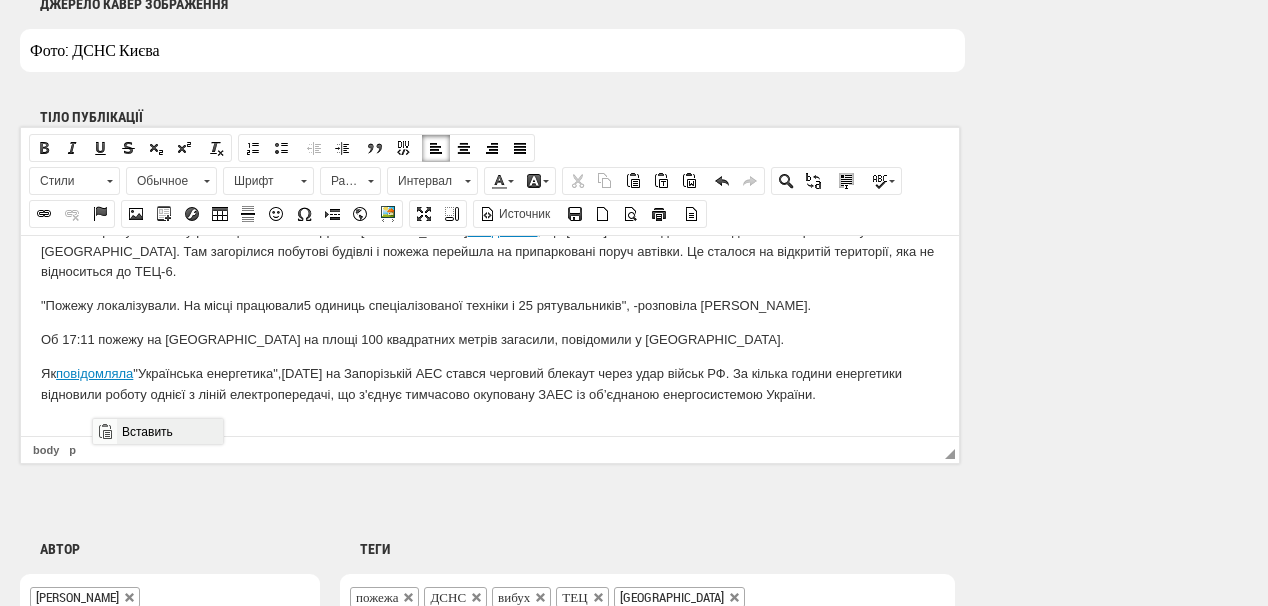 drag, startPoint x: 127, startPoint y: 428, endPoint x: 453, endPoint y: 805, distance: 498.40244 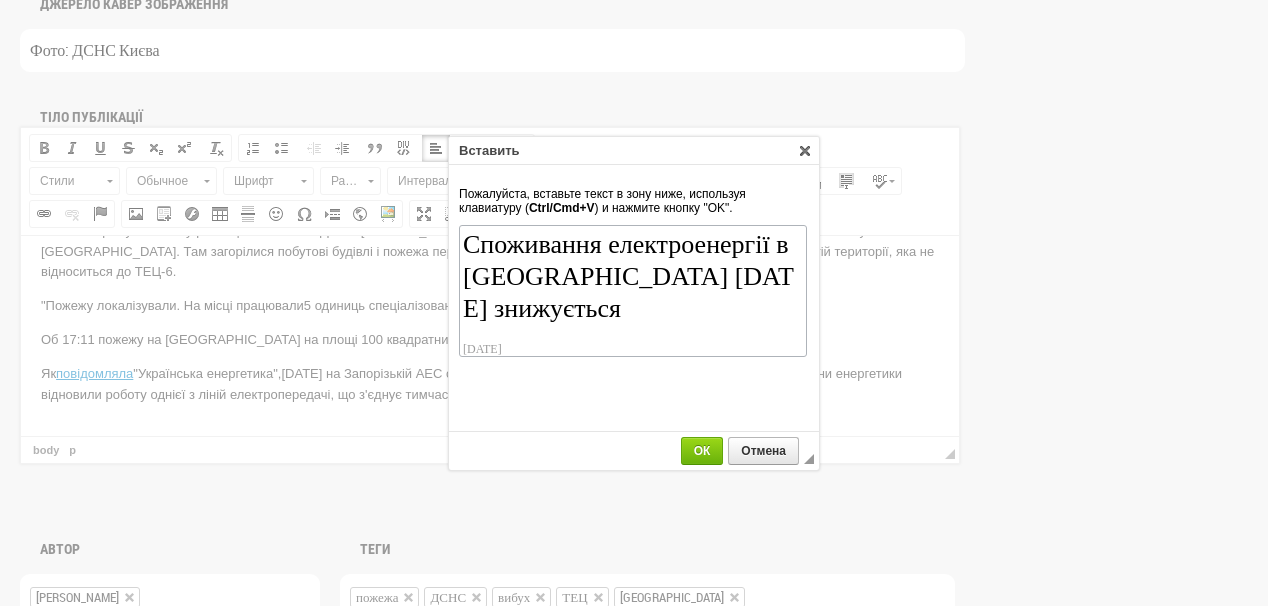 scroll, scrollTop: 30, scrollLeft: 0, axis: vertical 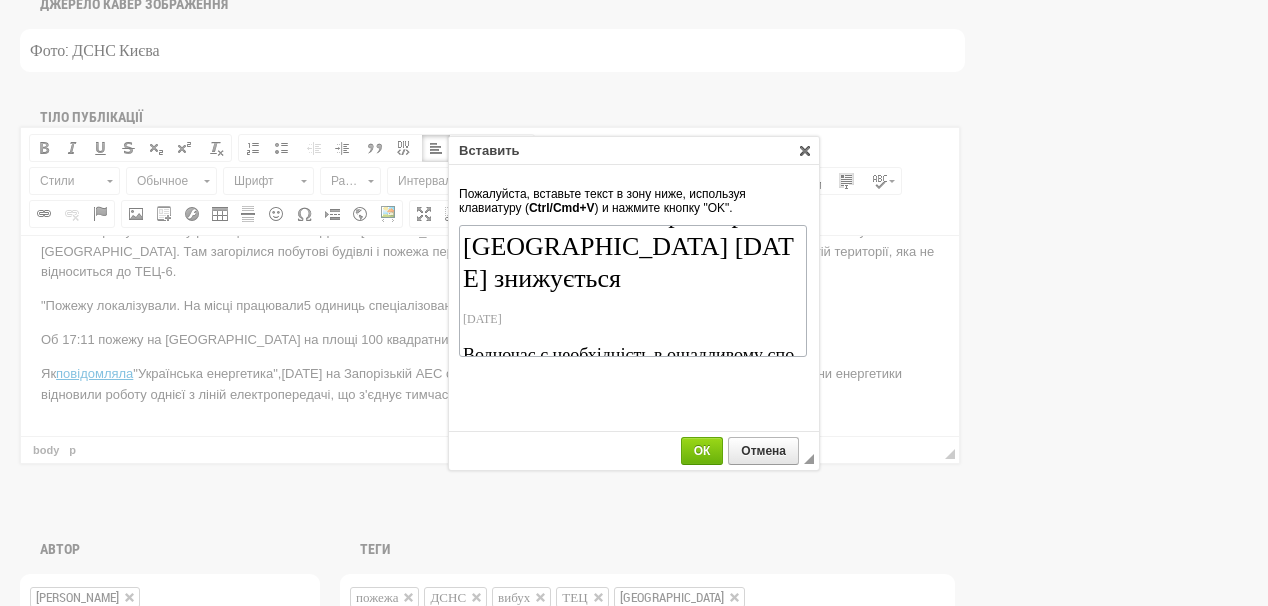 drag, startPoint x: 489, startPoint y: 283, endPoint x: 467, endPoint y: 277, distance: 22.803509 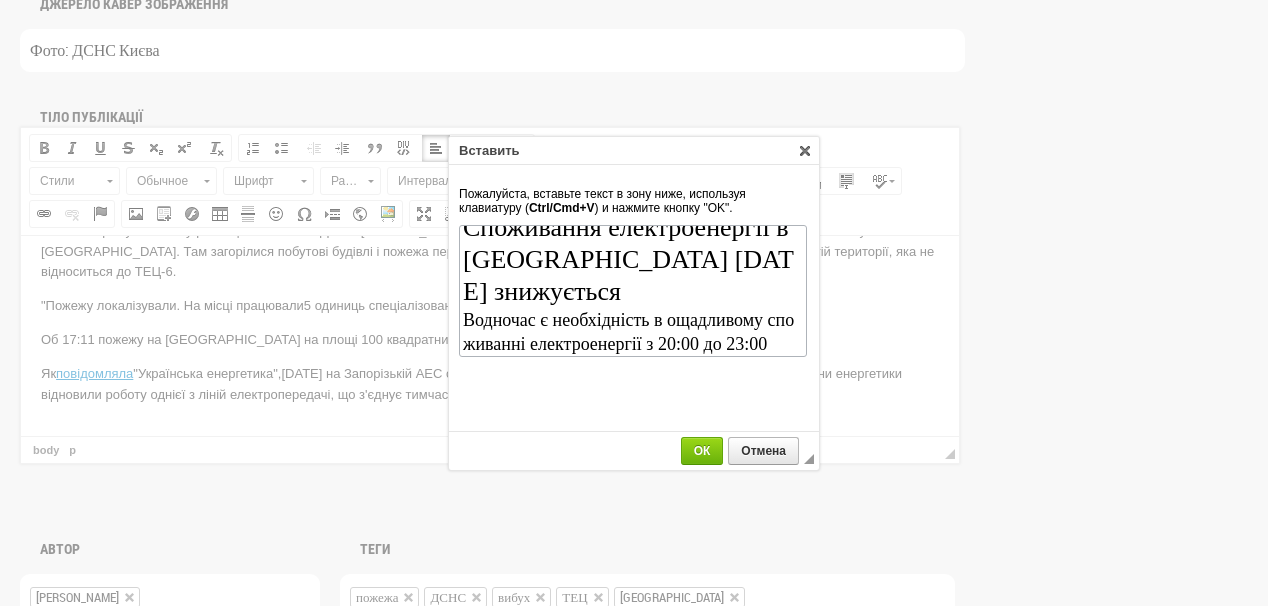 scroll, scrollTop: 0, scrollLeft: 0, axis: both 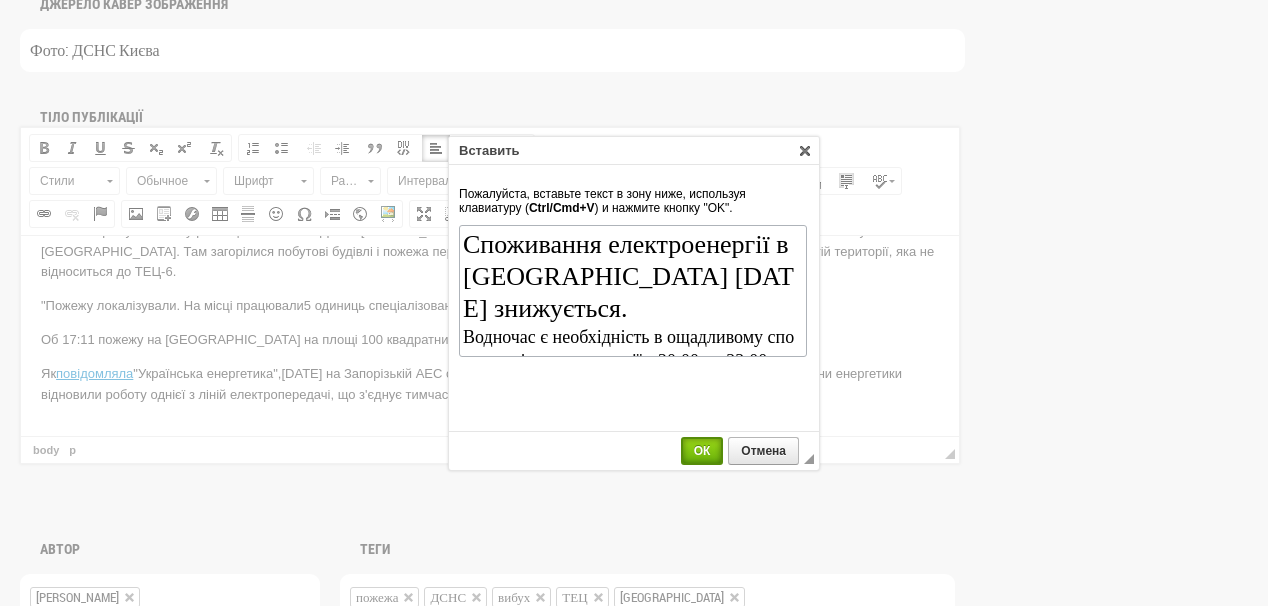 drag, startPoint x: 694, startPoint y: 441, endPoint x: 707, endPoint y: 435, distance: 14.3178215 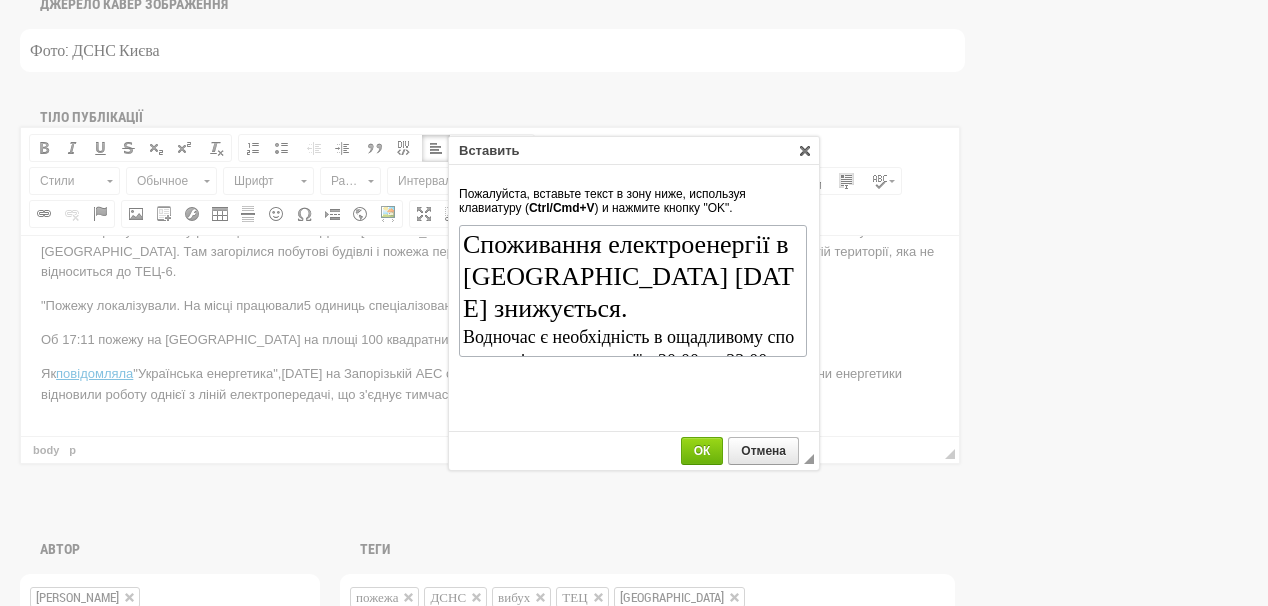 scroll, scrollTop: 264, scrollLeft: 0, axis: vertical 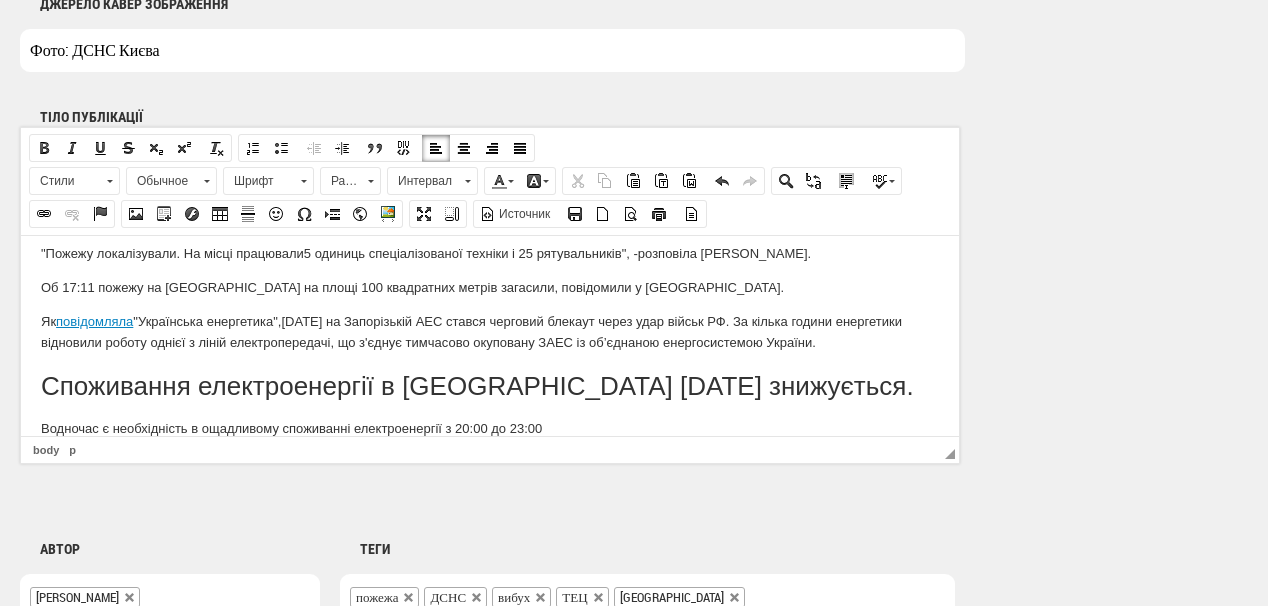 click on "Споживання електроенергії в [GEOGRAPHIC_DATA] [DATE] знижується." at bounding box center (490, 385) 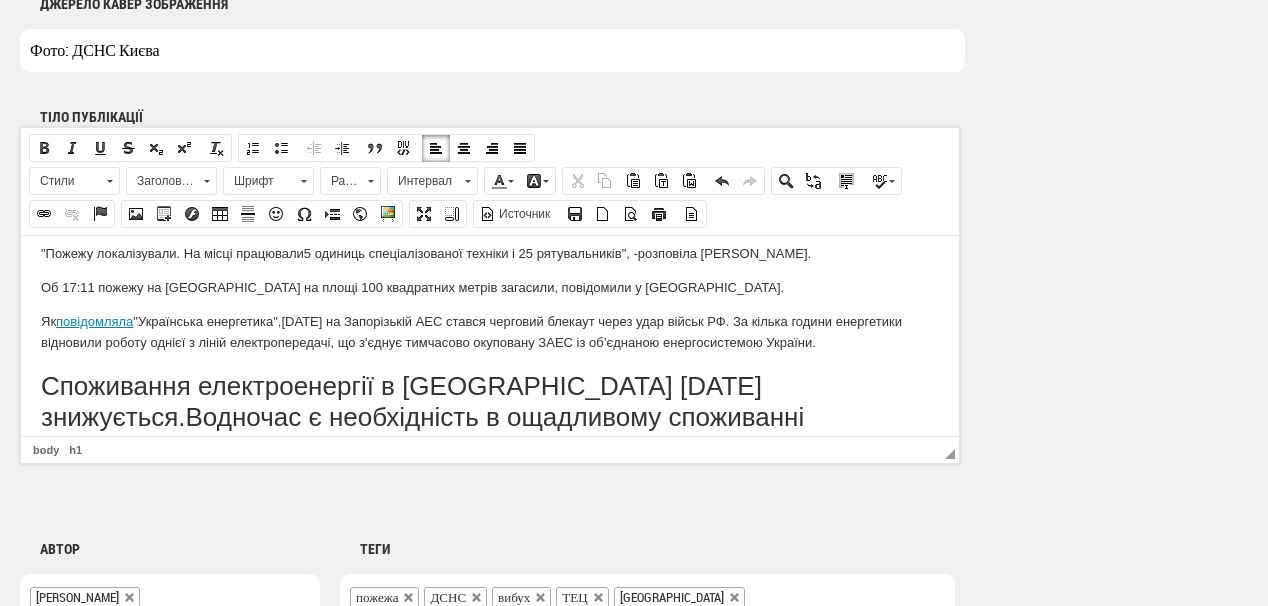 click on "Заголовок 1" at bounding box center [162, 181] 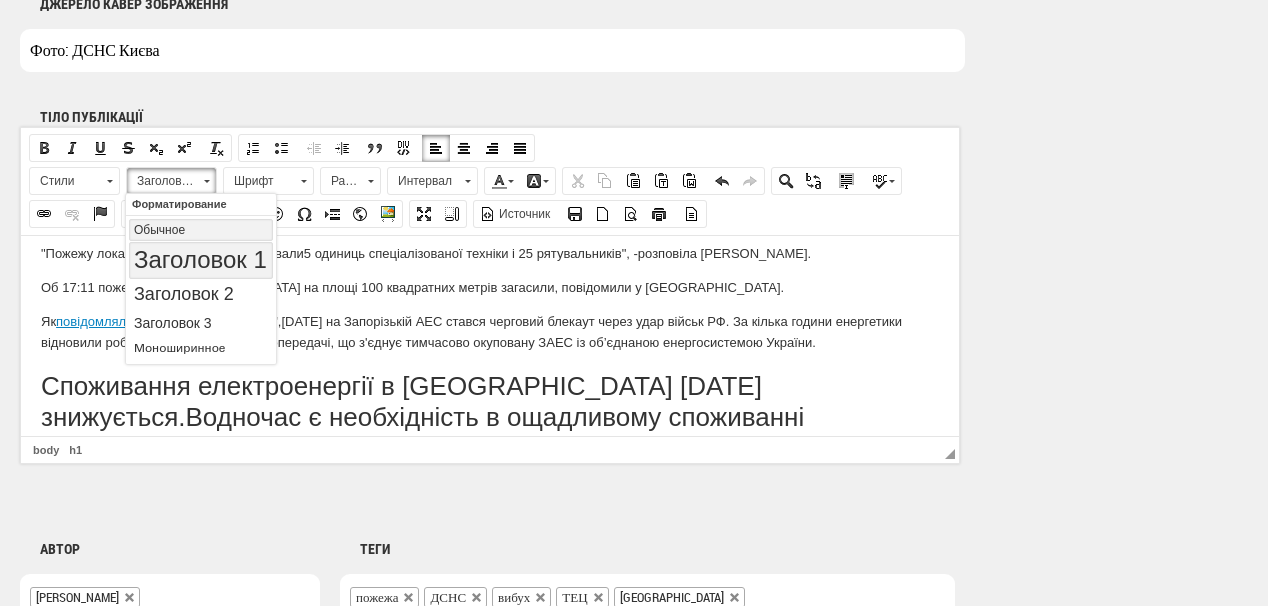 scroll, scrollTop: 0, scrollLeft: 0, axis: both 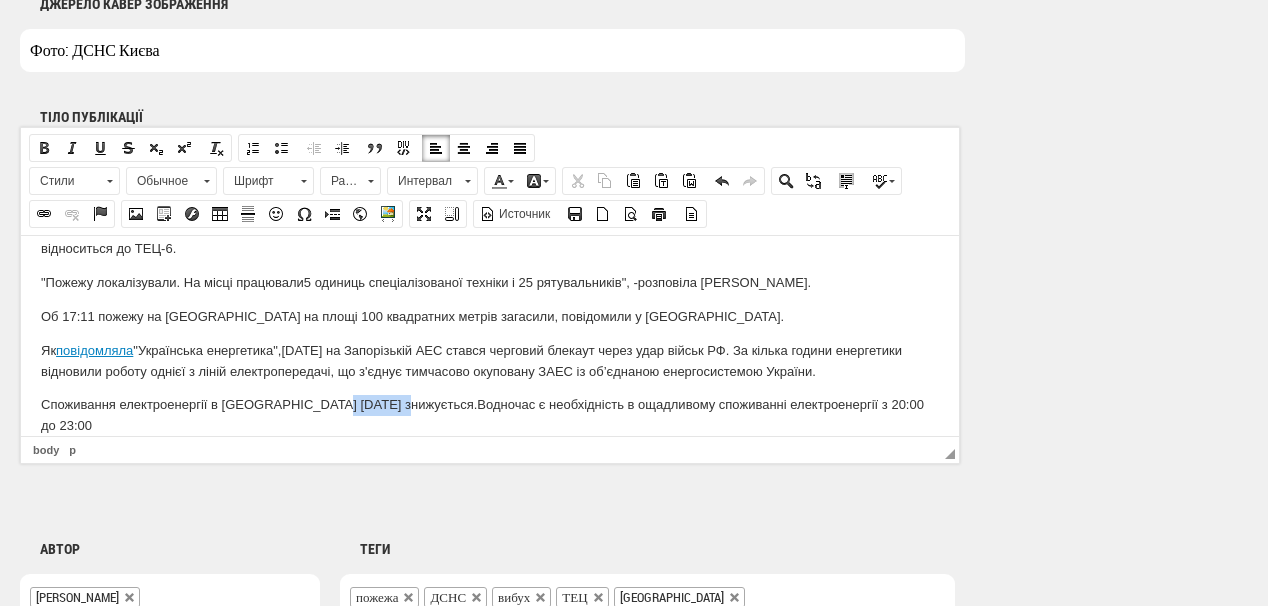 drag, startPoint x: 330, startPoint y: 403, endPoint x: 384, endPoint y: 409, distance: 54.33231 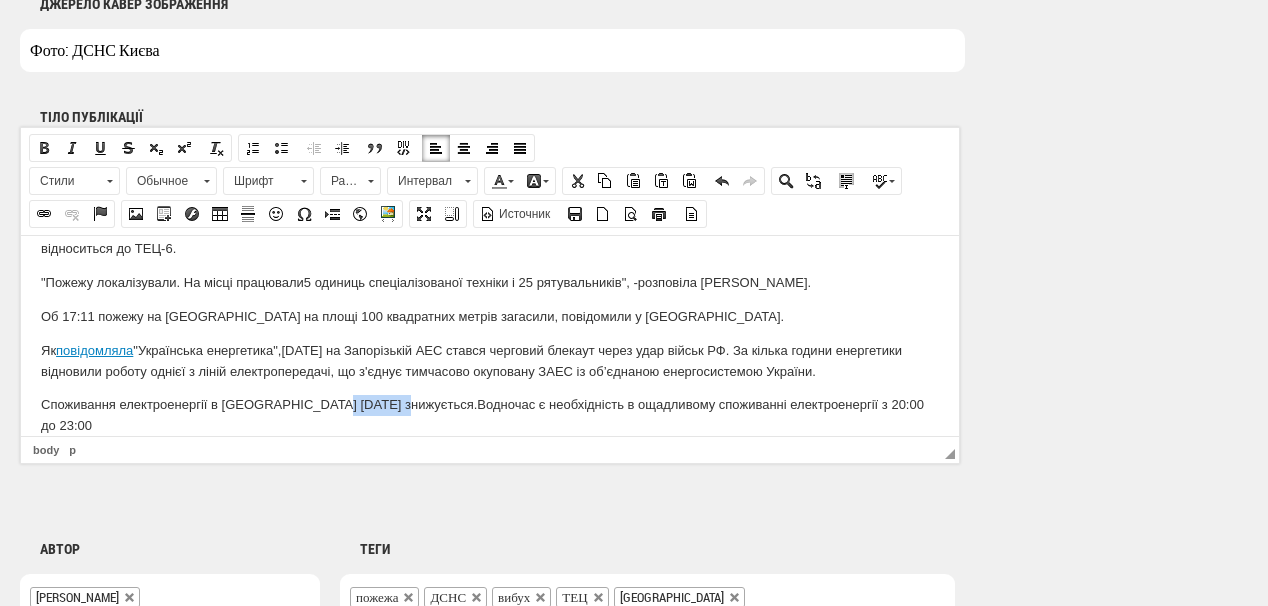 click at bounding box center (44, 214) 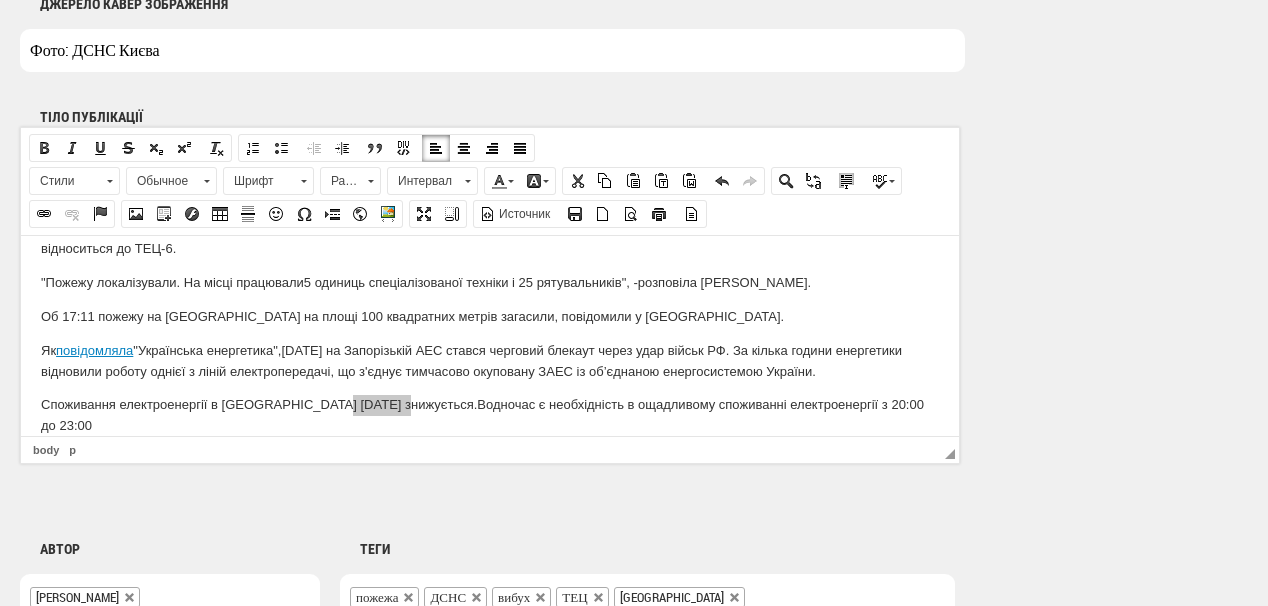 select on "http://" 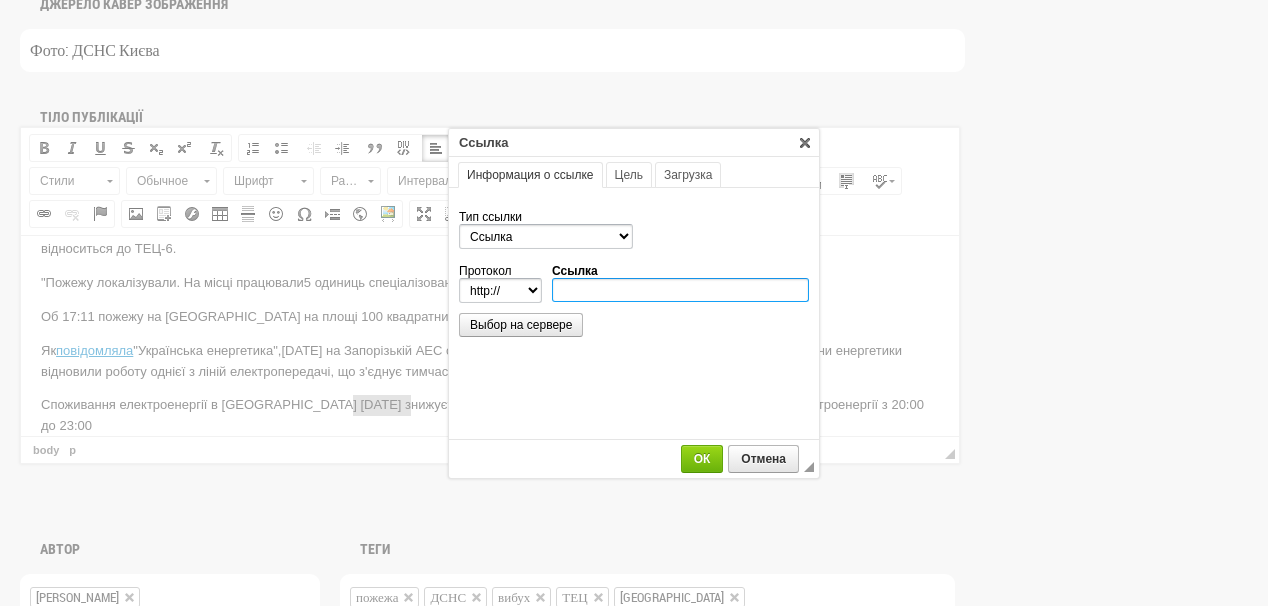 click on "Ссылка" at bounding box center (680, 290) 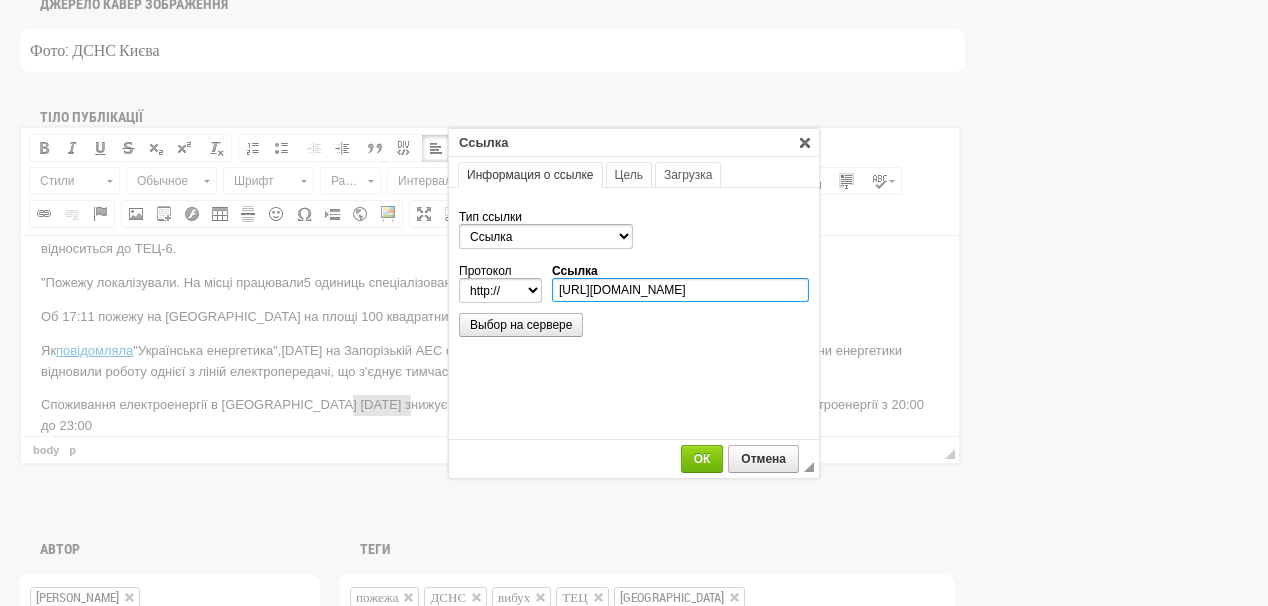 scroll, scrollTop: 0, scrollLeft: 231, axis: horizontal 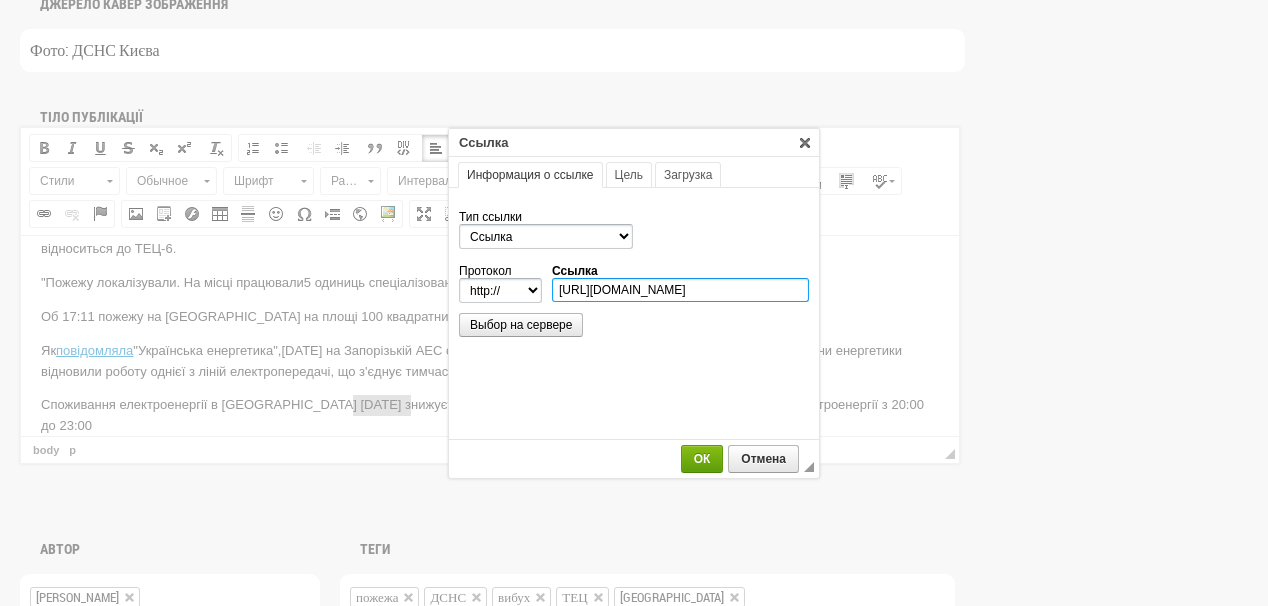 type on "[URL][DOMAIN_NAME]" 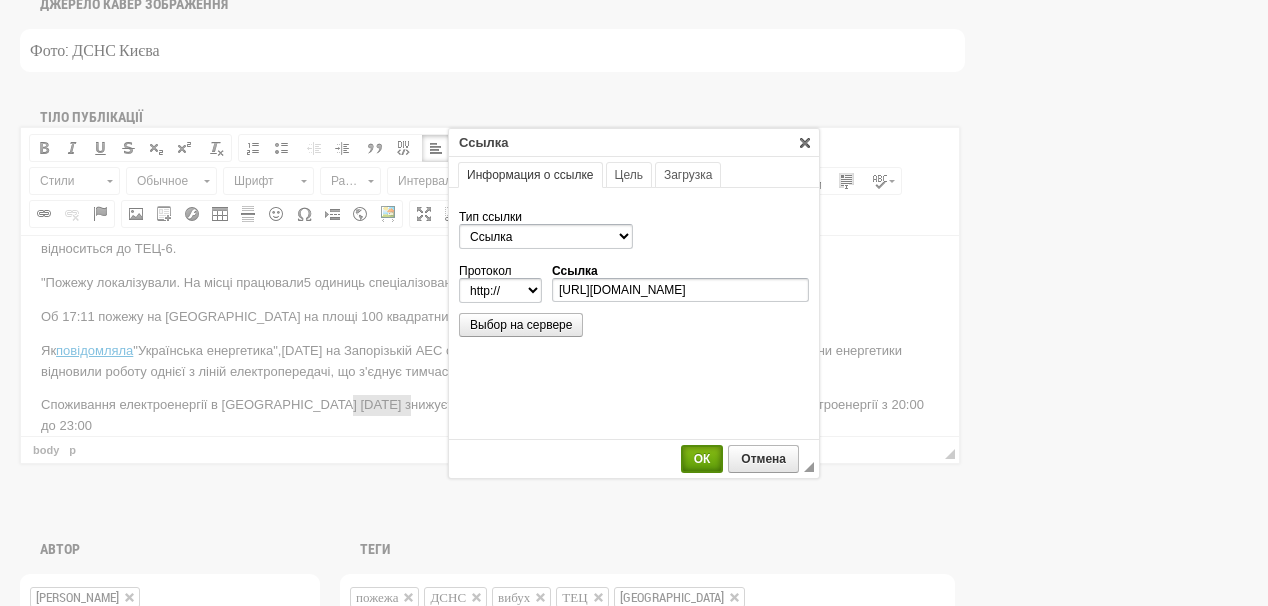 select on "https://" 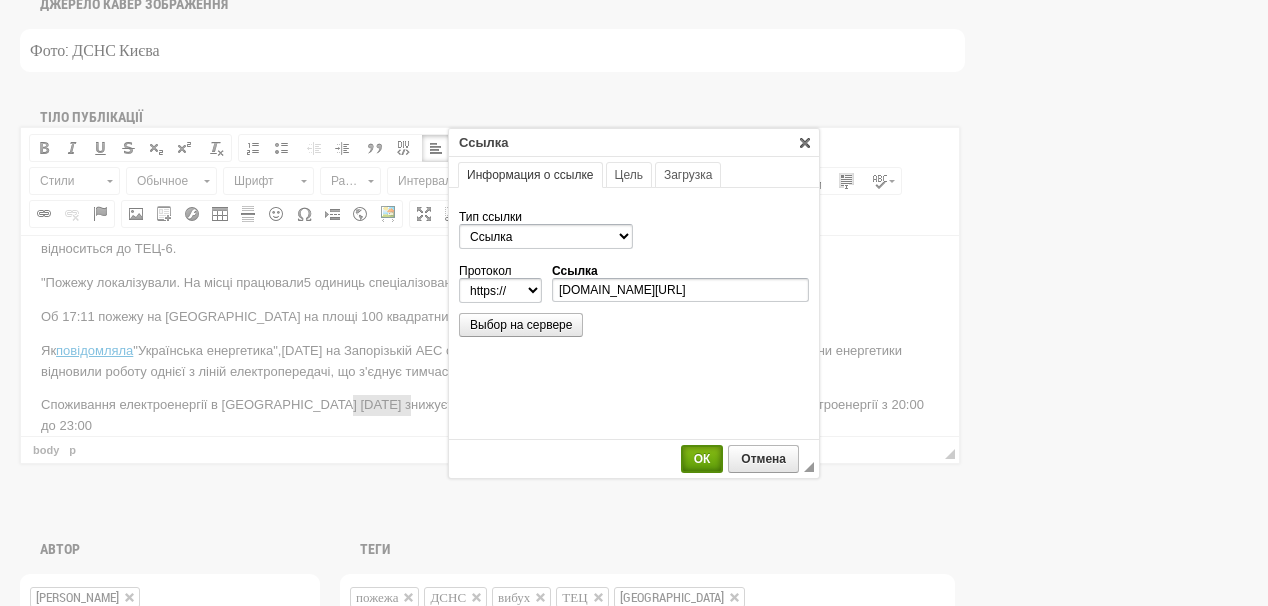 scroll, scrollTop: 0, scrollLeft: 0, axis: both 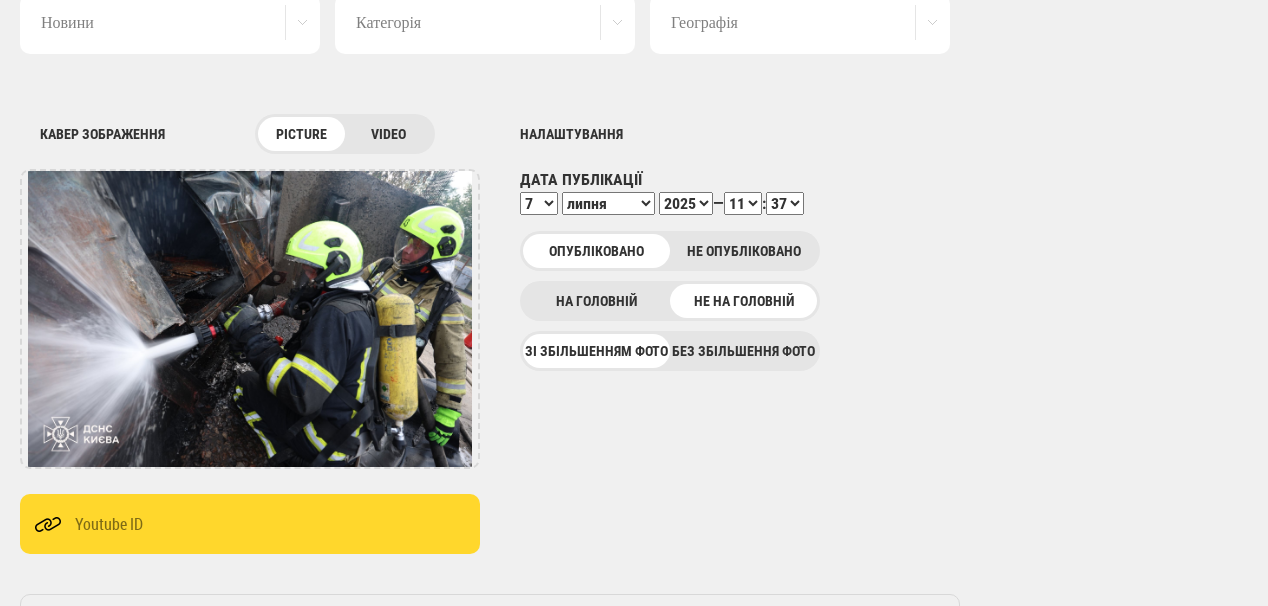 click on "00
01
02
03
04
05
06
07
08
09
10
11
12
13
14
15
16
17
18
19
20
21
22
23
24
25
26
27
28
29
30
31
32
33
34
35
36
37
38
39
40
41
42
43
44
45
46
47
48
49
50
51
52
53
54
55
56
57
58
59" at bounding box center [785, 203] 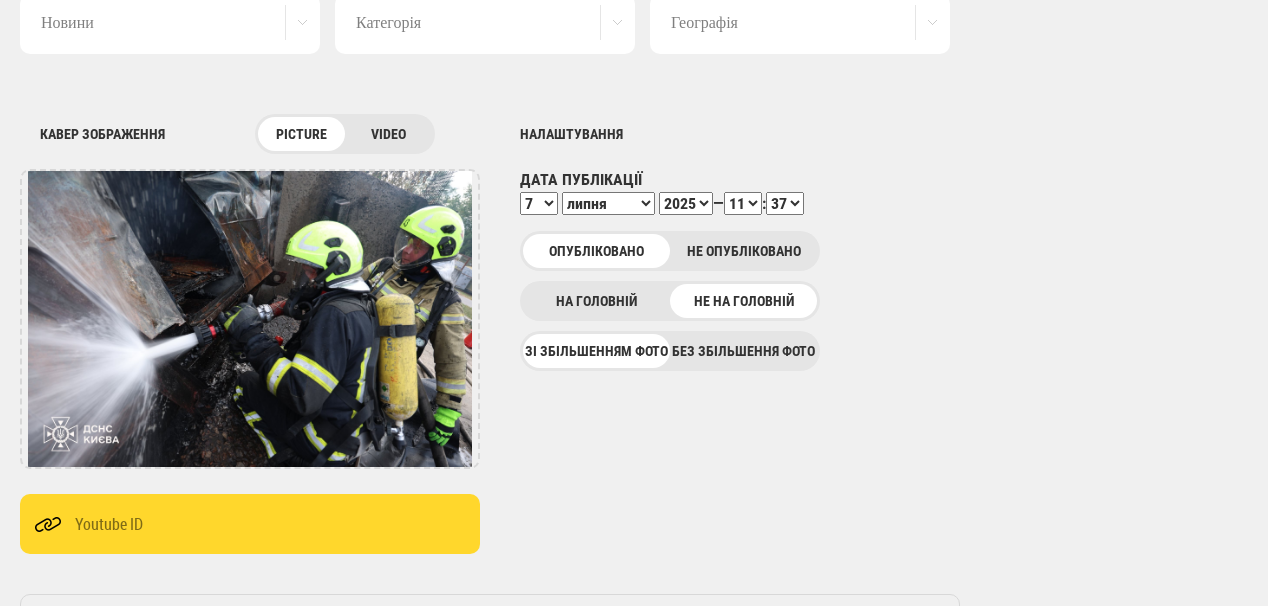 click on "00
01
02
03
04
05
06
07
08
09
10
11
12
13
14
15
16
17
18
19
20
21
22
23
24
25
26
27
28
29
30
31
32
33
34
35
36
37
38
39
40
41
42
43
44
45
46
47
48
49
50
51
52
53
54
55
56
57
58
59" at bounding box center (785, 203) 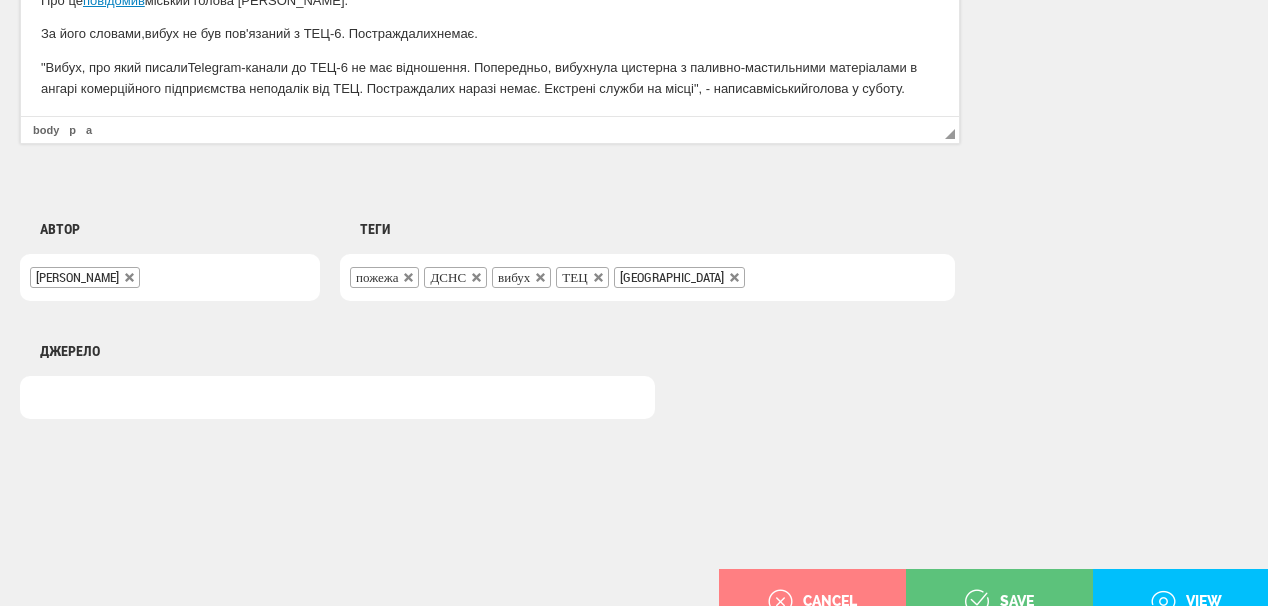 scroll, scrollTop: 1560, scrollLeft: 0, axis: vertical 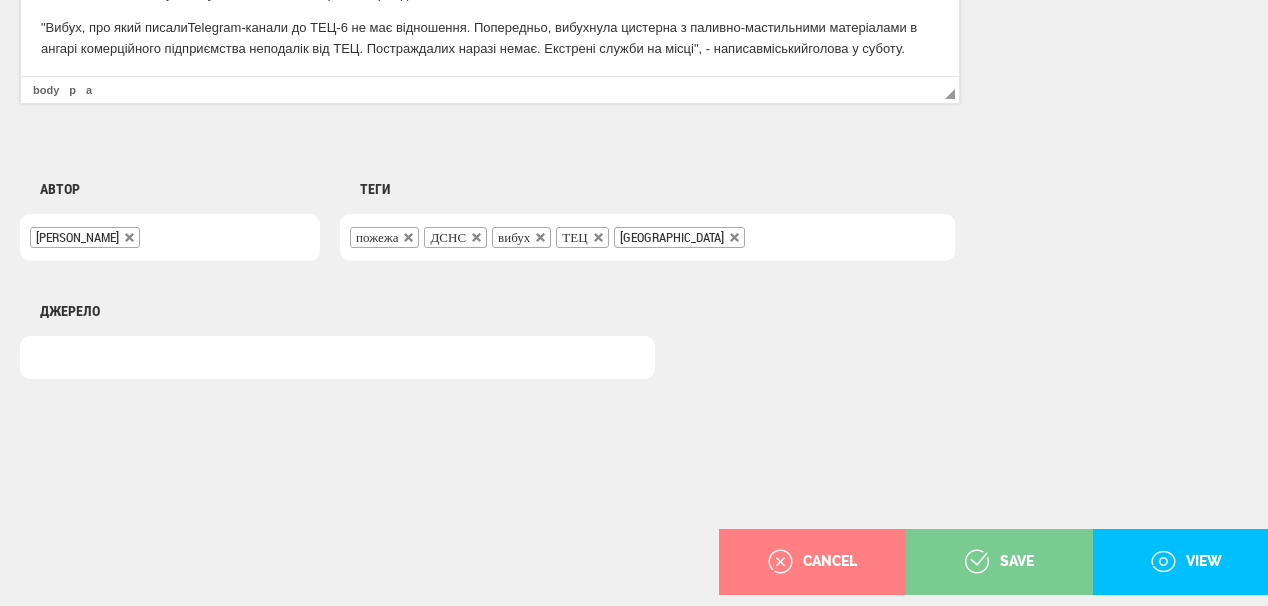 click on "save" at bounding box center [999, 562] 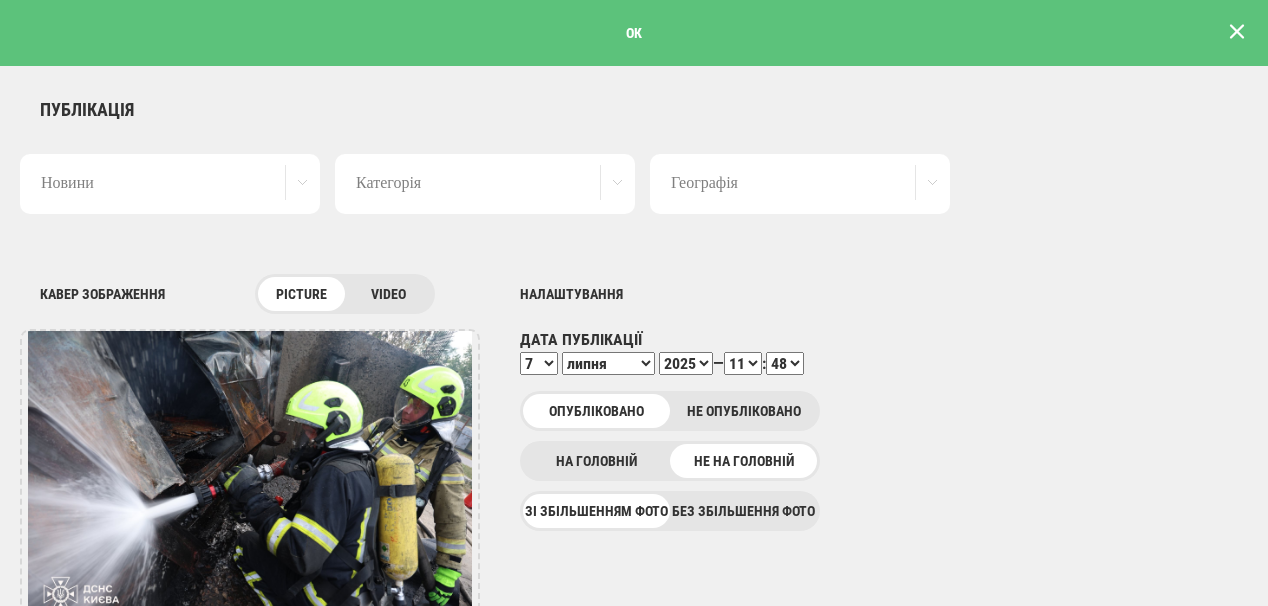 scroll, scrollTop: 0, scrollLeft: 0, axis: both 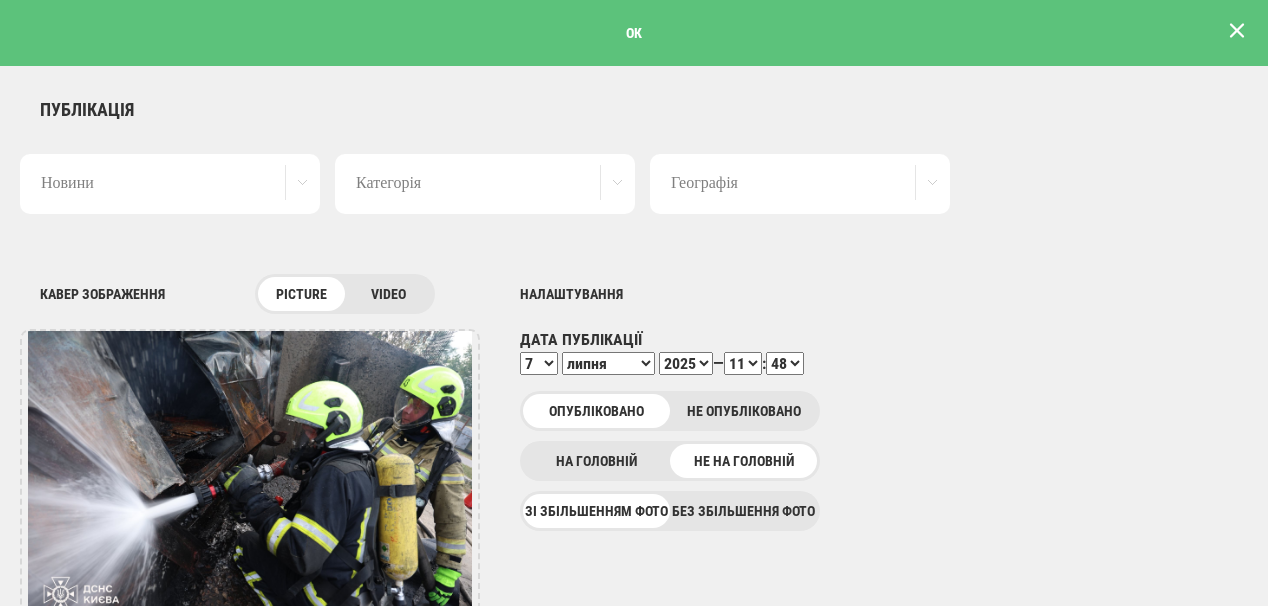 click at bounding box center (1237, 31) 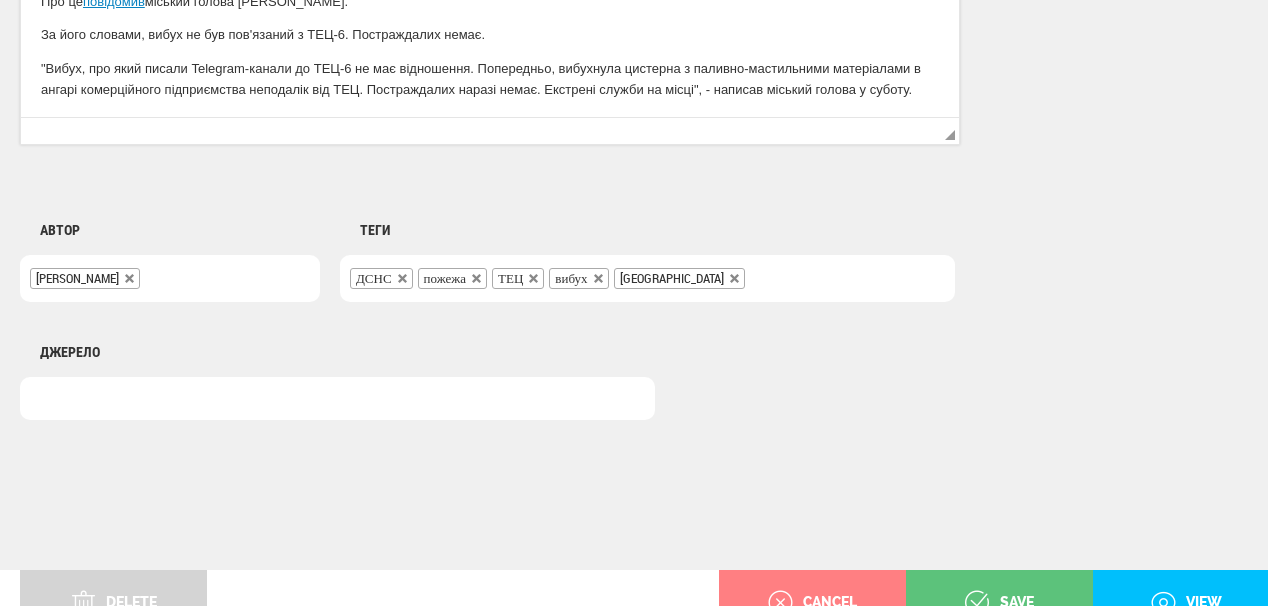 scroll, scrollTop: 1625, scrollLeft: 0, axis: vertical 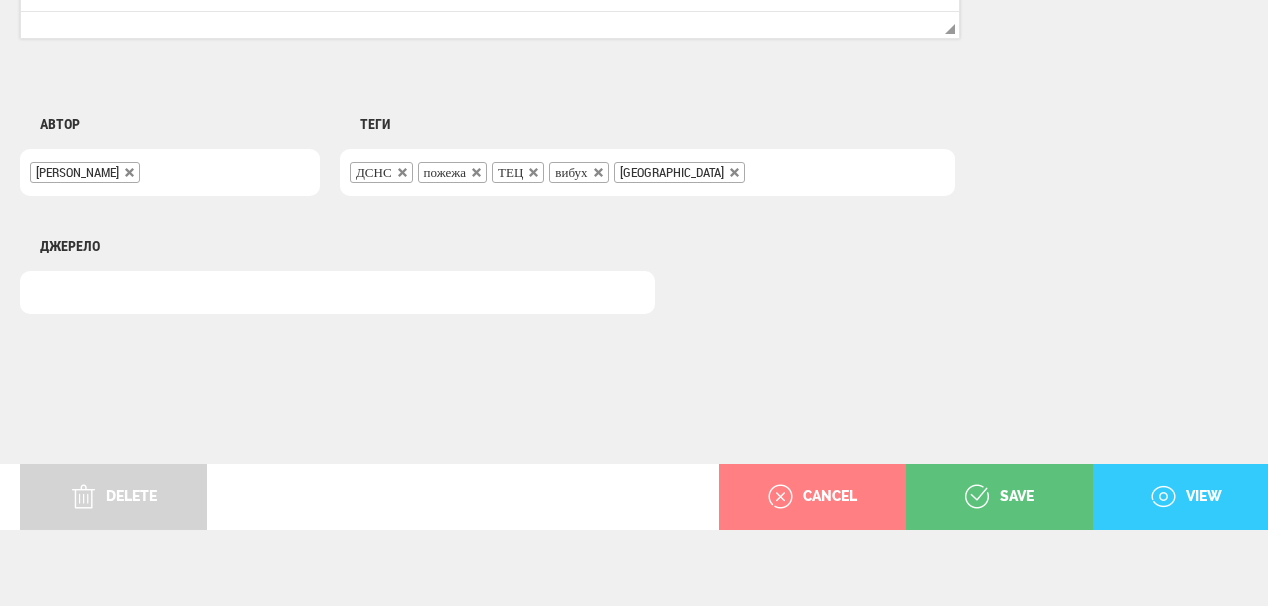 click on "view" at bounding box center (1186, 497) 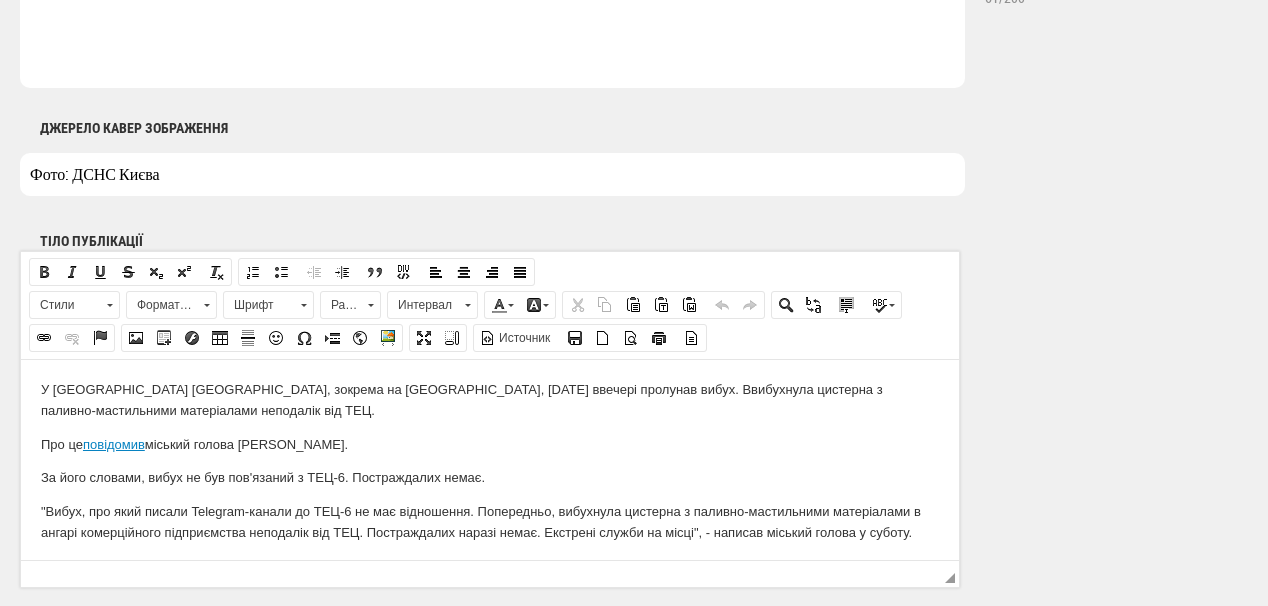scroll, scrollTop: 825, scrollLeft: 0, axis: vertical 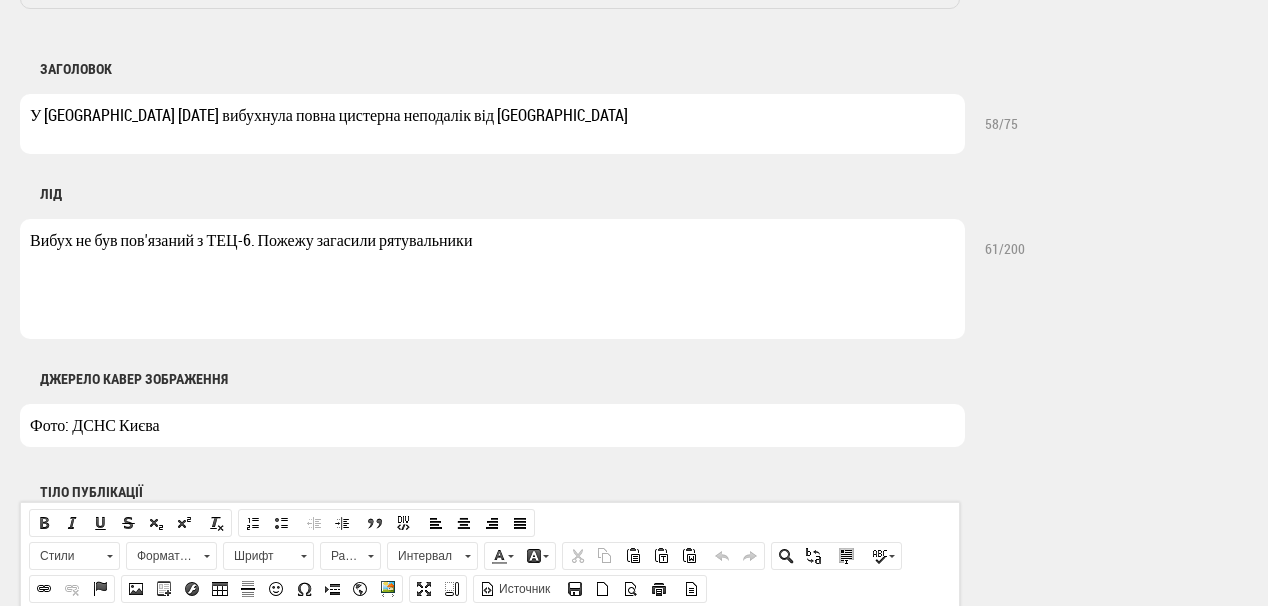 click on "У Києві 6 липня вибухнула повна цистерна неподалік від ТЕЦ" at bounding box center (492, 124) 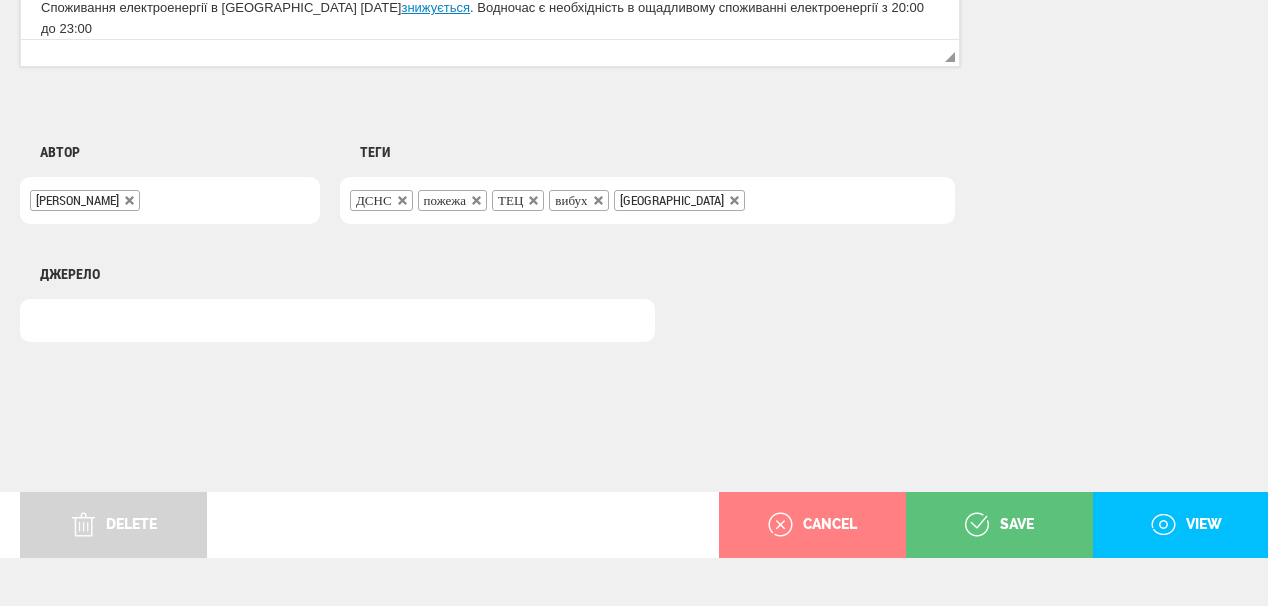 scroll, scrollTop: 1625, scrollLeft: 0, axis: vertical 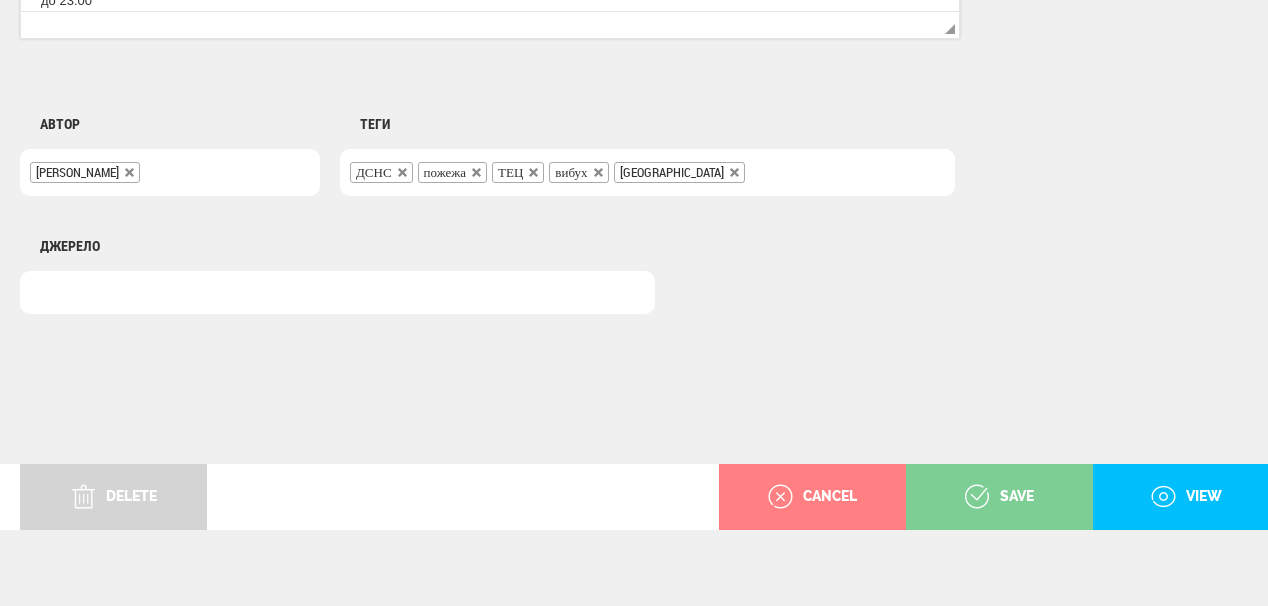 type on "У Києві 6 липня вибухнула повна цистерна неподалік ТЕЦ" 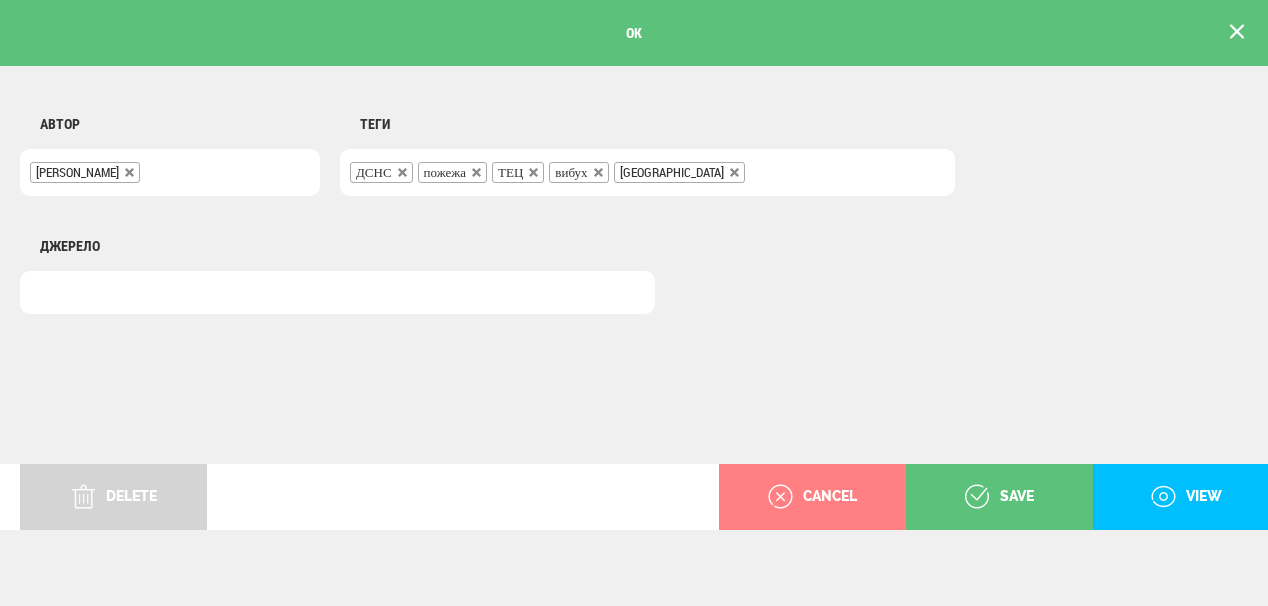 scroll, scrollTop: 0, scrollLeft: 0, axis: both 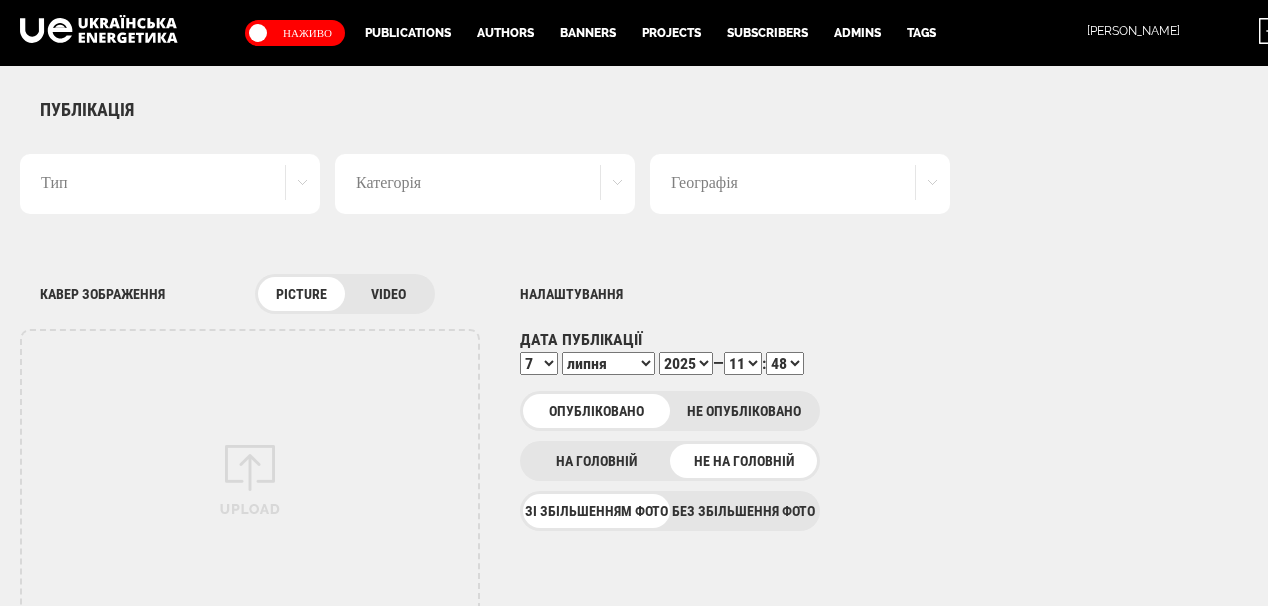 select on "48" 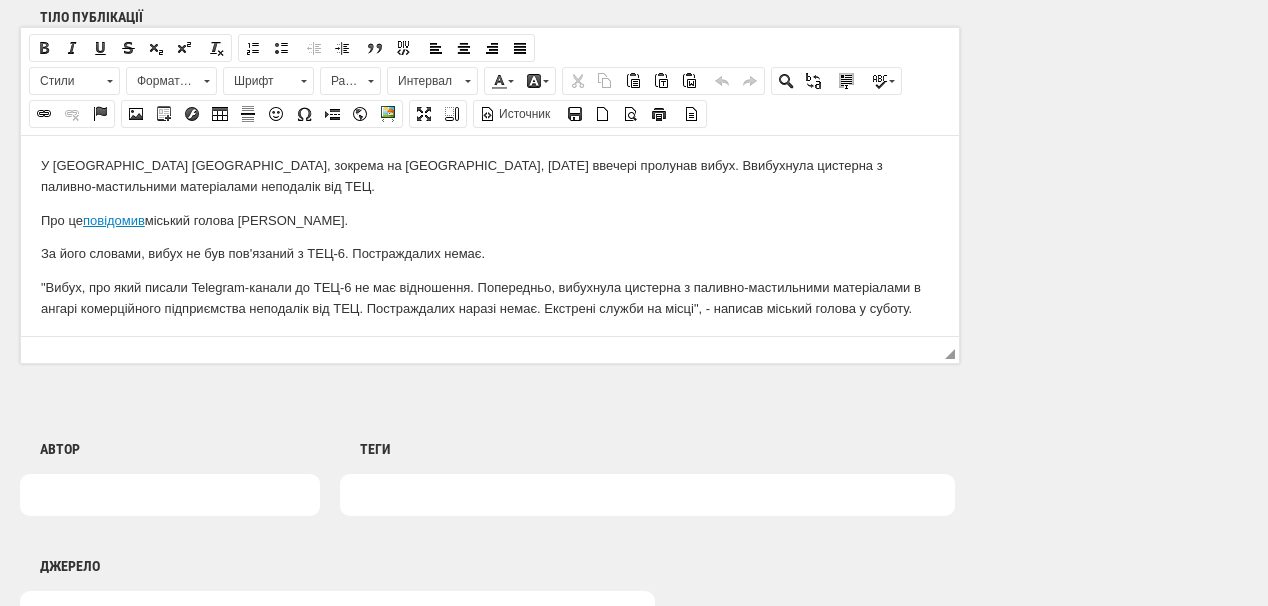 scroll, scrollTop: 0, scrollLeft: 0, axis: both 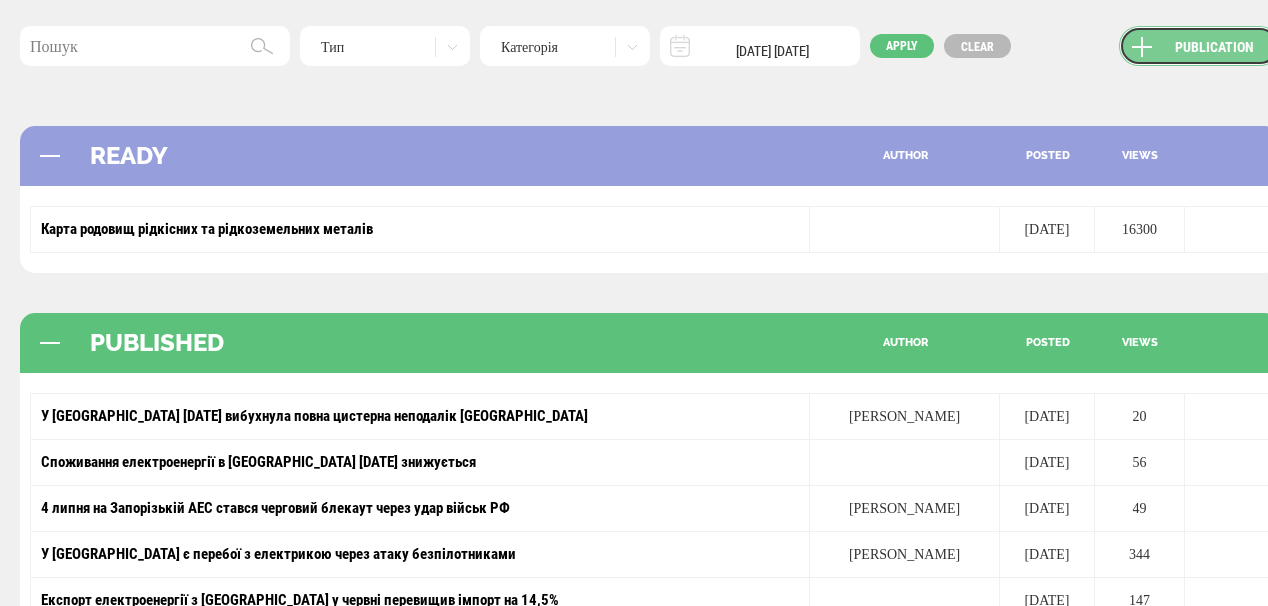 click on "Publication" at bounding box center (1199, 46) 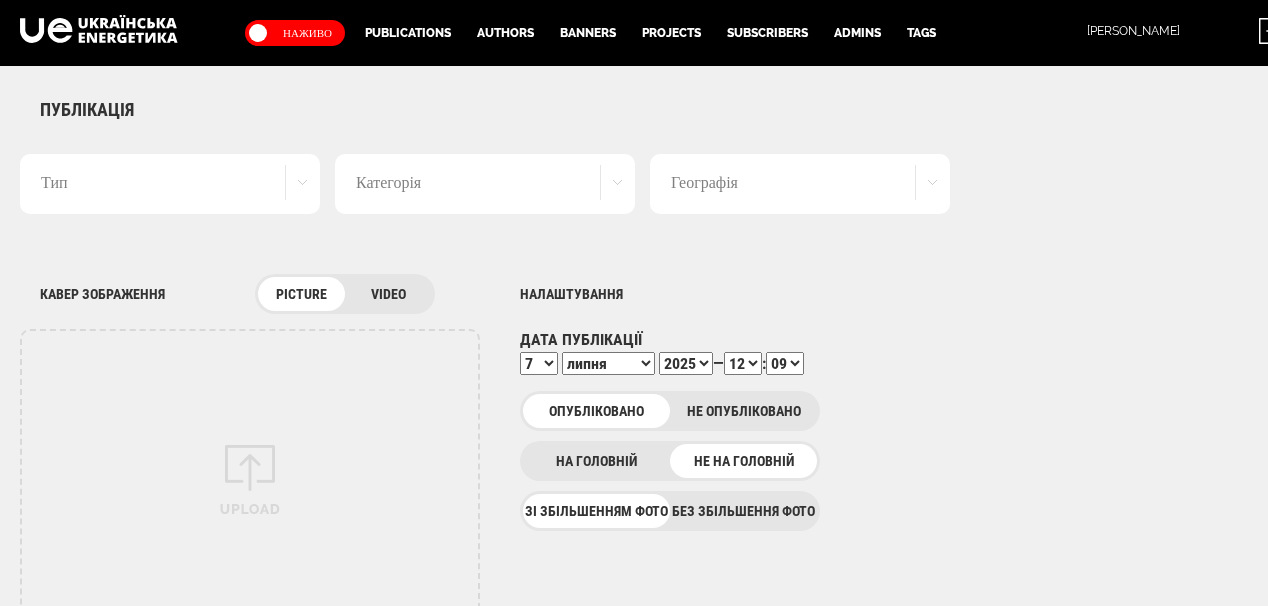 scroll, scrollTop: 0, scrollLeft: 0, axis: both 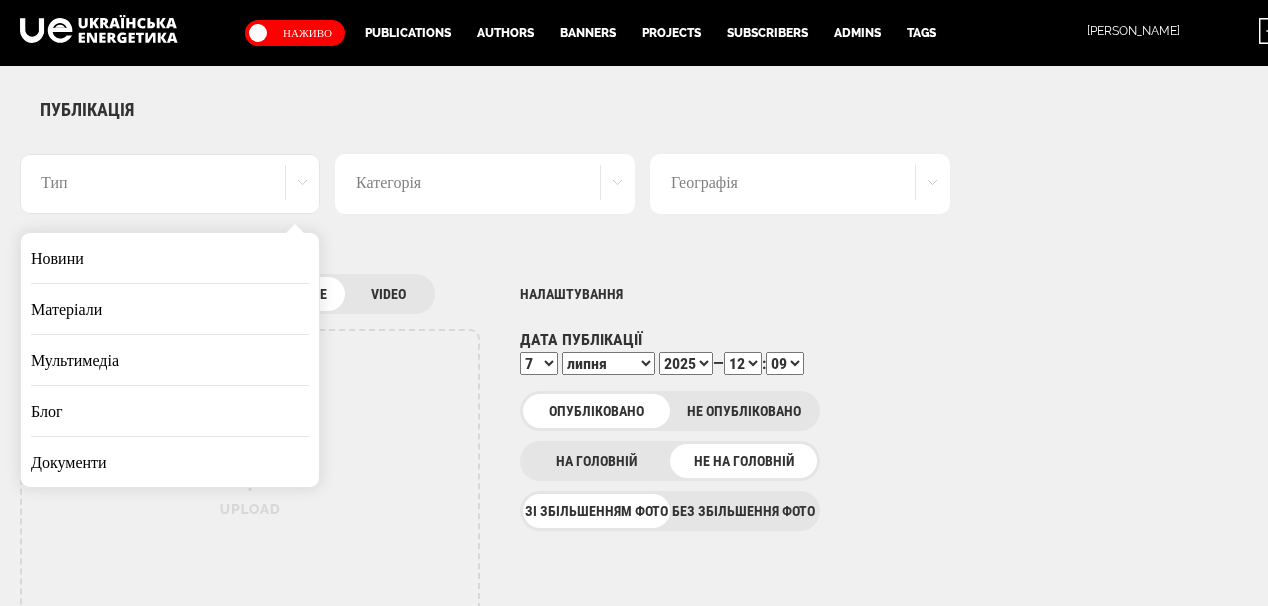 click on "Новини" at bounding box center [170, 258] 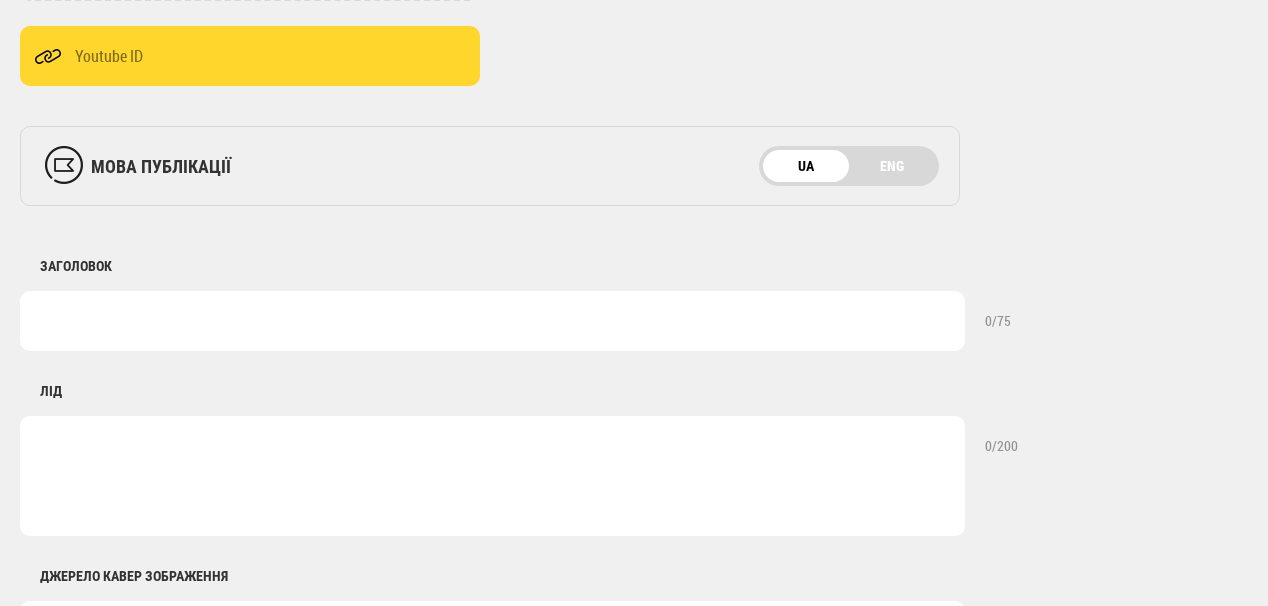 scroll, scrollTop: 640, scrollLeft: 0, axis: vertical 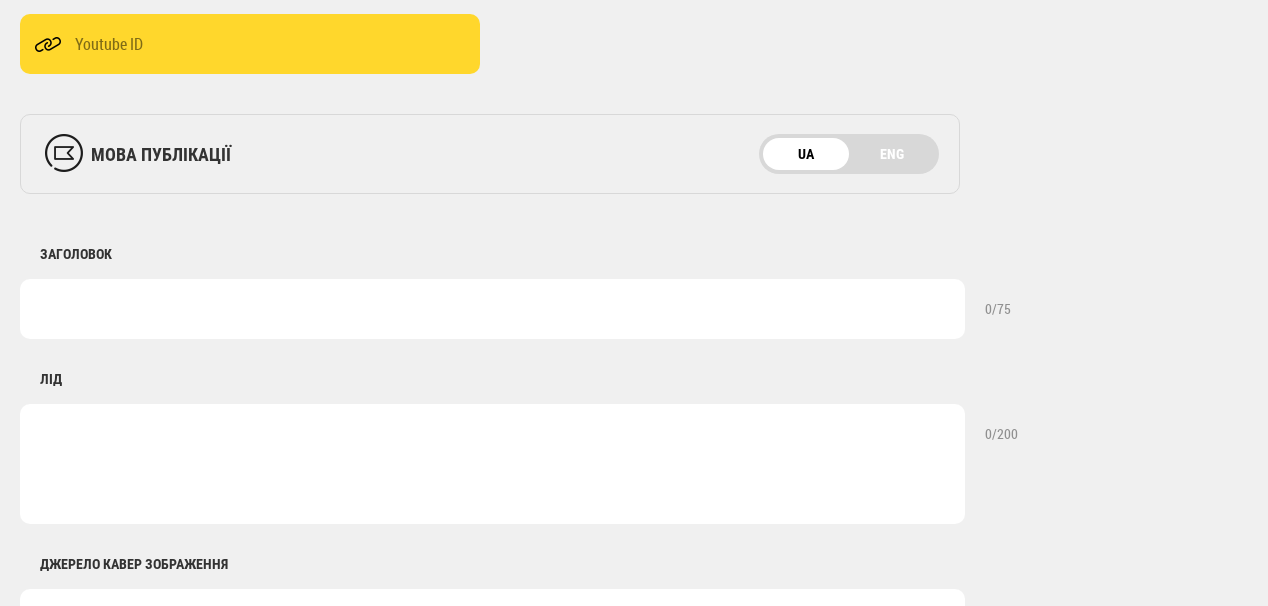 click at bounding box center [492, 309] 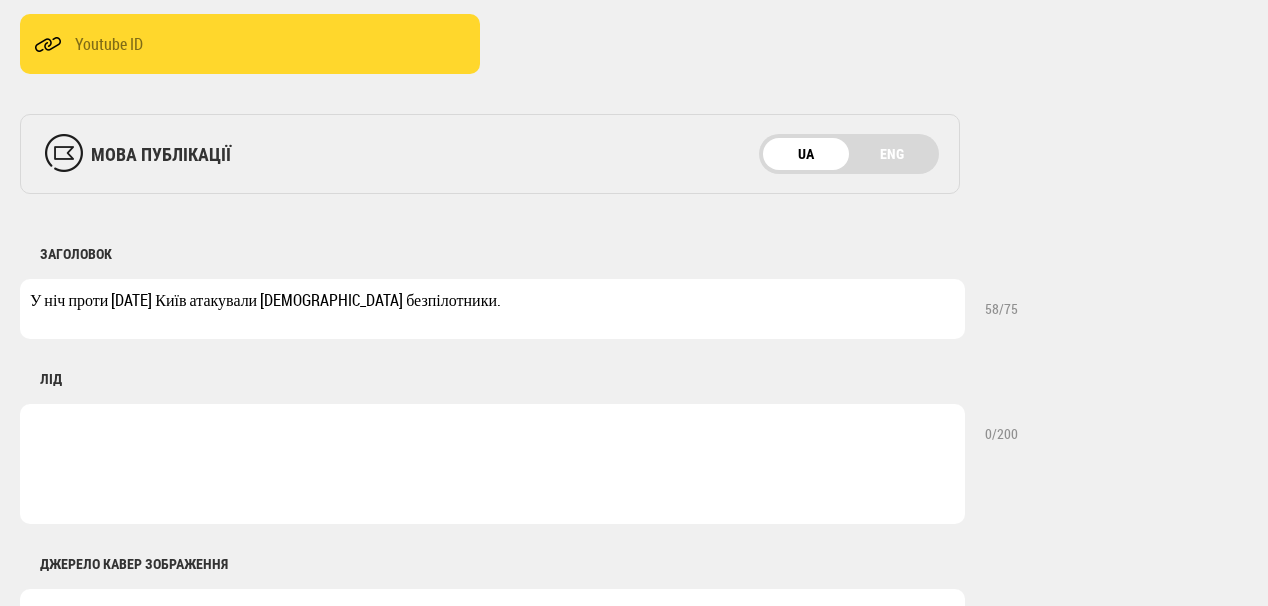 drag, startPoint x: 343, startPoint y: 297, endPoint x: 431, endPoint y: 302, distance: 88.14193 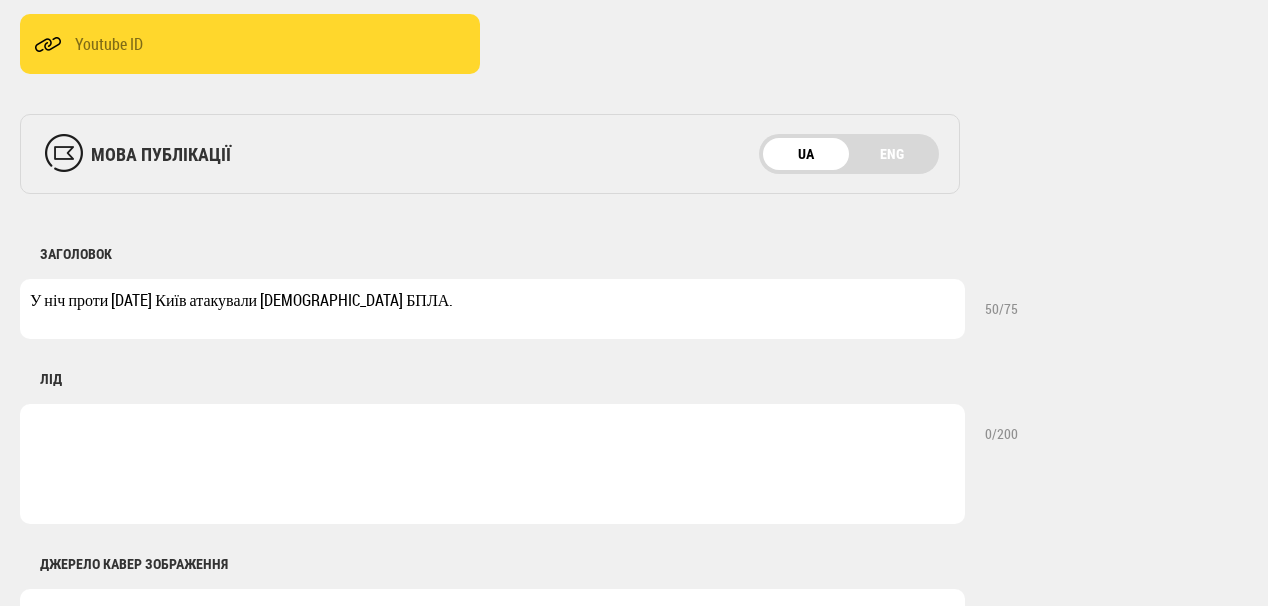 click on "У ніч проти 7 липня Київ атакували російські БПЛА." at bounding box center [492, 309] 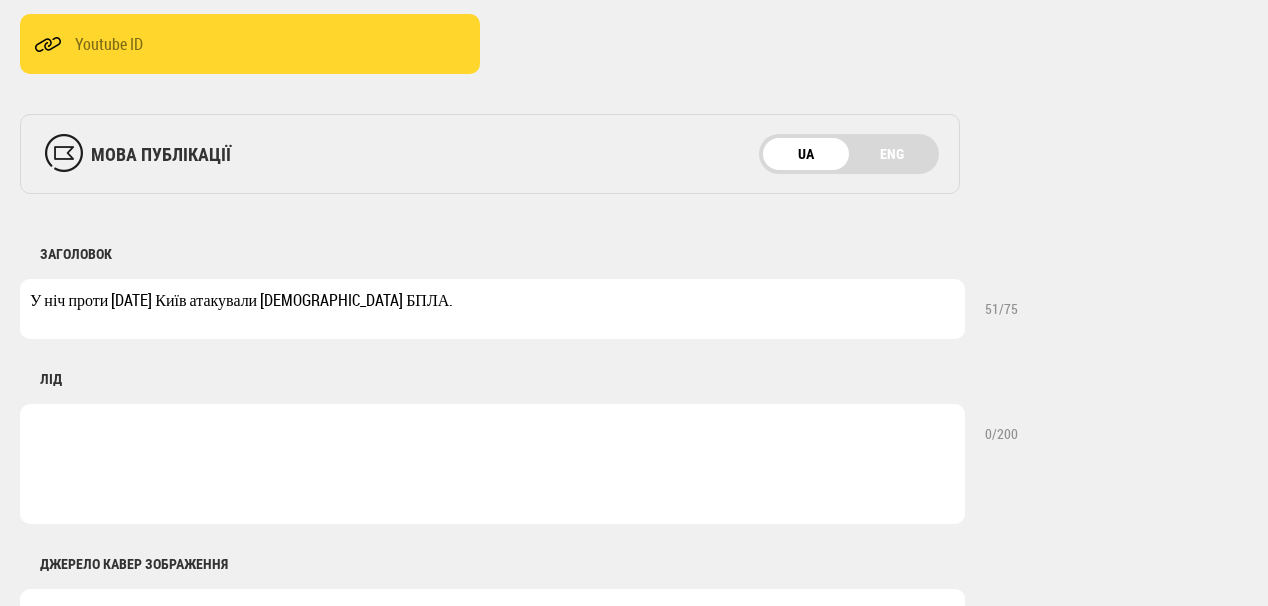 type on "У ніч проти 7 липня Київ атакували російські БПЛА." 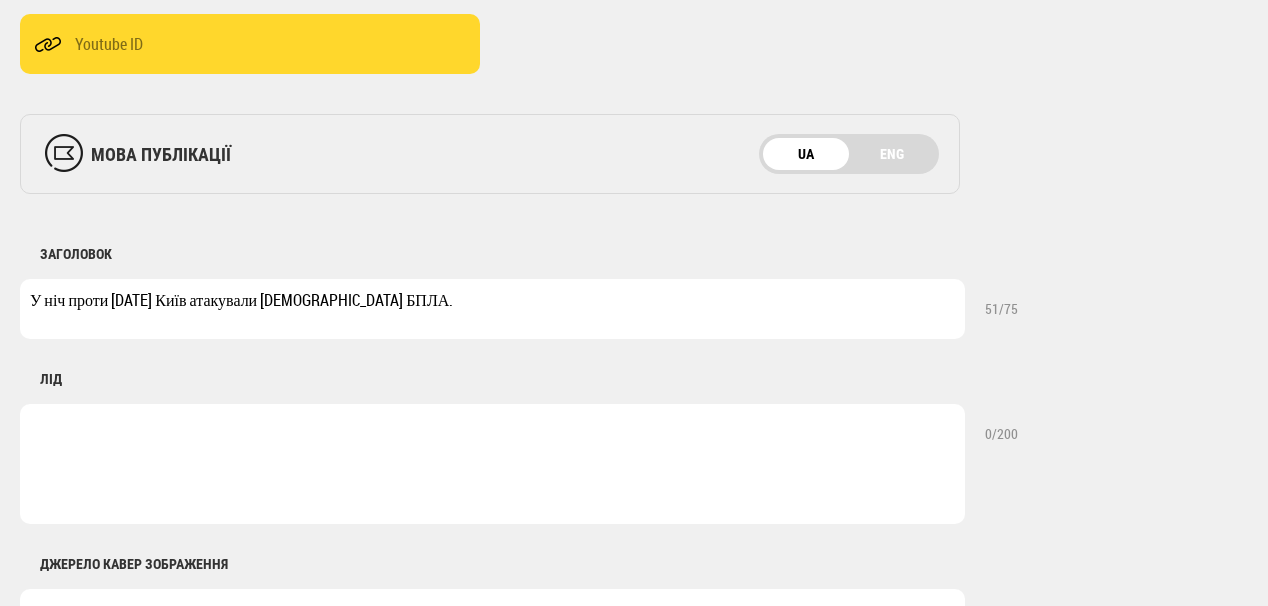 click at bounding box center [492, 464] 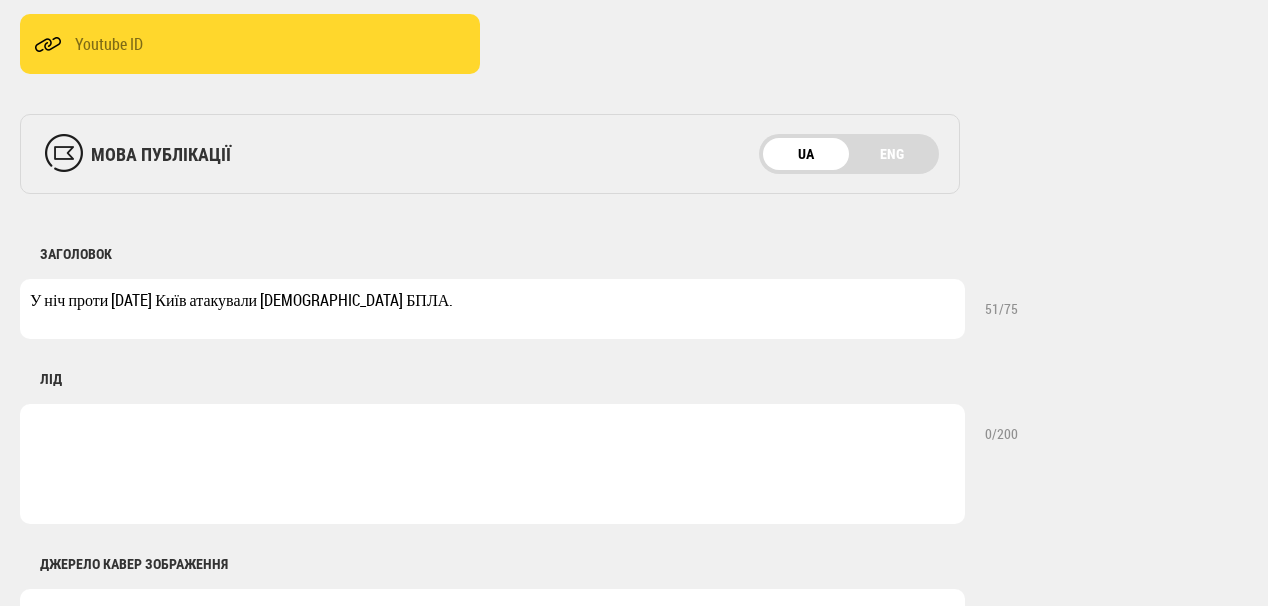 paste on "пошкодження тепломагістралі діаметром 1 метр без гарячого водопостачання лишились близько 500 будівель" 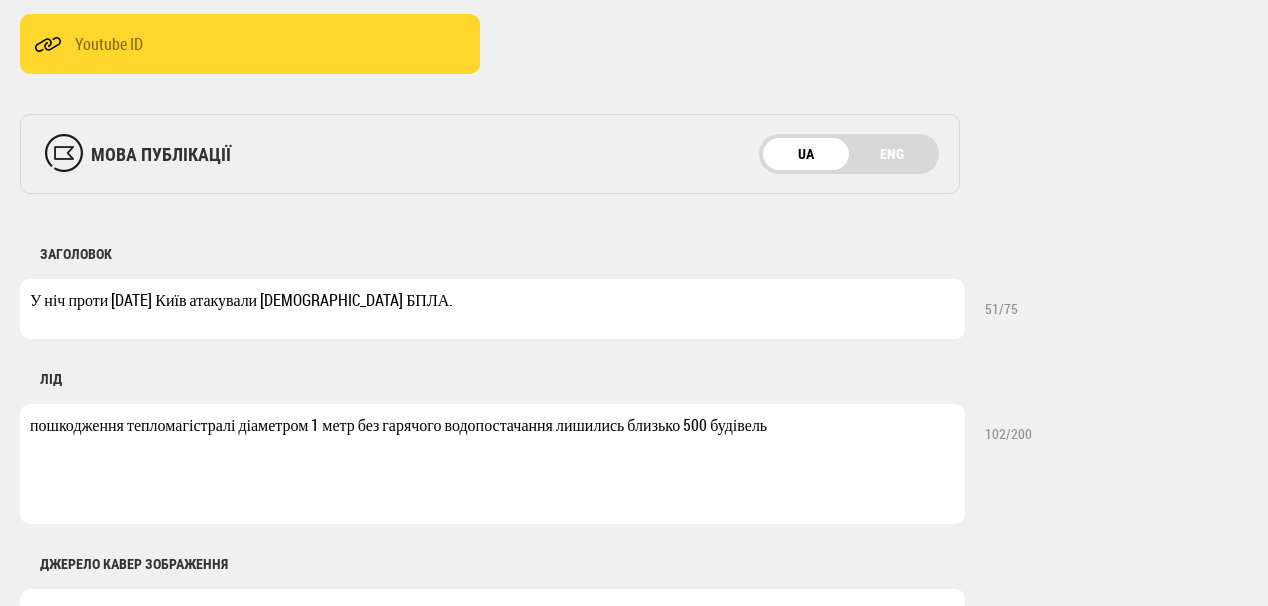click on "пошкодження тепломагістралі діаметром 1 метр без гарячого водопостачання лишились близько 500 будівель" at bounding box center (492, 464) 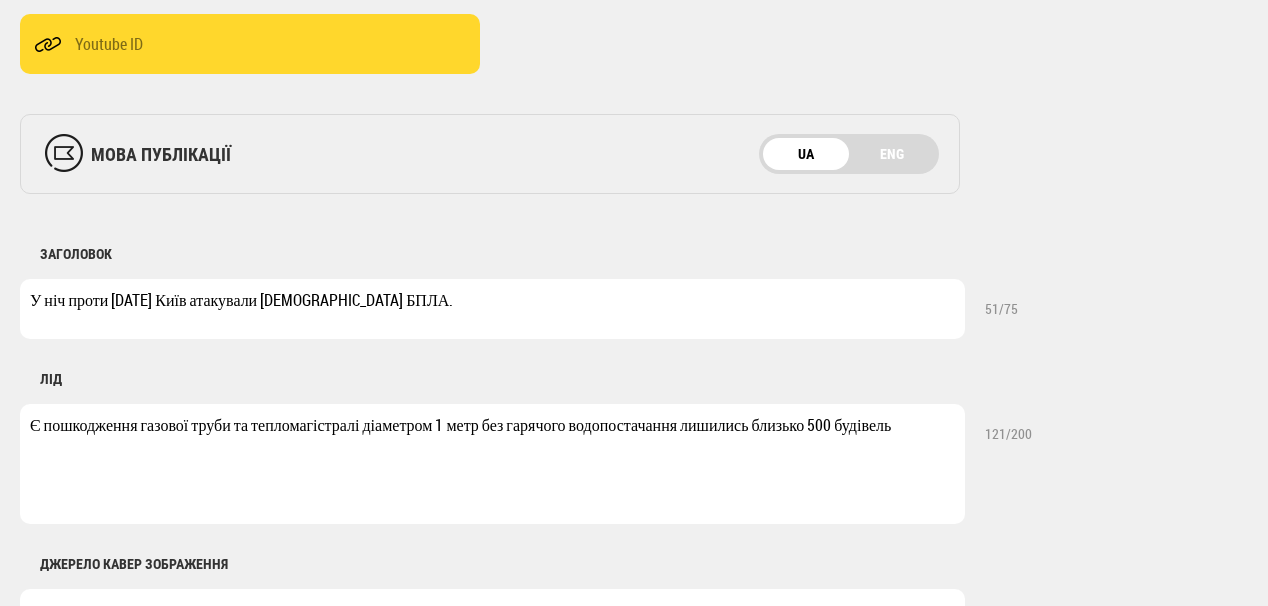 drag, startPoint x: 366, startPoint y: 422, endPoint x: 480, endPoint y: 422, distance: 114 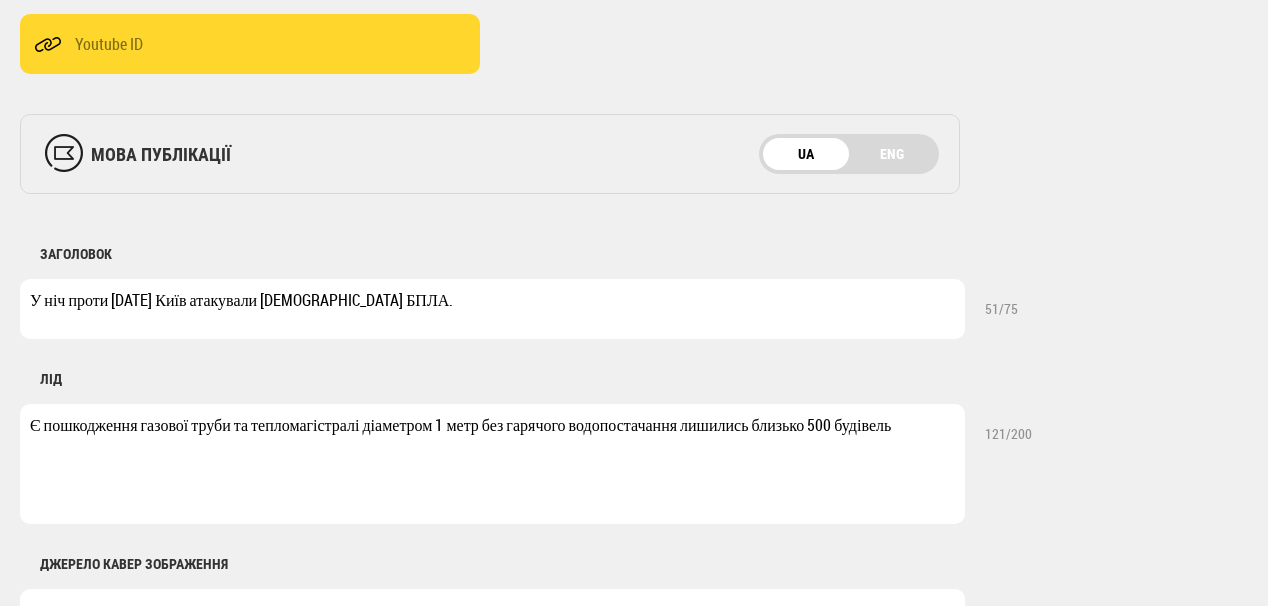 click on "Є пошкодження газової труби та тепломагістралі діаметром 1 метр без гарячого водопостачання лишились близько 500 будівель" at bounding box center [492, 464] 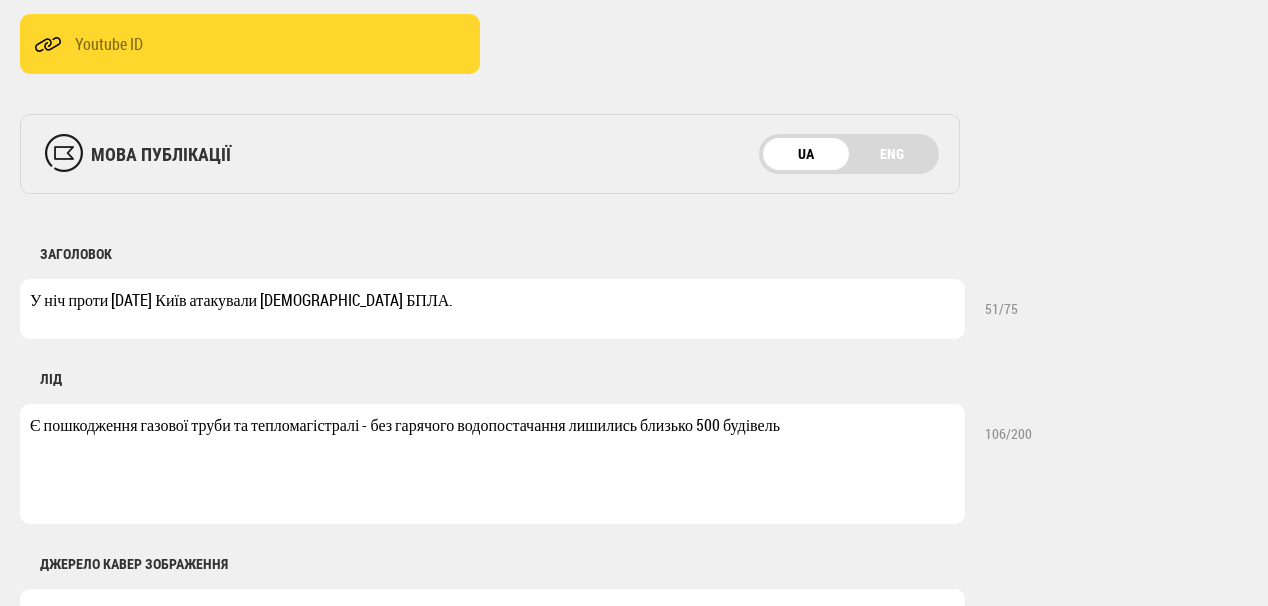 click on "Є пошкодження газової труби та тепломагістралі - без гарячого водопостачання лишились близько 500 будівель" at bounding box center [492, 464] 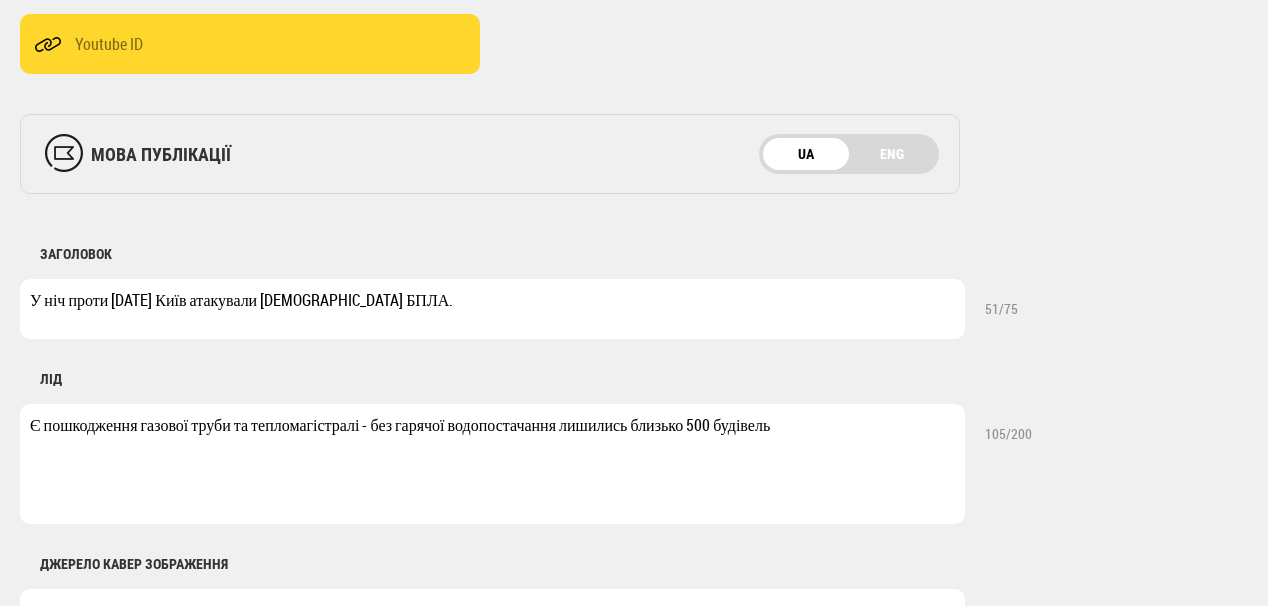 click on "Є пошкодження газової труби та тепломагістралі - без гарячої водопостачання лишились близько 500 будівель" at bounding box center (492, 464) 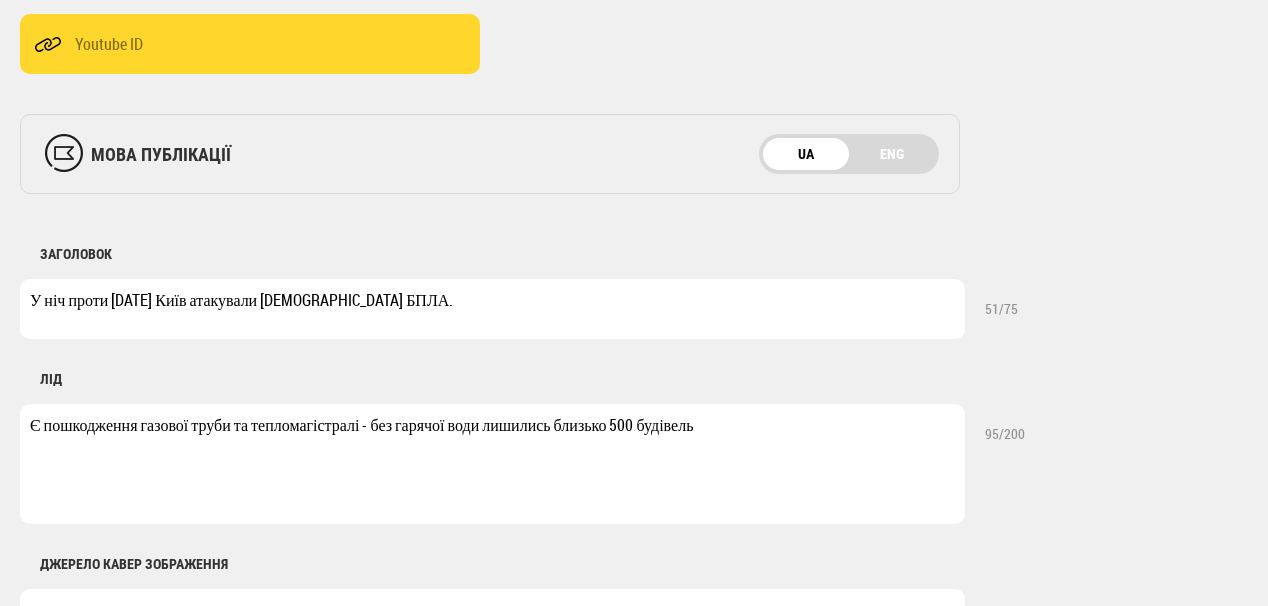 drag, startPoint x: 560, startPoint y: 422, endPoint x: 600, endPoint y: 425, distance: 40.112343 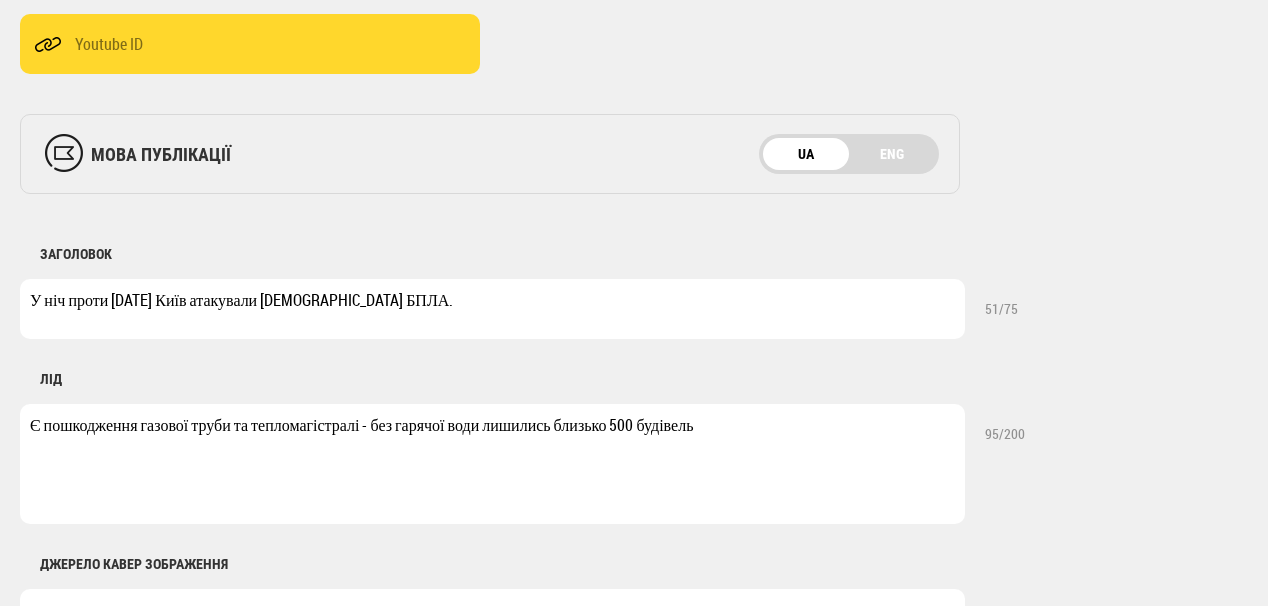 click on "Є пошкодження газової труби та тепломагістралі - без гарячої води лишились близько 500 будівель" at bounding box center [492, 464] 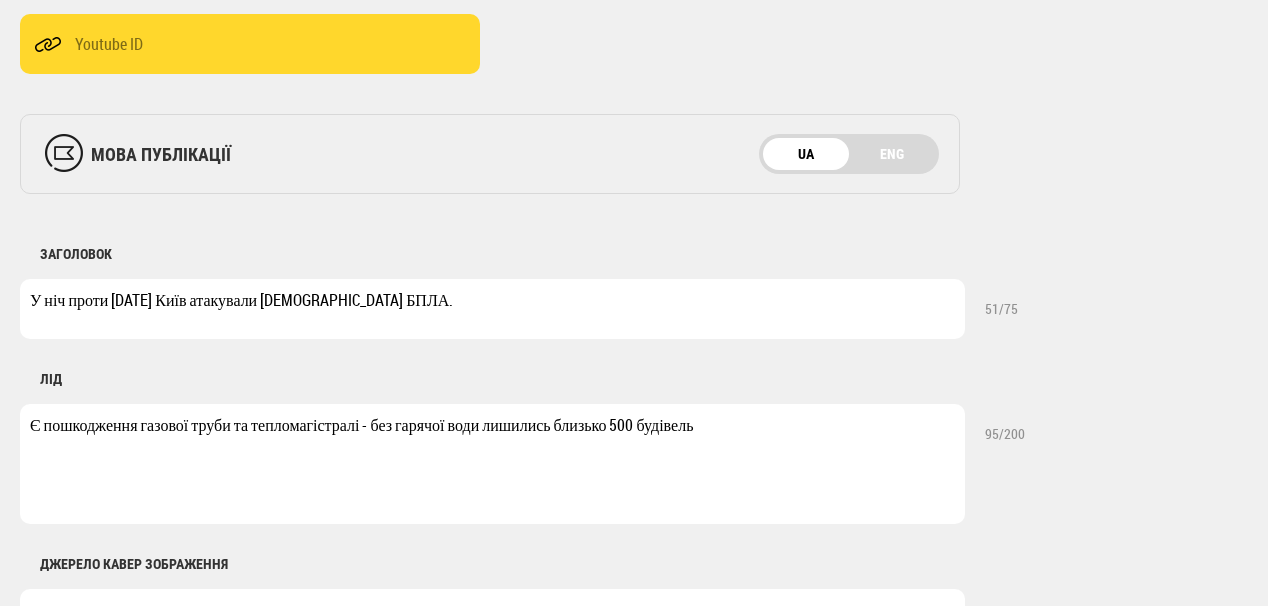 drag, startPoint x: 559, startPoint y: 425, endPoint x: 602, endPoint y: 428, distance: 43.104523 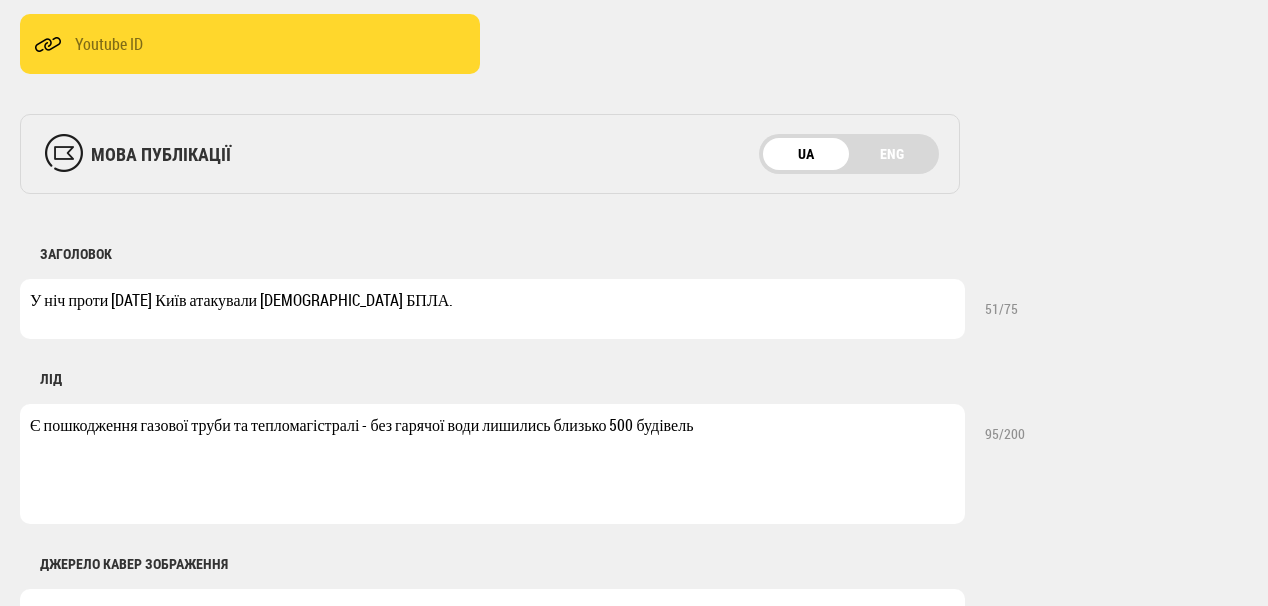 click on "Є пошкодження газової труби та тепломагістралі - без гарячої води лишились близько 500 будівель" at bounding box center [492, 464] 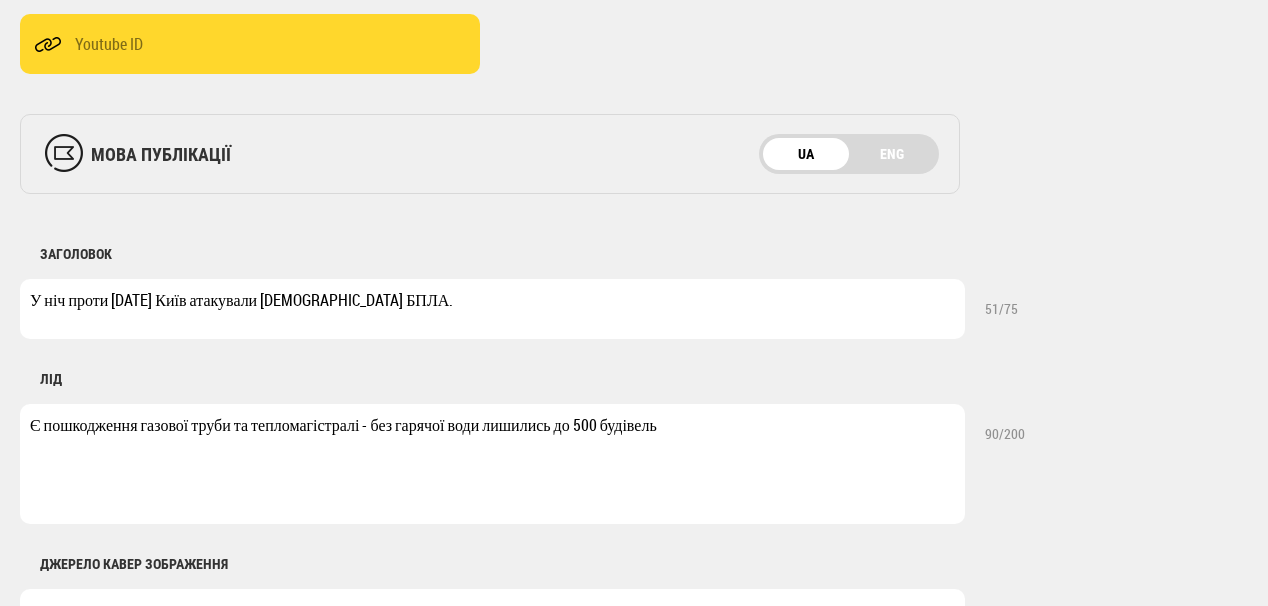 click on "Є пошкодження газової труби та тепломагістралі - без гарячої води лишились до 500 будівель" at bounding box center (492, 464) 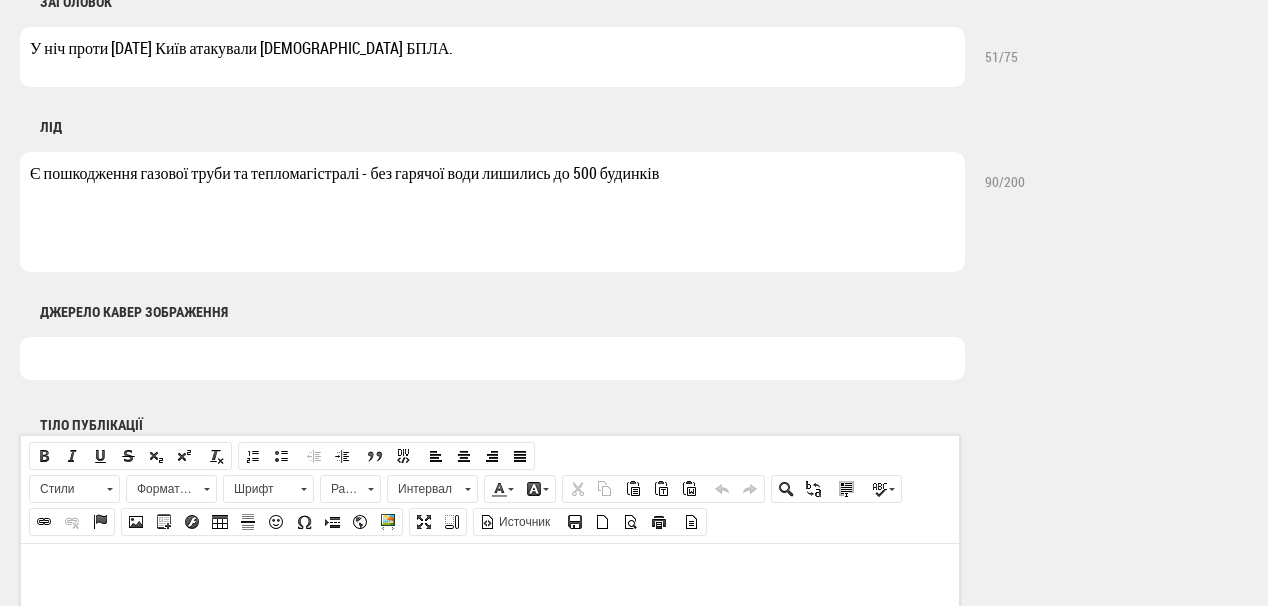scroll, scrollTop: 960, scrollLeft: 0, axis: vertical 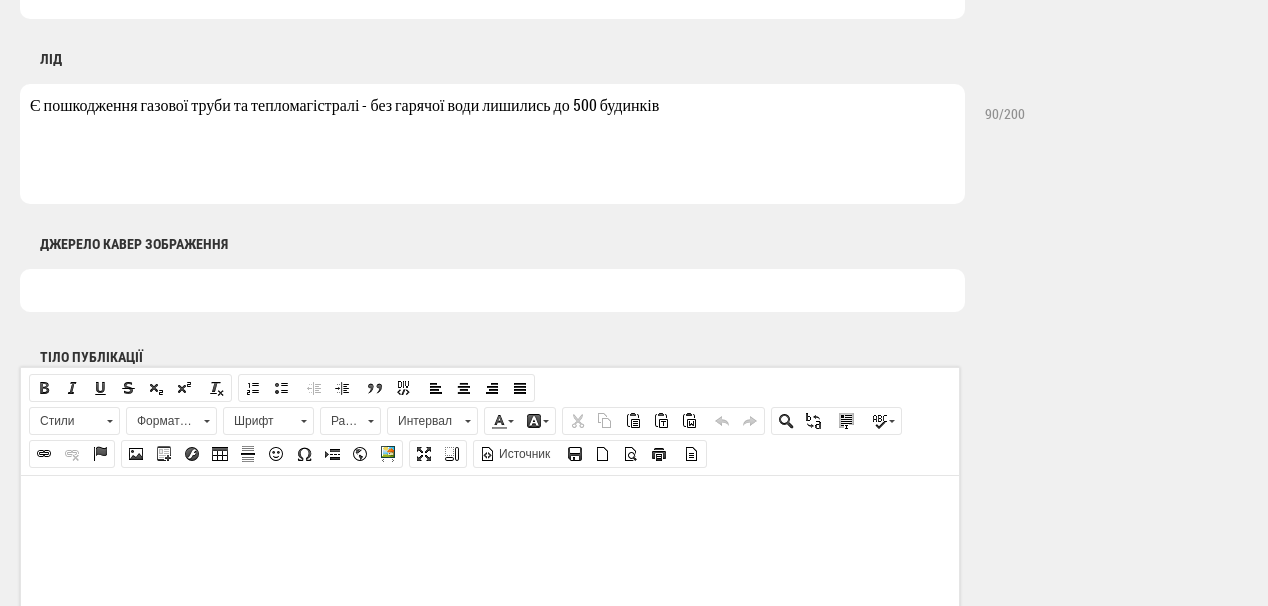 type on "Є пошкодження газової труби та тепломагістралі - без гарячої води лишились до 500 будинків" 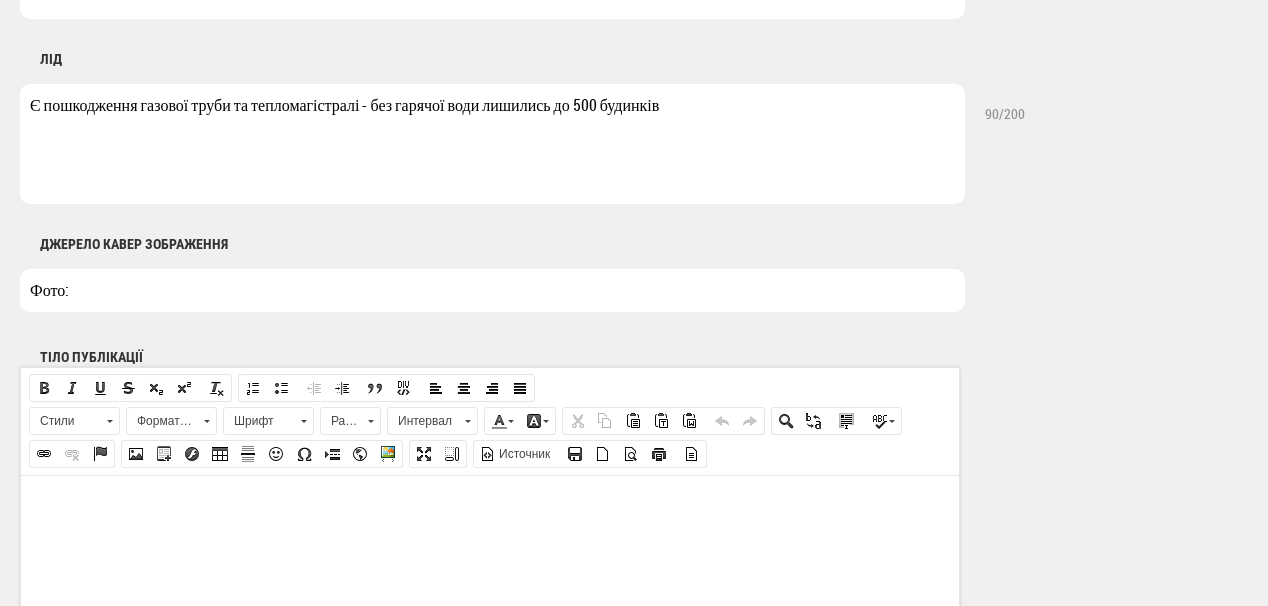 type on "Фото:" 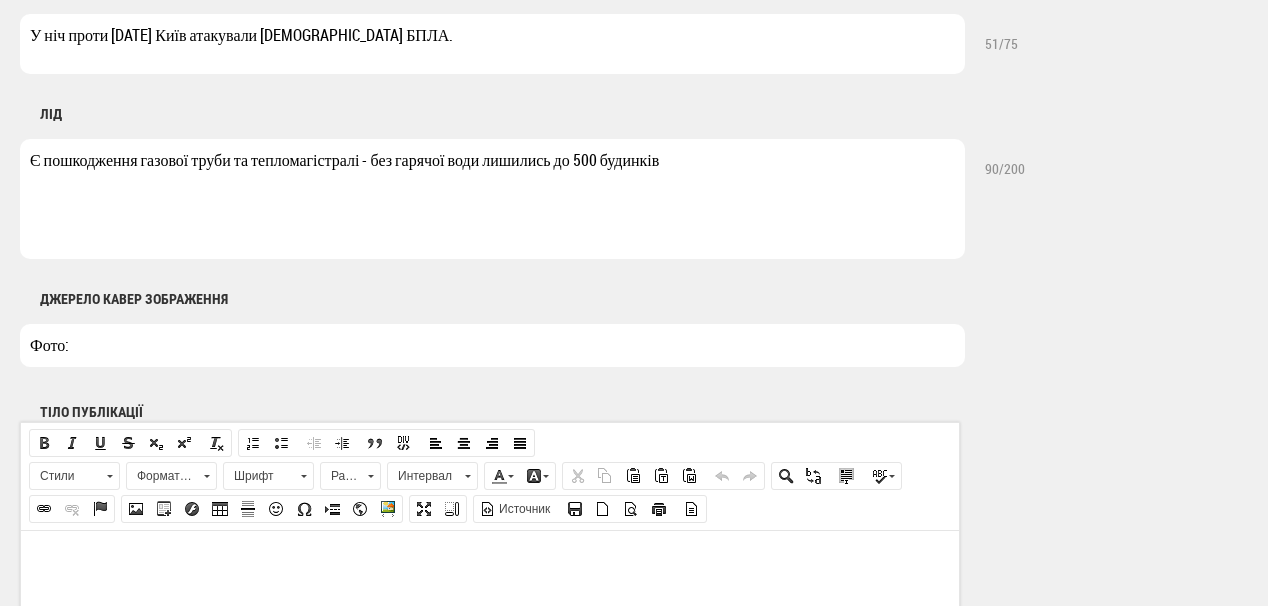 scroll, scrollTop: 800, scrollLeft: 0, axis: vertical 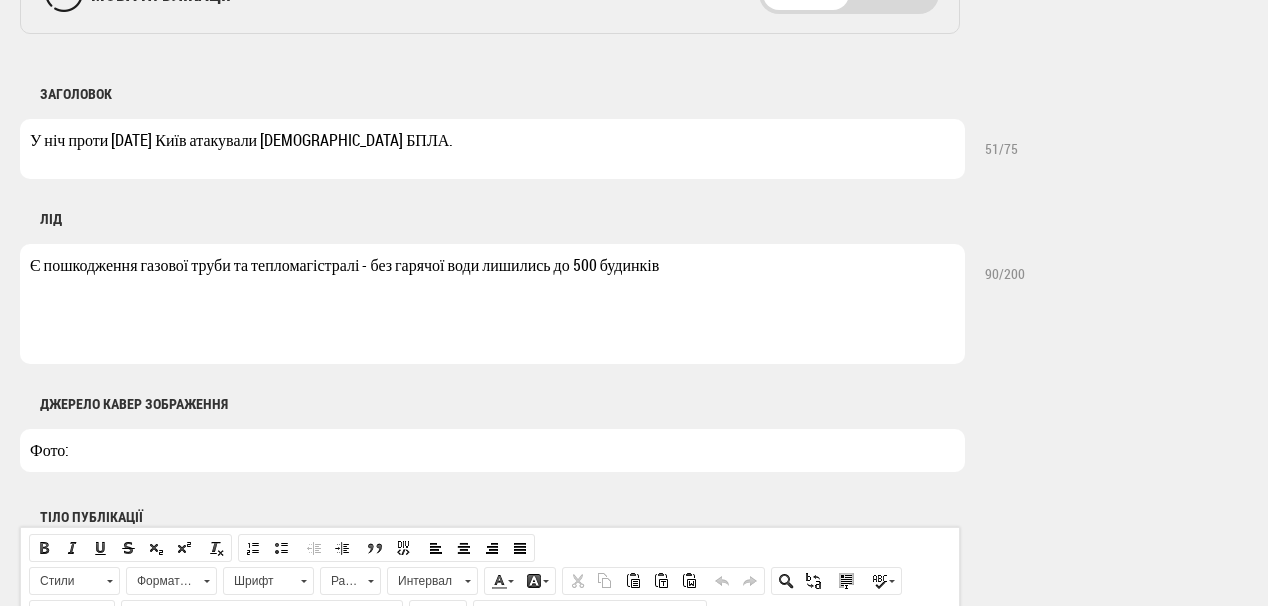 click on "У ніч проти 7 липня Київ атакували російські БПЛА." at bounding box center (492, 149) 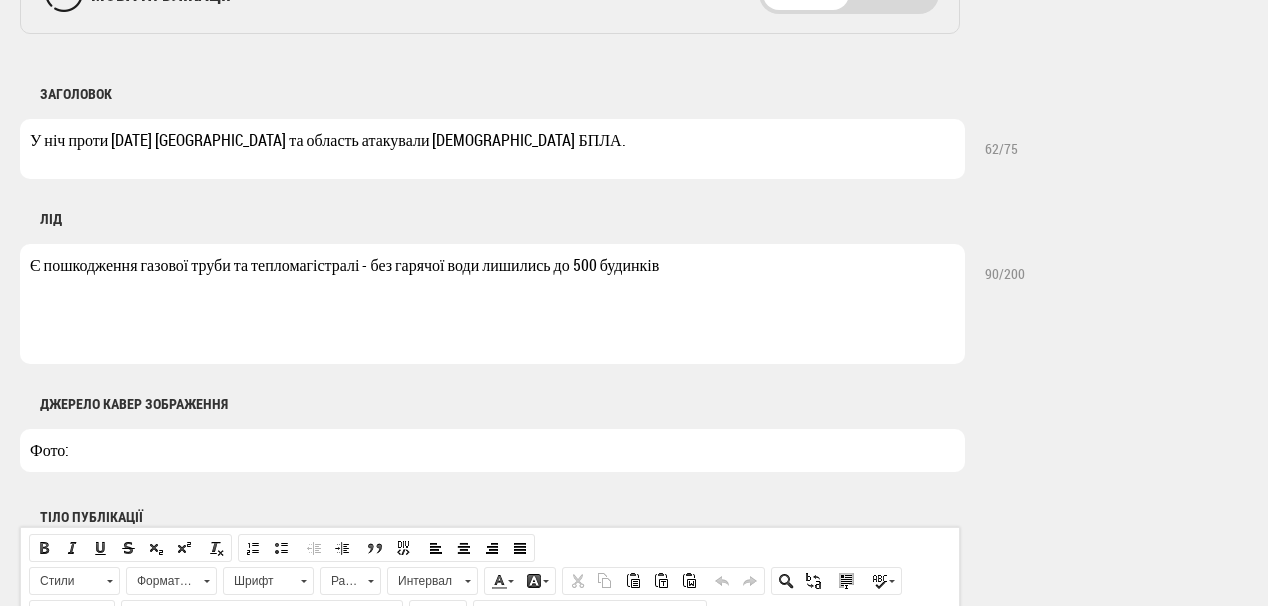 drag, startPoint x: 274, startPoint y: 141, endPoint x: 224, endPoint y: 123, distance: 53.14132 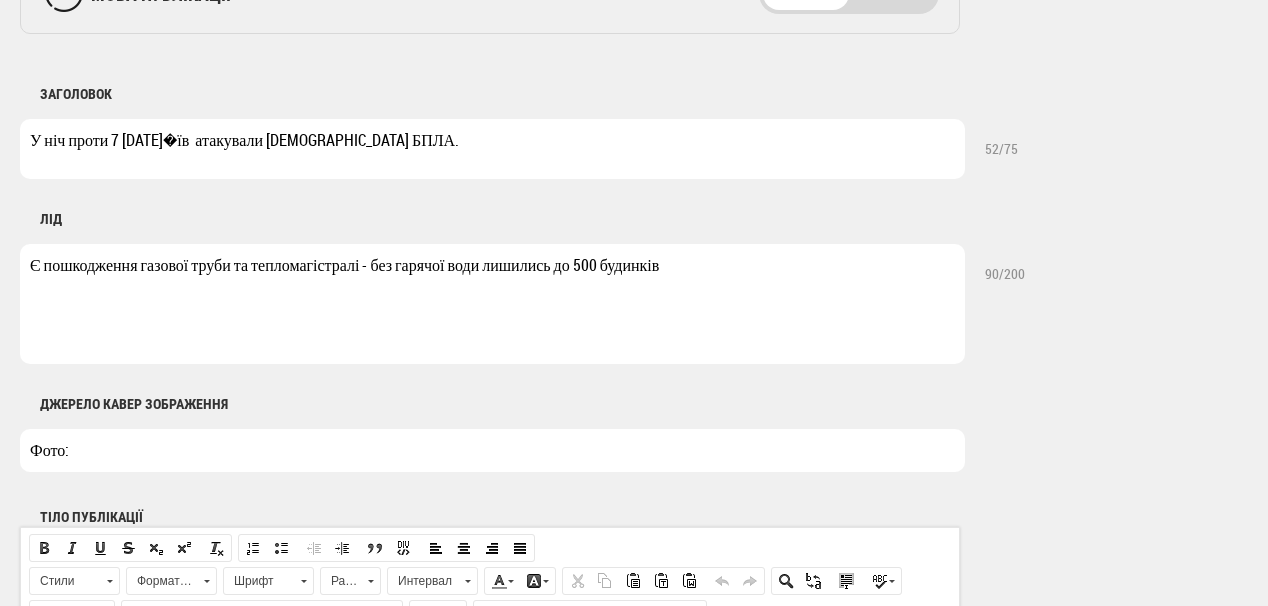 type on "У ніч проти 7 липня Київ атакували російські БПЛА." 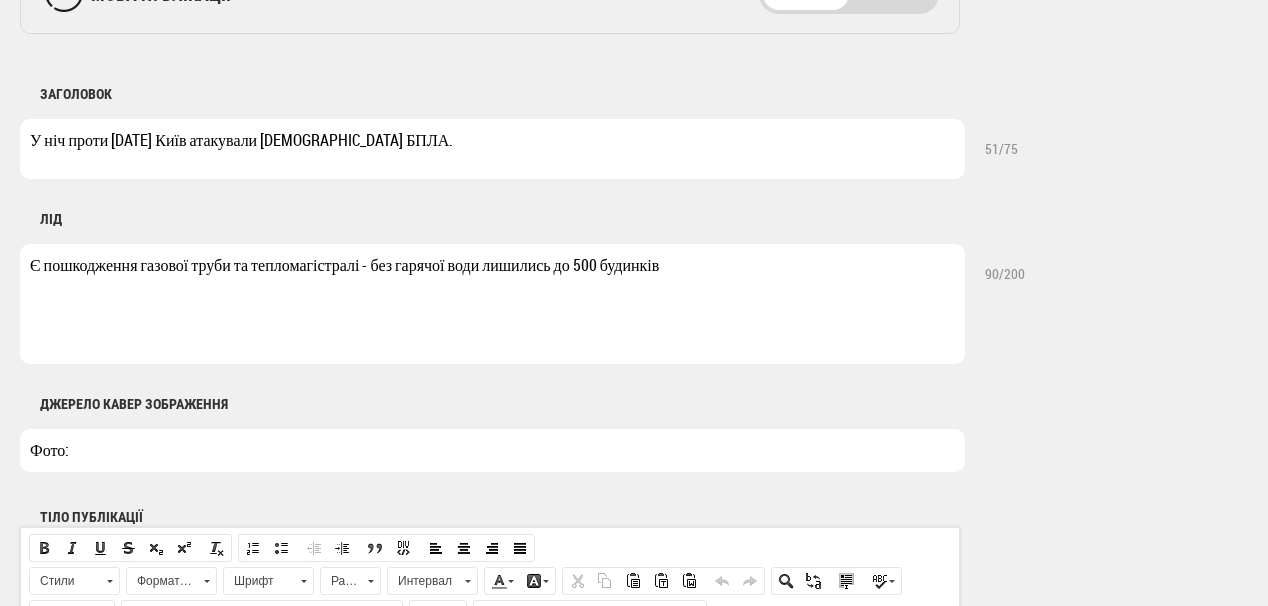 click on "Є пошкодження газової труби та тепломагістралі - без гарячої води лишились до 500 будинків" at bounding box center [492, 304] 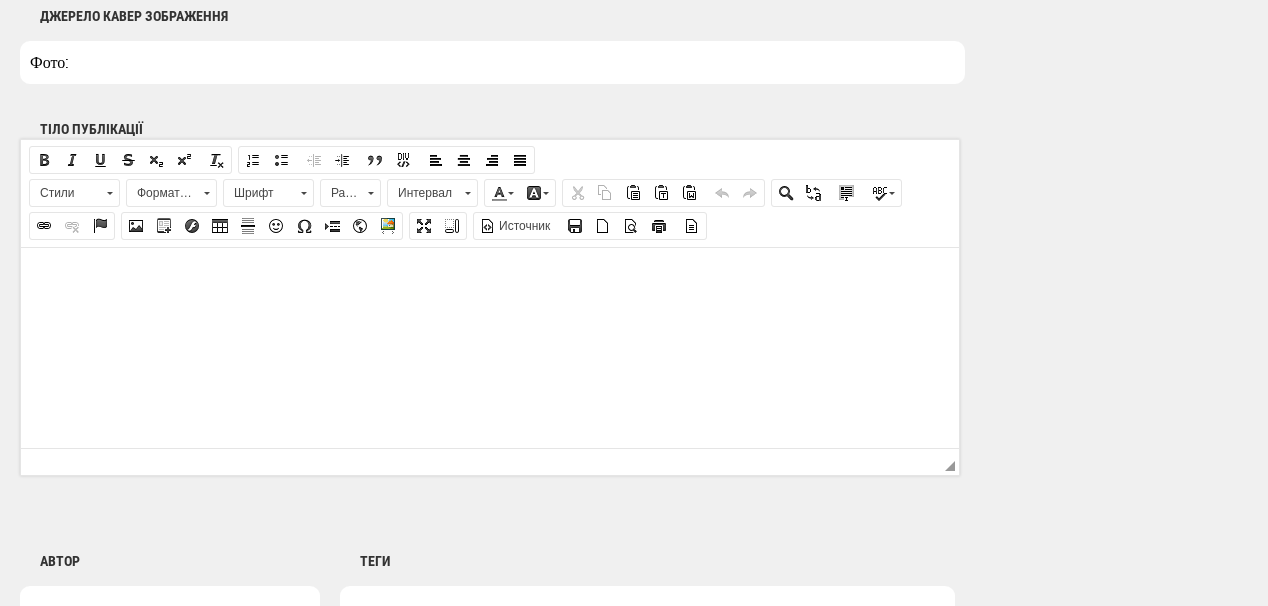 scroll, scrollTop: 1200, scrollLeft: 0, axis: vertical 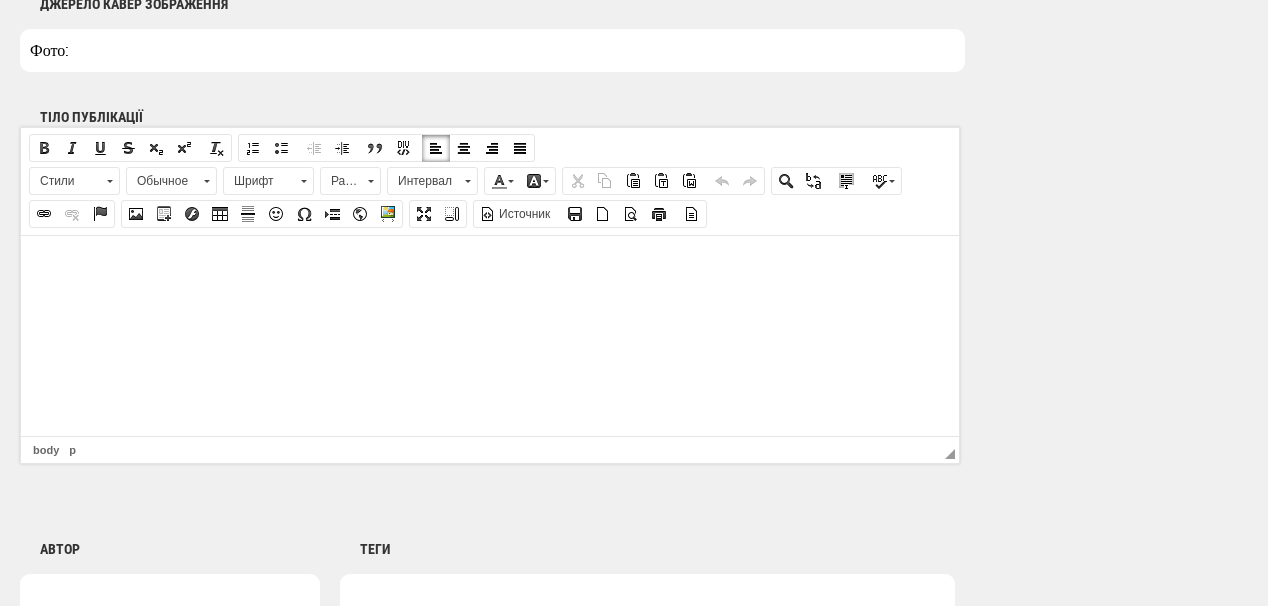 click at bounding box center [490, 265] 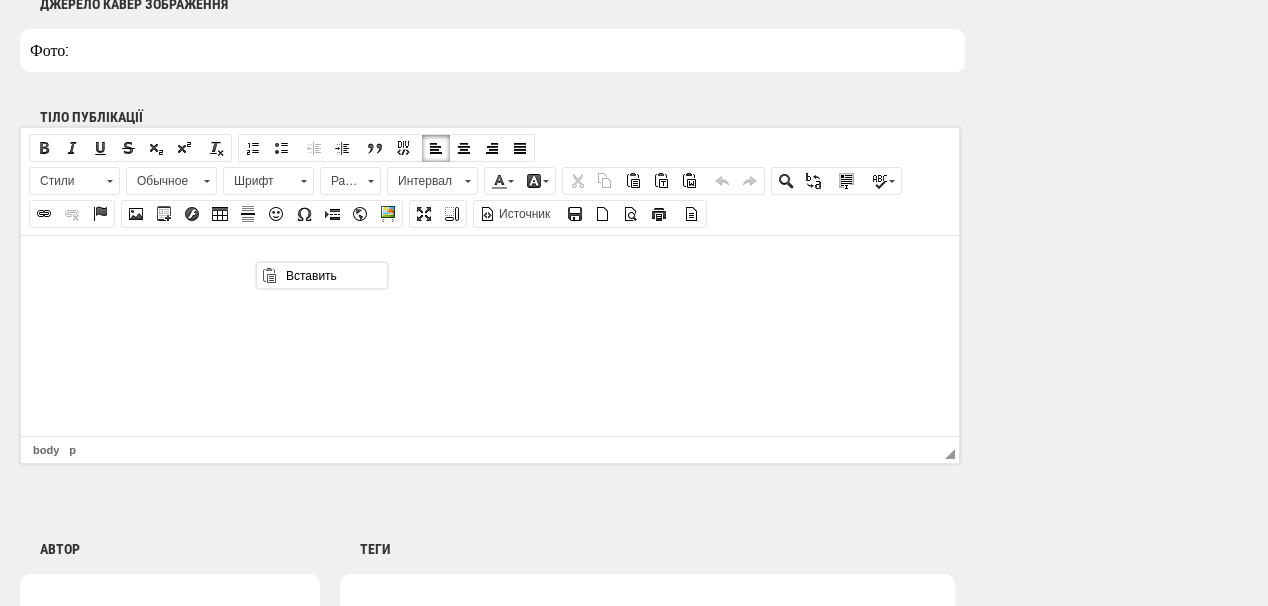 scroll, scrollTop: 0, scrollLeft: 0, axis: both 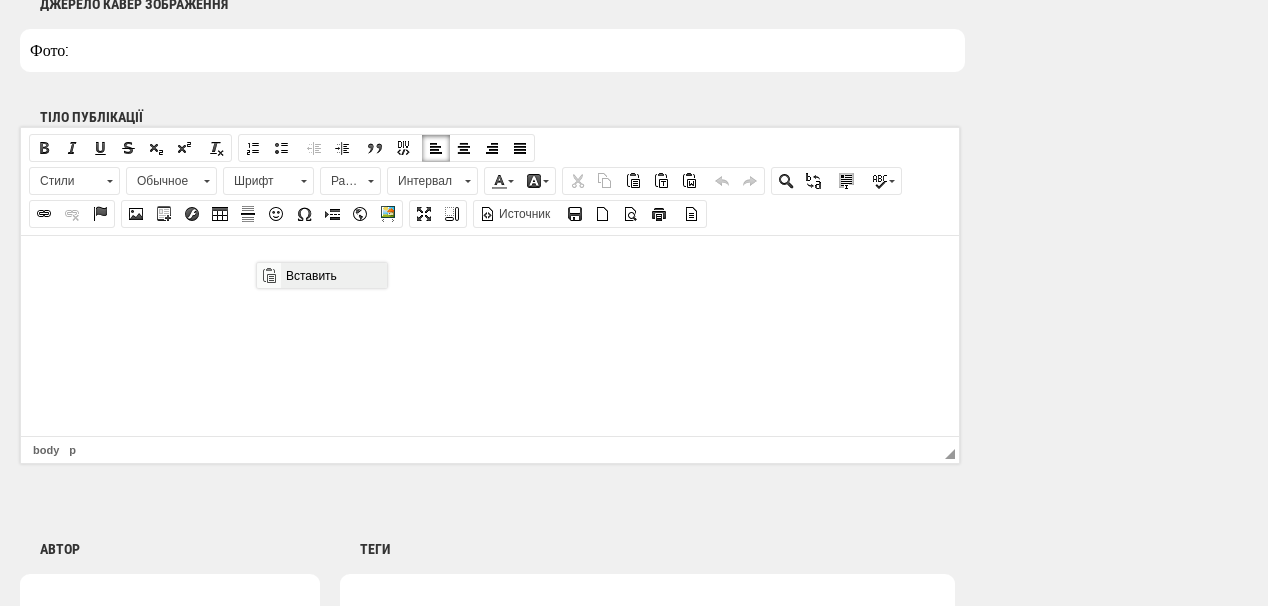 click on "Вставить" at bounding box center [333, 275] 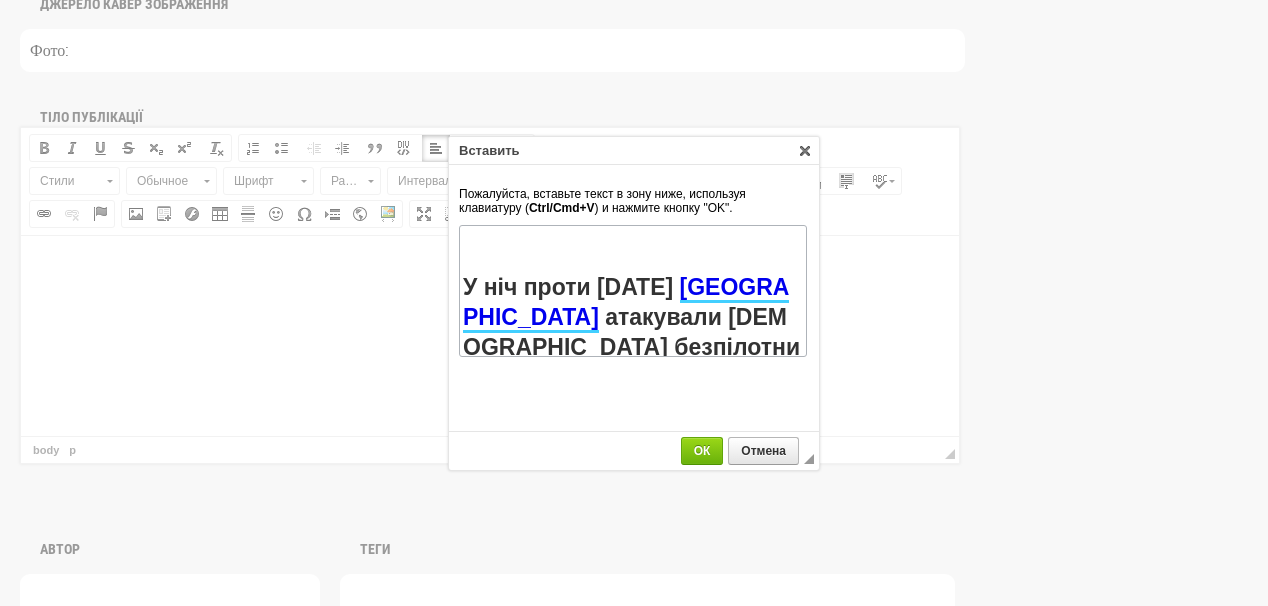 scroll, scrollTop: 204, scrollLeft: 0, axis: vertical 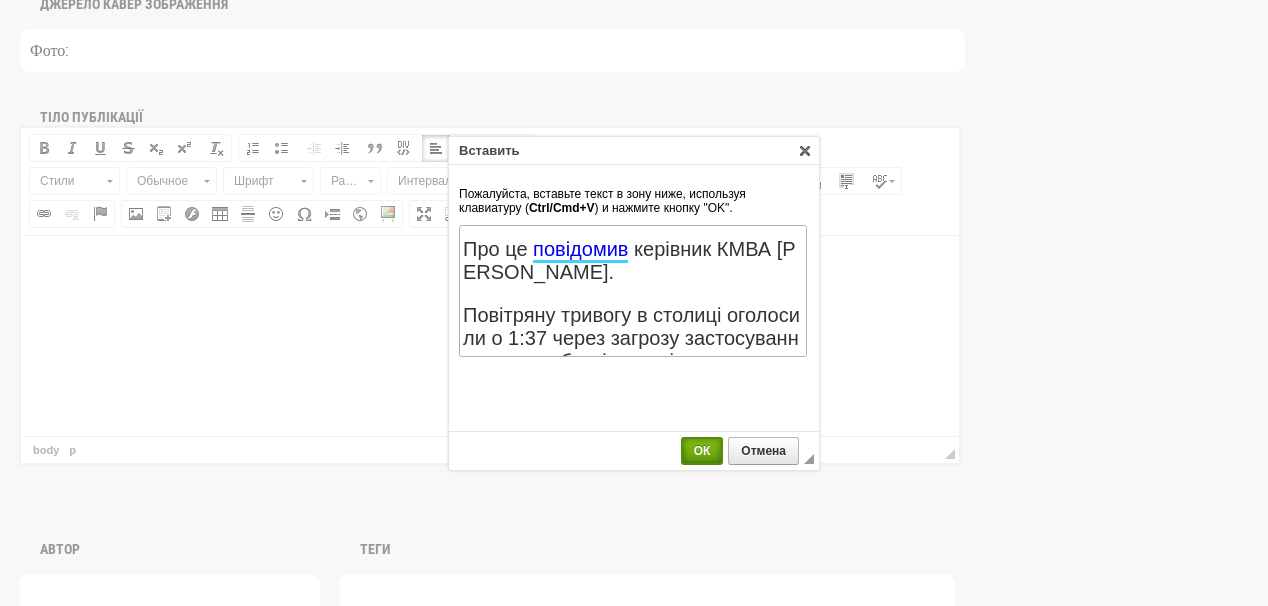 click on "ОК" at bounding box center (702, 451) 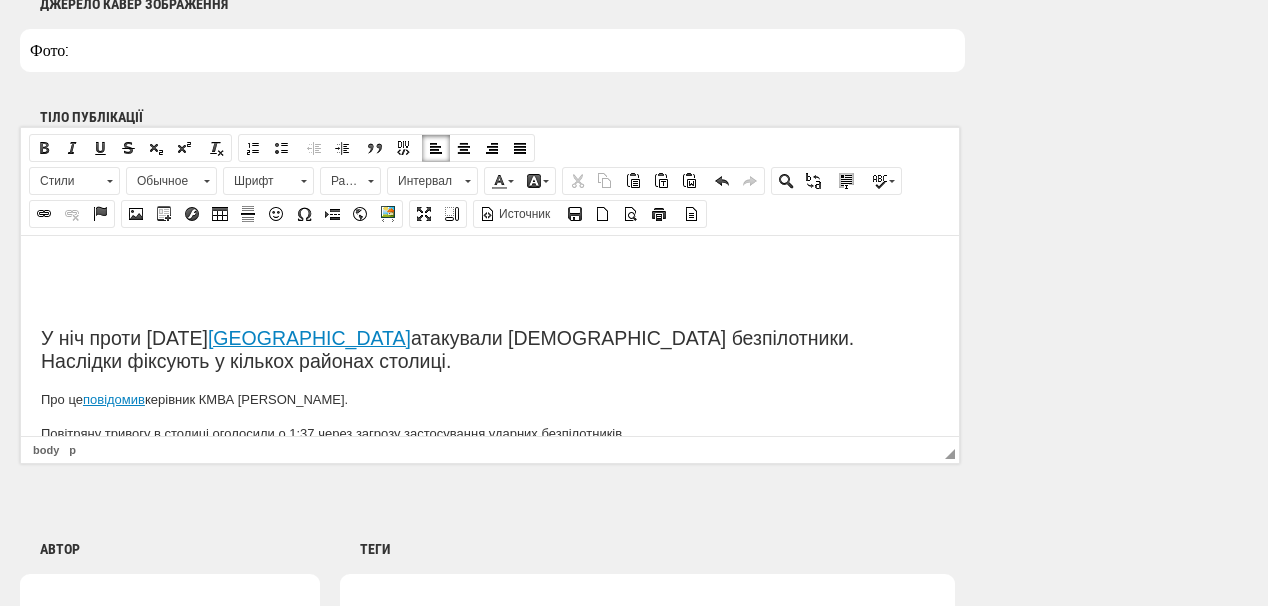 scroll, scrollTop: 4, scrollLeft: 0, axis: vertical 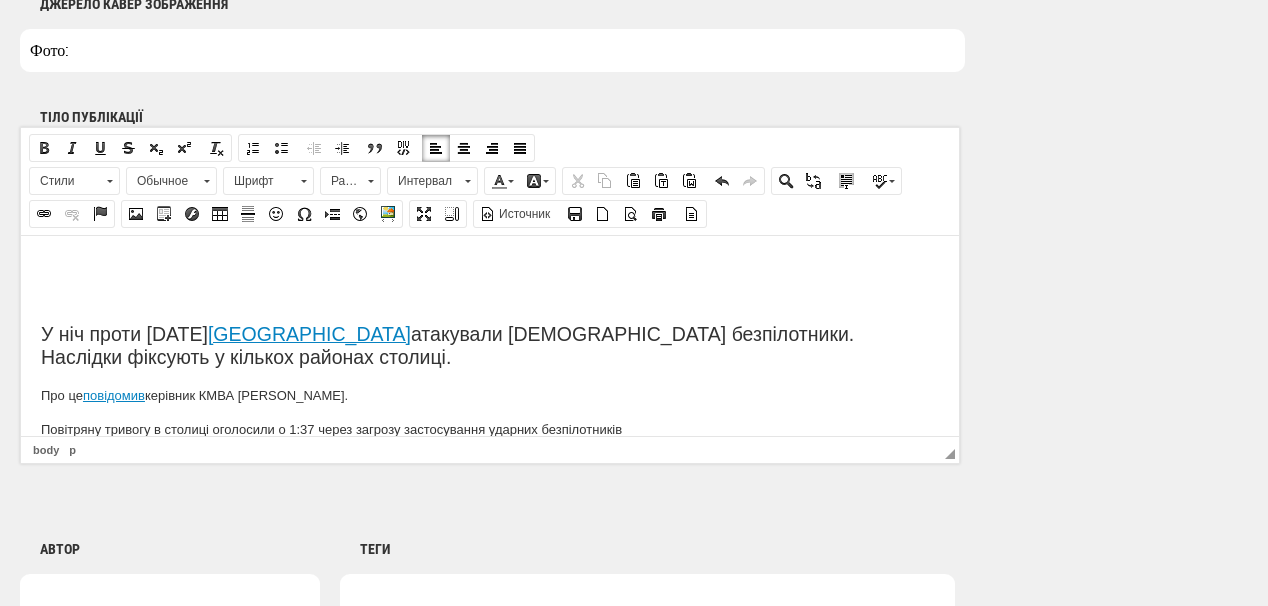 click at bounding box center (490, 261) 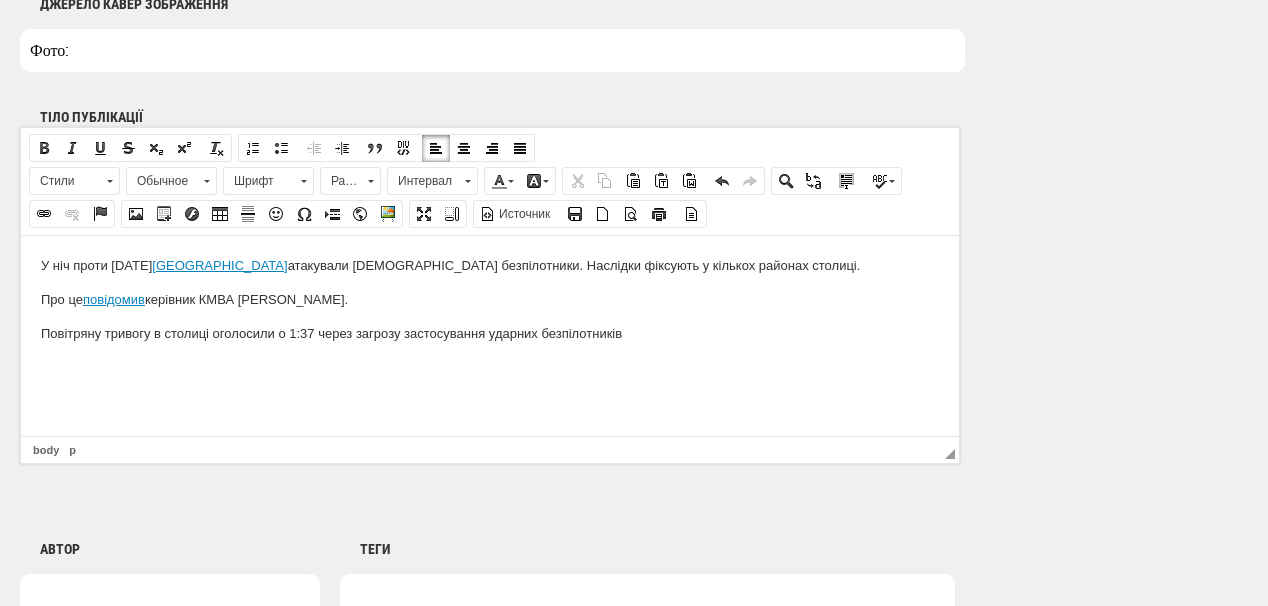 click on "[GEOGRAPHIC_DATA]" at bounding box center [219, 264] 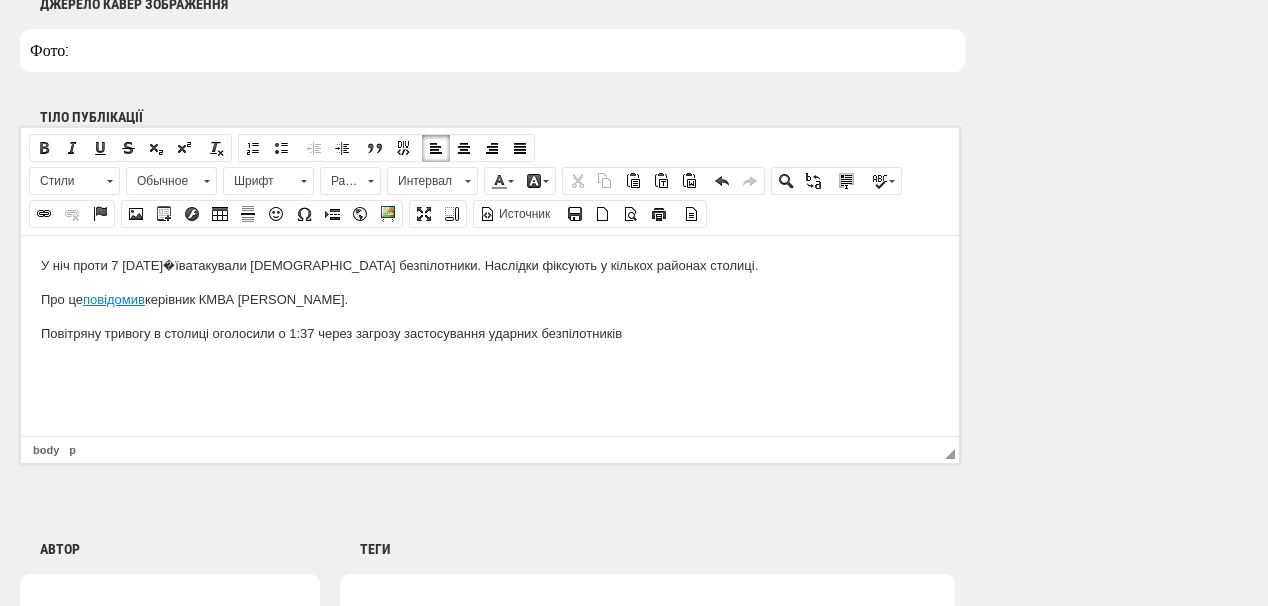 click on "Повітряну тривогу в столиці оголосили о 1:37 через загрозу застосування ударних безпілотників" at bounding box center (490, 333) 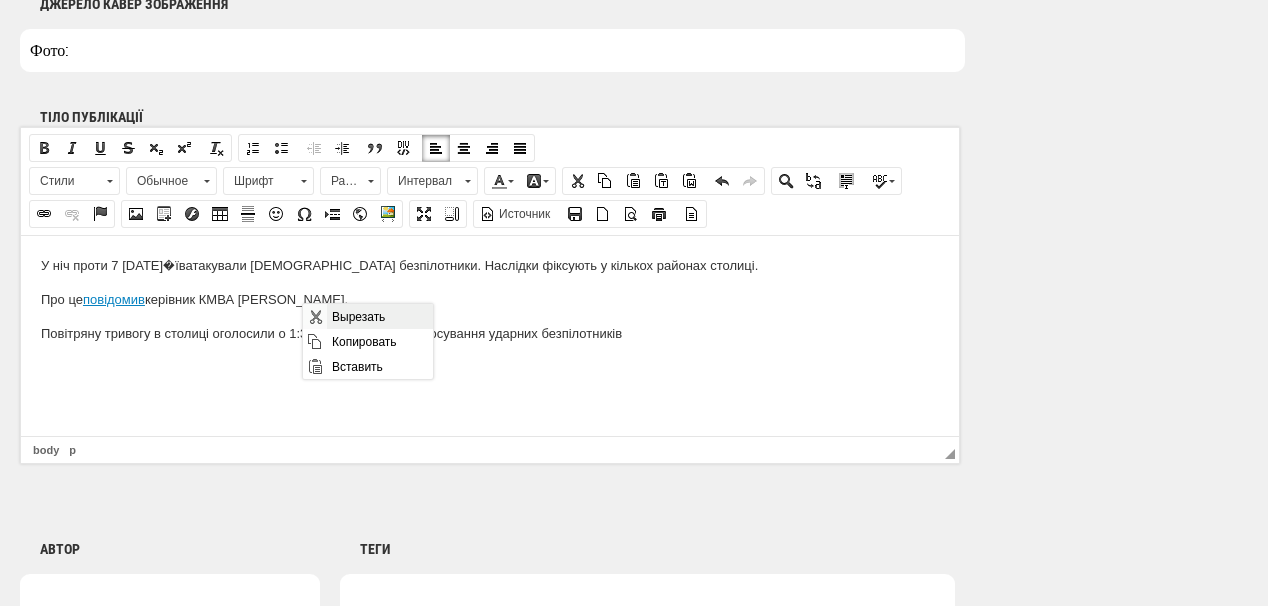 click on "Вырезать" at bounding box center (379, 316) 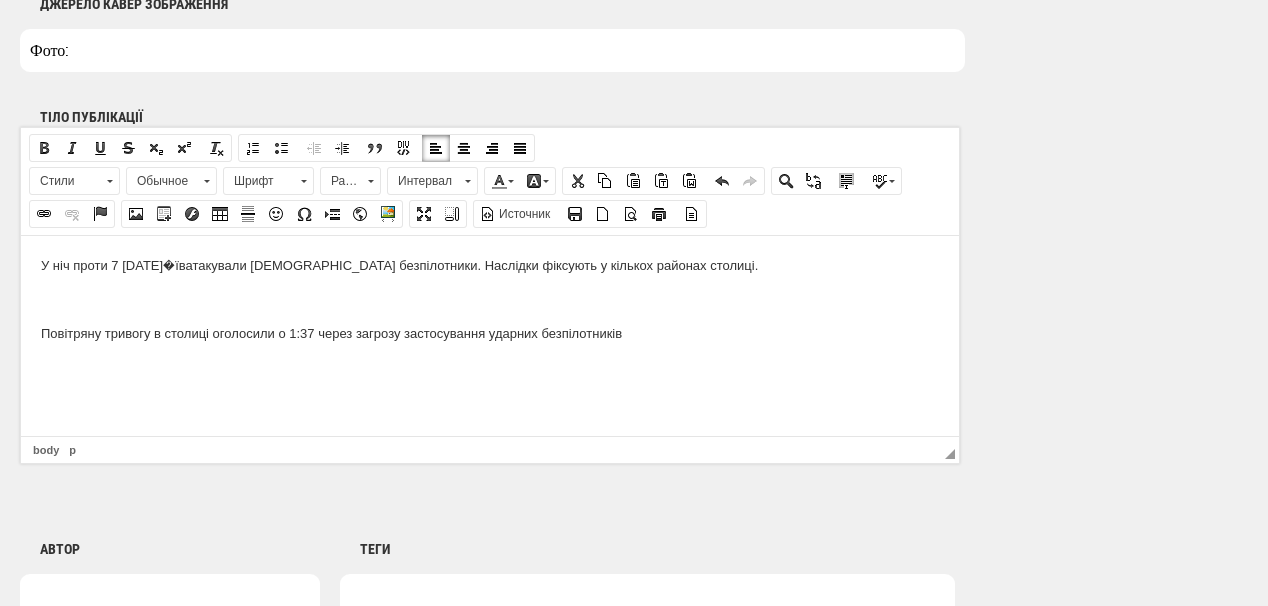 click on "Повітряну тривогу в столиці оголосили о 1:37 через загрозу застосування ударних безпілотників" at bounding box center (490, 333) 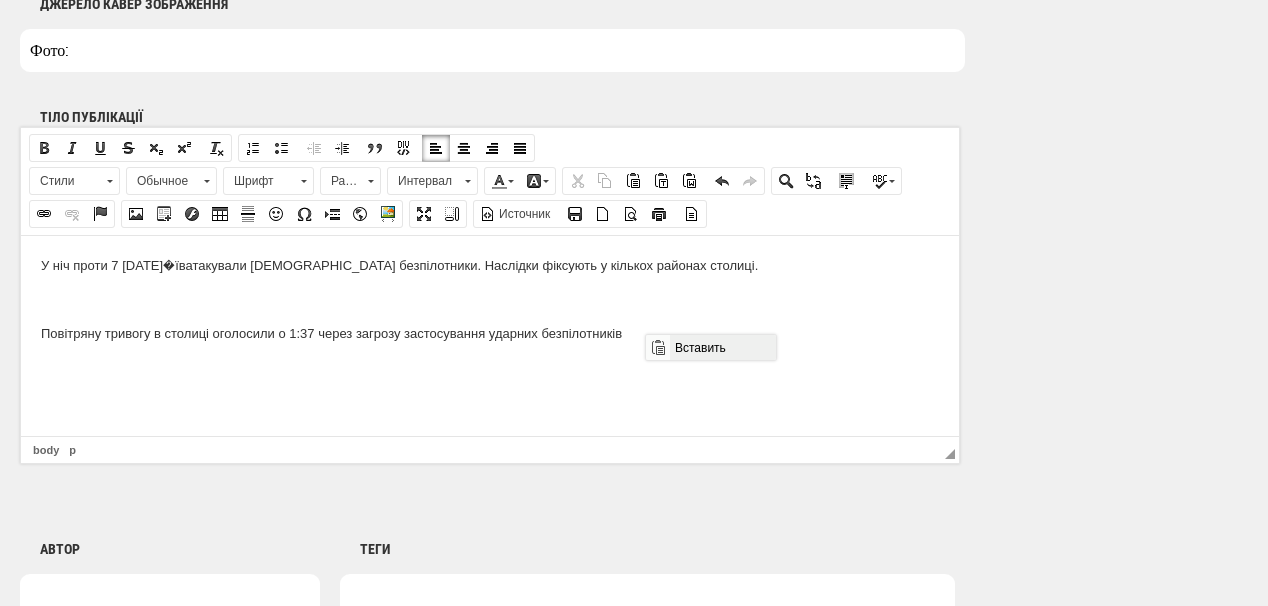 click on "Вставить" at bounding box center (722, 347) 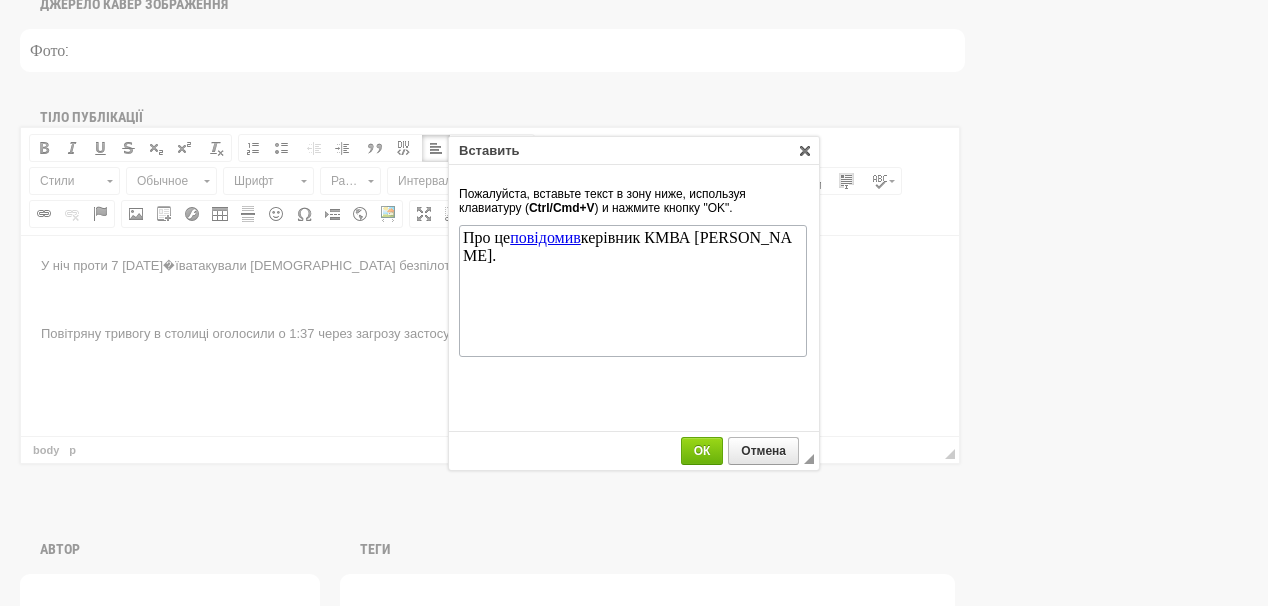 scroll, scrollTop: 0, scrollLeft: 0, axis: both 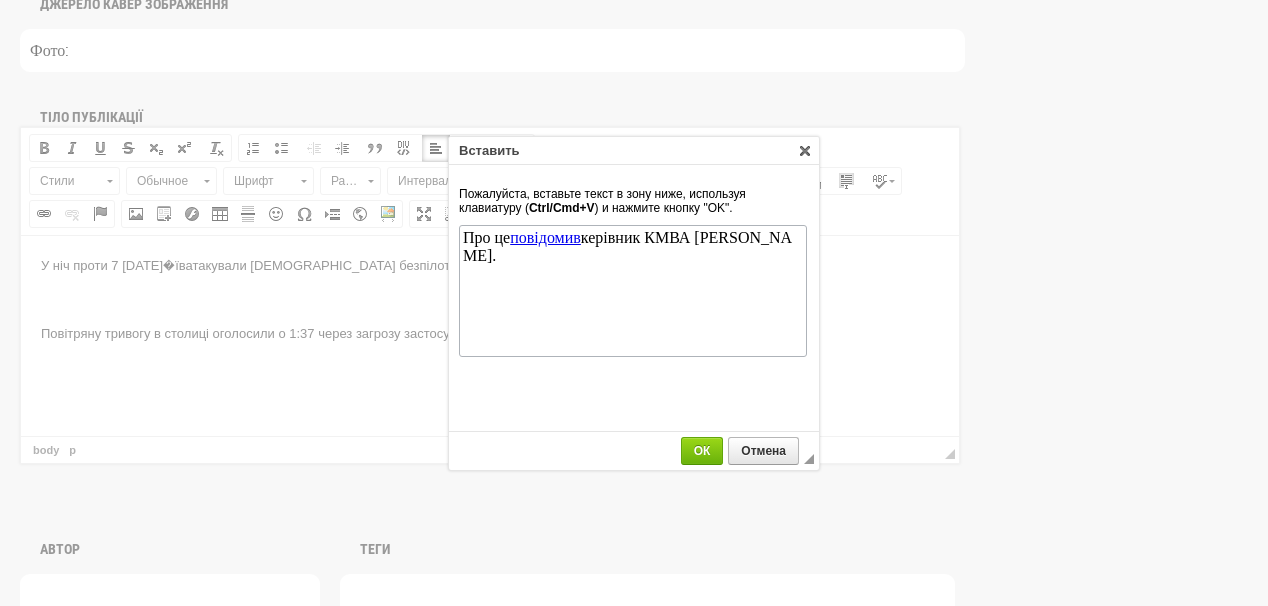 click on "ОК" at bounding box center [702, 451] 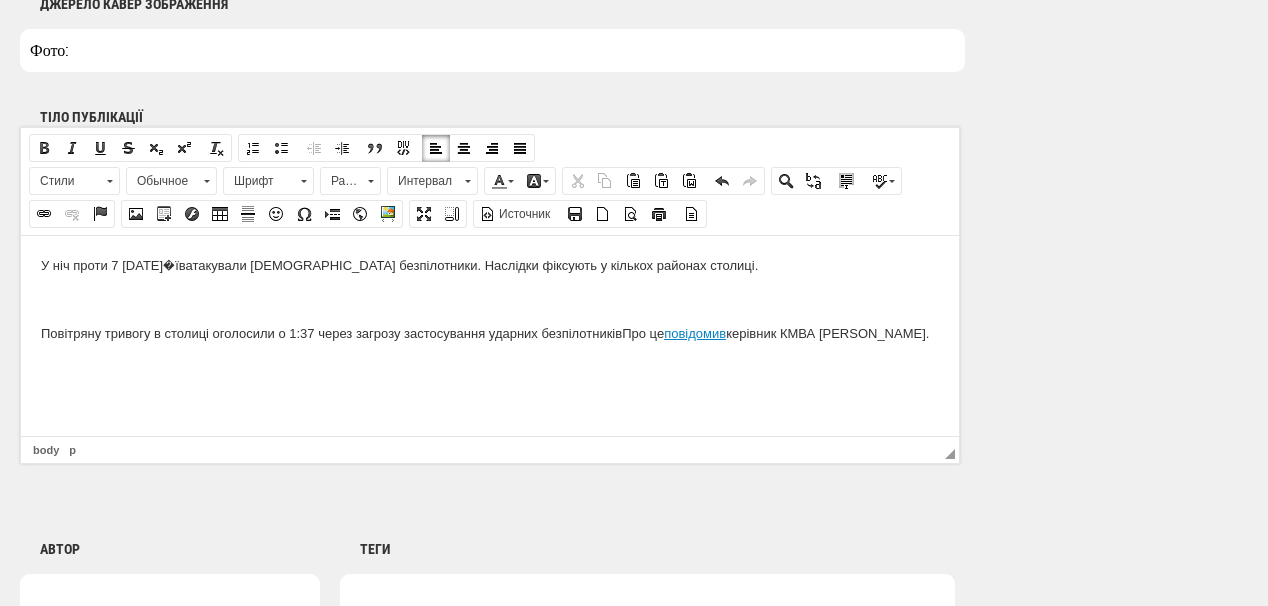 click on "Повітряну тривогу в столиці оголосили о 1:37 через загрозу застосування ударних безпілотників Про це  повідомив  керівник КМВА Тимур Ткаченко." at bounding box center [490, 333] 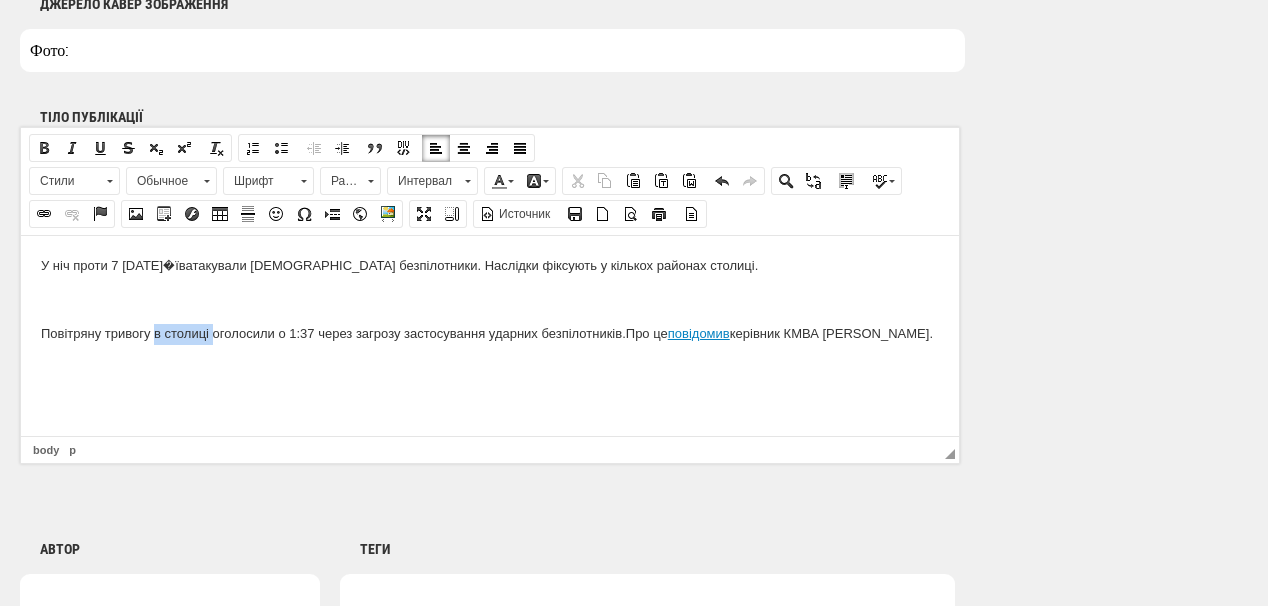 drag, startPoint x: 154, startPoint y: 334, endPoint x: 211, endPoint y: 335, distance: 57.00877 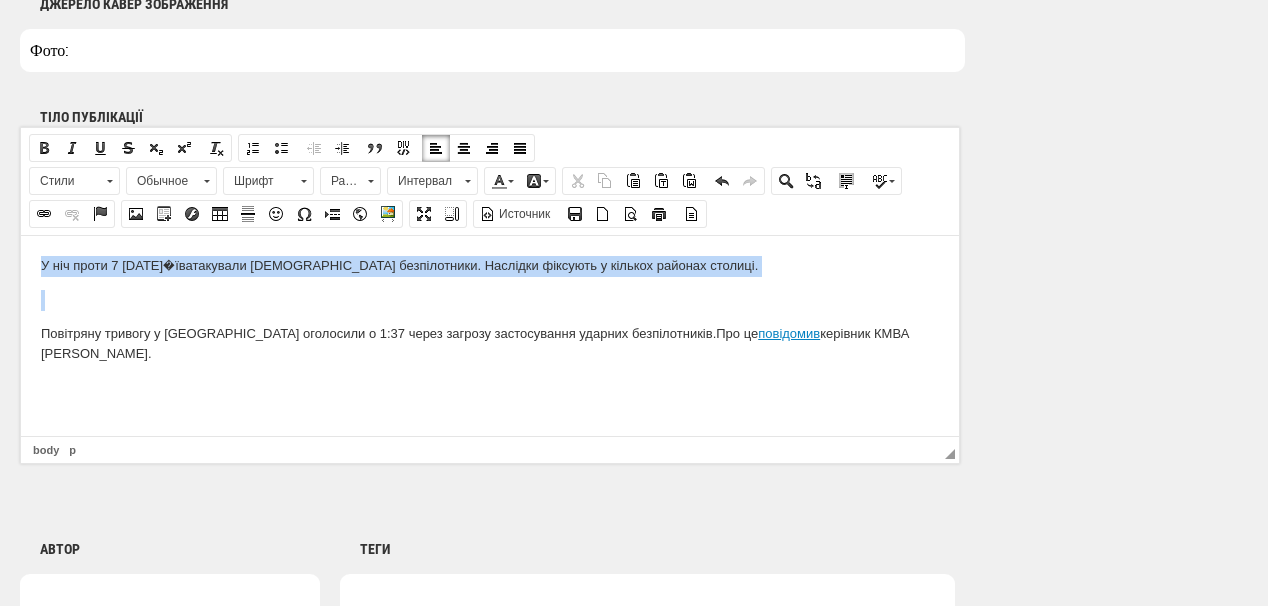 drag, startPoint x: 41, startPoint y: 261, endPoint x: 690, endPoint y: 289, distance: 649.6037 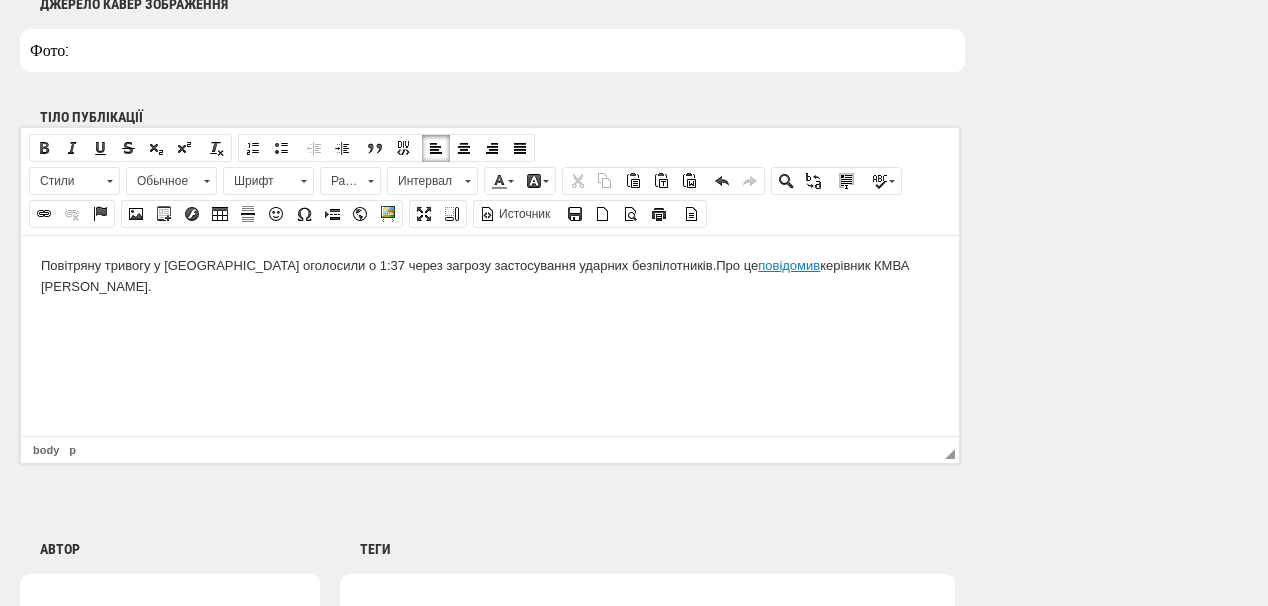 click on "Повітряну тривогу у Києві оголосили о 1:37 через загрозу застосування ударних безпілотників.  Про це  повідомив  керівник КМВА Тимур Ткаченко." at bounding box center [490, 276] 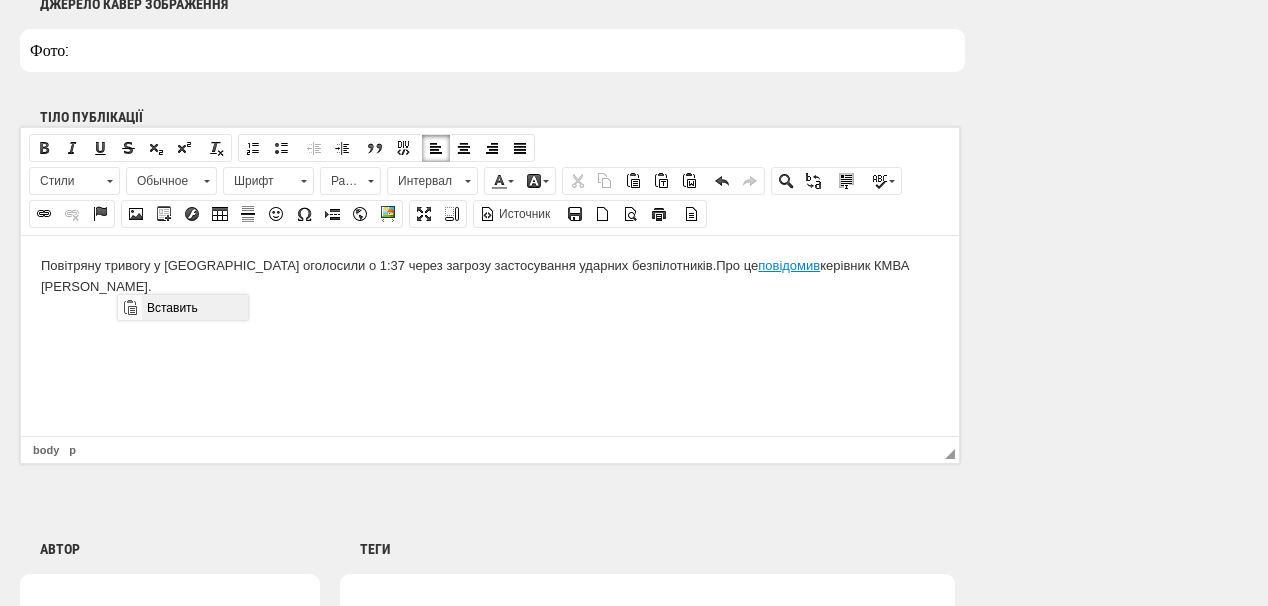 drag, startPoint x: 146, startPoint y: 302, endPoint x: 425, endPoint y: 567, distance: 384.79346 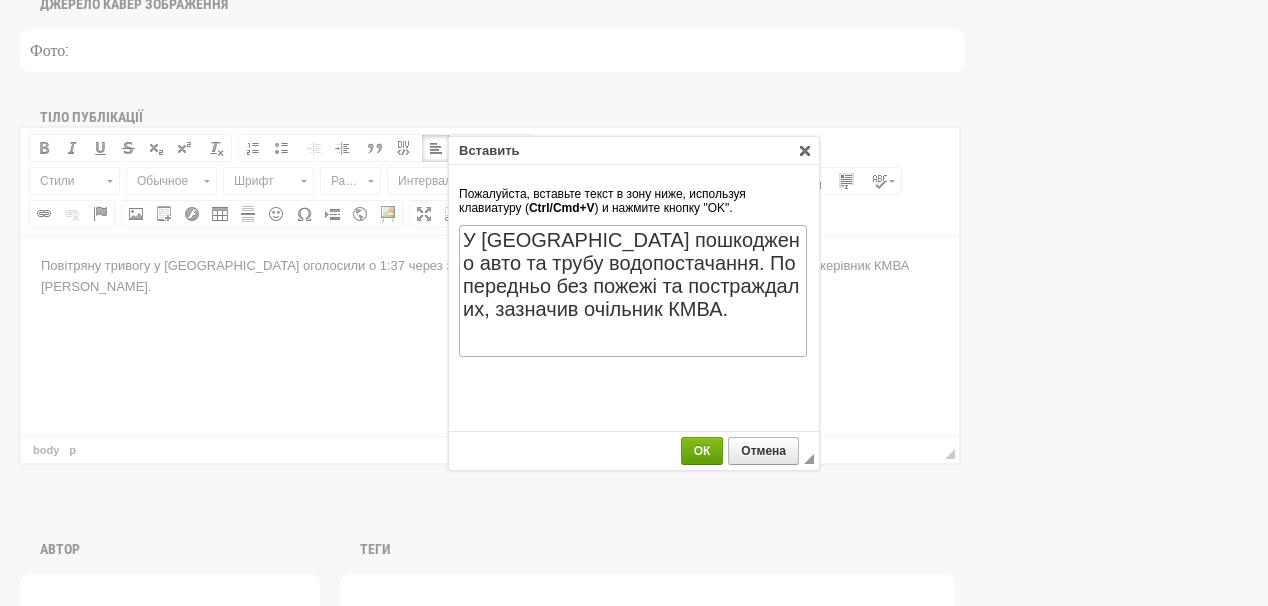scroll, scrollTop: 0, scrollLeft: 0, axis: both 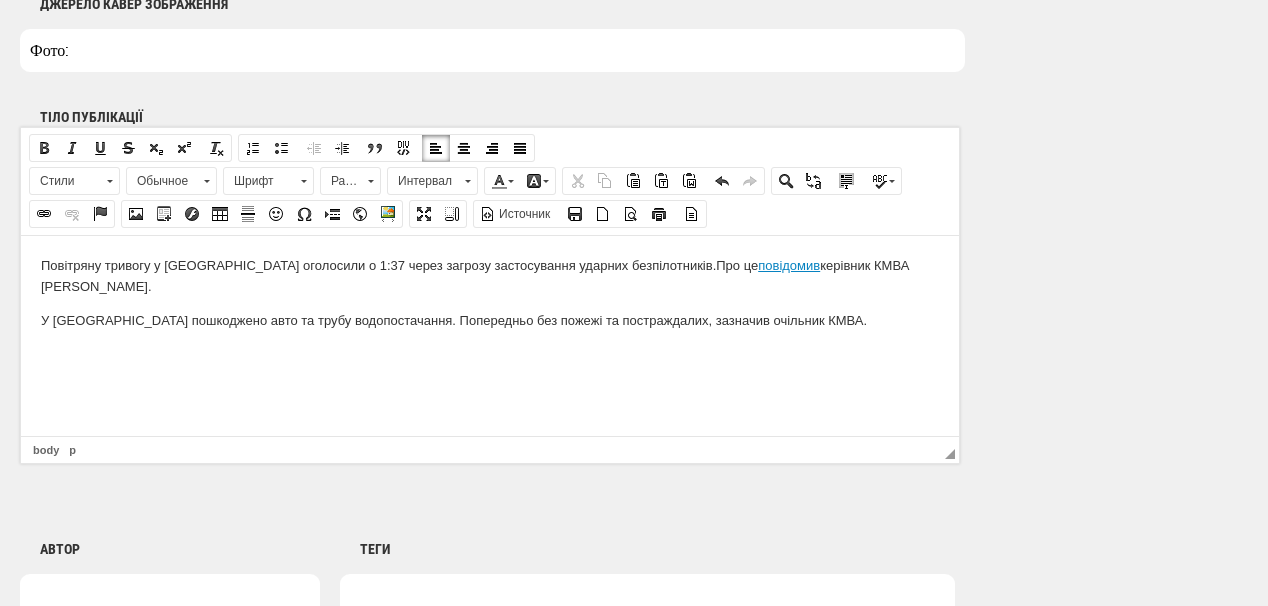 click at bounding box center (490, 353) 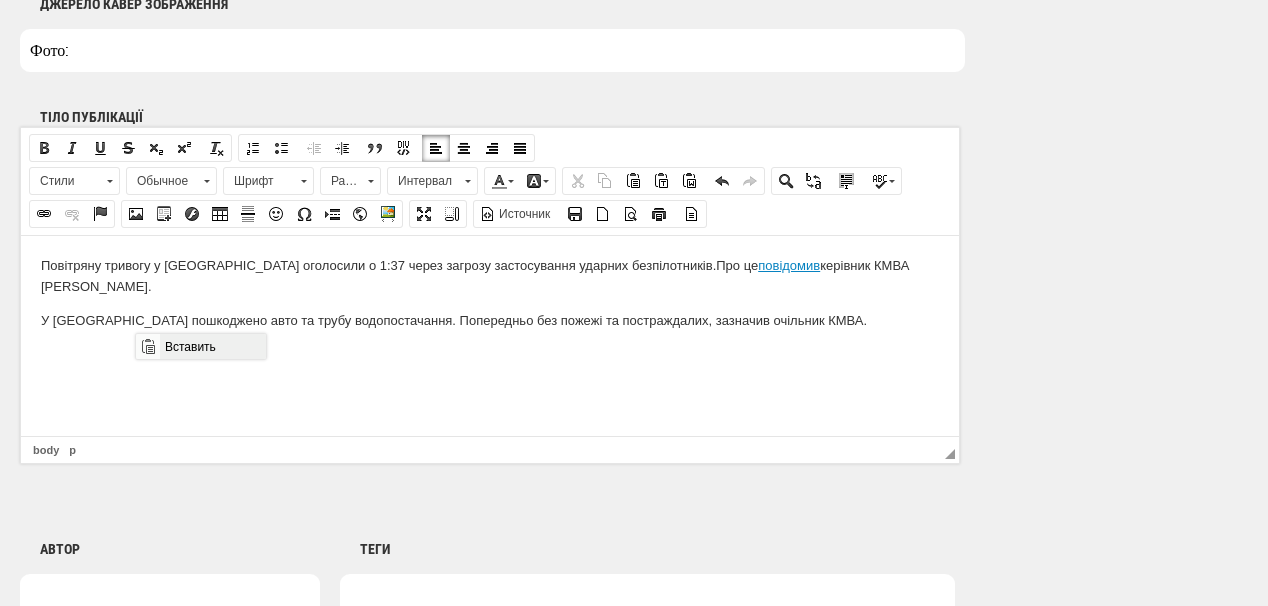 click on "Вставить" at bounding box center [212, 346] 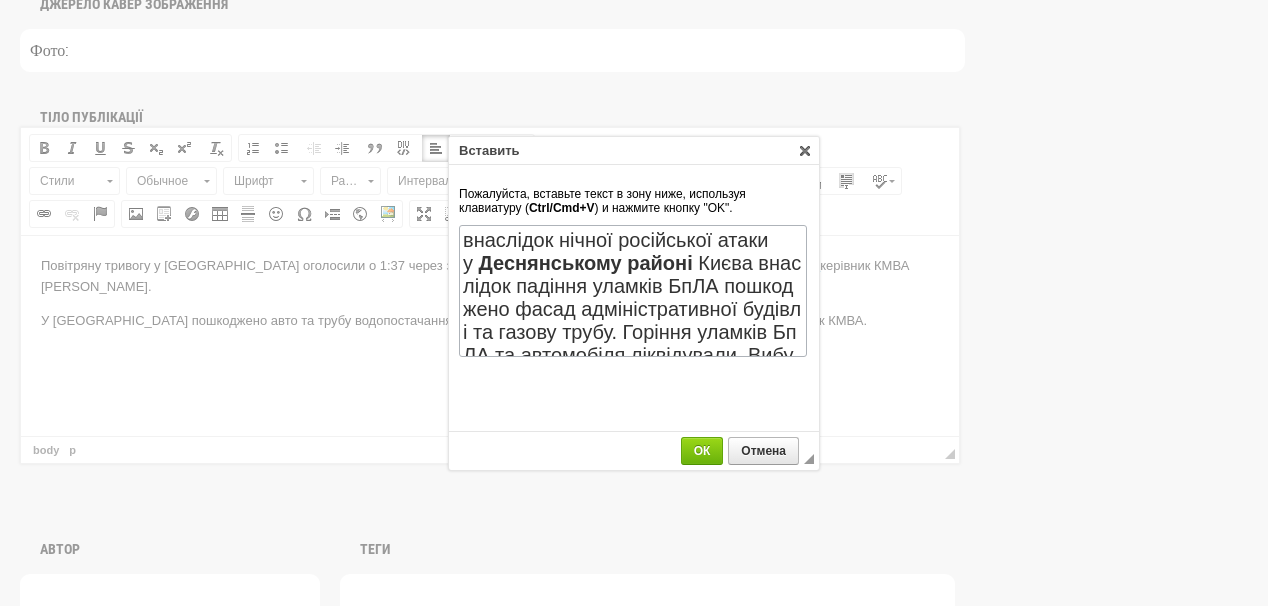 scroll, scrollTop: 561, scrollLeft: 0, axis: vertical 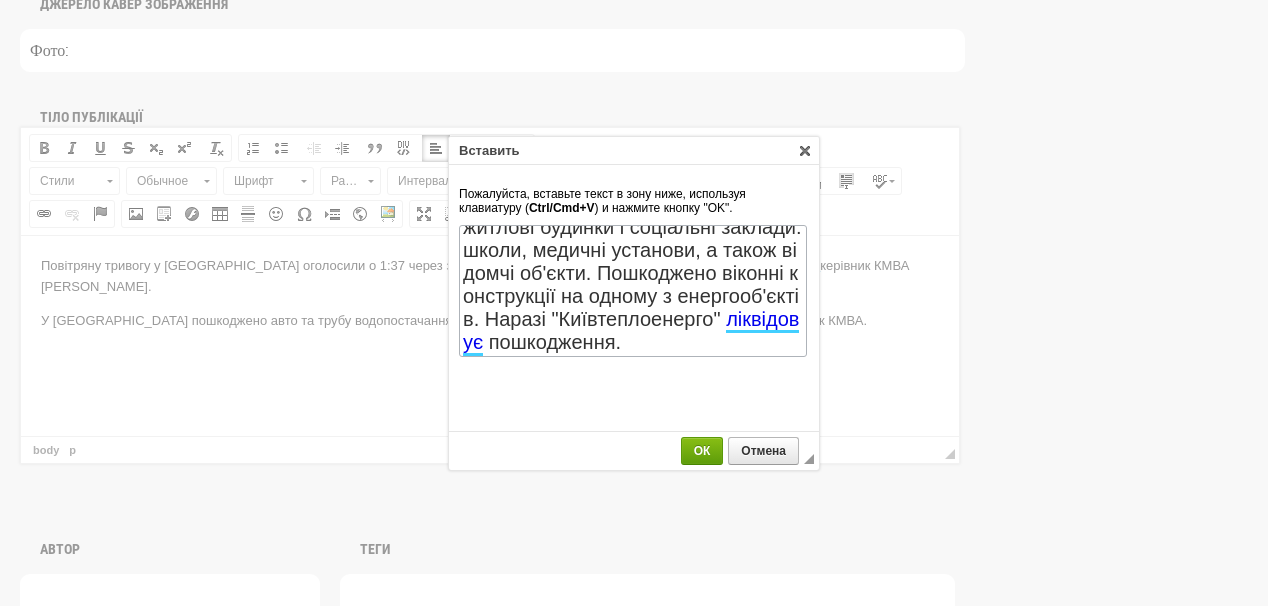 click on "ОК" at bounding box center [702, 451] 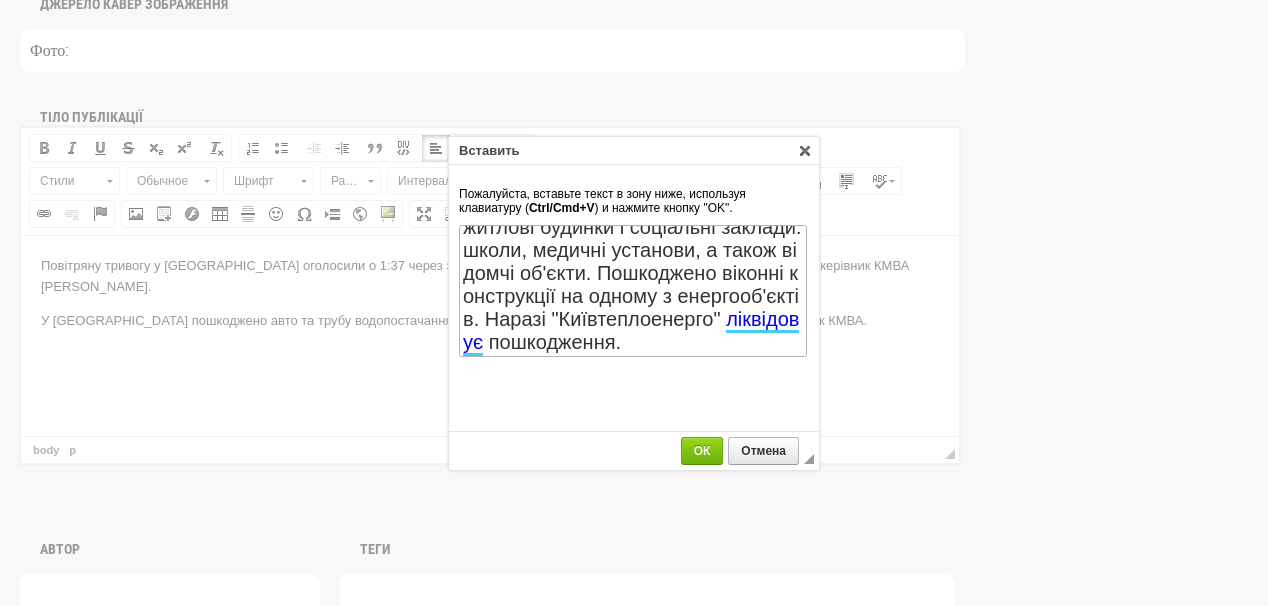 scroll, scrollTop: 0, scrollLeft: 0, axis: both 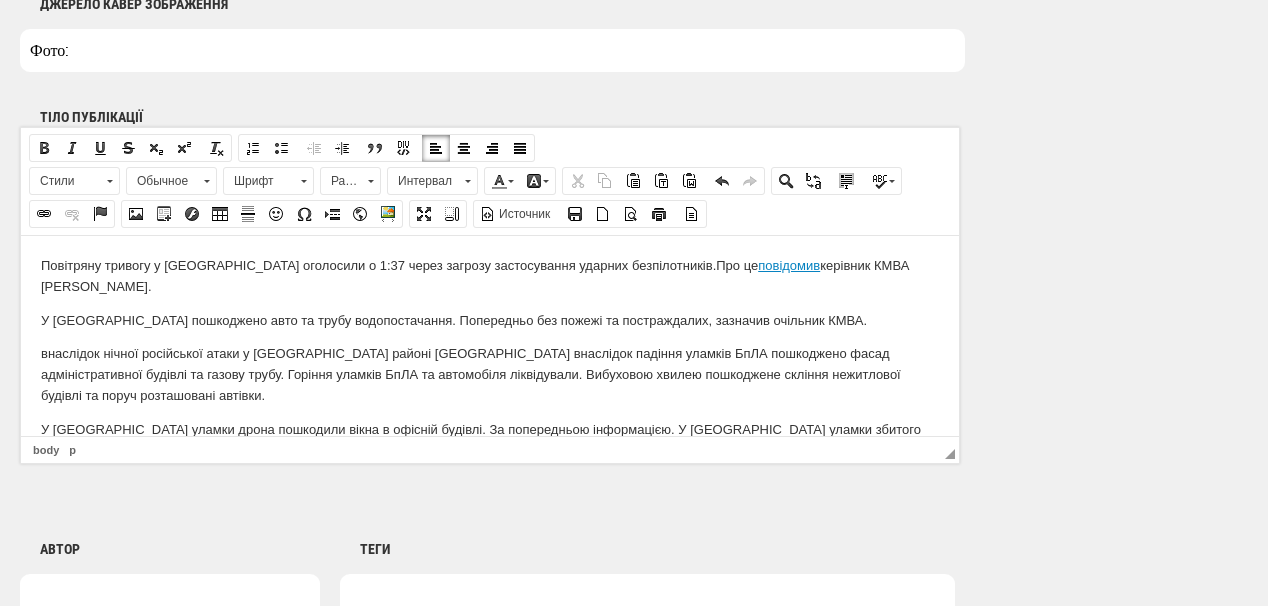 click on "внаслідок нічної російської атаки у Деснянському районі Києва внаслідок падіння уламків БпЛА пошкоджено фасад адміністративної будівлі та газову трубу. Горіння уламків БпЛА та автомобіля ліквідували. Вибуховою хвилею пошкоджене скління нежитлової будівлі та поруч розташовані автівки." at bounding box center [490, 374] 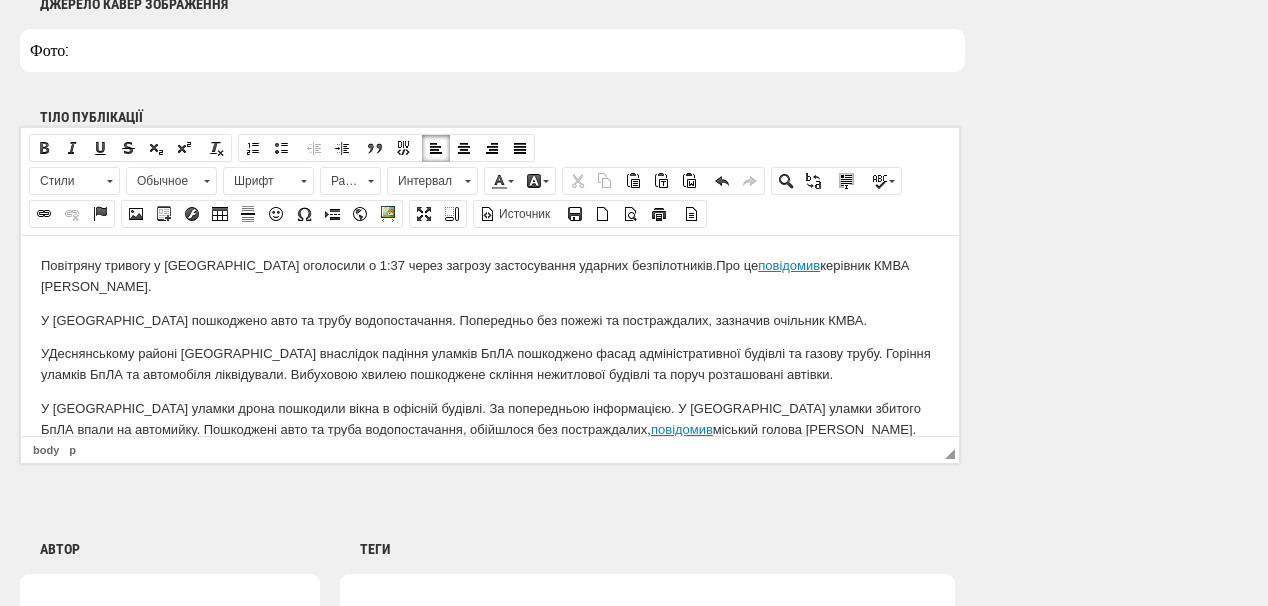 click on "У  Деснянському районі Києва внаслідок падіння уламків БпЛА пошкоджено фасад адміністративної будівлі та газову трубу. Горіння уламків БпЛА та автомобіля ліквідували. Вибуховою хвилею пошкоджене скління нежитлової будівлі та поруч розташовані автівки." at bounding box center [490, 364] 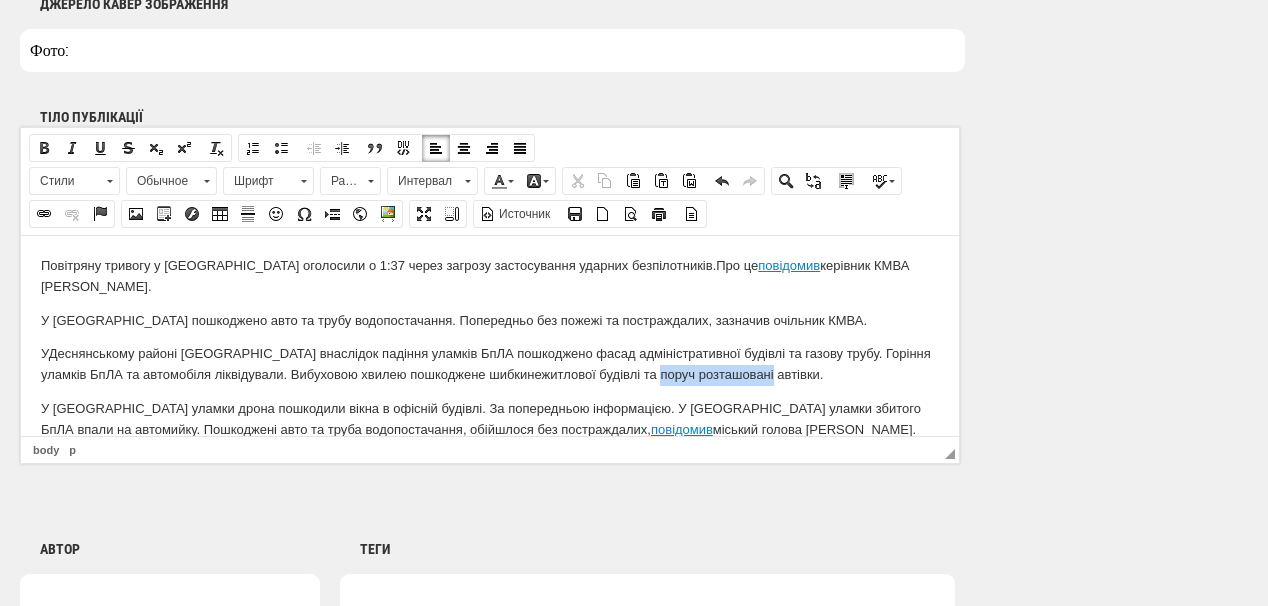 drag, startPoint x: 579, startPoint y: 351, endPoint x: 691, endPoint y: 349, distance: 112.01785 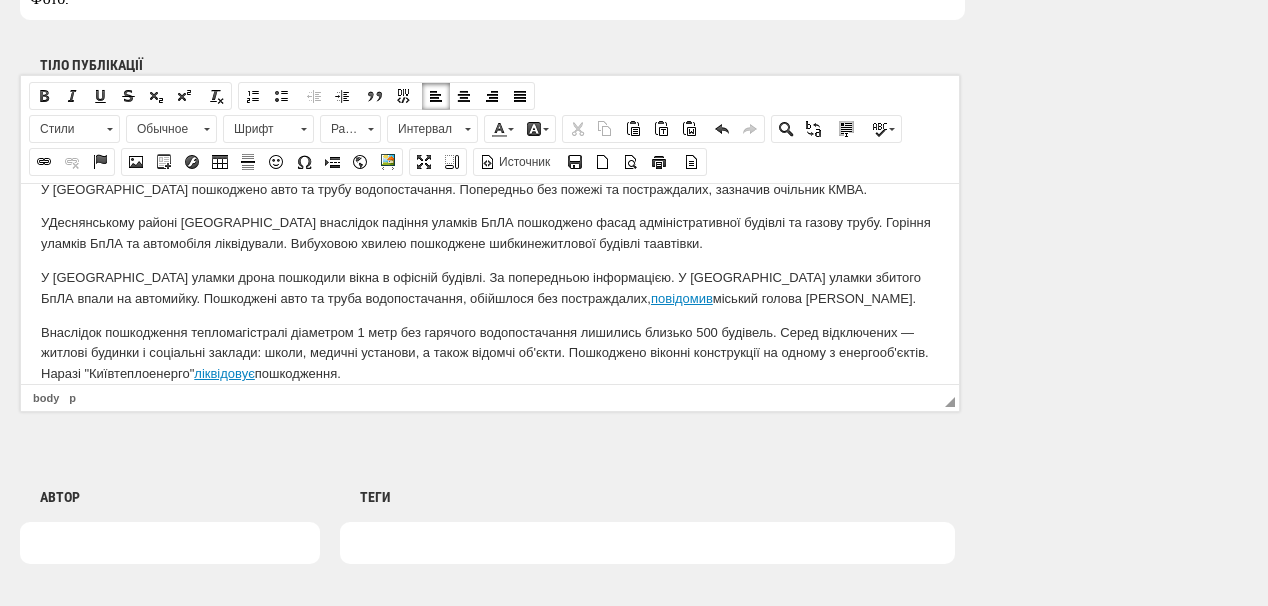 scroll, scrollTop: 1280, scrollLeft: 0, axis: vertical 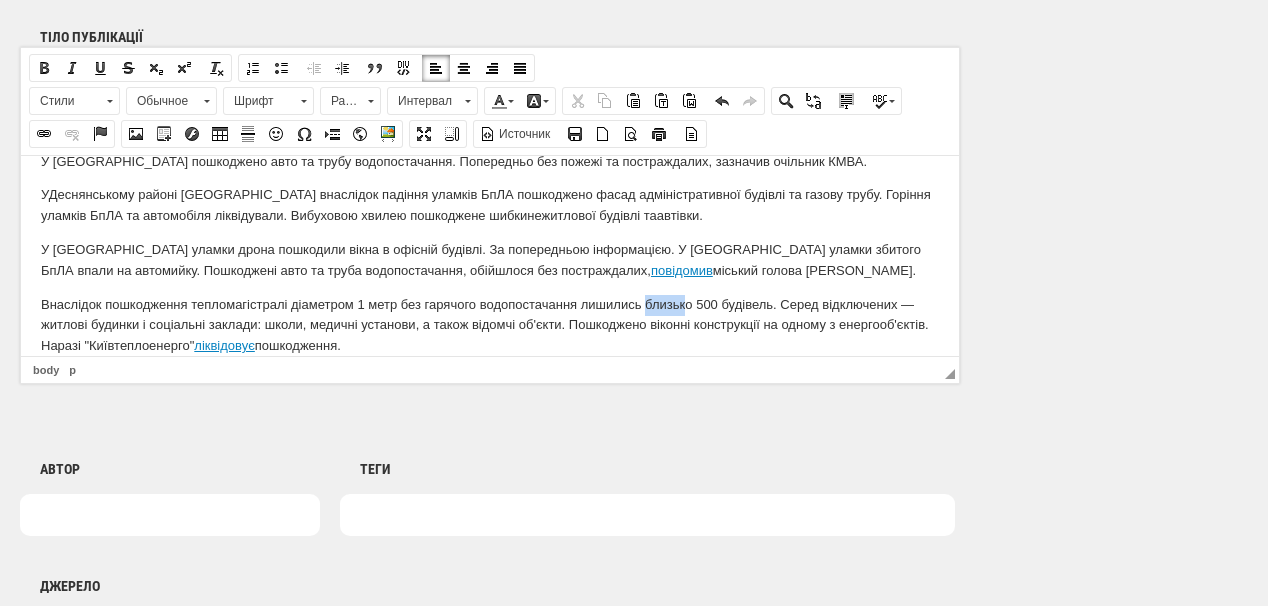 drag, startPoint x: 645, startPoint y: 280, endPoint x: 687, endPoint y: 278, distance: 42.047592 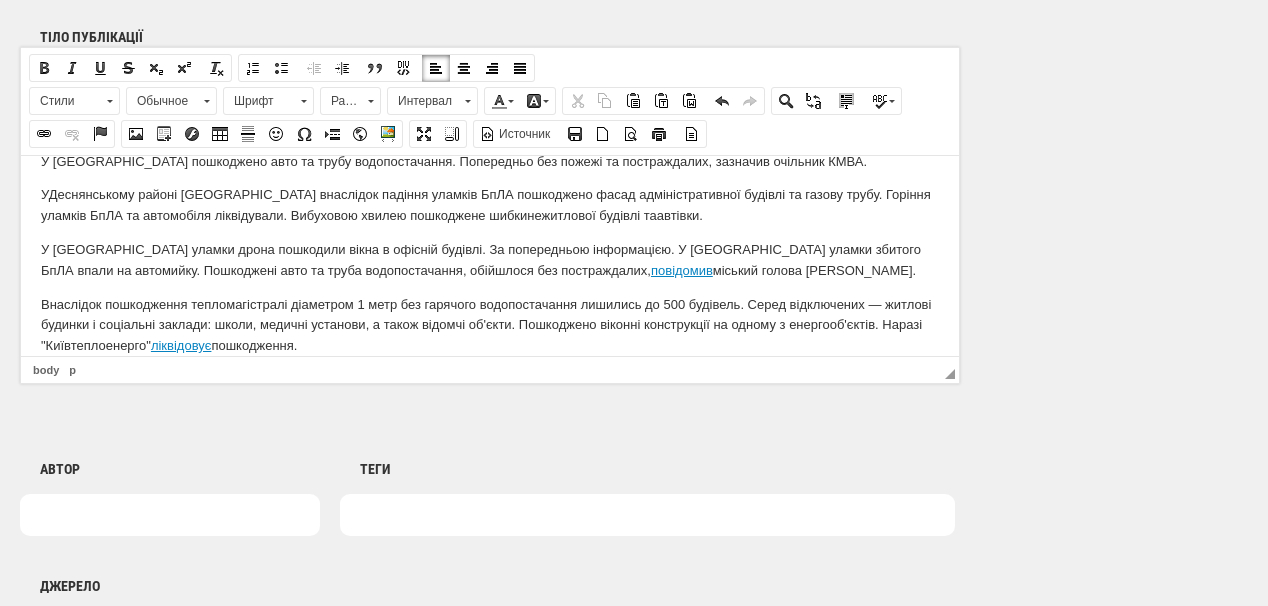 click on "Внаслідок пошкодження тепломагістралі діаметром 1 метр без гарячого водопостачання лишились до 500 будівель. Серед відключених — житлові будинки і соціальні заклади: школи, медичні установи, а також відомчі об'єкти. Пошкоджено віконні конструкції на одному з енергооб'єктів. Наразі "Київтеплоенерго"  ліквідовує  пошкодження." at bounding box center (490, 325) 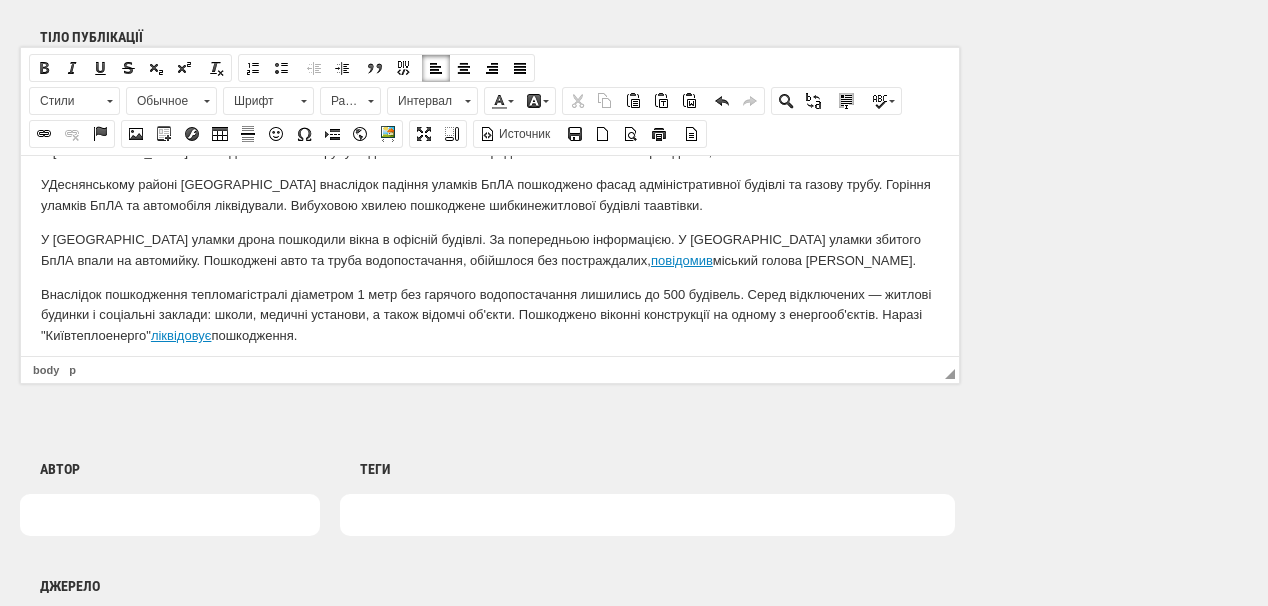 click at bounding box center [170, 515] 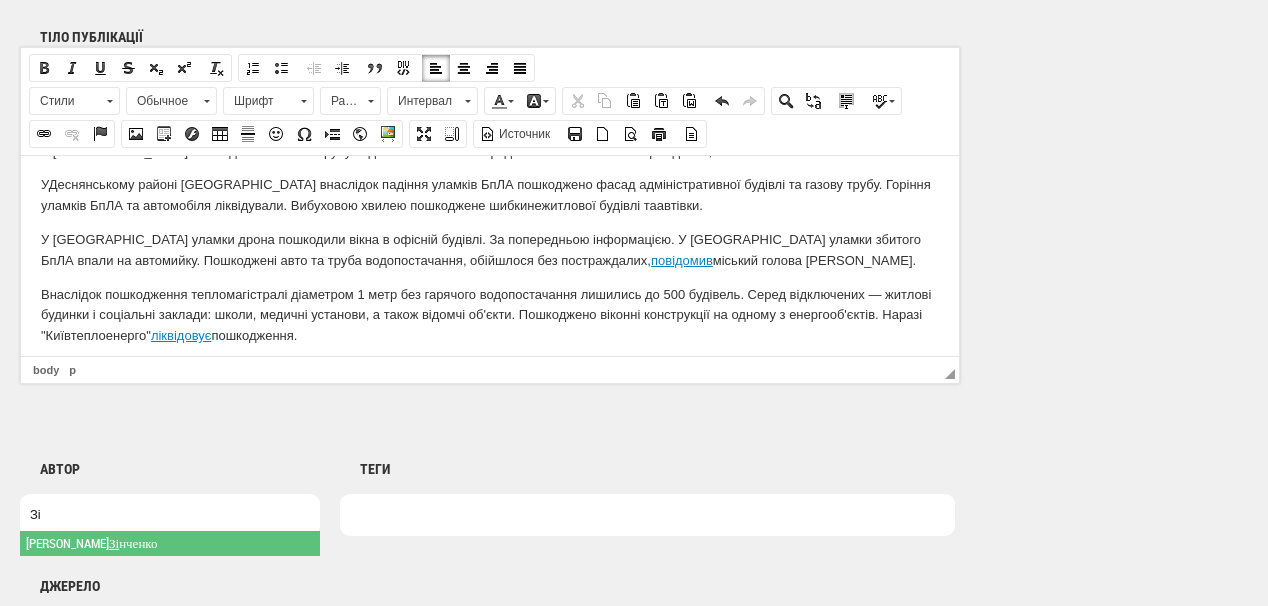 type on "Зі" 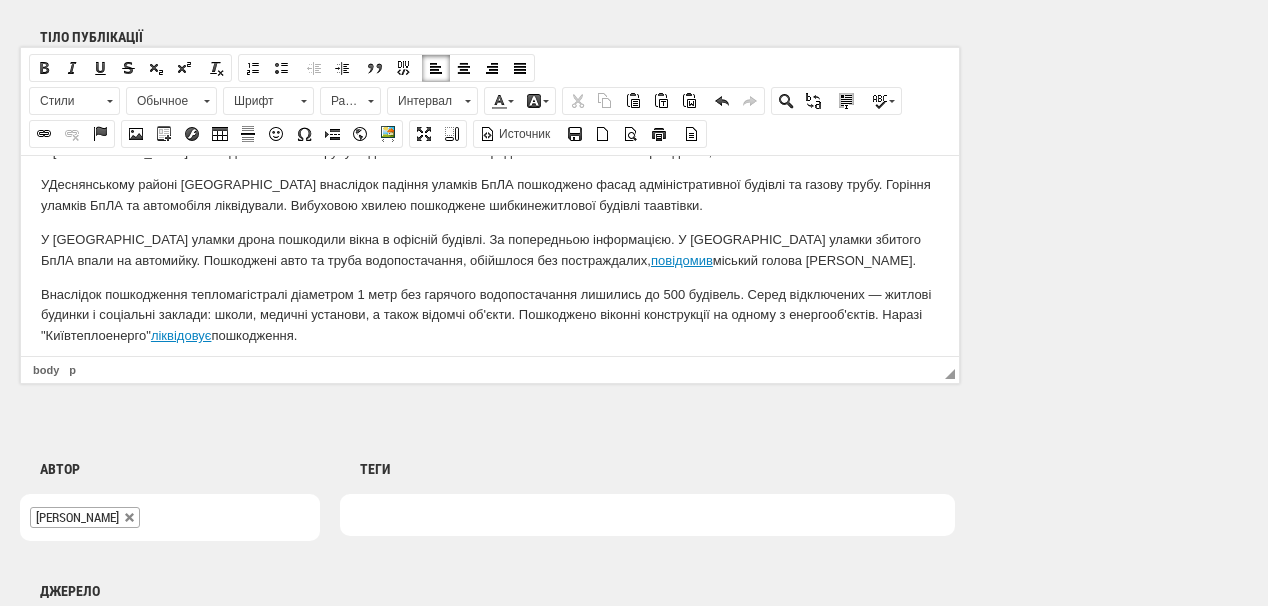 click at bounding box center [647, 515] 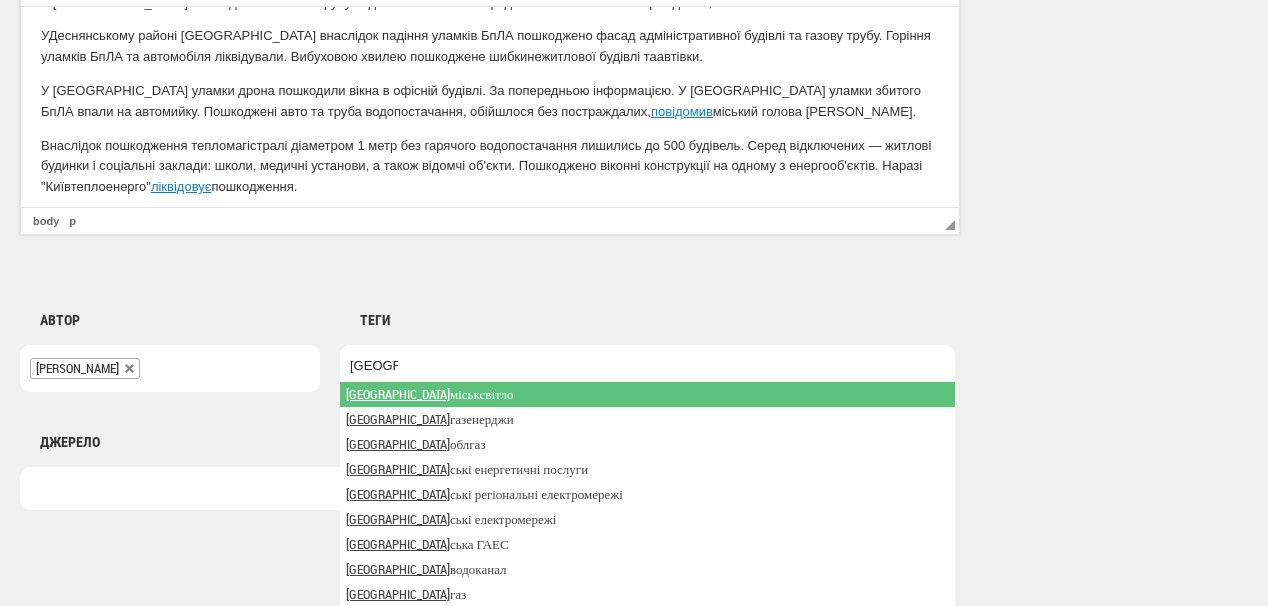 scroll, scrollTop: 1440, scrollLeft: 0, axis: vertical 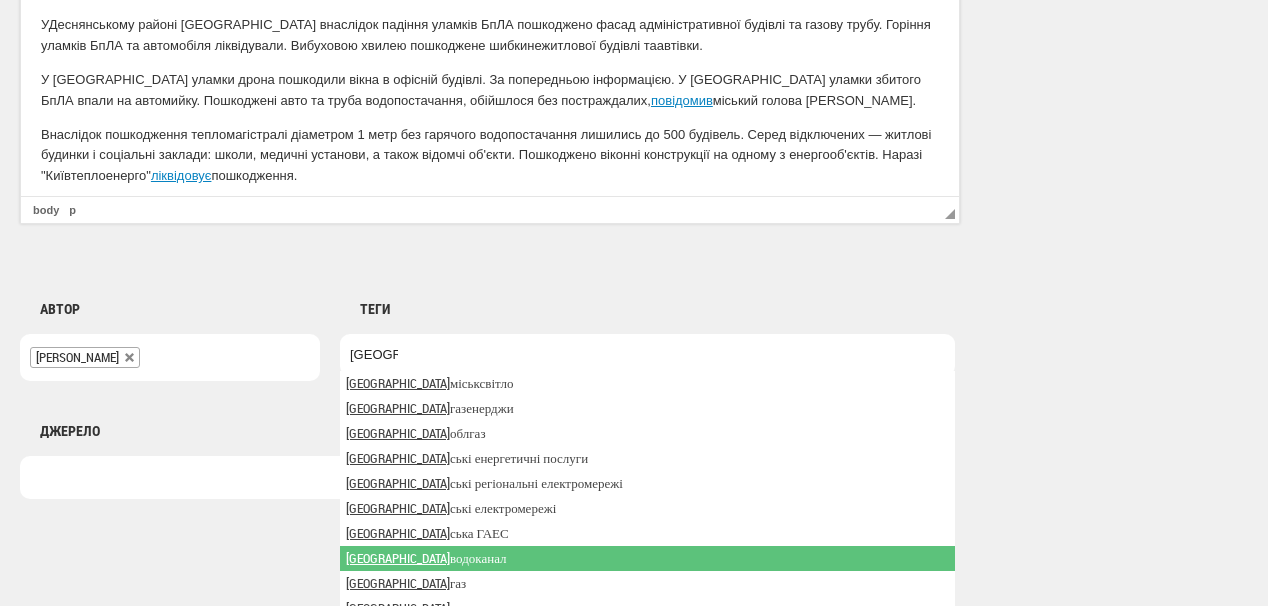 type on "київ" 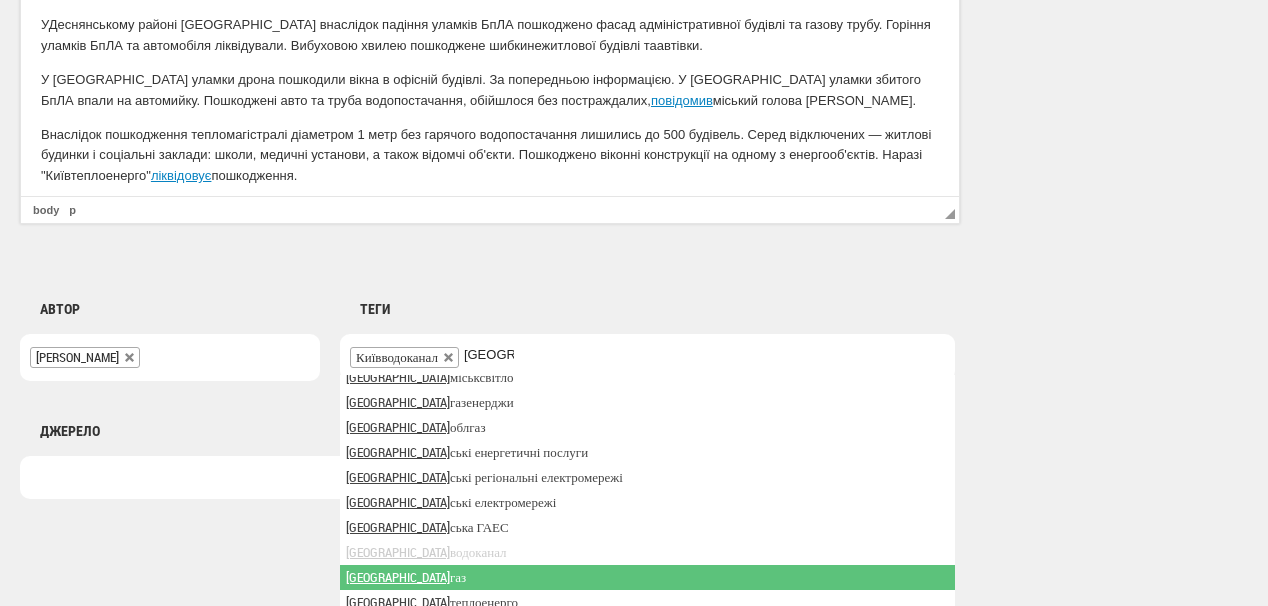 scroll, scrollTop: 84, scrollLeft: 0, axis: vertical 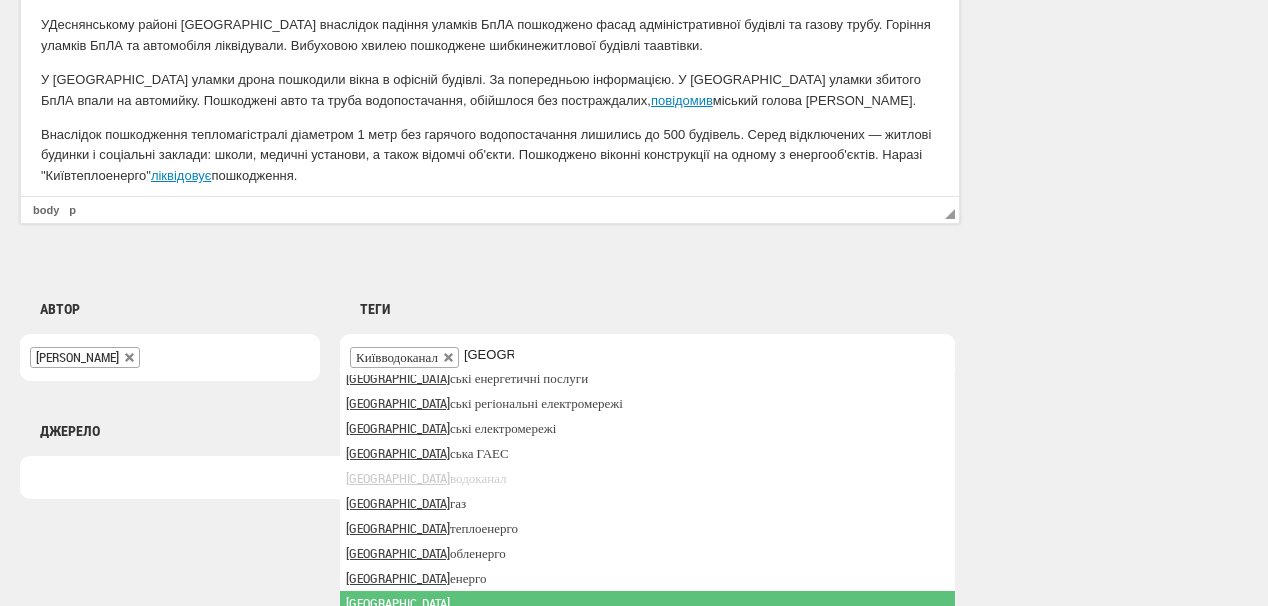 type on "[GEOGRAPHIC_DATA]" 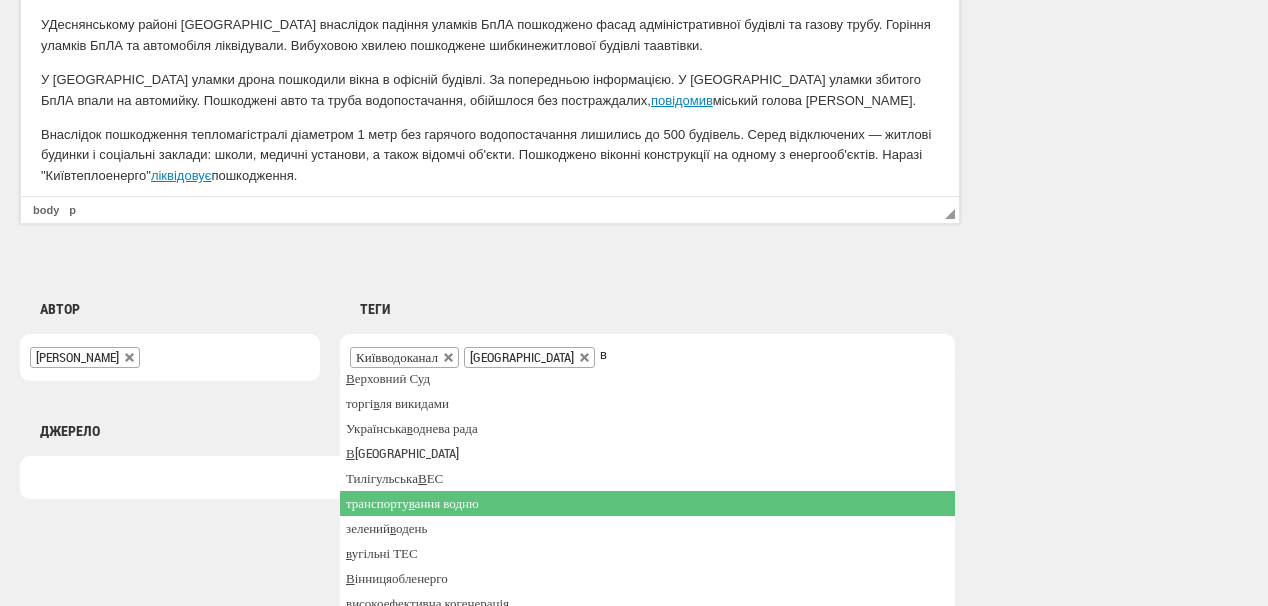 scroll, scrollTop: 0, scrollLeft: 0, axis: both 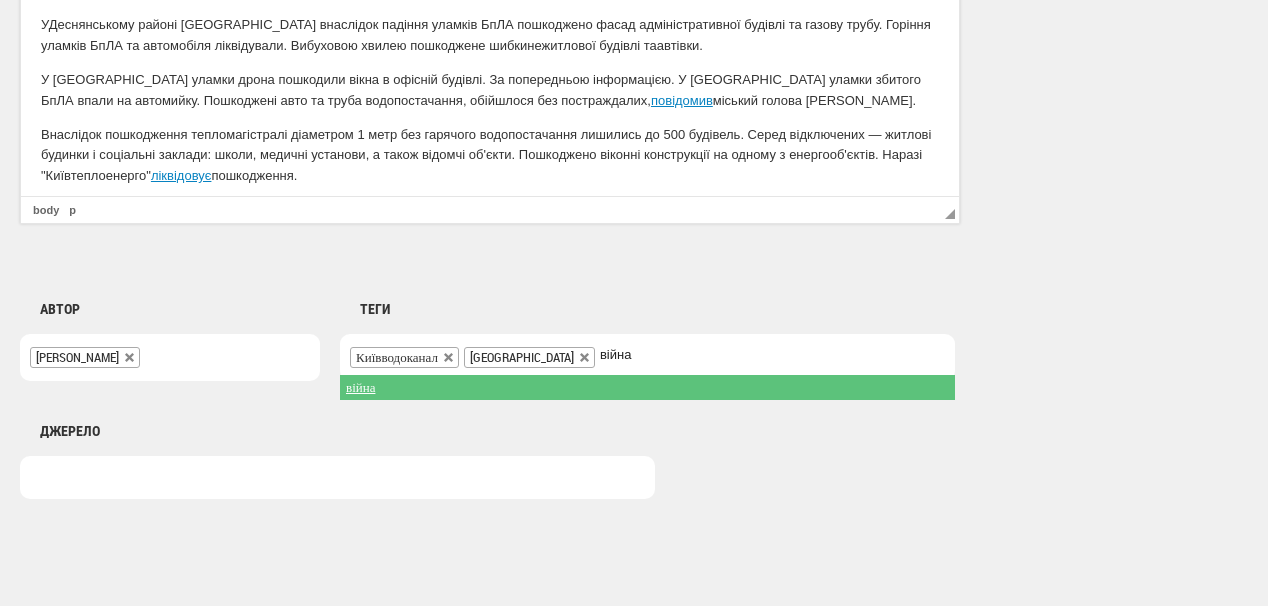 type on "війна" 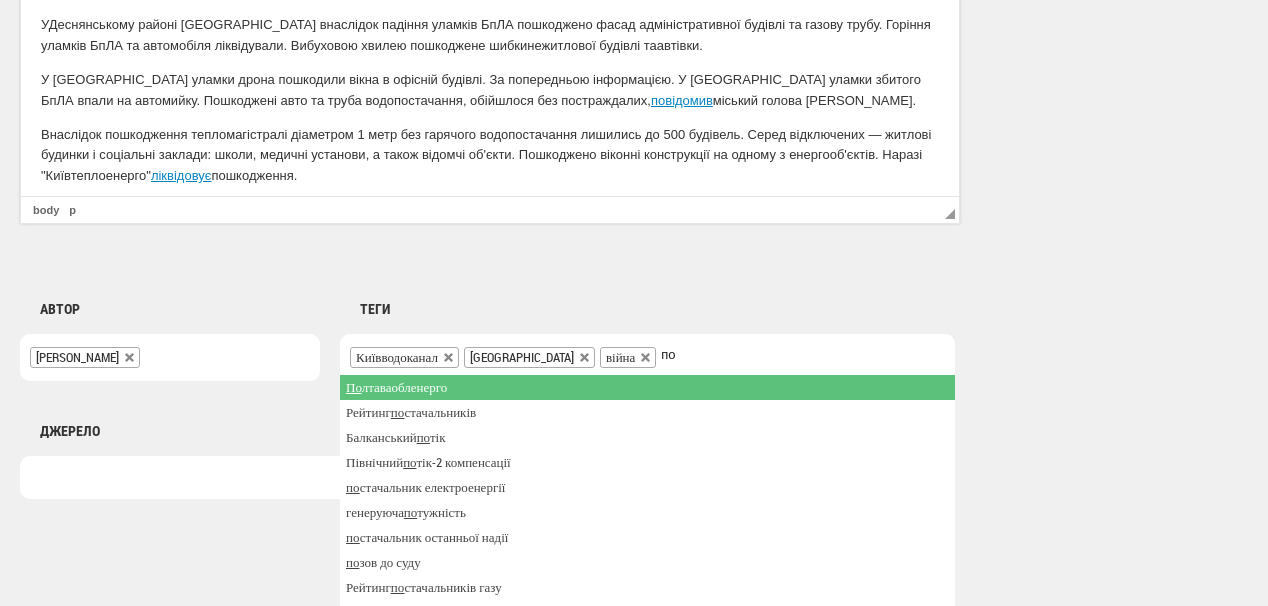 type on "п" 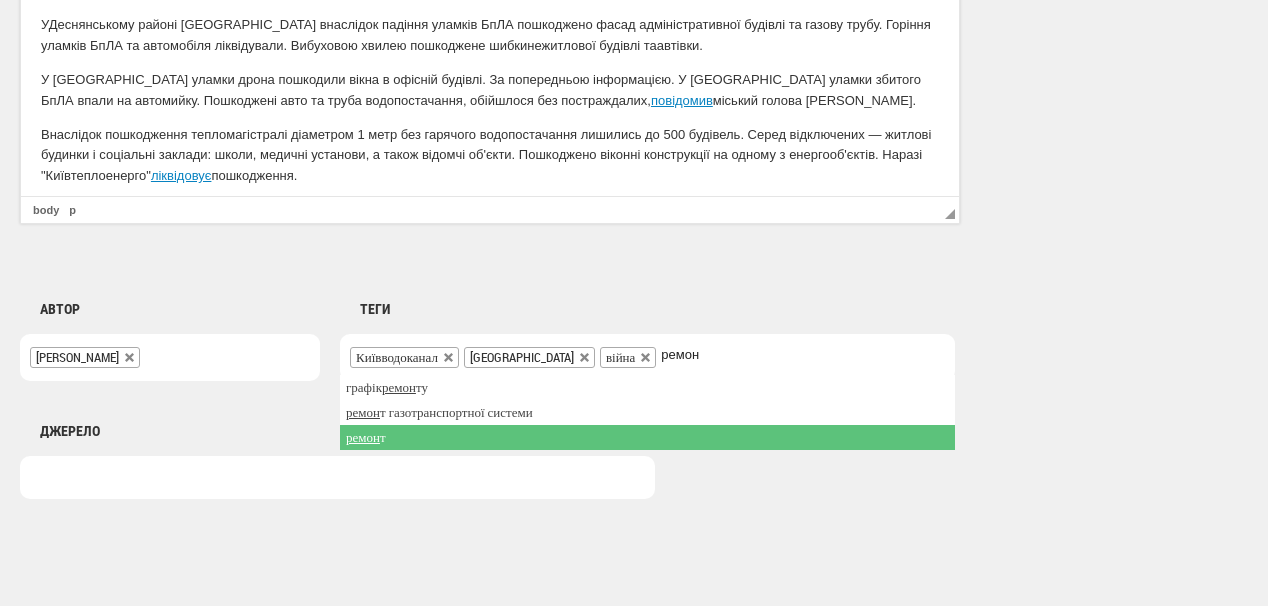 type on "ремон" 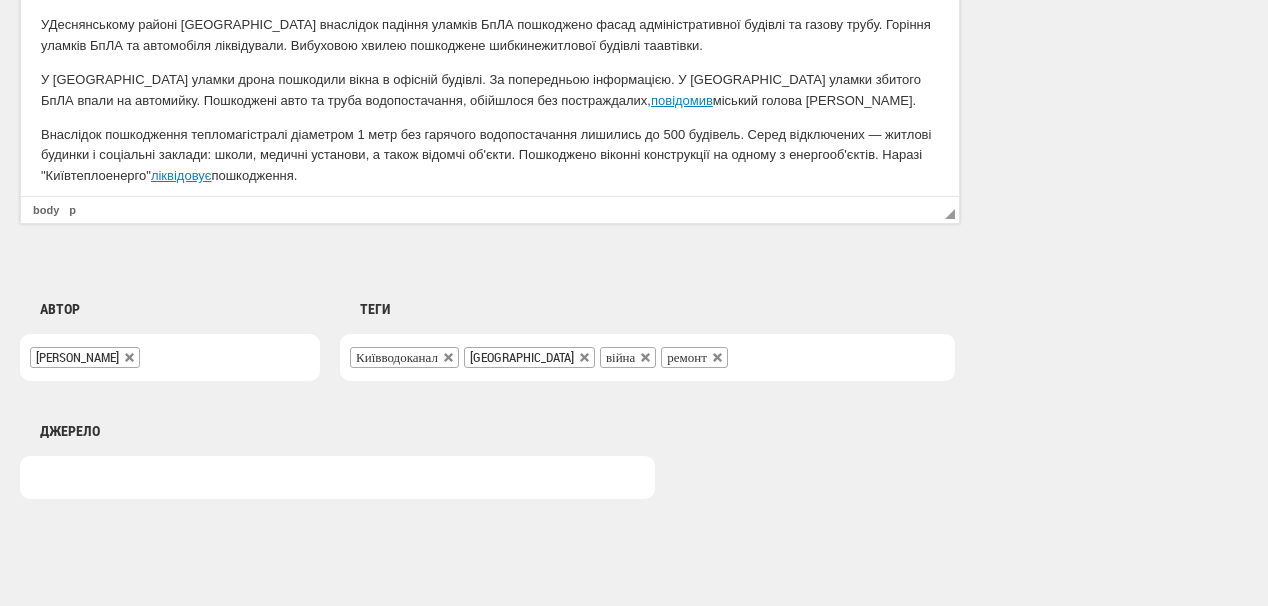 click at bounding box center [490, 210] 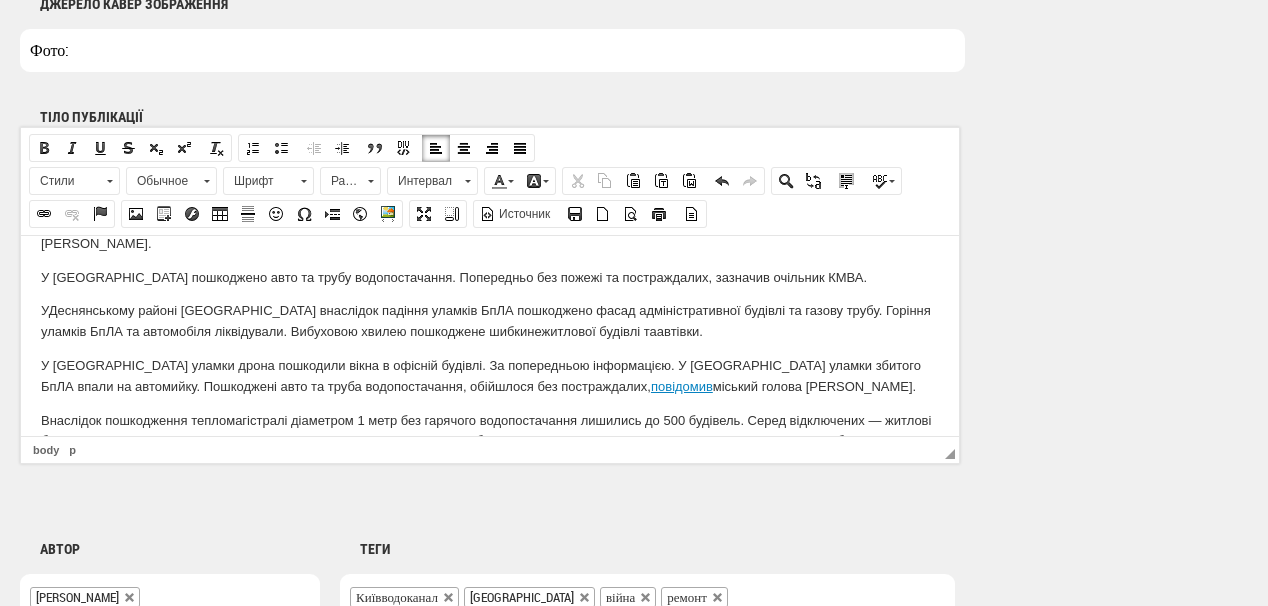 scroll, scrollTop: 0, scrollLeft: 0, axis: both 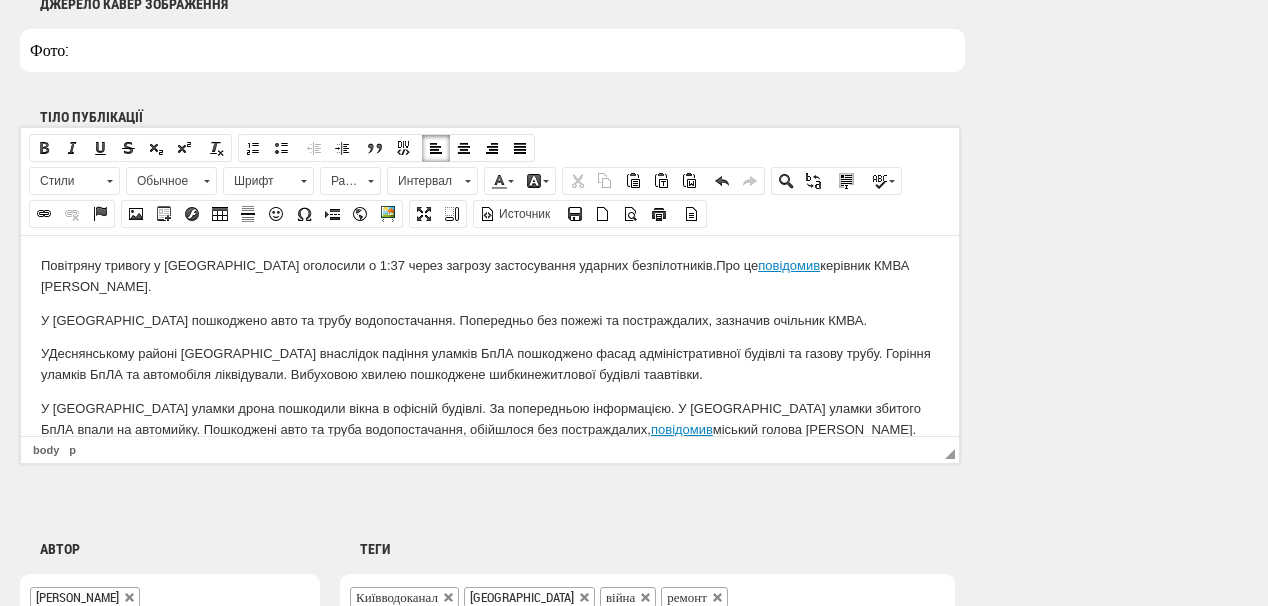click on "Фото:" at bounding box center (492, 50) 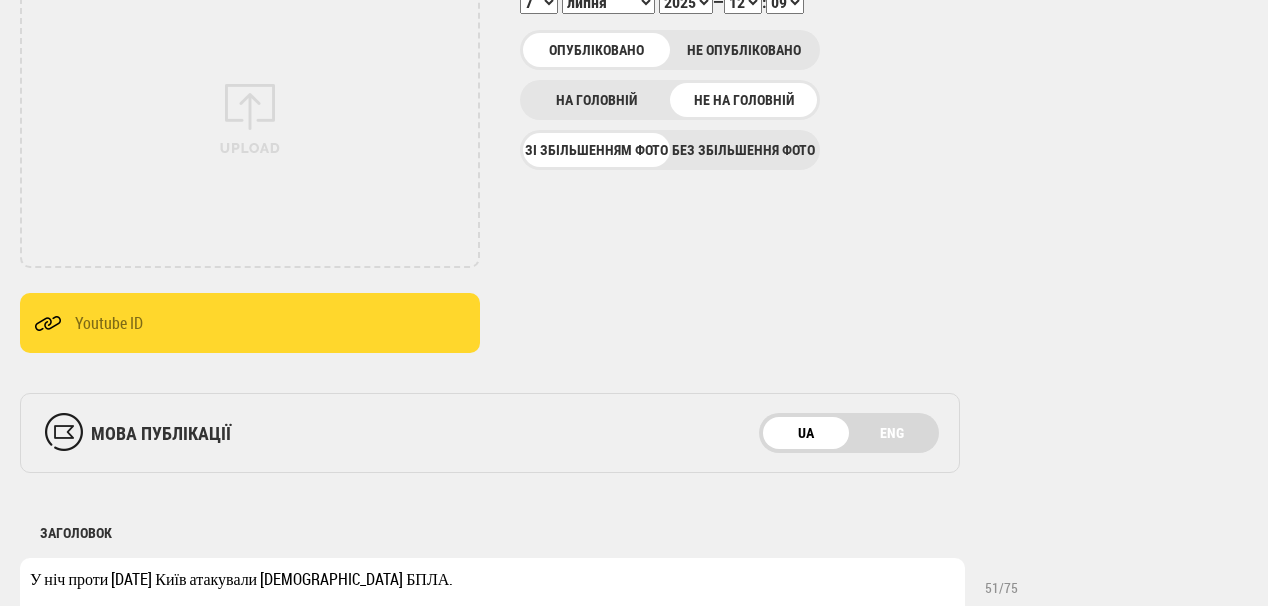 scroll, scrollTop: 160, scrollLeft: 0, axis: vertical 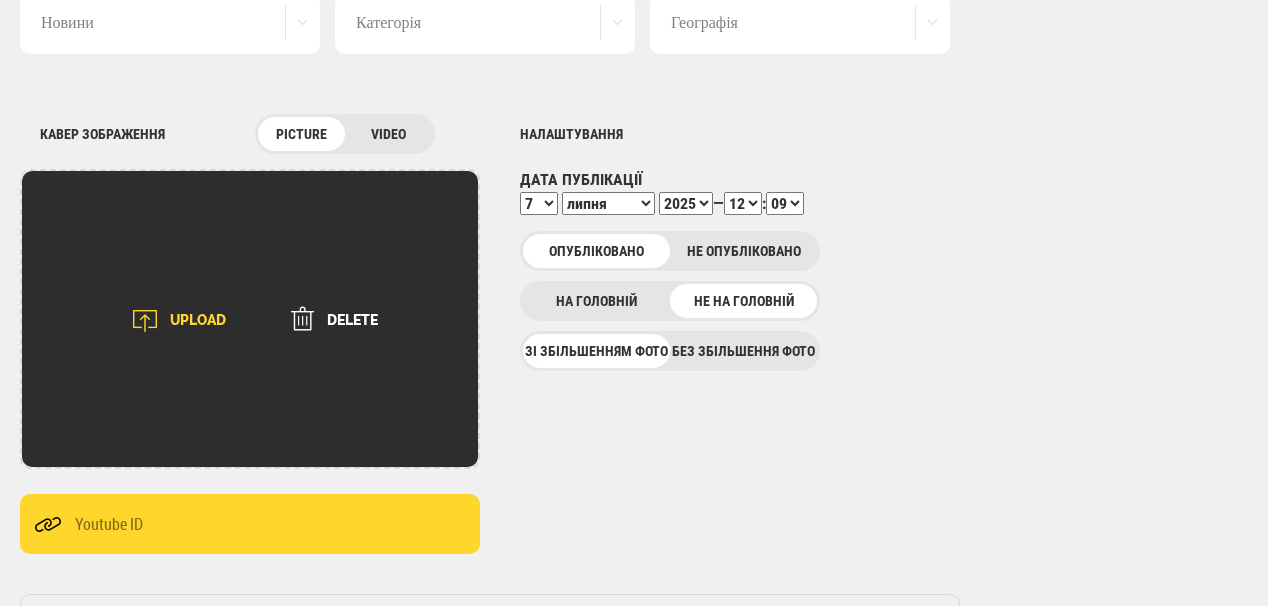 type on "Фото: ДСНС Києва" 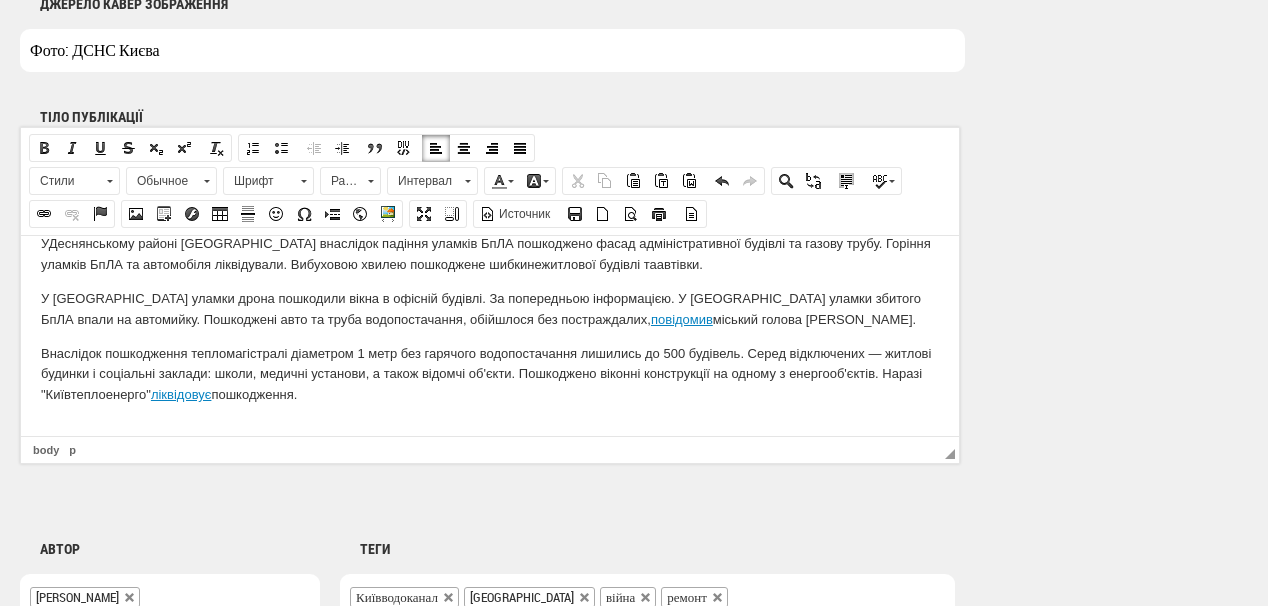 scroll, scrollTop: 112, scrollLeft: 0, axis: vertical 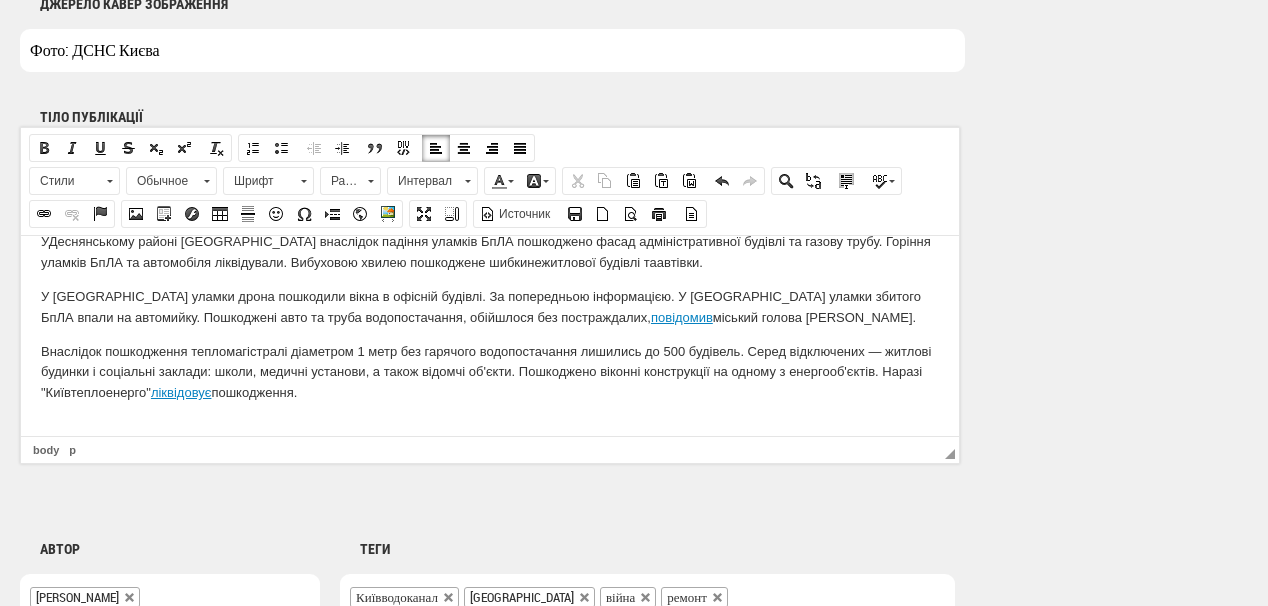 click at bounding box center [490, 426] 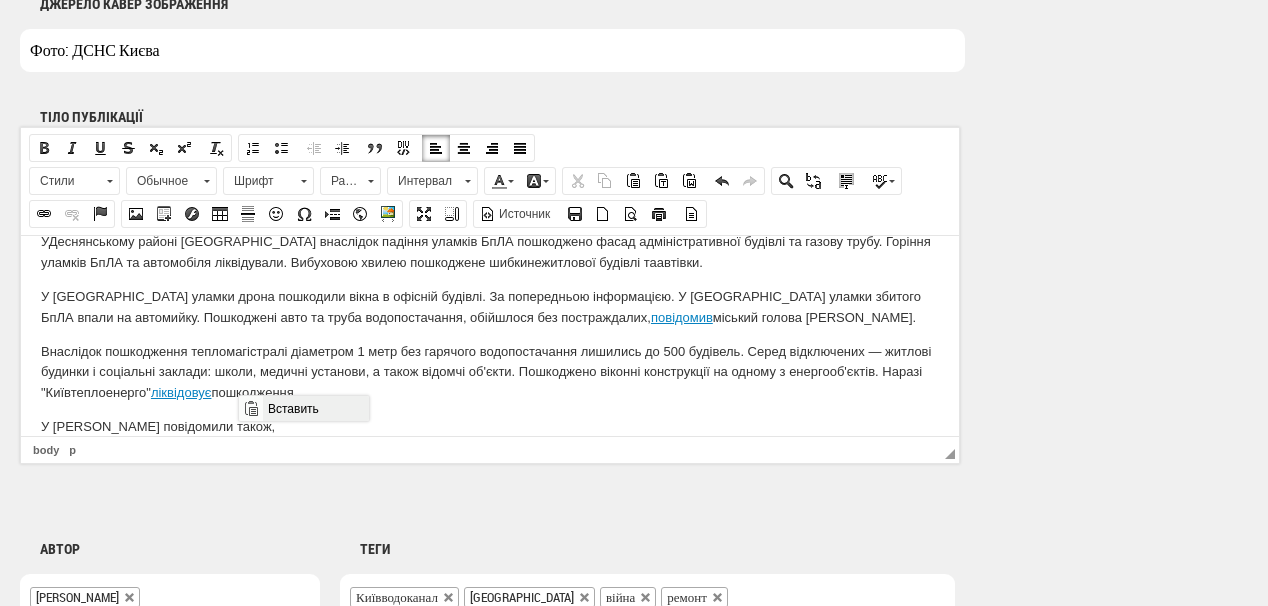 click on "Вставить" at bounding box center [315, 408] 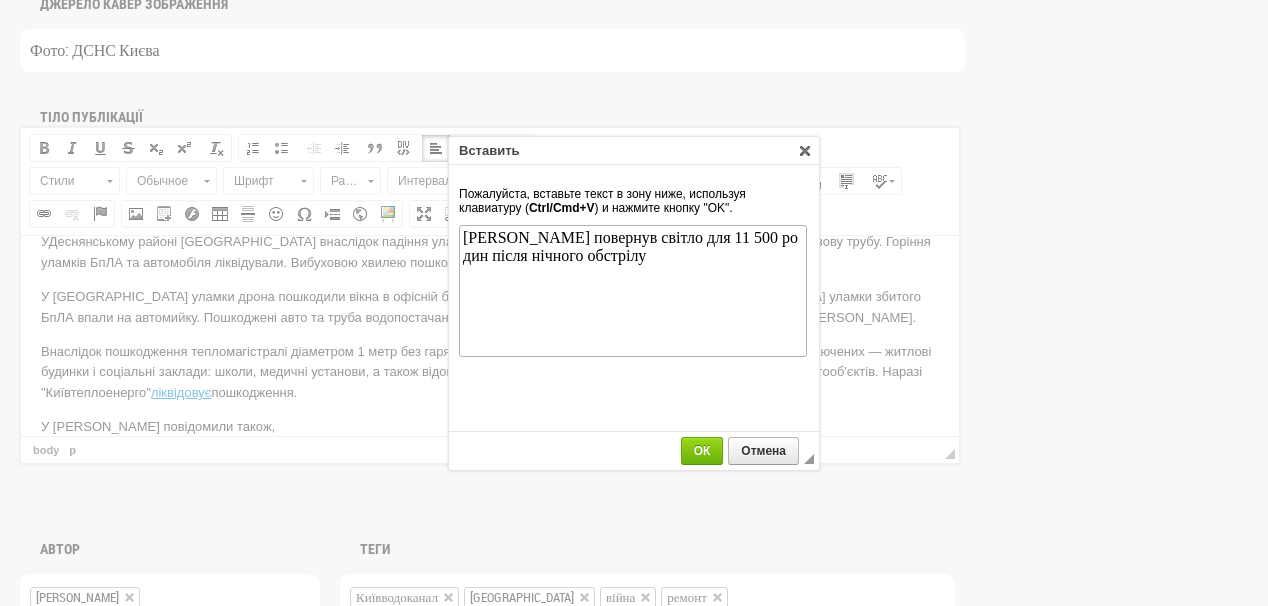 scroll, scrollTop: 0, scrollLeft: 0, axis: both 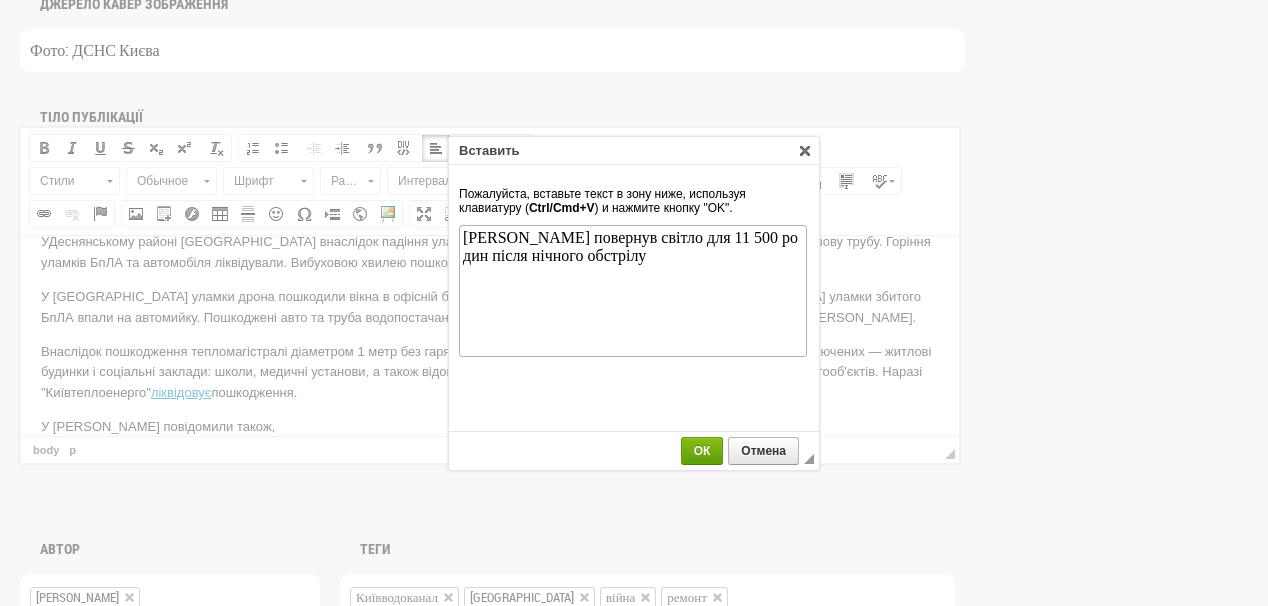 click on "ОК" at bounding box center (702, 451) 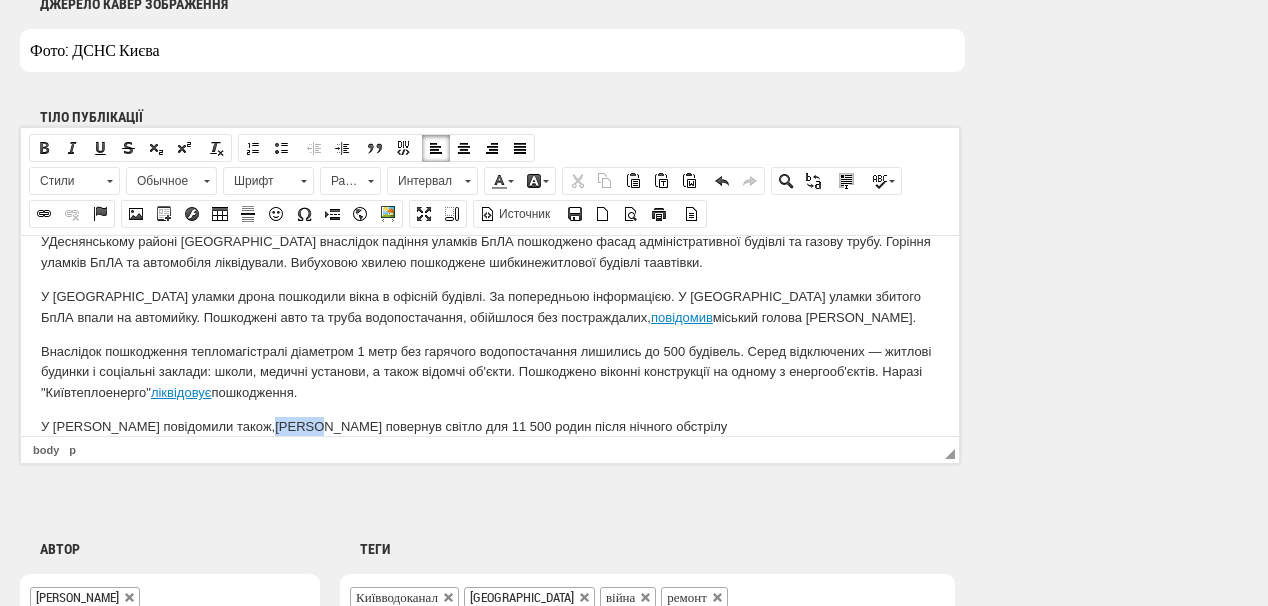 drag, startPoint x: 206, startPoint y: 403, endPoint x: 249, endPoint y: 402, distance: 43.011627 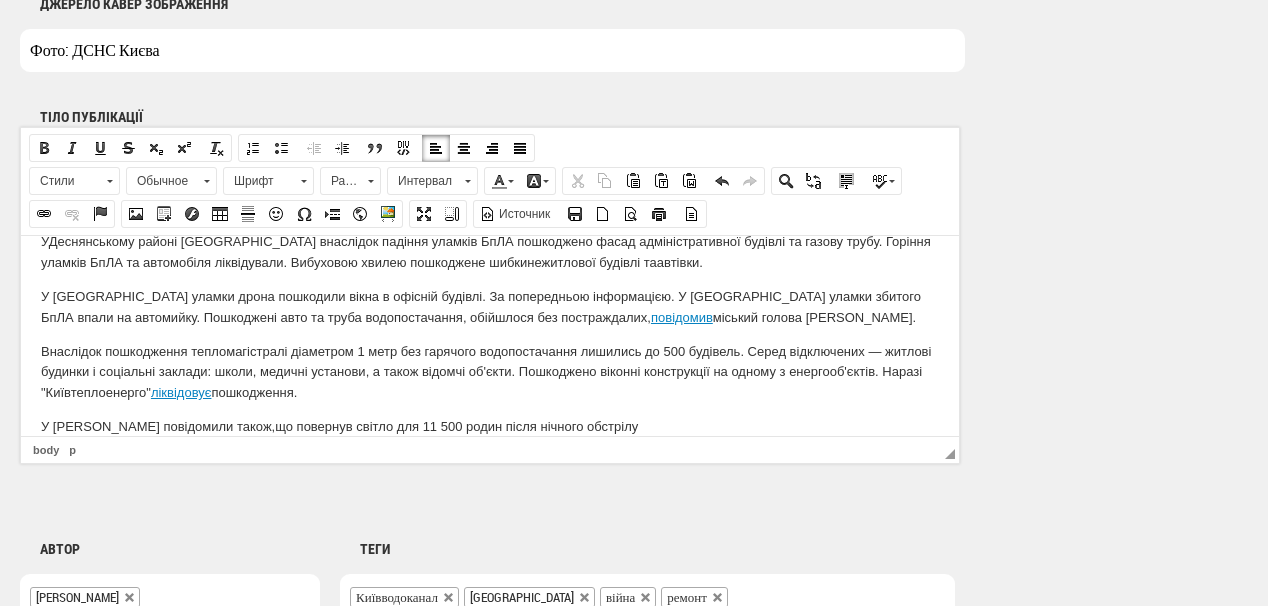 click on "У ДТЕК повідомили також,  що повернув світло для 11 500 родин після нічного обстрілу" at bounding box center (490, 426) 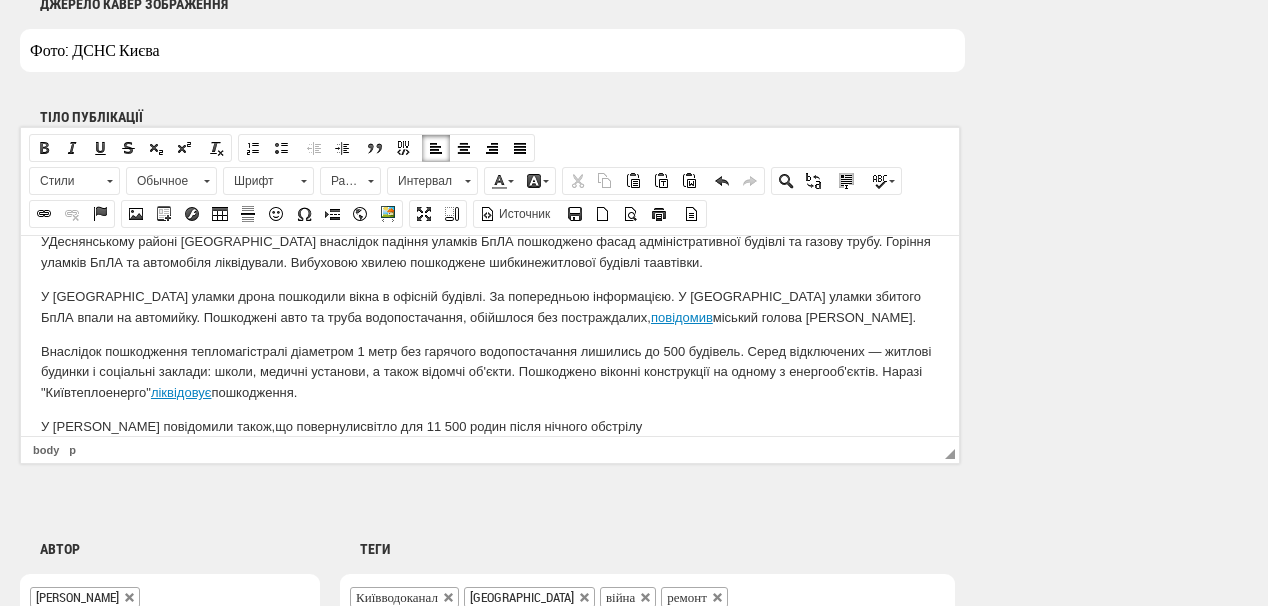 click on "У ДТЕК повідомили також,  що повернули  світло для 11 500 родин після нічного обстрілу" at bounding box center [490, 426] 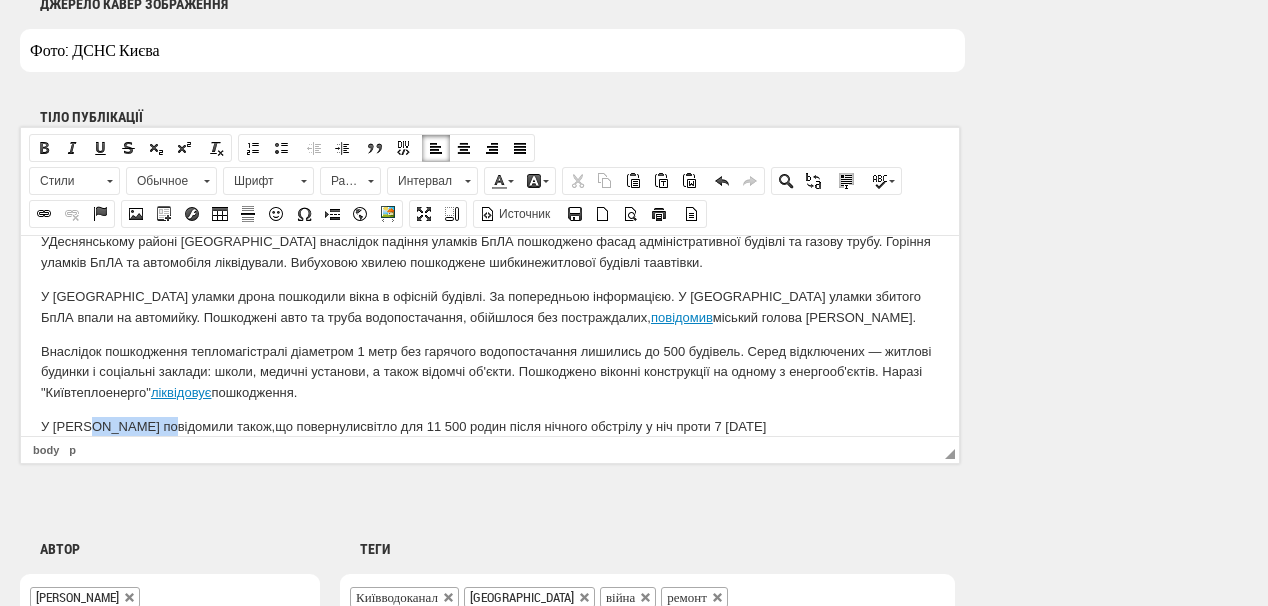 drag, startPoint x: 89, startPoint y: 400, endPoint x: 113, endPoint y: 317, distance: 86.40023 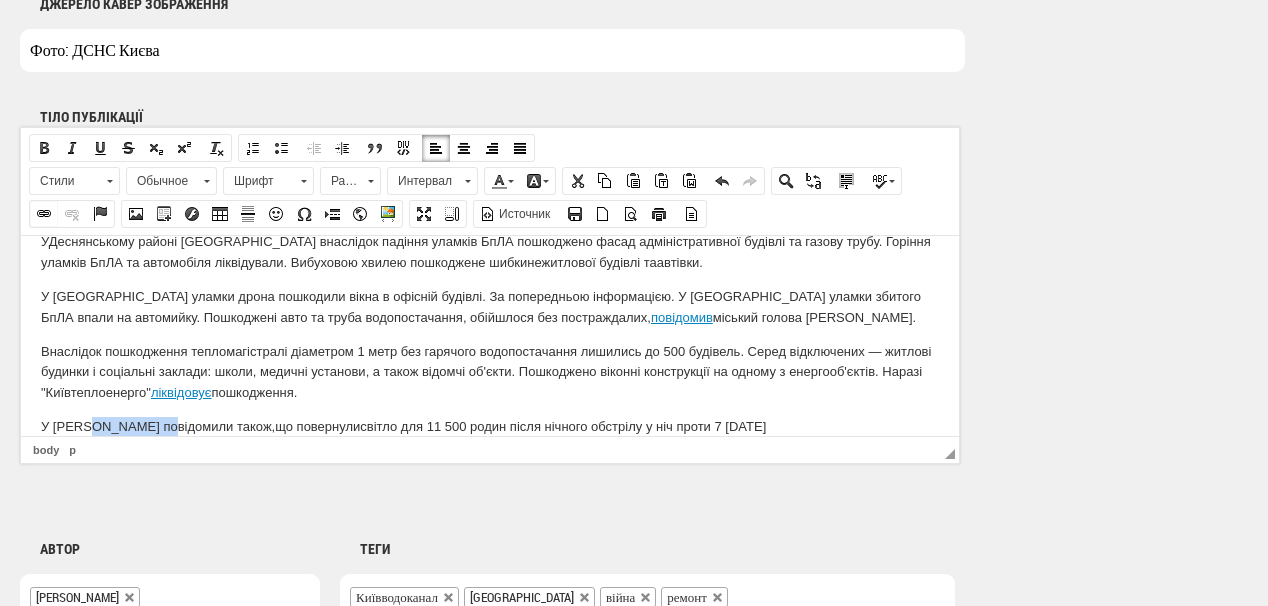 click at bounding box center (44, 214) 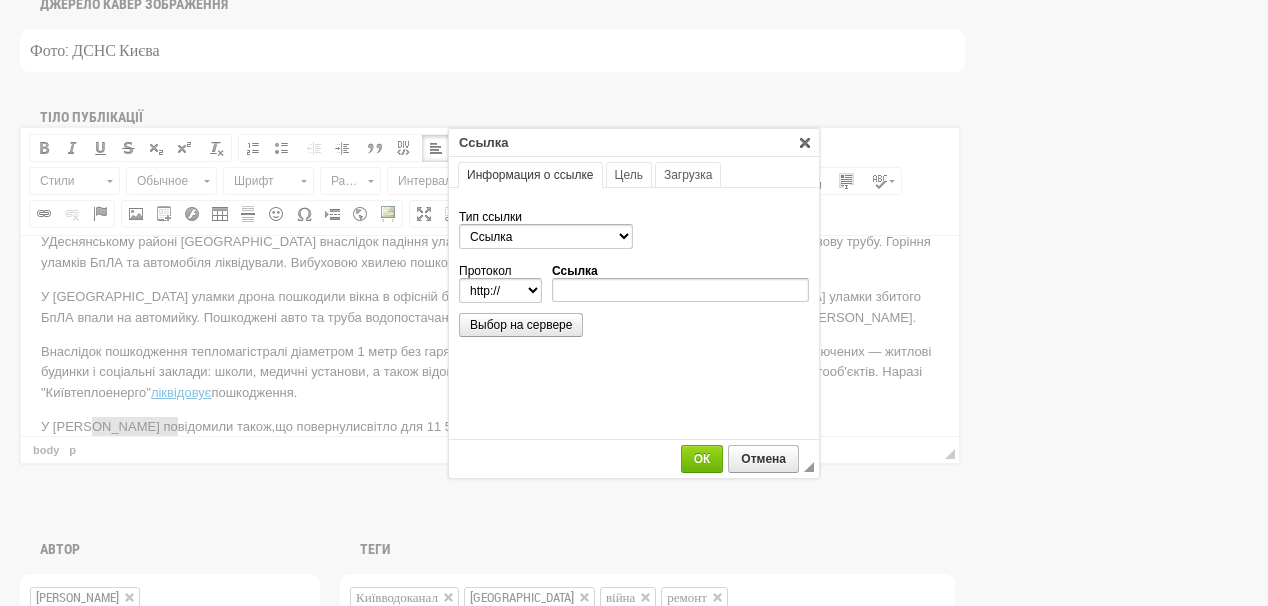 scroll, scrollTop: 0, scrollLeft: 0, axis: both 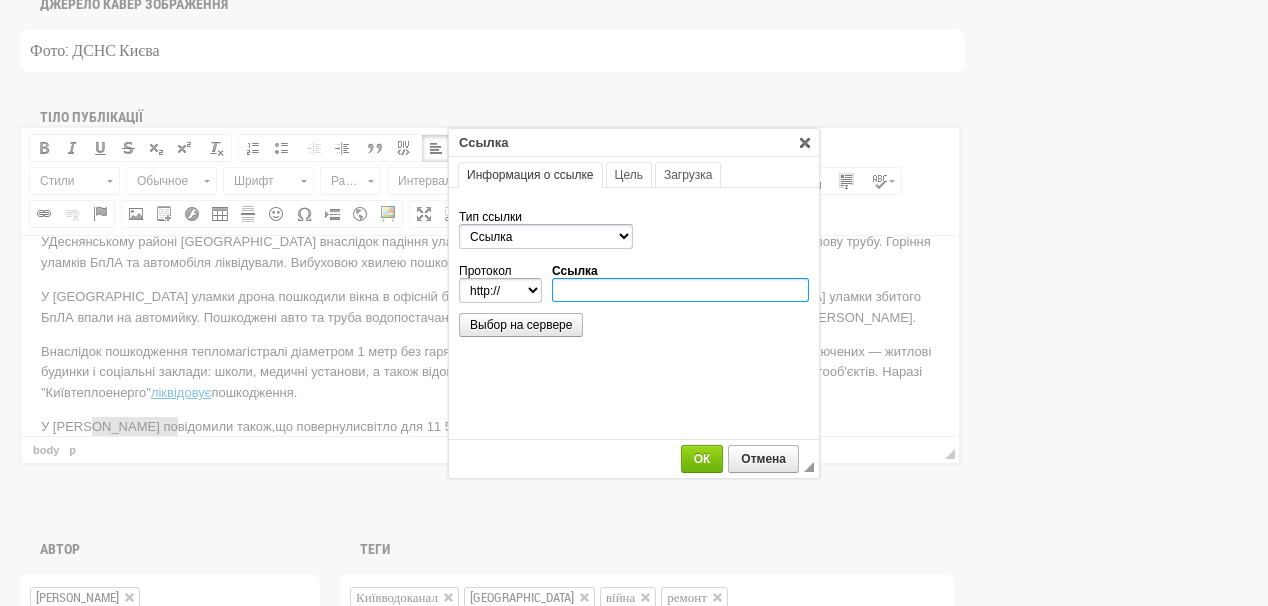 click on "Ссылка" at bounding box center [680, 290] 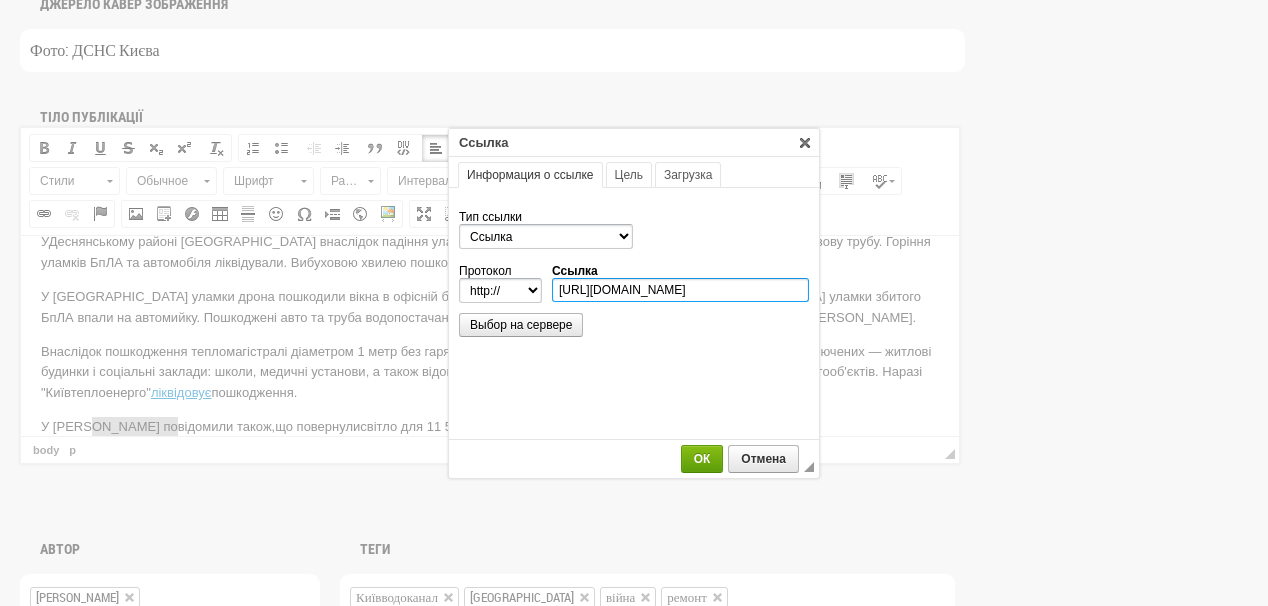 type on "https://t.me/dtek_ua/2488" 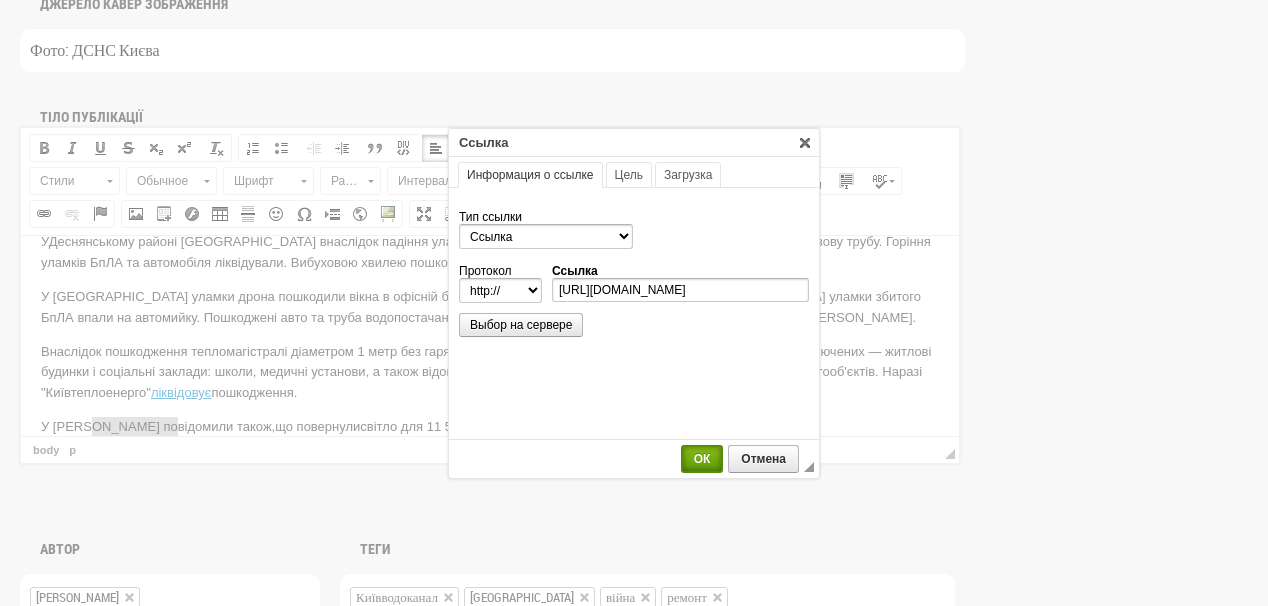 select on "https://" 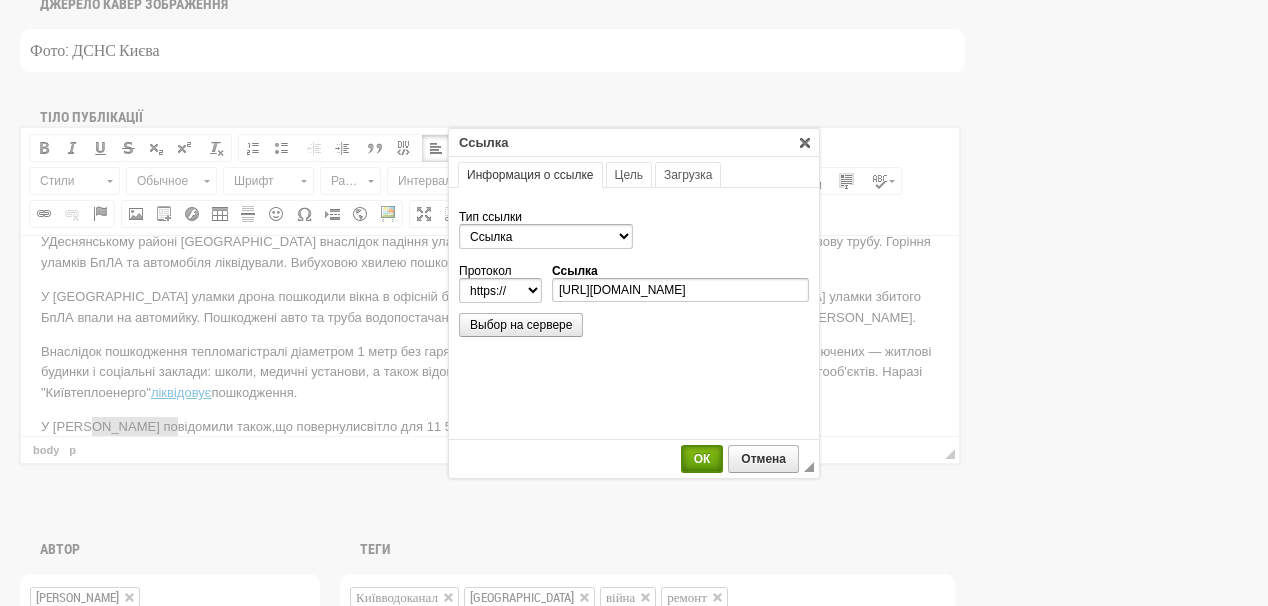 type on "t.me/dtek_ua/2488" 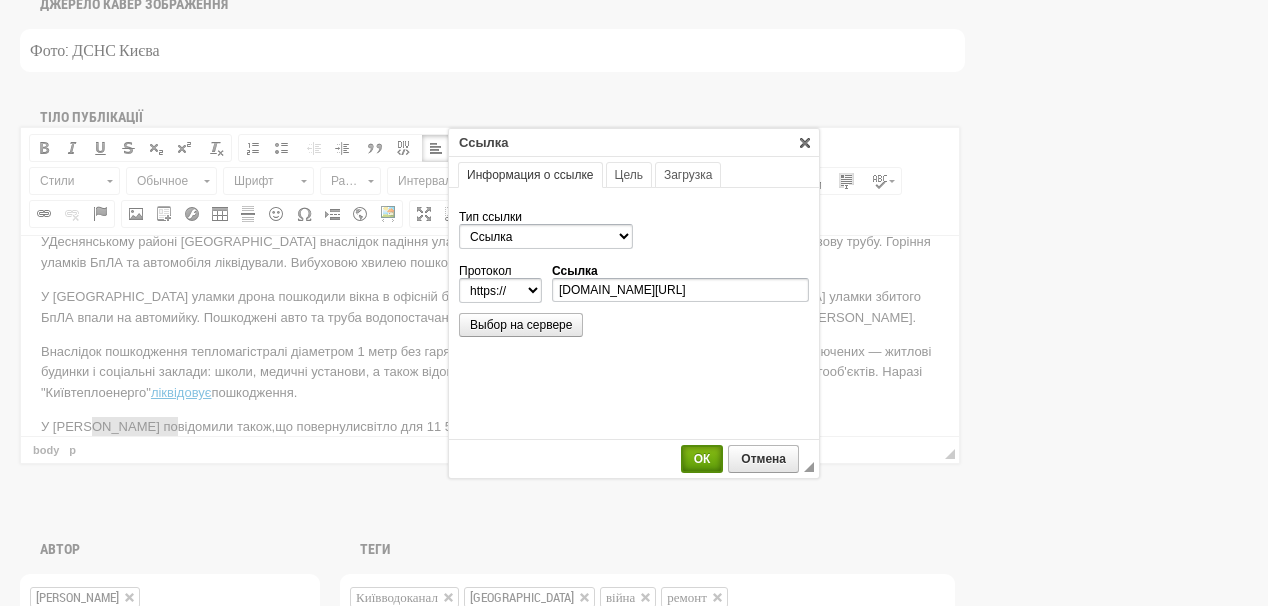 click on "ОК" at bounding box center (702, 459) 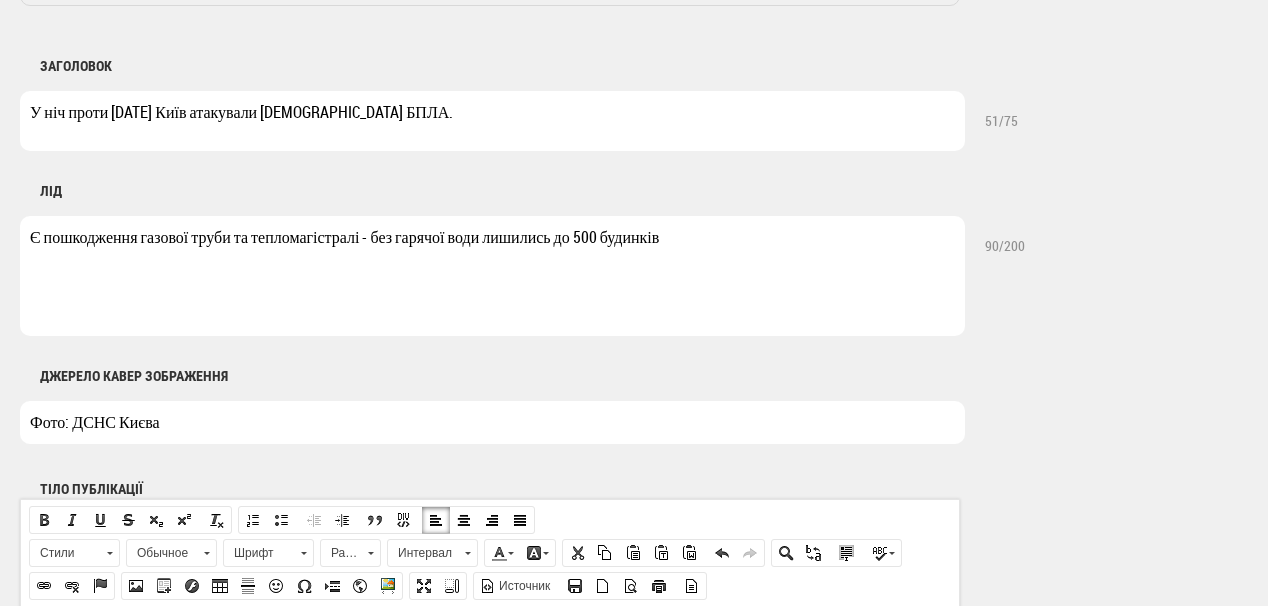 scroll, scrollTop: 800, scrollLeft: 0, axis: vertical 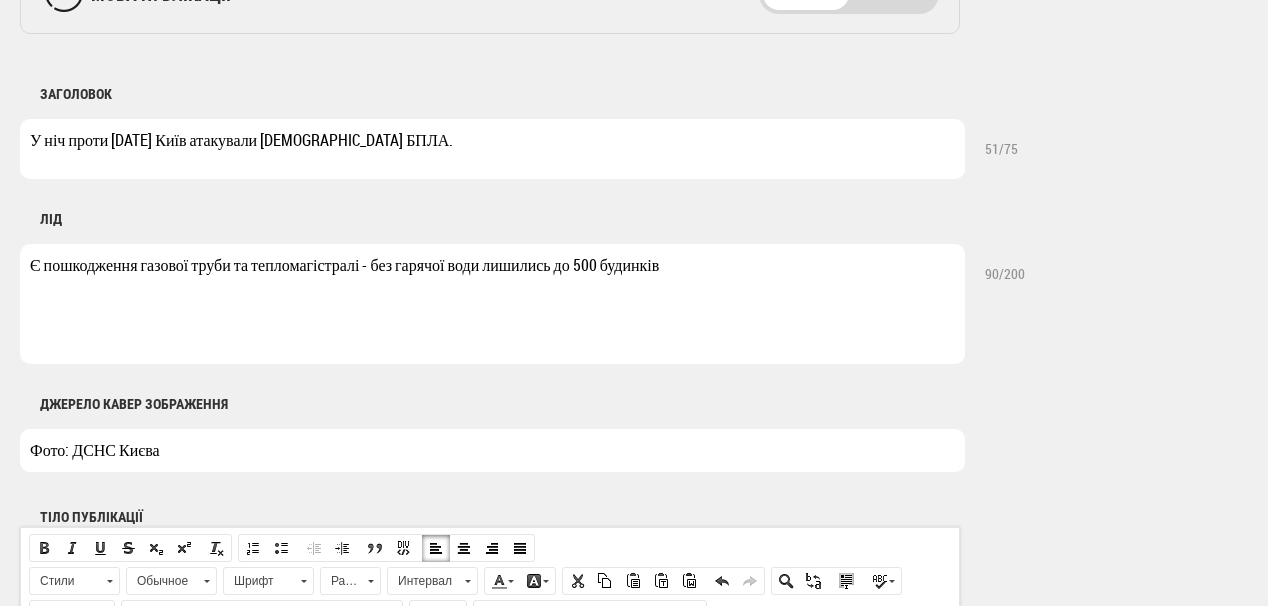 click on "У ніч проти 7 липня Київ атакували російські БПЛА." at bounding box center [492, 149] 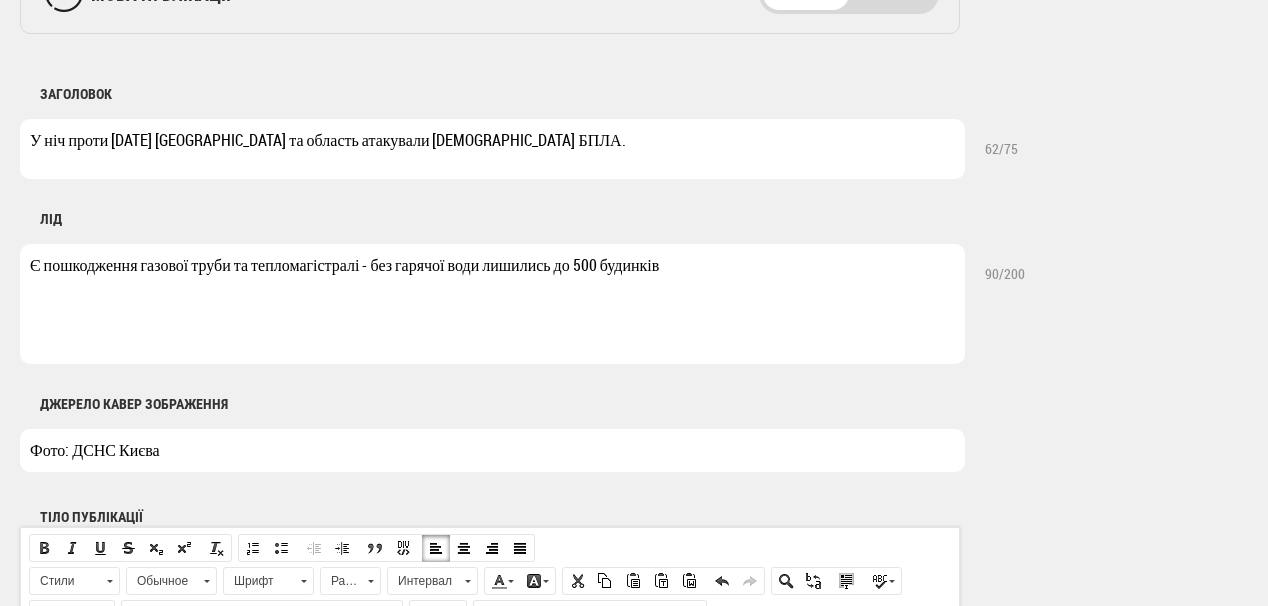 type on "У ніч проти [DATE] [GEOGRAPHIC_DATA] та область атакували [DEMOGRAPHIC_DATA] БПЛА." 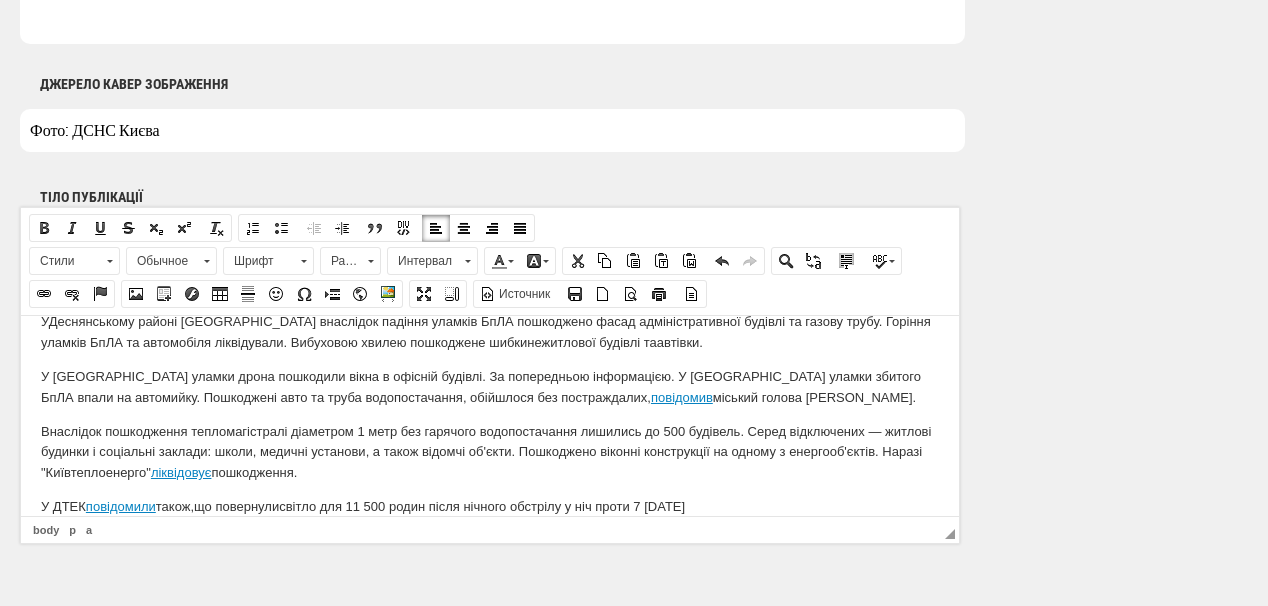 scroll, scrollTop: 1200, scrollLeft: 0, axis: vertical 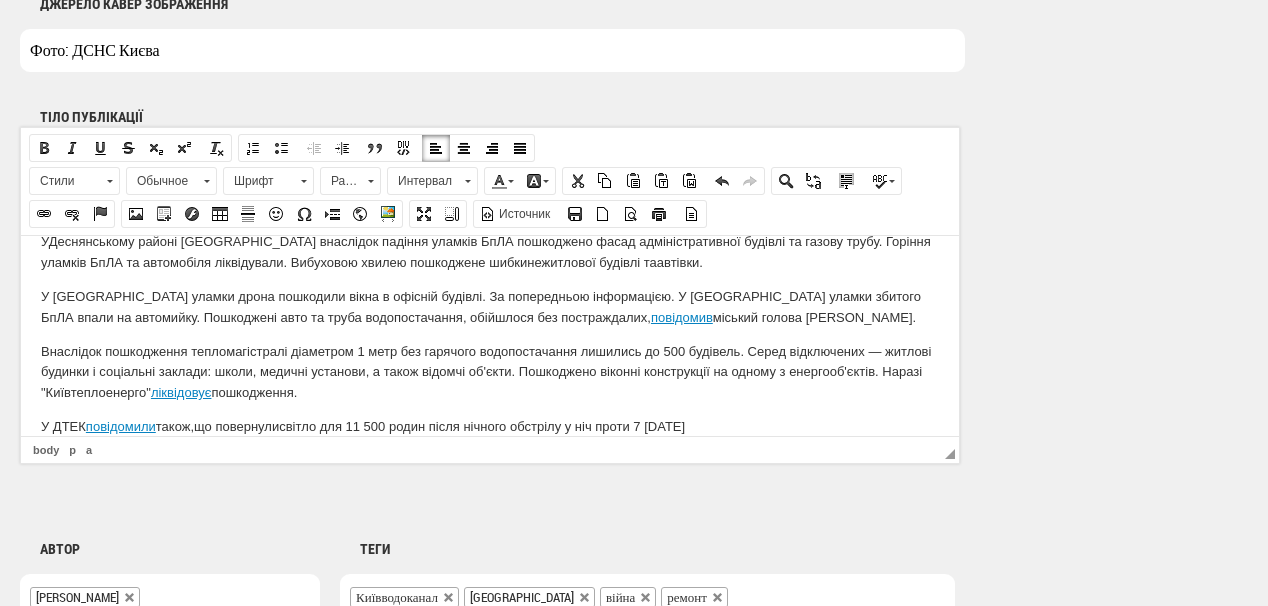 type on "Зникло світло, є пошкодження газової труби та тепломагістралі - без гарячої води лишились до 500 будинків" 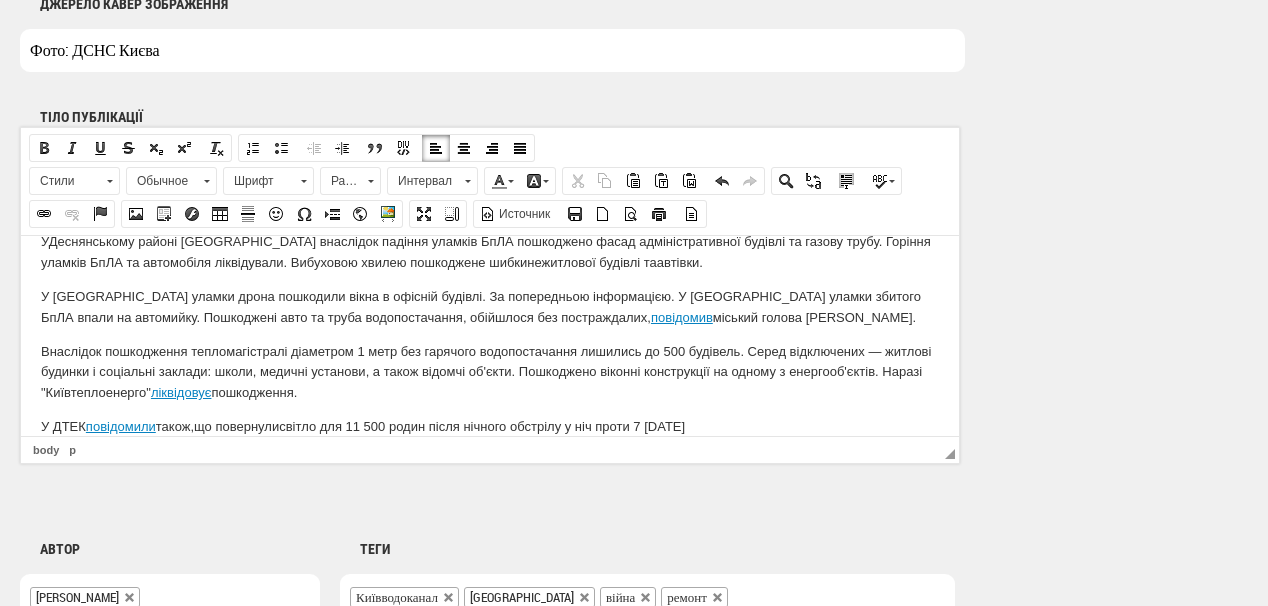 click on "Повітряну тривогу у Києві оголосили о 1:37 через загрозу застосування ударних безпілотників.  Про це  повідомив  керівник КМВА Тимур Ткаченко.  У Солом'янському районі пошкоджено авто та трубу водопостачання. Попередньо без пожежі та постраждалих, зазначив очільник КМВА.  У  Деснянському районі Києва внаслідок падіння уламків БпЛА пошкоджено фасад адміністративної будівлі та газову трубу. Горіння уламків БпЛА та автомобіля ліквідували. Вибуховою хвилею пошкоджене шибки  нежитлової будівлі та  автівки. повідомив  міський голова Віталій Кличко." at bounding box center [490, 290] 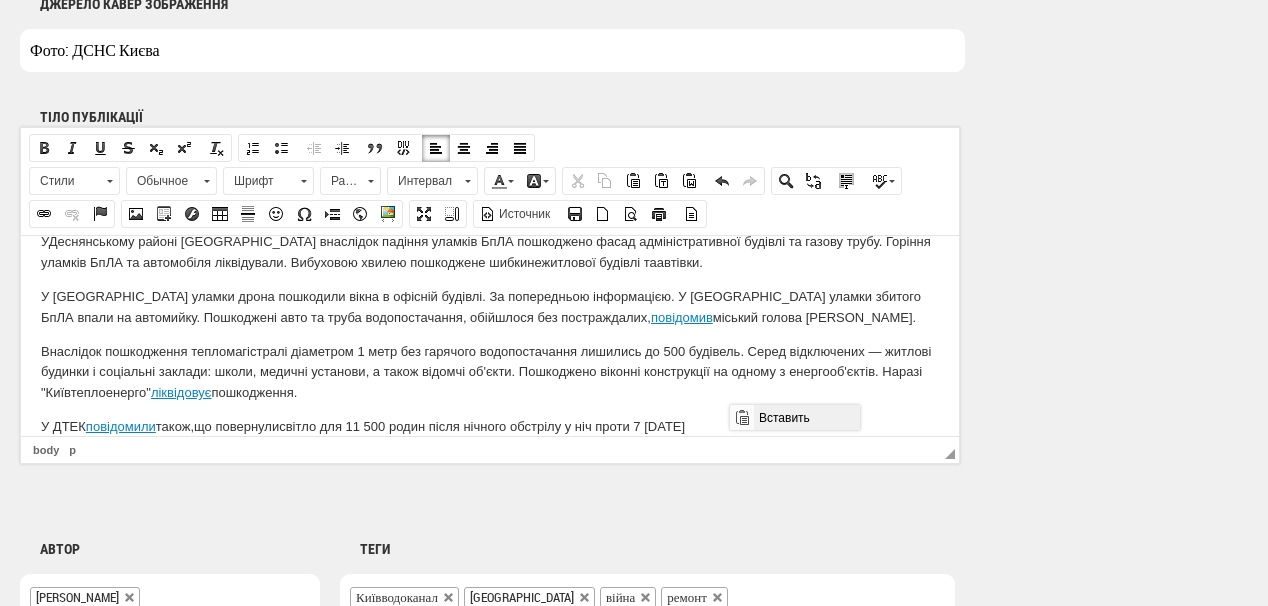 click on "Вставить" at bounding box center (806, 417) 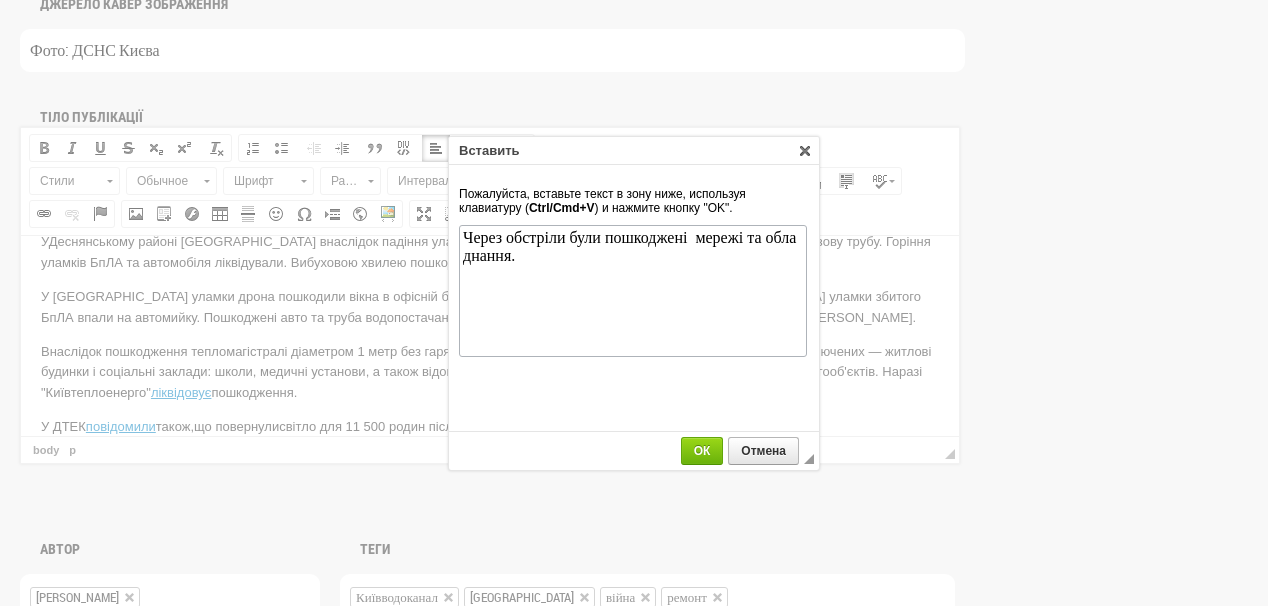 scroll, scrollTop: 0, scrollLeft: 0, axis: both 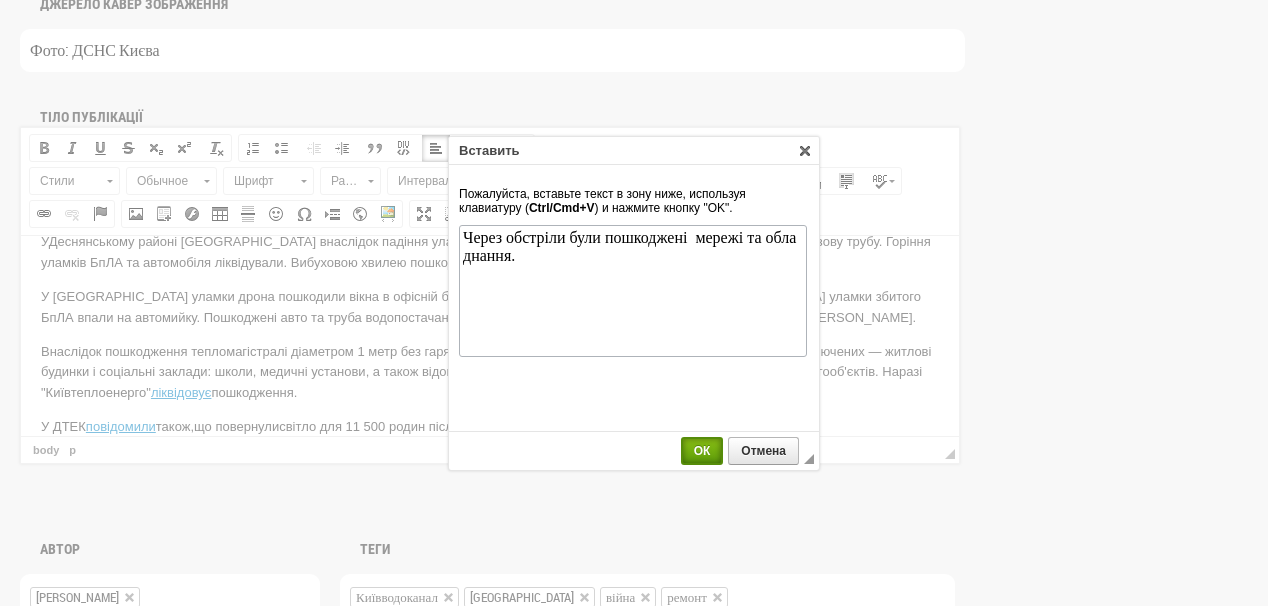 click on "ОК" at bounding box center (702, 451) 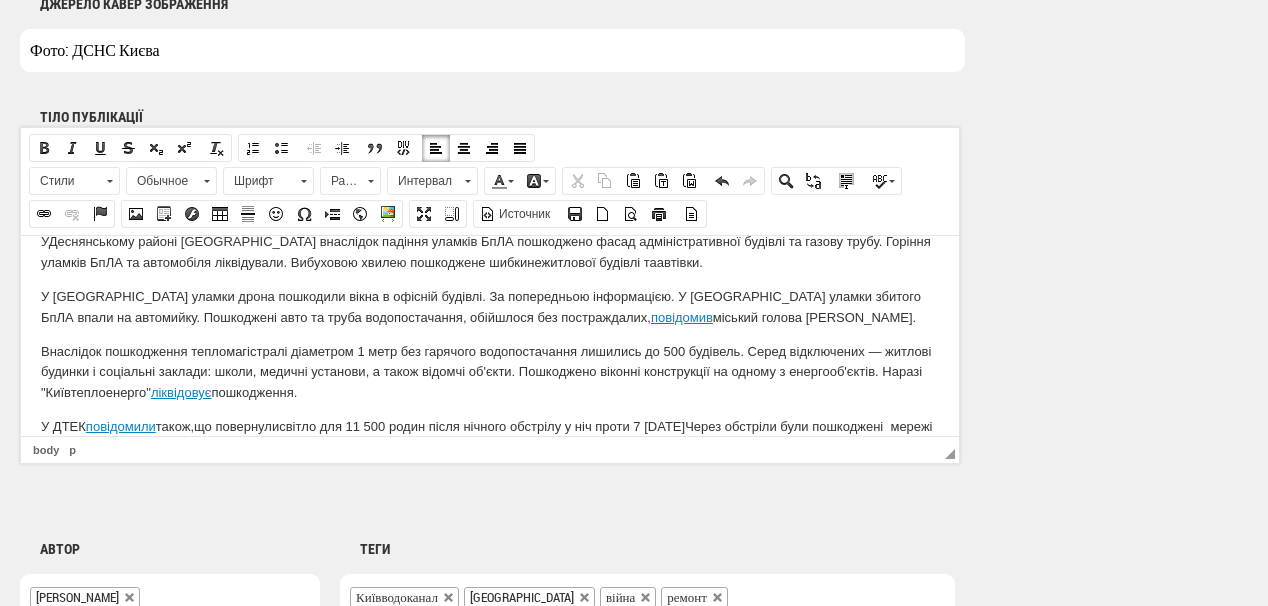 click on "У ДТЕК  повідомили  також,  що повернули  світло для 11 500 родин після нічного обстрілу у ніч проти 7 липня.  Через обстріли були пошкоджені  мережі та обладнання." at bounding box center (490, 437) 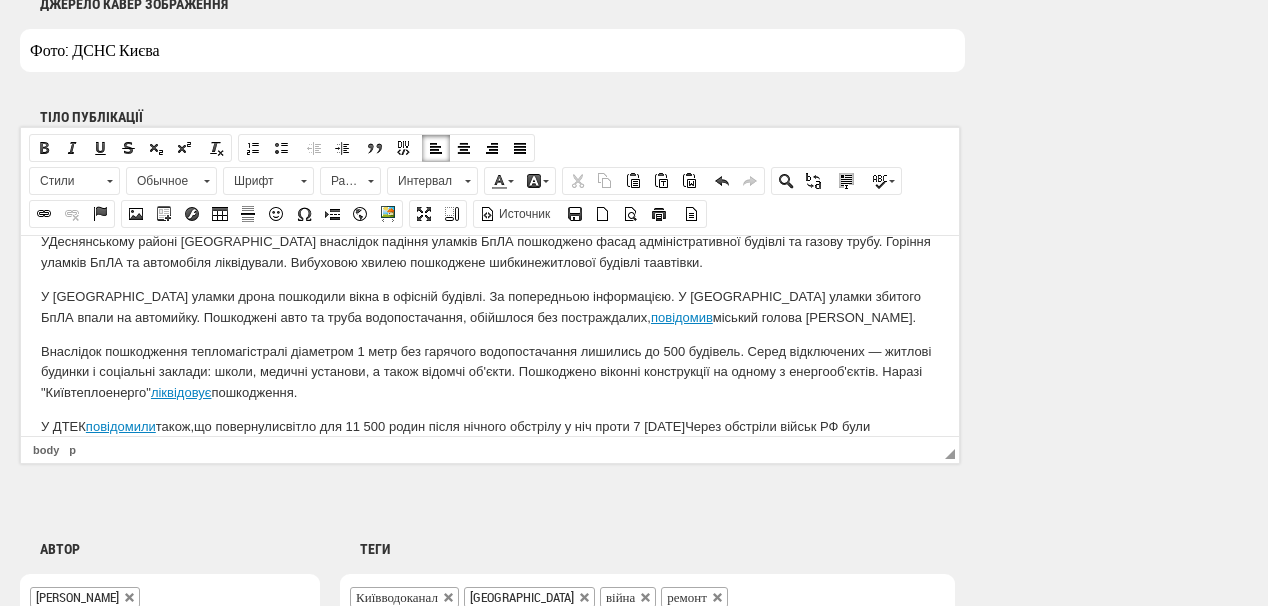 click on "У ДТЕК  повідомили  також,  що повернули  світло для 11 500 родин після нічного обстрілу у ніч проти 7 липня.  Через обстріли військ РФ були пошкоджені  мережі та обладнання." at bounding box center [490, 437] 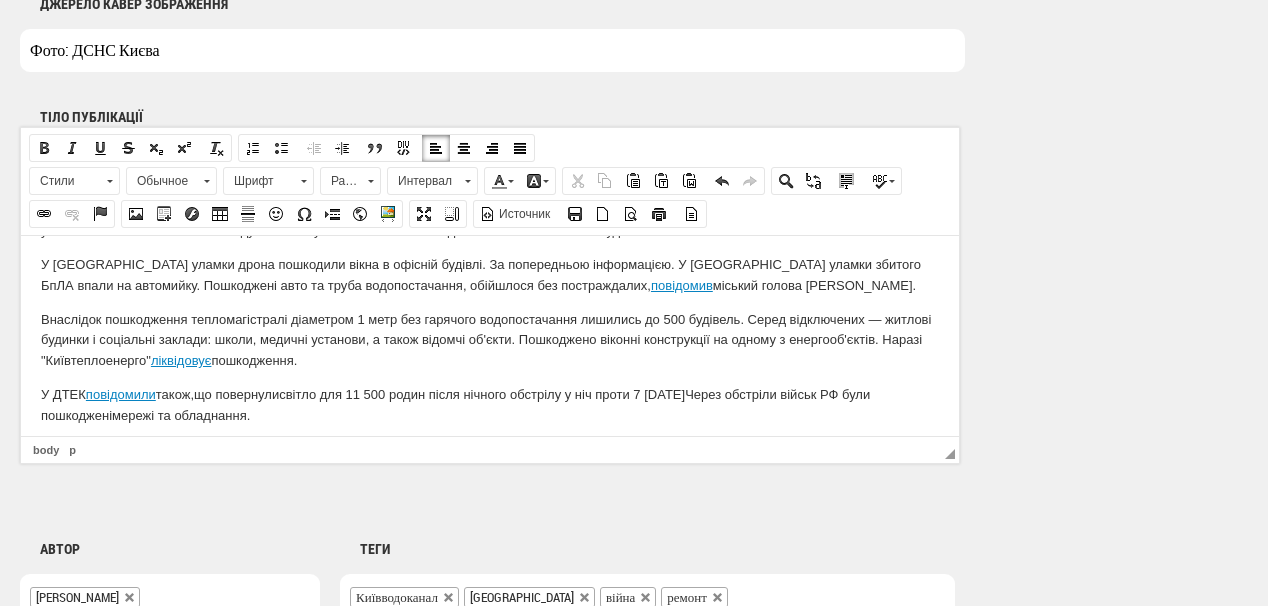 click on "Повітряну тривогу у Києві оголосили о 1:37 через загрозу застосування ударних безпілотників.  Про це  повідомив  керівник КМВА Тимур Ткаченко.  У Солом'янському районі пошкоджено авто та трубу водопостачання. Попередньо без пожежі та постраждалих, зазначив очільник КМВА.  У  Деснянському районі Києва внаслідок падіння уламків БпЛА пошкоджено фасад адміністративної будівлі та газову трубу. Горіння уламків БпЛА та автомобіля ліквідували. Вибуховою хвилею пошкоджене шибки  нежитлової будівлі та  автівки. повідомив  міський голова Віталій Кличко." at bounding box center [490, 285] 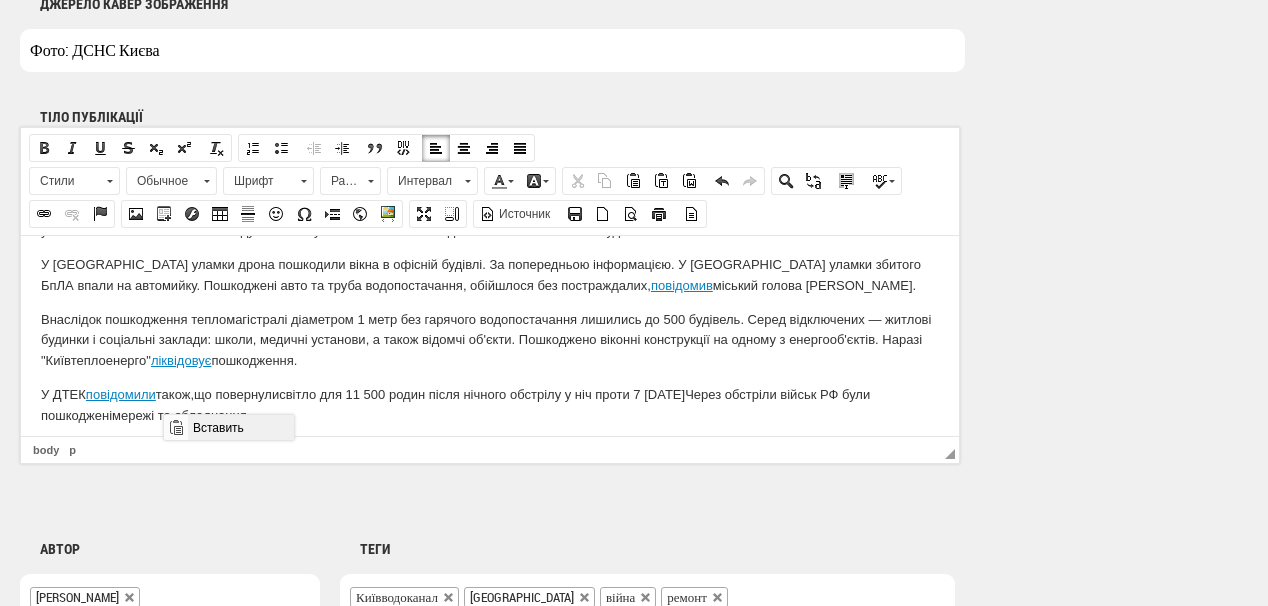 click on "Вставить" at bounding box center [240, 427] 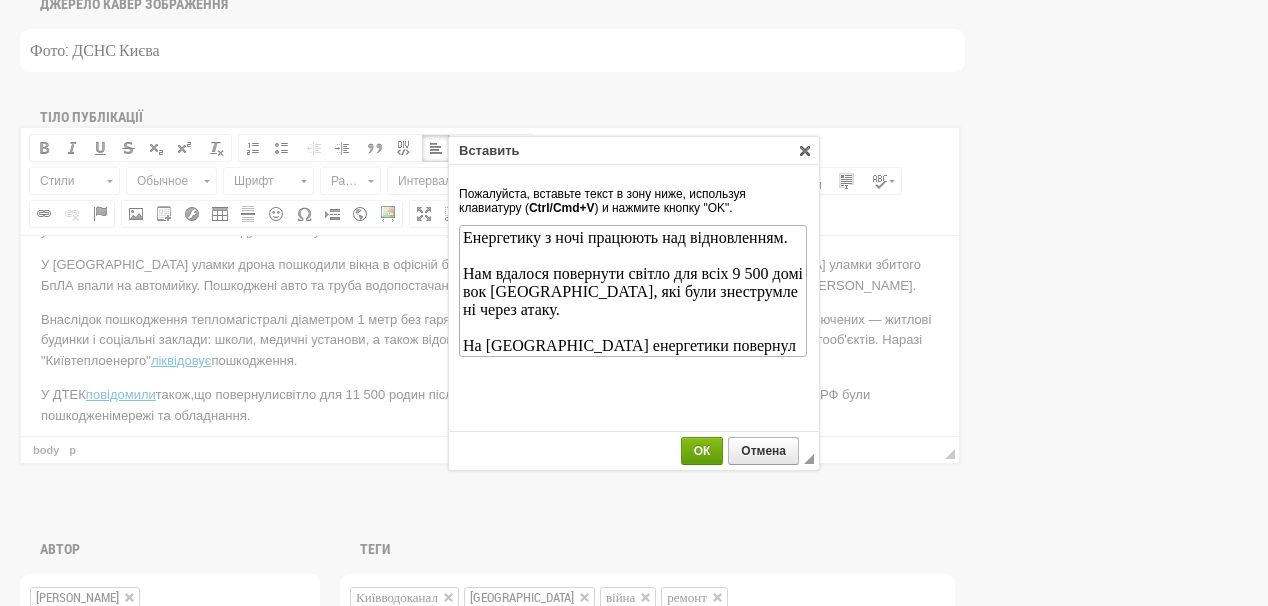 scroll, scrollTop: 19, scrollLeft: 0, axis: vertical 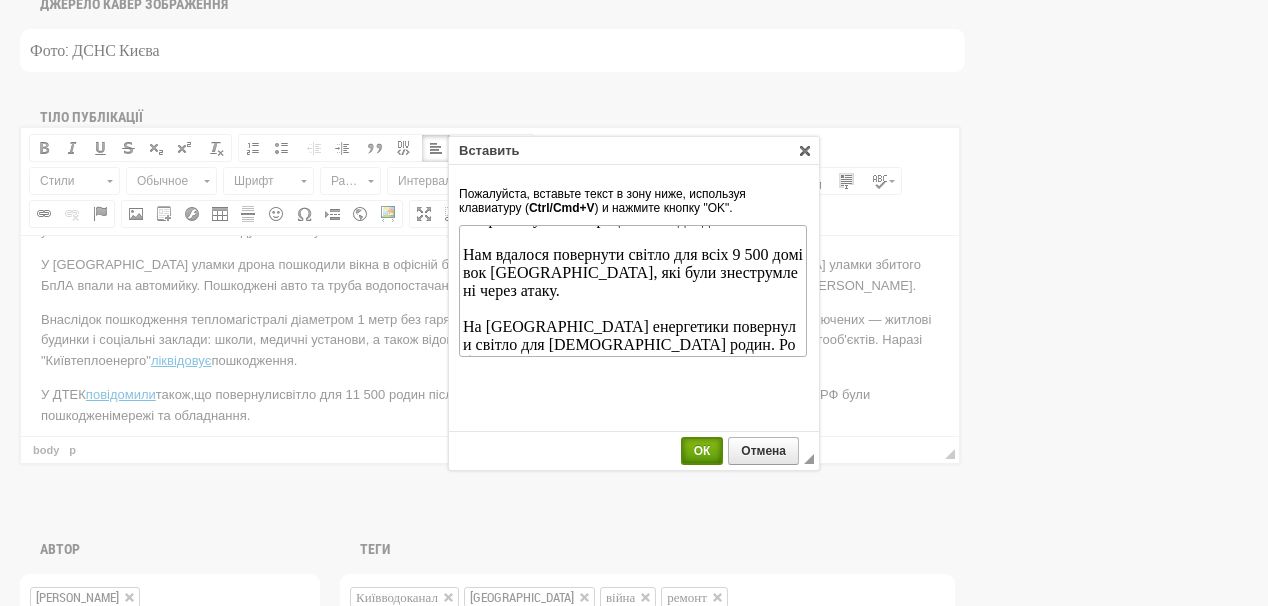 click on "ОК" at bounding box center [702, 451] 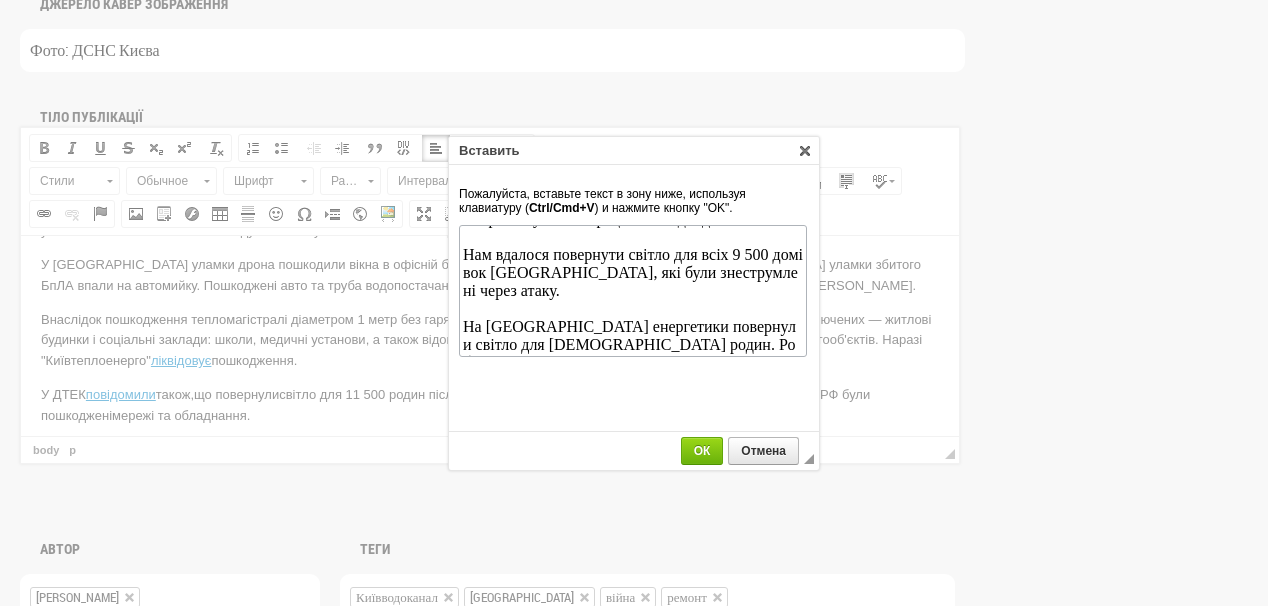 scroll, scrollTop: 212, scrollLeft: 0, axis: vertical 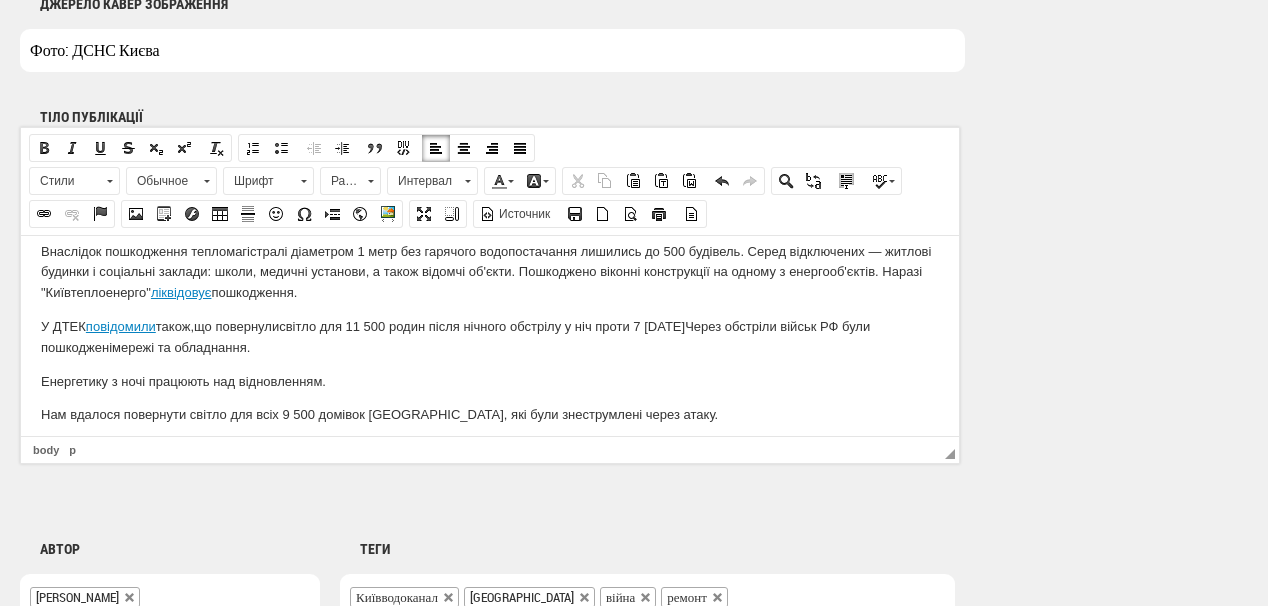 click on "Повітряну тривогу у Києві оголосили о 1:37 через загрозу застосування ударних безпілотників.  Про це  повідомив  керівник КМВА Тимур Ткаченко.  У Солом'янському районі пошкоджено авто та трубу водопостачання. Попередньо без пожежі та постраждалих, зазначив очільник КМВА.  У  Деснянському районі Києва внаслідок падіння уламків БпЛА пошкоджено фасад адміністративної будівлі та газову трубу. Горіння уламків БпЛА та автомобіля ліквідували. Вибуховою хвилею пошкоджене шибки  нежитлової будівлі та  автівки. повідомив  міський голова Віталій Кличко." at bounding box center [490, 251] 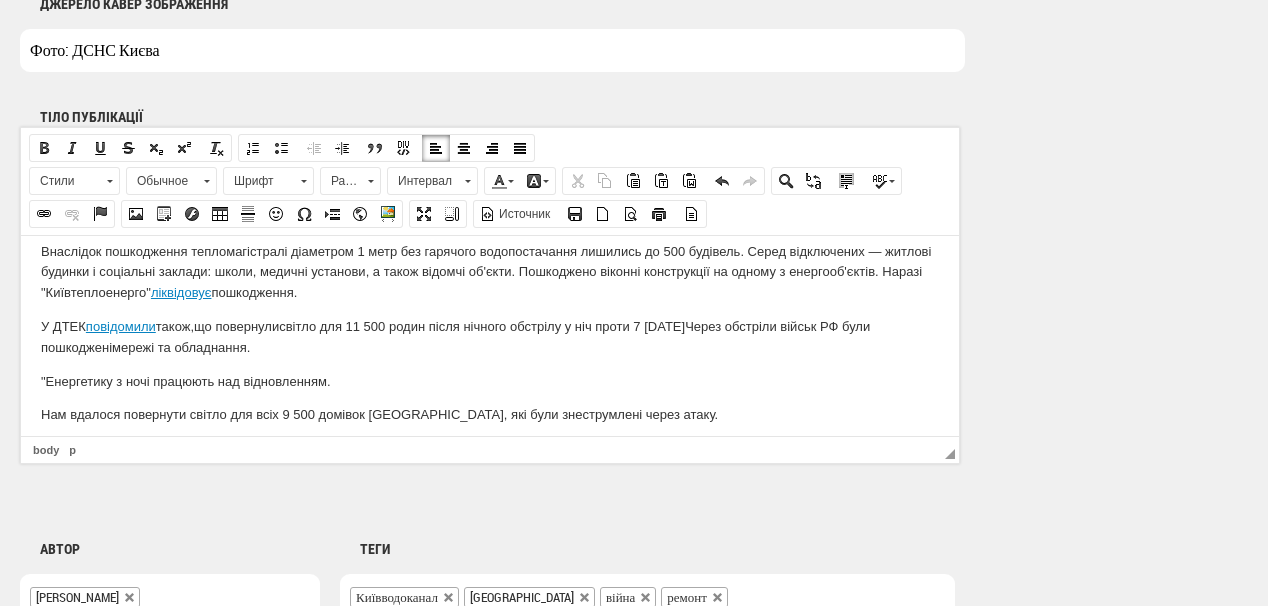click on ""Енергетику з ночі працюють над відновленням." at bounding box center [490, 381] 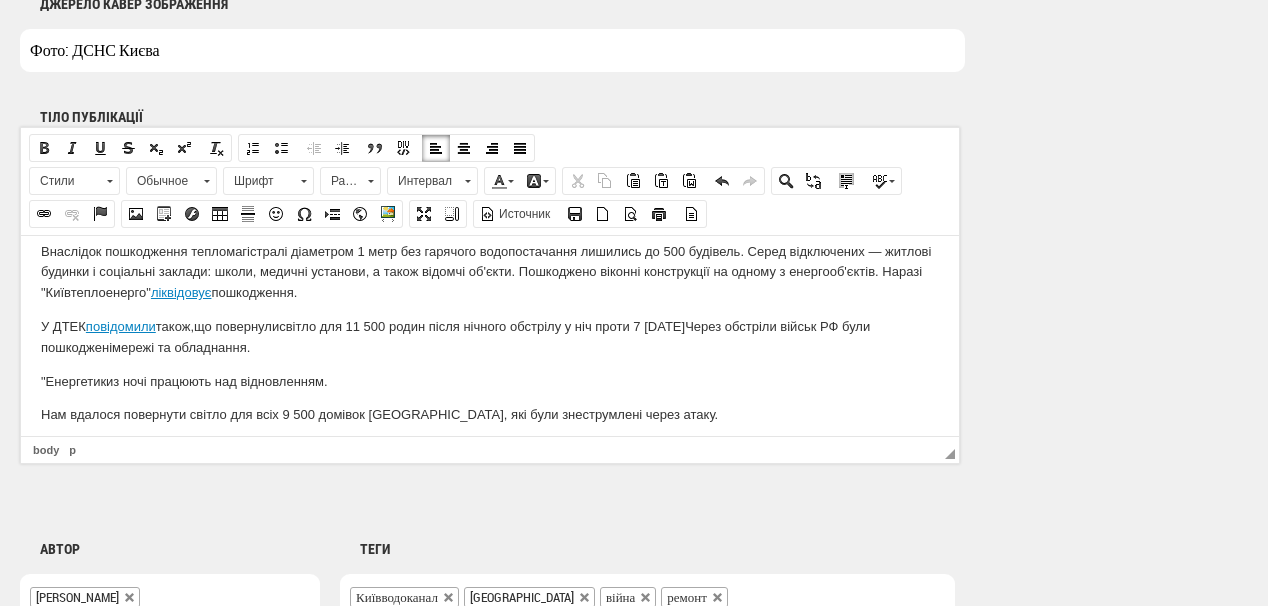 click on ""Енергетики  з ночі працюють над відновленням." at bounding box center (490, 381) 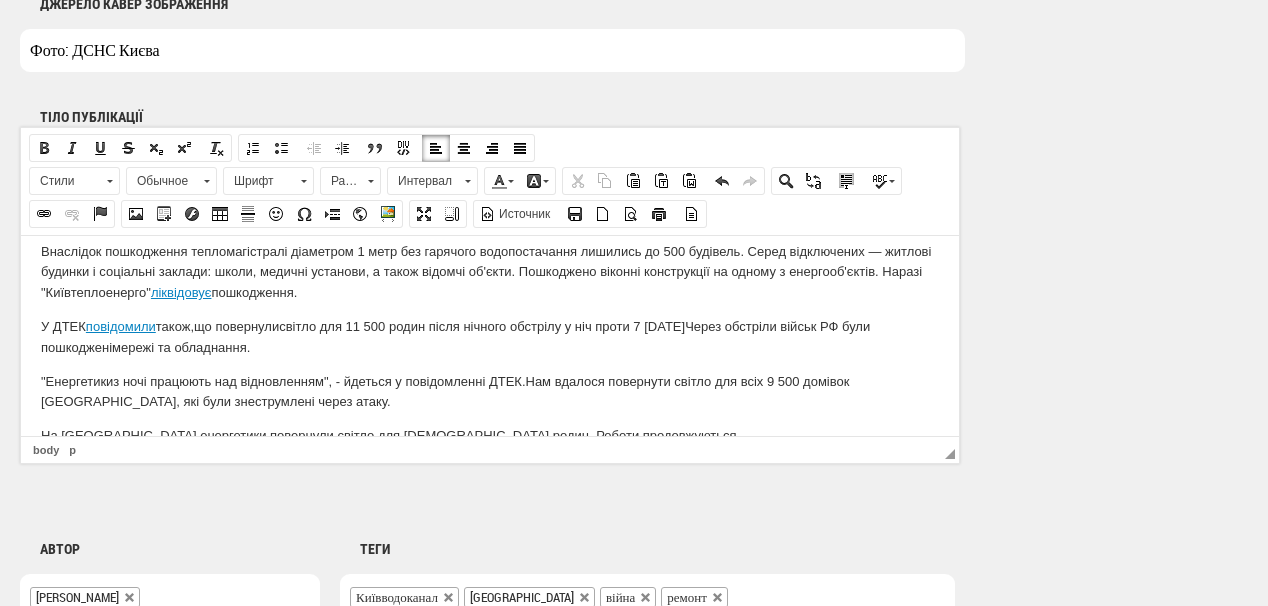 click on ""Енергетики  з ночі працюють над відновленням", - йдеться у повідомленні ДТЕК.  Нам вдалося повернути світло для всіх 9 500 домівок Києва, які були знеструмлені через атаку." at bounding box center [490, 392] 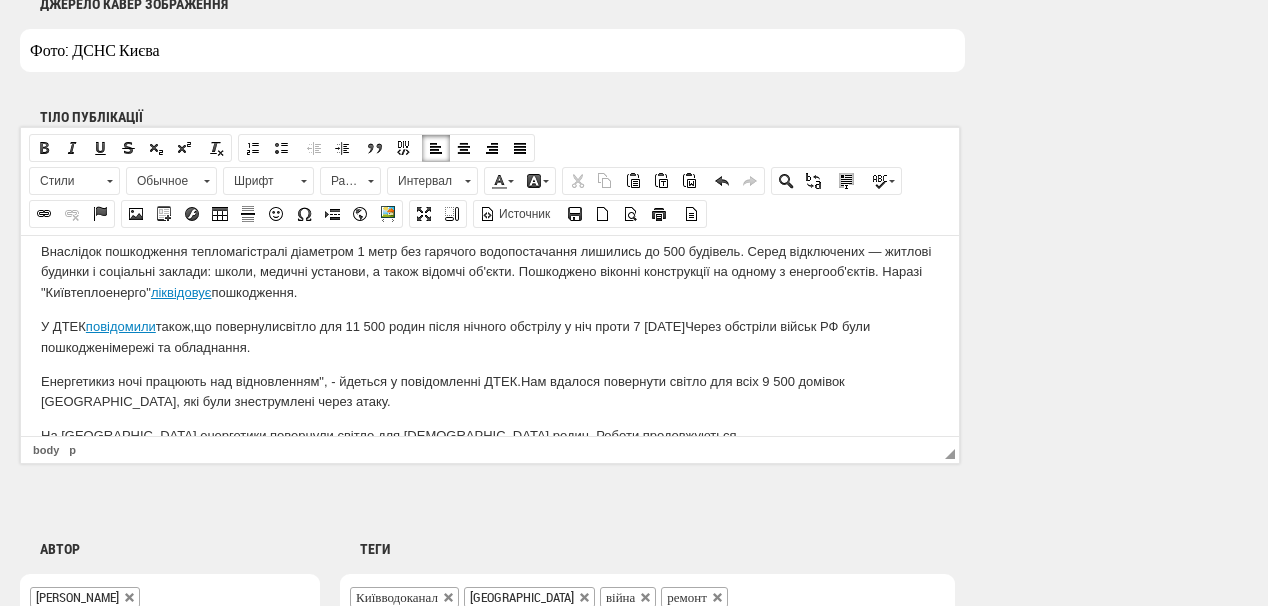 click on "Енергетики  з ночі працюють над відновленням", - йдеться у повідомленні ДТЕК.  Нам вдалося повернути світло для всіх 9 500 домівок Києва, які були знеструмлені через атаку." at bounding box center (490, 392) 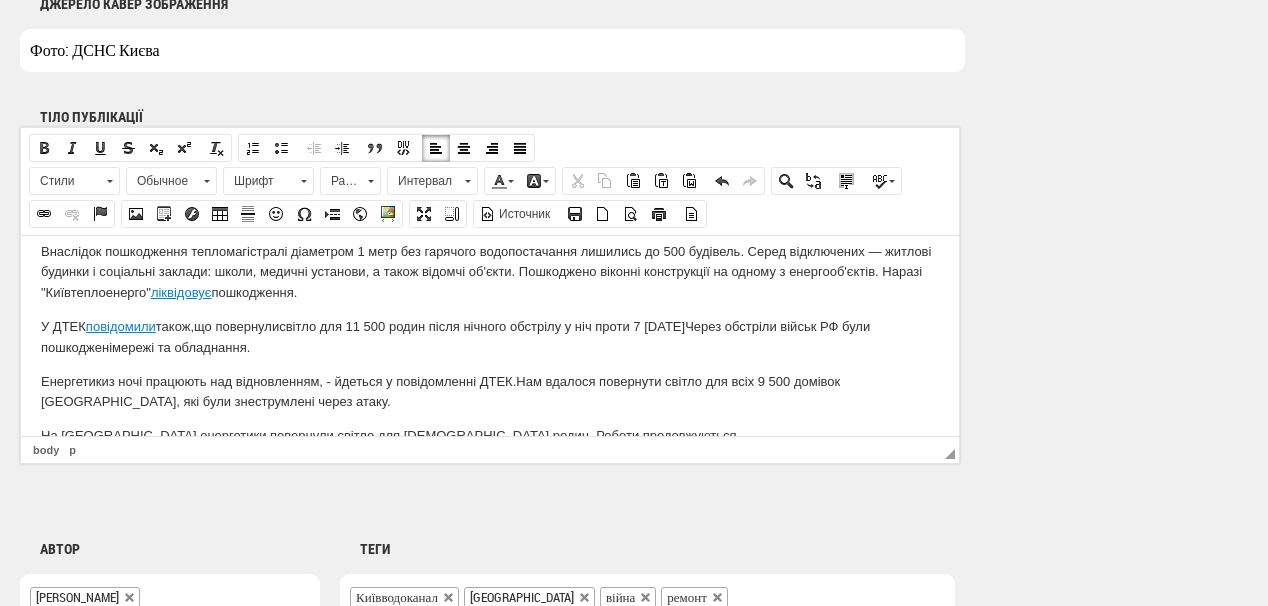 click on "Енергетики  з ночі працюють над відновленням , - йдеться у повідомленні ДТЕК.  Нам вдалося повернути світло для всіх 9 500 домівок Києва, які були знеструмлені через атаку." at bounding box center (490, 392) 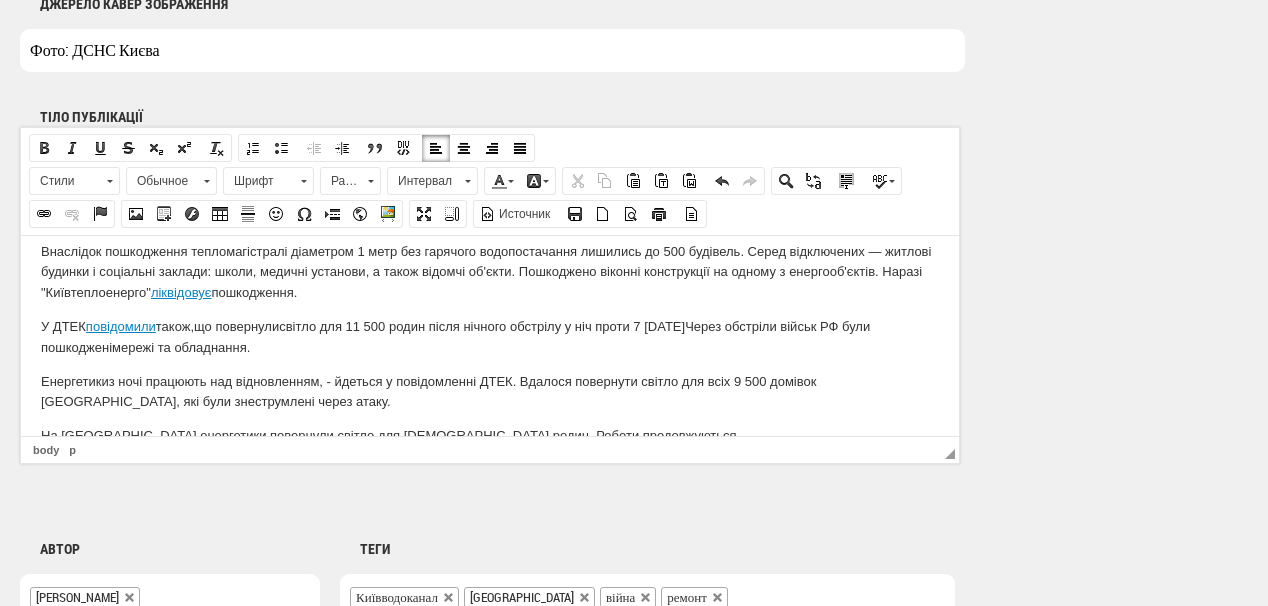 click on "У ДТЕК  повідомили  також,  що повернули  світло для 11 500 родин після нічного обстрілу у ніч проти 7 липня.  Через обстріли військ РФ були пошкоджені  мережі та обладнання." at bounding box center (490, 337) 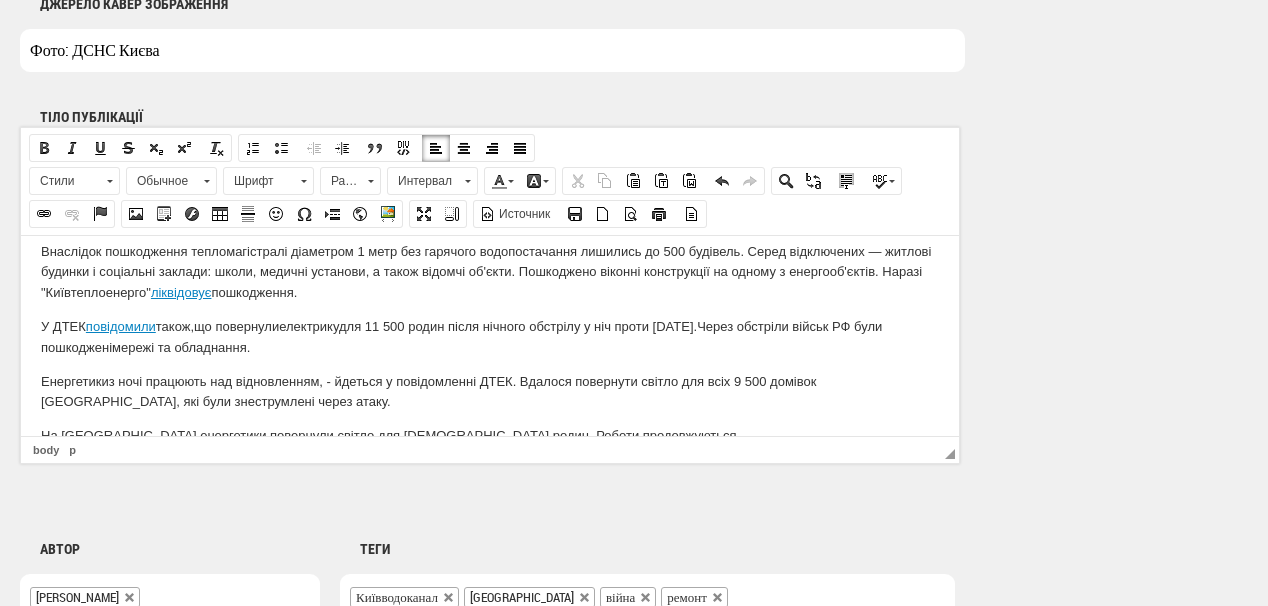 click on "Енергетики  з ночі працюють над відновленням , - йдеться у повідомленні ДТЕК. В далося повернути світло для всіх 9 500 домівок Києва, які були знеструмлені через атаку." at bounding box center [490, 392] 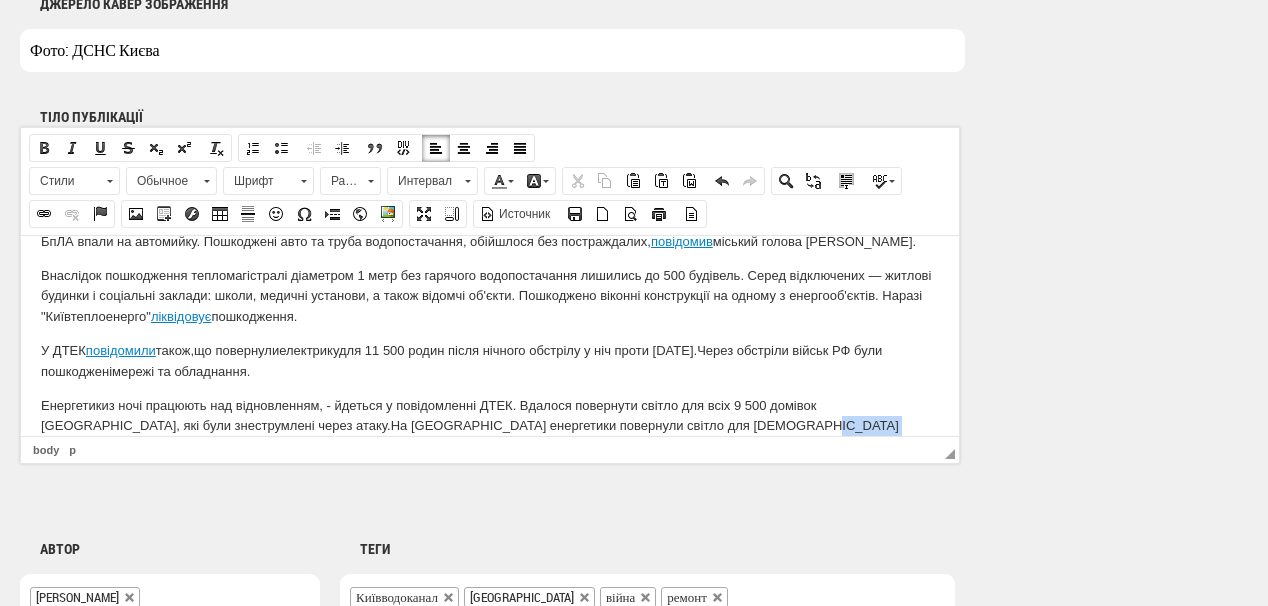 drag, startPoint x: 605, startPoint y: 402, endPoint x: 696, endPoint y: 397, distance: 91.13726 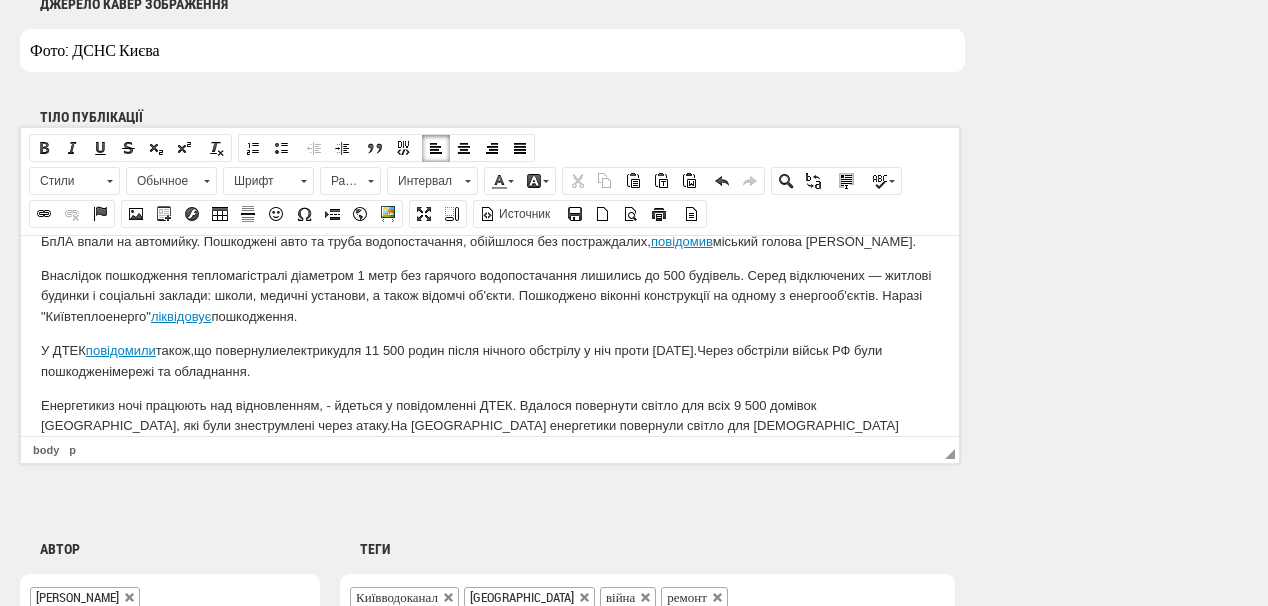 click on "Енергетики  з ночі працюють над відновленням , - йдеться у повідомленні ДТЕК. В далося повернути світло для всіх 9 500 домівок Києва, які були знеструмлені через атаку.  На Київщині енергетики повернули світло для 2000 родин. Роботи тривають." at bounding box center (490, 426) 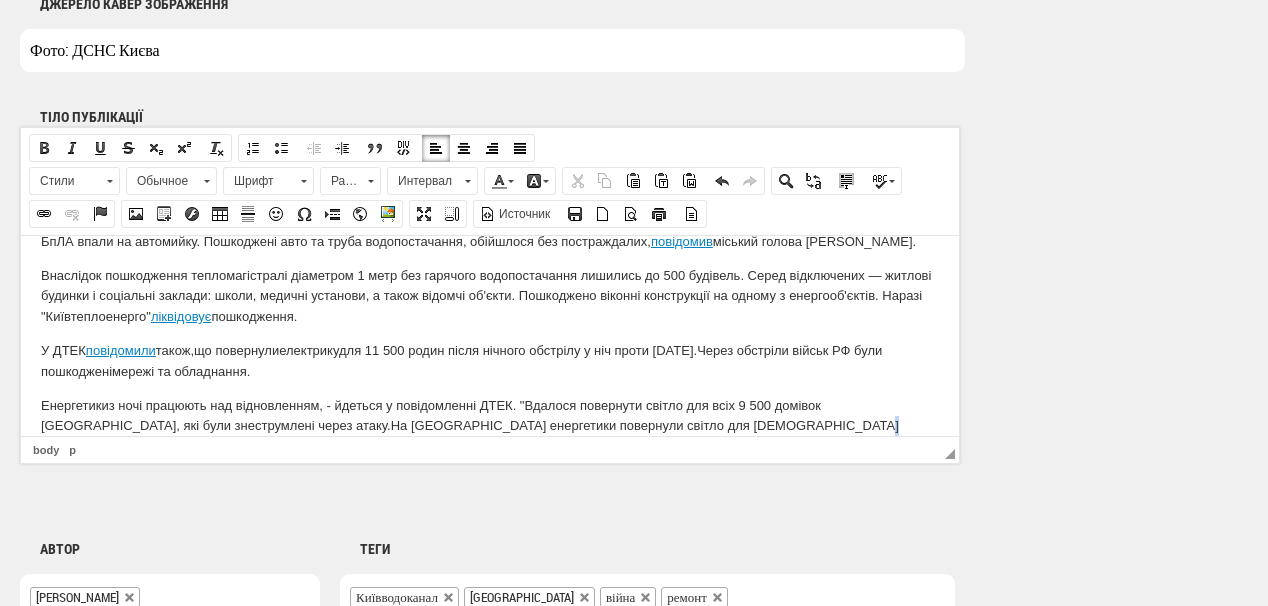click on "Енергетики  з ночі працюють над відновленням , - йдеться у повідомленні ДТЕК. "В далося повернути світло для всіх 9 500 домівок Києва, які були знеструмлені через атаку.  На Київщині енергетики повернули світло для 2000 родин. Роботи тривають." at bounding box center [490, 426] 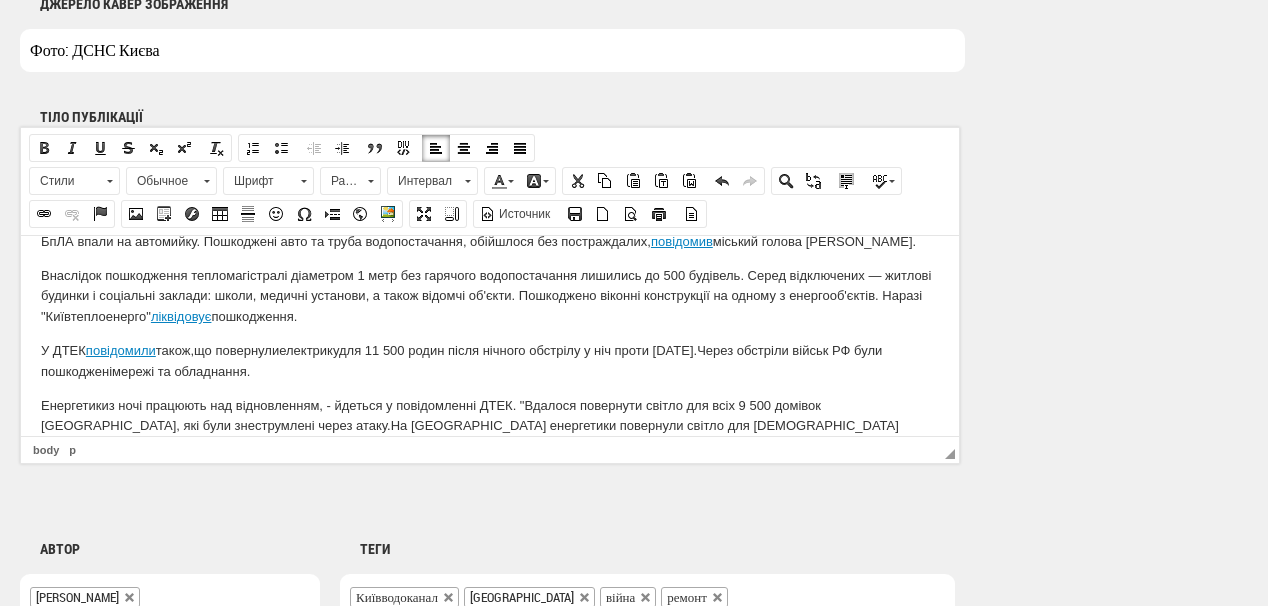 click on "Енергетики  з ночі працюють над відновленням , - йдеться у повідомленні ДТЕК. "В далося повернути світло для всіх 9 500 домівок Києва, які були знеструмлені через атаку.  На Київщині енергетики повернули світло для 2000 родин. Роботи тривають." at bounding box center [490, 426] 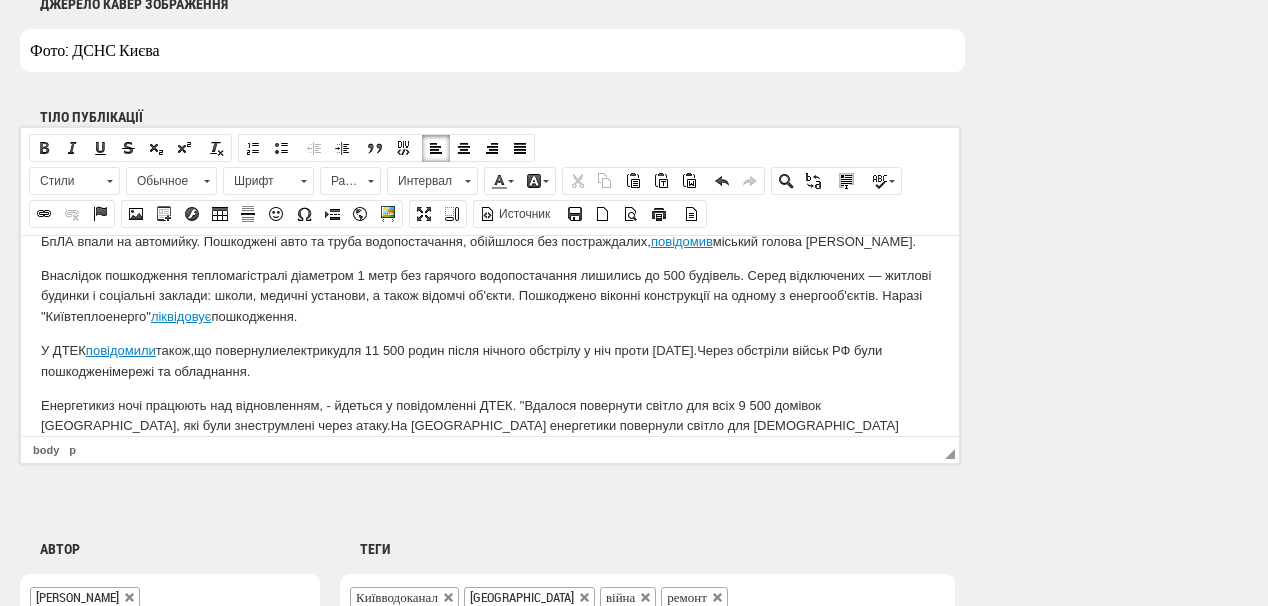 click on "Енергетики  з ночі працюють над відновленням , - йдеться у повідомленні ДТЕК. "В далося повернути світло для всіх 9 500 домівок Києва, які були знеструмлені через атаку.  На Київщині енергетики повернули світло для 2000 родин. Роботи тривають." at bounding box center (490, 426) 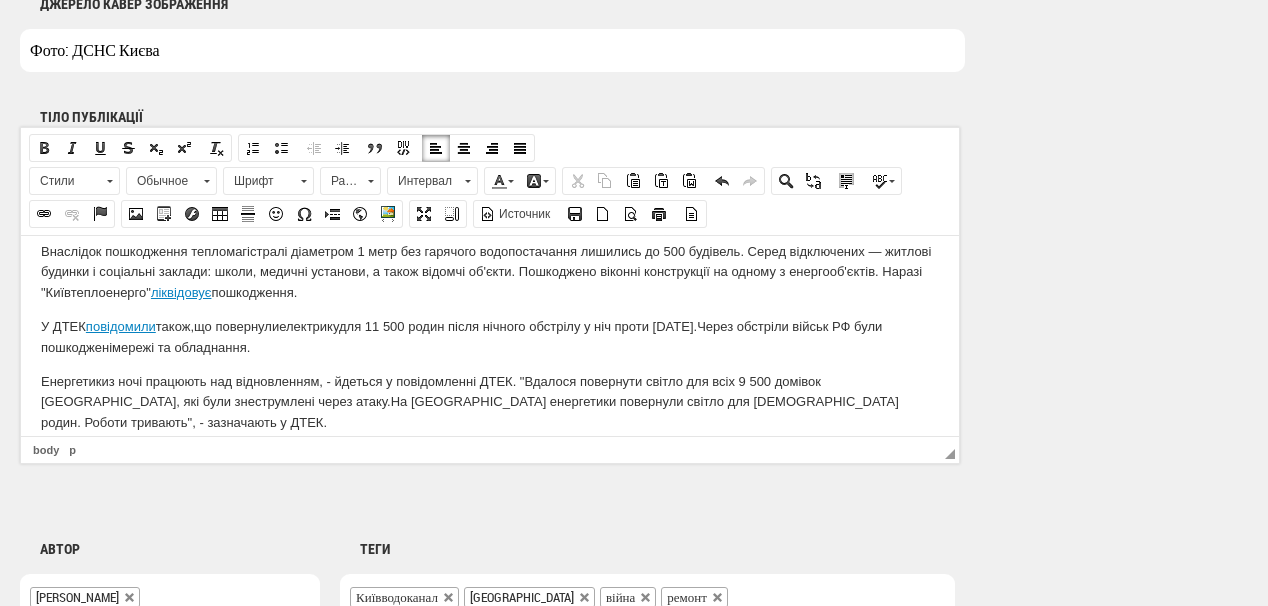 click on "Як повідомляла "Українська енергетика"," at bounding box center [490, 456] 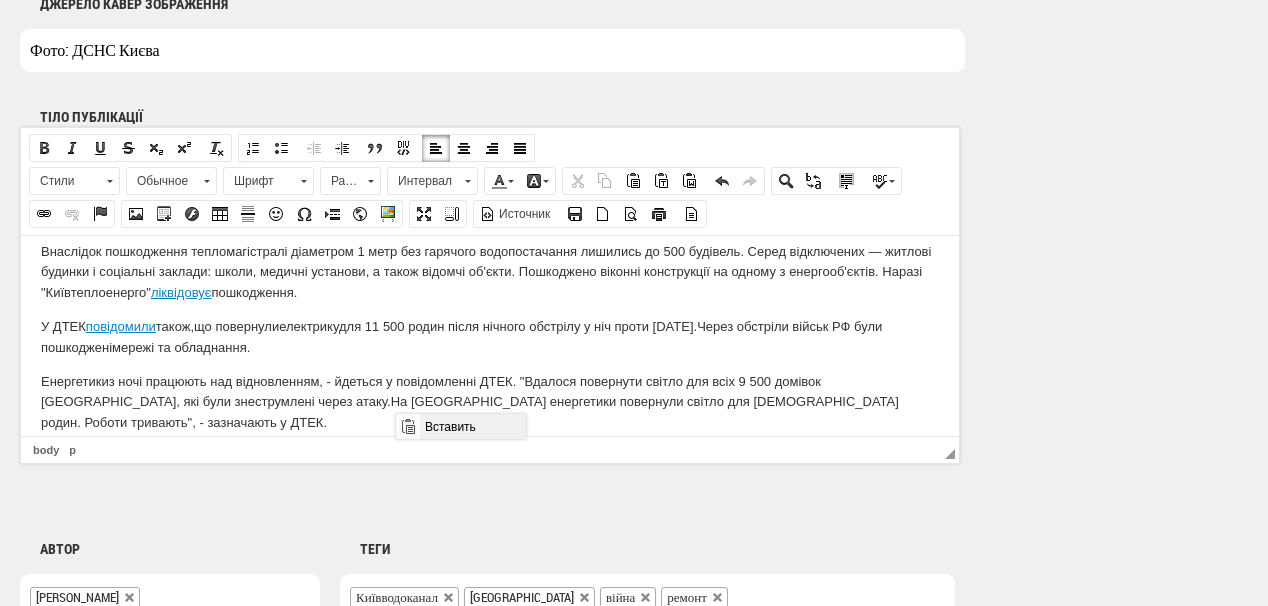 click on "Вставить" at bounding box center [472, 426] 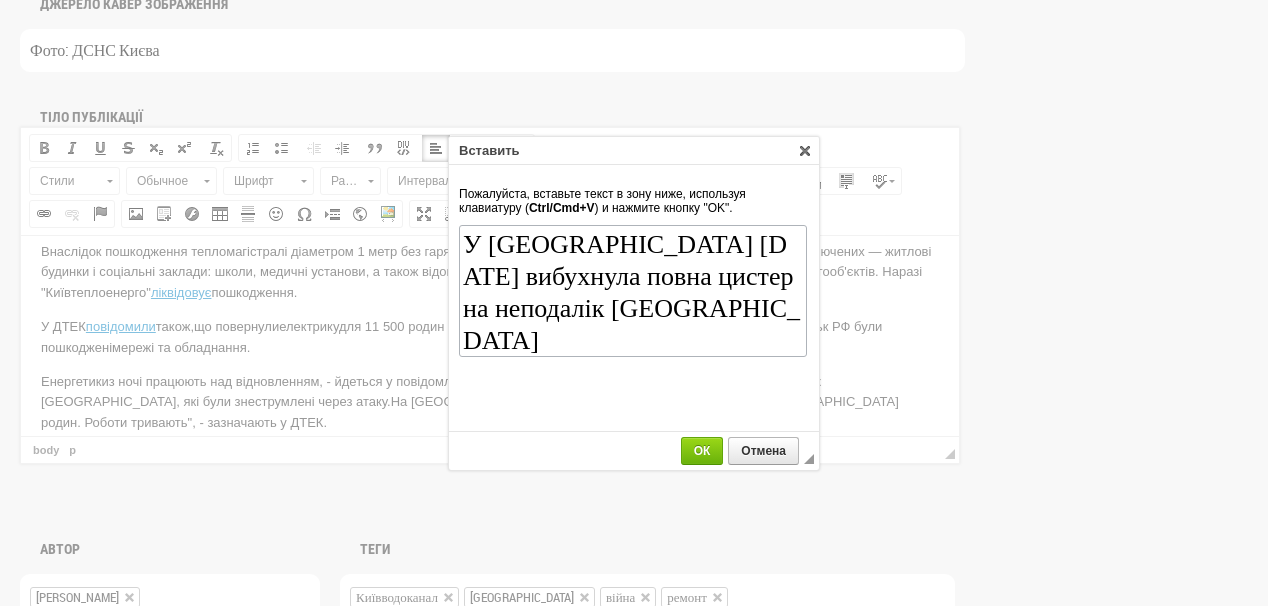 scroll, scrollTop: 62, scrollLeft: 0, axis: vertical 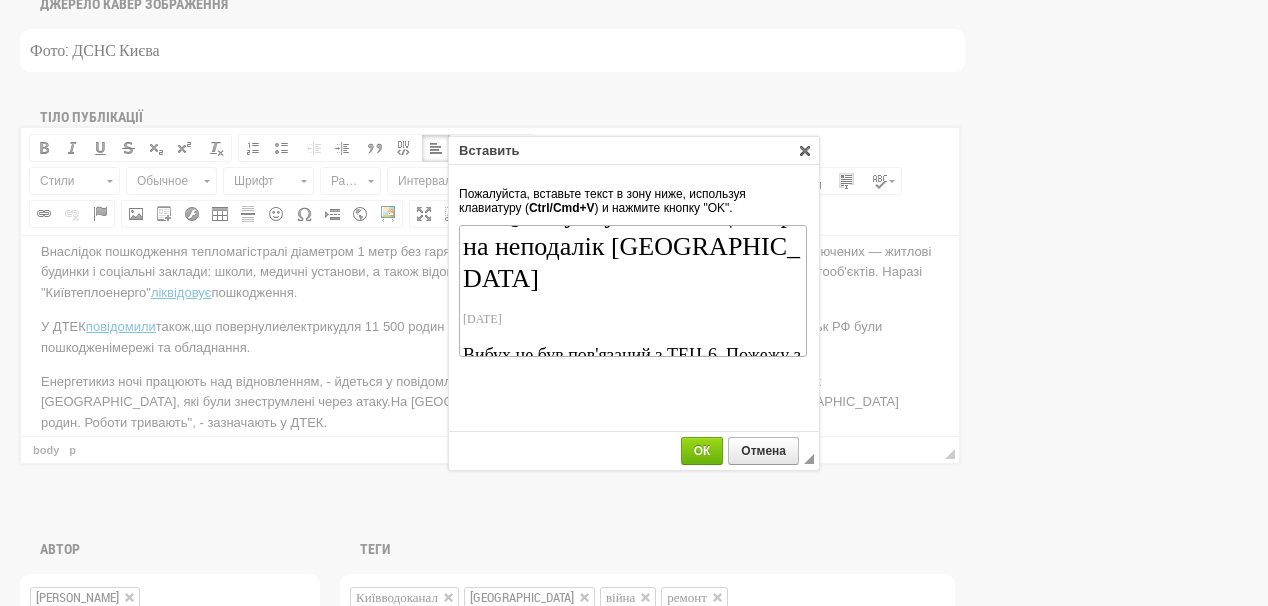 drag, startPoint x: 544, startPoint y: 284, endPoint x: 487, endPoint y: 279, distance: 57.21888 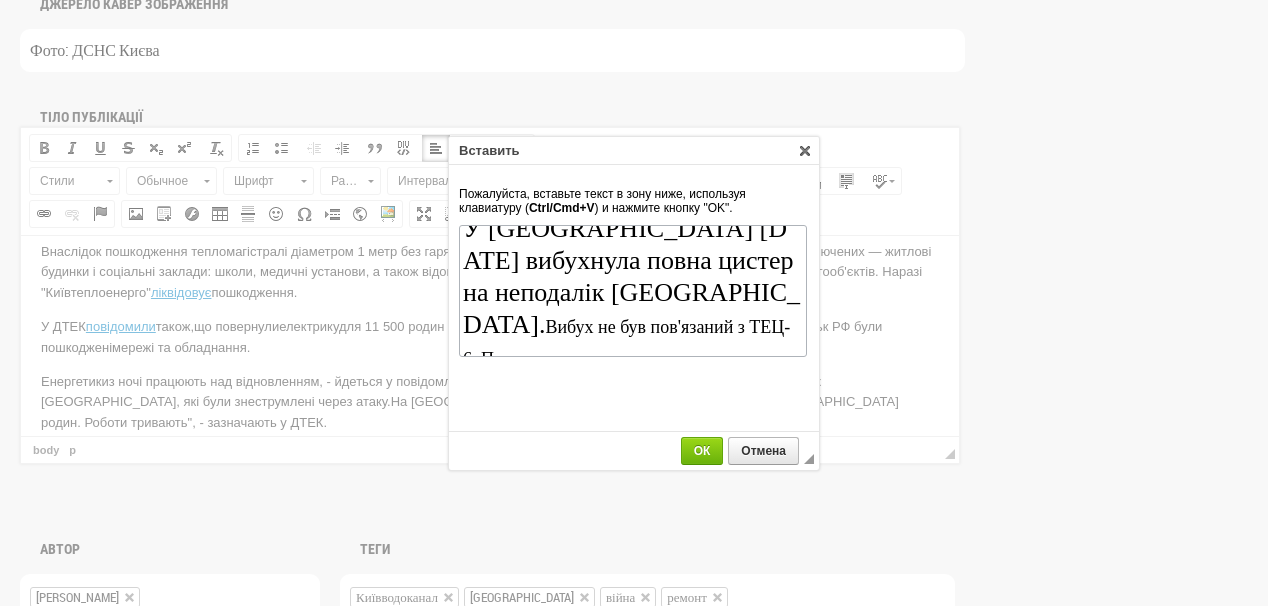 scroll, scrollTop: 0, scrollLeft: 0, axis: both 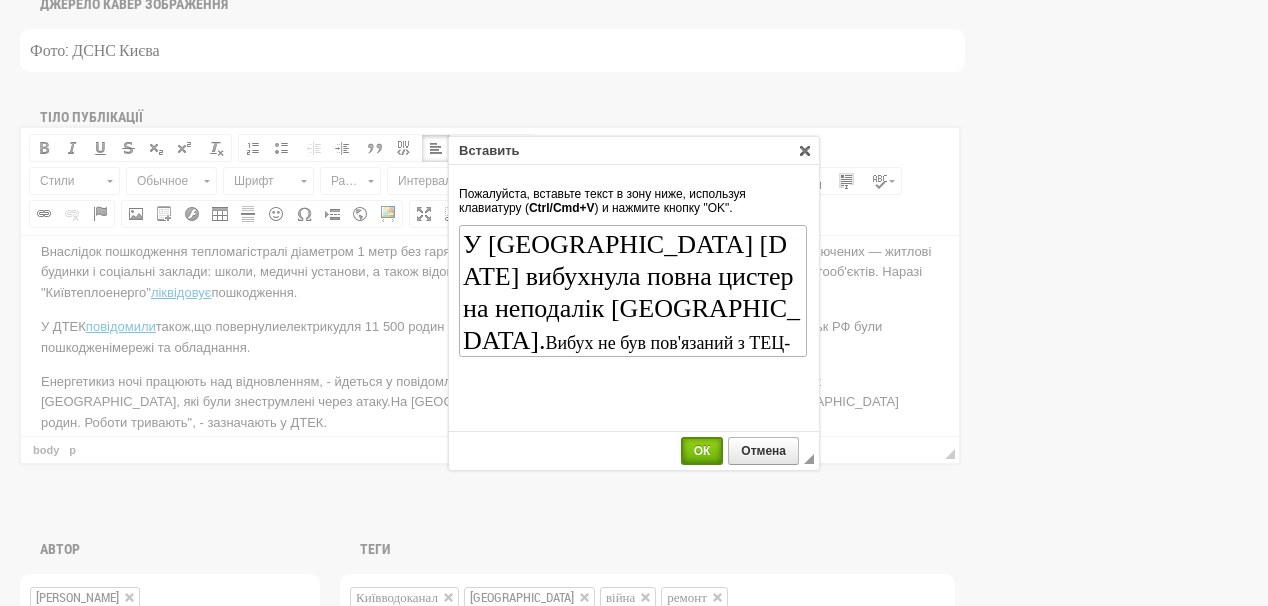 click on "ОК" at bounding box center (702, 451) 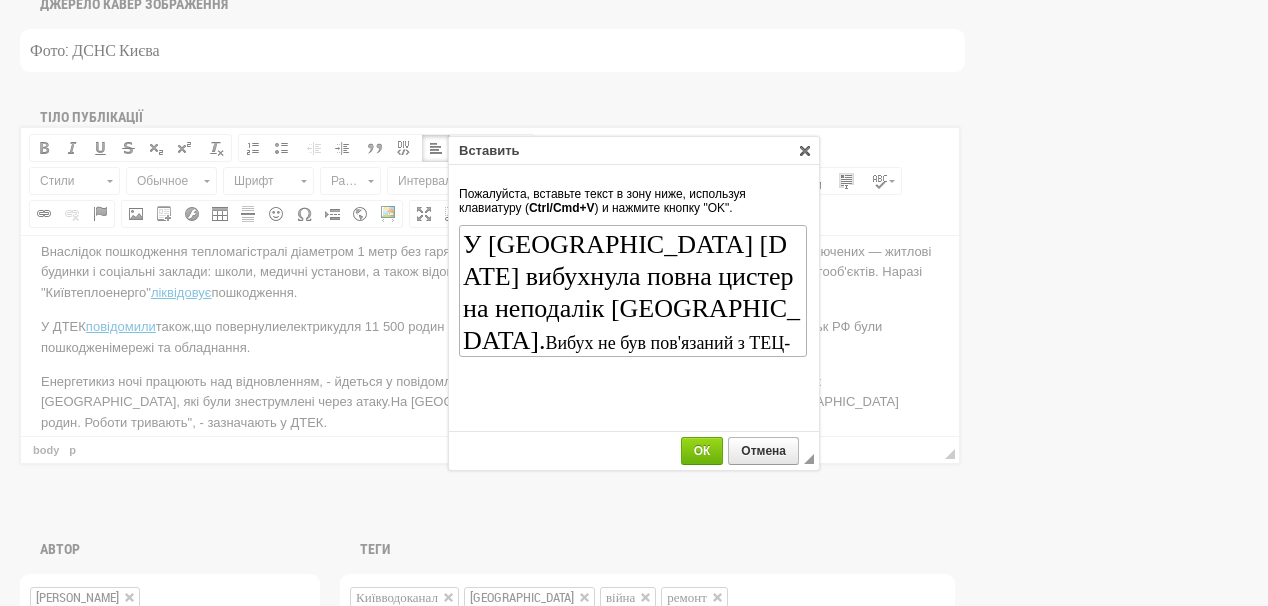 scroll, scrollTop: 219, scrollLeft: 0, axis: vertical 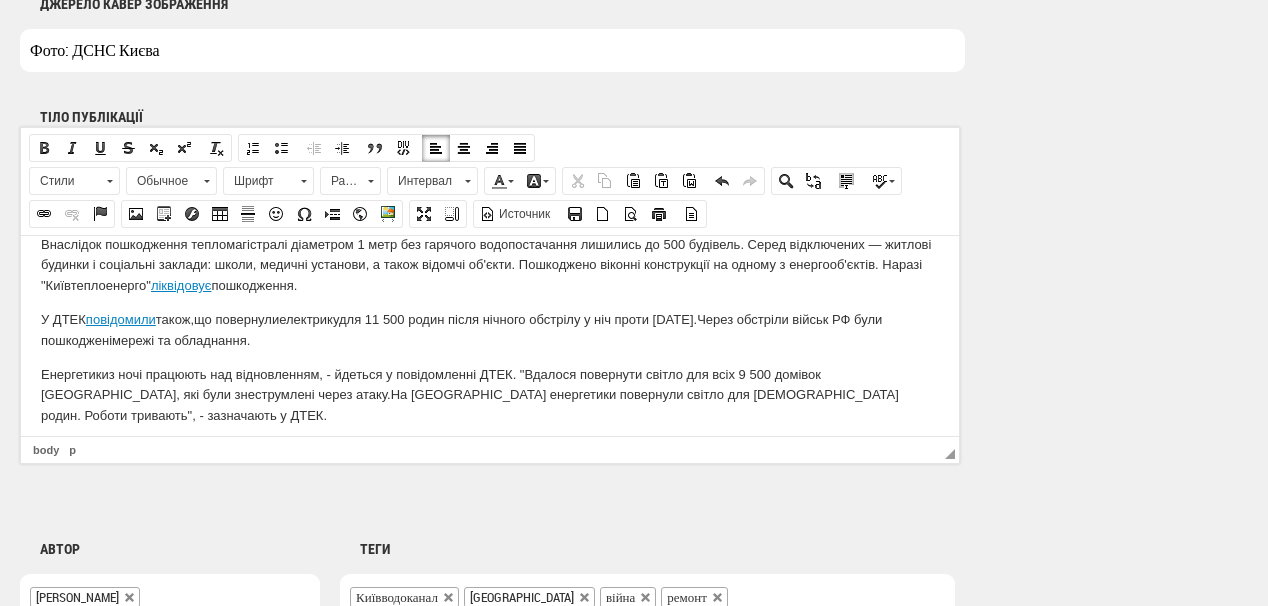 click on "Як повідомляла "Українська енергетика",  У Києві 6 липня вибухнула повна цистерна неподалік ТЕЦ. Вибух не був пов'язаний з ТЕЦ-6. Пожежу загасили рятувальники" at bounding box center (490, 460) 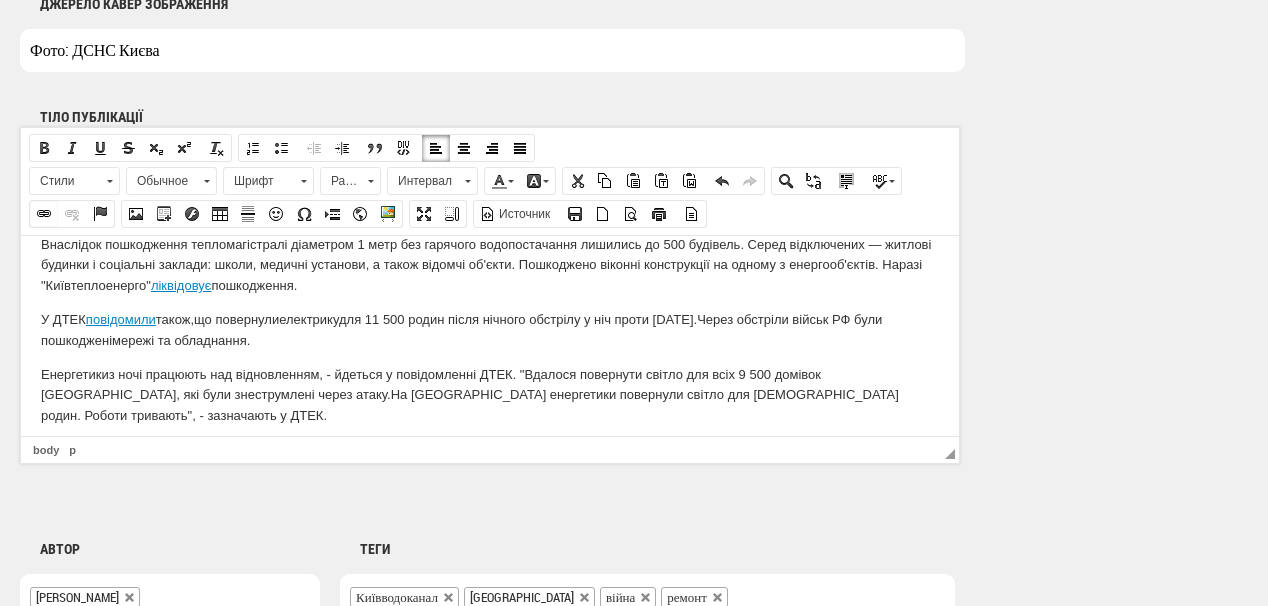 click at bounding box center (44, 214) 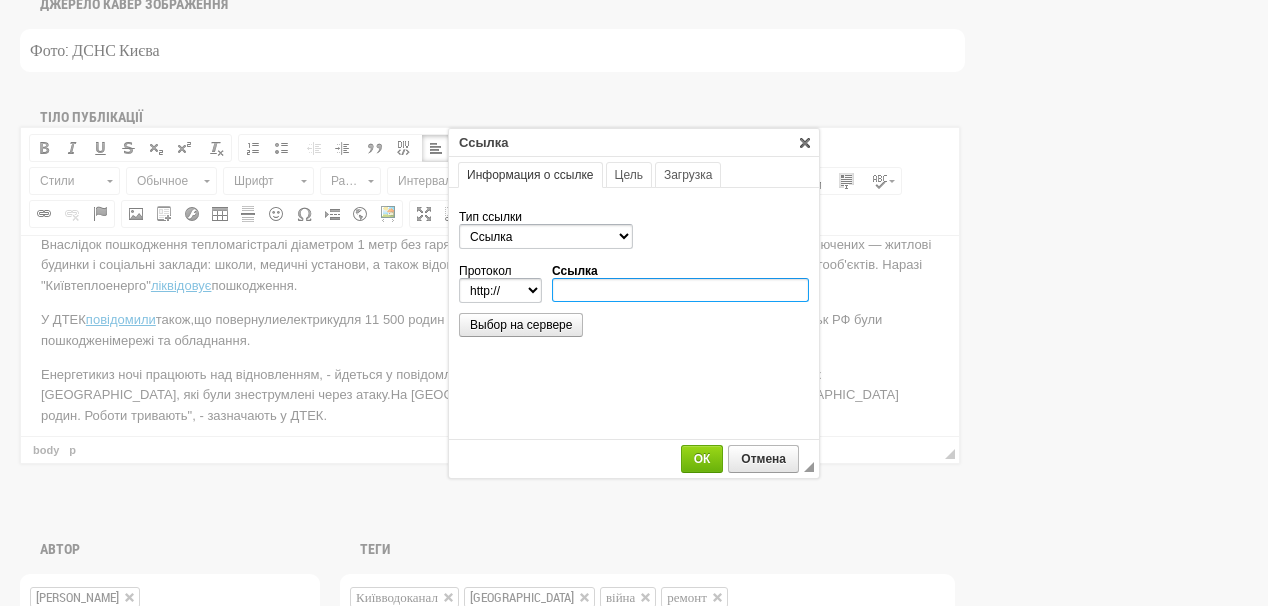 click on "Ссылка" at bounding box center [680, 290] 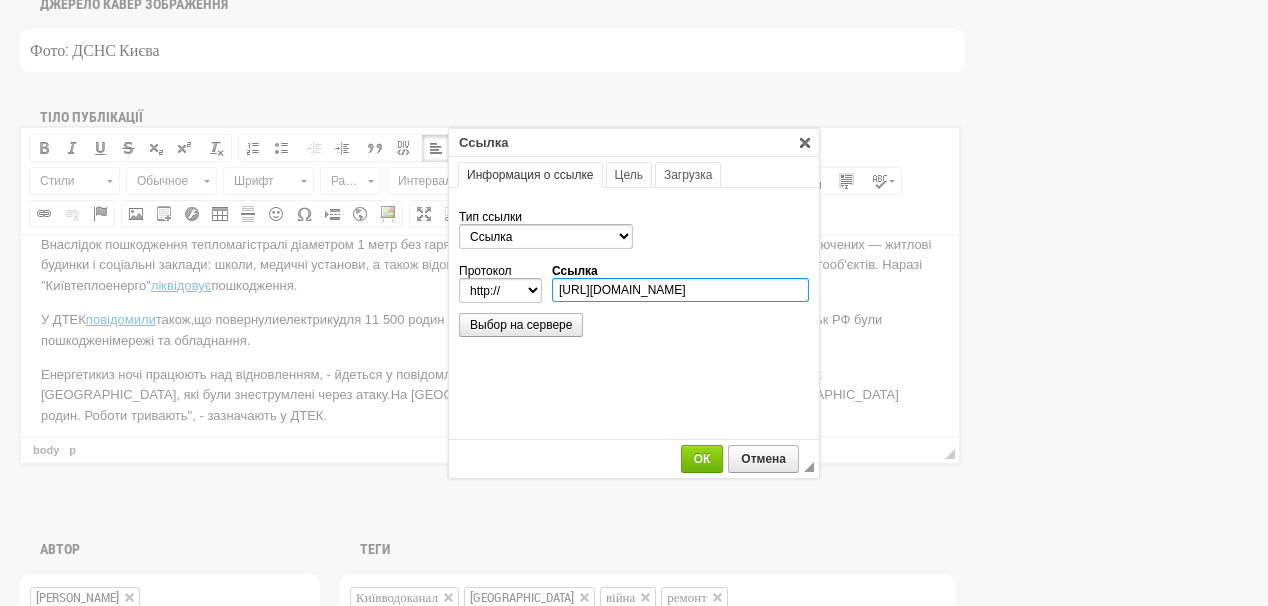 scroll, scrollTop: 0, scrollLeft: 255, axis: horizontal 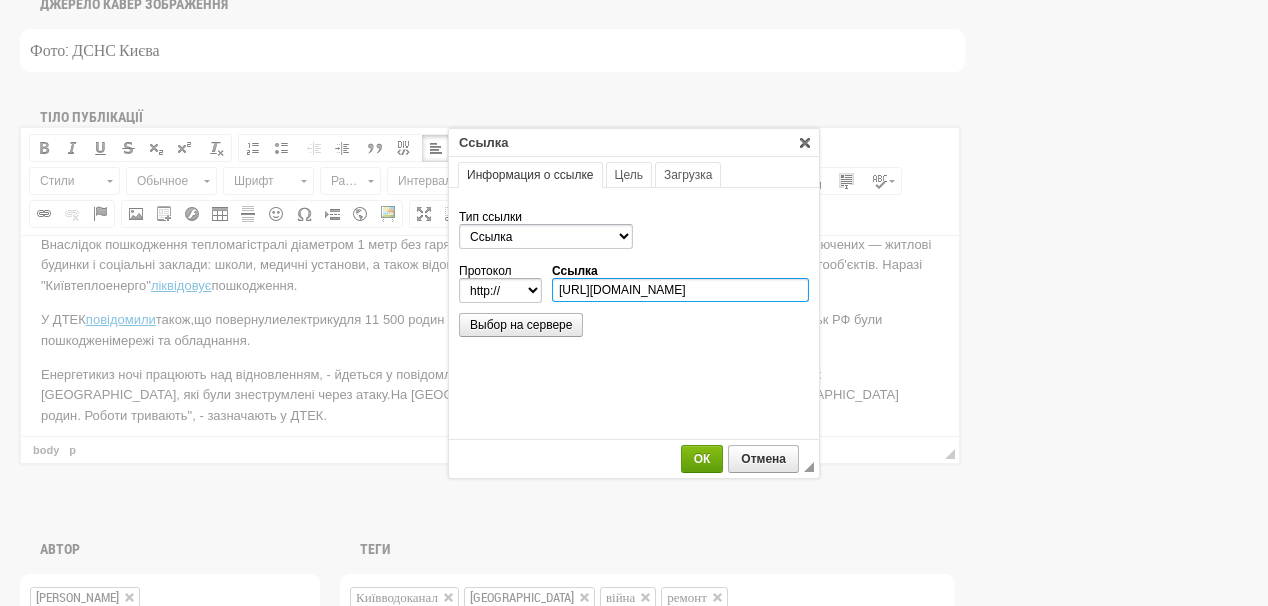 type on "https://ua-energy.org/uk/posts/u-kyievi-6-lypnia-vybukhnula-povna-tsysterna-nepodalik-vid-tets" 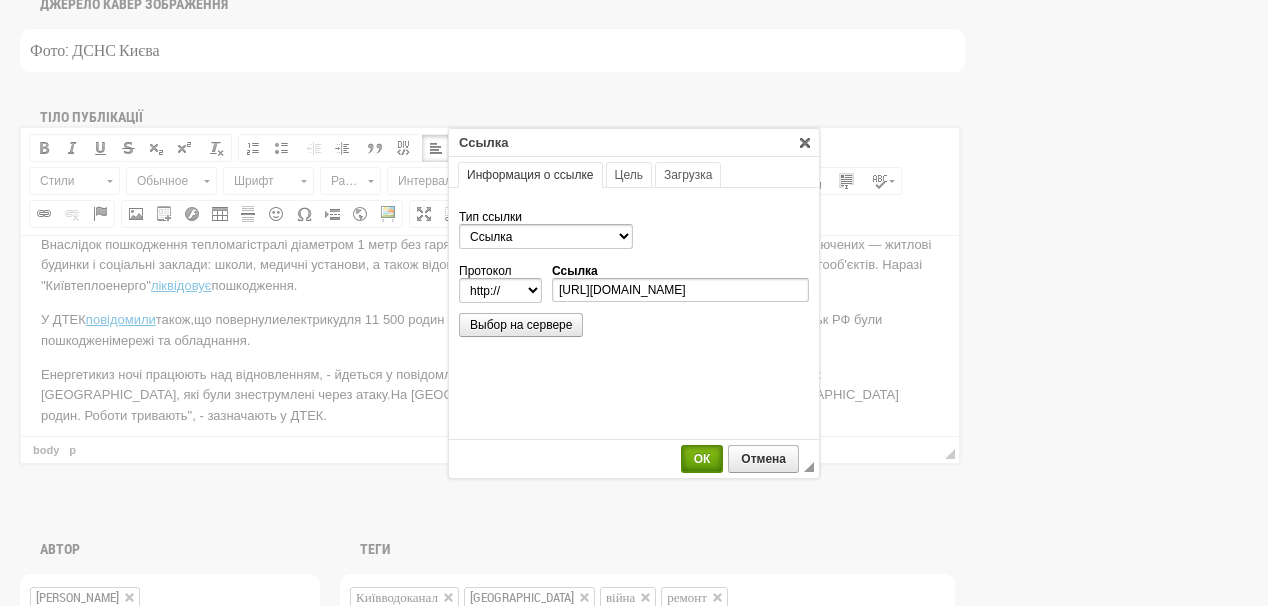 select on "https://" 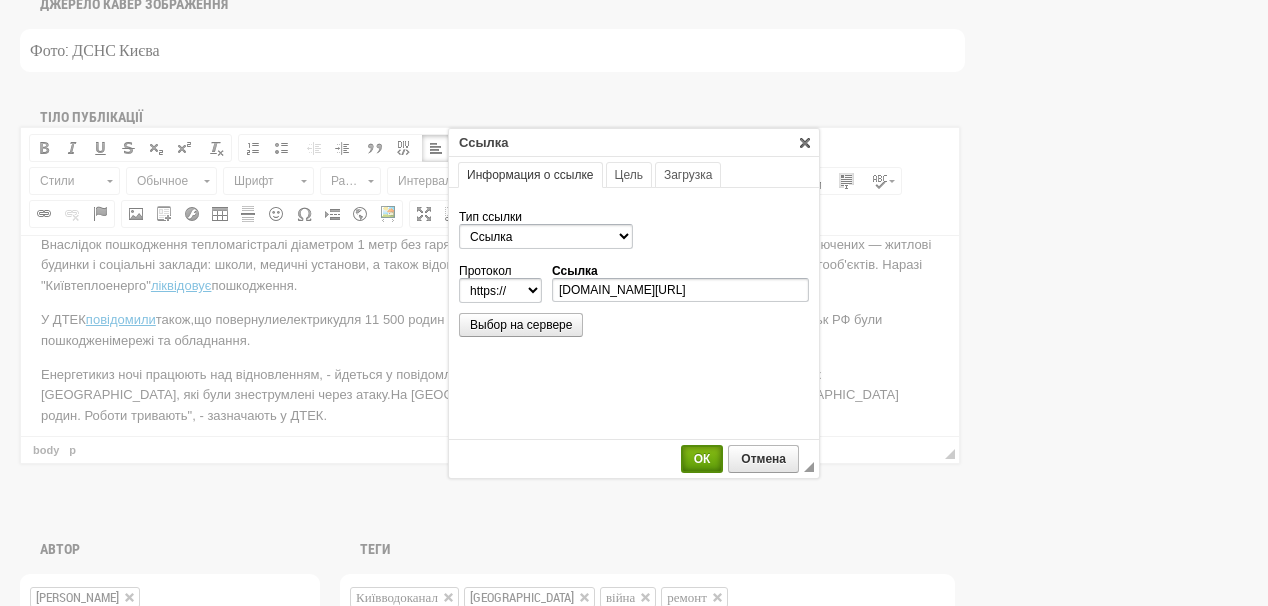 scroll, scrollTop: 0, scrollLeft: 0, axis: both 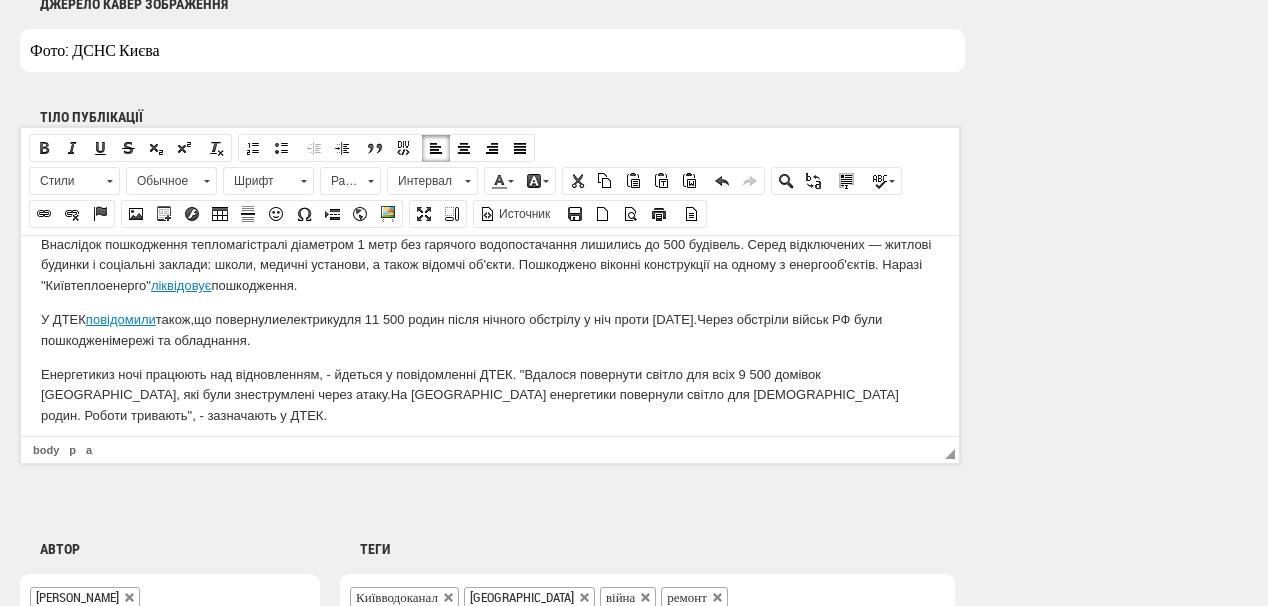 click on "Як  повідомляла  "Українська енергетика", у  Києві 6 липня вибухнула повна цистерна неподалік ТЕЦ. Вибух не був пов'язаний з ТЕЦ-6. Пожежу загасили рятувальники" at bounding box center [490, 460] 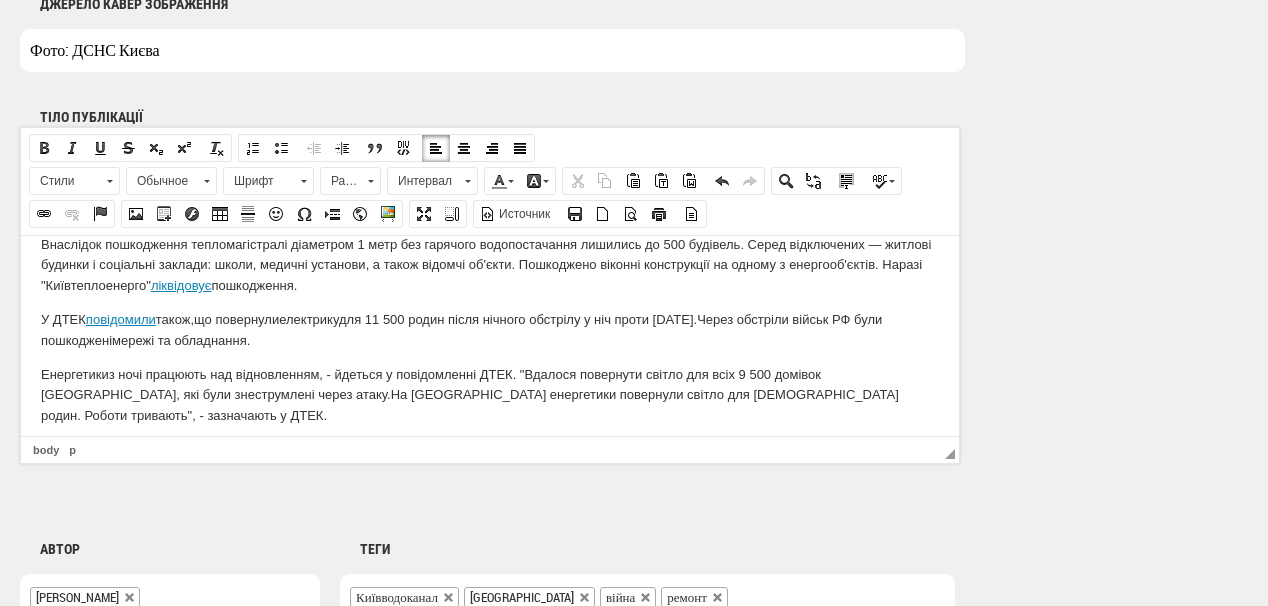 scroll, scrollTop: 220, scrollLeft: 0, axis: vertical 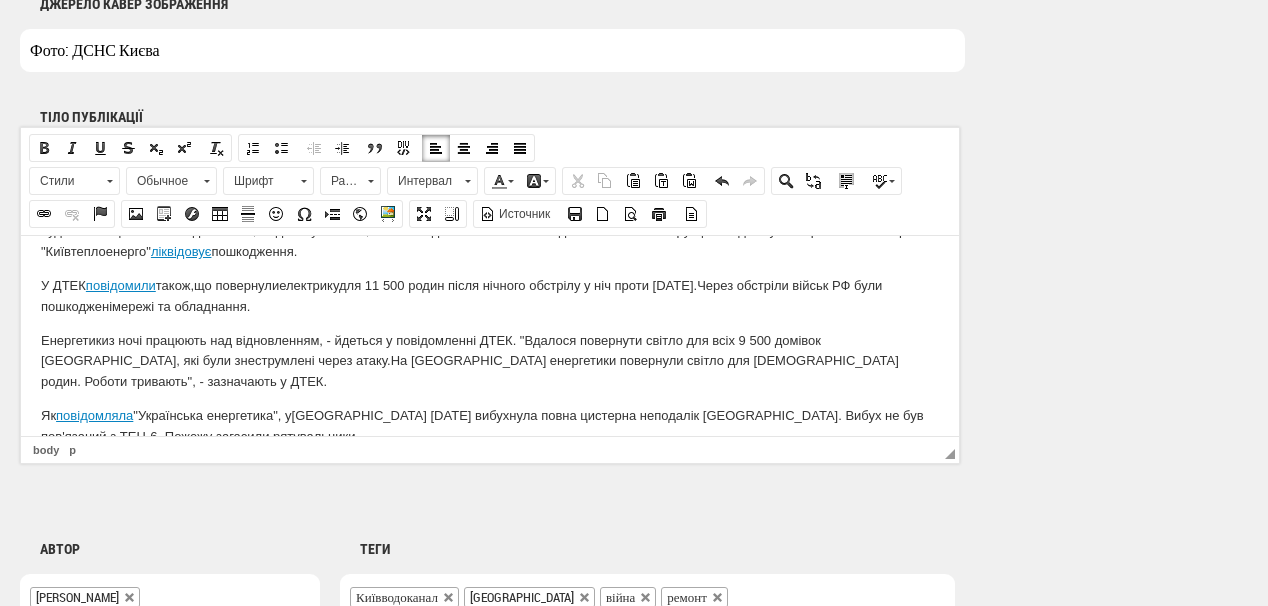 click at bounding box center [490, 470] 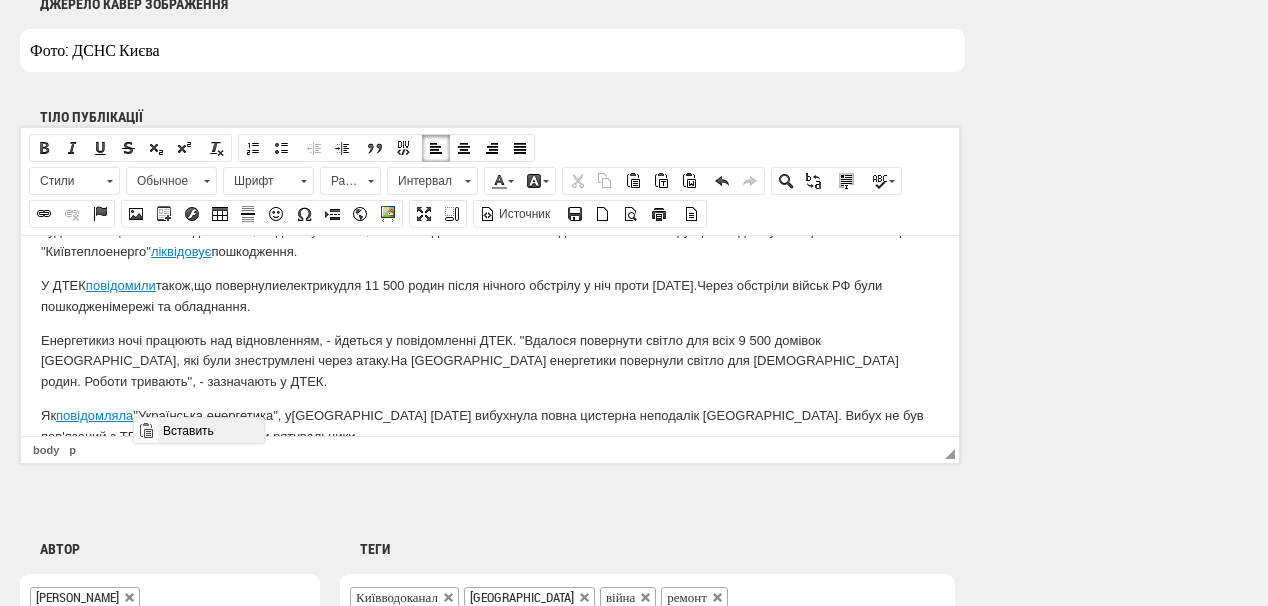 click on "Вставить" at bounding box center (210, 430) 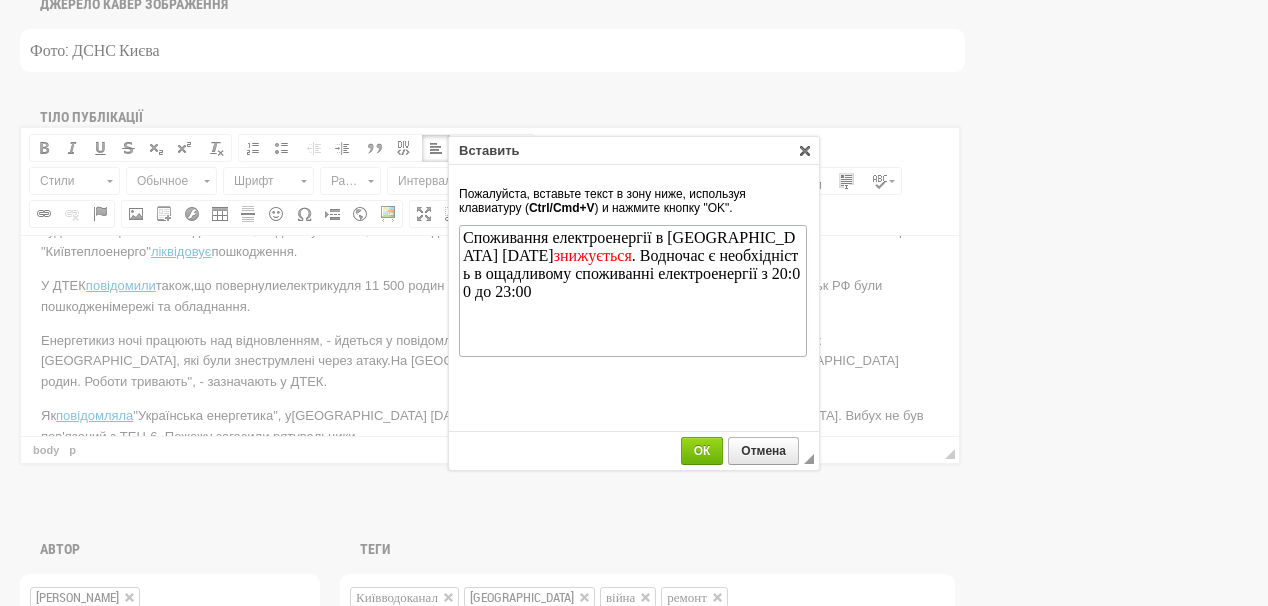 scroll, scrollTop: 0, scrollLeft: 0, axis: both 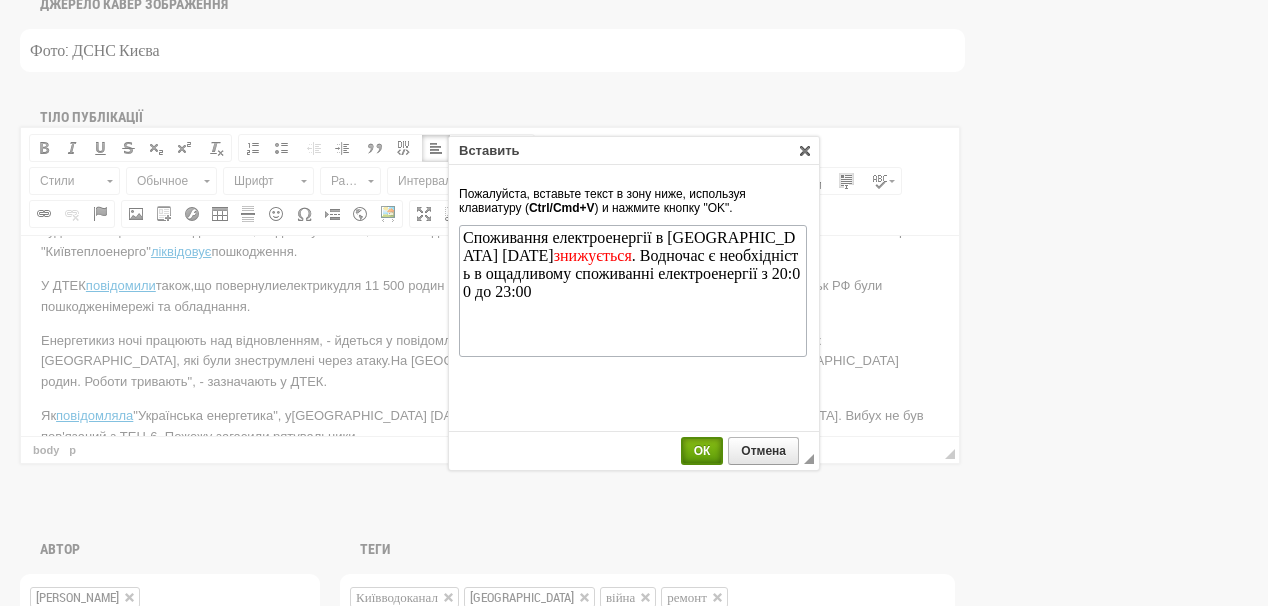 click on "ОК" at bounding box center (702, 451) 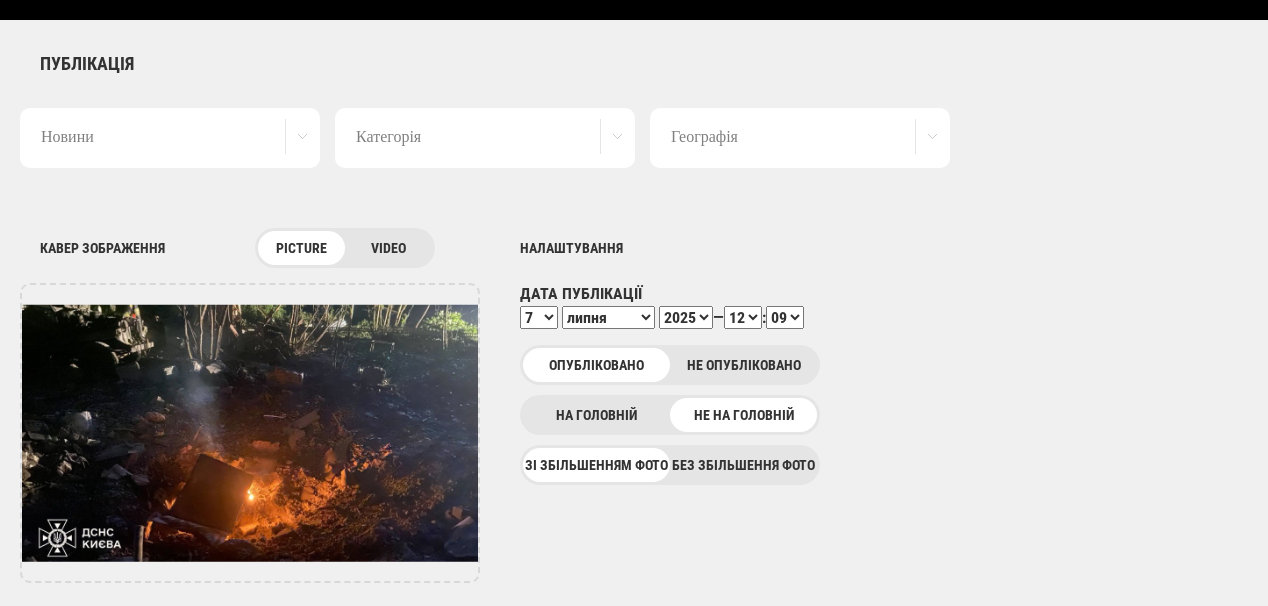 scroll, scrollTop: 40, scrollLeft: 0, axis: vertical 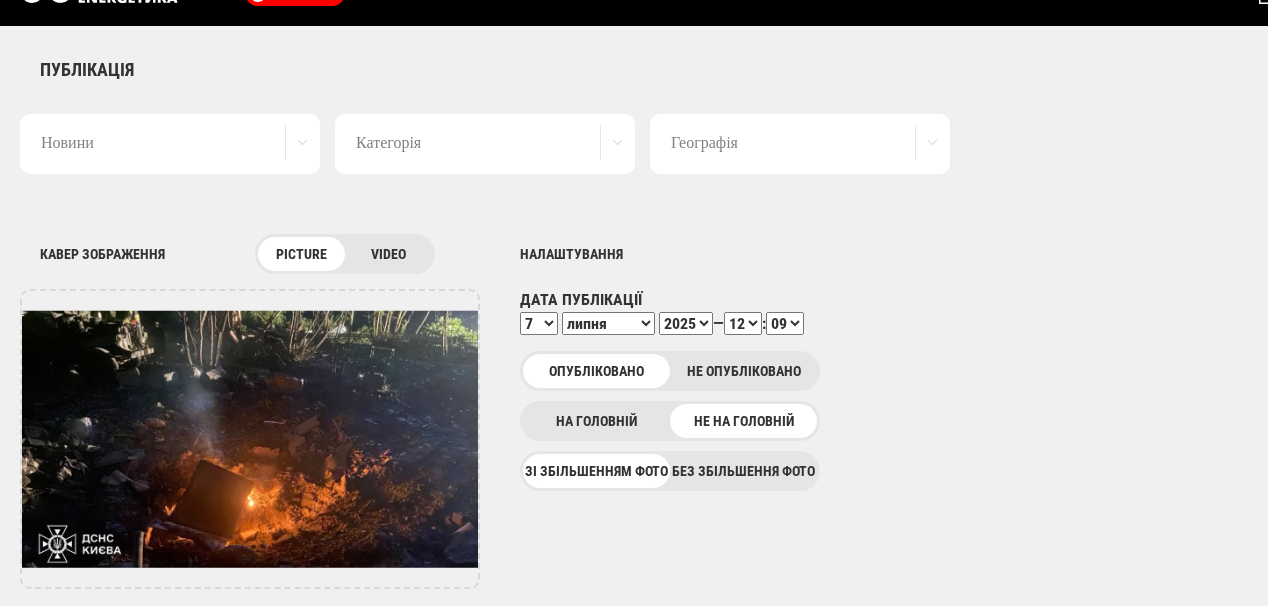 click on "00
01
02
03
04
05
06
07
08
09
10
11
12
13
14
15
16
17
18
19
20
21
22
23
24
25
26
27
28
29
30
31
32
33
34
35
36
37
38
39
40
41
42
43
44
45
46
47
48
49
50
51
52
53
54
55
56
57
58
59" at bounding box center (785, 323) 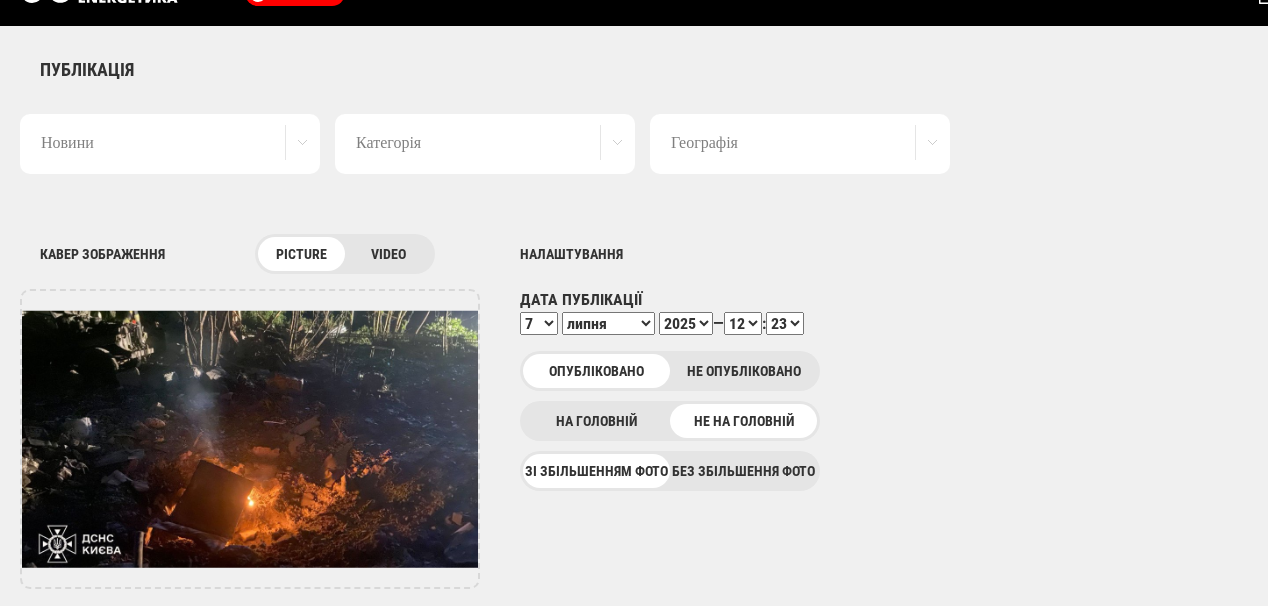scroll, scrollTop: 120, scrollLeft: 0, axis: vertical 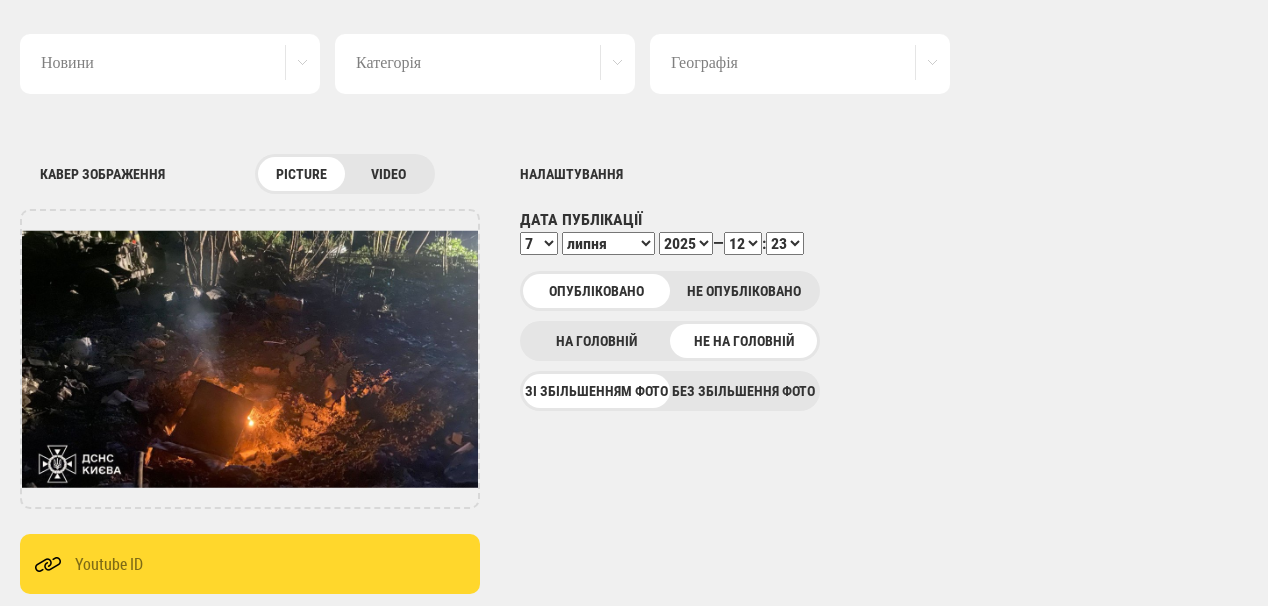 click on "00
01
02
03
04
05
06
07
08
09
10
11
12
13
14
15
16
17
18
19
20
21
22
23
24
25
26
27
28
29
30
31
32
33
34
35
36
37
38
39
40
41
42
43
44
45
46
47
48
49
50
51
52
53
54
55
56
57
58
59" at bounding box center (785, 243) 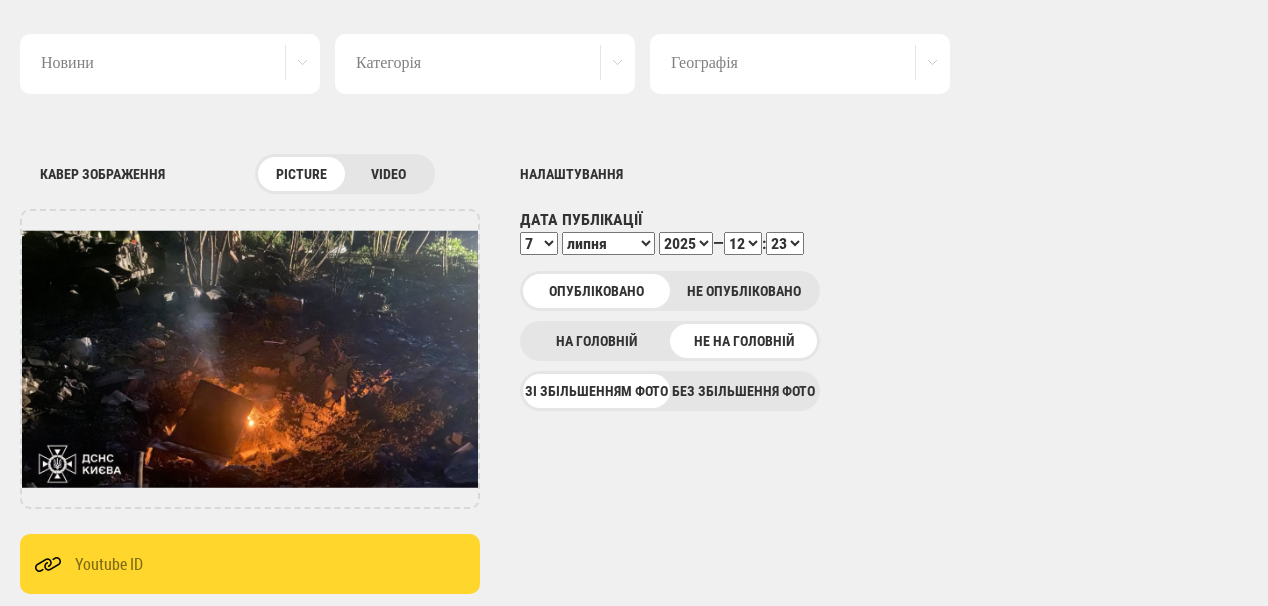 click on "00
01
02
03
04
05
06
07
08
09
10
11
12
13
14
15
16
17
18
19
20
21
22
23
24
25
26
27
28
29
30
31
32
33
34
35
36
37
38
39
40
41
42
43
44
45
46
47
48
49
50
51
52
53
54
55
56
57
58
59" at bounding box center (785, 243) 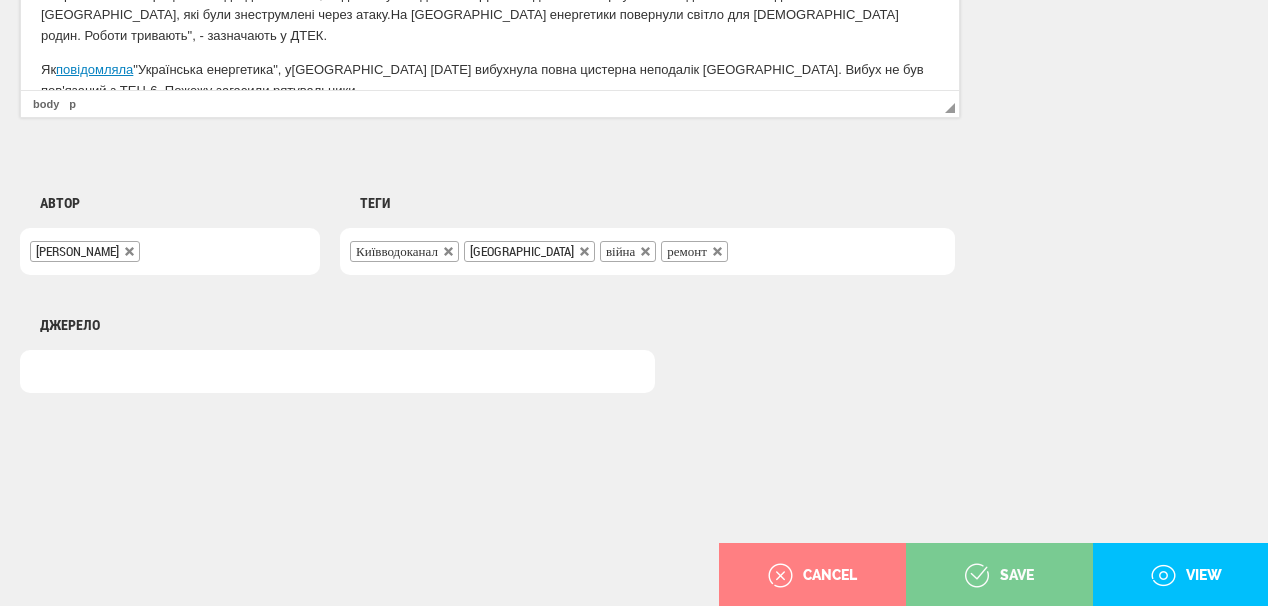 scroll, scrollTop: 1560, scrollLeft: 0, axis: vertical 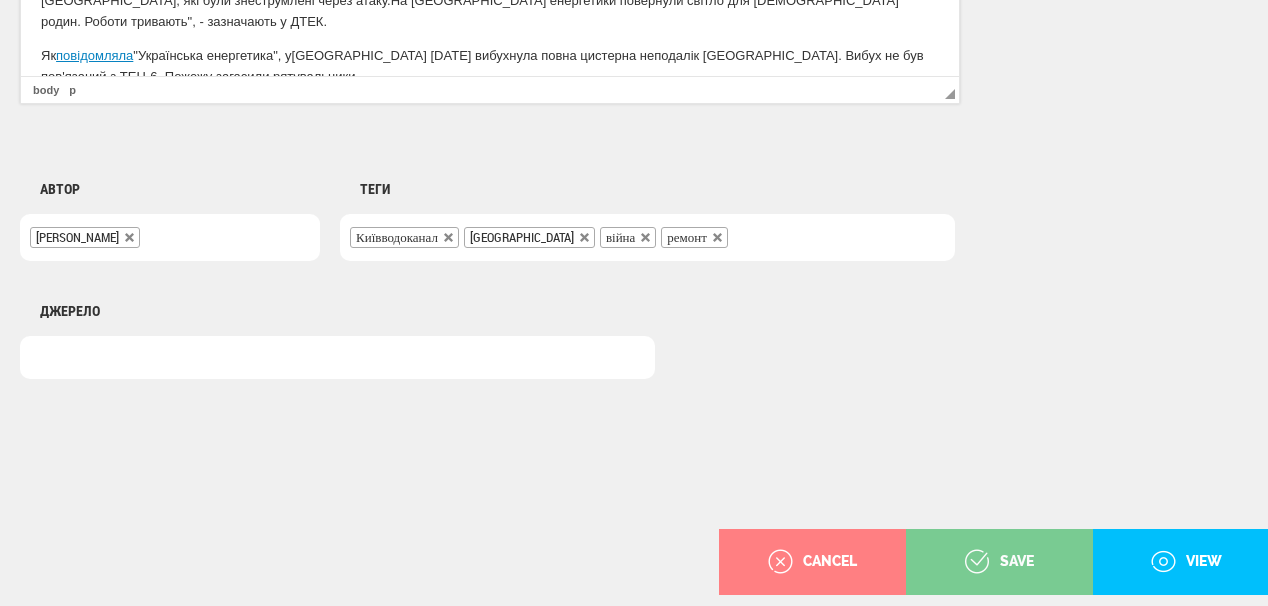 click on "save" at bounding box center (999, 562) 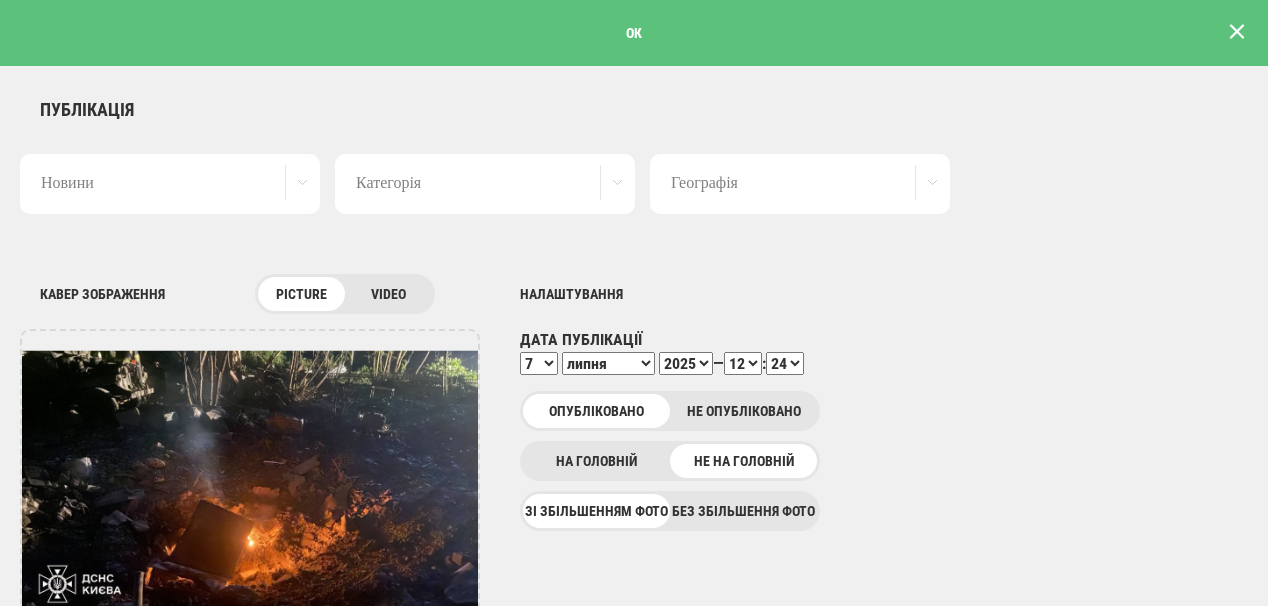 scroll, scrollTop: 0, scrollLeft: 0, axis: both 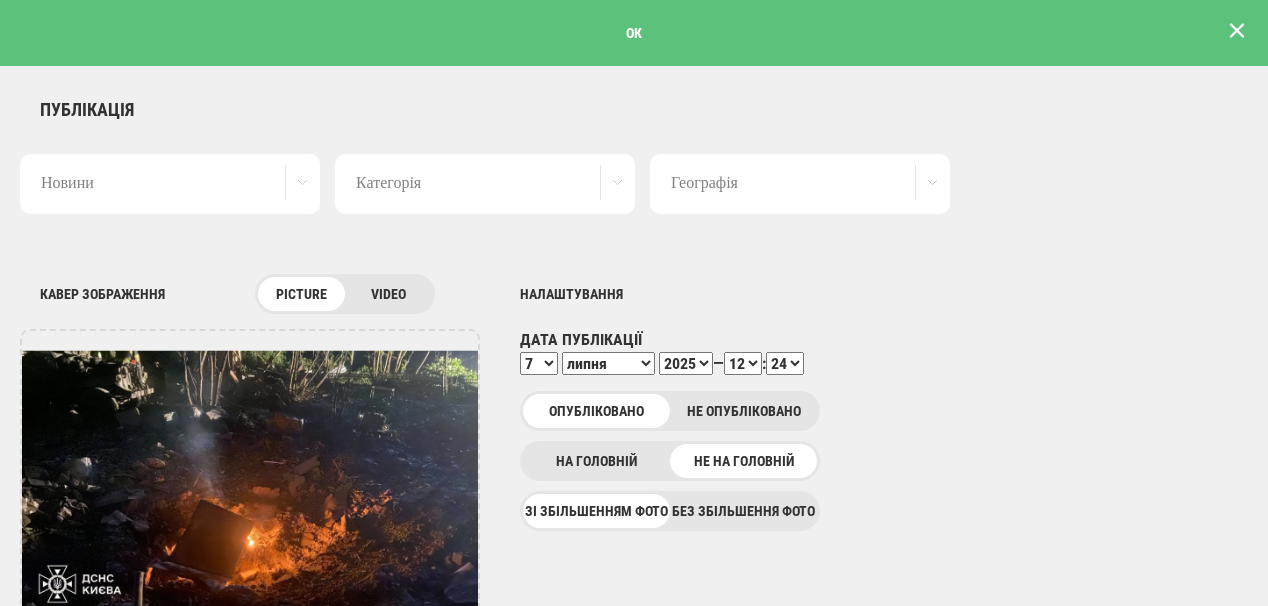 click at bounding box center [1237, 31] 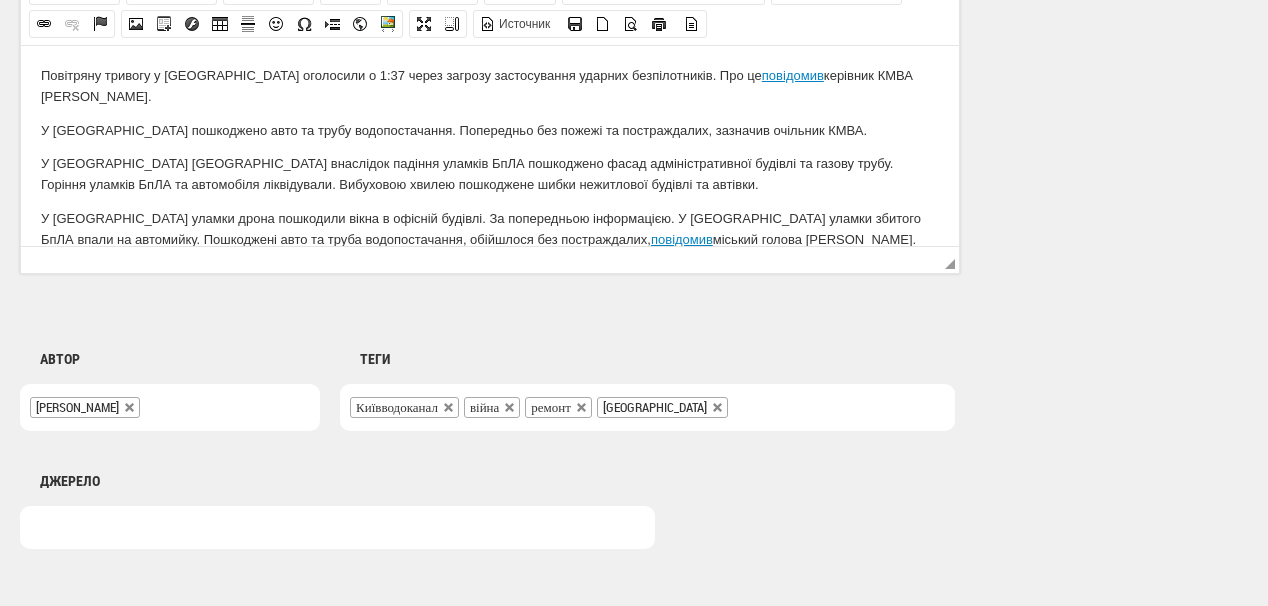 scroll, scrollTop: 1625, scrollLeft: 0, axis: vertical 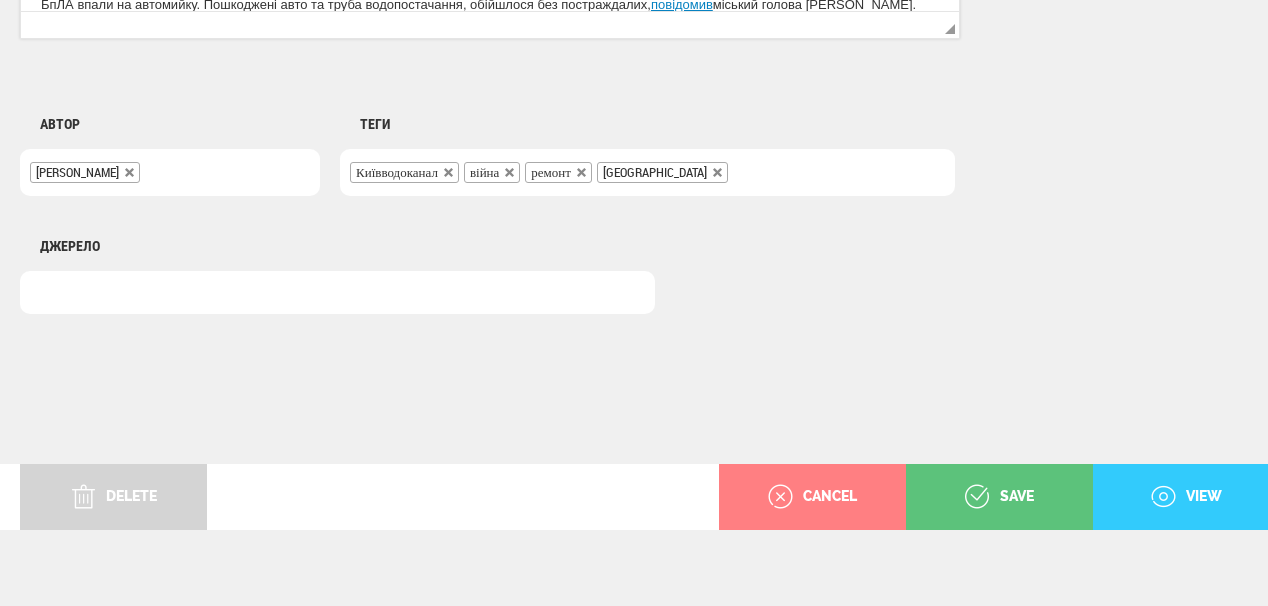 click on "view" at bounding box center [1186, 497] 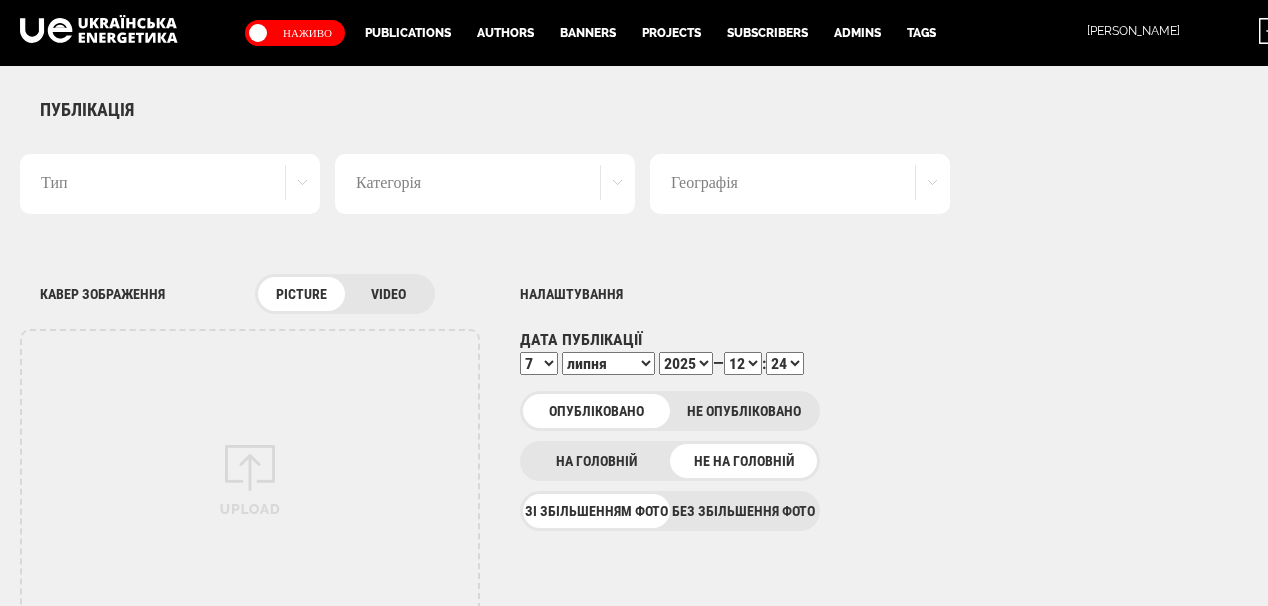 select on "24" 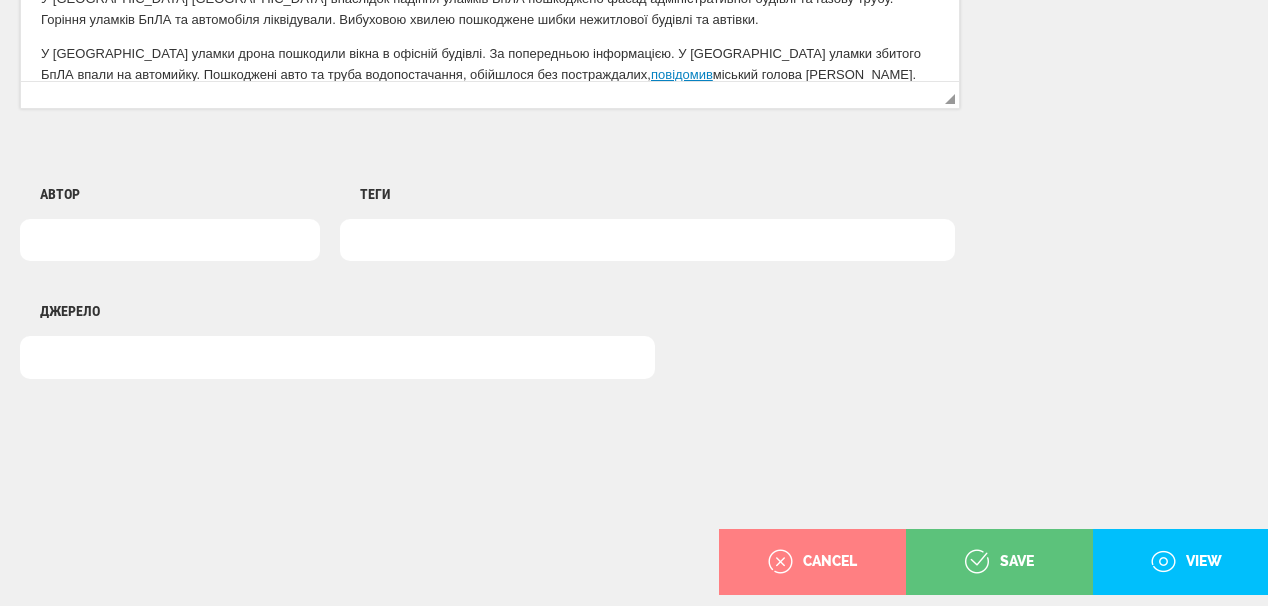 scroll, scrollTop: 0, scrollLeft: 0, axis: both 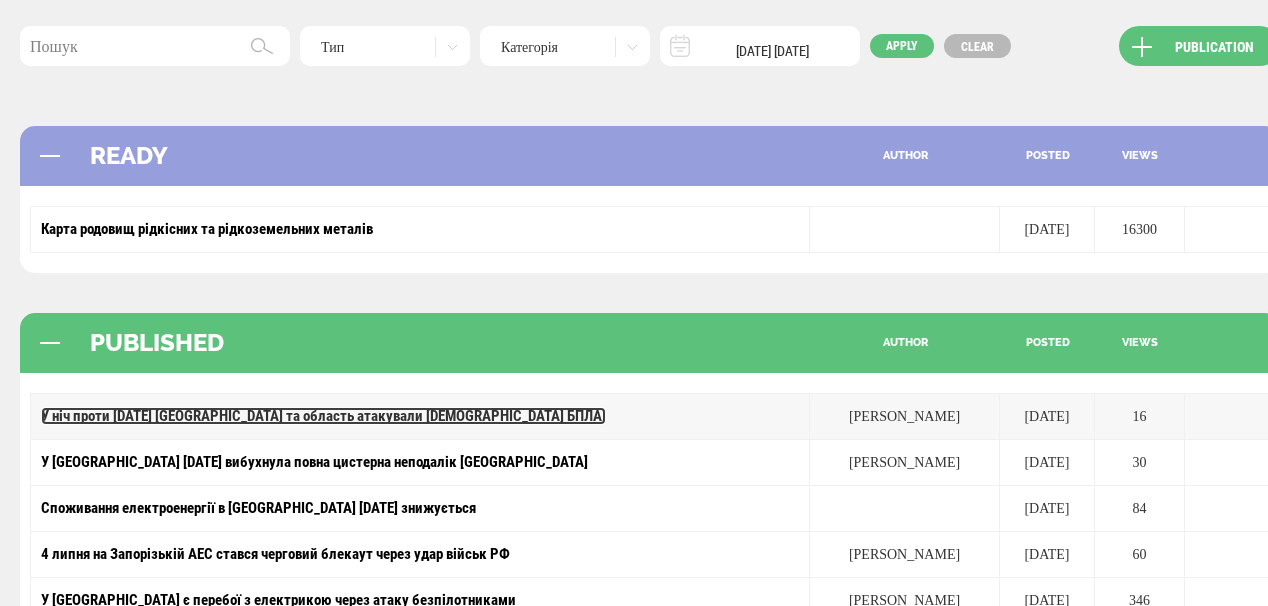 click on "У ніч проти [DATE] [GEOGRAPHIC_DATA] та область атакували [DEMOGRAPHIC_DATA] БПЛА." at bounding box center (323, 416) 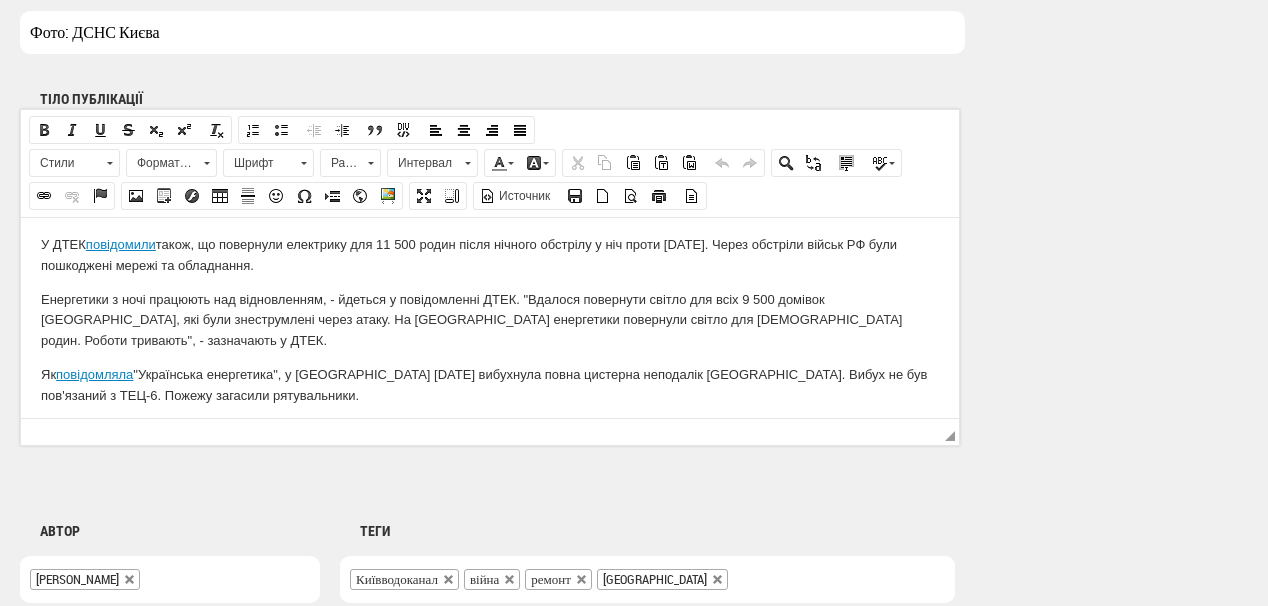 scroll, scrollTop: 1200, scrollLeft: 0, axis: vertical 